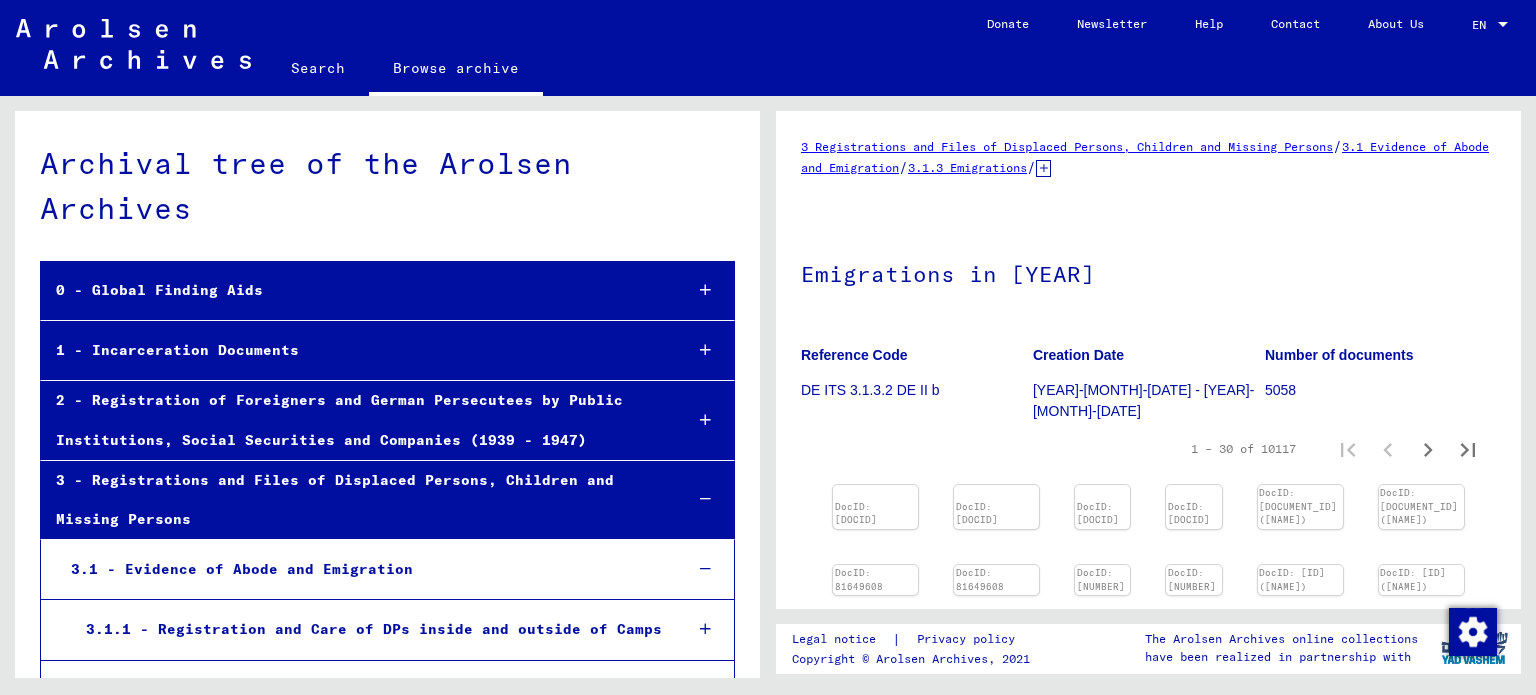 scroll, scrollTop: 0, scrollLeft: 0, axis: both 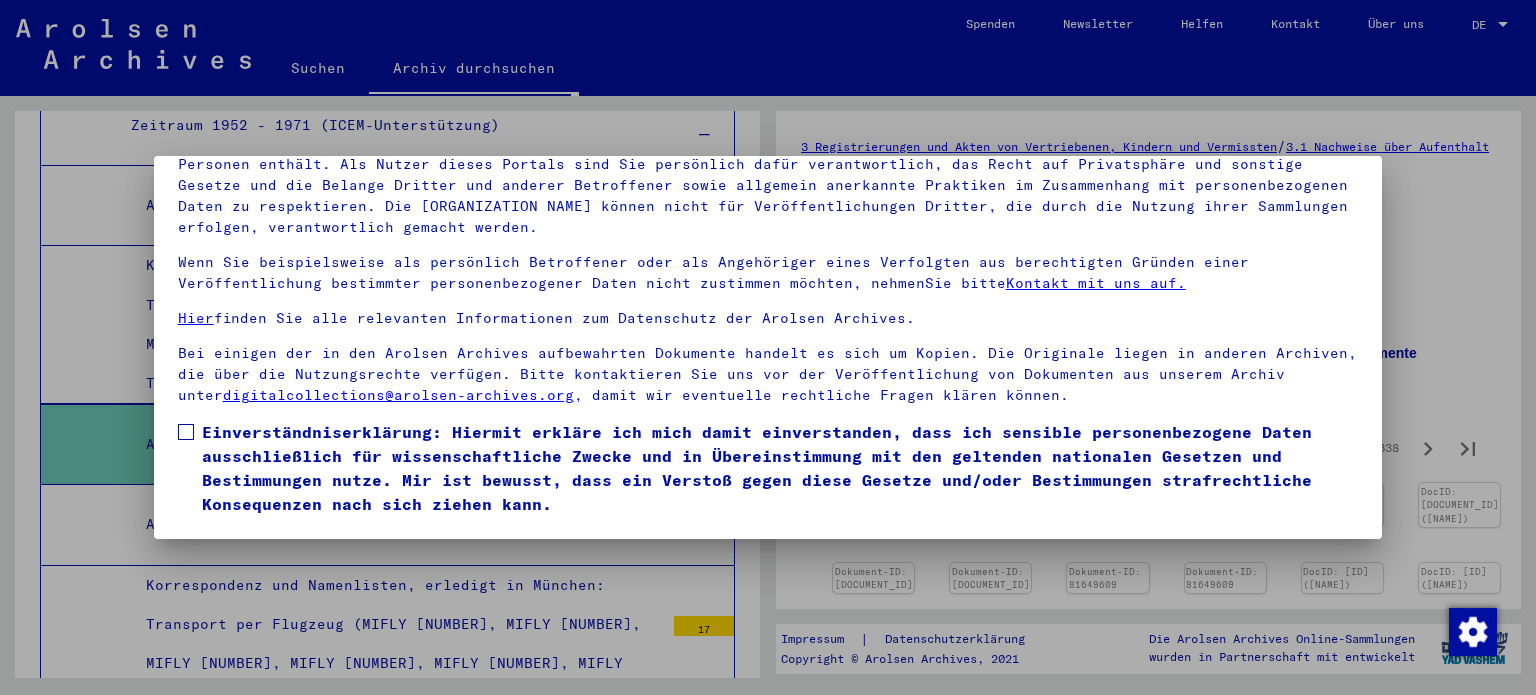 click at bounding box center [186, 432] 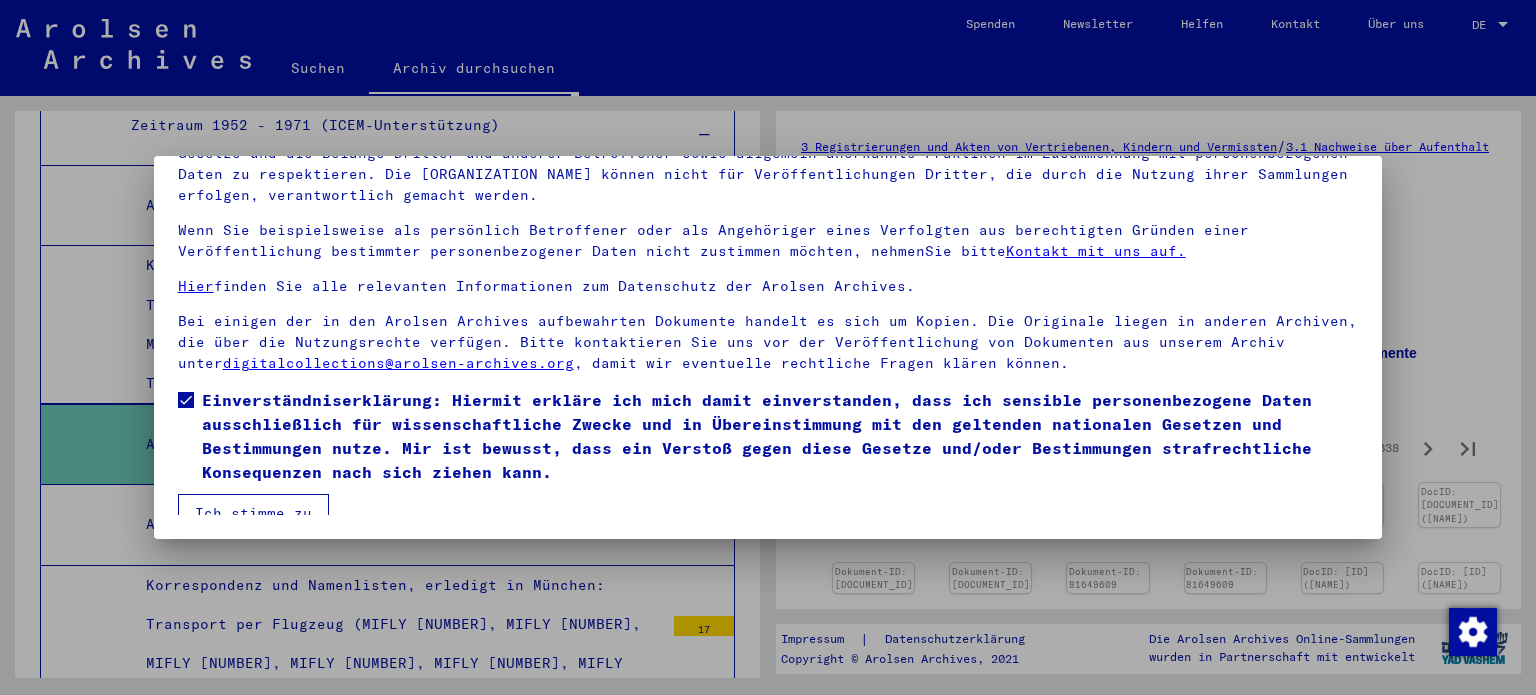 scroll, scrollTop: 48, scrollLeft: 0, axis: vertical 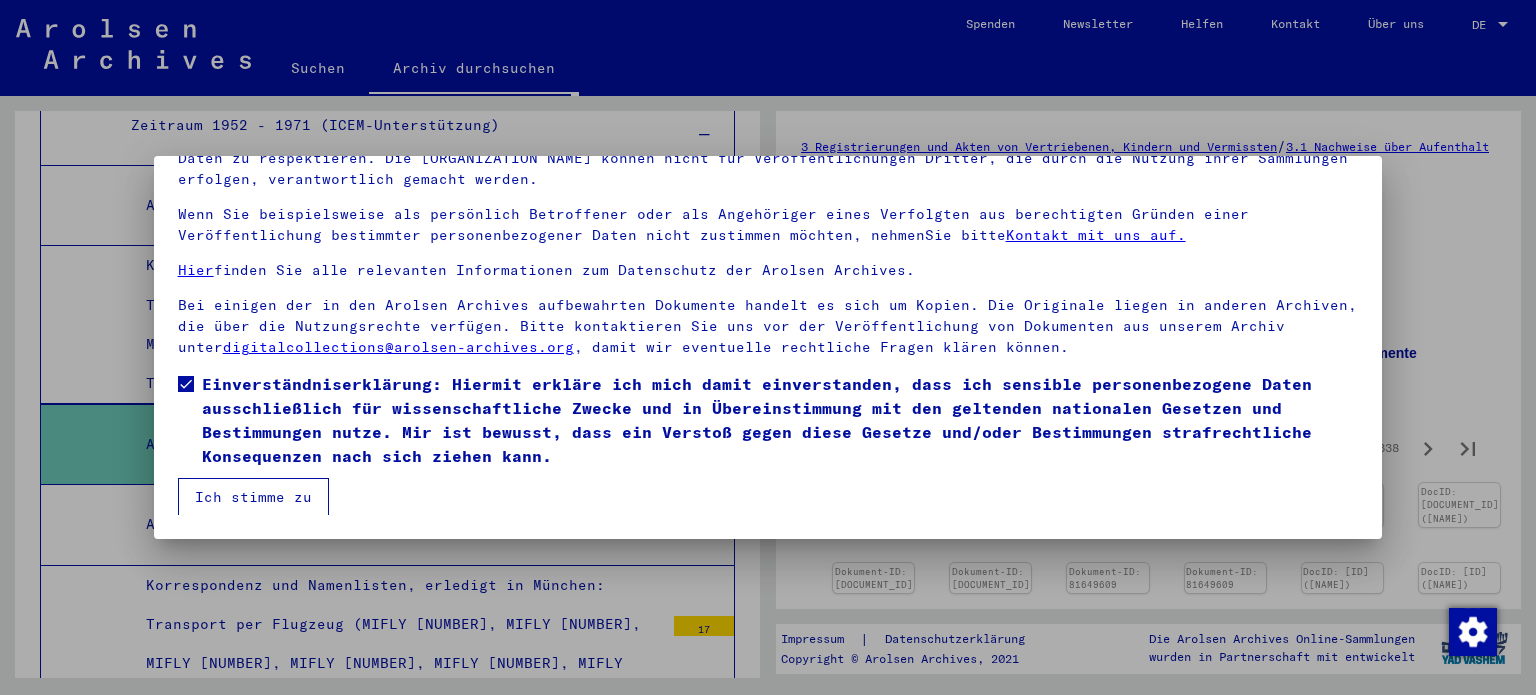 click on "Ich stimme zu" at bounding box center [253, 497] 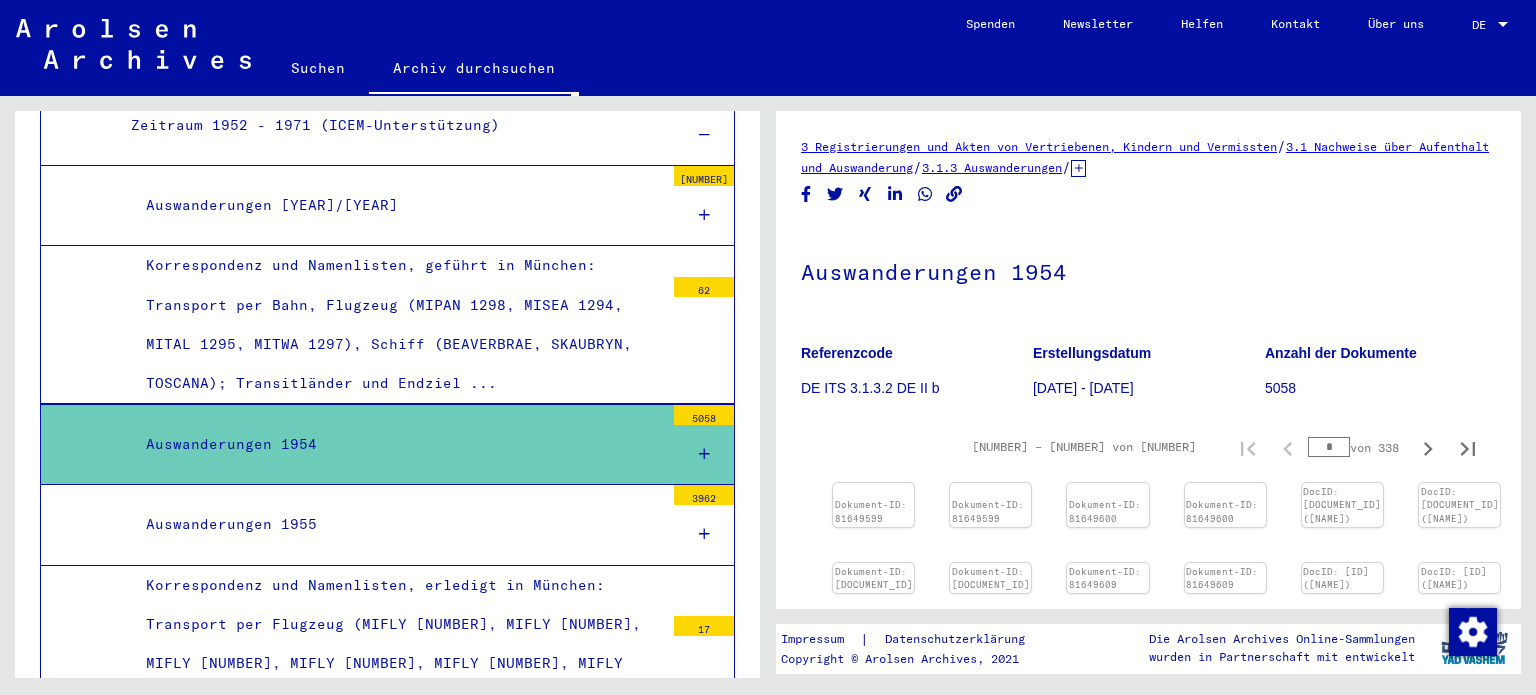 click on "62" at bounding box center [704, 287] 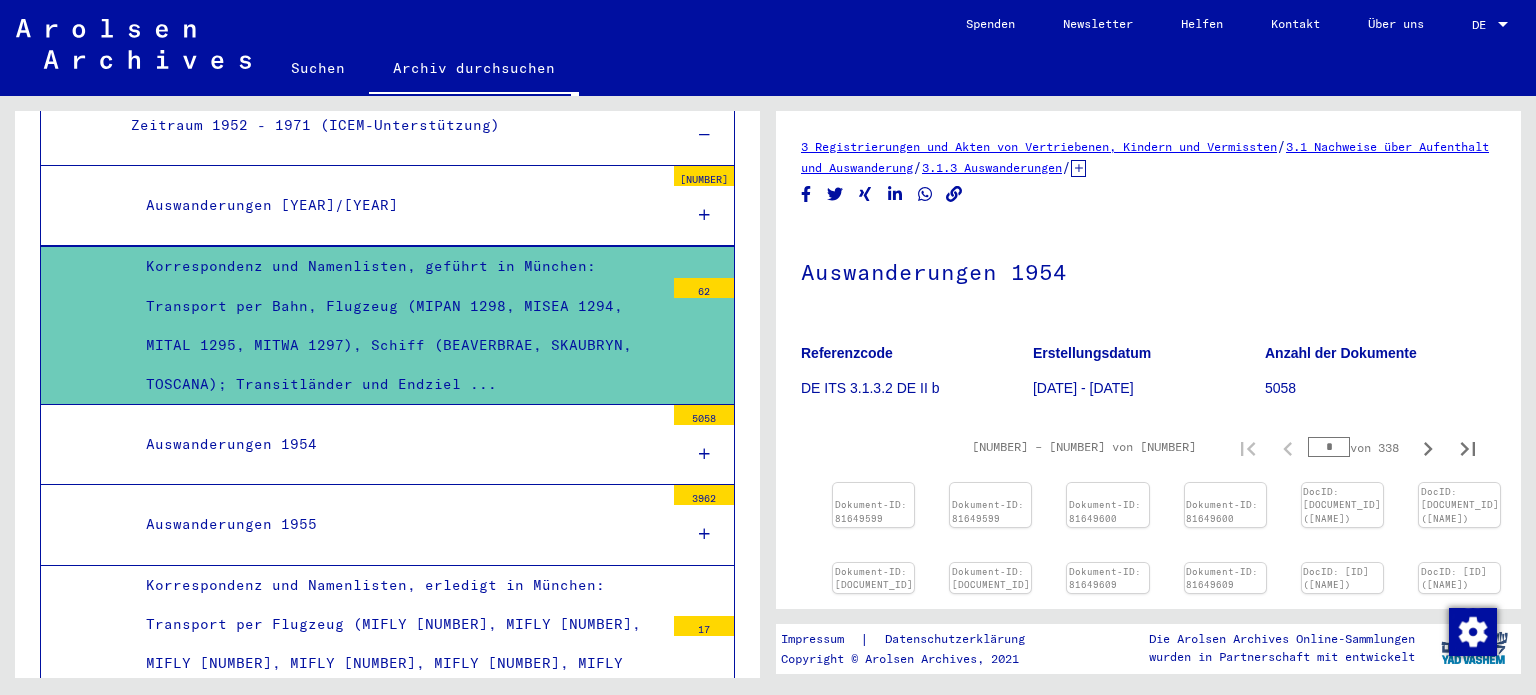 click on "Auswanderungen 1954" at bounding box center (397, 444) 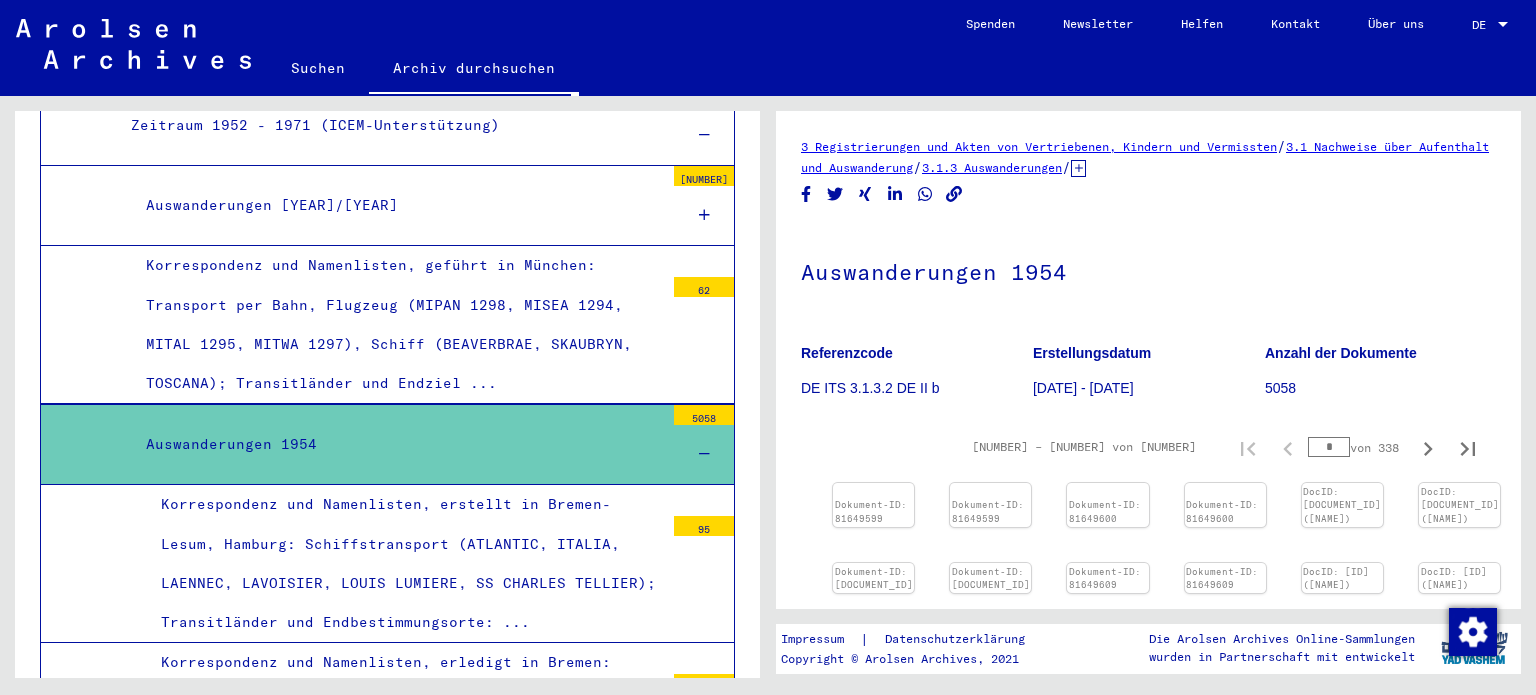 click on "62" at bounding box center [704, 290] 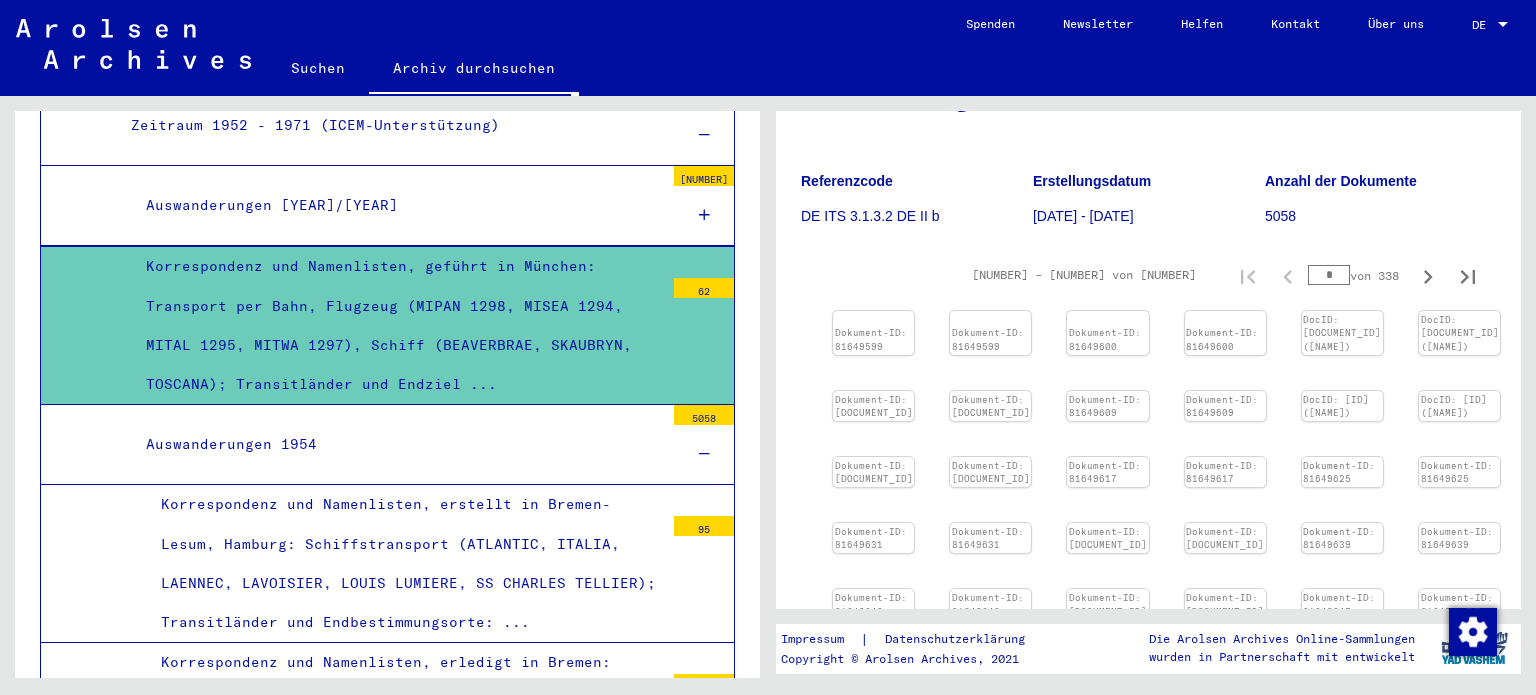scroll, scrollTop: 169, scrollLeft: 0, axis: vertical 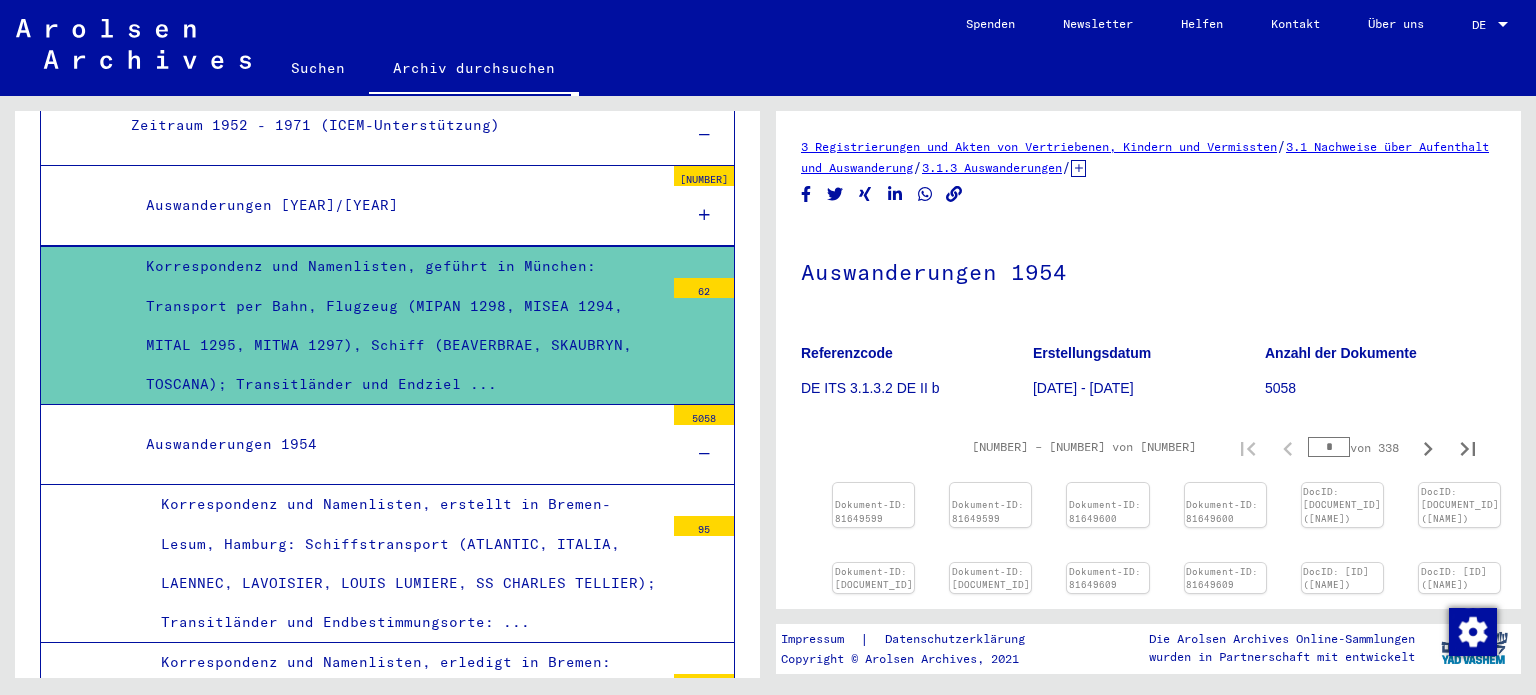 click on "[NUMBER]" at bounding box center [704, 179] 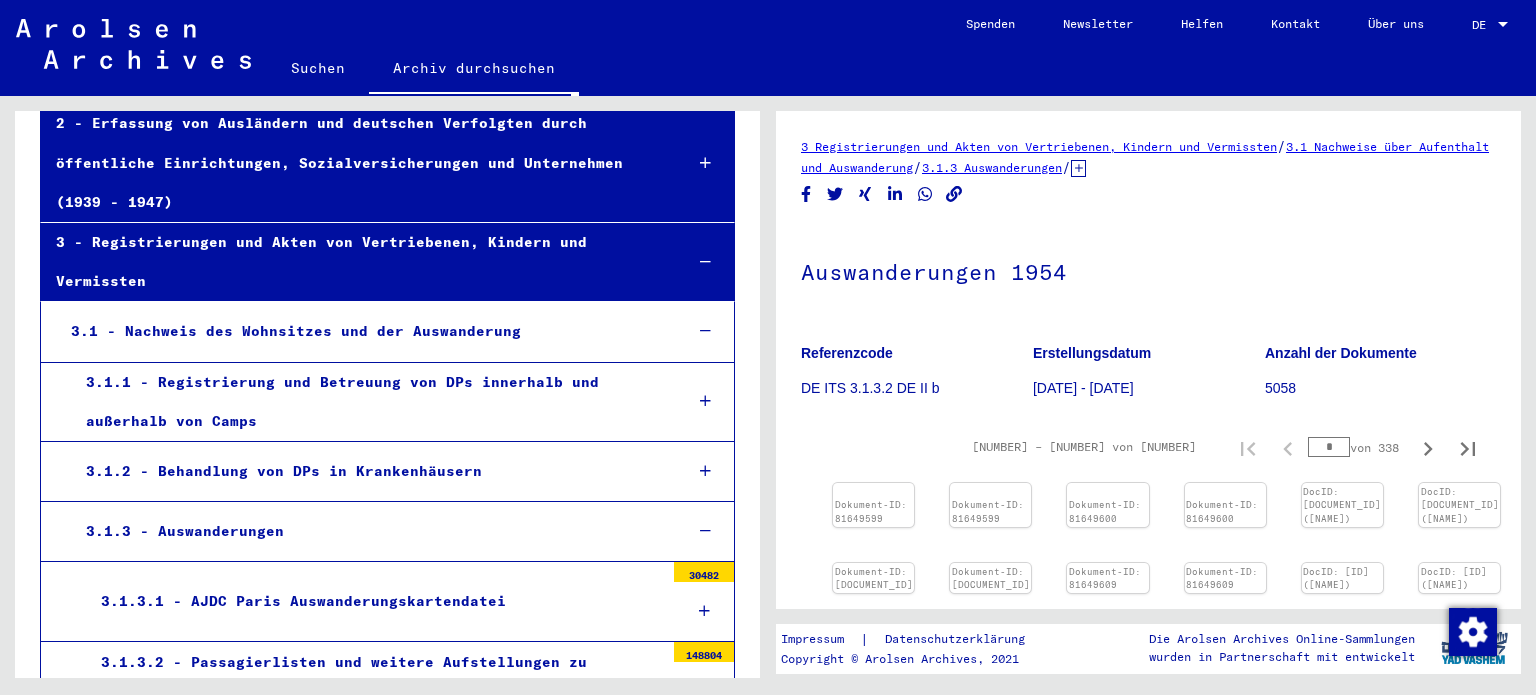 scroll, scrollTop: 0, scrollLeft: 0, axis: both 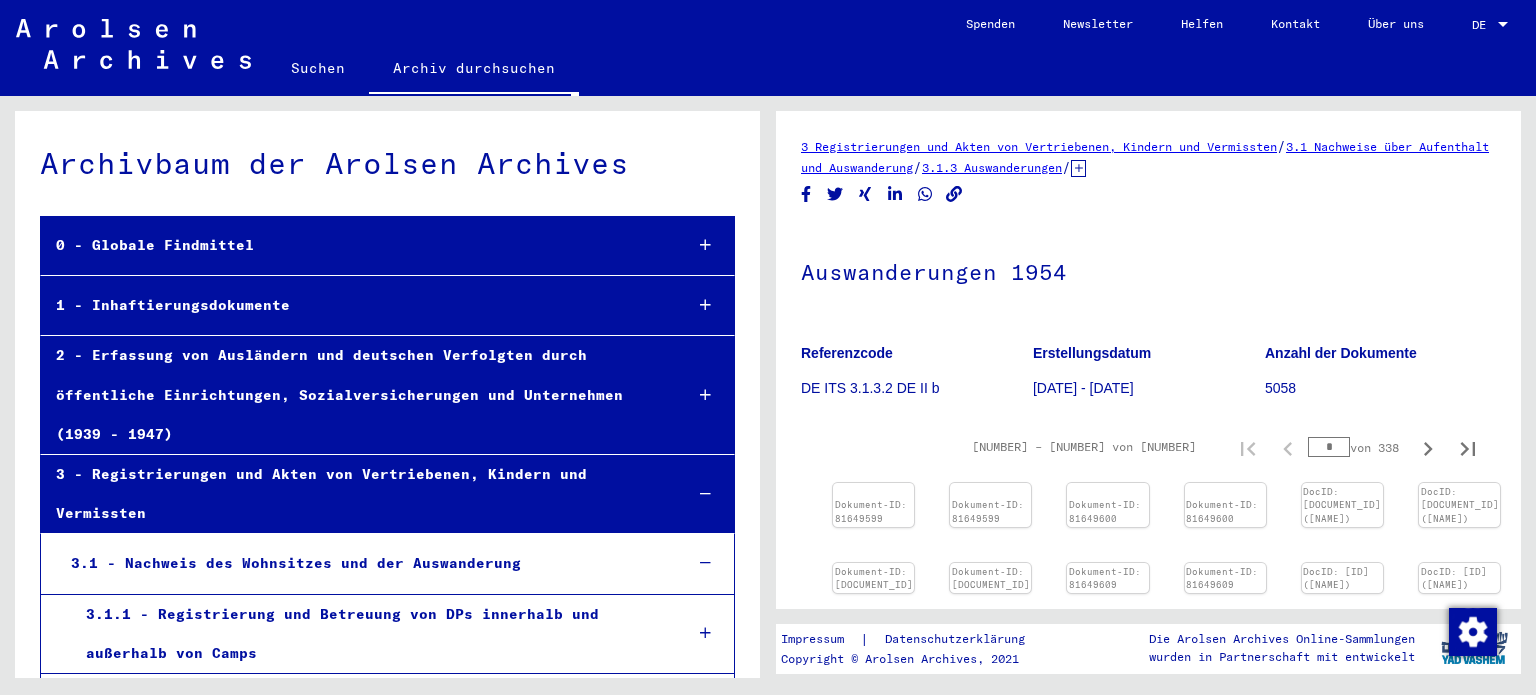 click on "3.1.1 - Registrierung und Betreuung von DPs innerhalb und außerhalb von Camps" at bounding box center (342, 633) 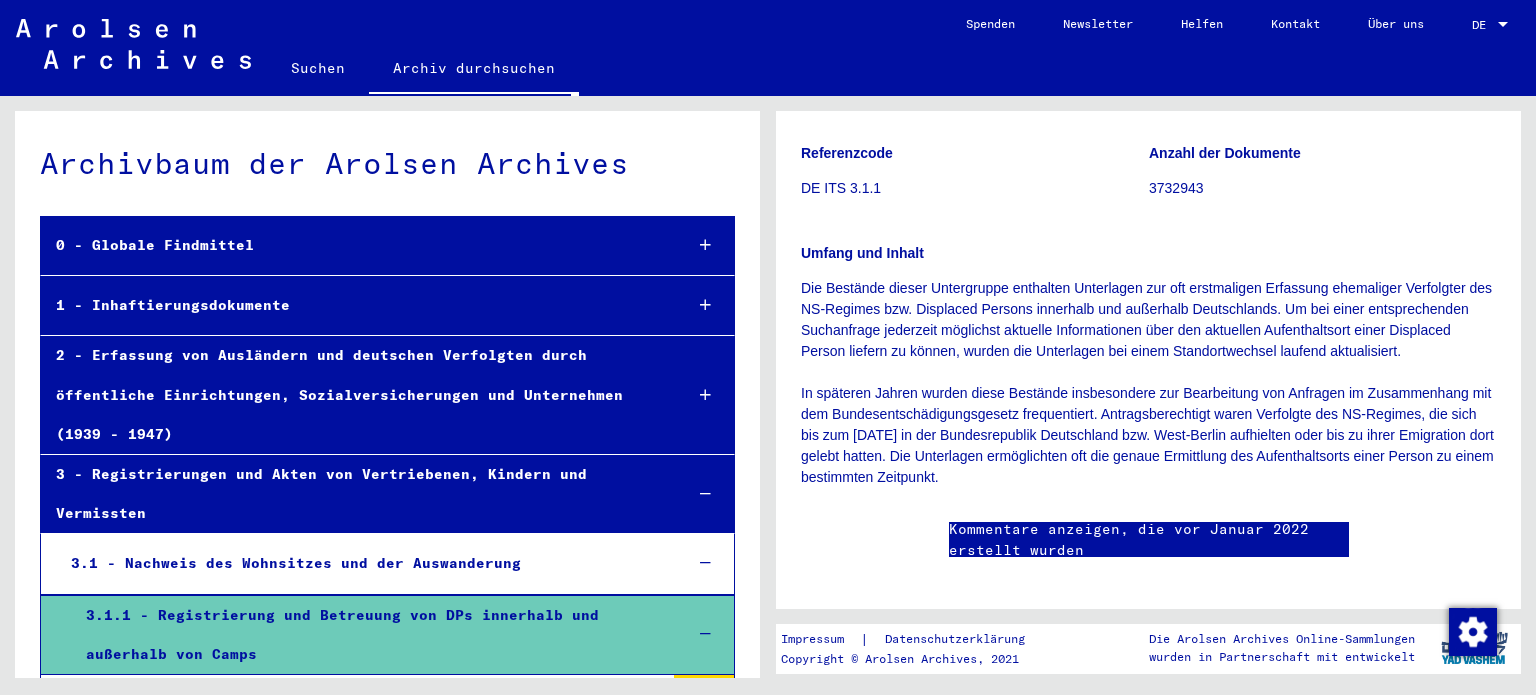 scroll, scrollTop: 0, scrollLeft: 0, axis: both 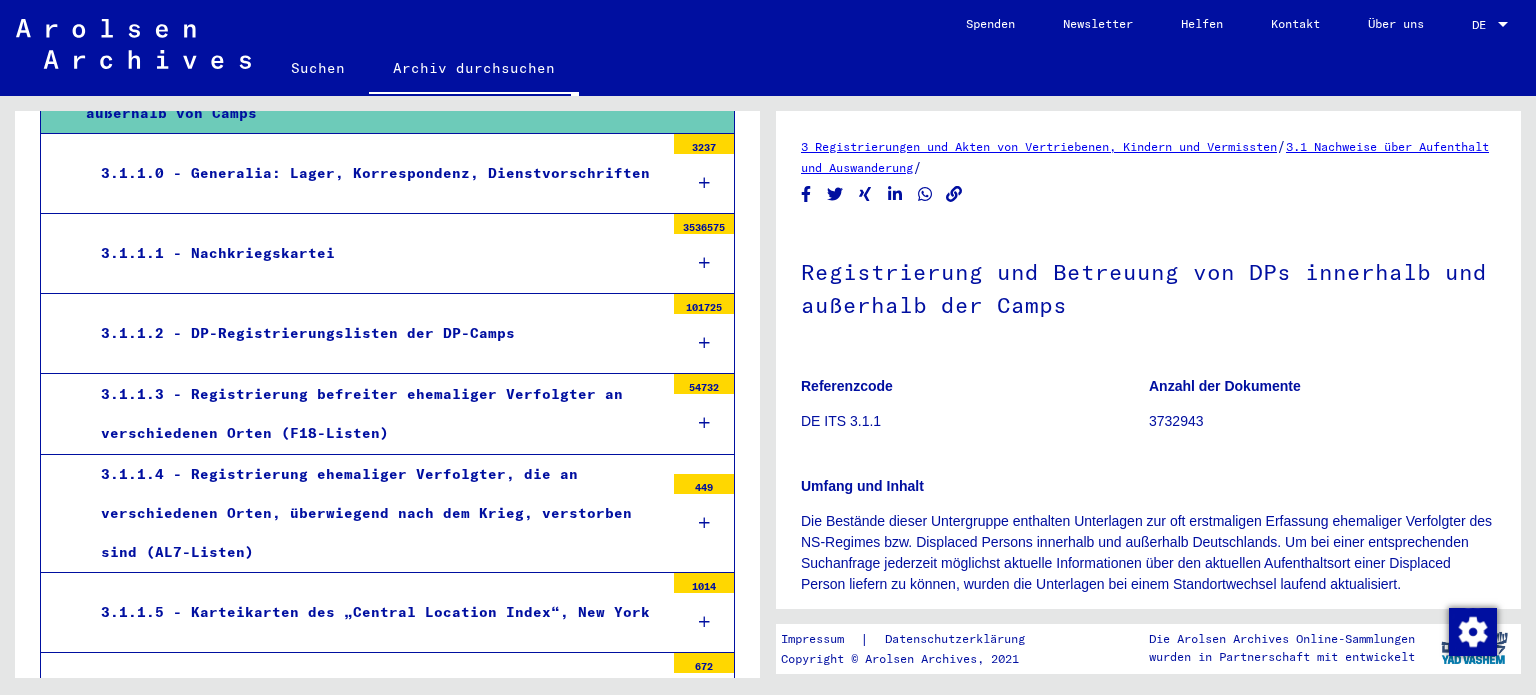 click on "3.1.1.2 - DP-Registrierungslisten der DP-Camps" at bounding box center (308, 333) 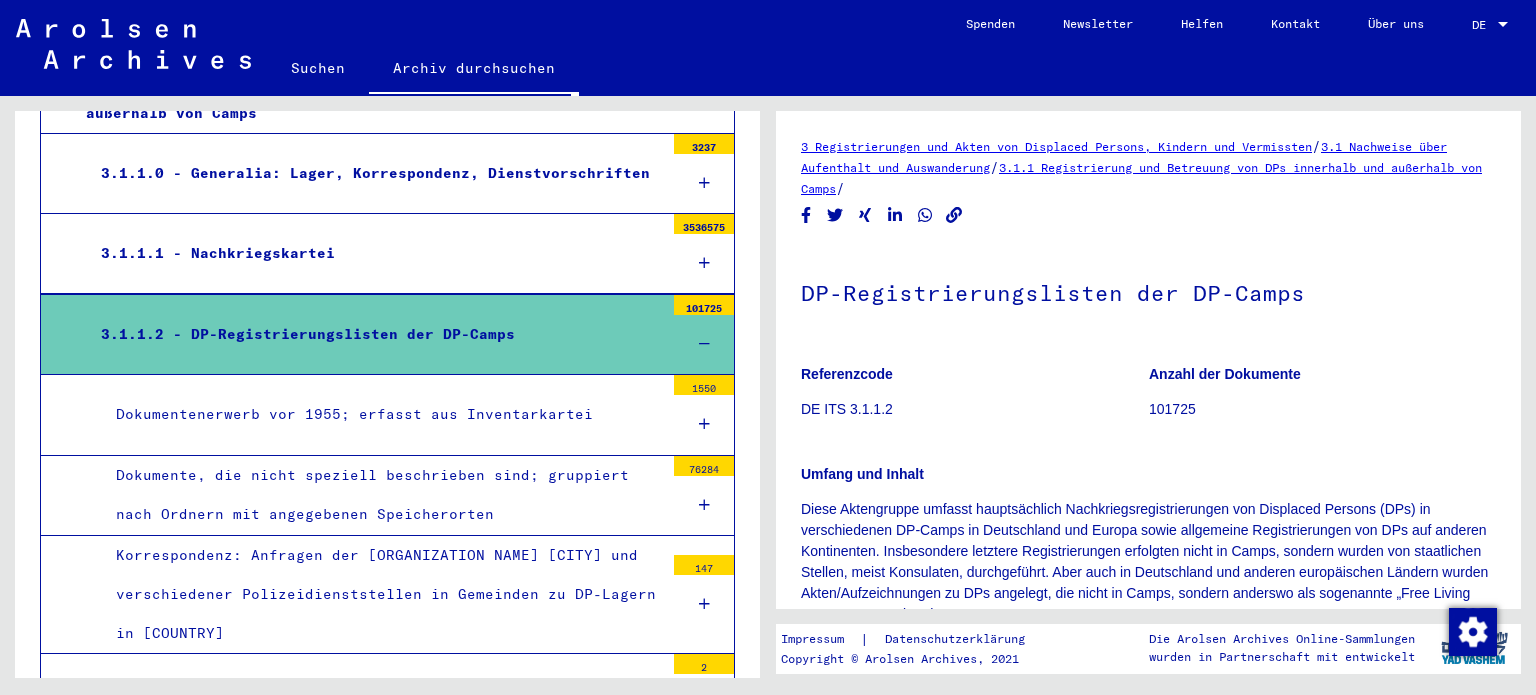click on "3 Registrierungen und Akten von Displaced Persons, Kindern und Vermissten" at bounding box center (1056, 146) 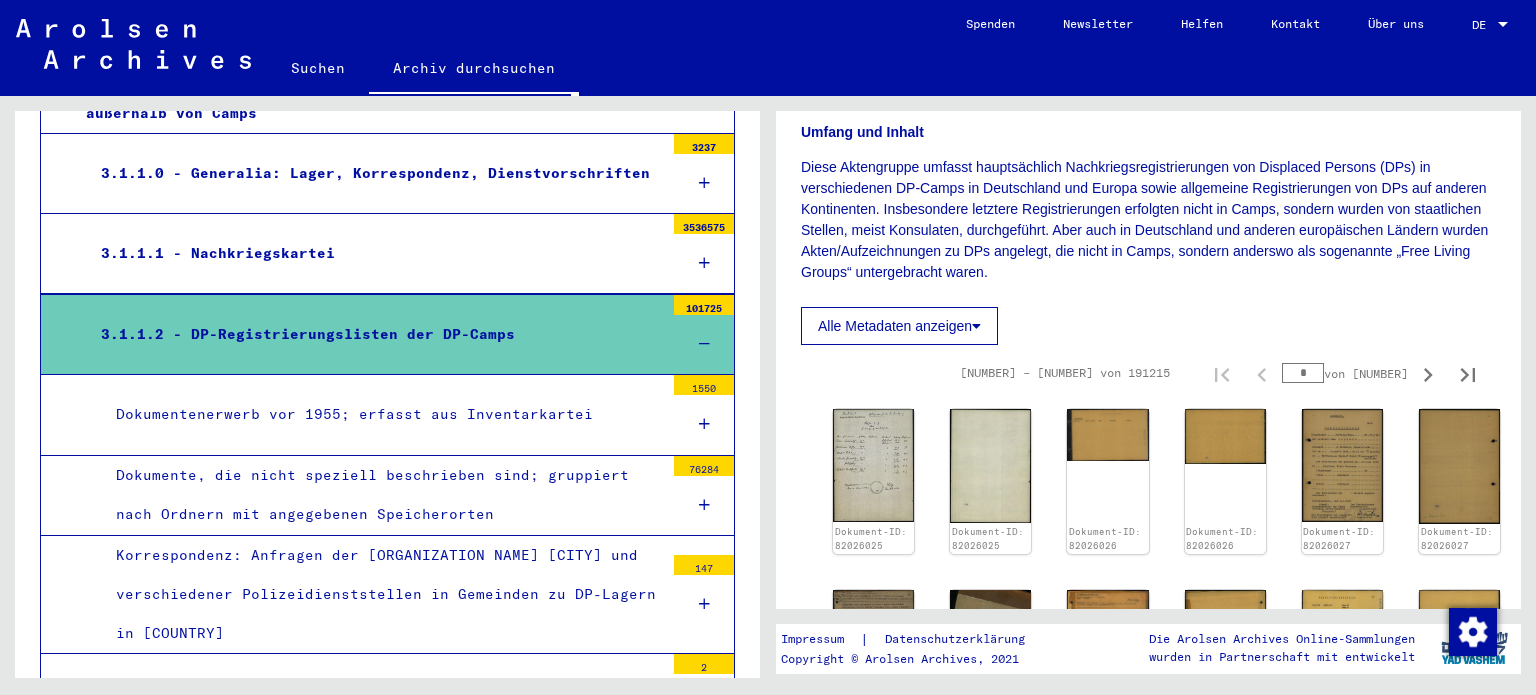 scroll, scrollTop: 352, scrollLeft: 0, axis: vertical 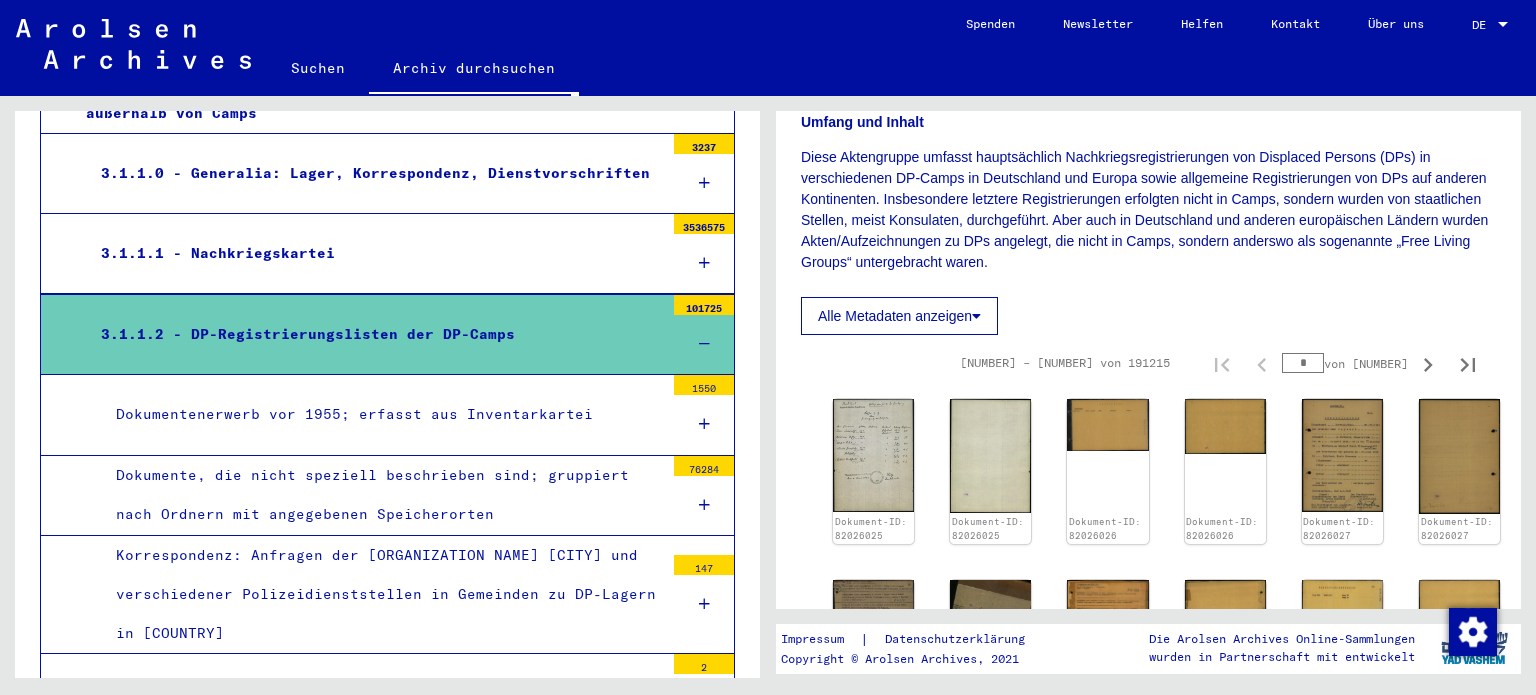 click on "Alle Metadaten anzeigen" at bounding box center (895, 316) 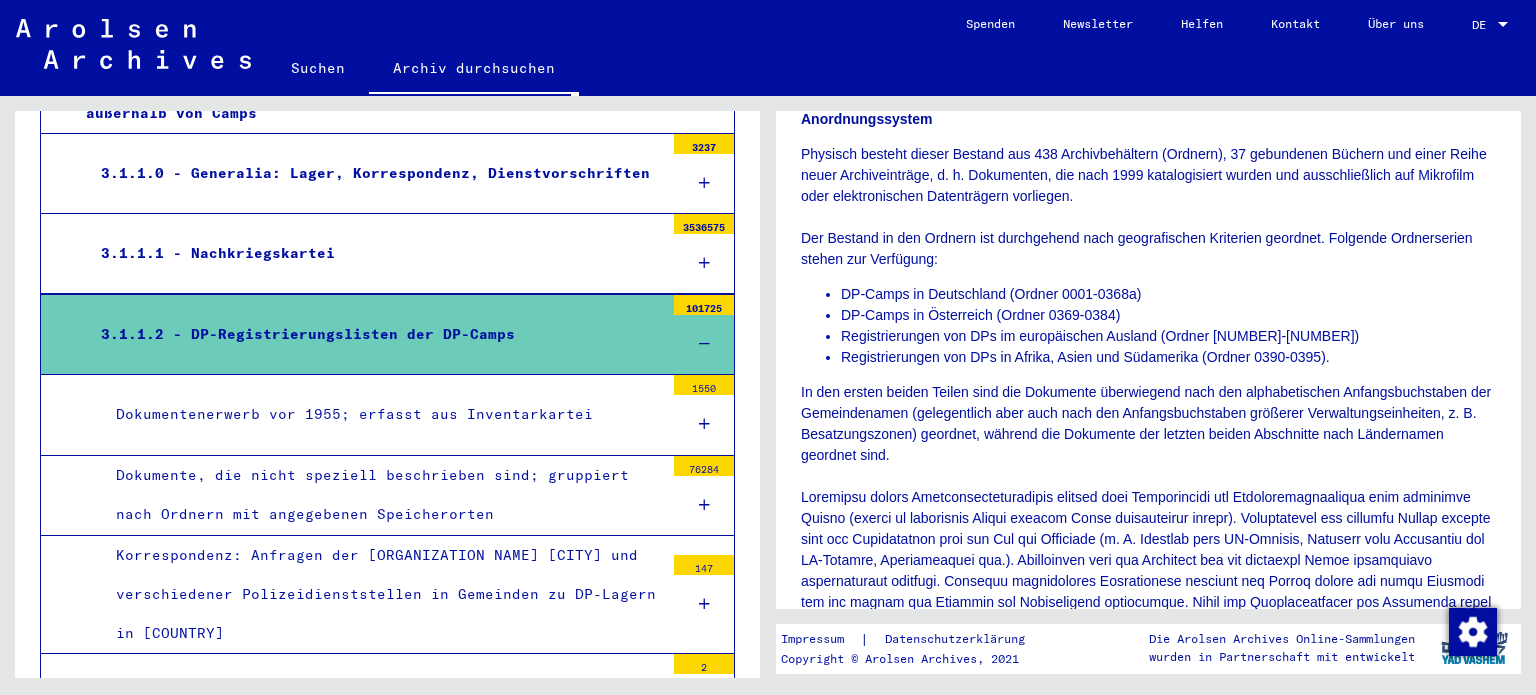 scroll, scrollTop: 636, scrollLeft: 0, axis: vertical 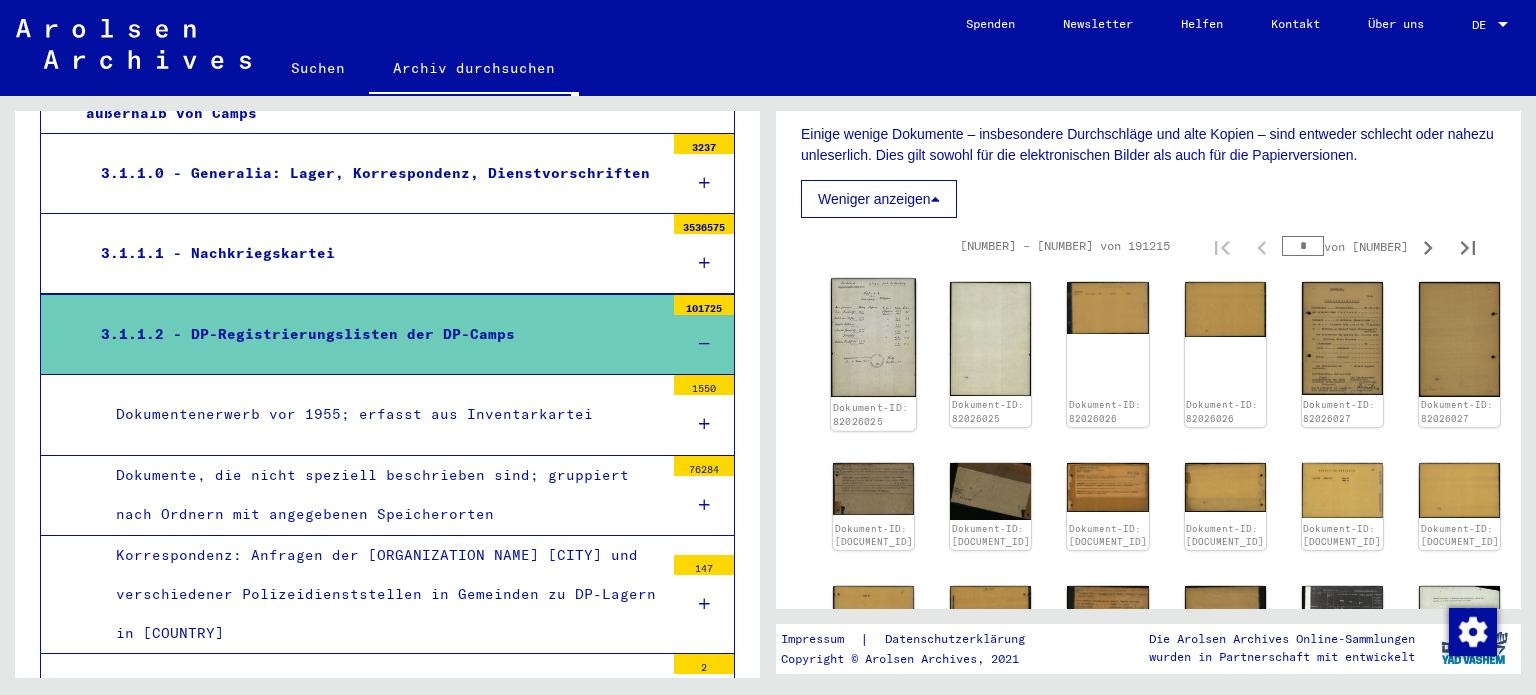 click at bounding box center (873, 338) 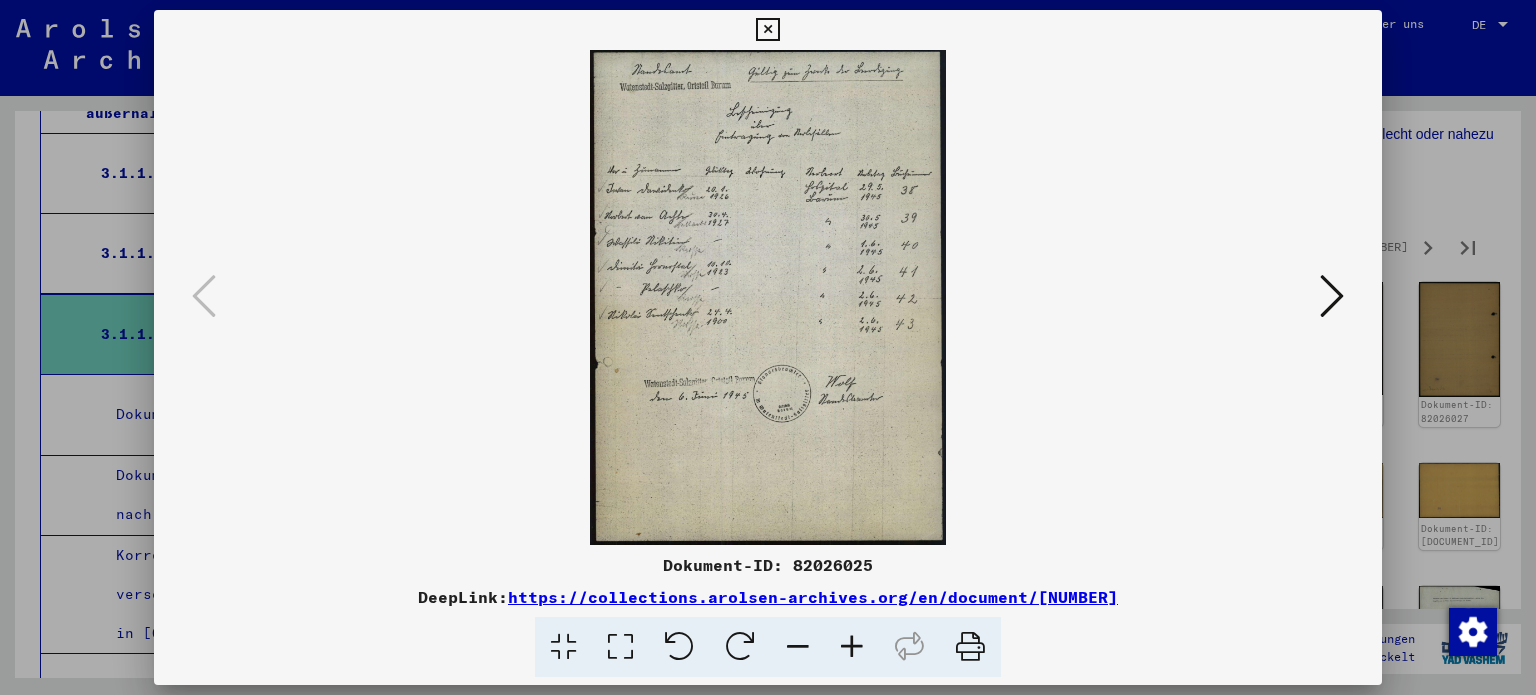click at bounding box center (1332, 296) 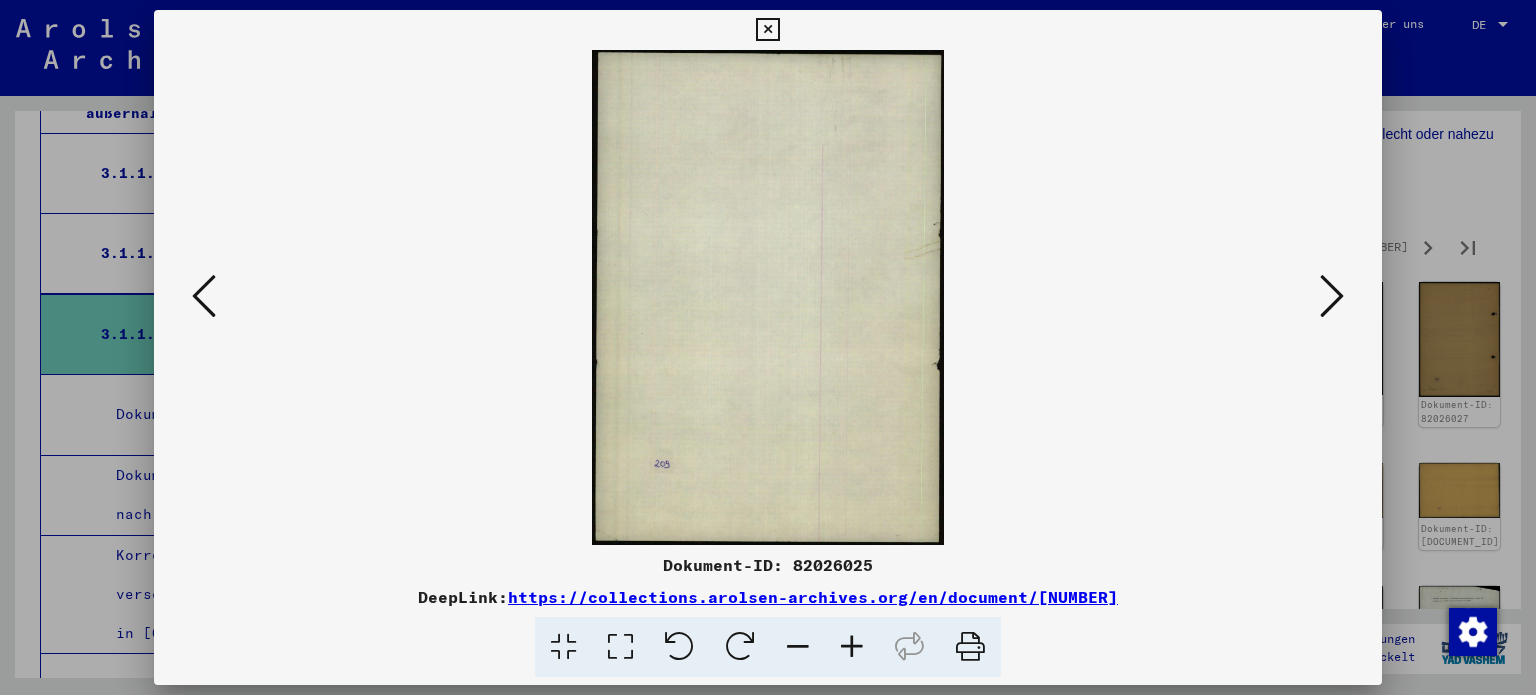 click at bounding box center (1332, 296) 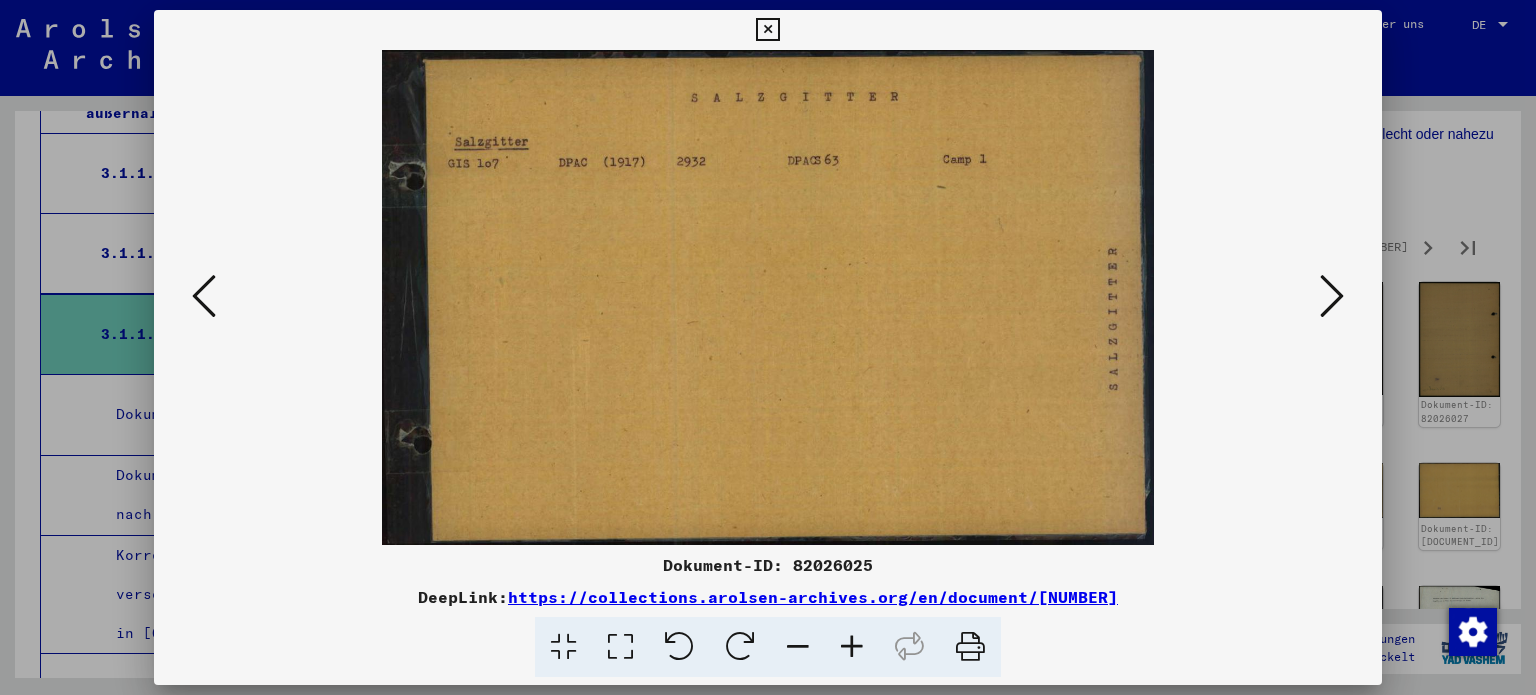 click at bounding box center [1332, 296] 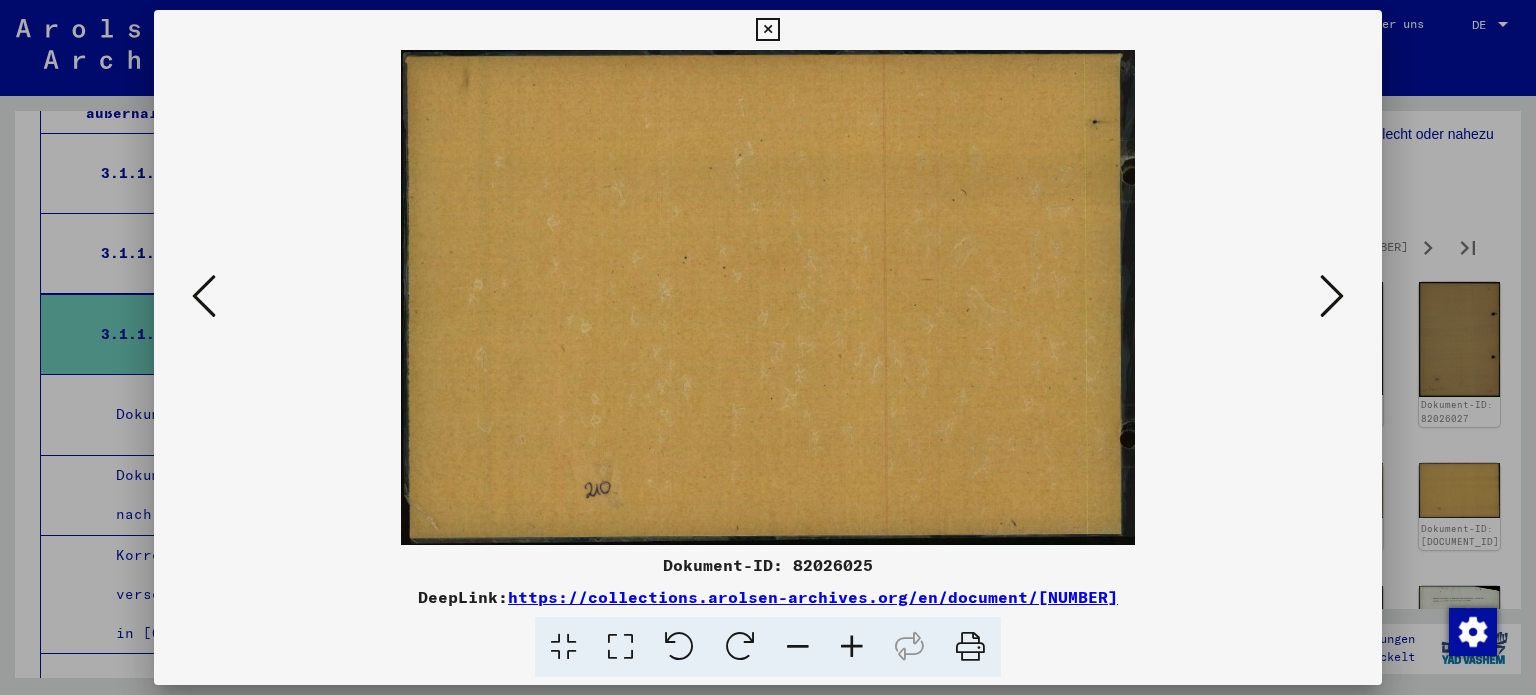 click at bounding box center [1332, 296] 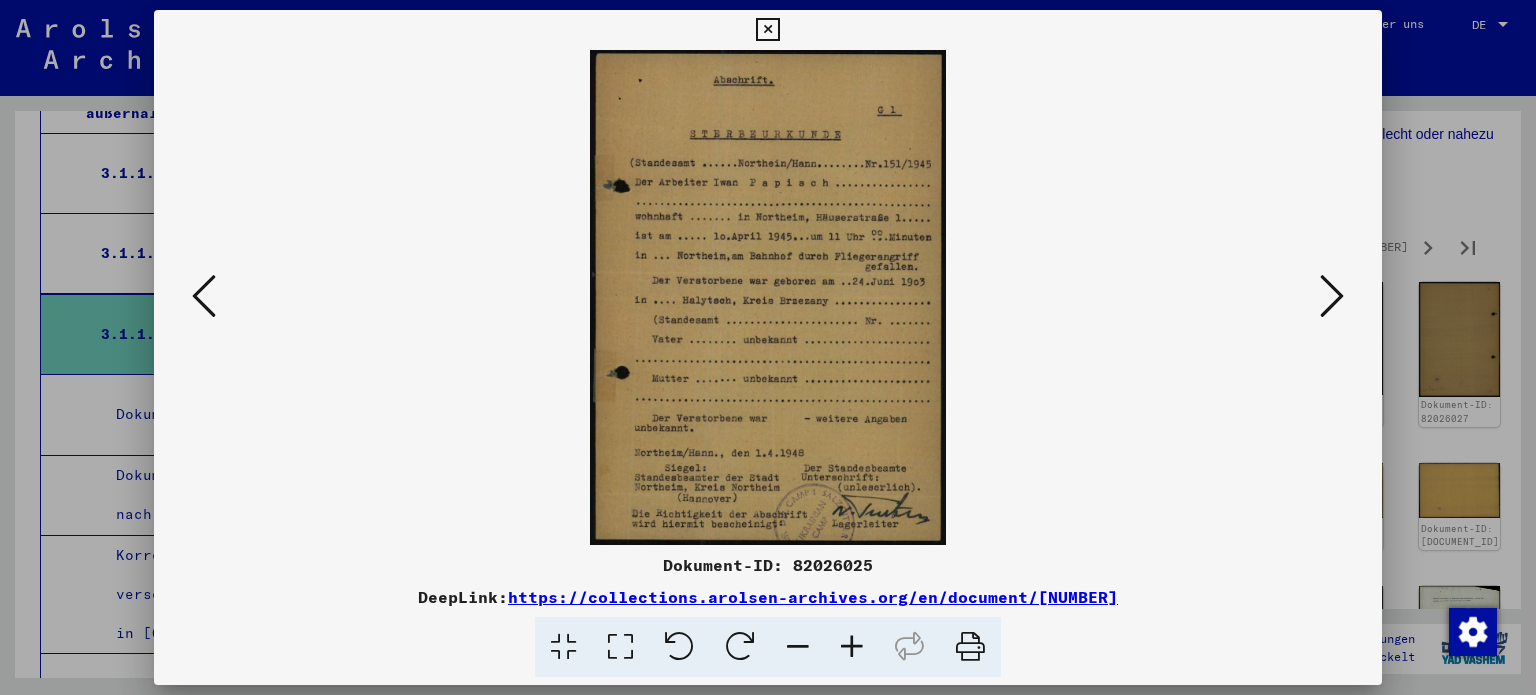 click at bounding box center [1332, 296] 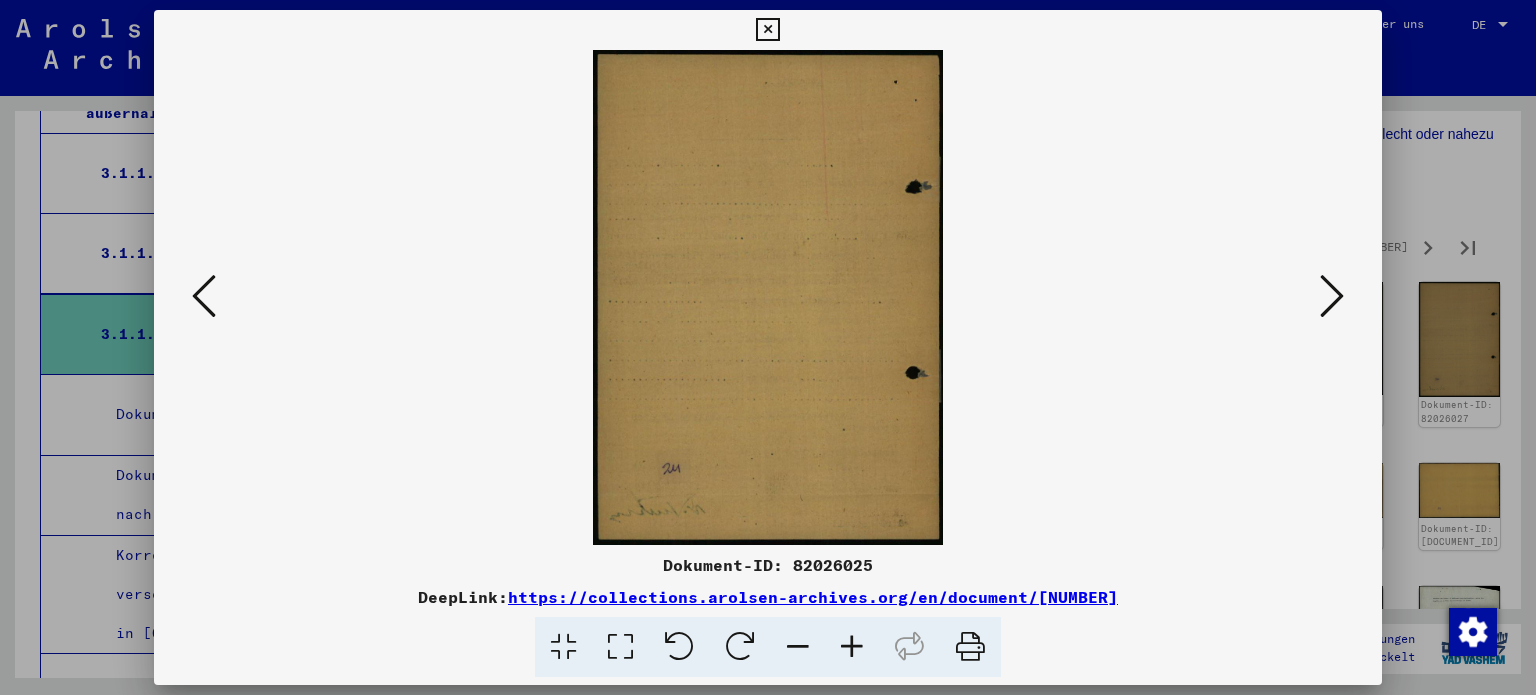 click at bounding box center [1332, 296] 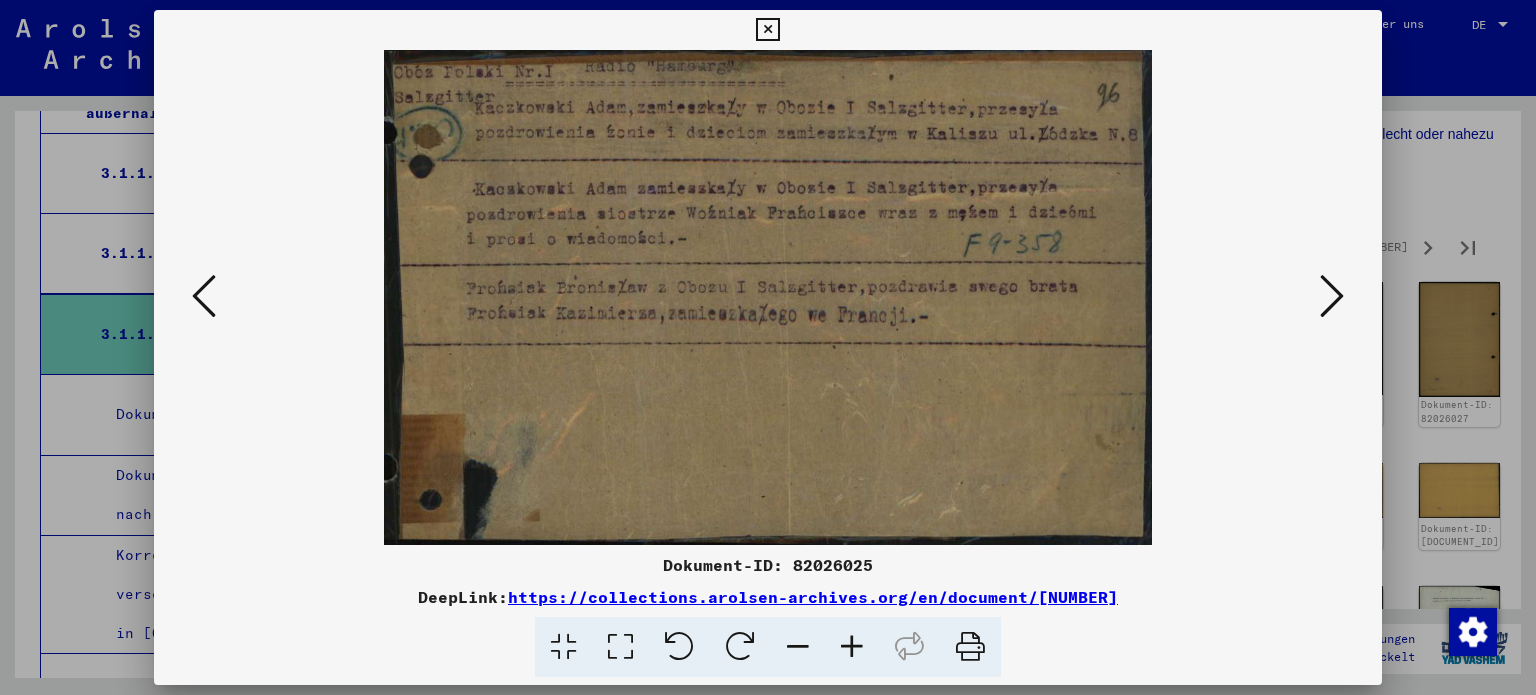 click at bounding box center (1332, 296) 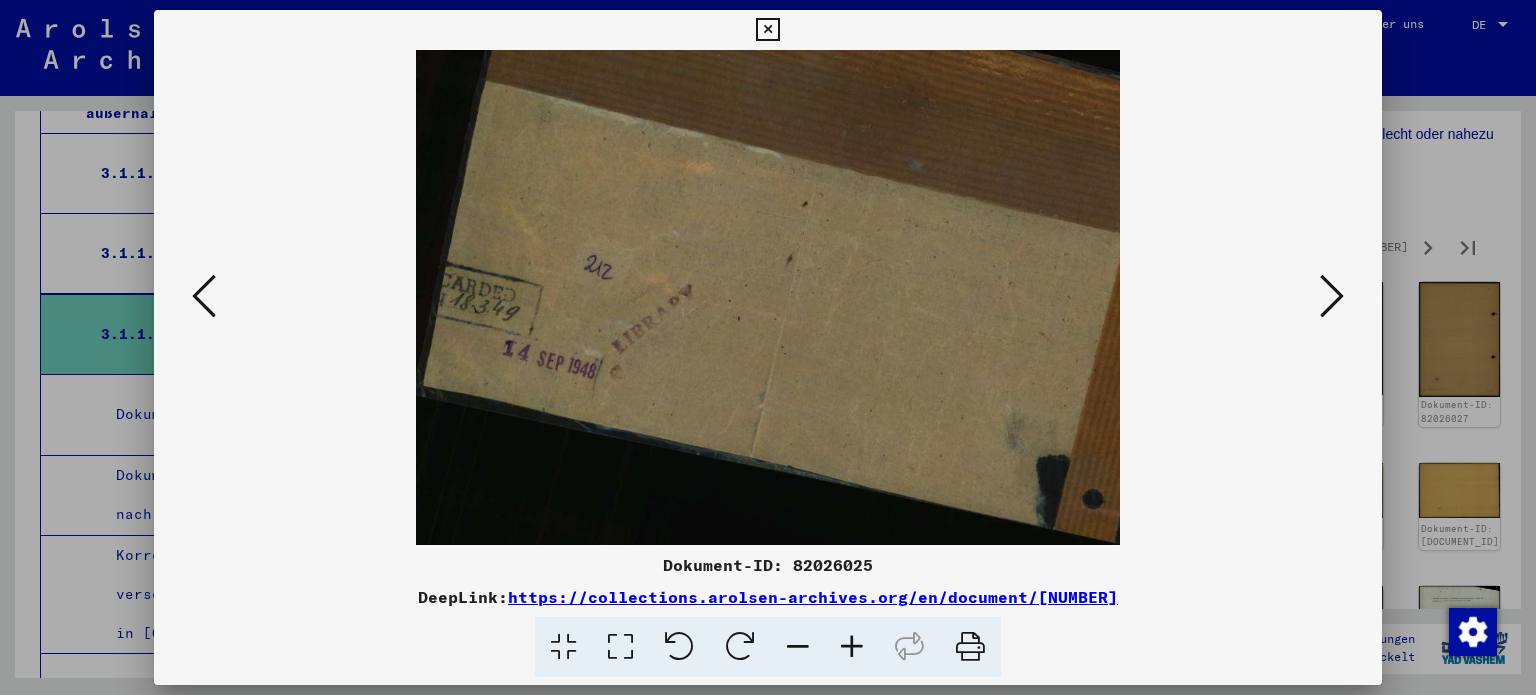 click at bounding box center (1332, 296) 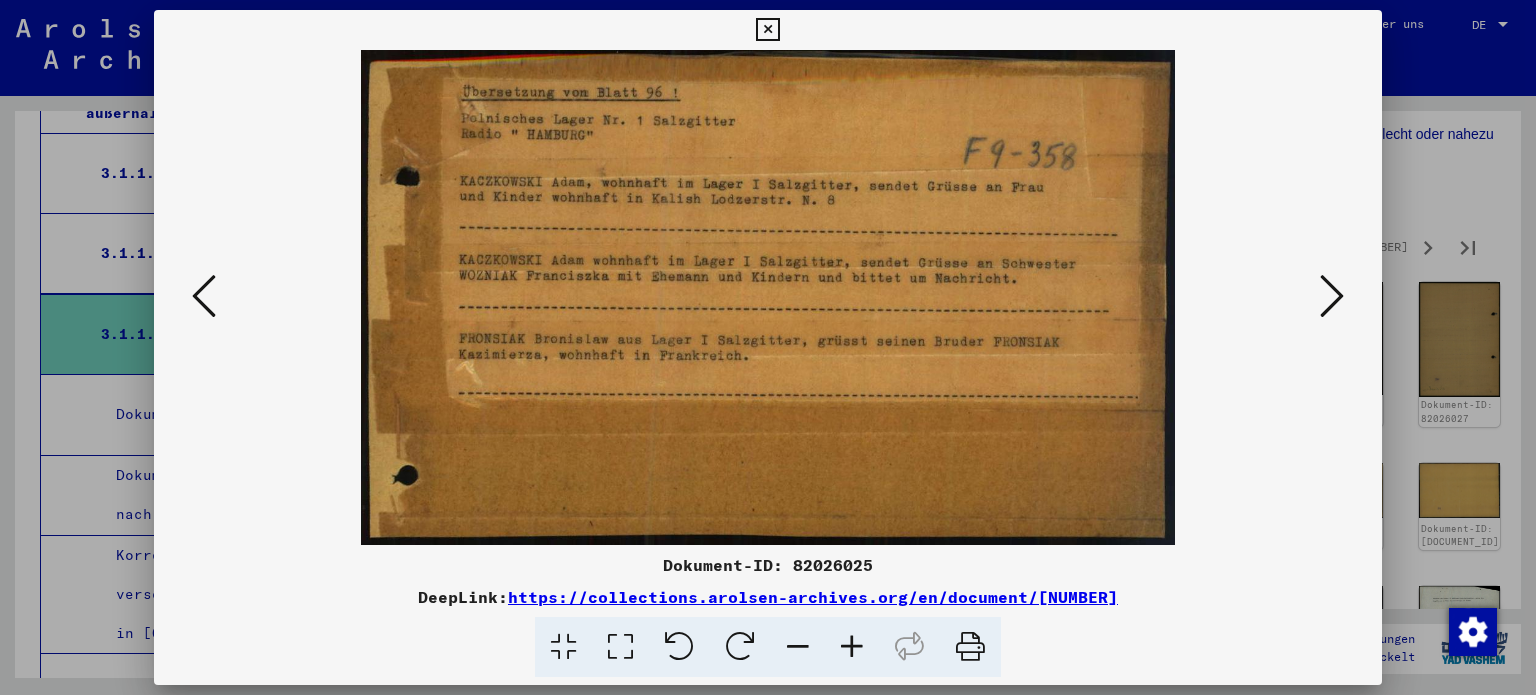 click at bounding box center [1332, 296] 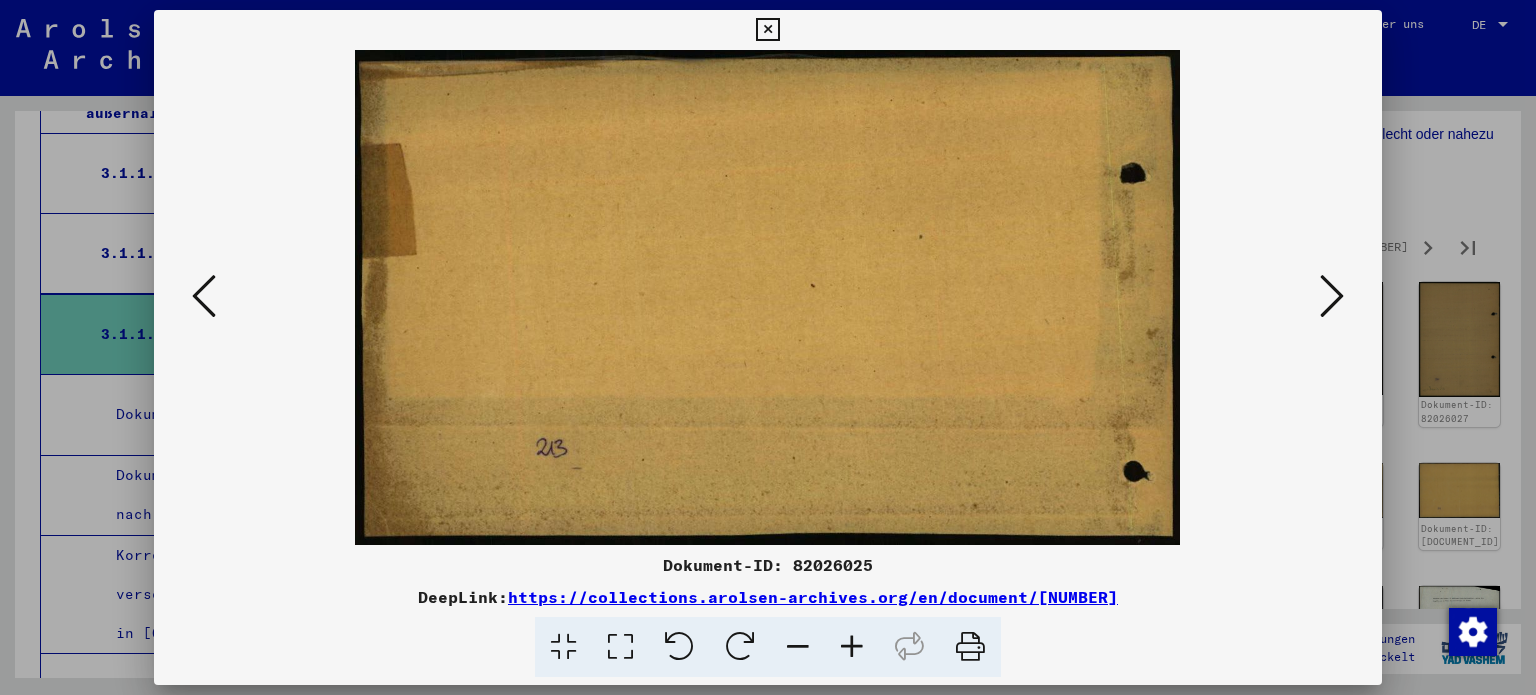 click at bounding box center (1332, 296) 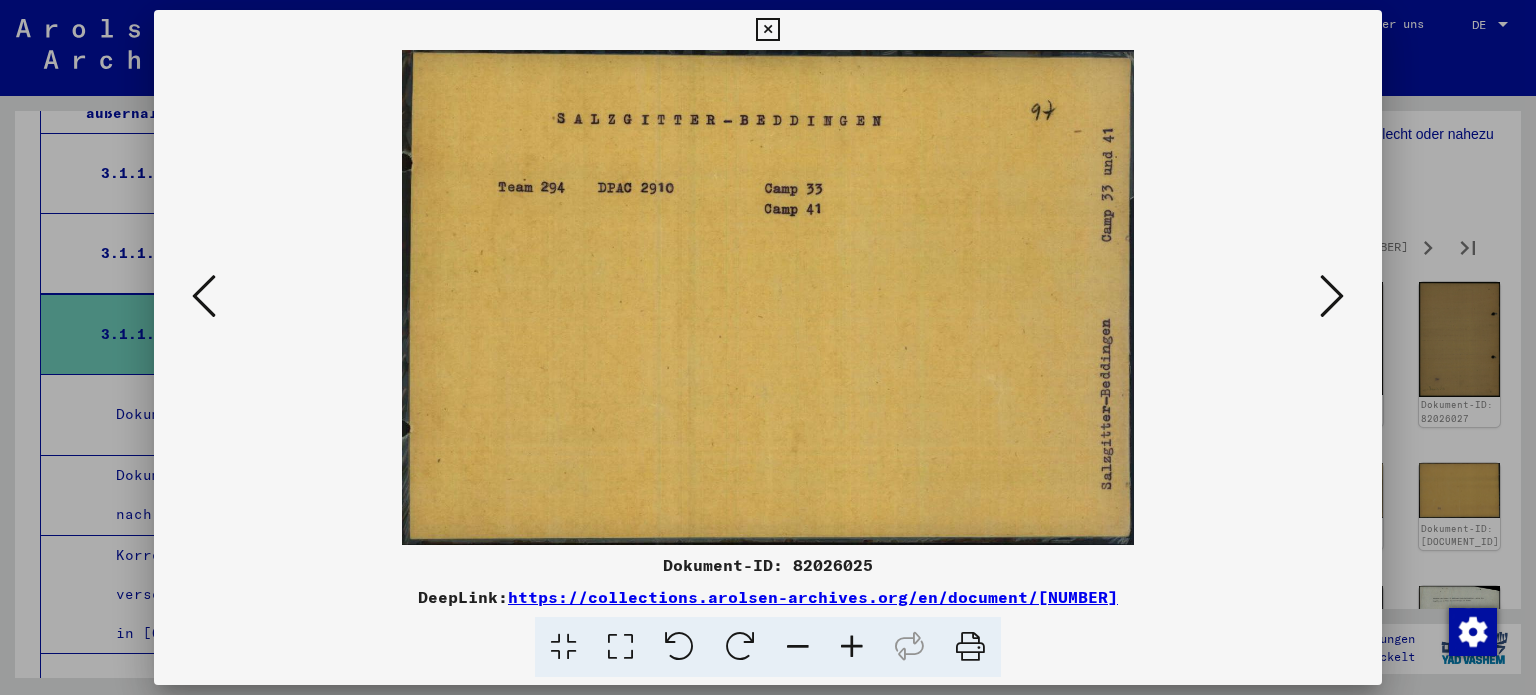 click at bounding box center (1332, 296) 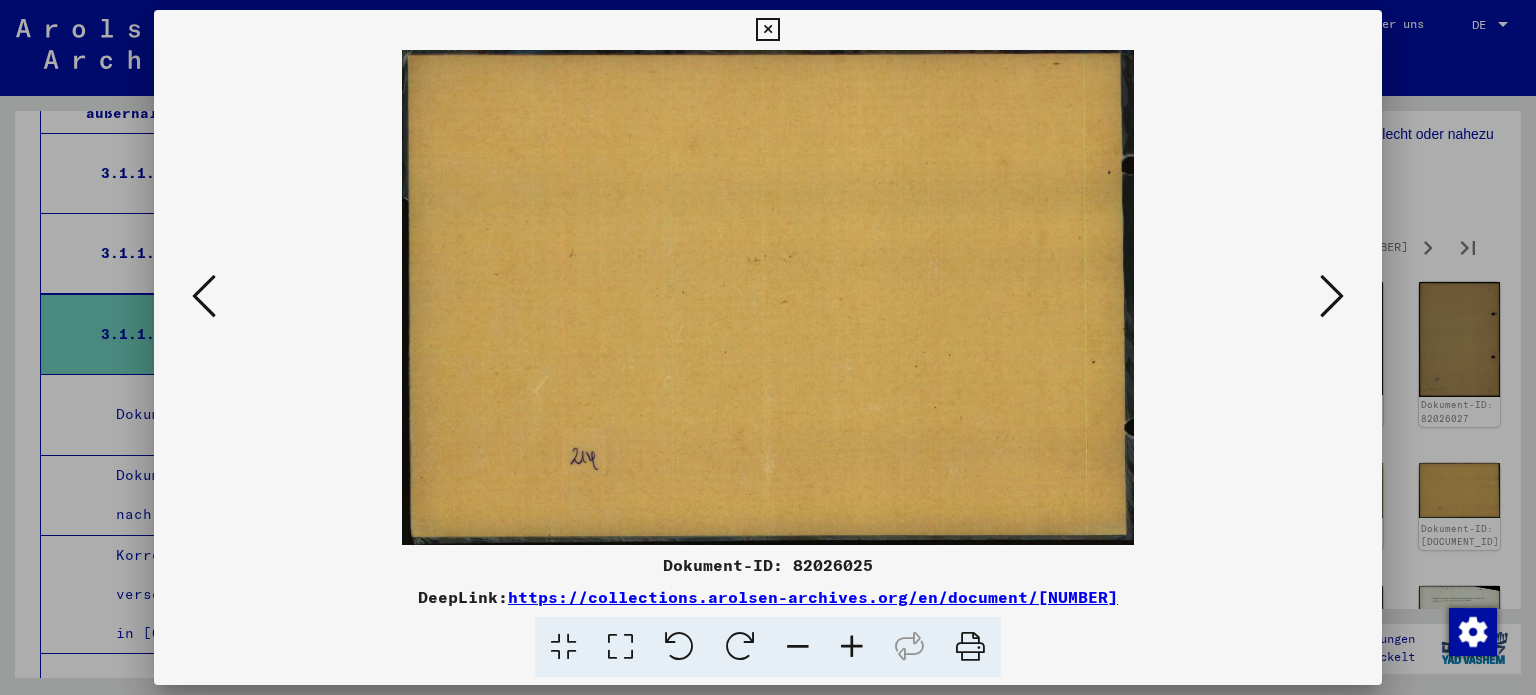 click at bounding box center (1332, 296) 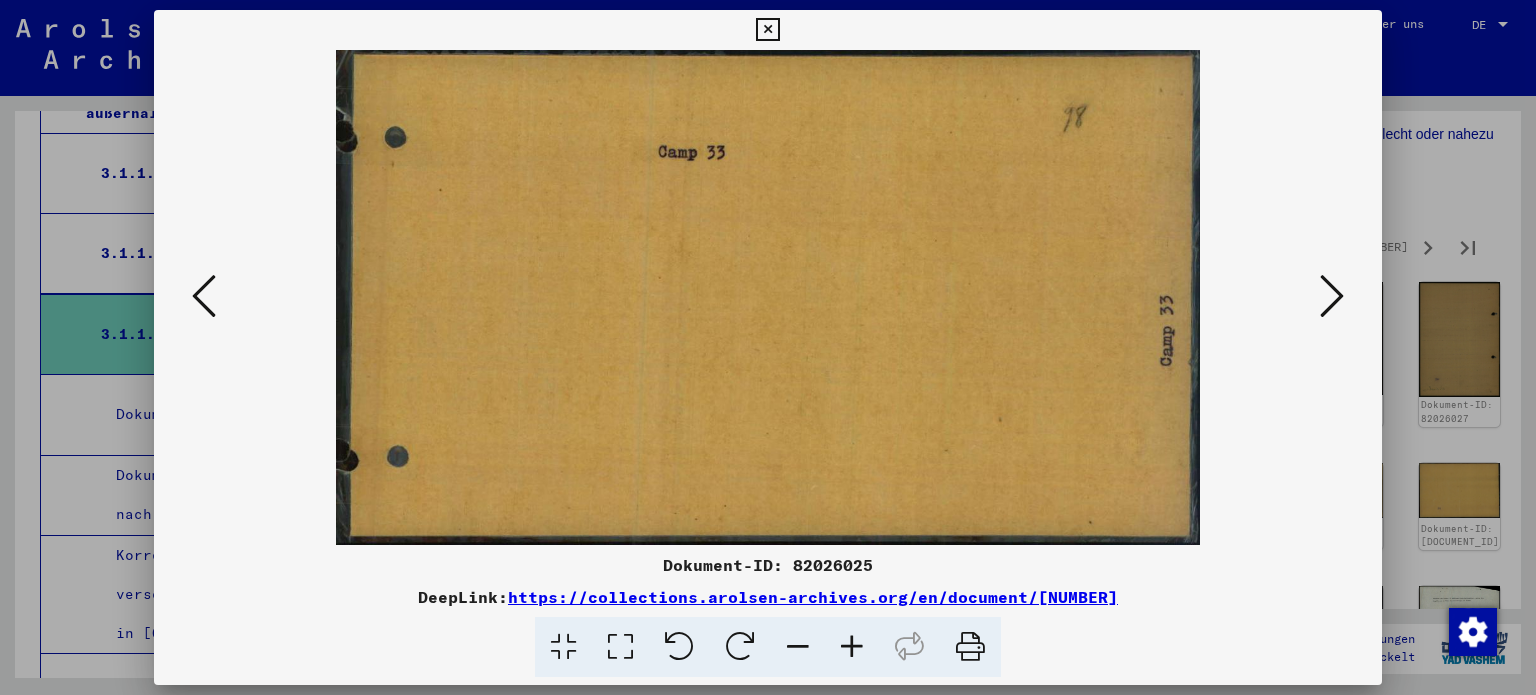 click at bounding box center [1332, 296] 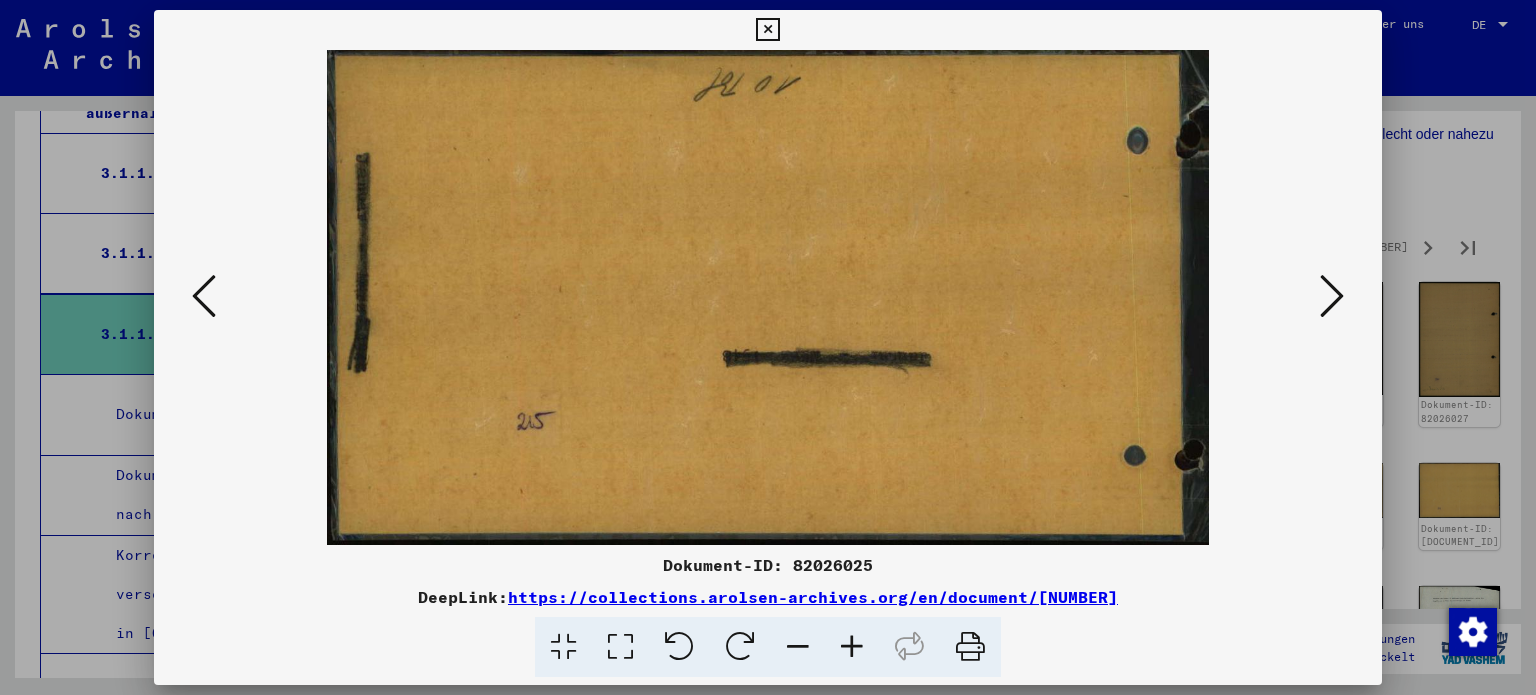 click at bounding box center [1332, 296] 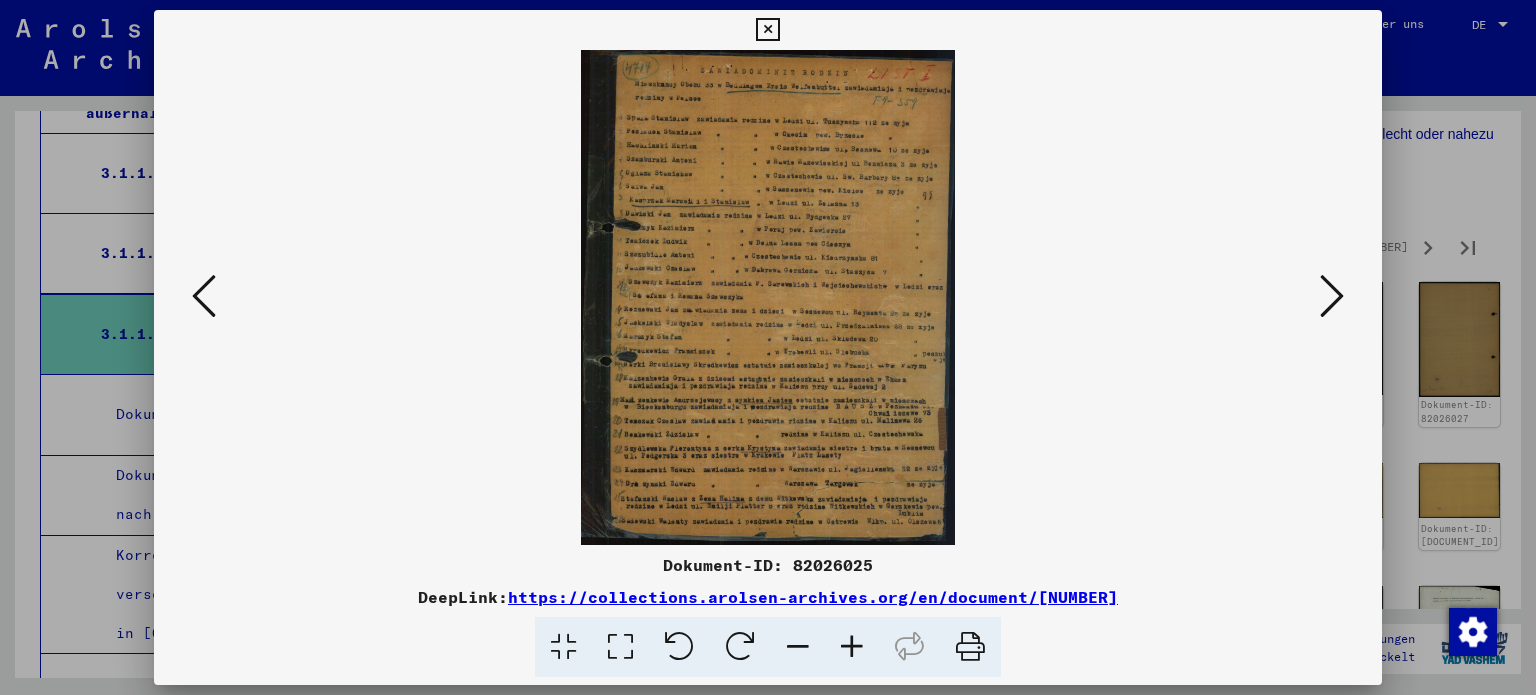 click at bounding box center (852, 647) 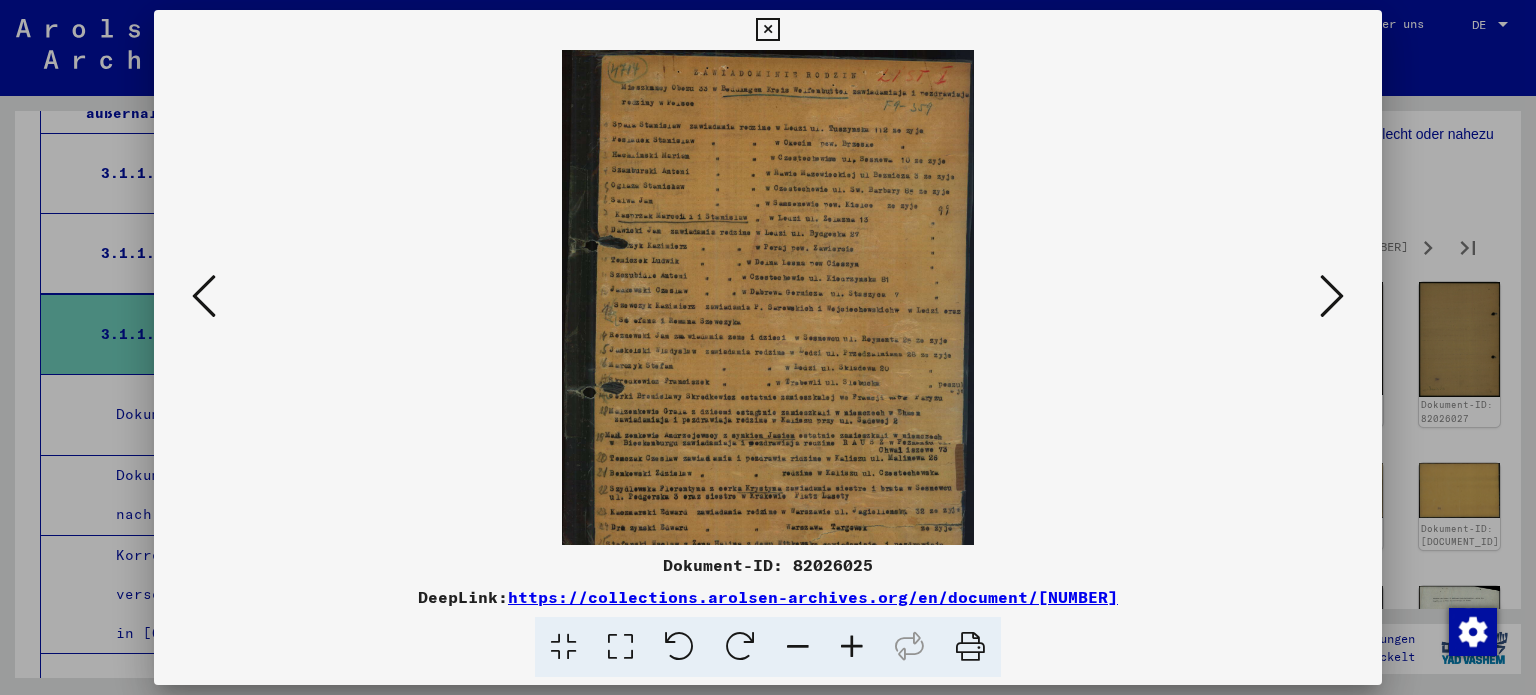 click at bounding box center (852, 647) 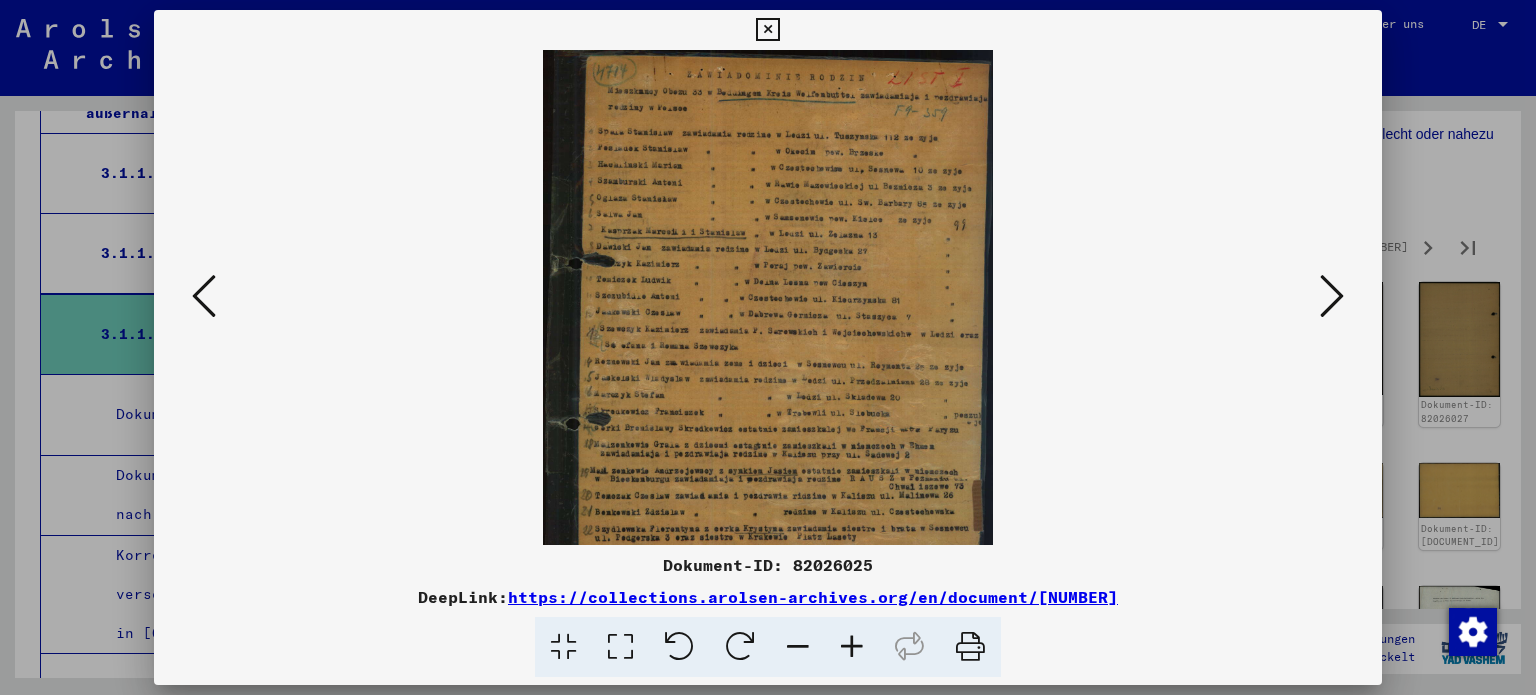 click at bounding box center (852, 647) 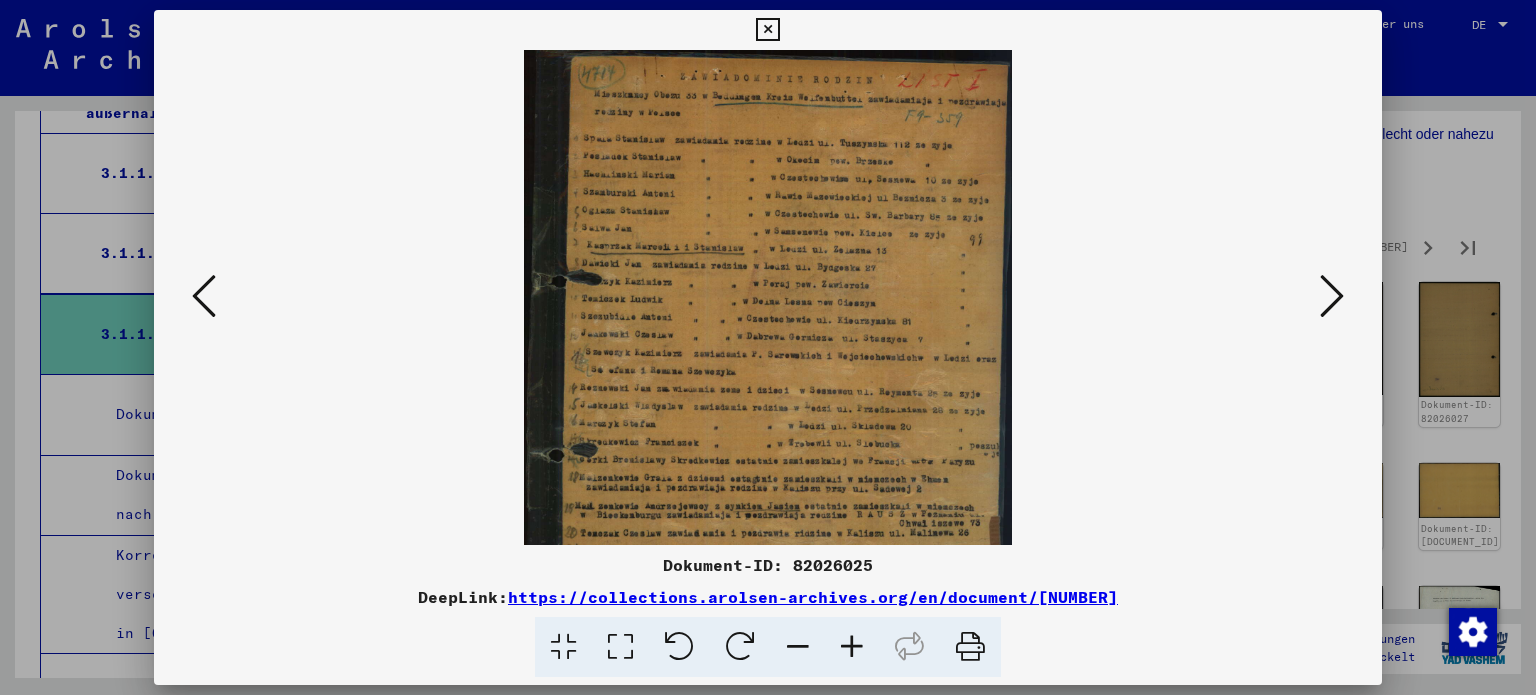 click at bounding box center (852, 647) 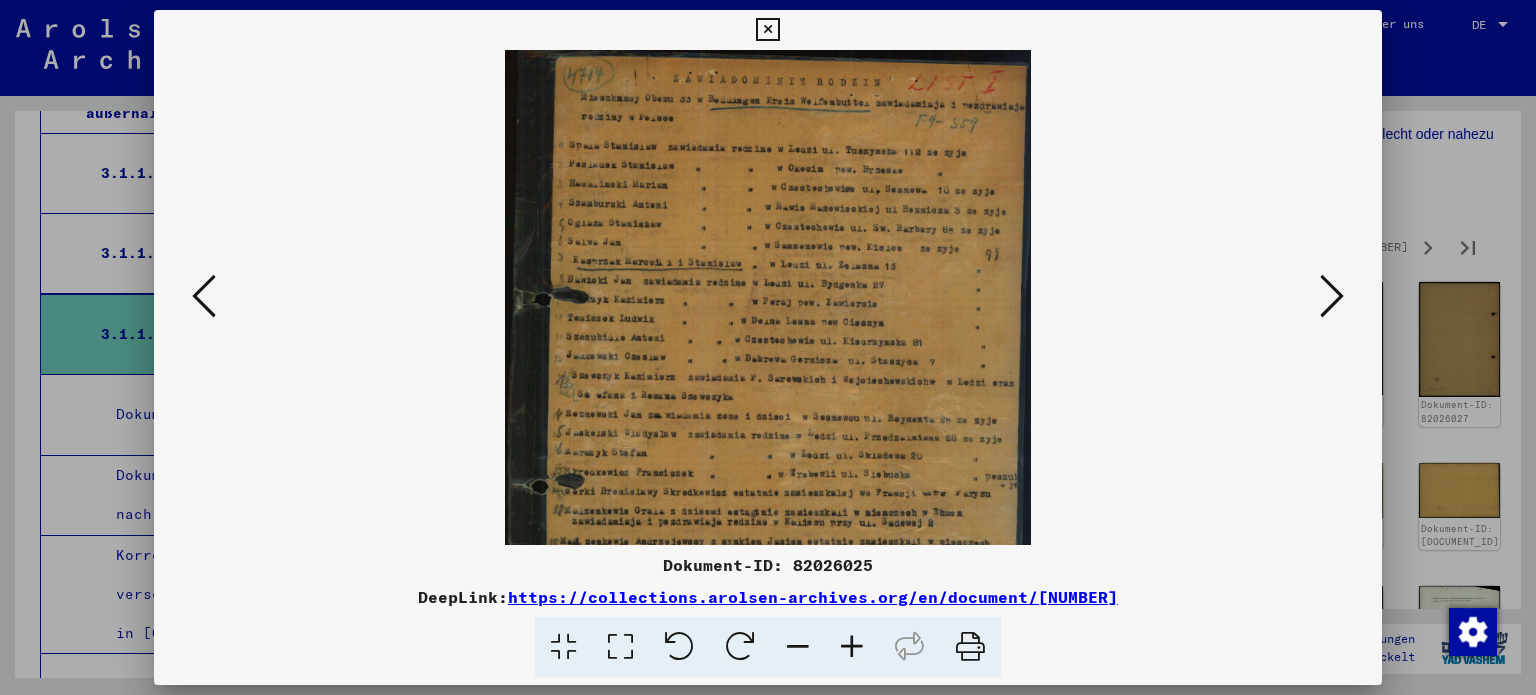click at bounding box center (852, 647) 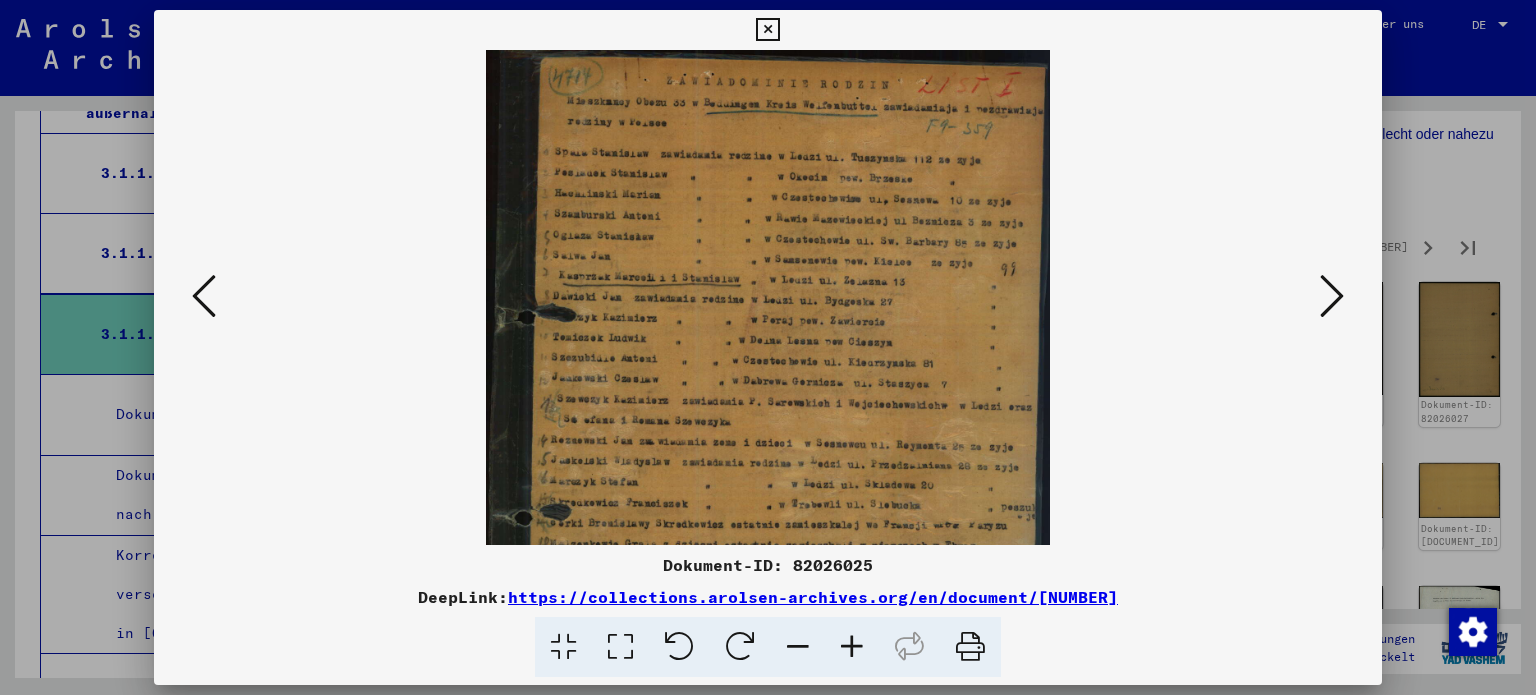 click at bounding box center [852, 647] 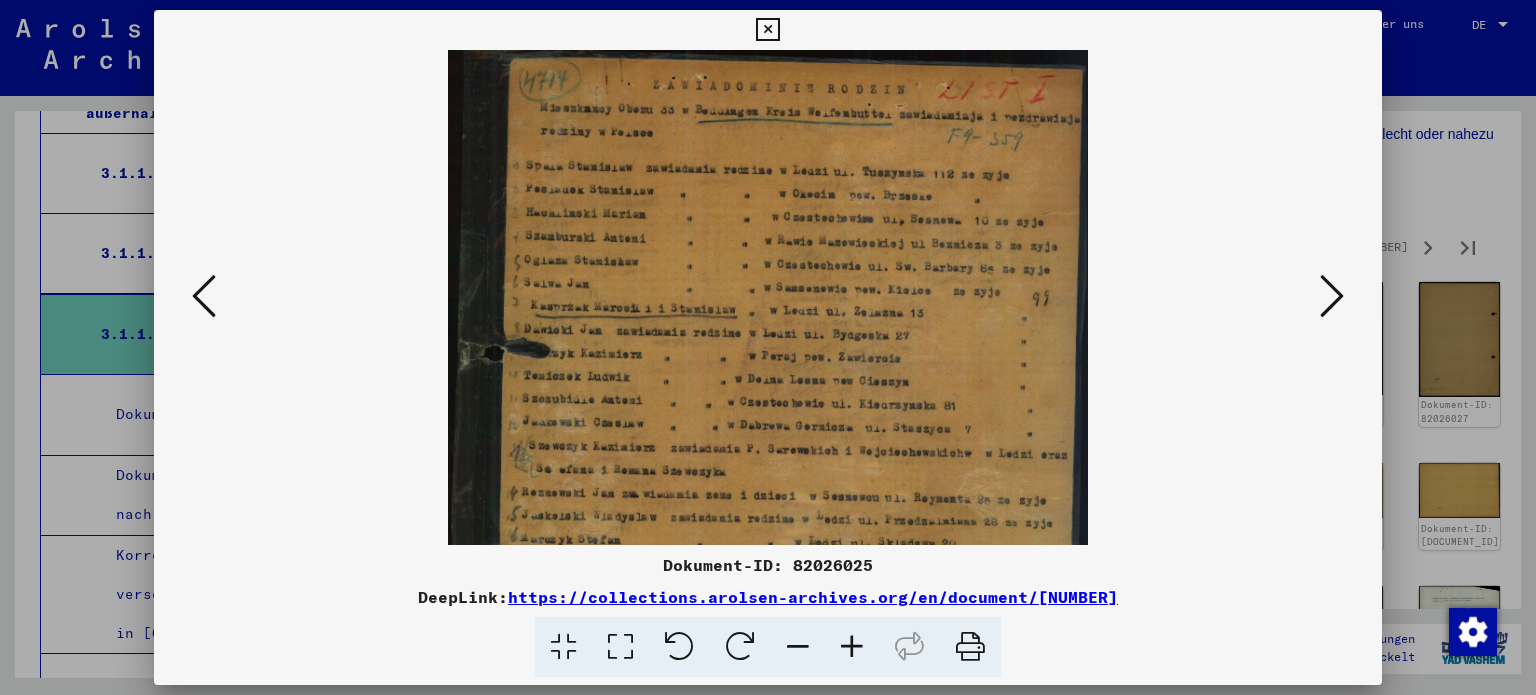 click at bounding box center (852, 647) 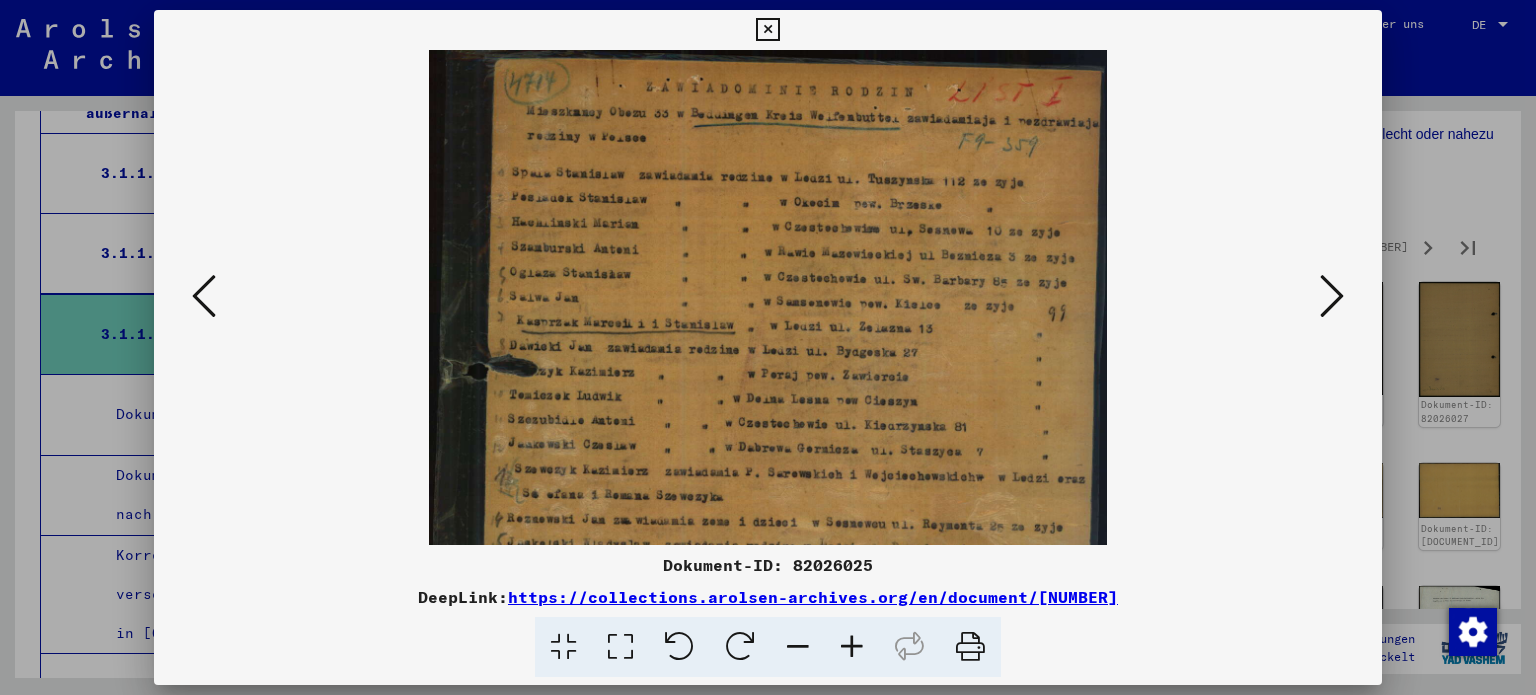 click at bounding box center (852, 647) 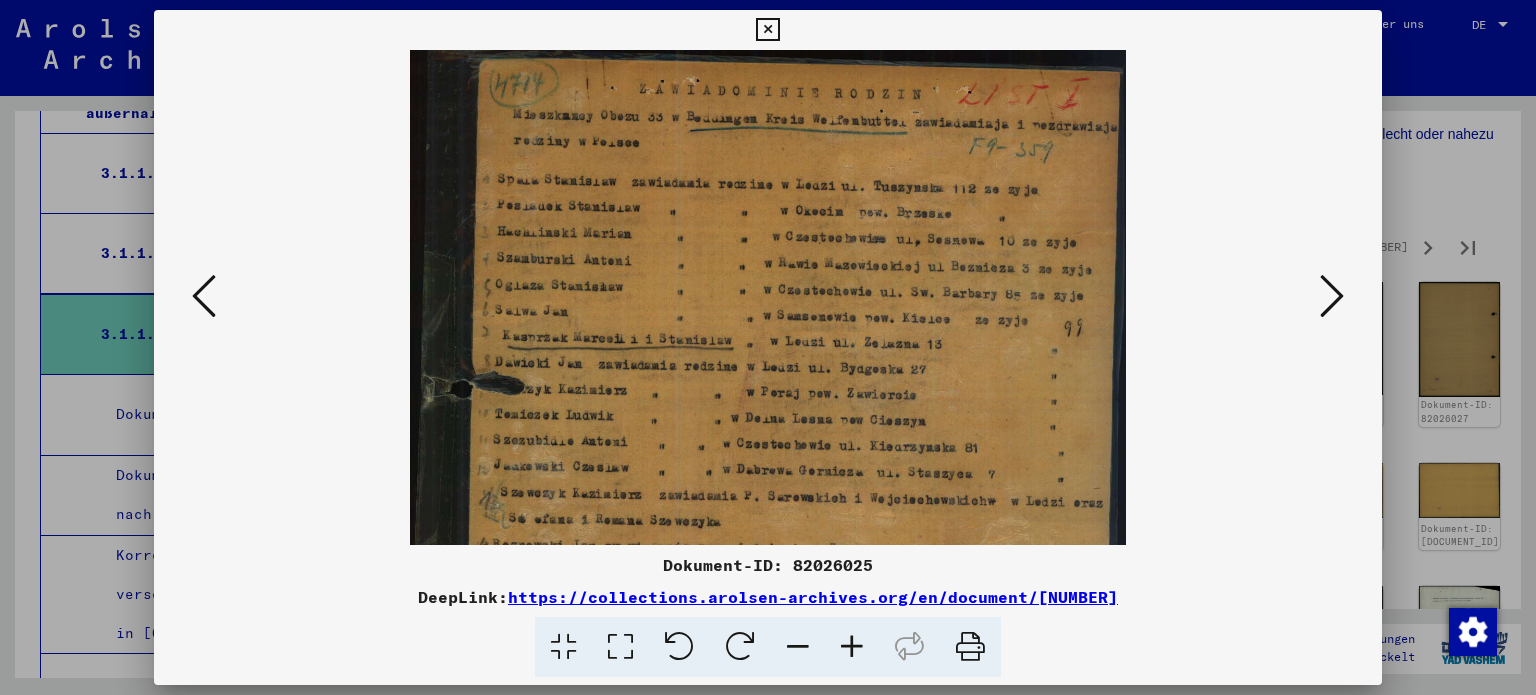 click at bounding box center [852, 647] 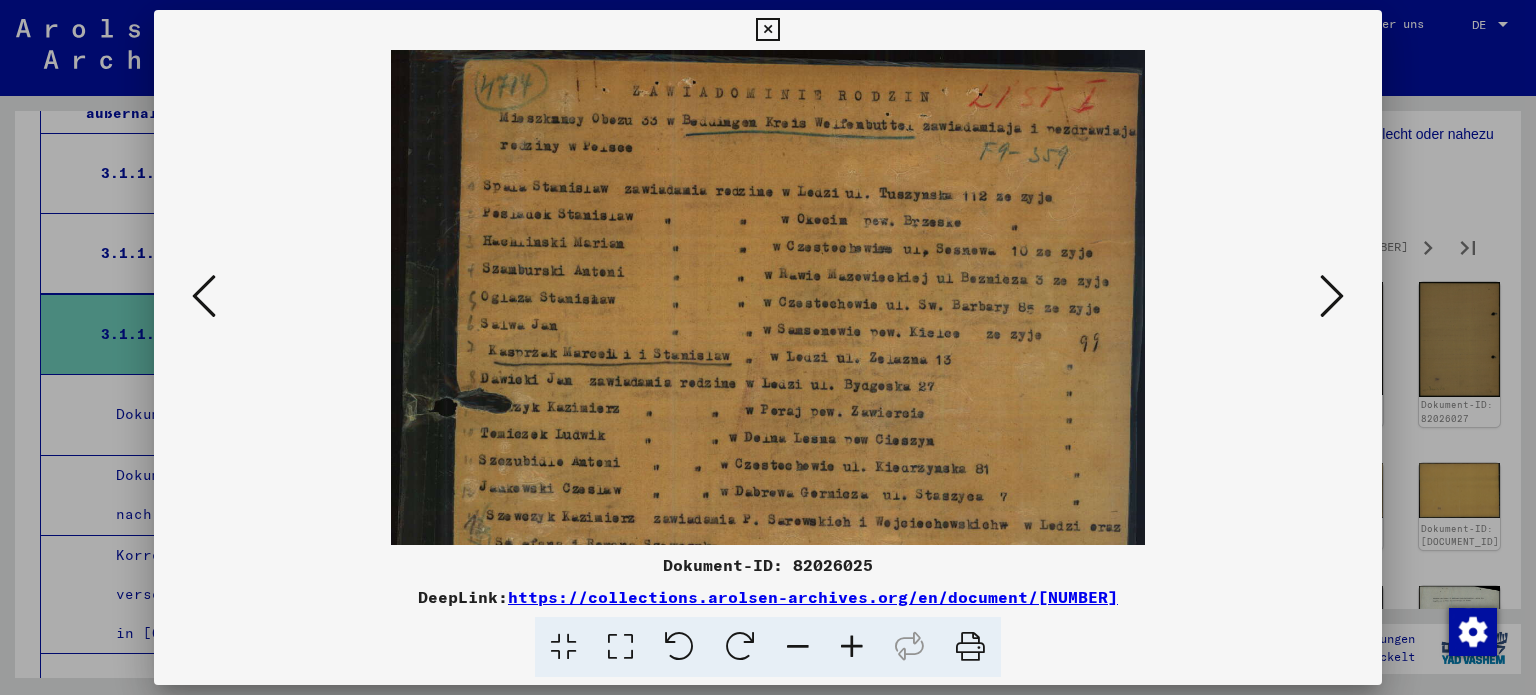 click at bounding box center [852, 647] 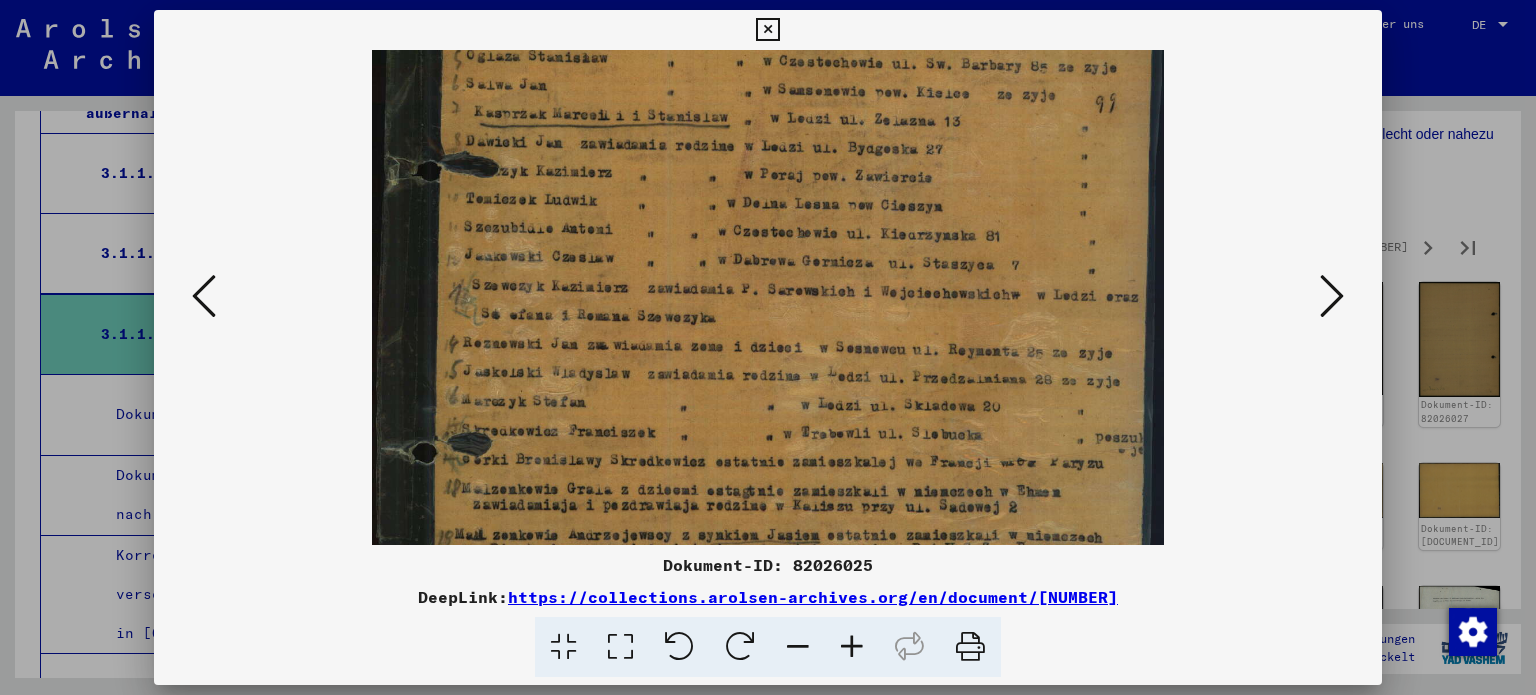 scroll, scrollTop: 260, scrollLeft: 0, axis: vertical 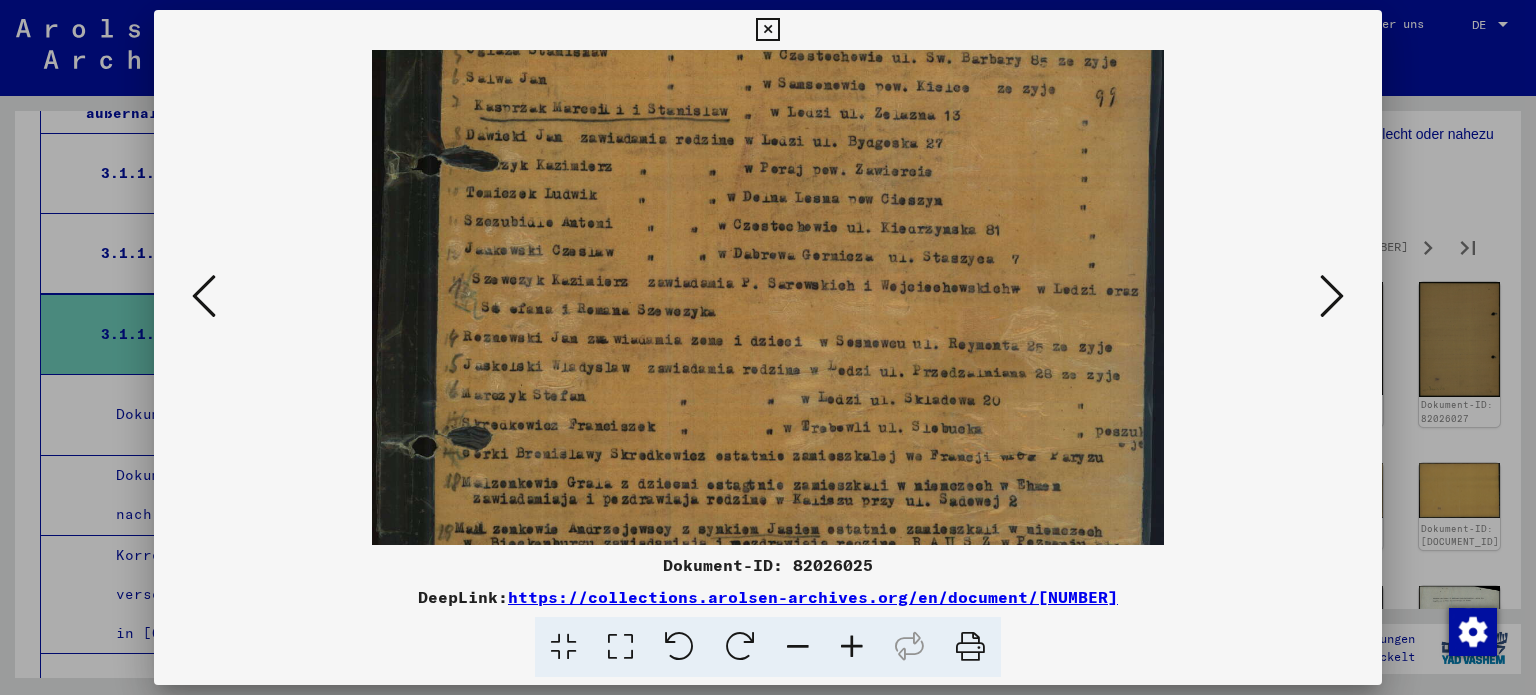 drag, startPoint x: 924, startPoint y: 452, endPoint x: 930, endPoint y: 197, distance: 255.07057 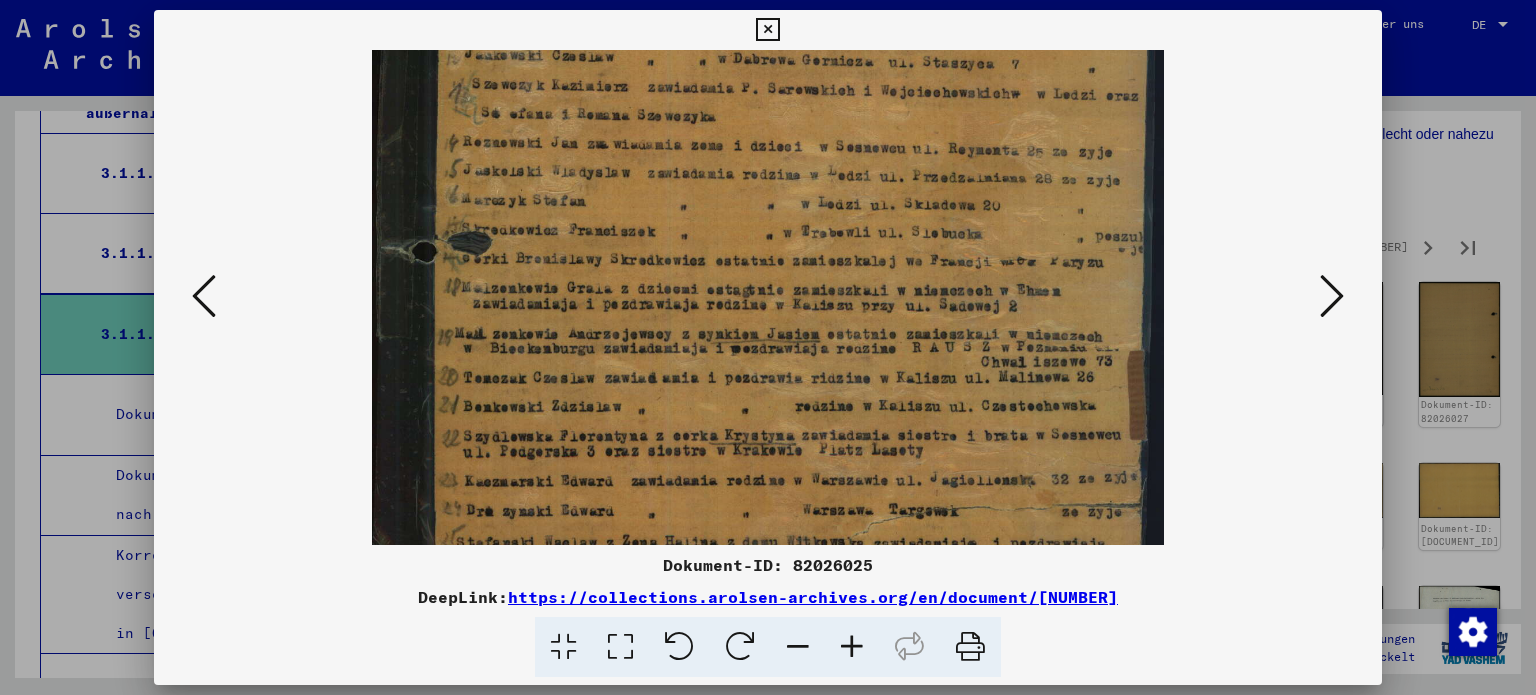 scroll, scrollTop: 509, scrollLeft: 0, axis: vertical 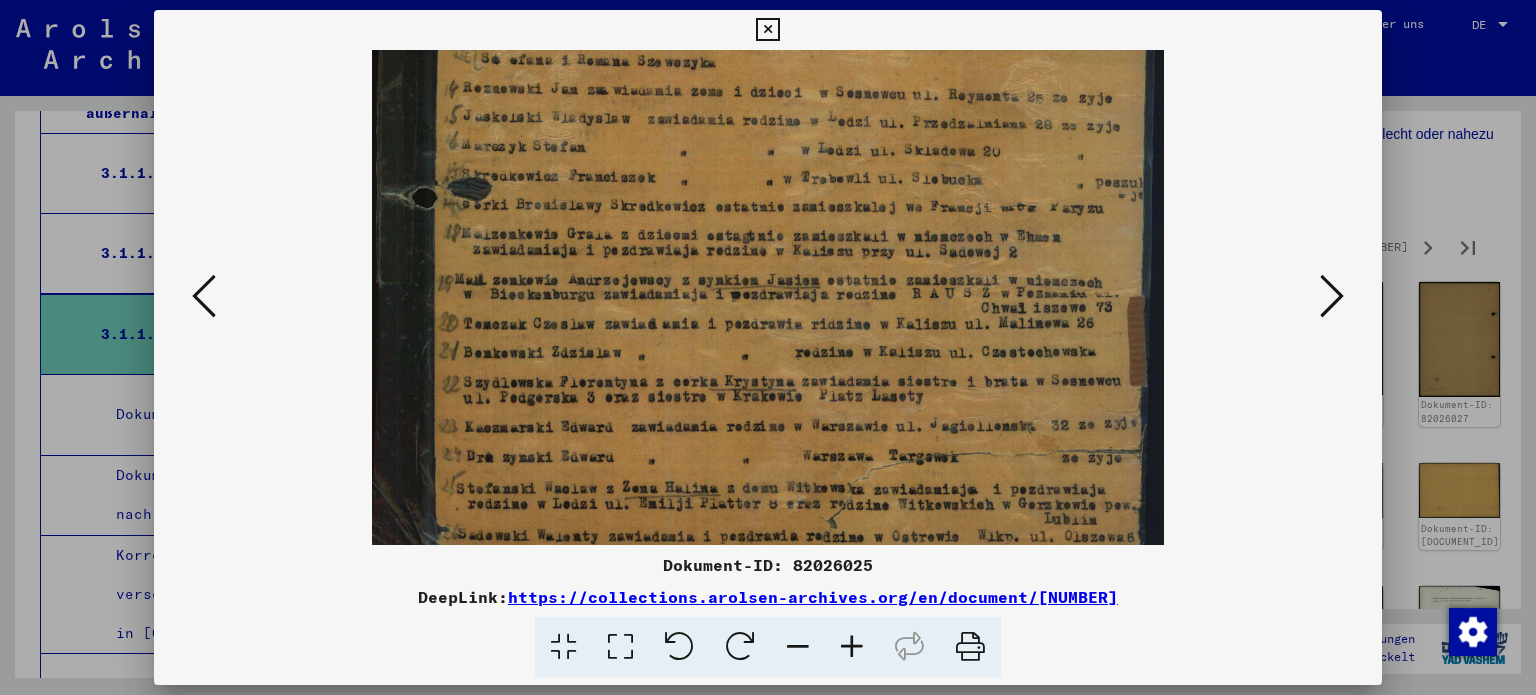 drag, startPoint x: 856, startPoint y: 421, endPoint x: 855, endPoint y: 185, distance: 236.00212 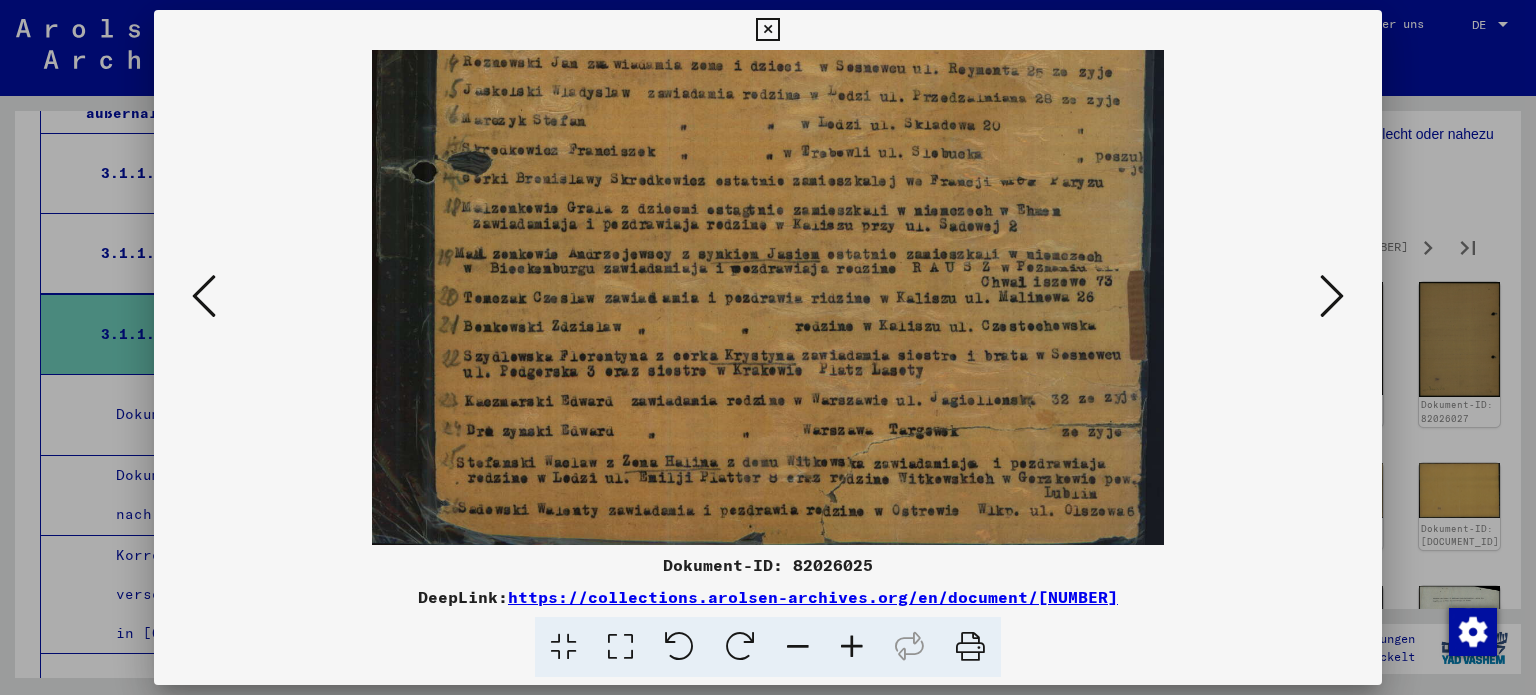 scroll, scrollTop: 549, scrollLeft: 0, axis: vertical 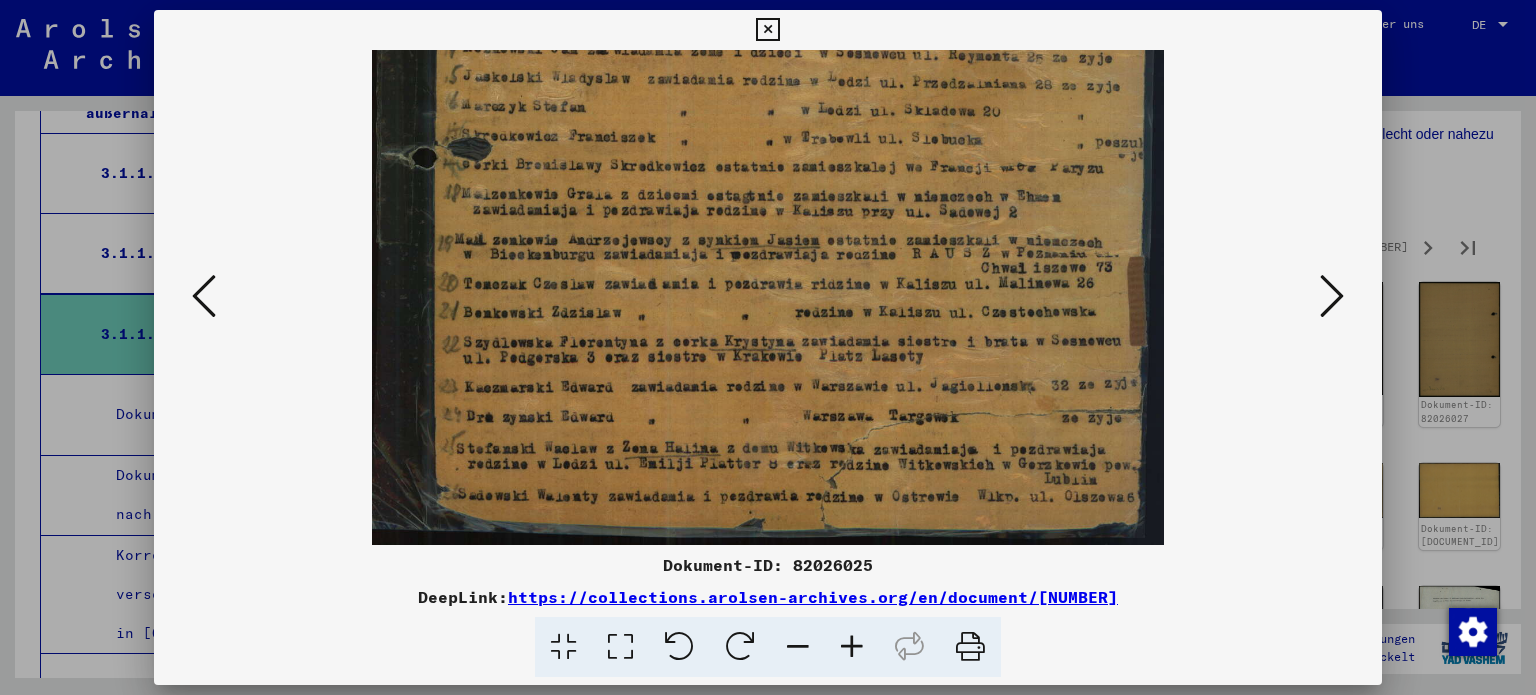 drag, startPoint x: 852, startPoint y: 437, endPoint x: 852, endPoint y: 214, distance: 223 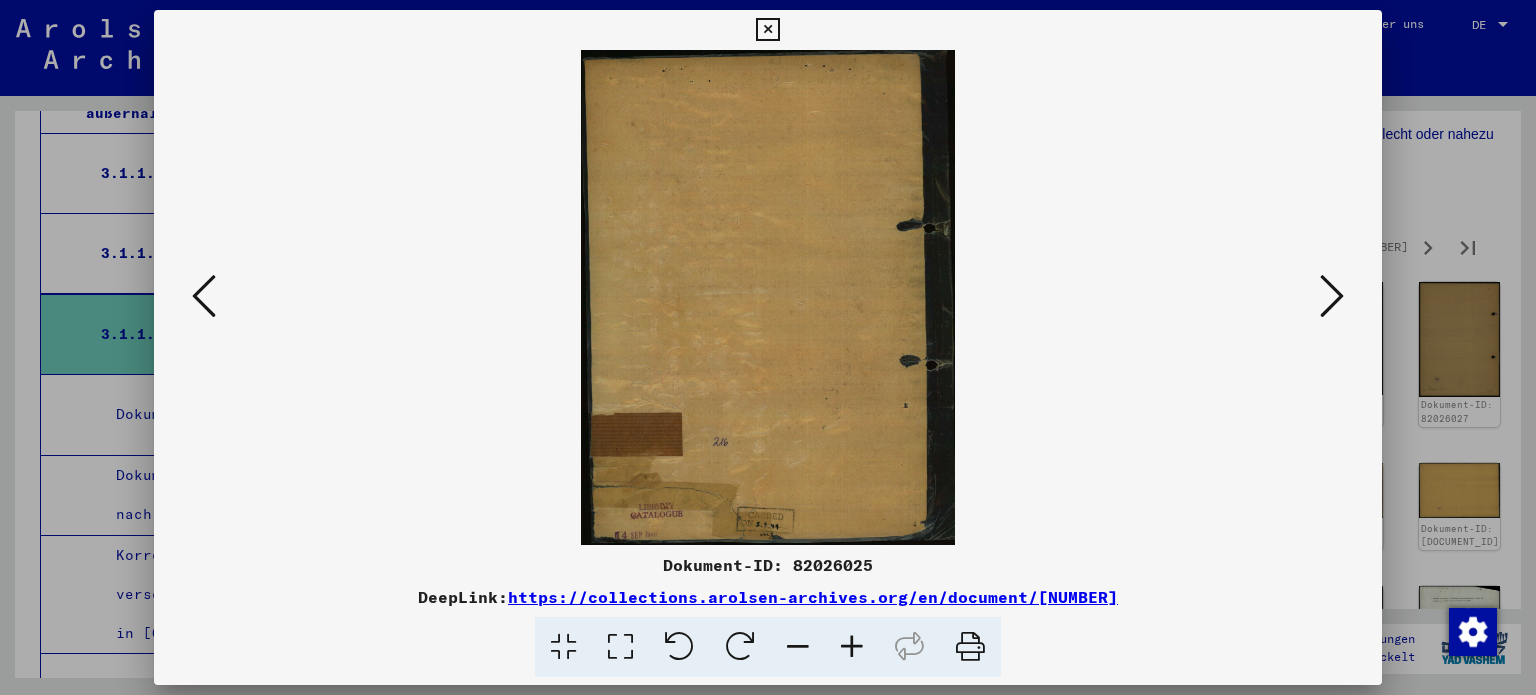 click at bounding box center (1332, 296) 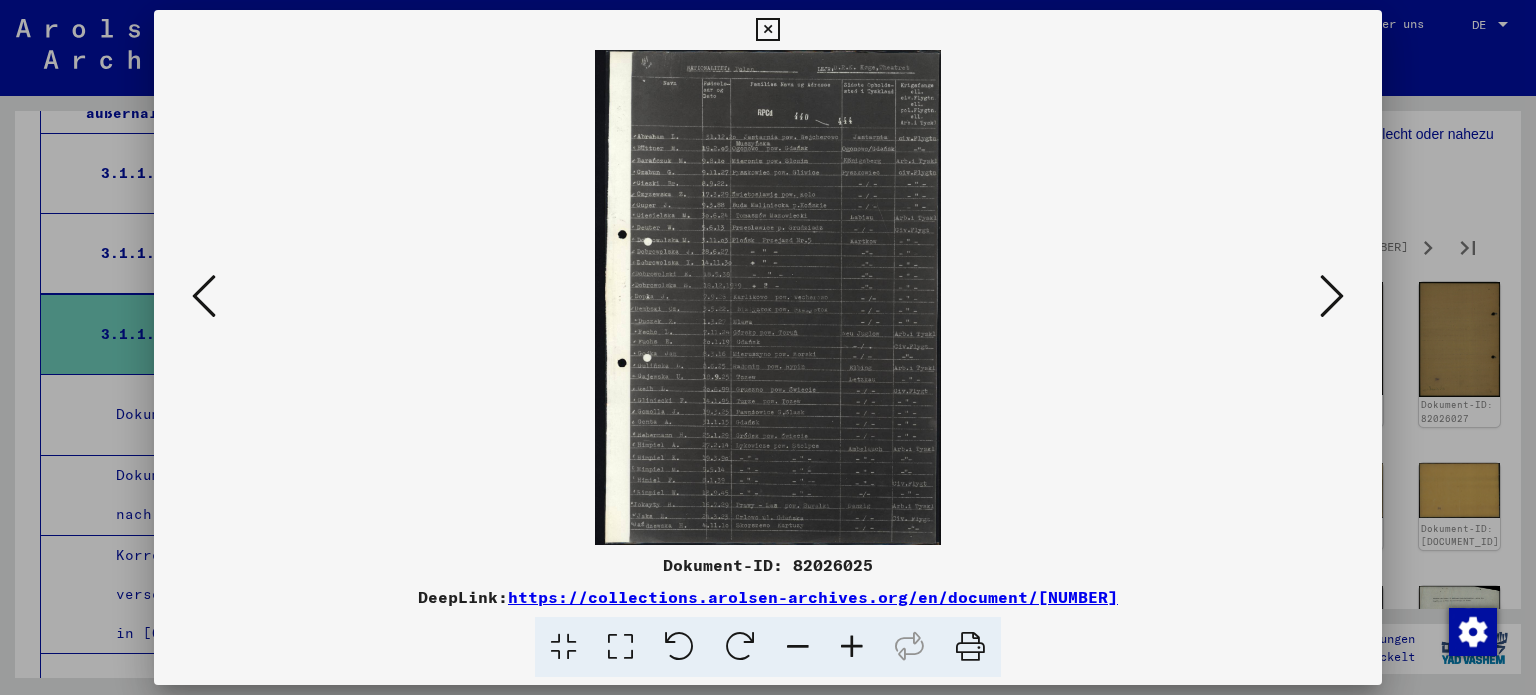 click at bounding box center [852, 647] 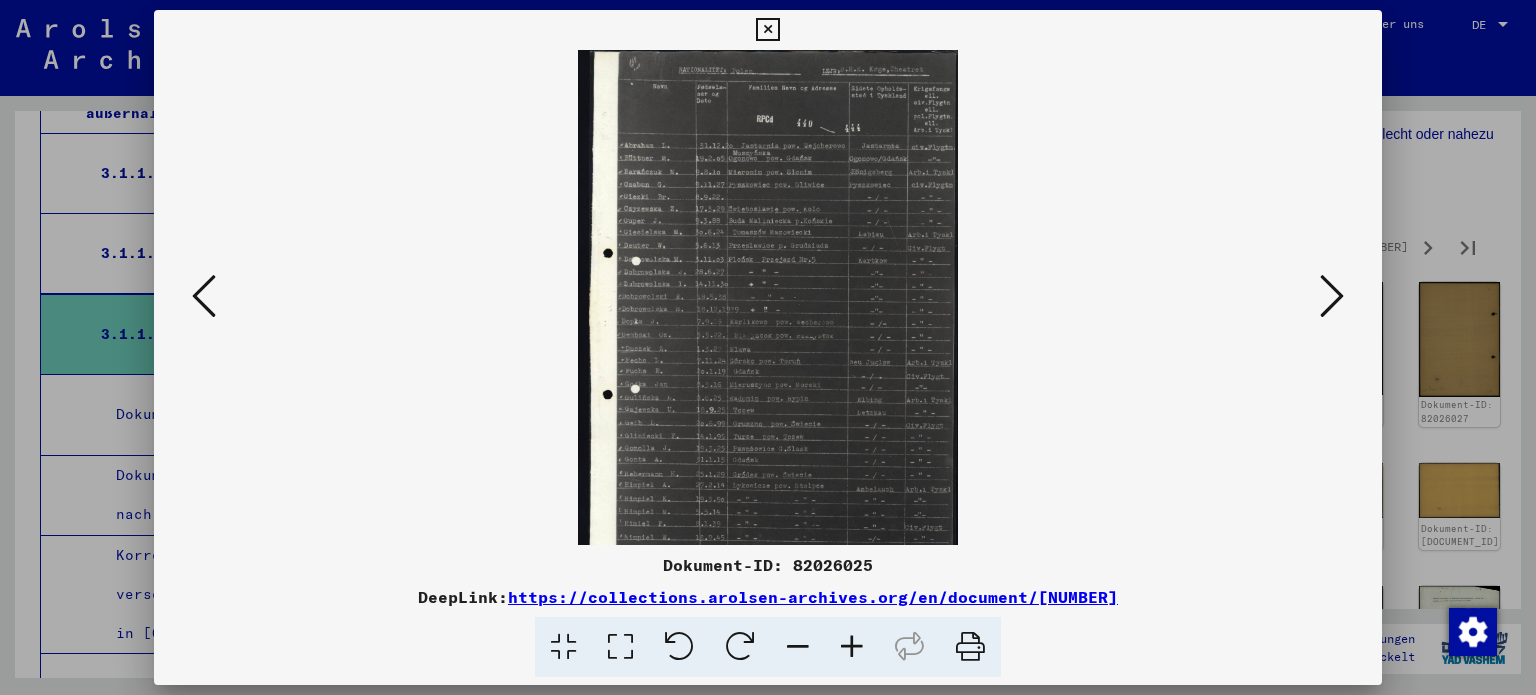 click at bounding box center (852, 647) 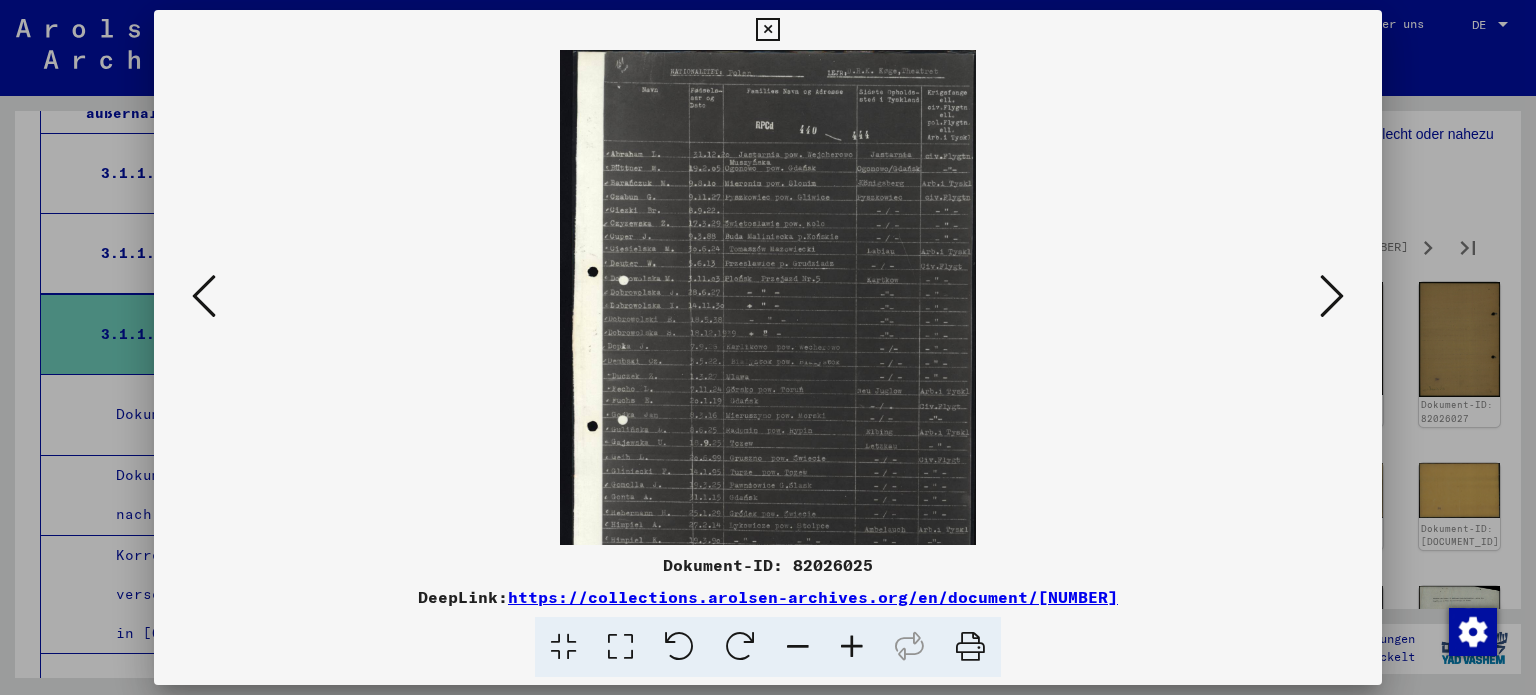 click at bounding box center (852, 647) 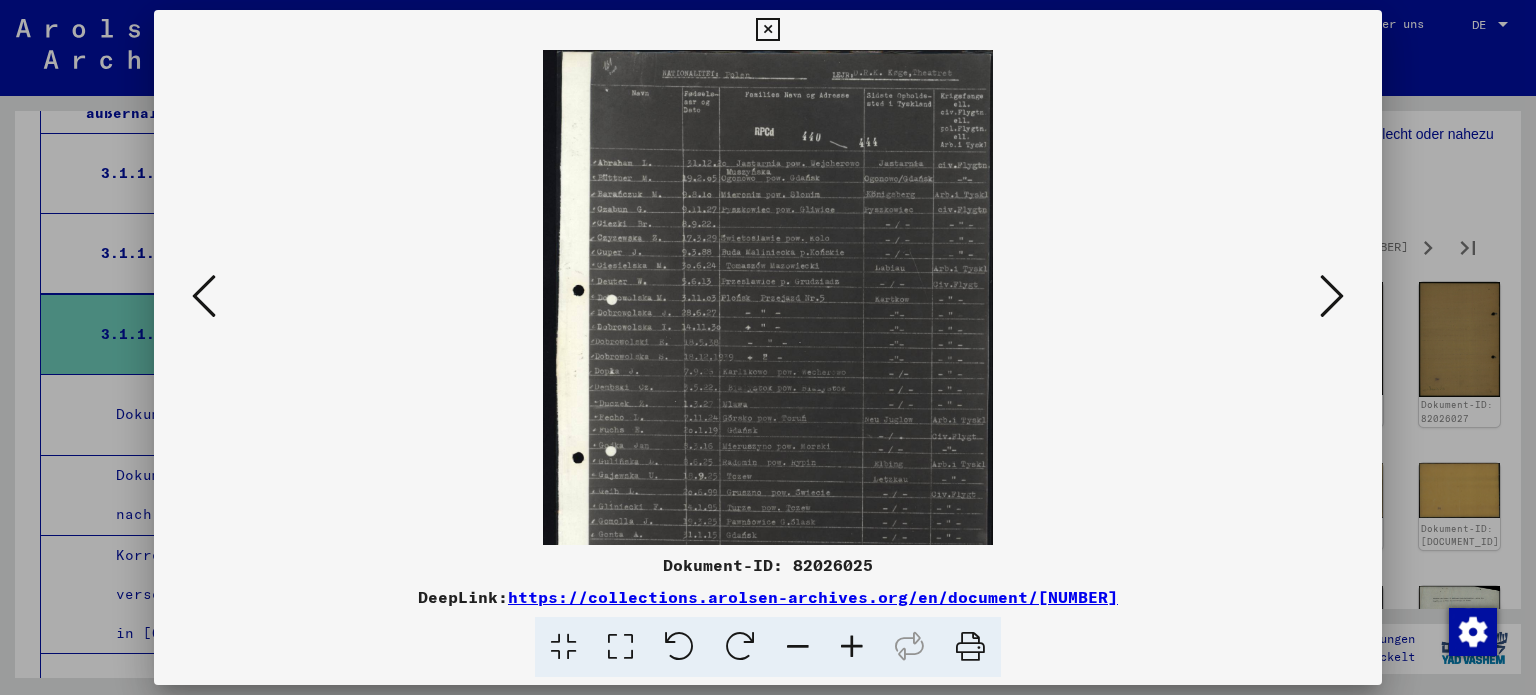 click at bounding box center (852, 647) 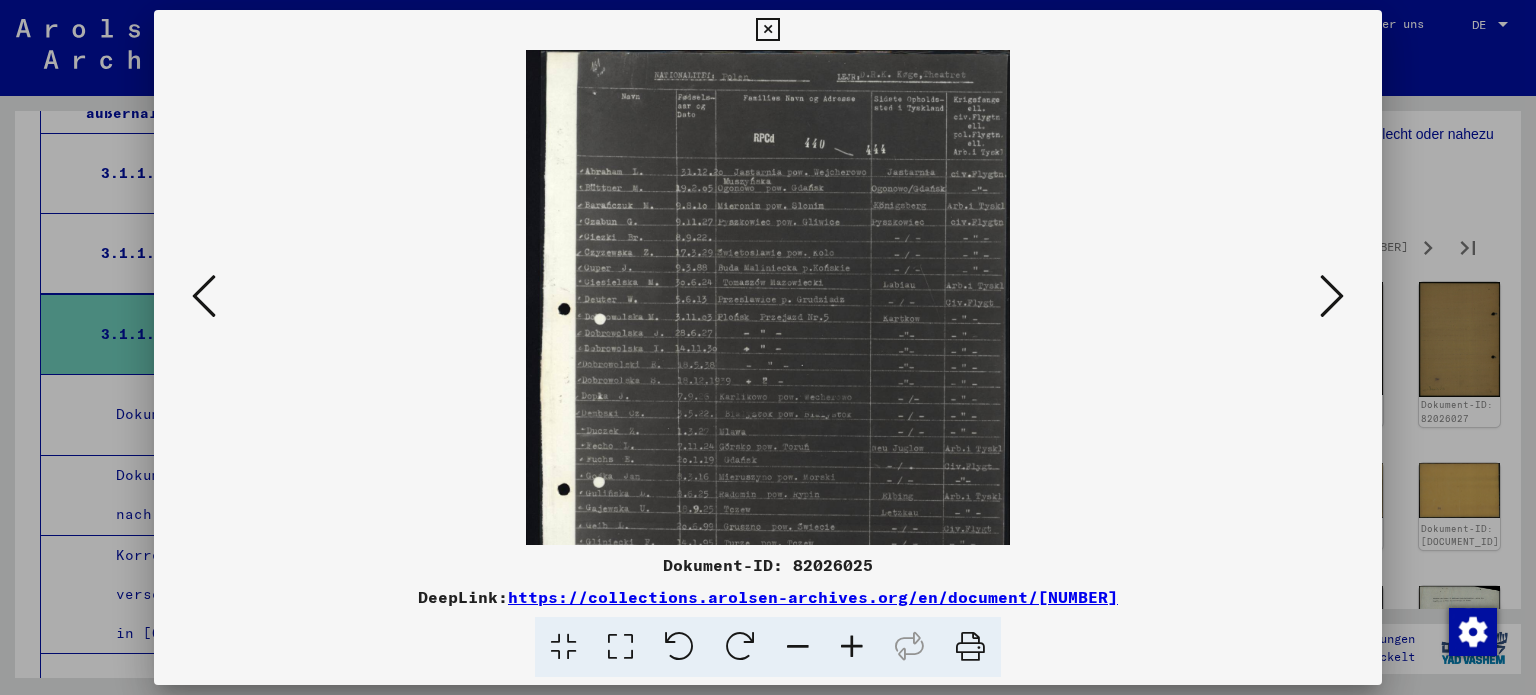 click at bounding box center (852, 647) 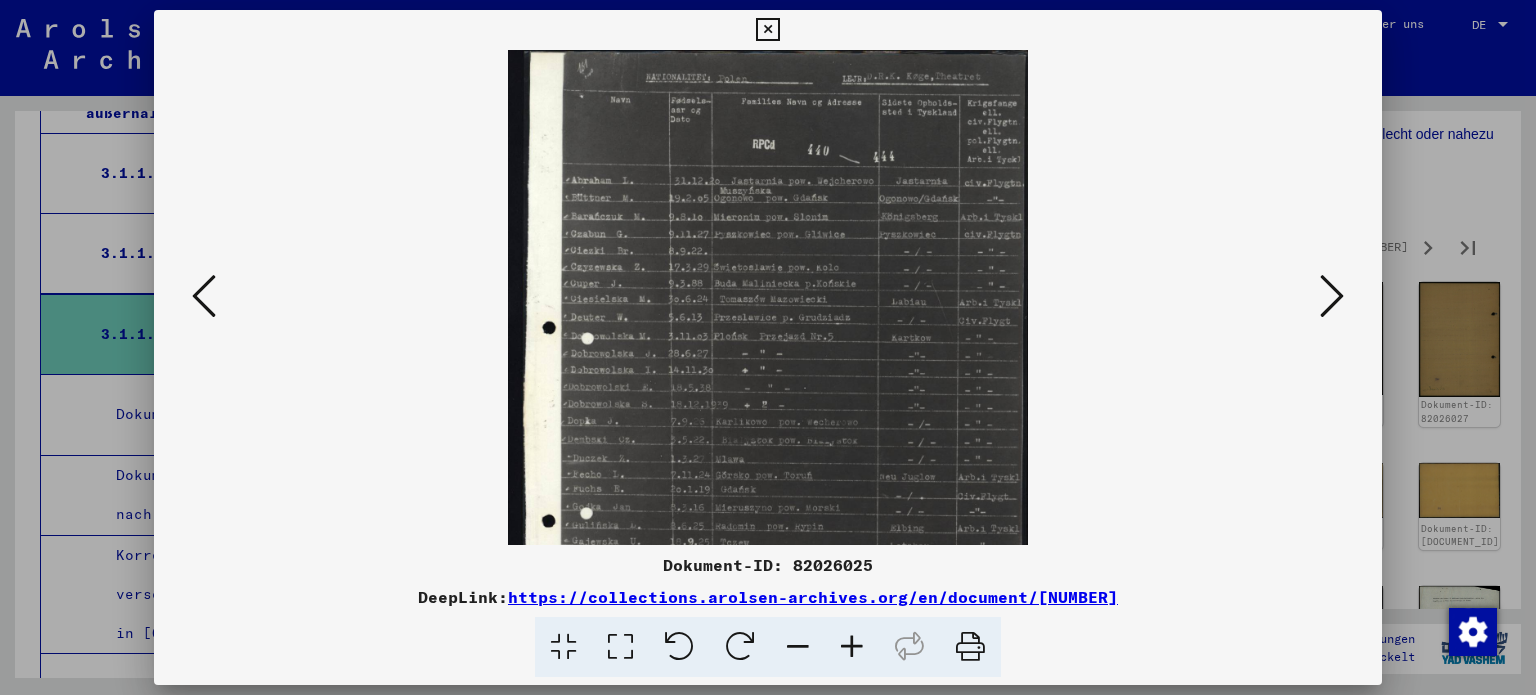 click at bounding box center [852, 647] 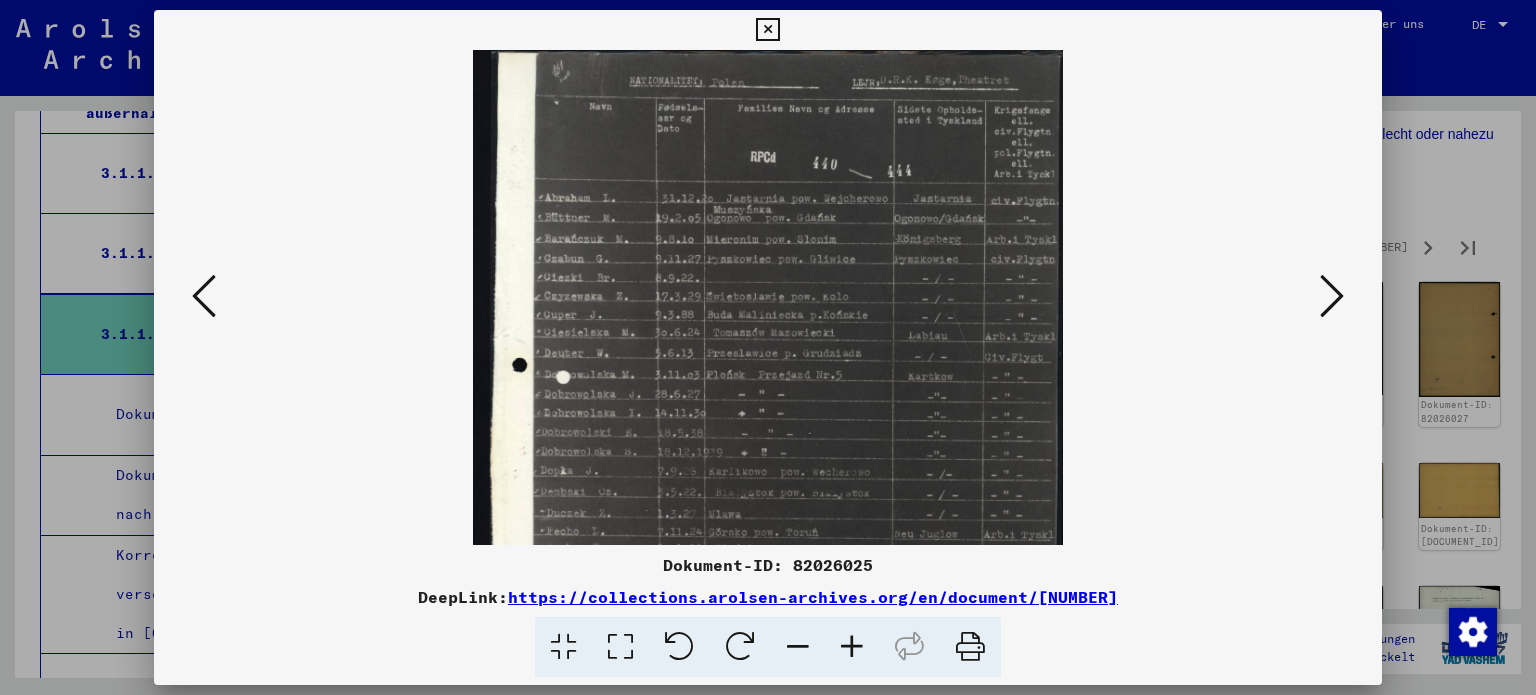 click at bounding box center [852, 647] 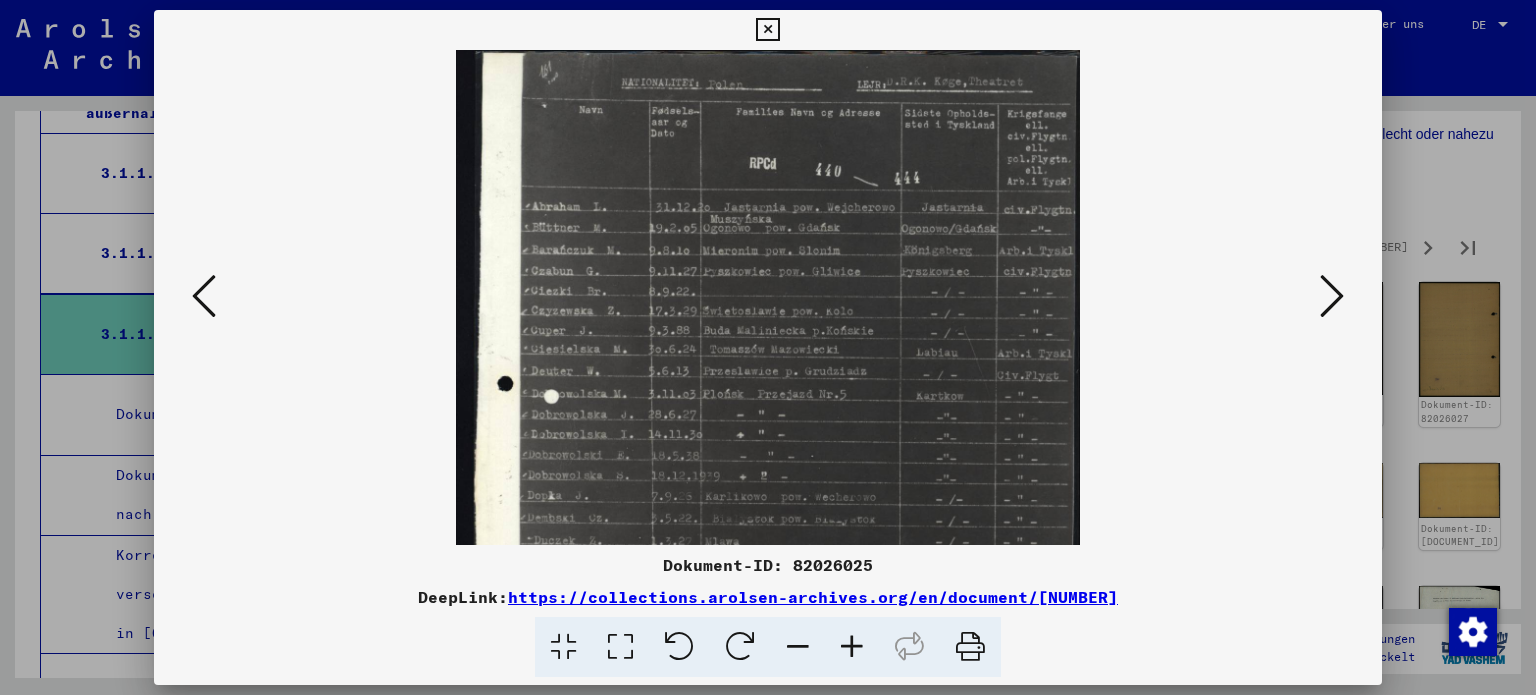 click at bounding box center [852, 647] 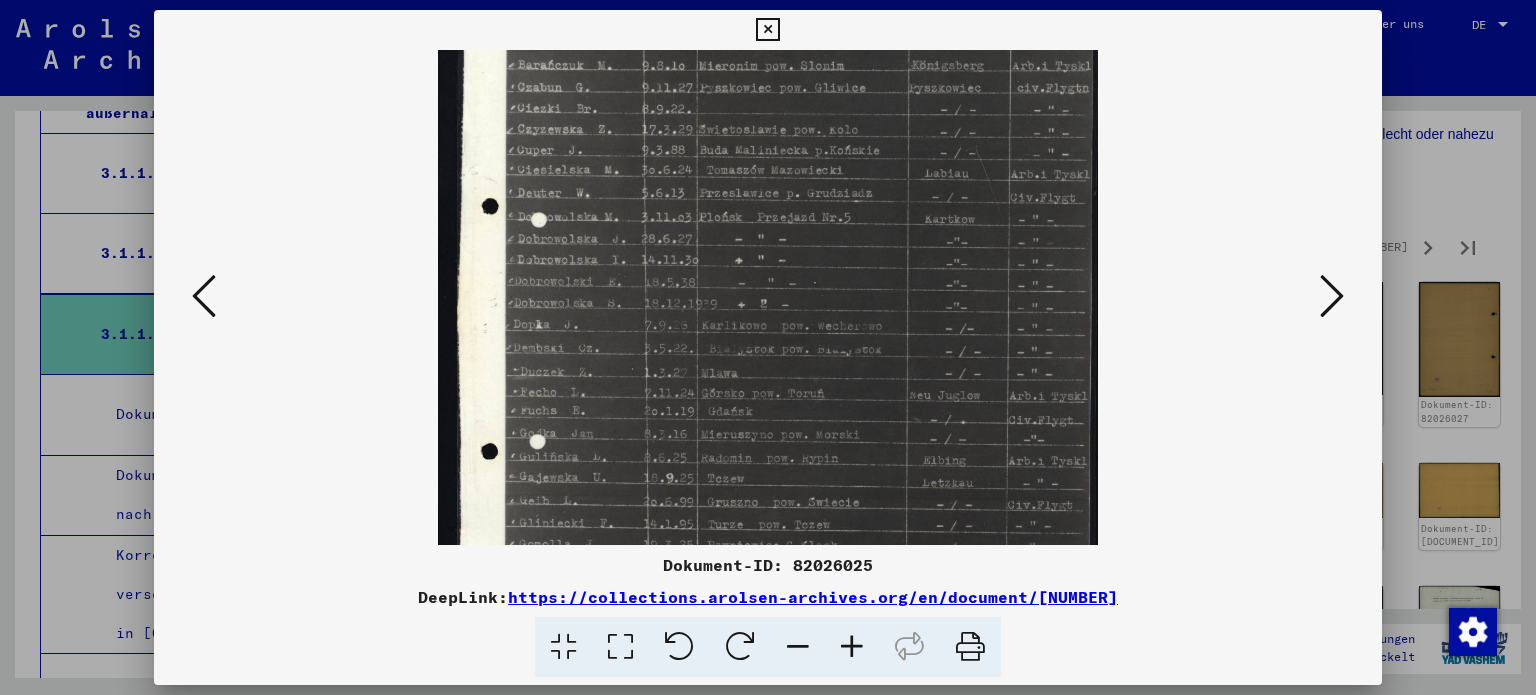 scroll, scrollTop: 214, scrollLeft: 0, axis: vertical 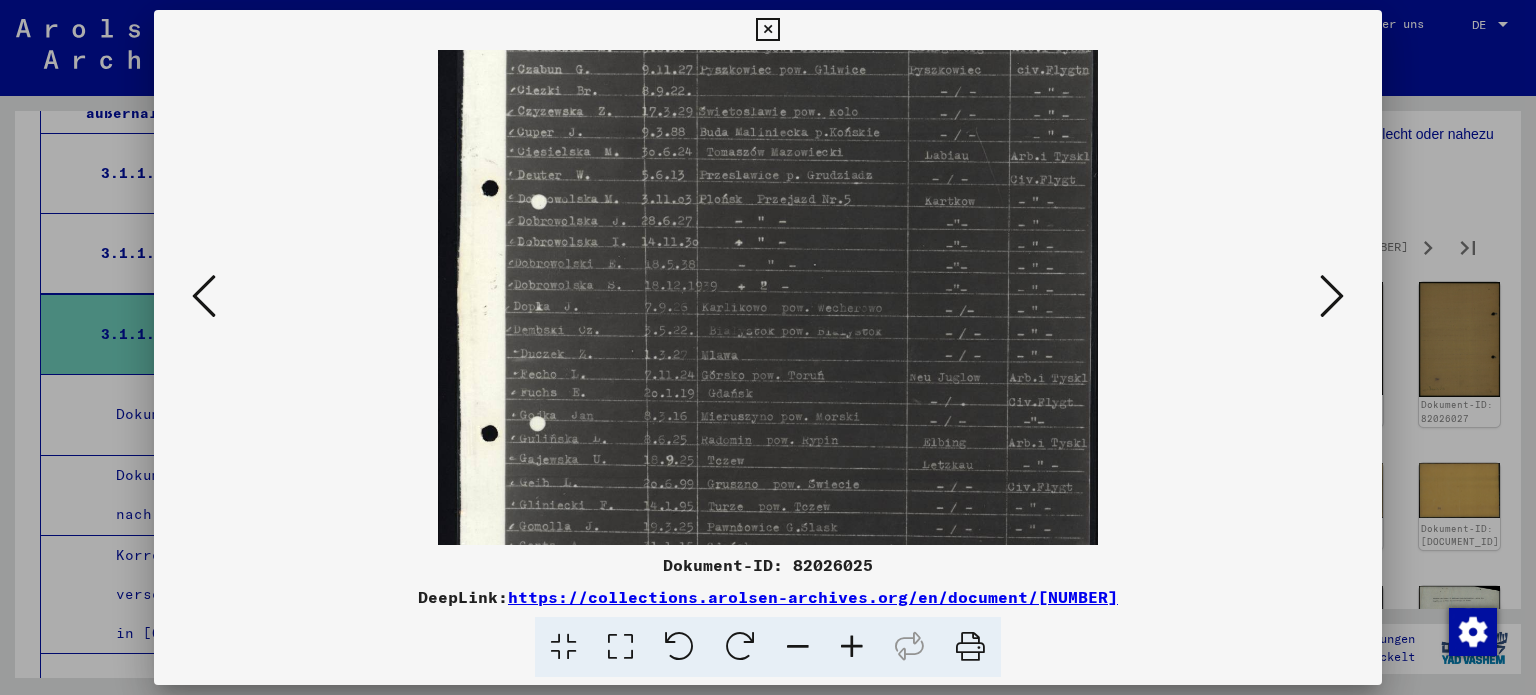 drag, startPoint x: 659, startPoint y: 447, endPoint x: 708, endPoint y: 238, distance: 214.66719 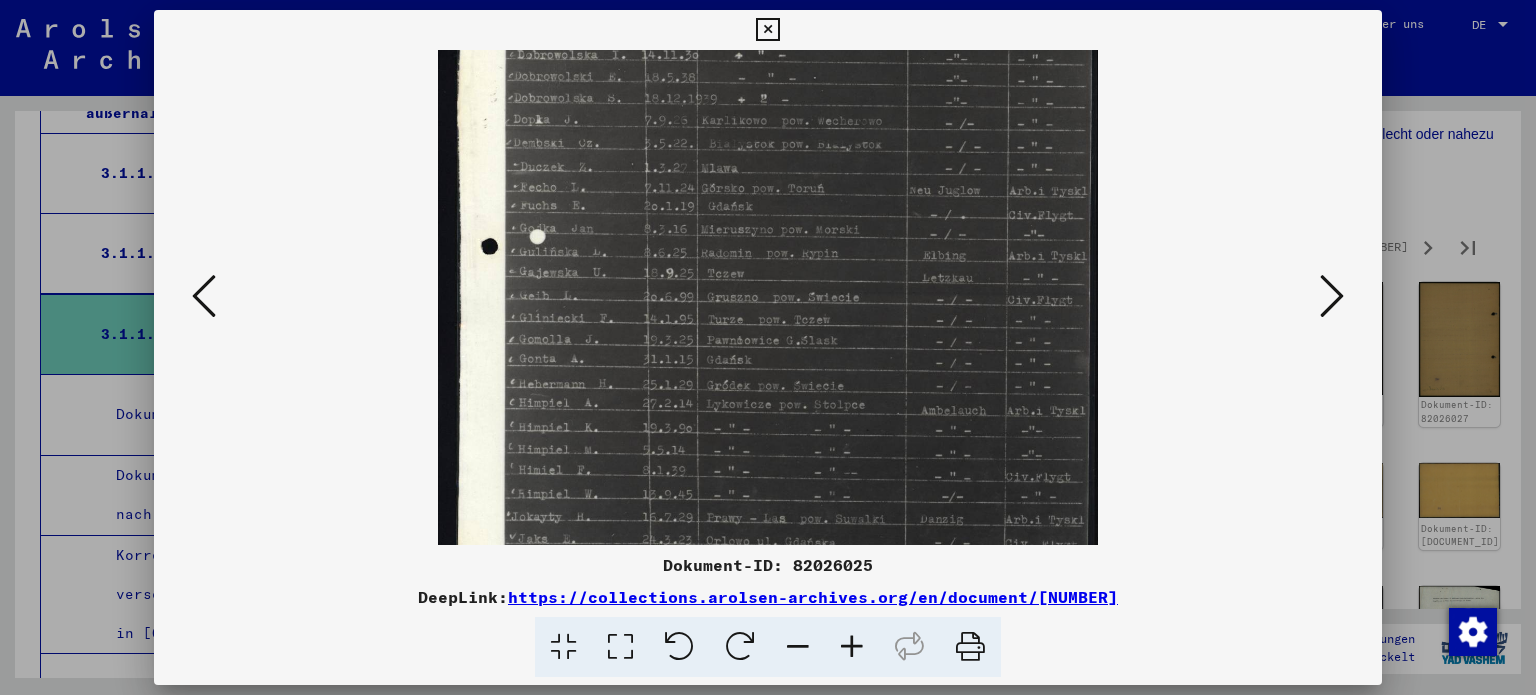 drag, startPoint x: 668, startPoint y: 438, endPoint x: 692, endPoint y: 263, distance: 176.63805 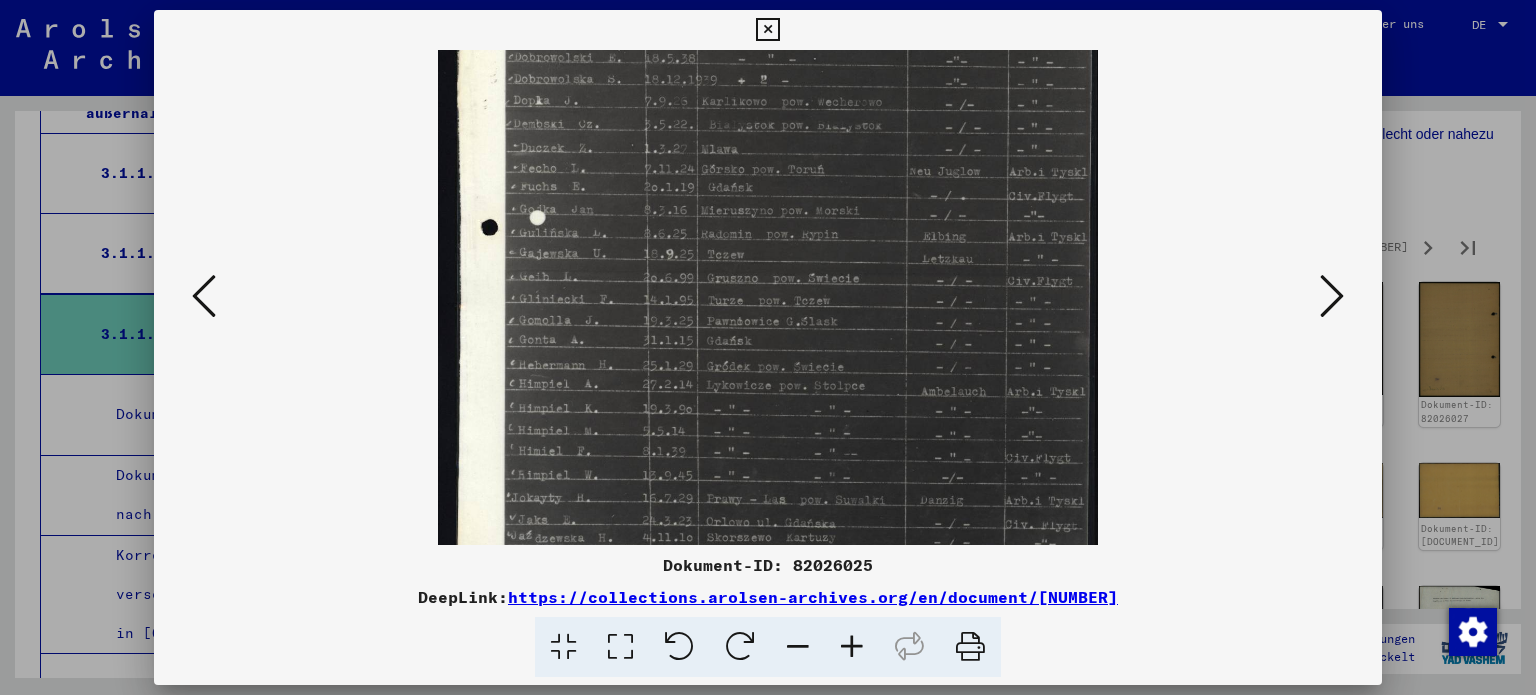 scroll, scrollTop: 449, scrollLeft: 0, axis: vertical 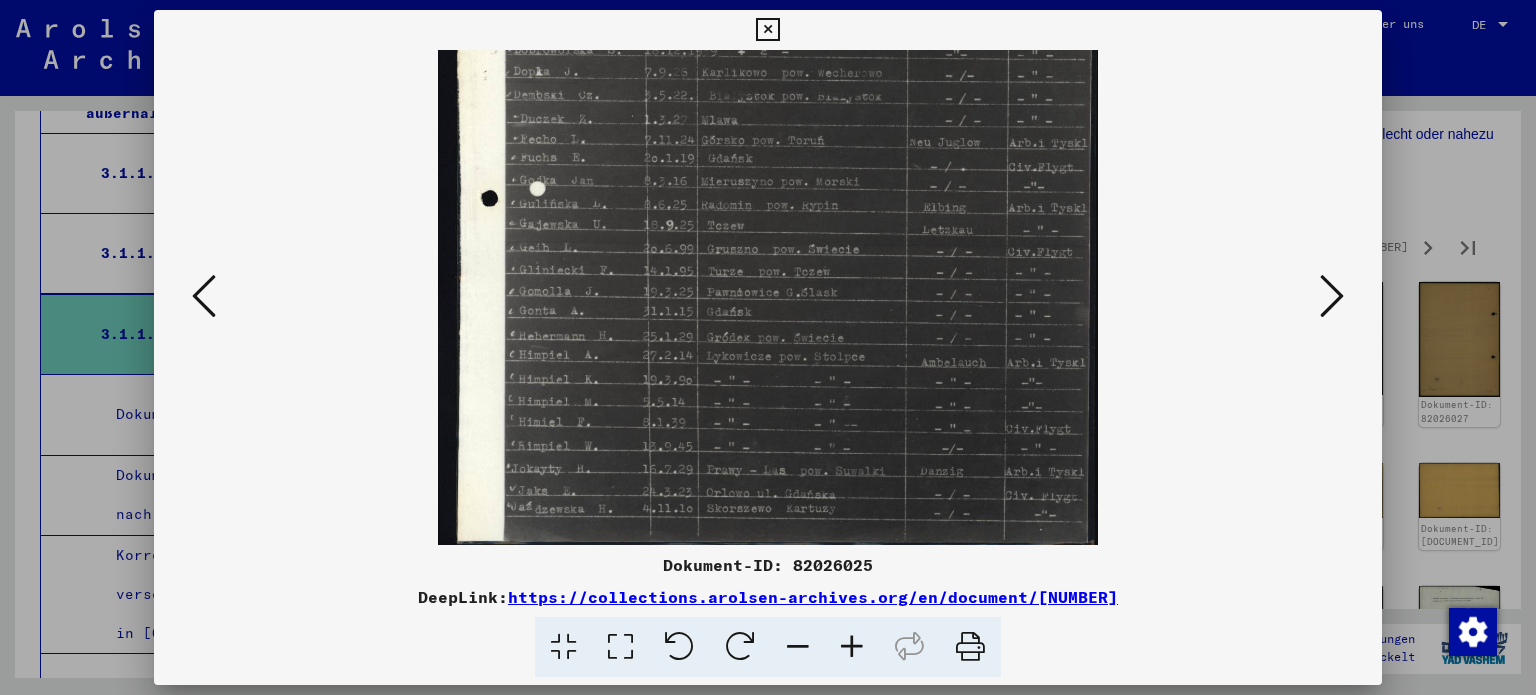 drag, startPoint x: 678, startPoint y: 447, endPoint x: 684, endPoint y: 254, distance: 193.09325 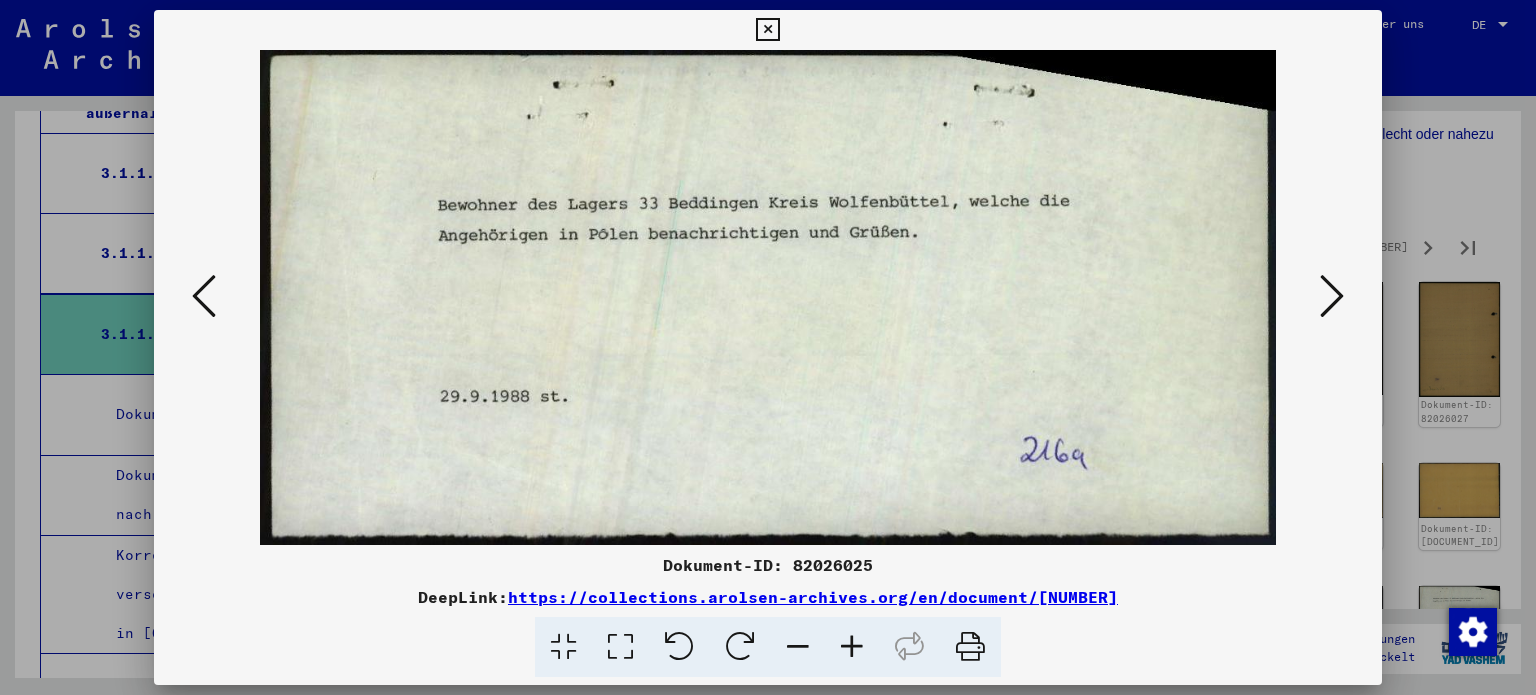 click at bounding box center (1332, 297) 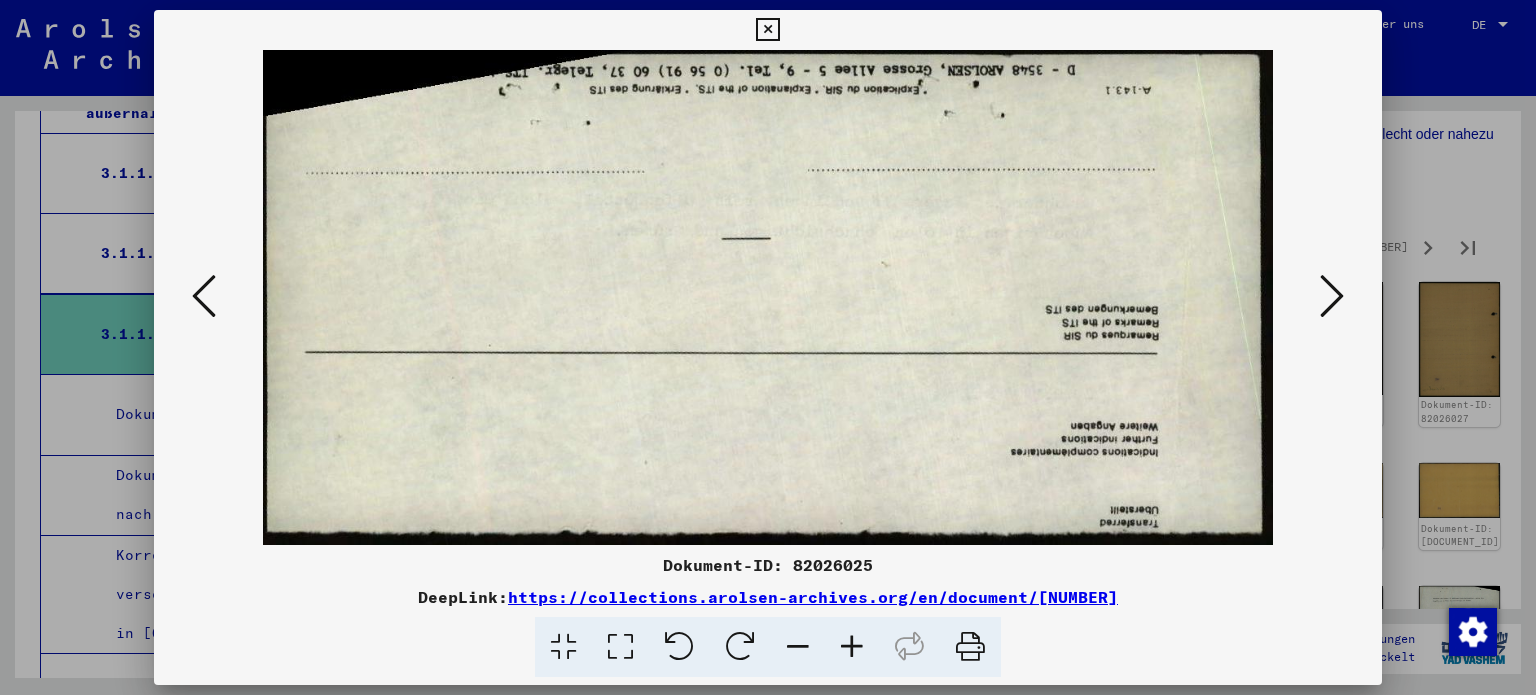 click at bounding box center (1332, 297) 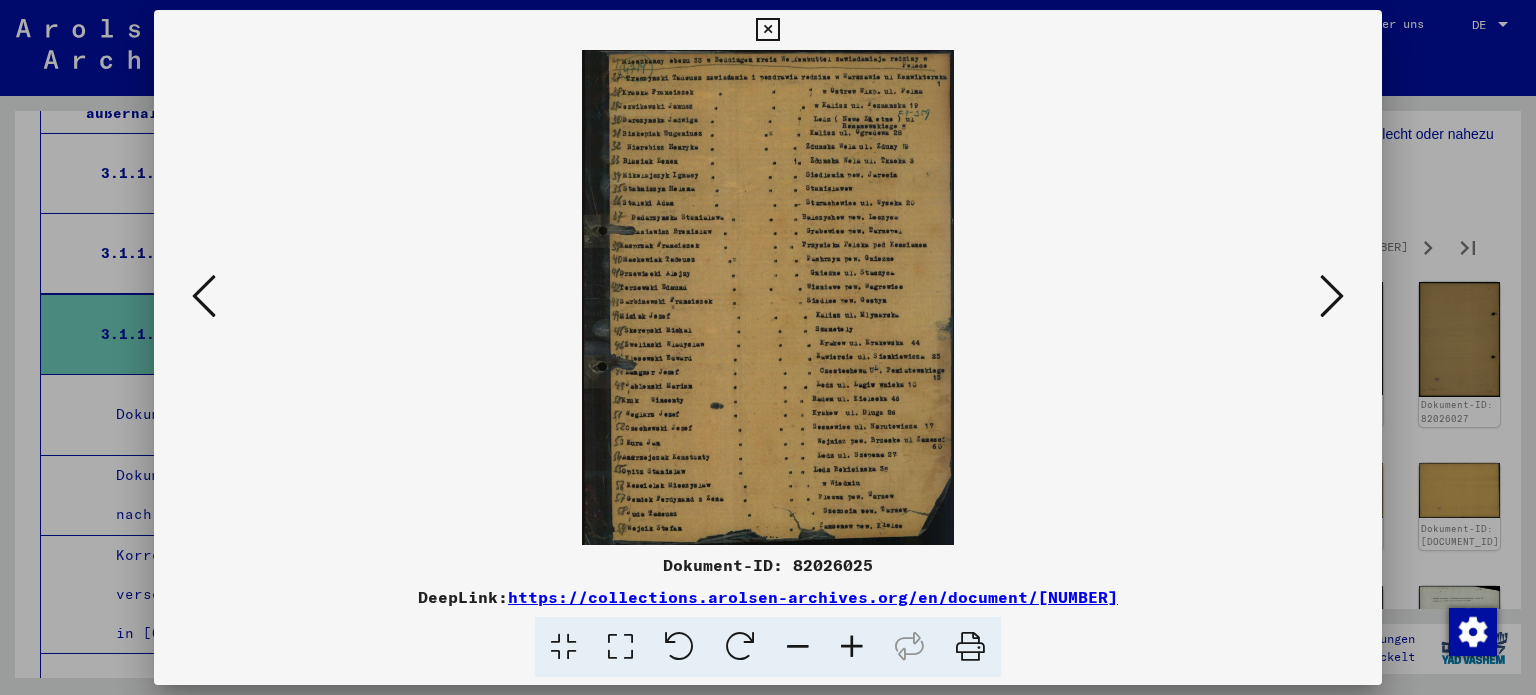 click at bounding box center (1332, 297) 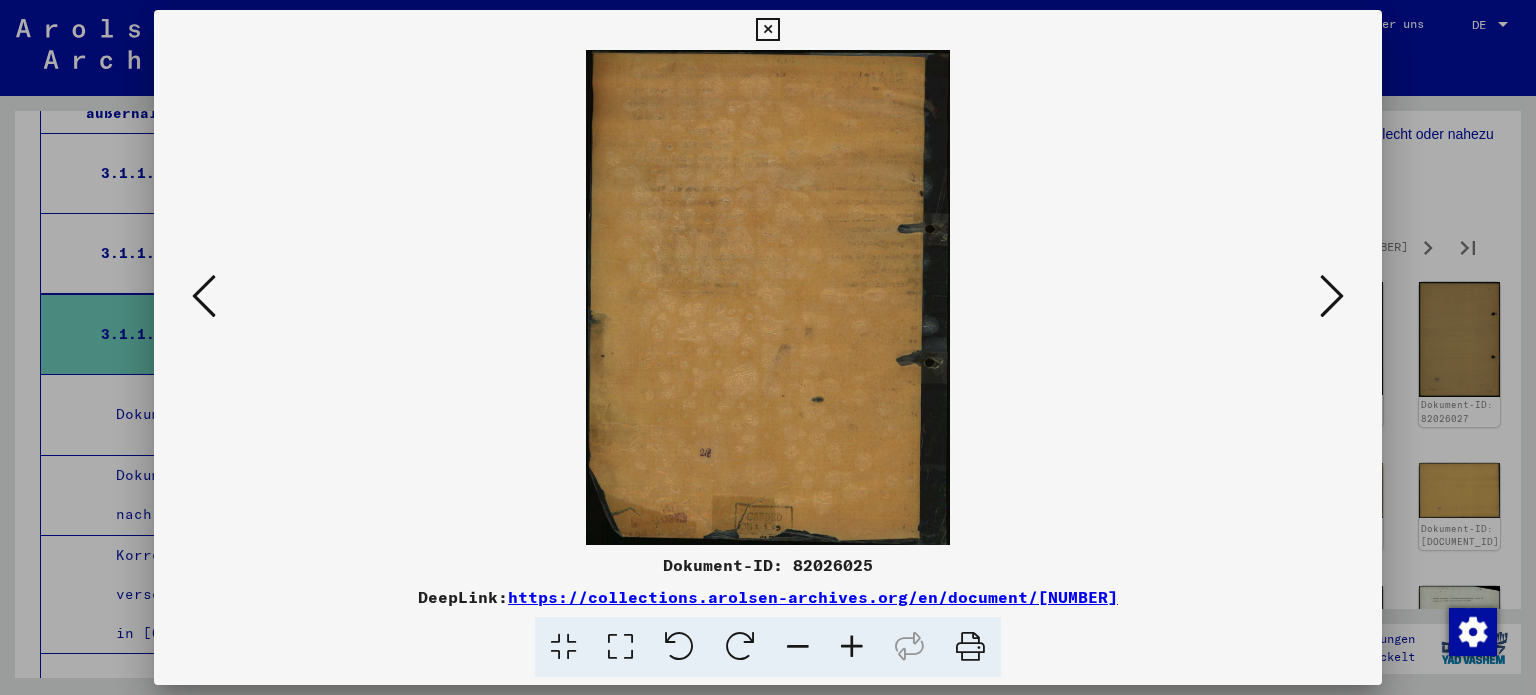 click at bounding box center (1332, 297) 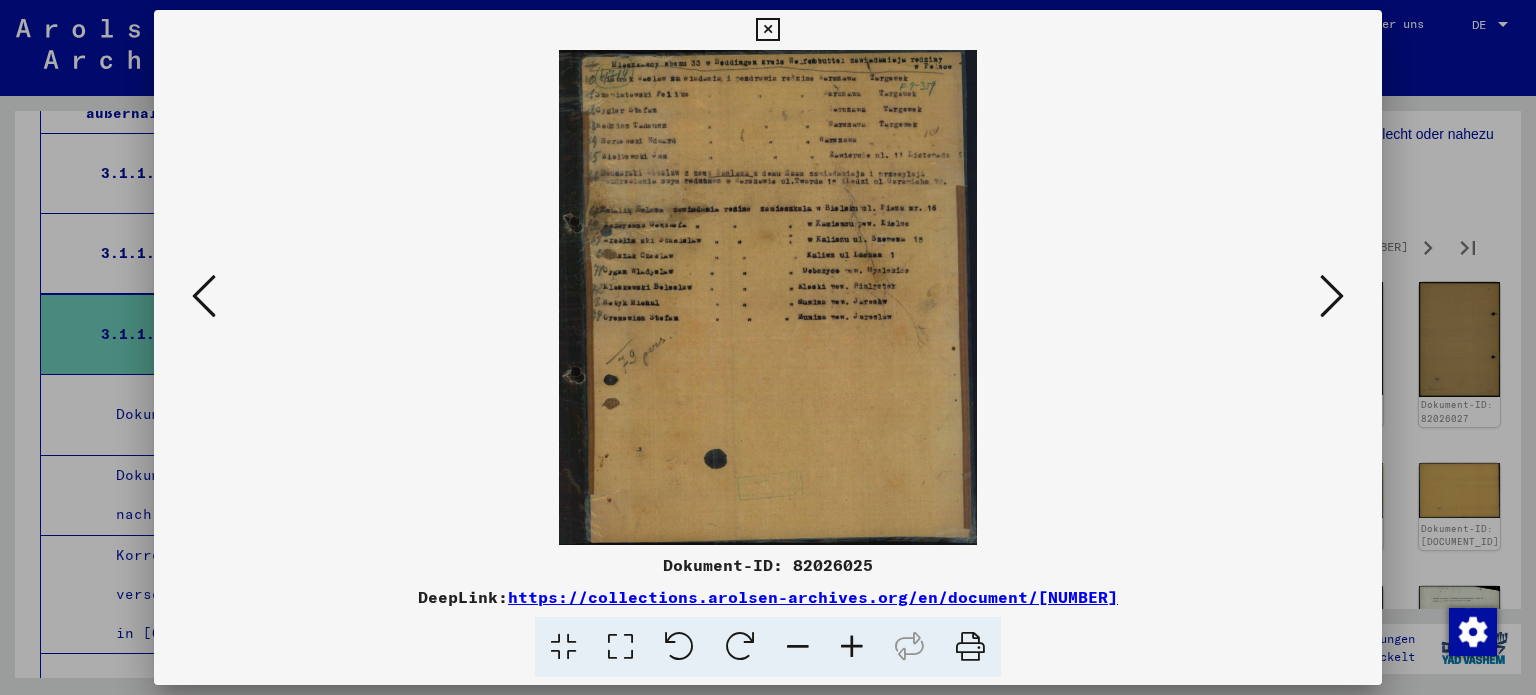 click at bounding box center [1332, 297] 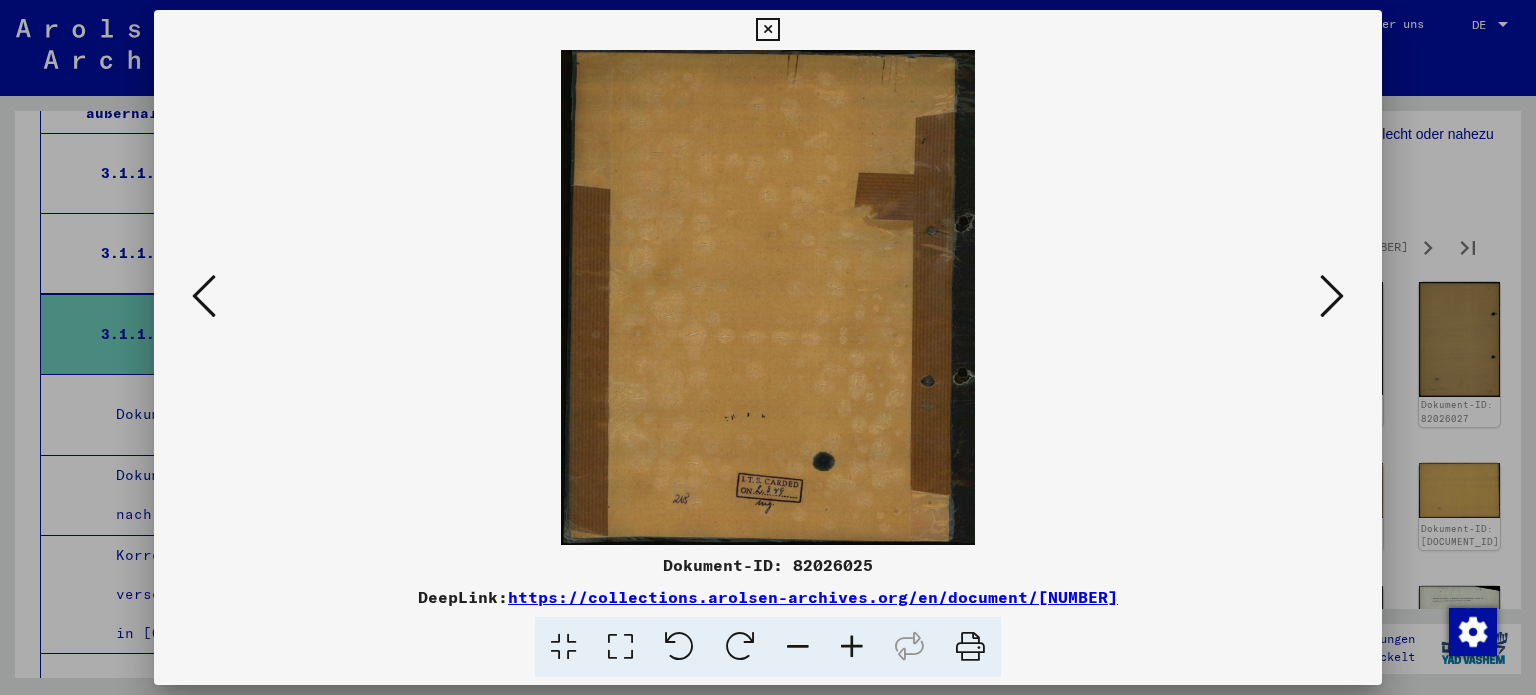 click at bounding box center (1332, 297) 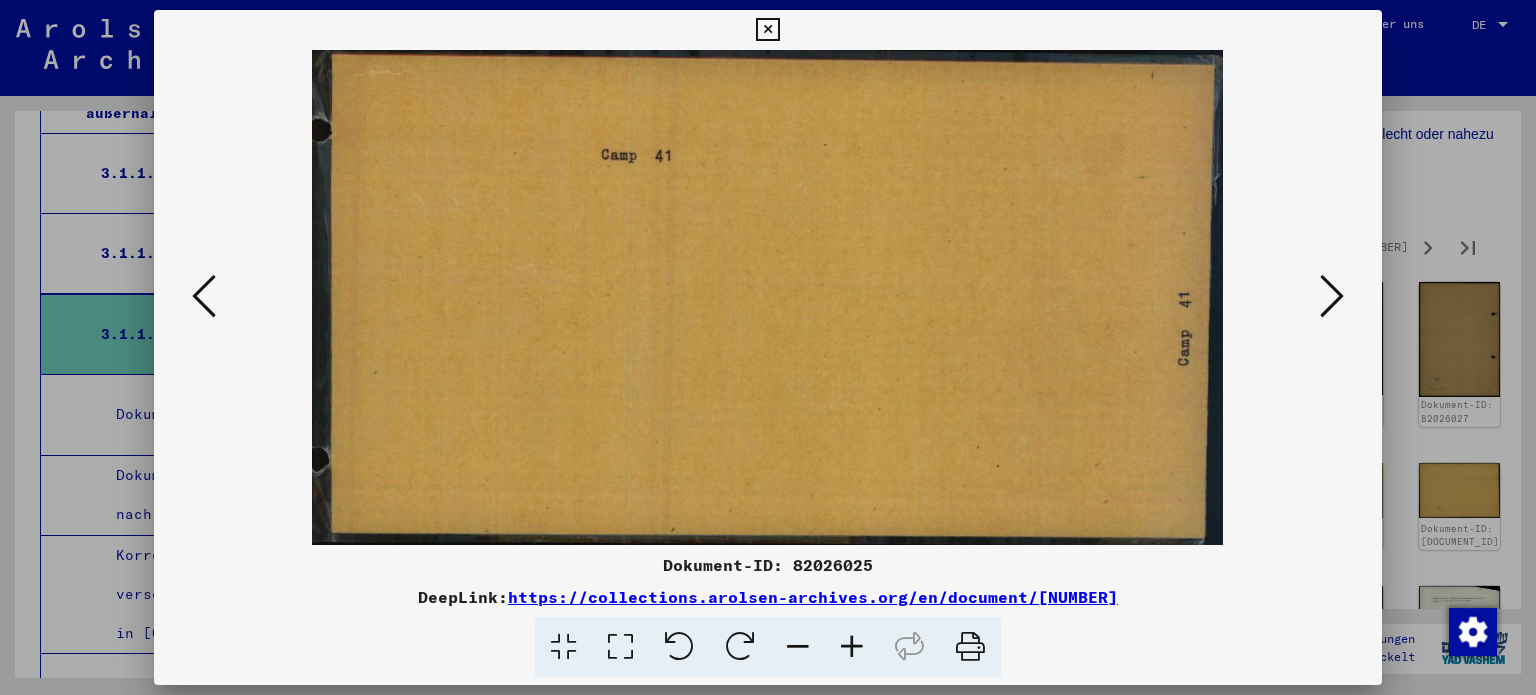 click at bounding box center (1332, 297) 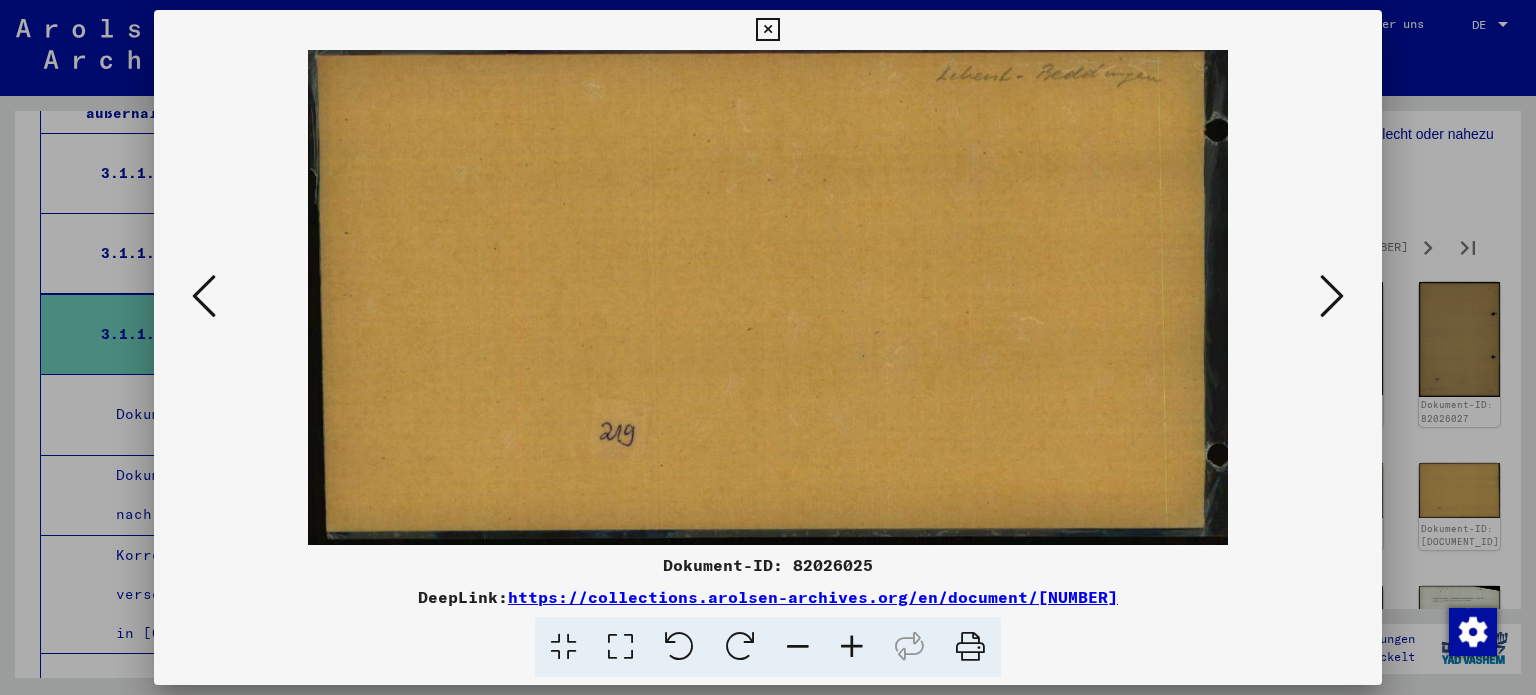 click at bounding box center (1332, 297) 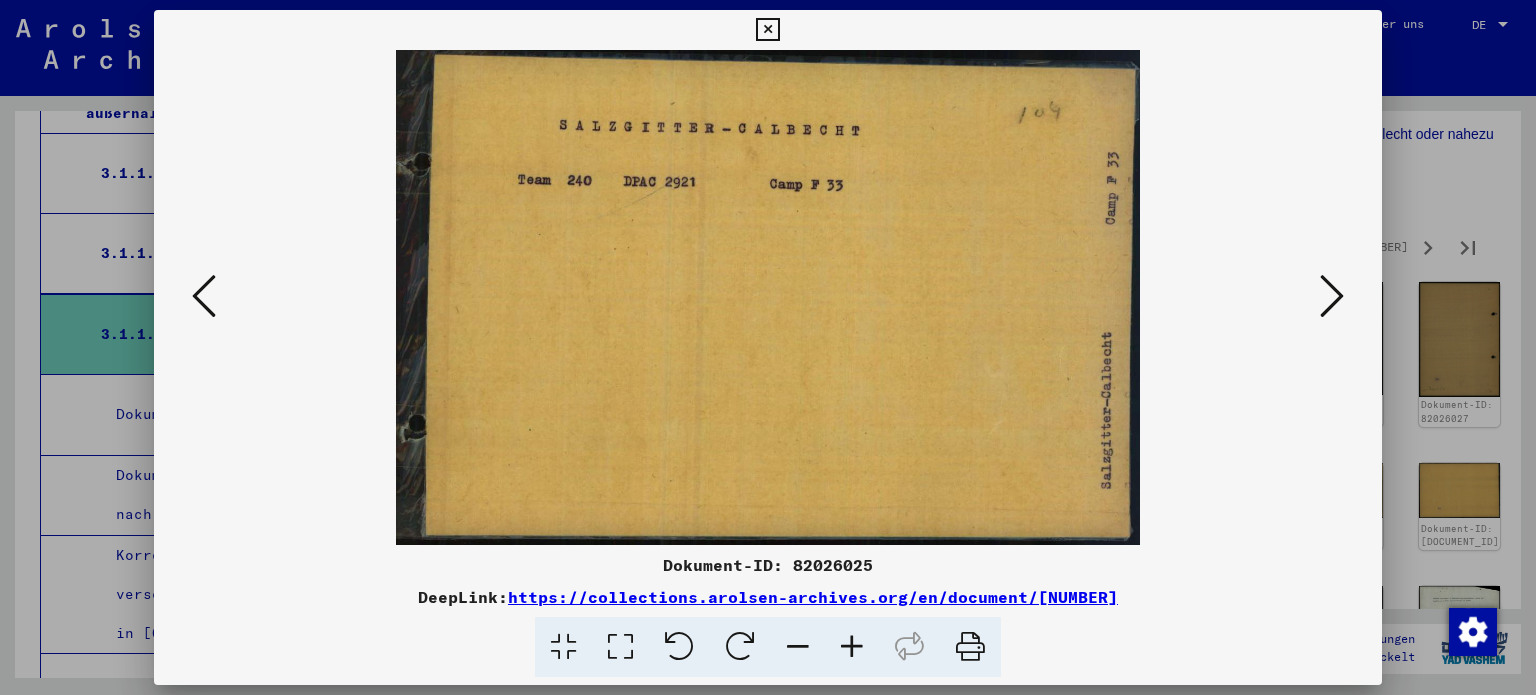 click at bounding box center (1332, 297) 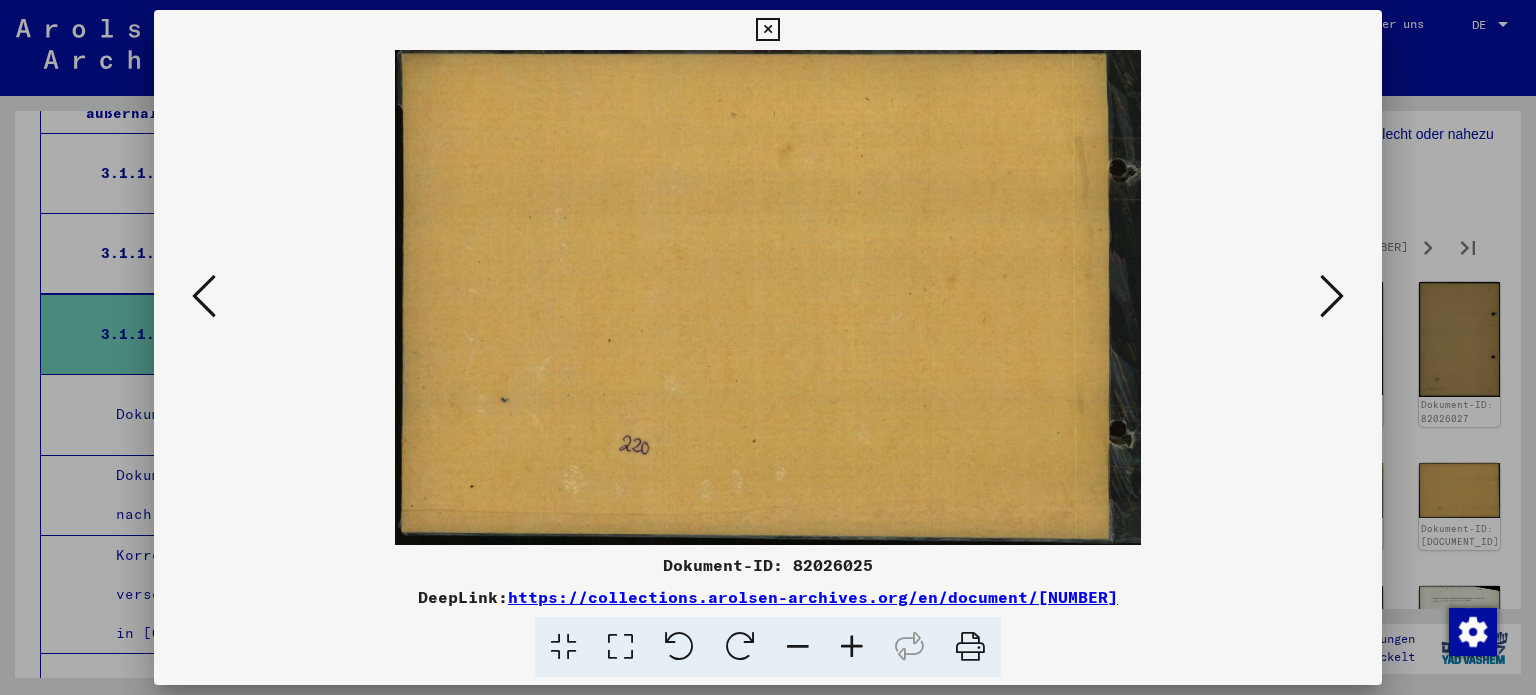 click at bounding box center [1332, 297] 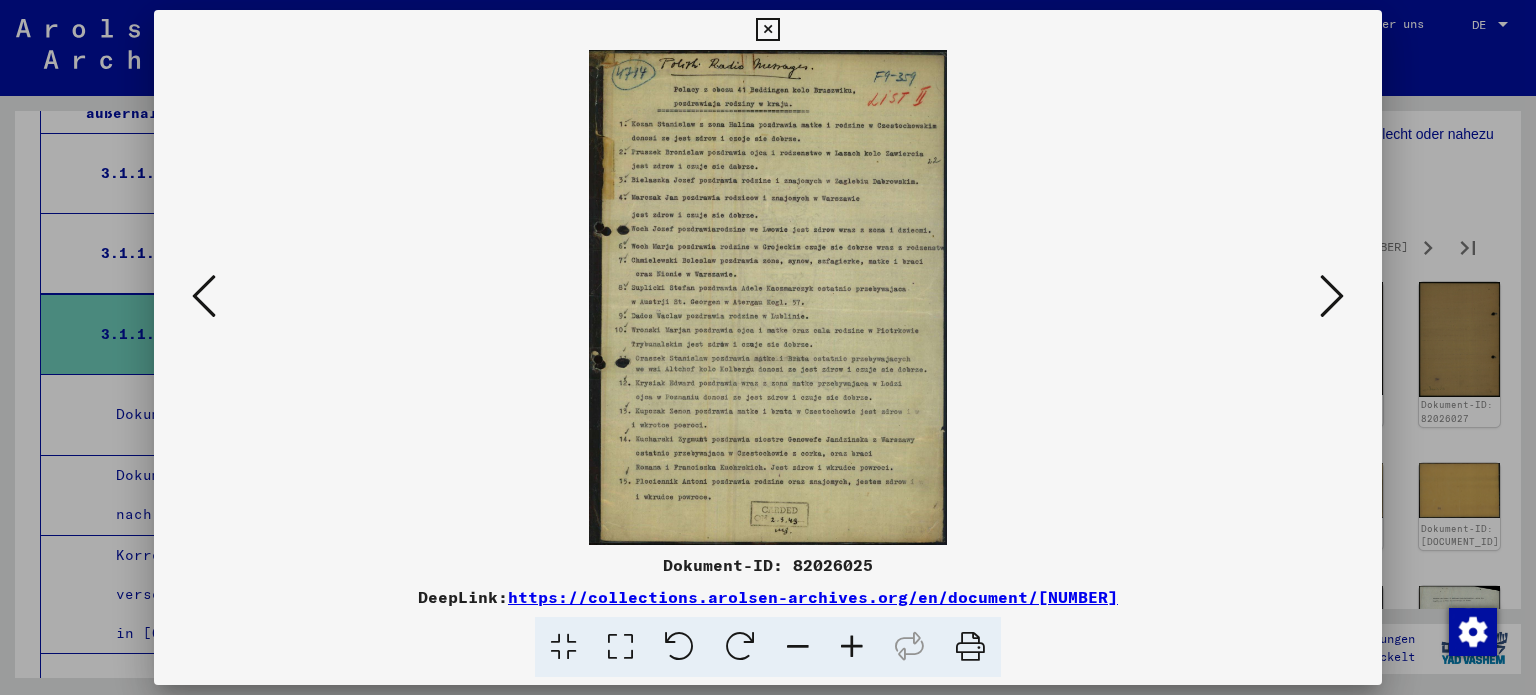 click at bounding box center [1332, 297] 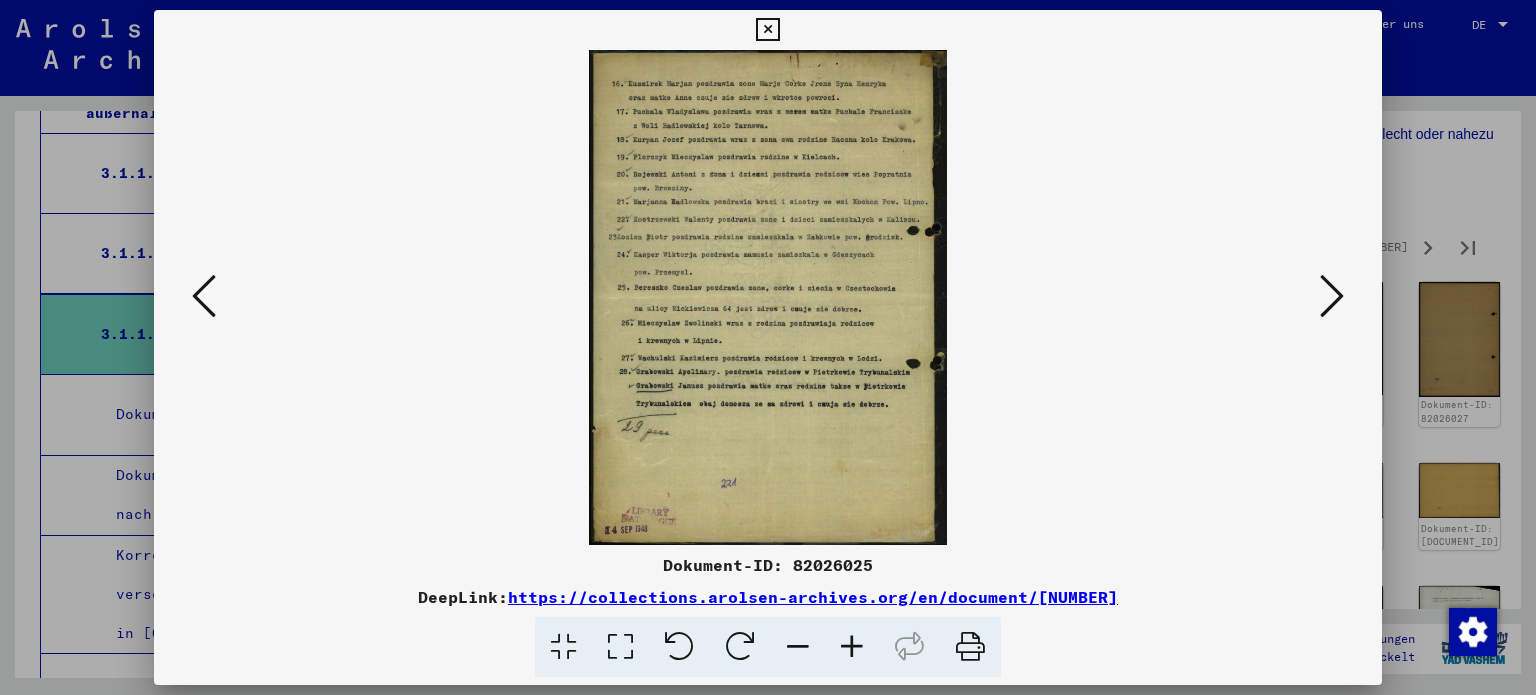 click at bounding box center [1332, 297] 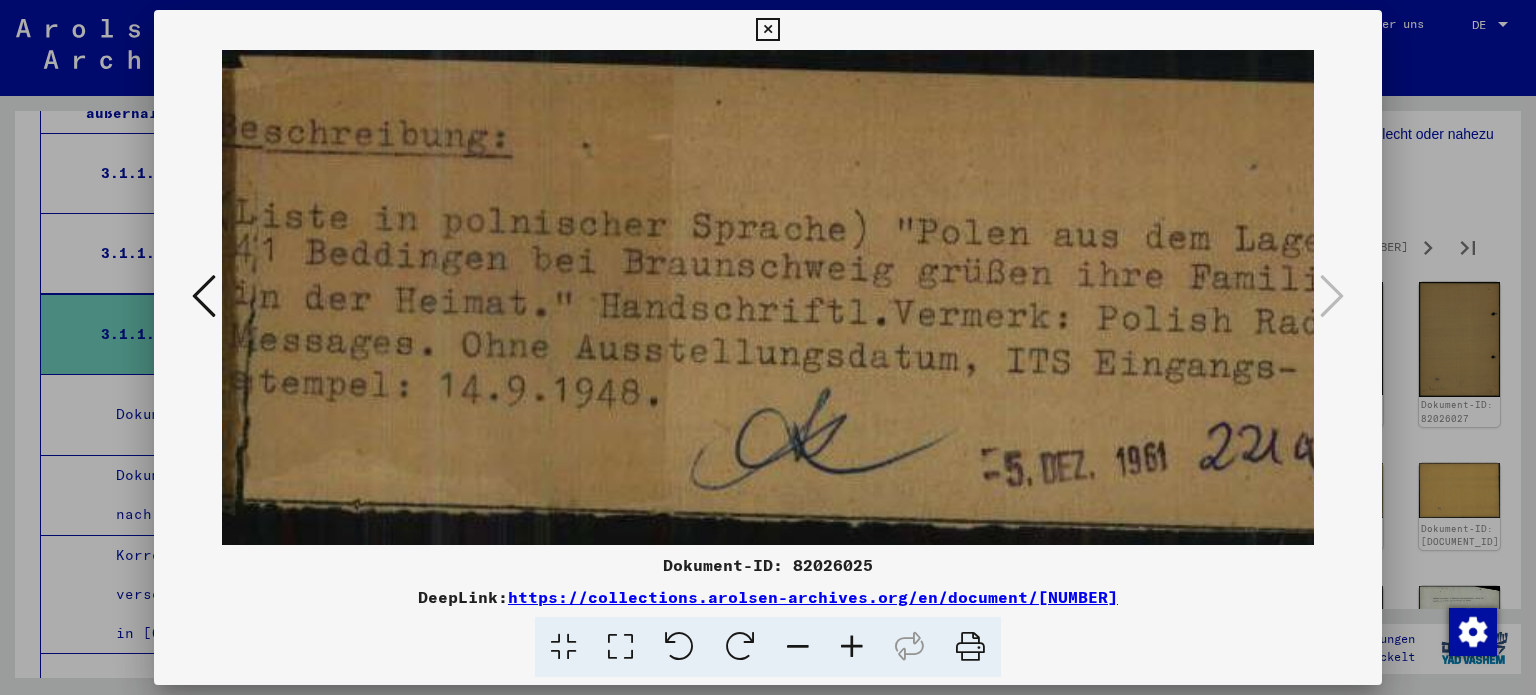 click at bounding box center (767, 30) 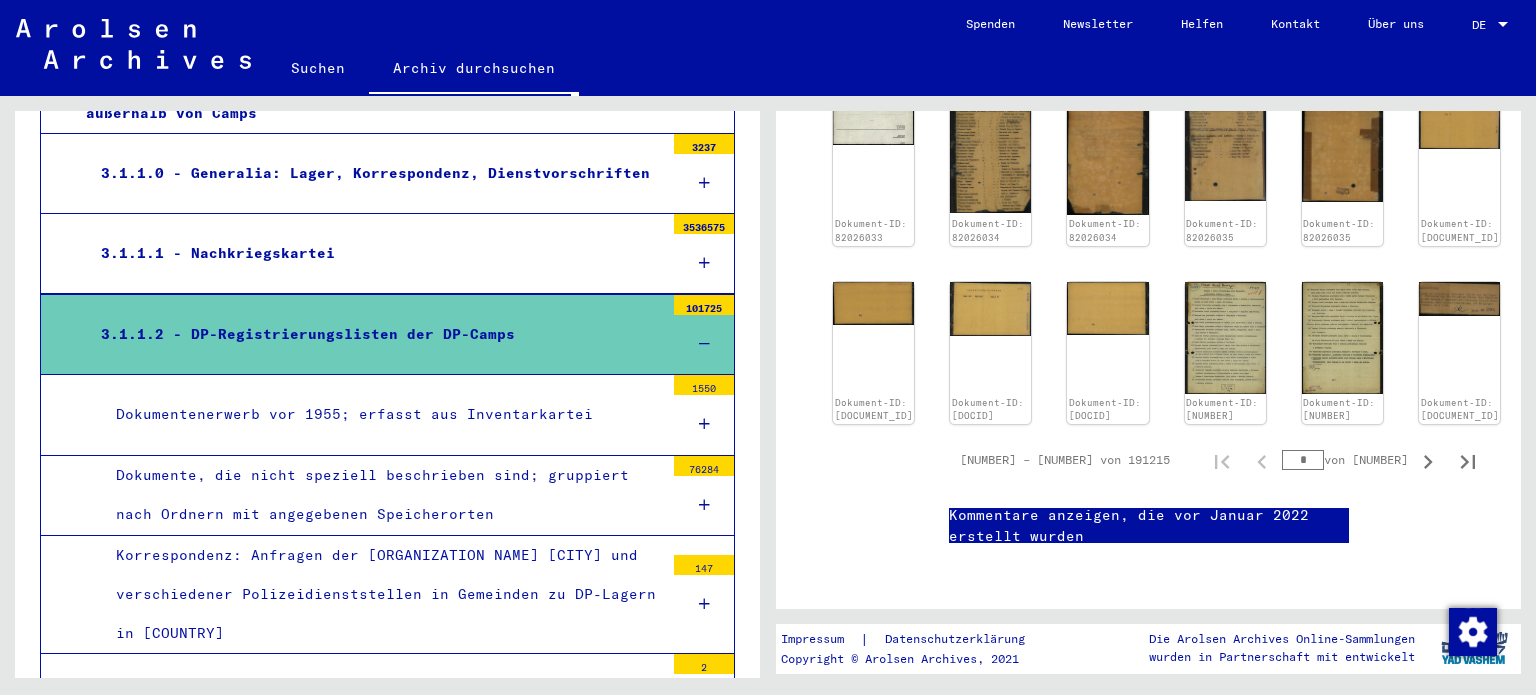 scroll, scrollTop: 2359, scrollLeft: 0, axis: vertical 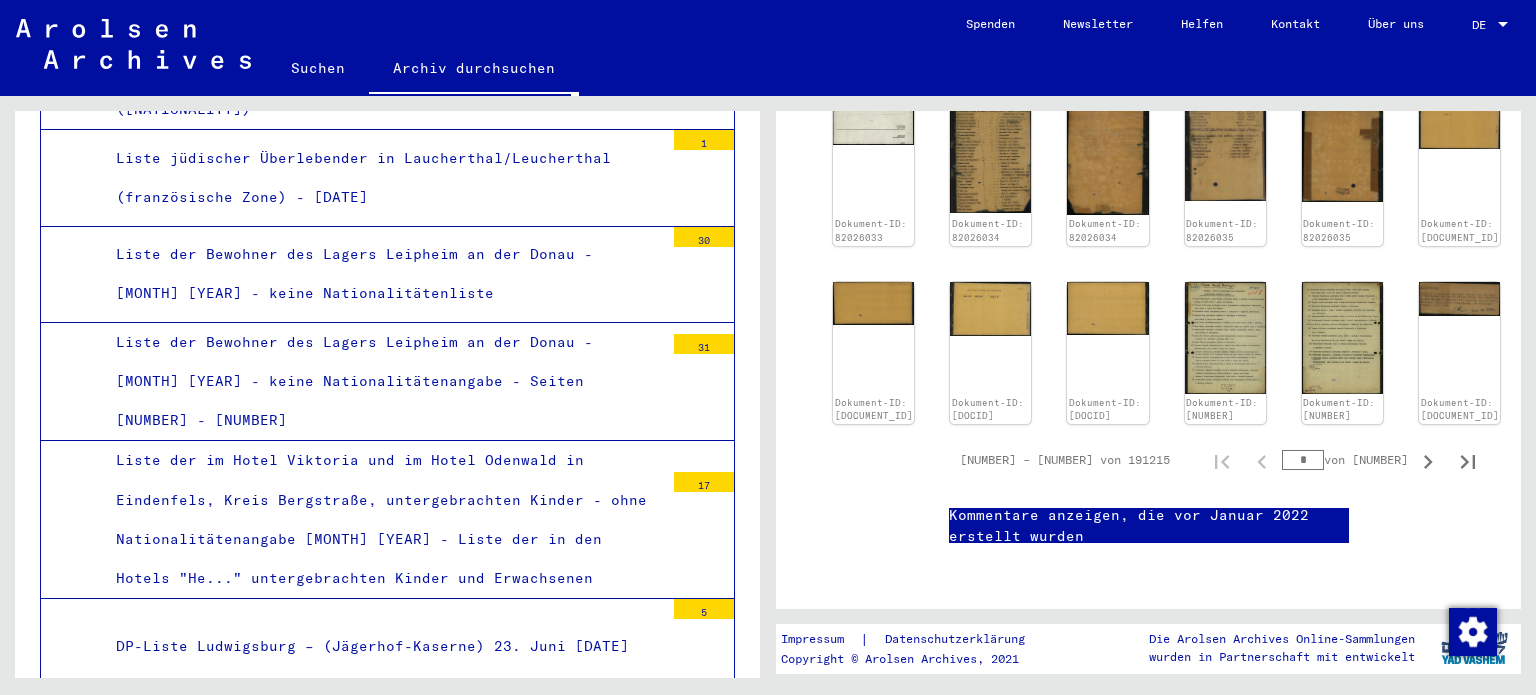 click on "5" at bounding box center [704, 609] 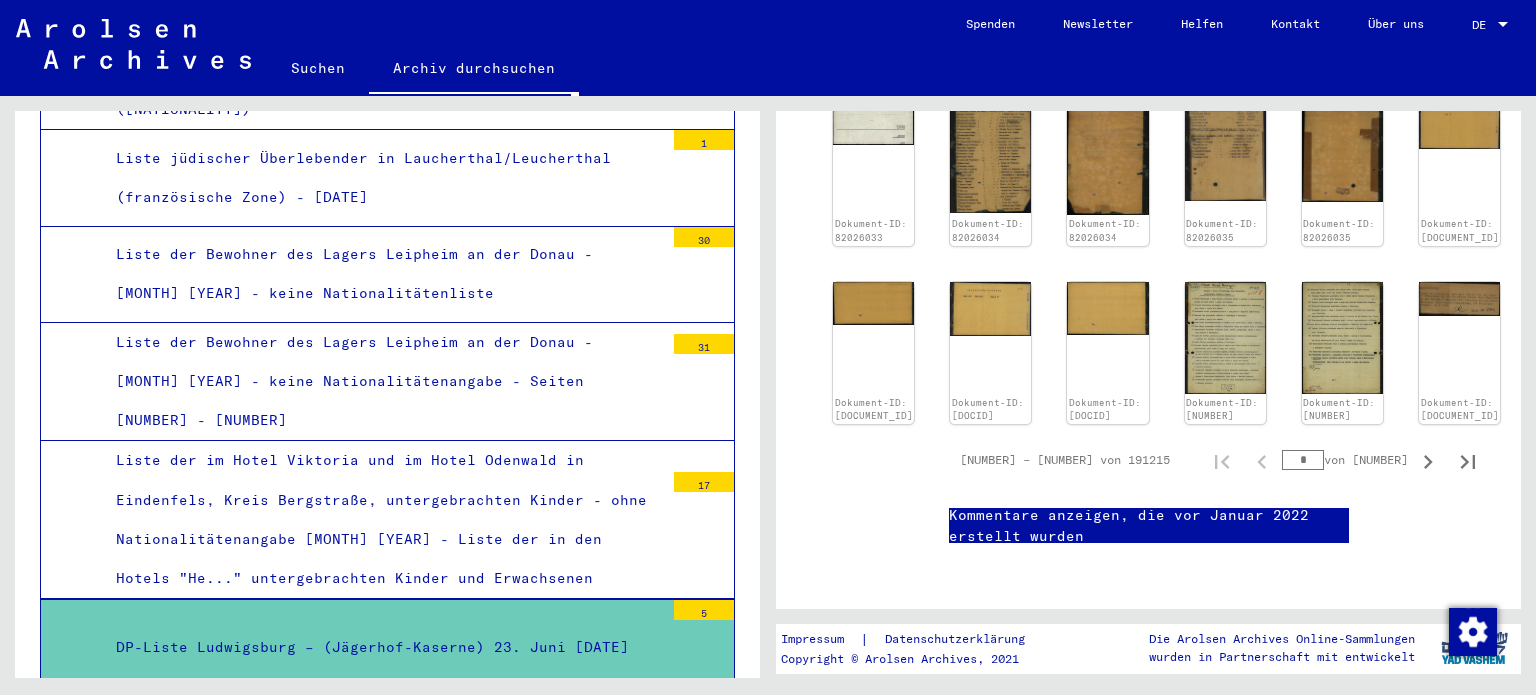 click on "DP-Liste Ludwigsburg – (Jägerhof-Kaserne) 23. Juni [DATE]" at bounding box center (382, 647) 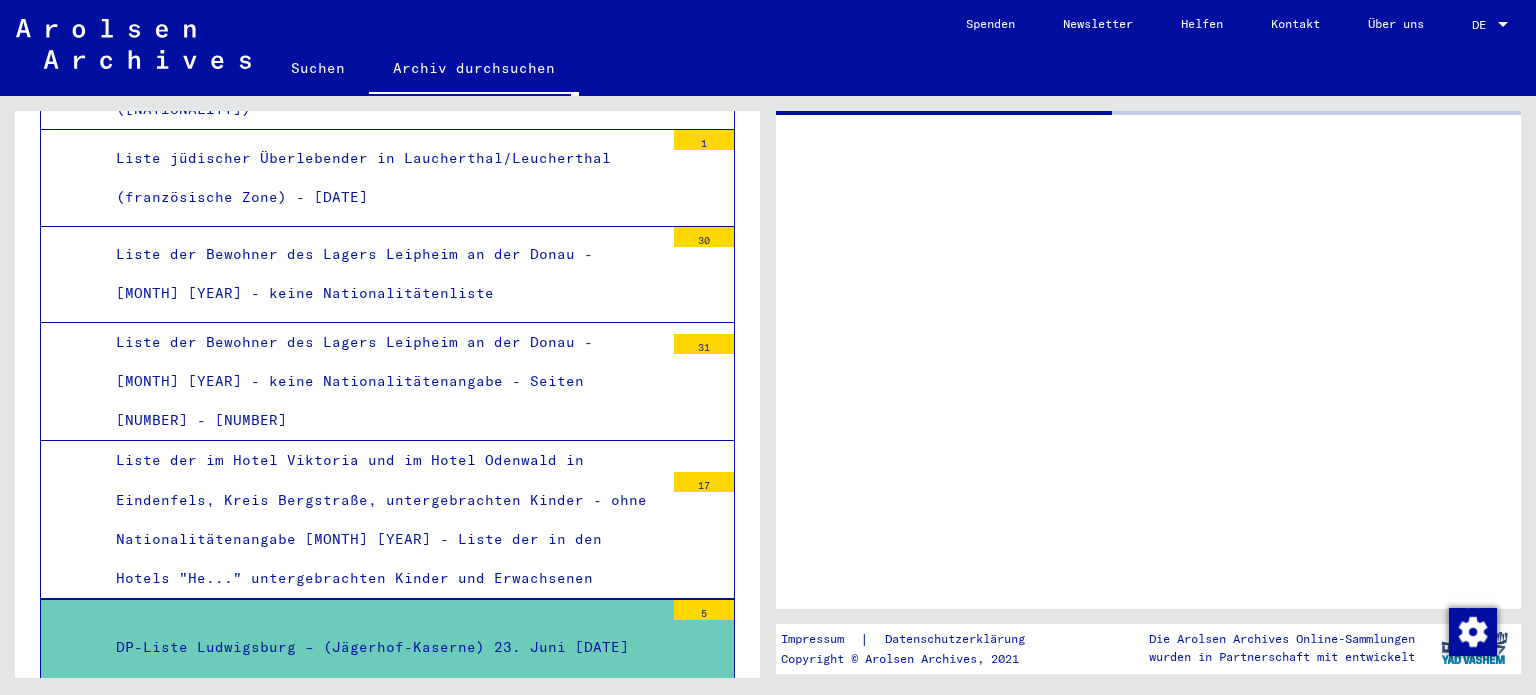 scroll, scrollTop: 0, scrollLeft: 0, axis: both 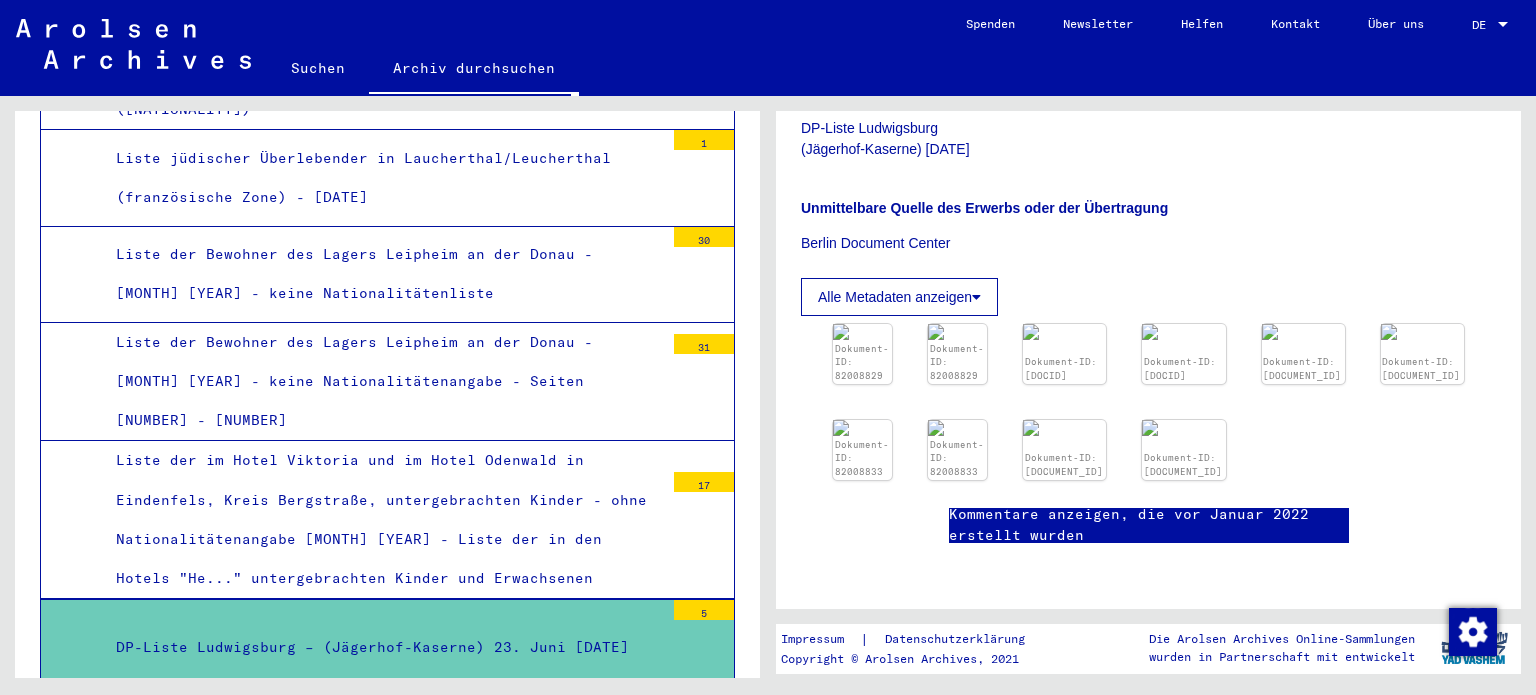 click on "Alle Metadaten anzeigen" at bounding box center (895, 297) 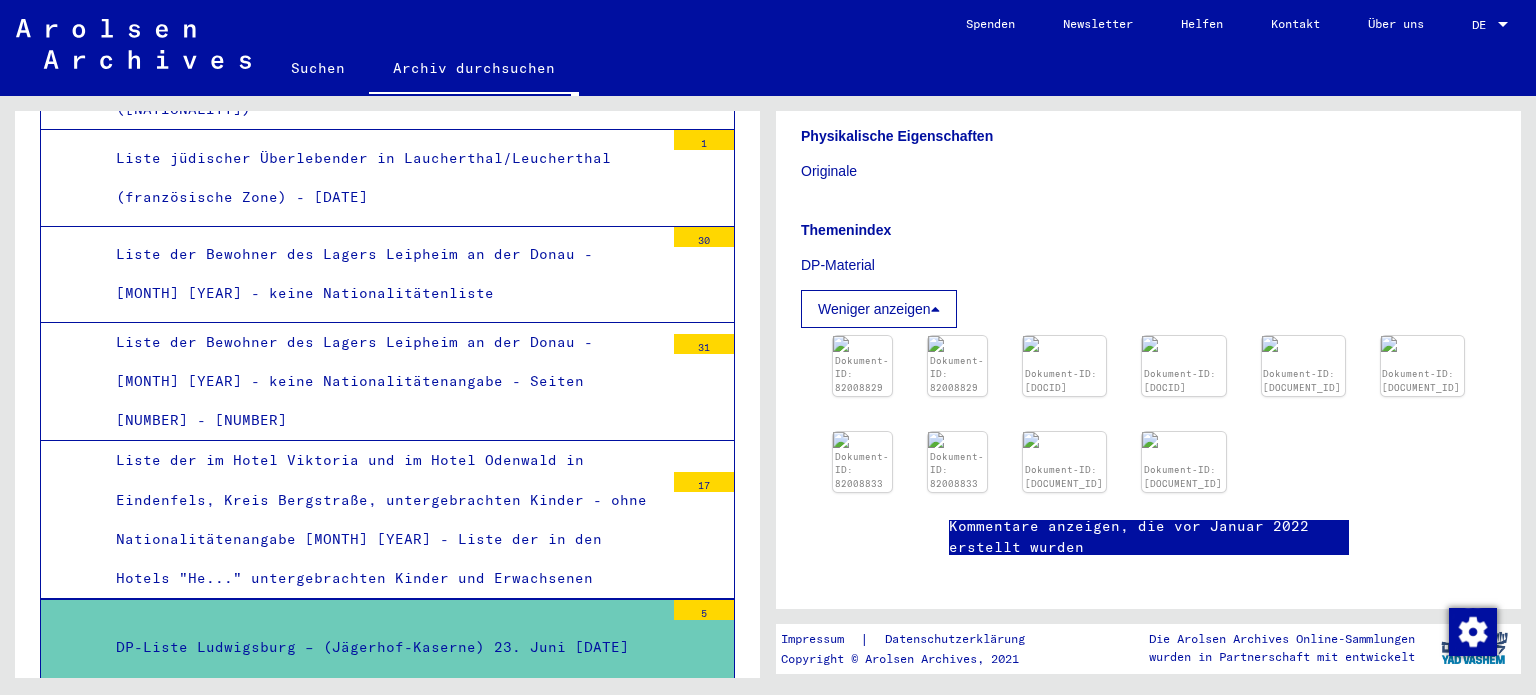 scroll, scrollTop: 747, scrollLeft: 0, axis: vertical 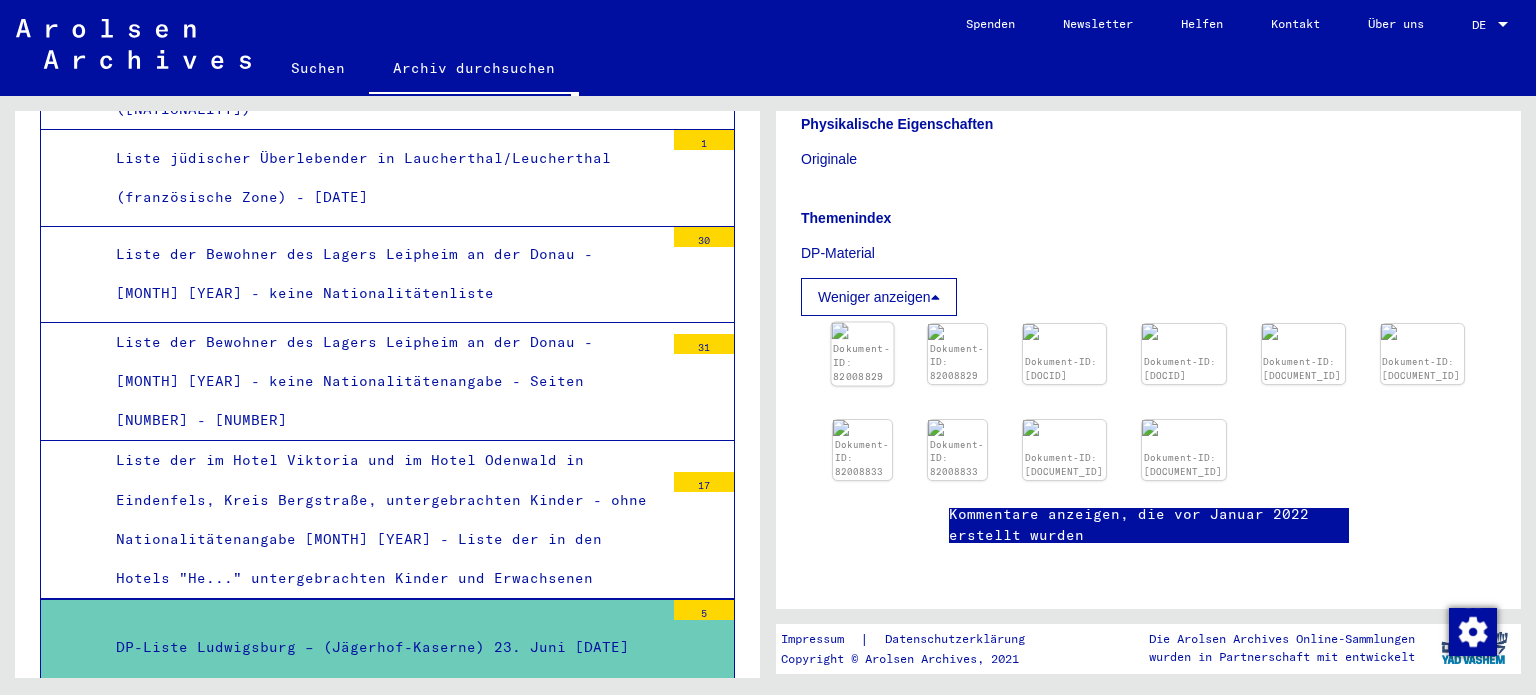 click at bounding box center (863, 331) 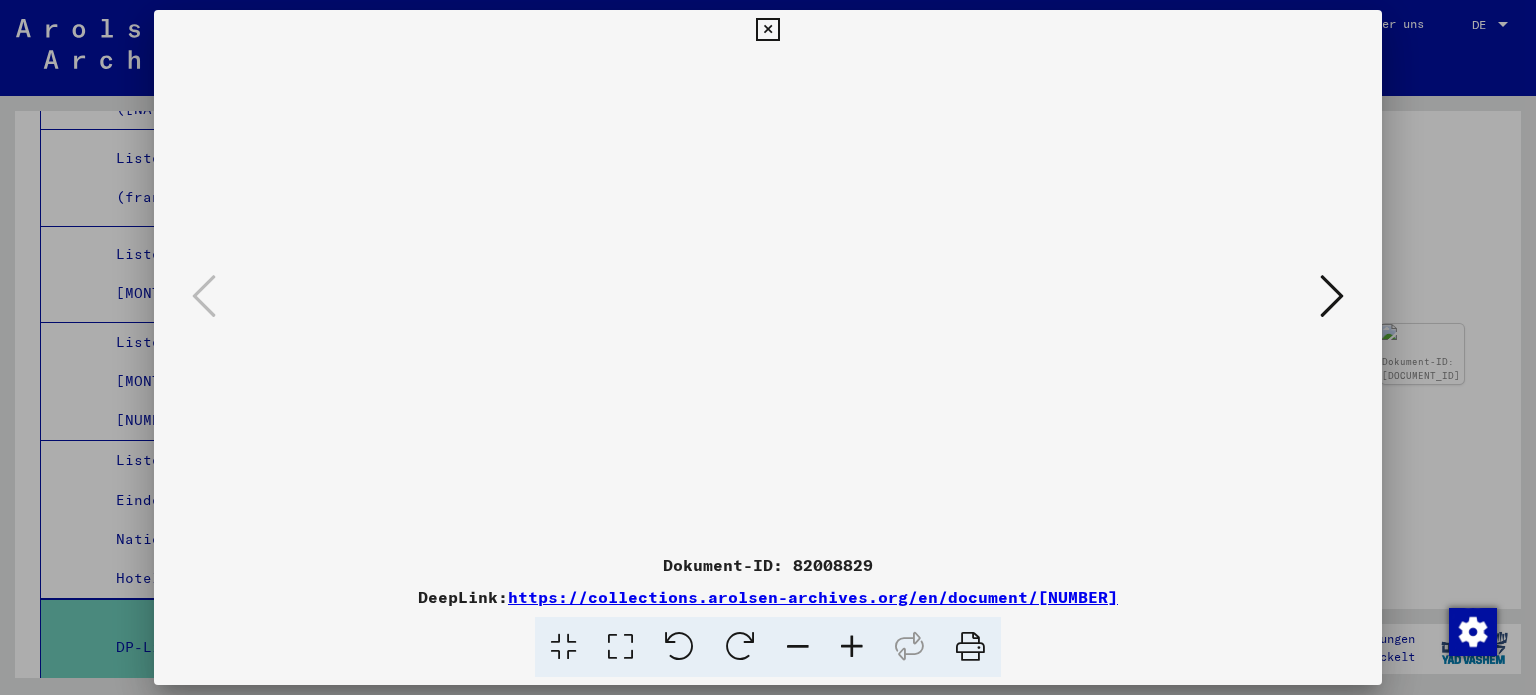 click at bounding box center (852, 647) 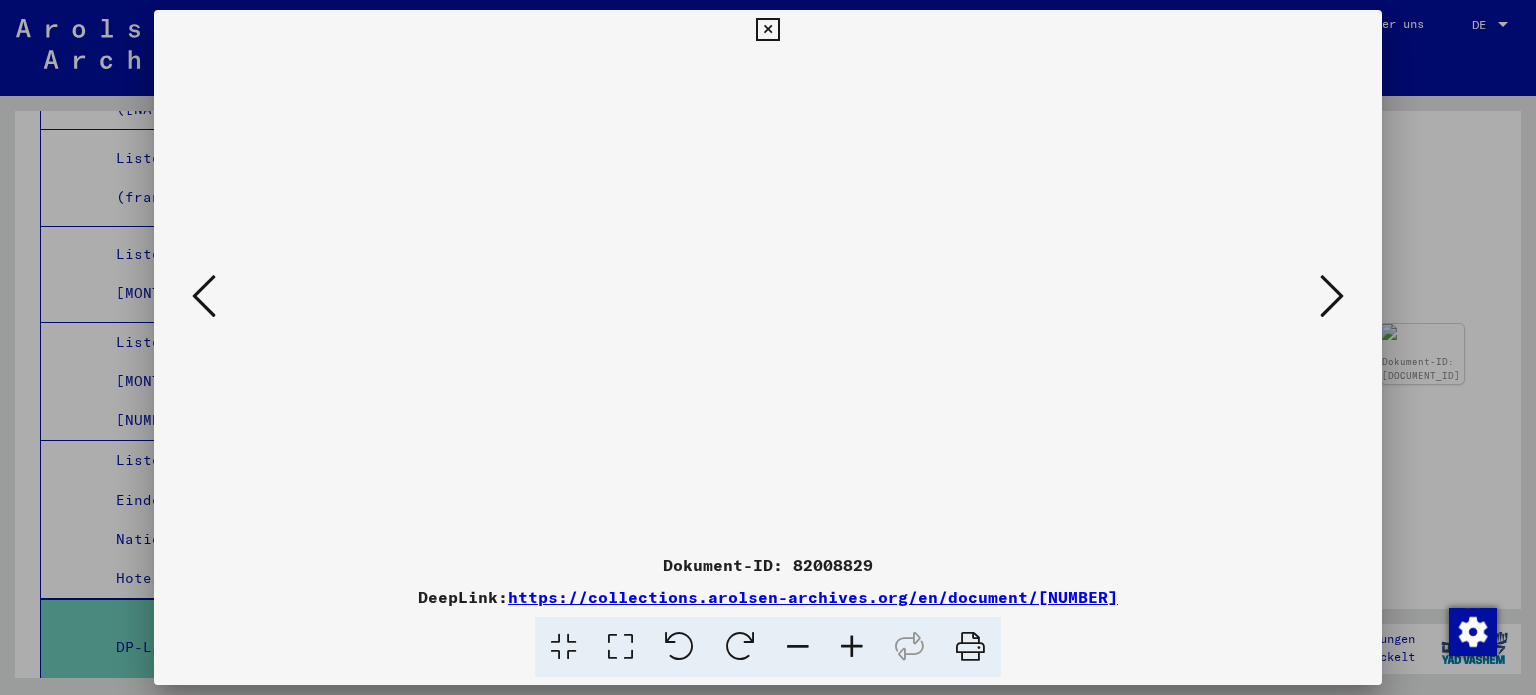 click at bounding box center [1332, 296] 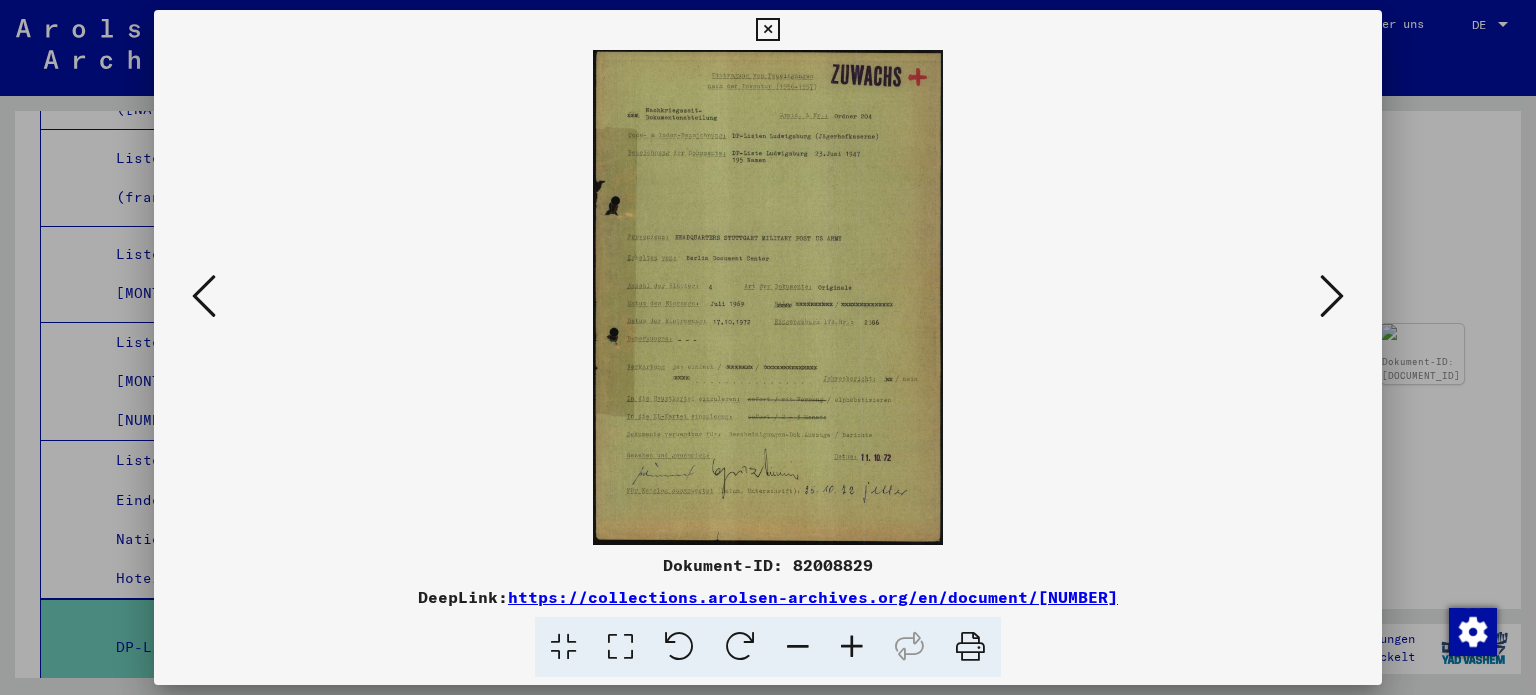 click at bounding box center (852, 647) 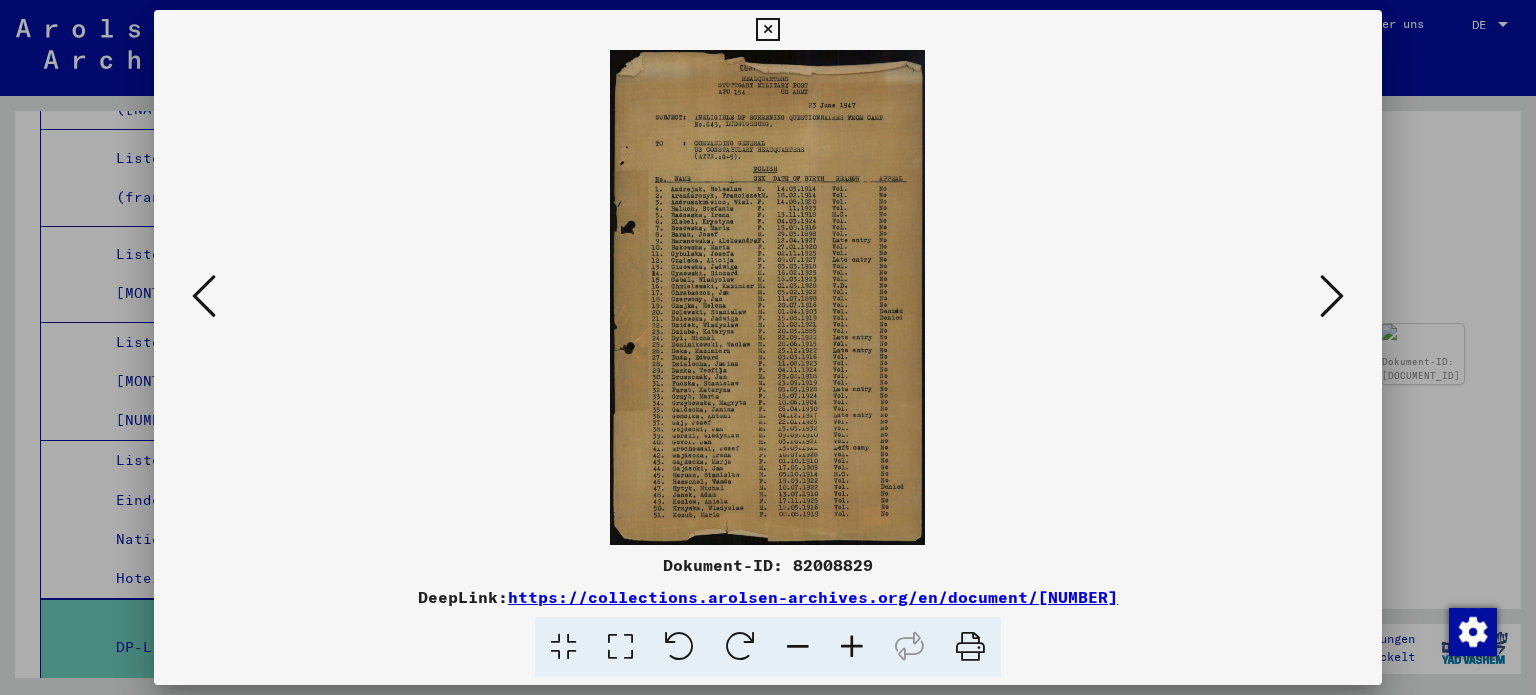 click at bounding box center (852, 647) 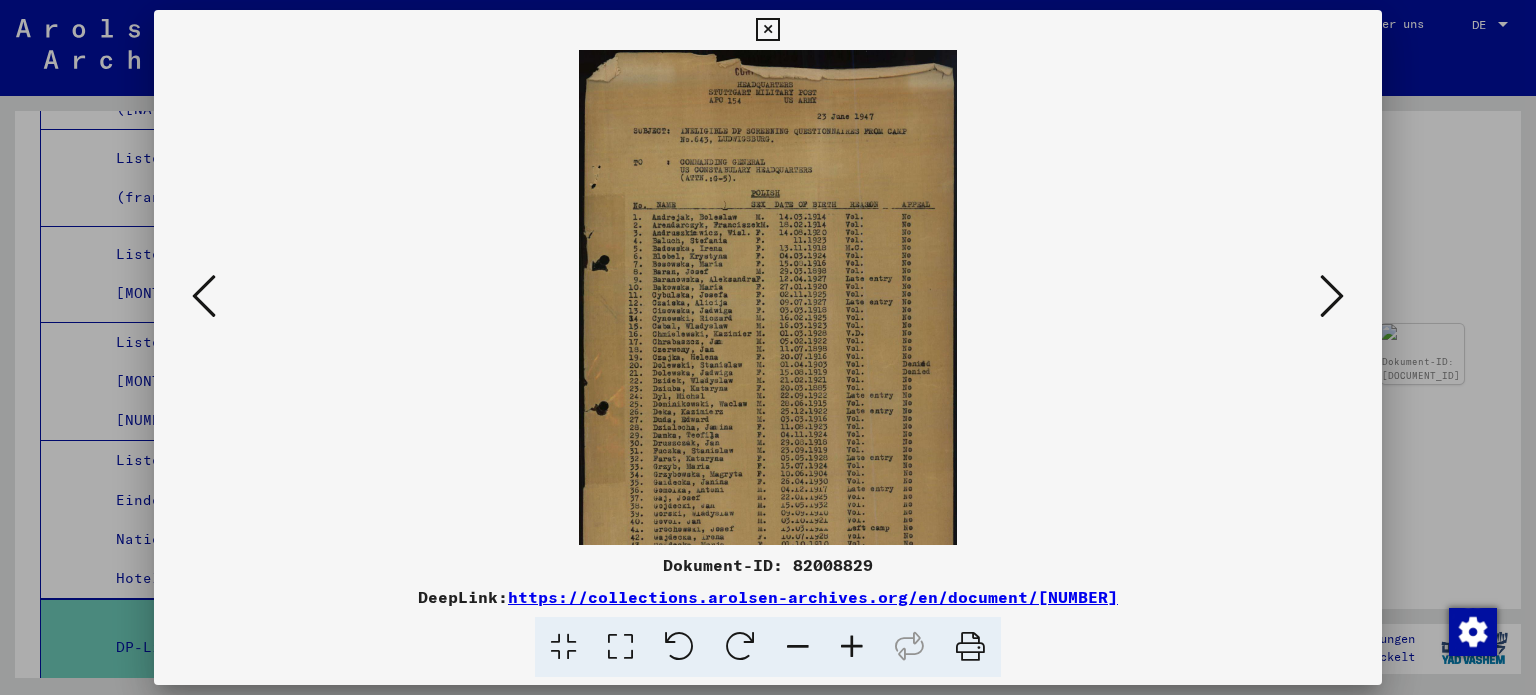 click at bounding box center (852, 647) 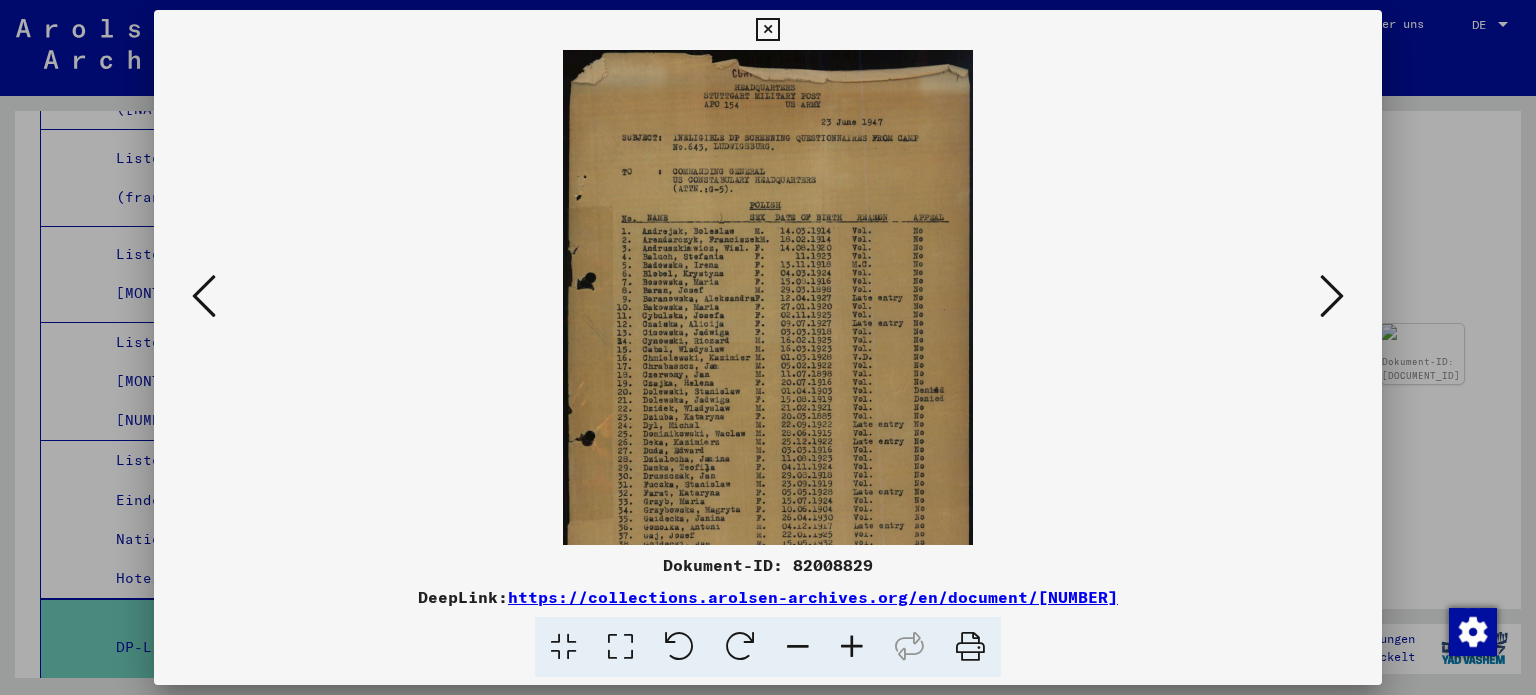 click at bounding box center (852, 647) 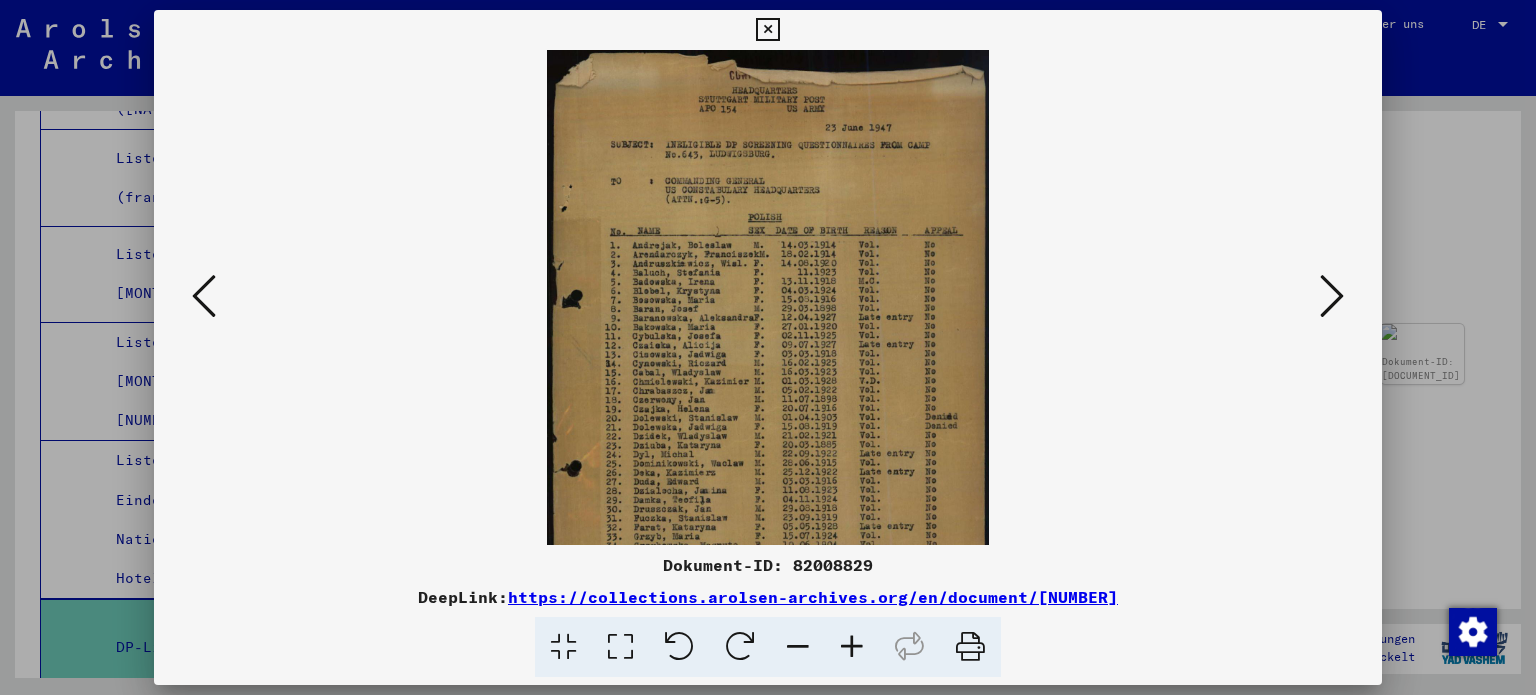 click at bounding box center [852, 647] 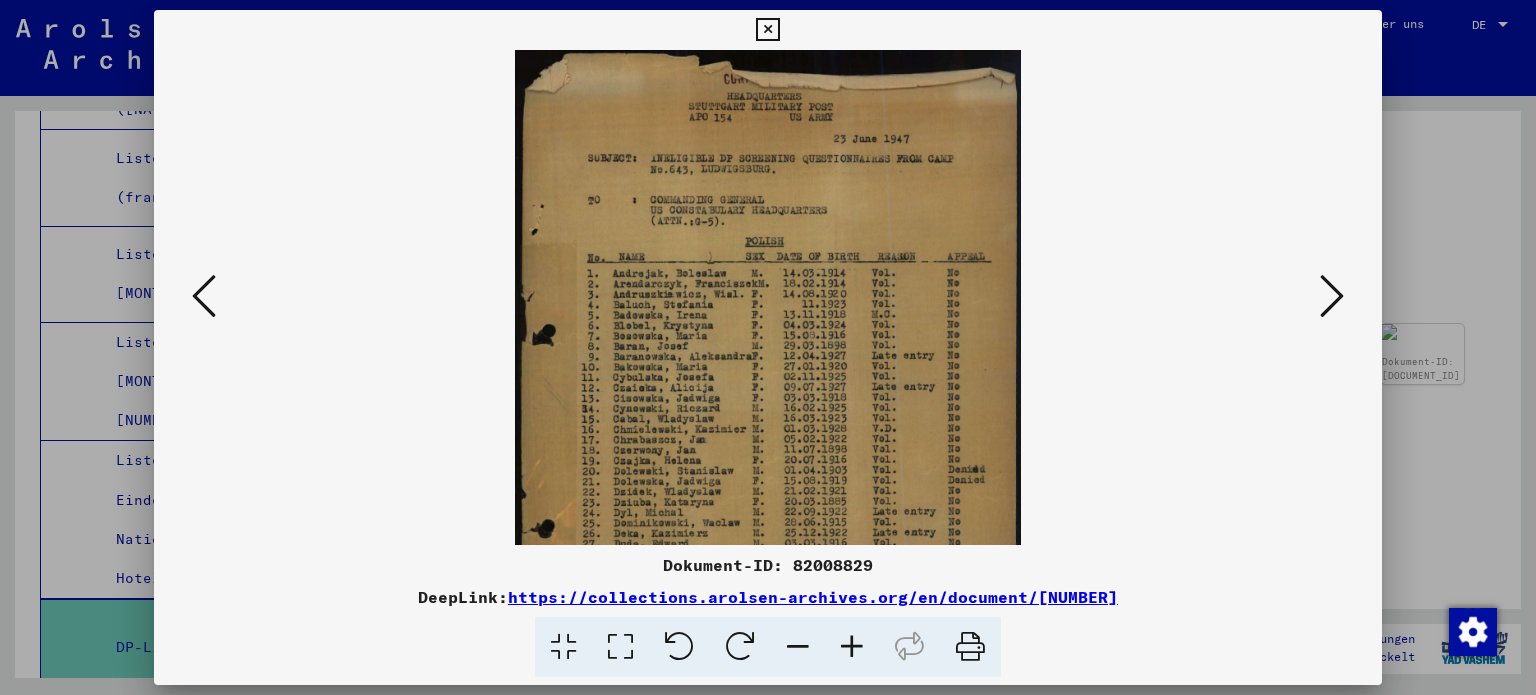 click at bounding box center (852, 647) 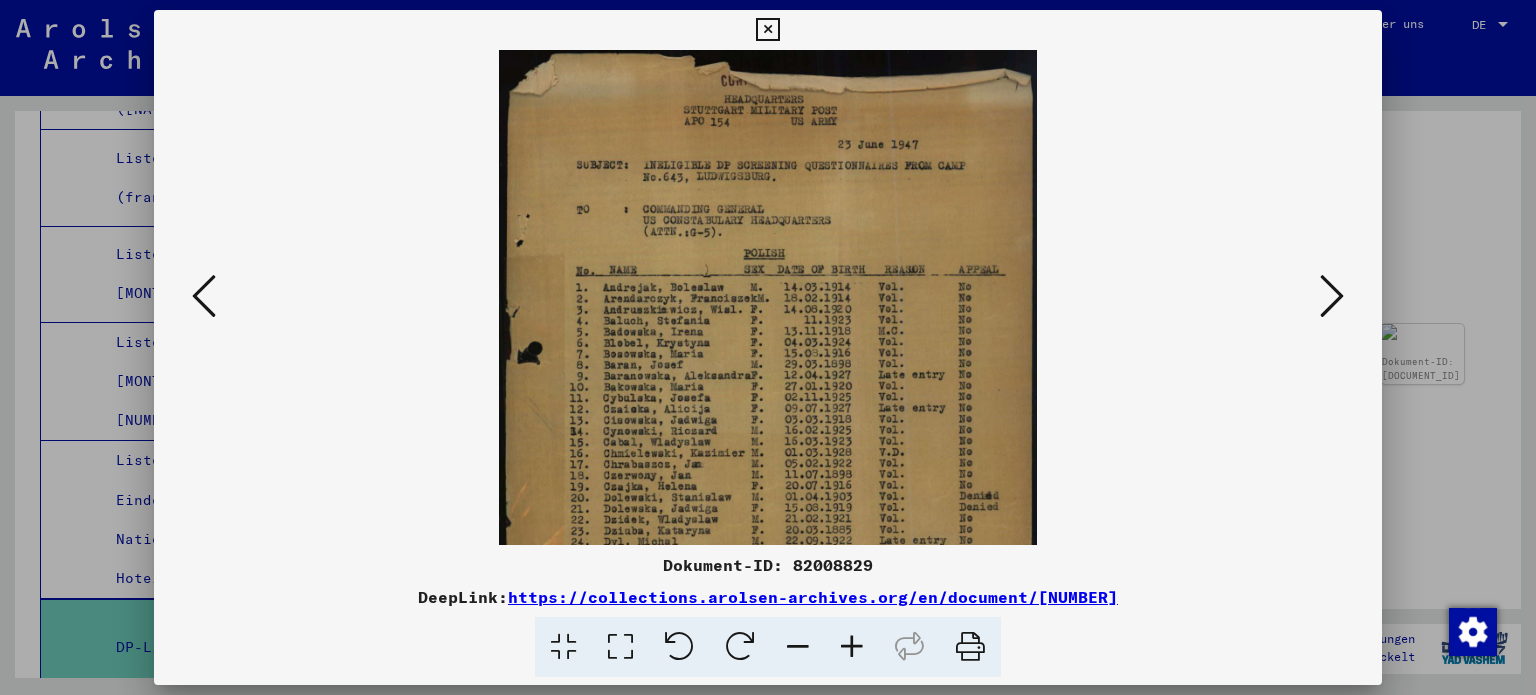 click at bounding box center [852, 647] 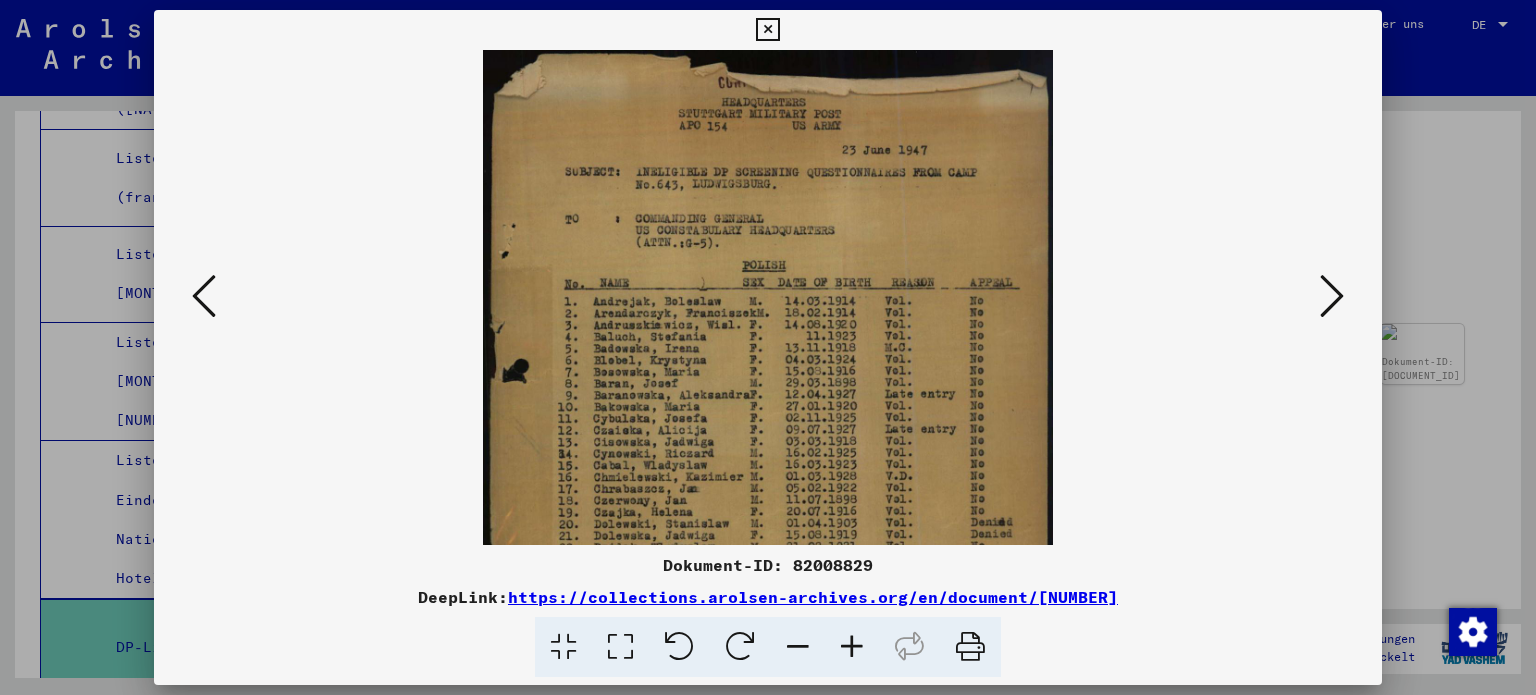 click at bounding box center (852, 647) 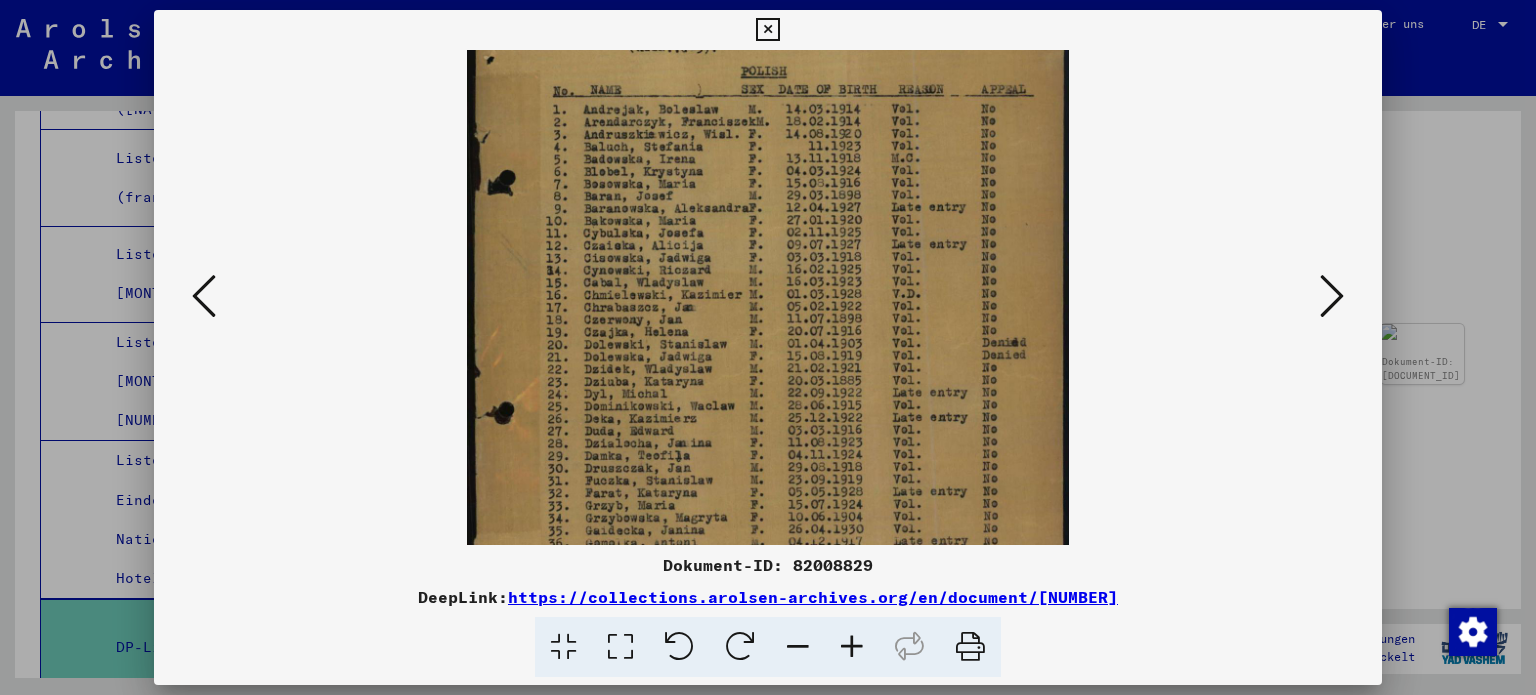 drag, startPoint x: 712, startPoint y: 463, endPoint x: 697, endPoint y: 257, distance: 206.5454 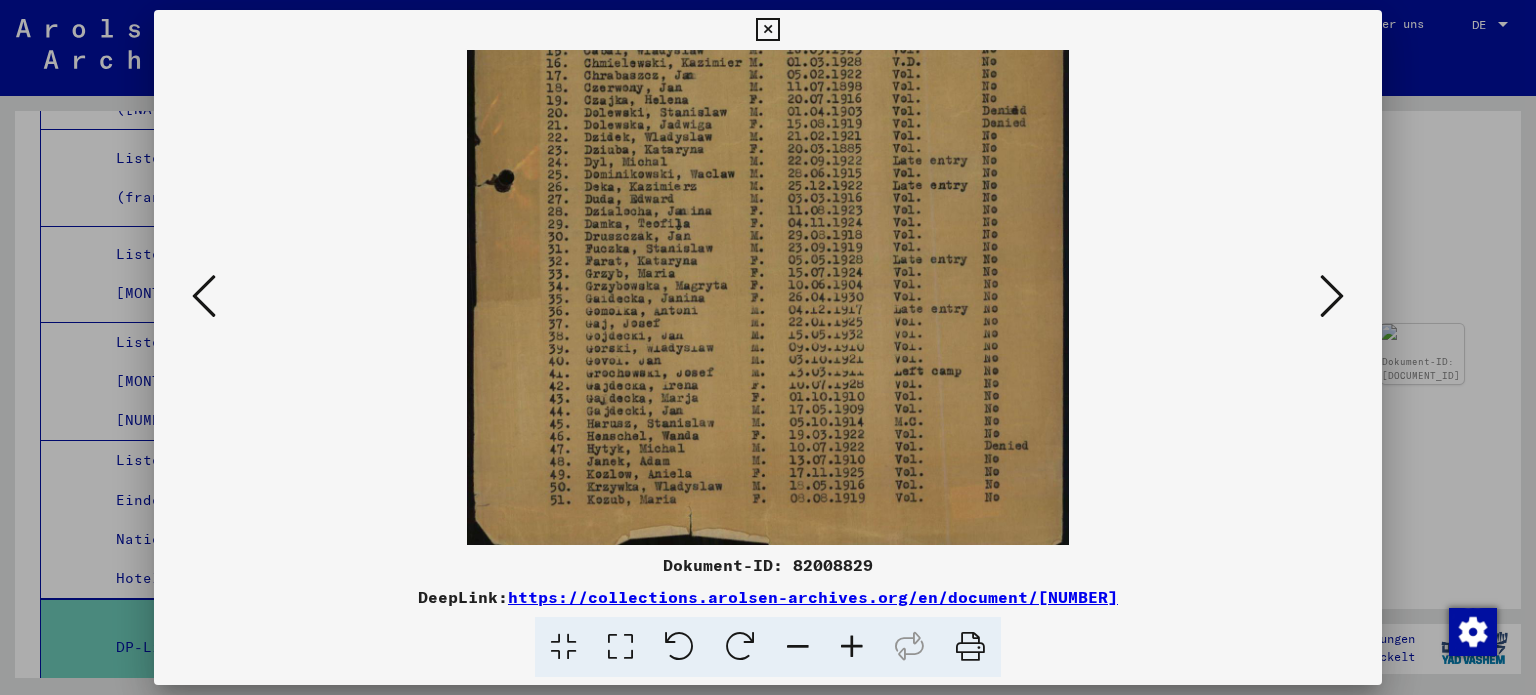 drag, startPoint x: 663, startPoint y: 436, endPoint x: 663, endPoint y: 207, distance: 229 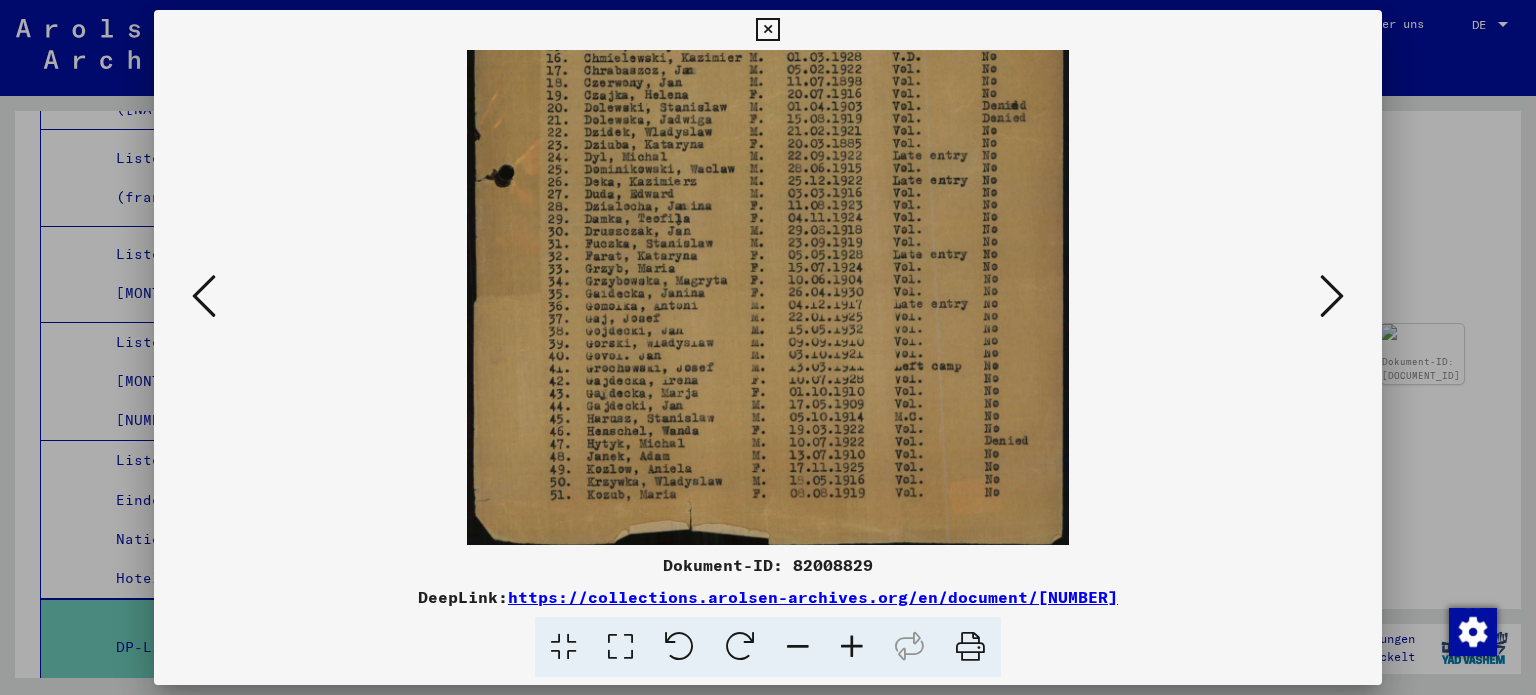 scroll, scrollTop: 449, scrollLeft: 0, axis: vertical 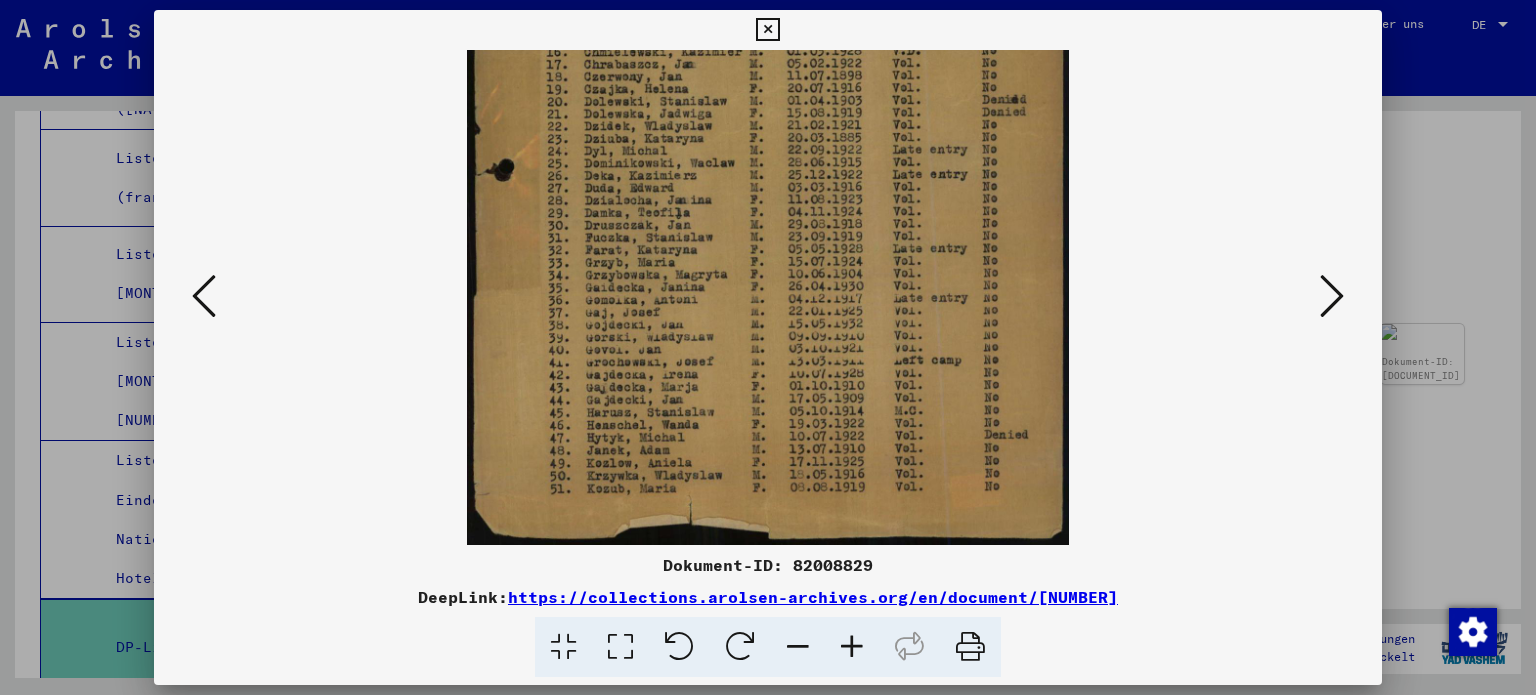 drag, startPoint x: 680, startPoint y: 412, endPoint x: 667, endPoint y: 234, distance: 178.47409 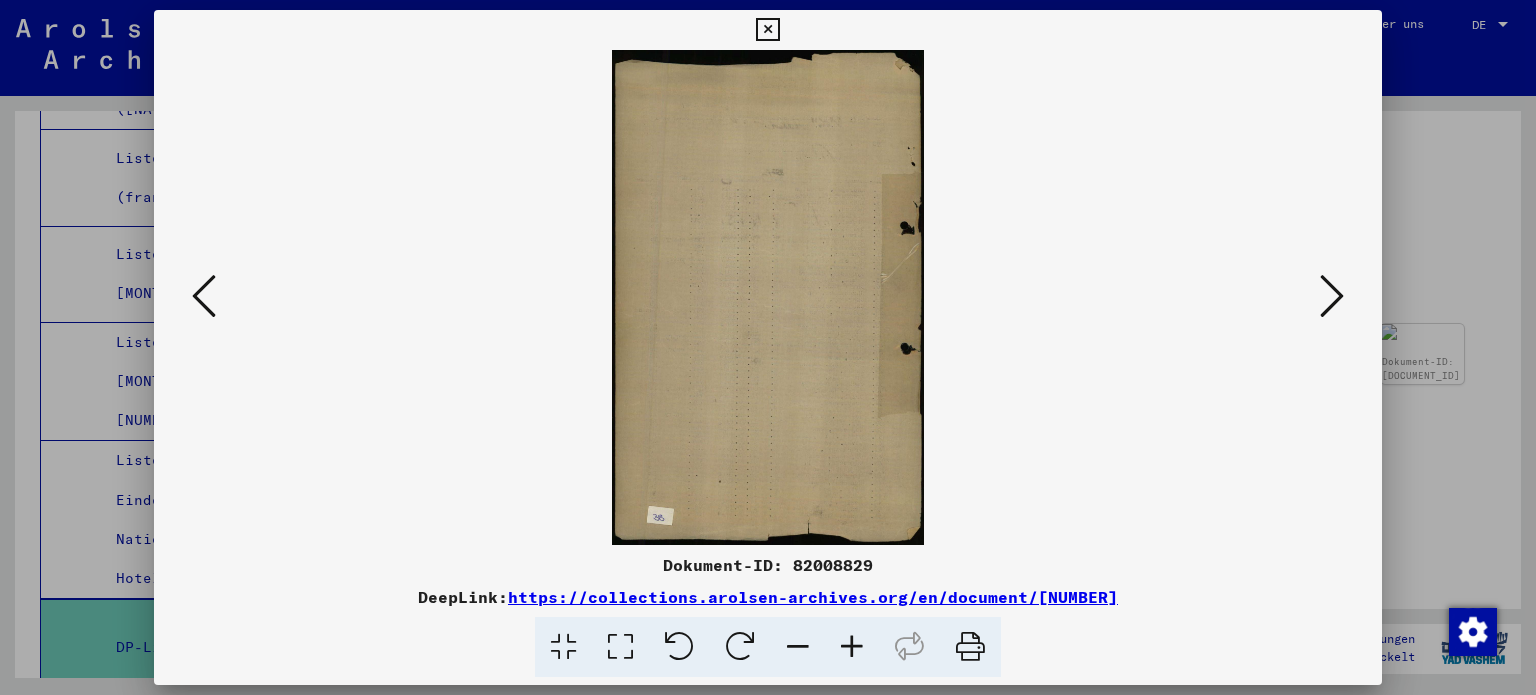 click at bounding box center [852, 647] 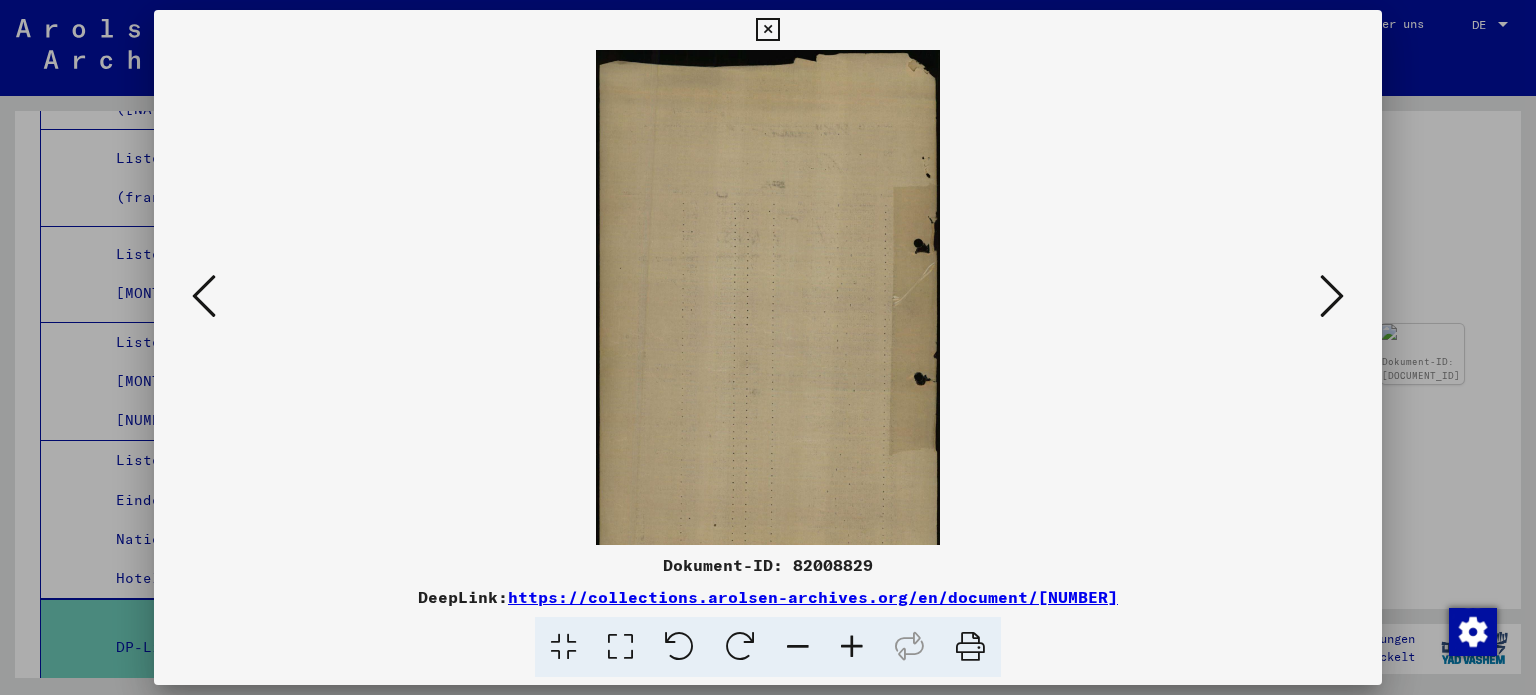 click at bounding box center (852, 647) 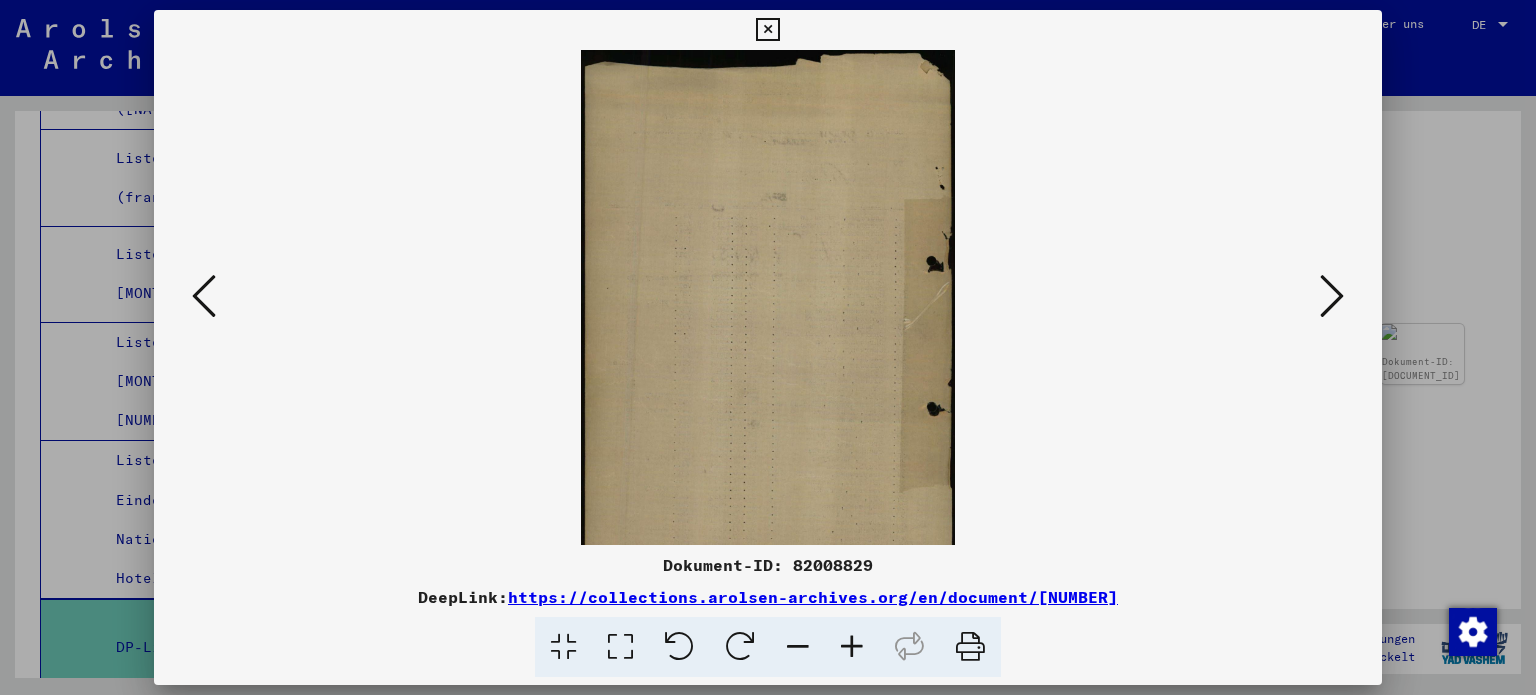 click at bounding box center [852, 647] 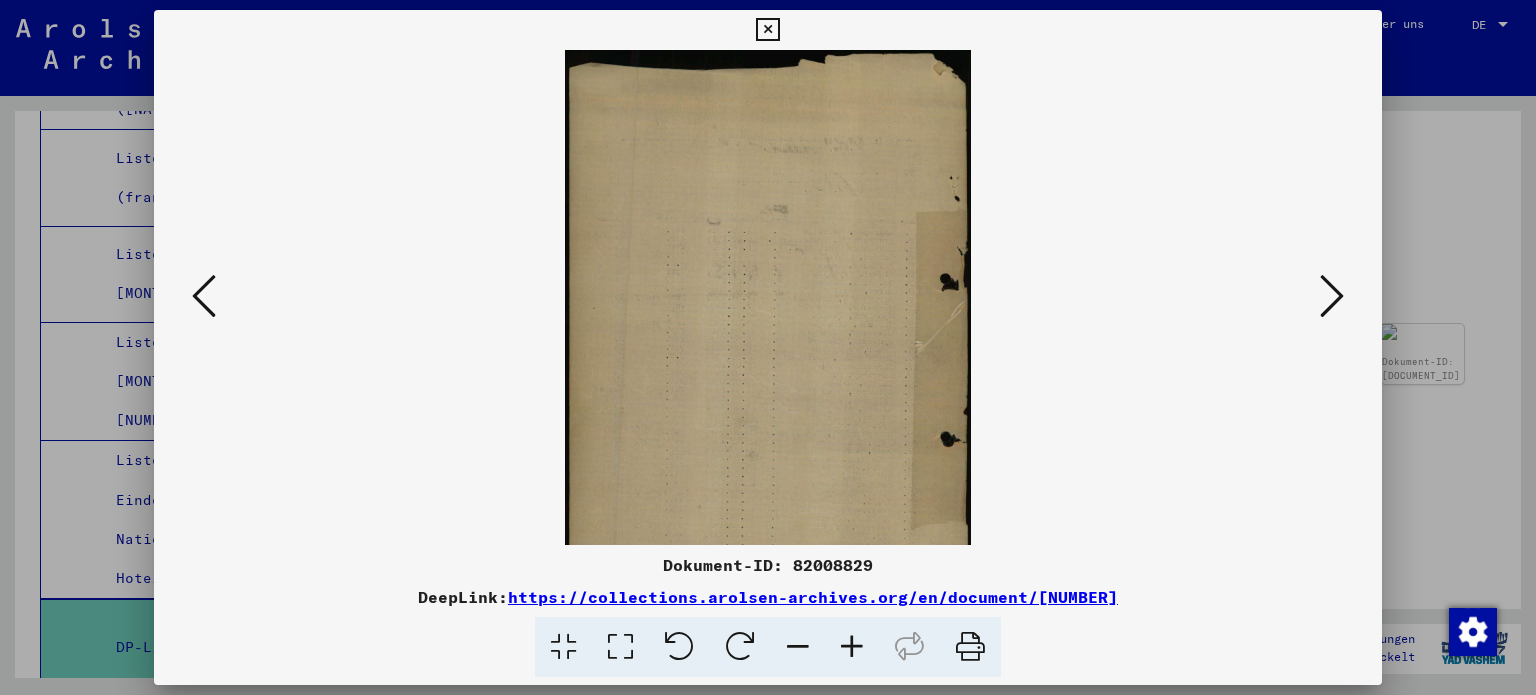 click at bounding box center [1332, 296] 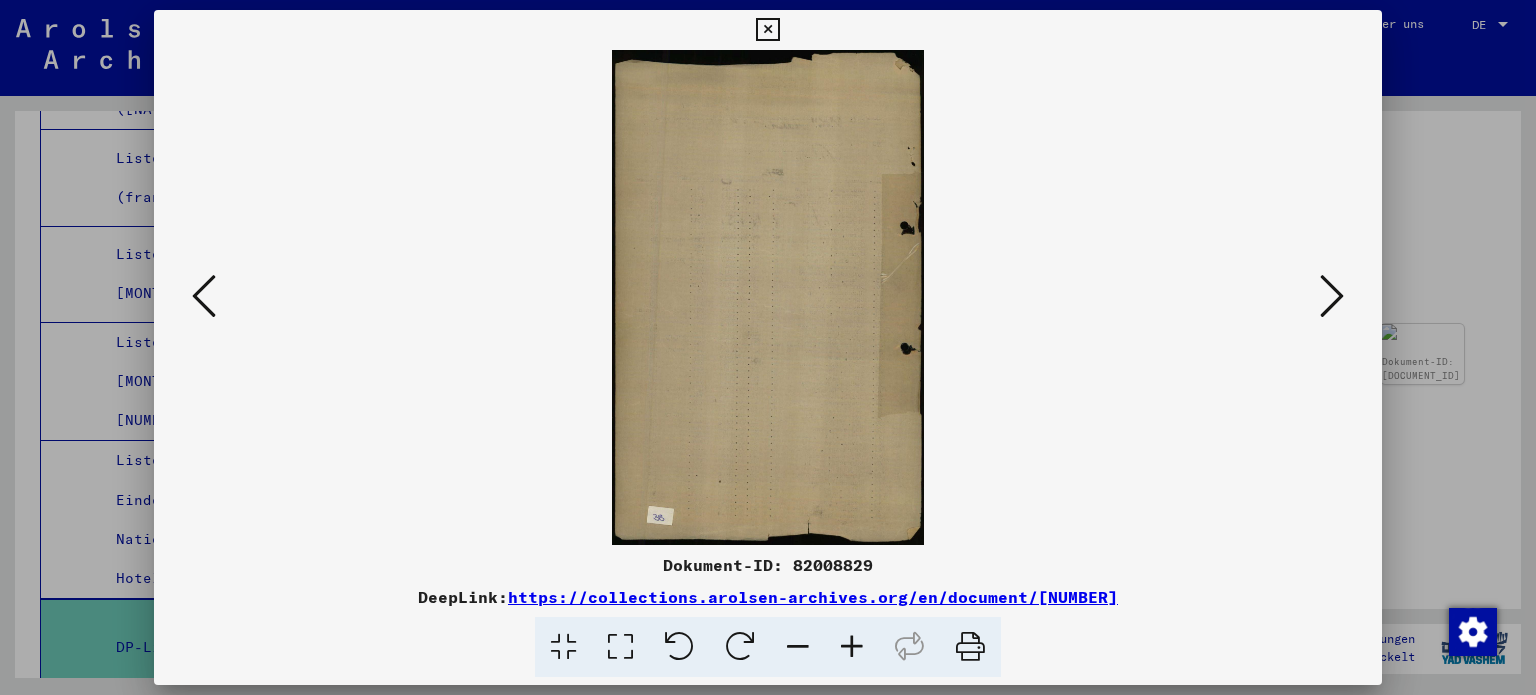 click at bounding box center (852, 647) 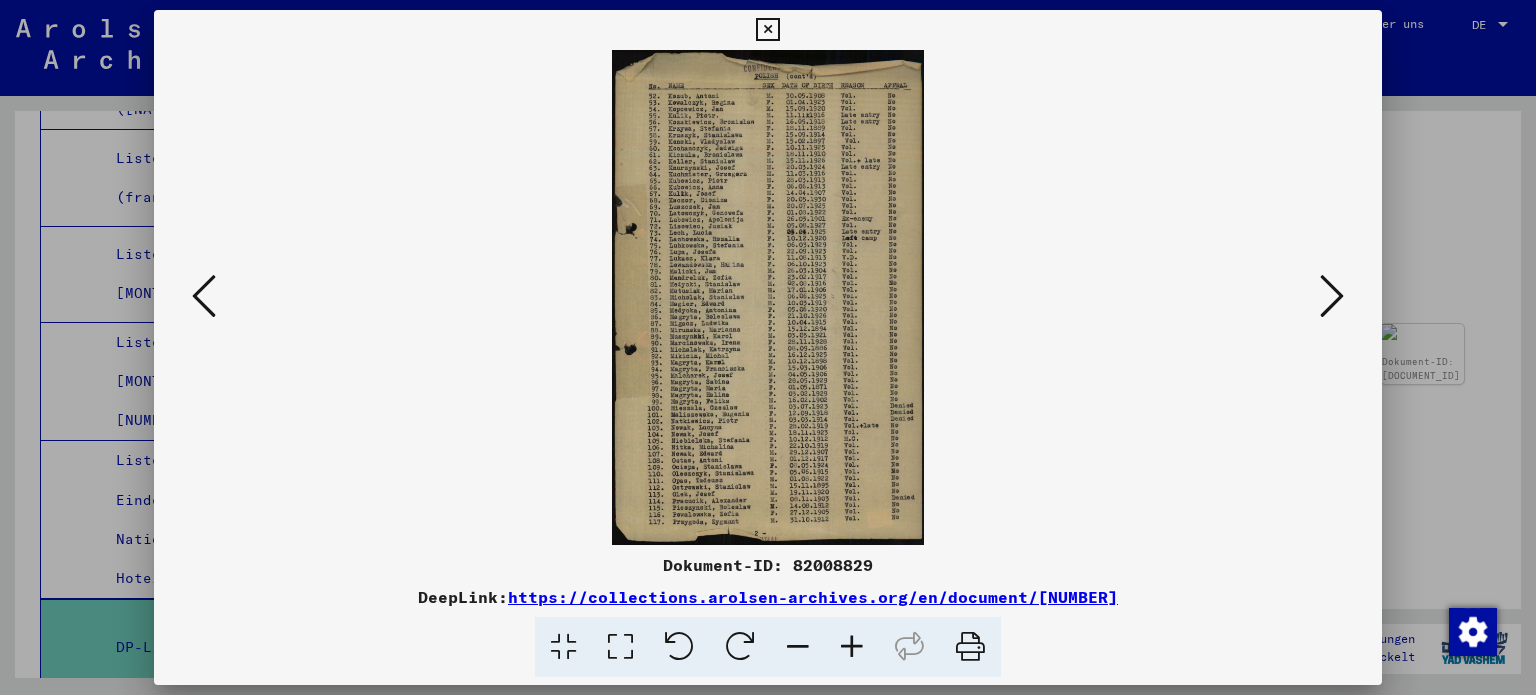 click at bounding box center (852, 647) 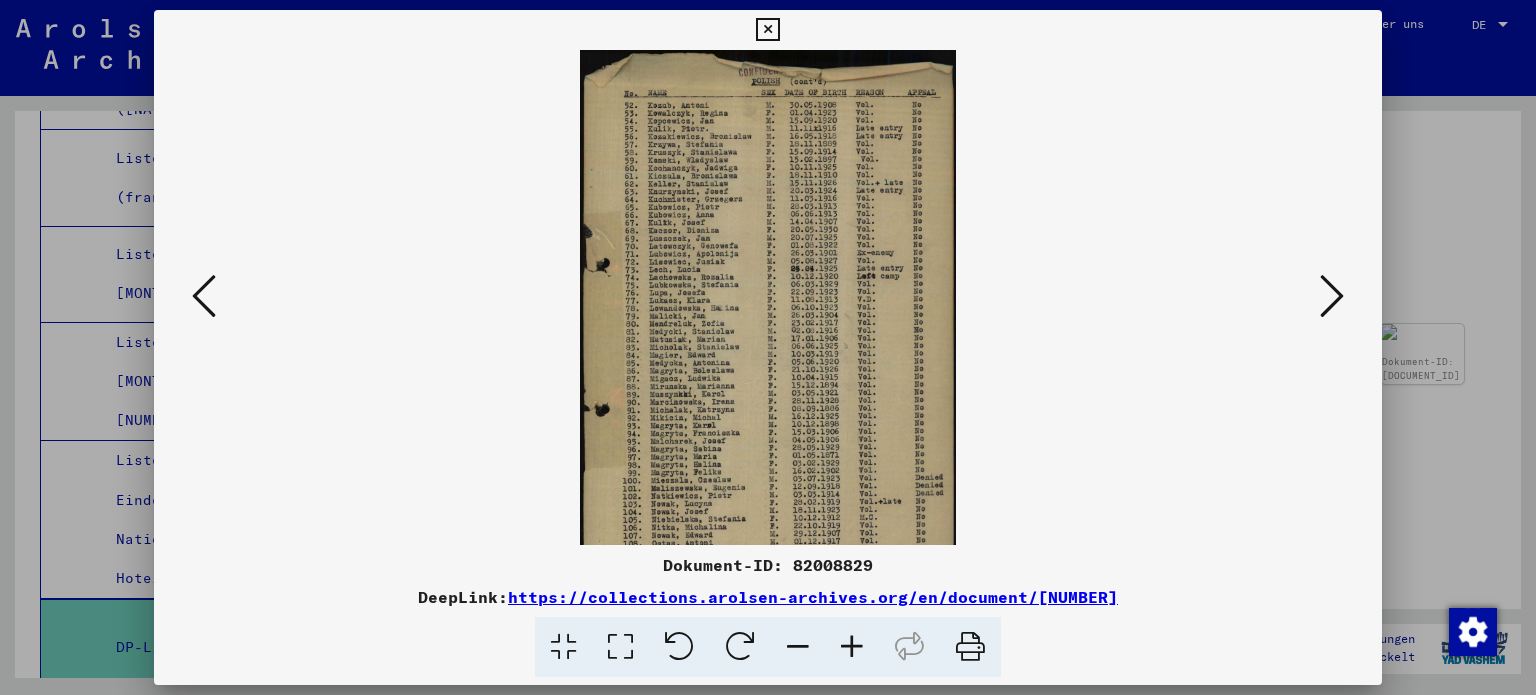 click at bounding box center (852, 647) 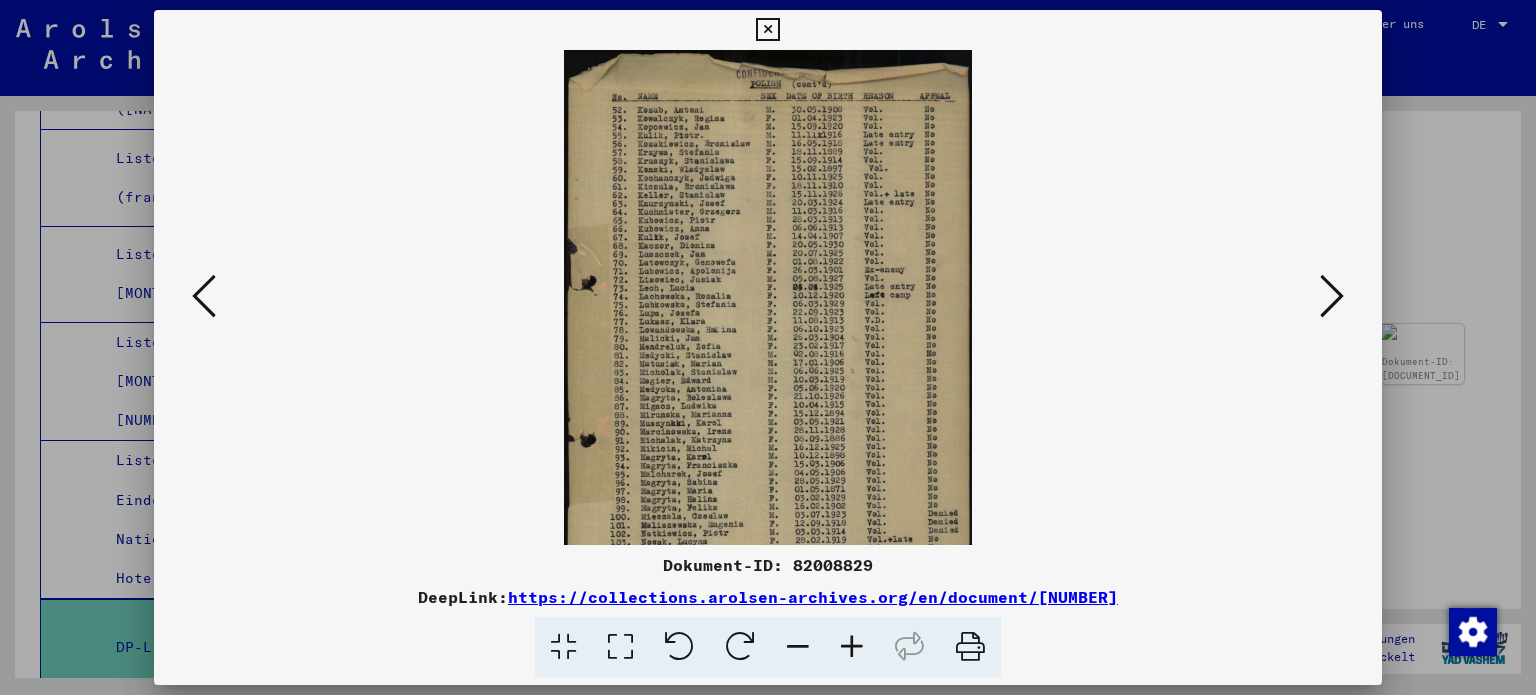 click at bounding box center (852, 647) 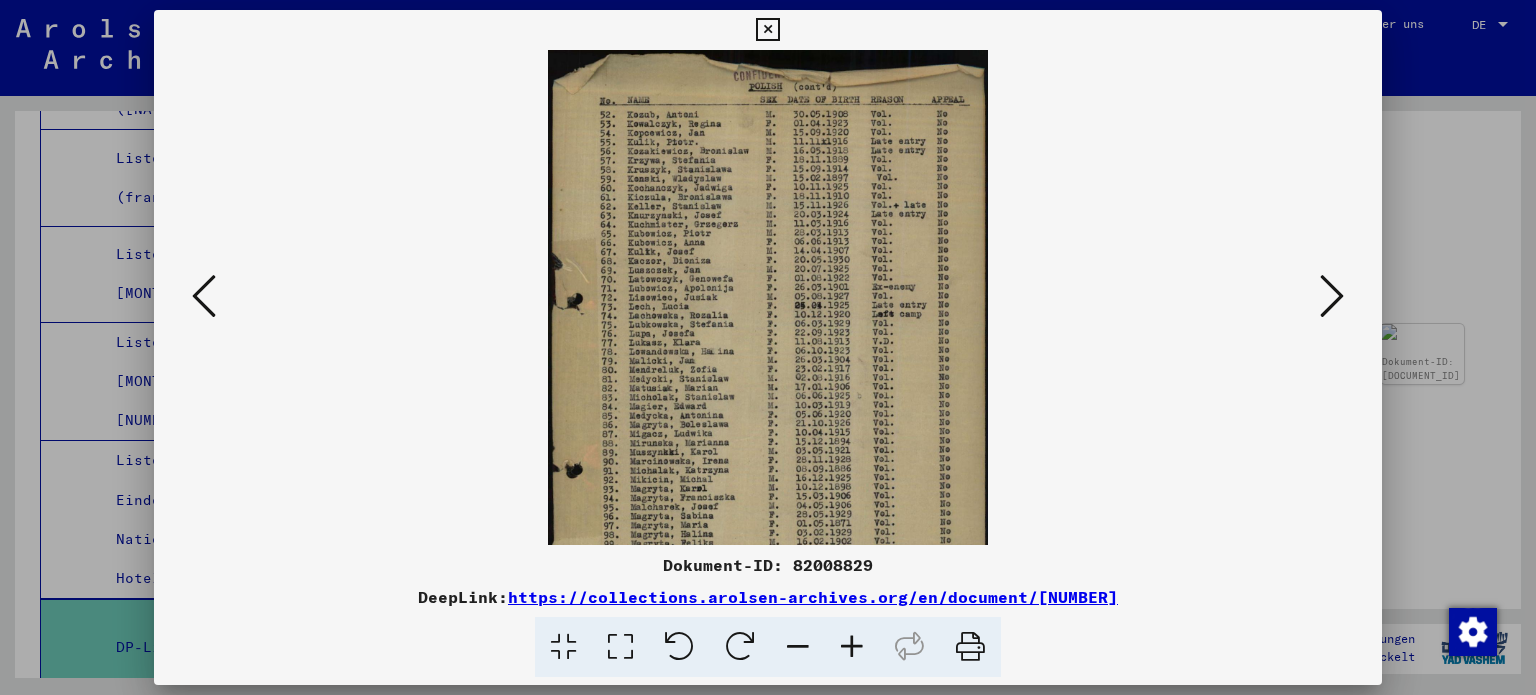 click at bounding box center [852, 647] 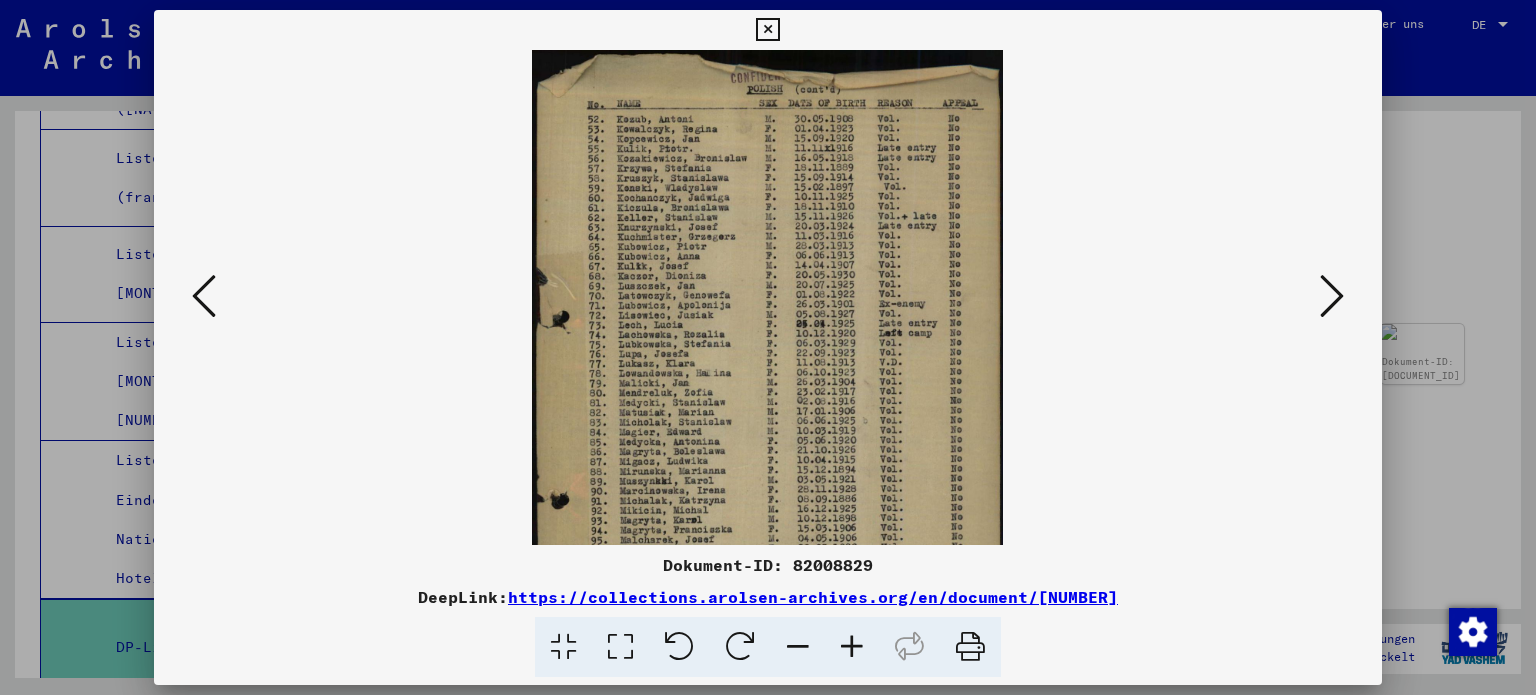 click at bounding box center (852, 647) 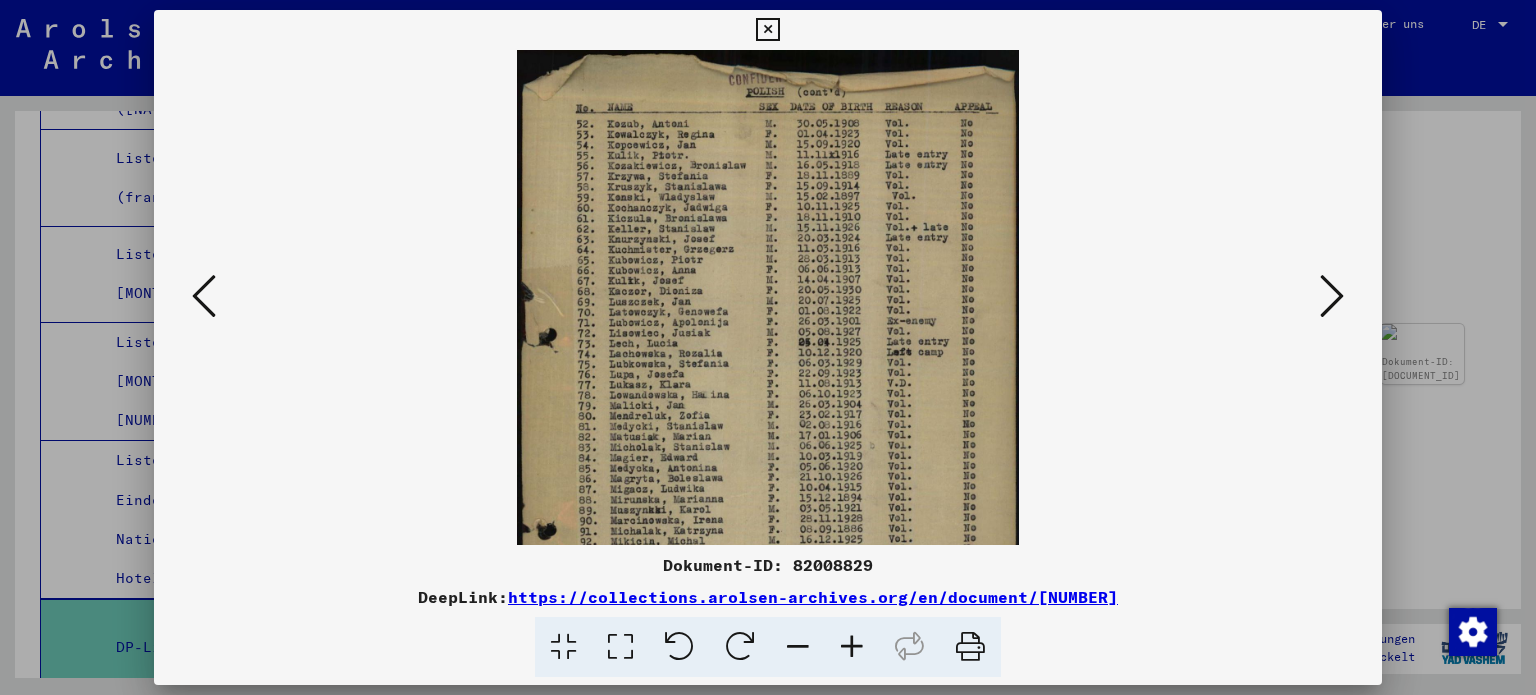 click at bounding box center (852, 647) 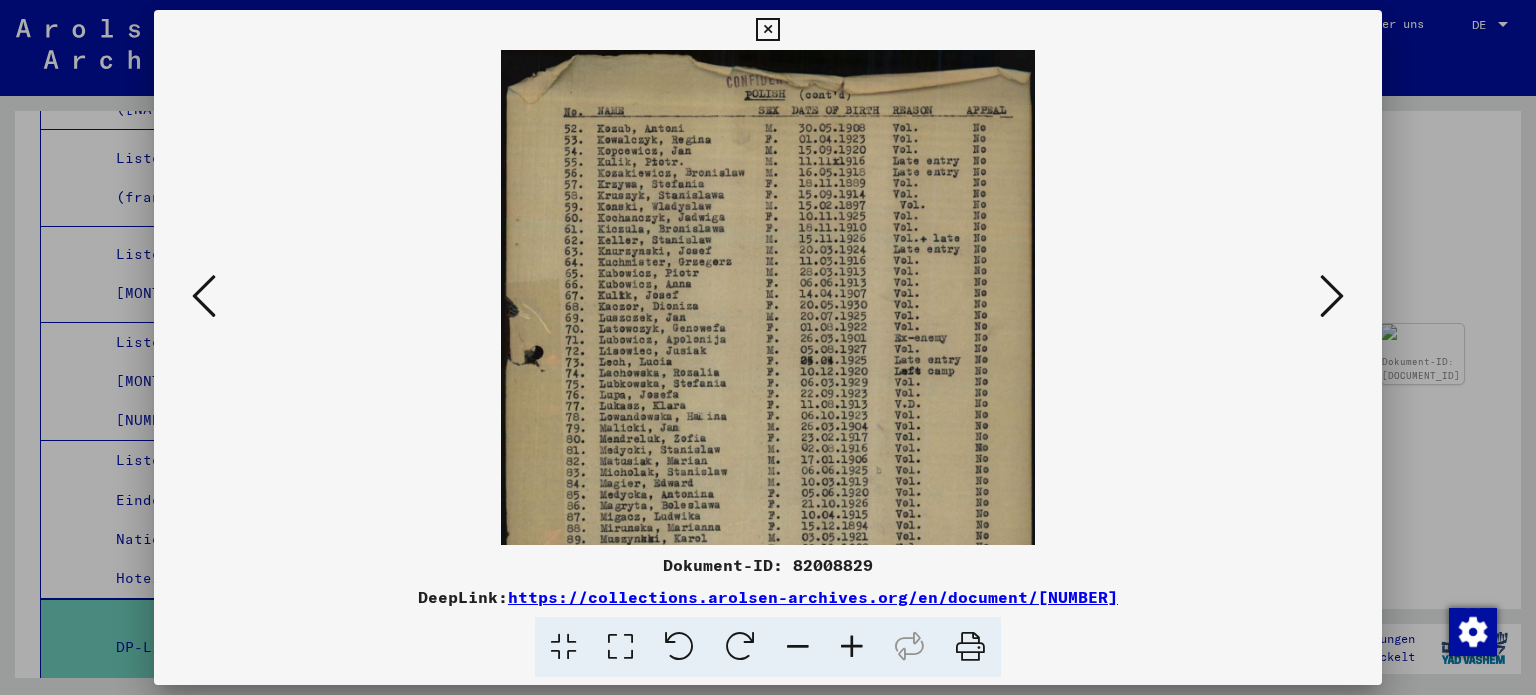 click at bounding box center [852, 647] 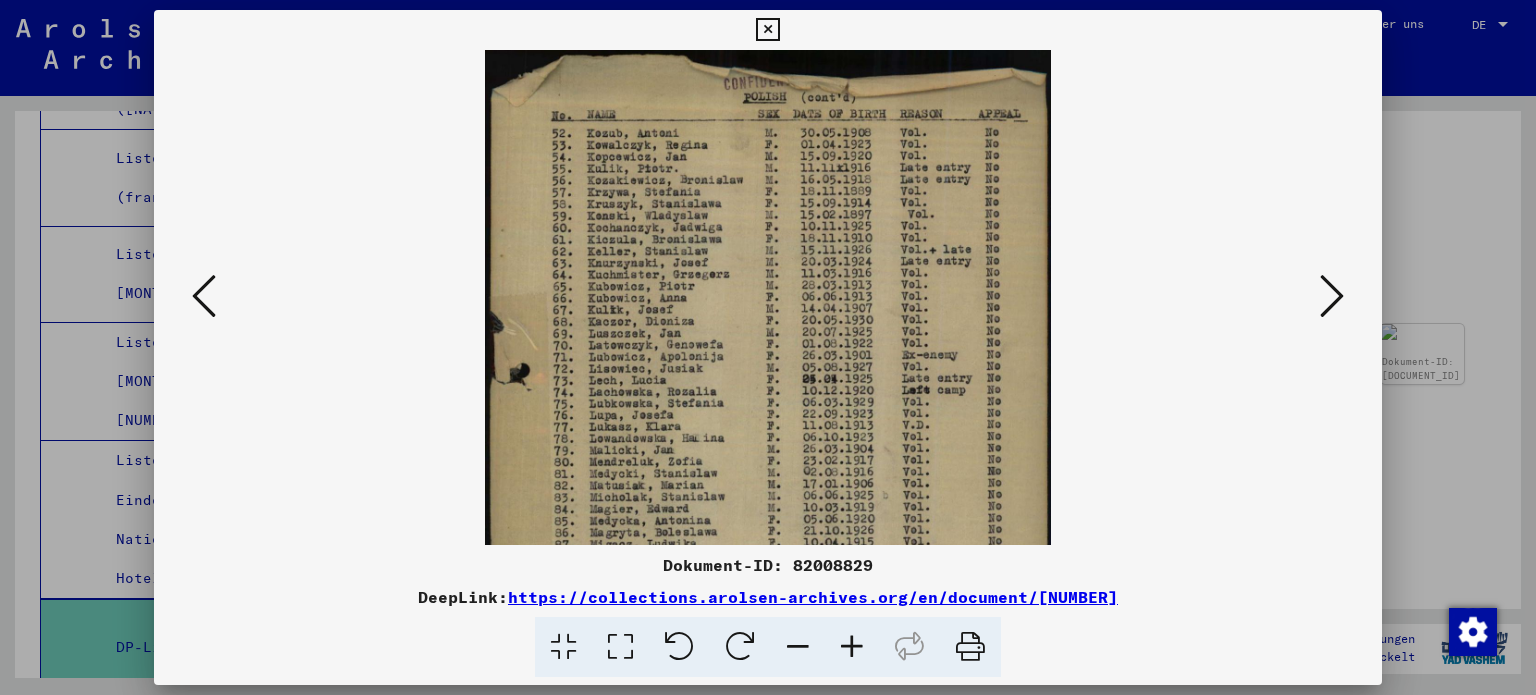 click at bounding box center (852, 647) 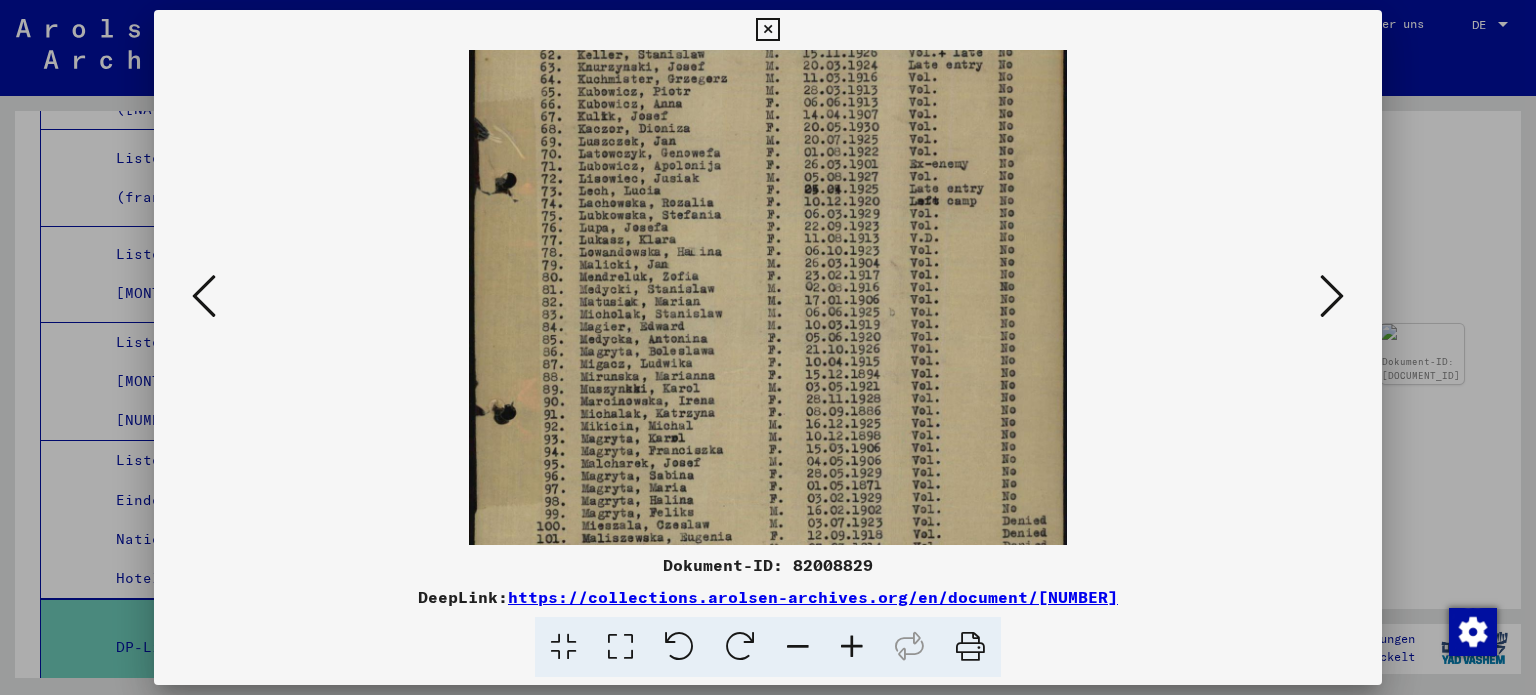 scroll, scrollTop: 256, scrollLeft: 0, axis: vertical 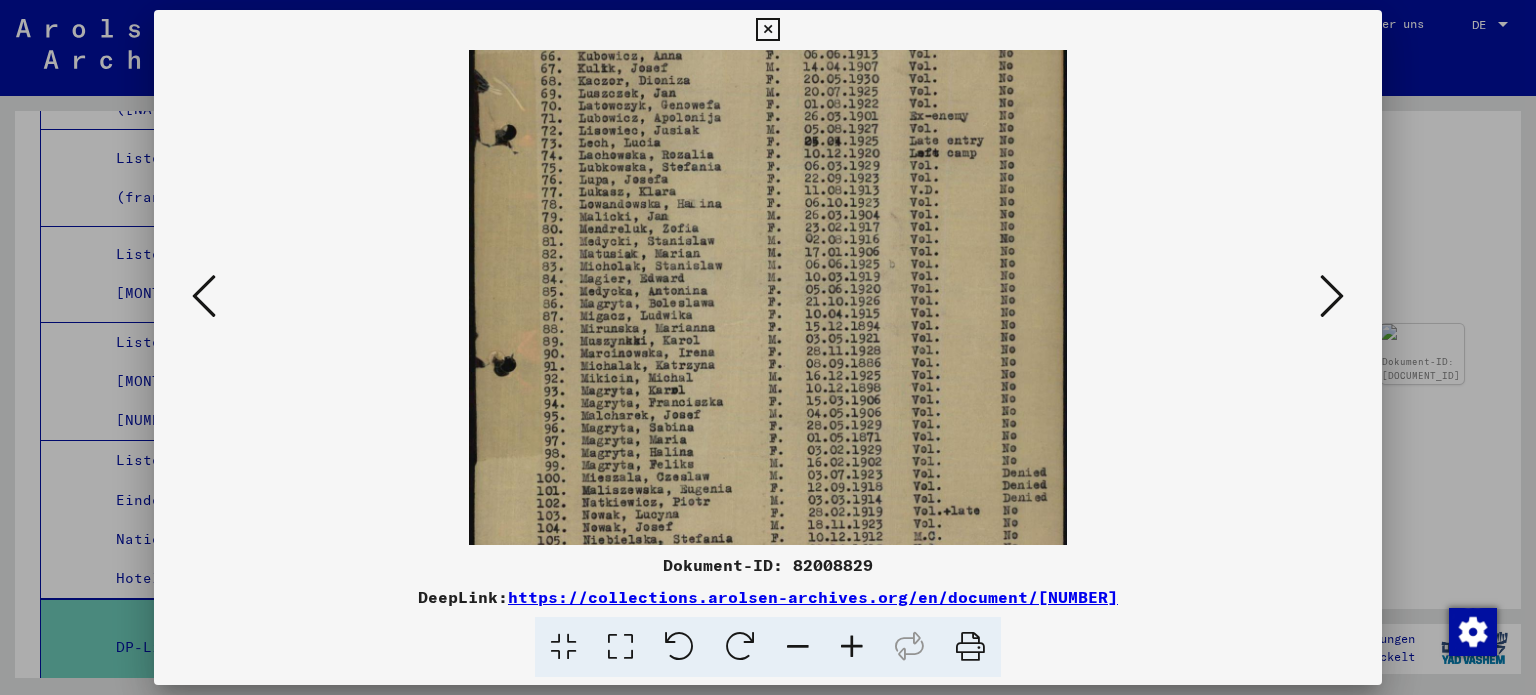 drag, startPoint x: 703, startPoint y: 467, endPoint x: 684, endPoint y: 216, distance: 251.7181 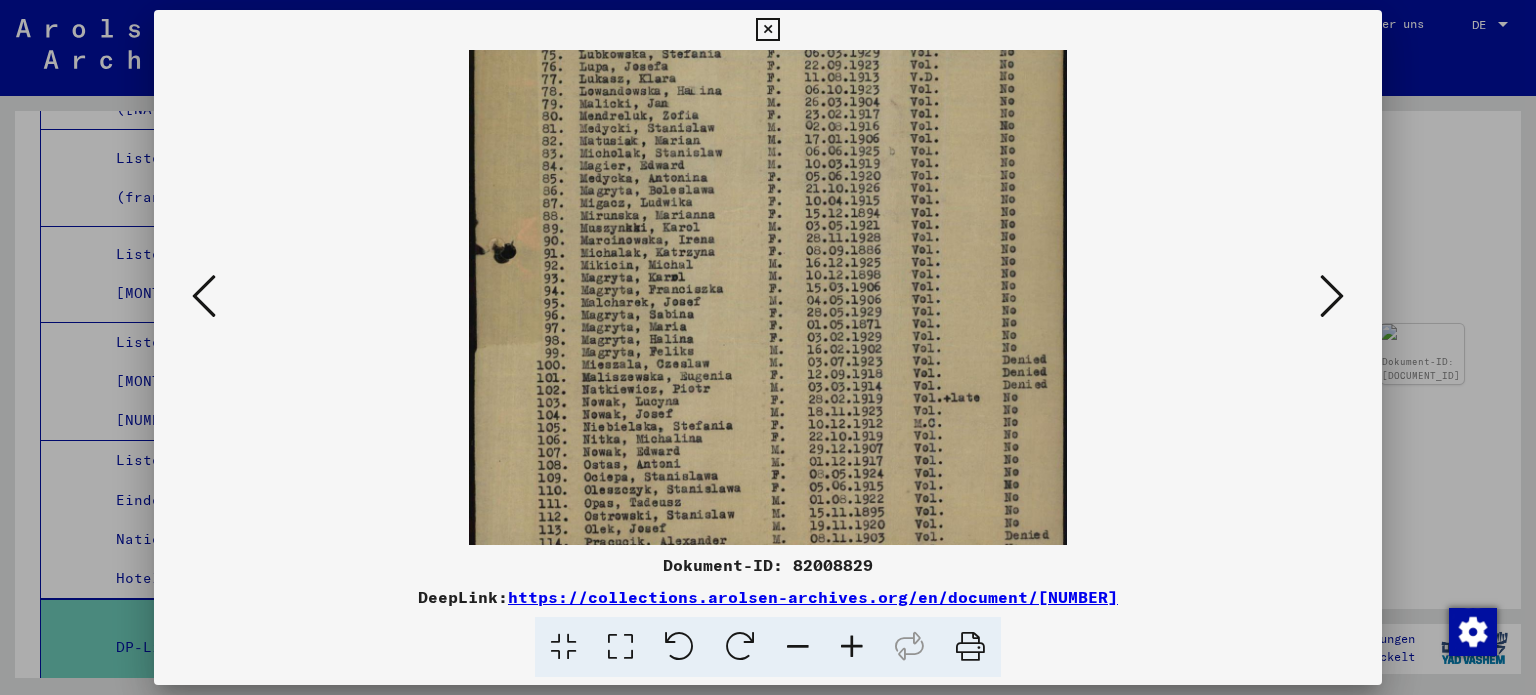 scroll, scrollTop: 449, scrollLeft: 0, axis: vertical 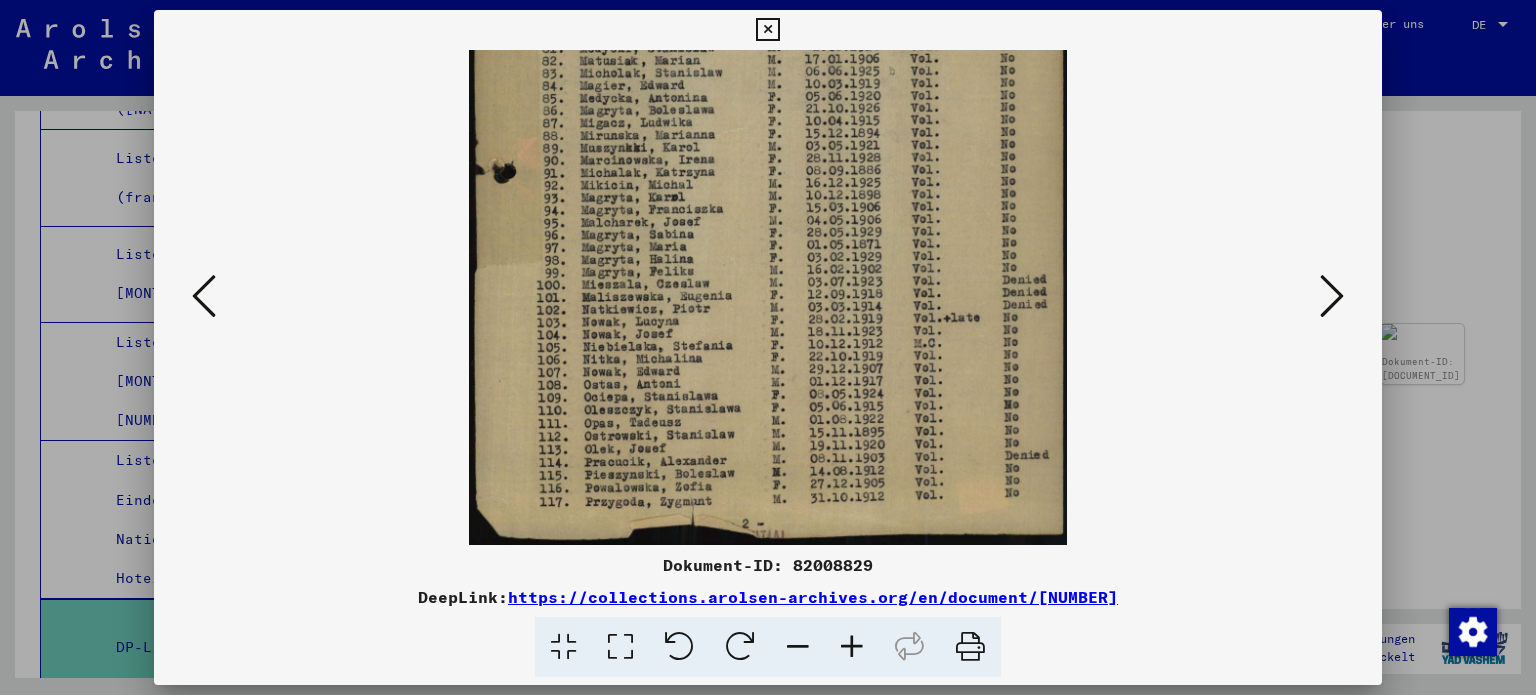 drag, startPoint x: 656, startPoint y: 475, endPoint x: 622, endPoint y: 155, distance: 321.80118 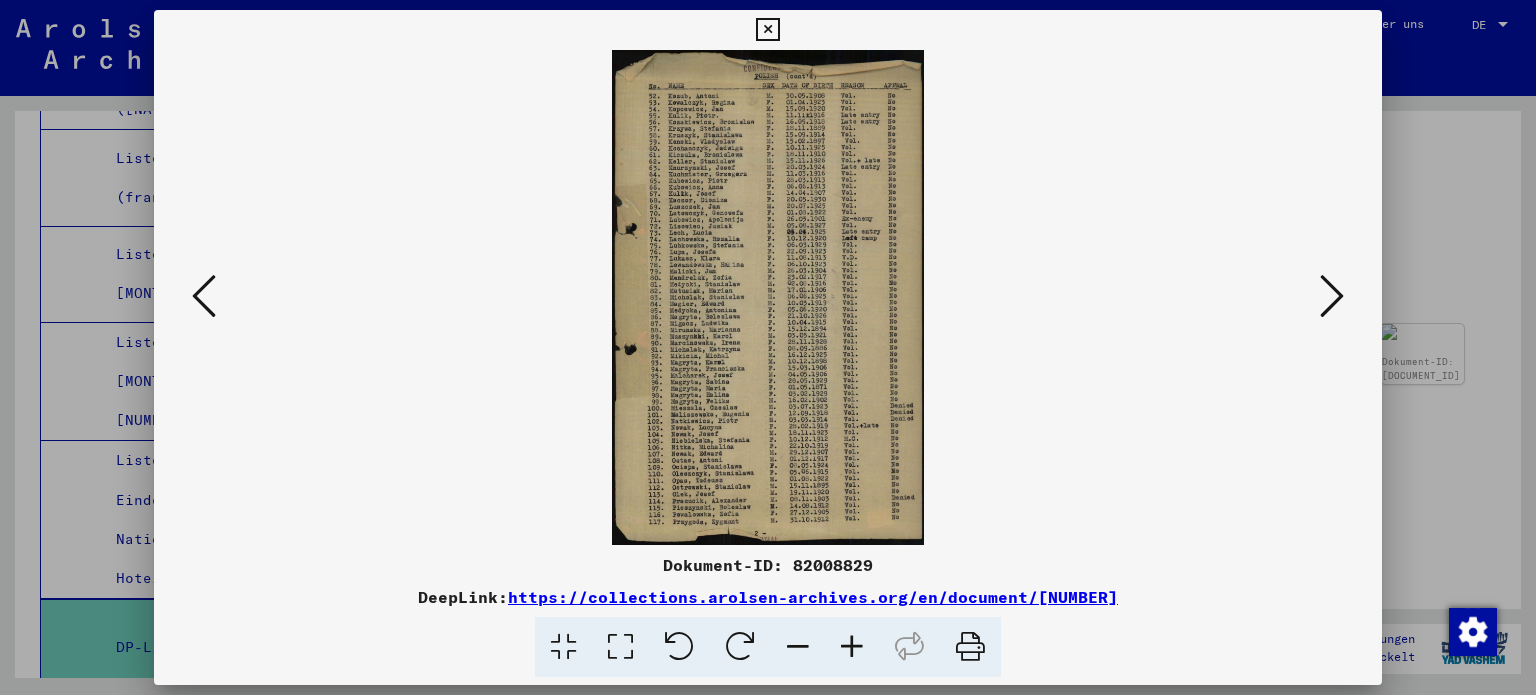 click at bounding box center (1332, 296) 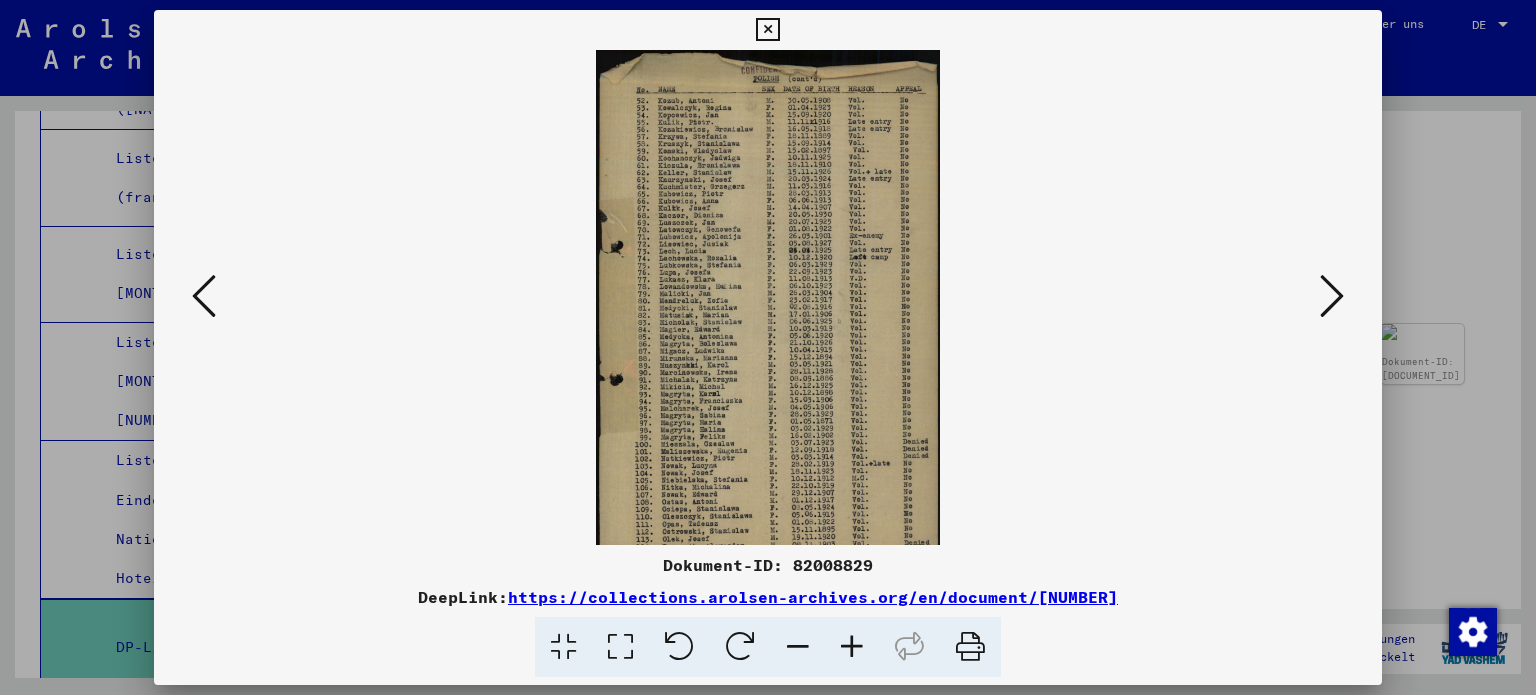 click at bounding box center (852, 647) 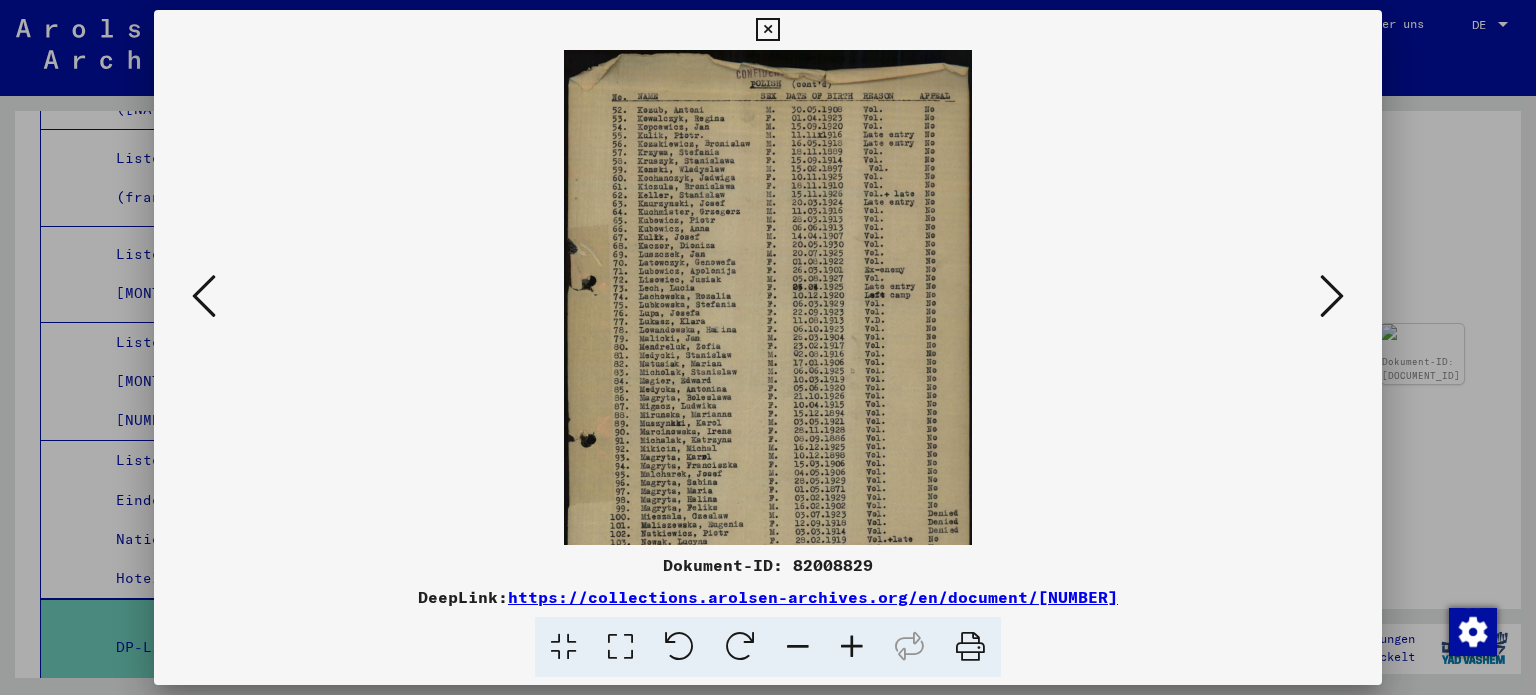 click at bounding box center (852, 647) 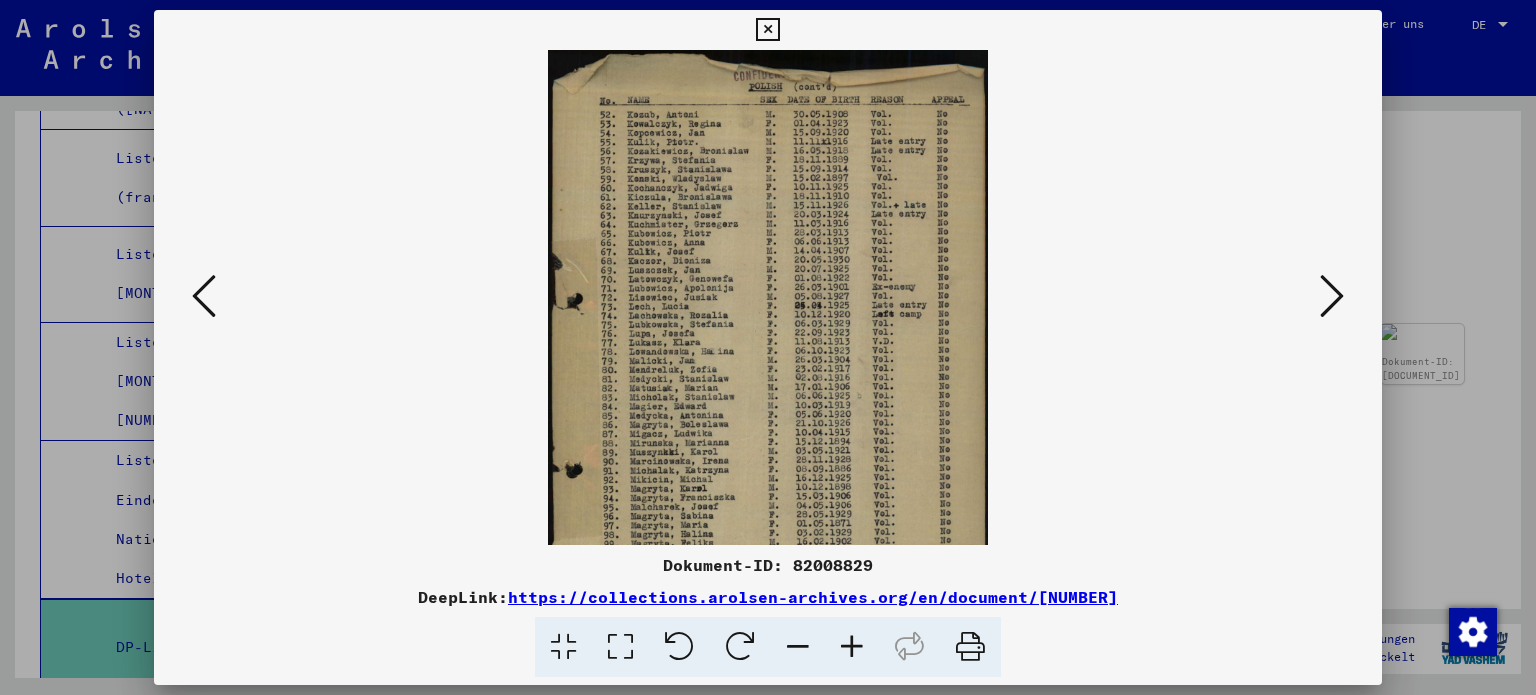 click at bounding box center (852, 647) 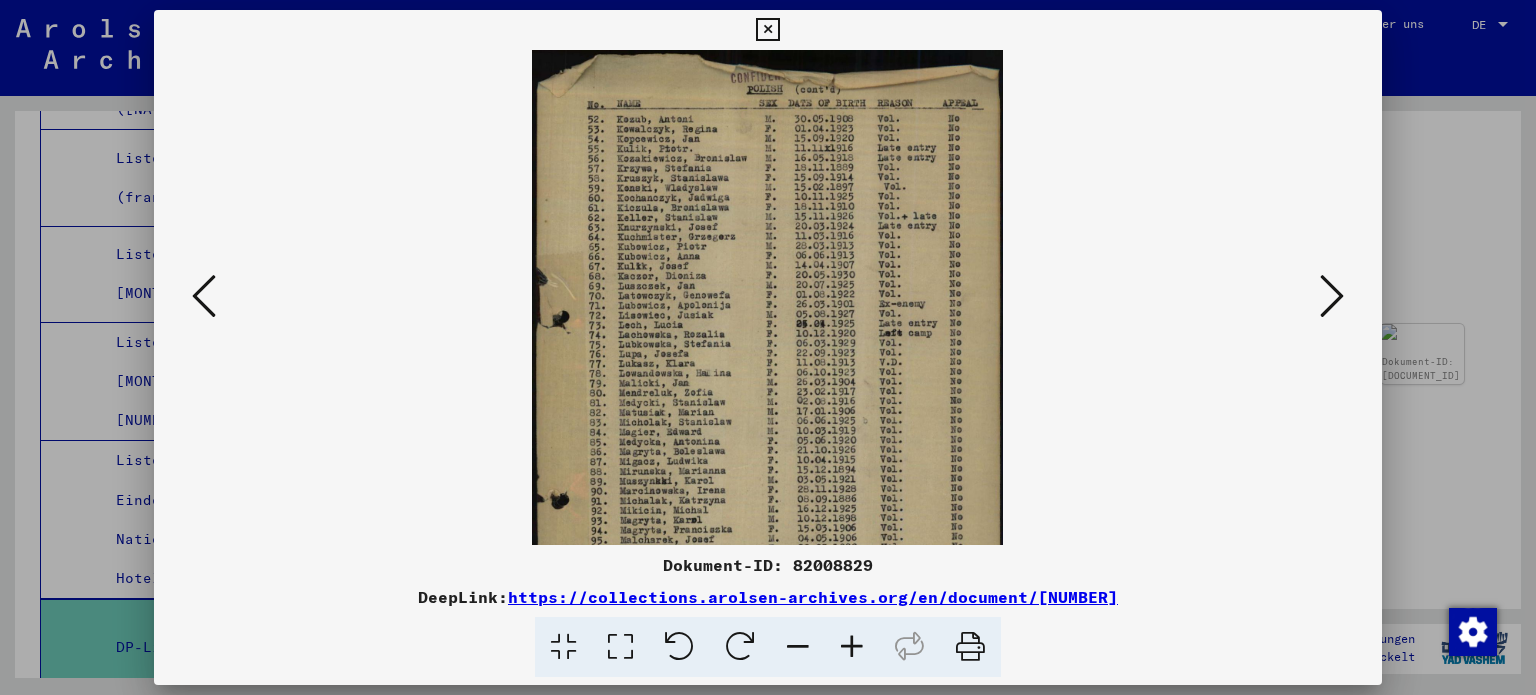 click at bounding box center (852, 647) 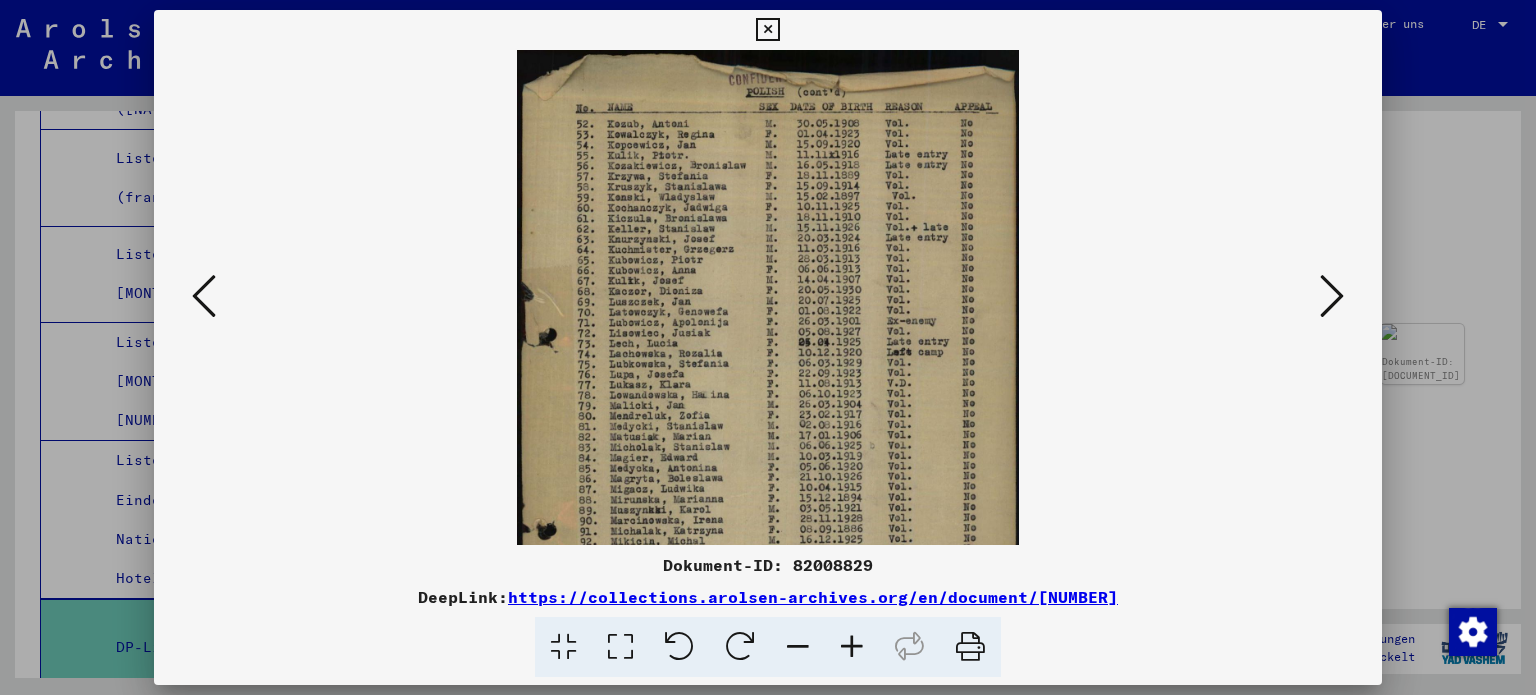 click at bounding box center [852, 647] 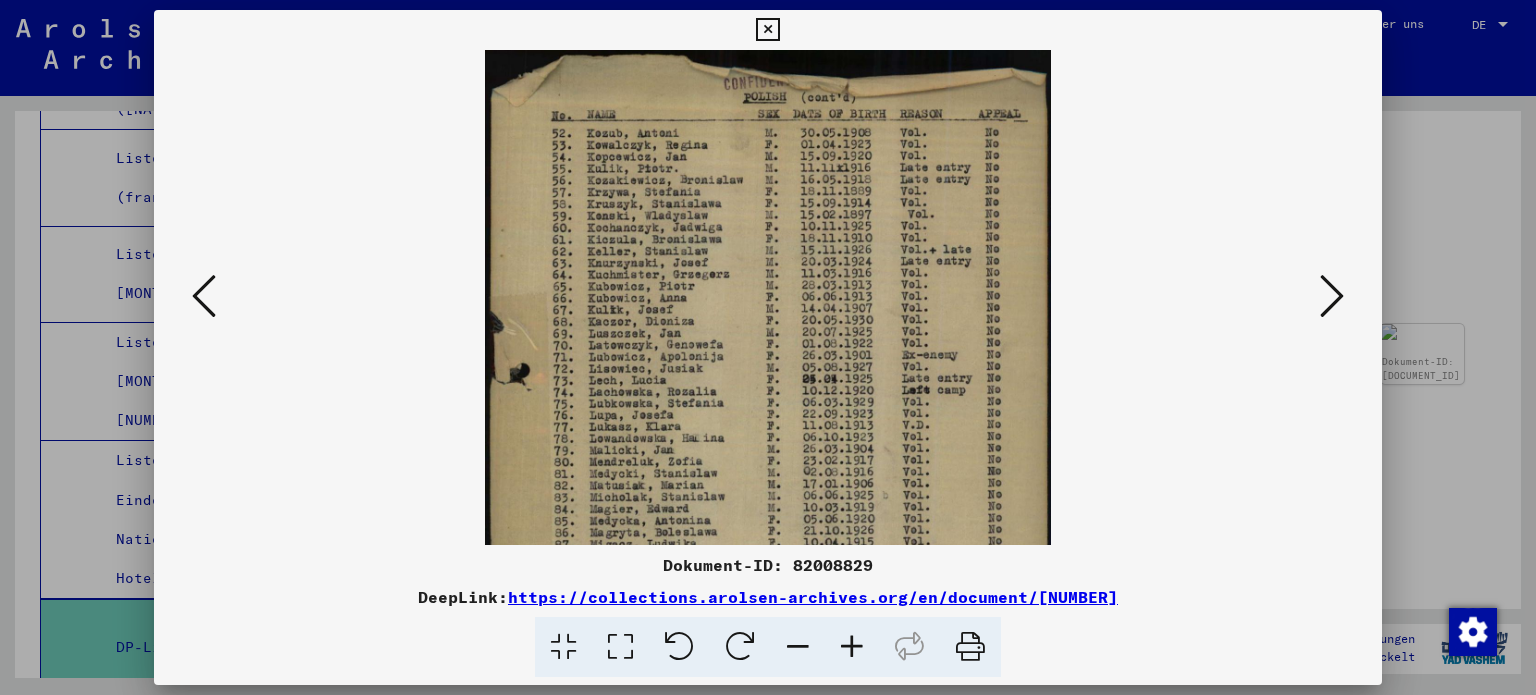 click at bounding box center [852, 647] 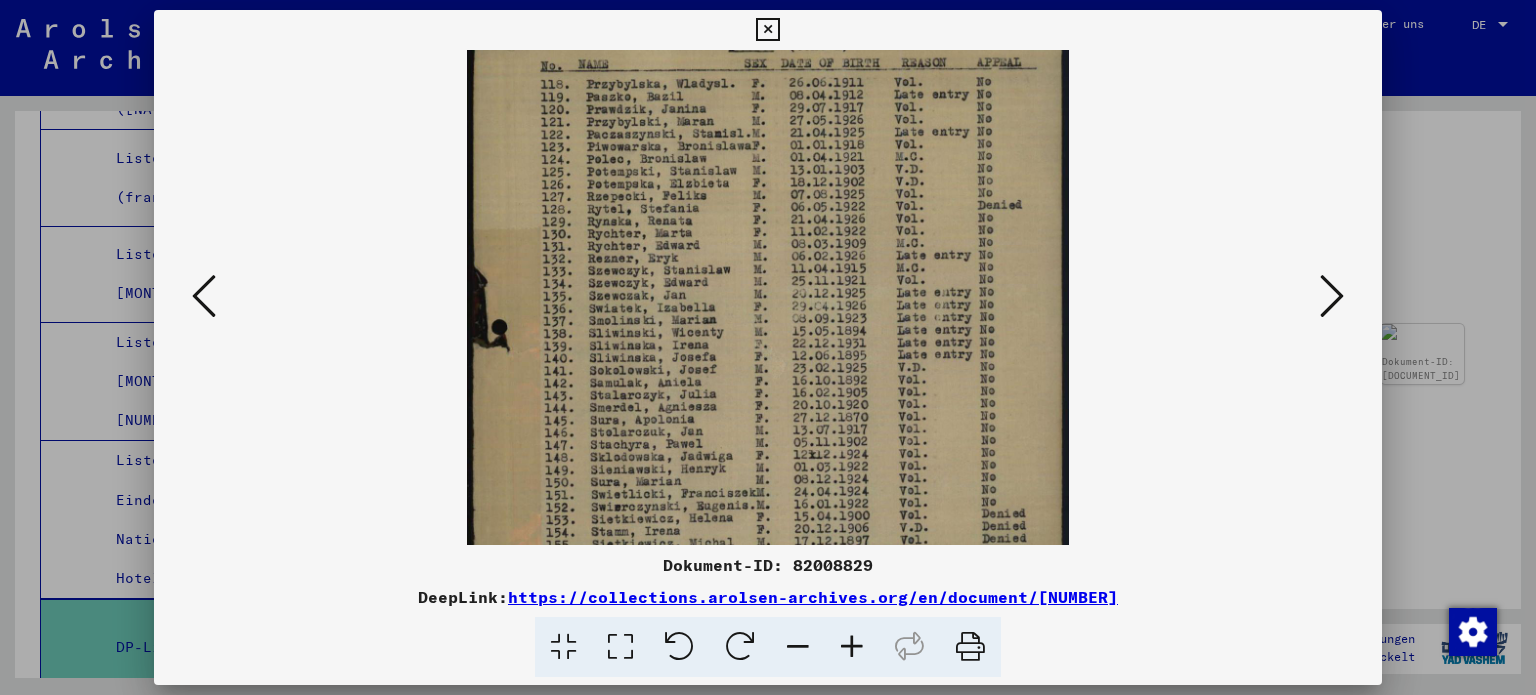 scroll, scrollTop: 66, scrollLeft: 0, axis: vertical 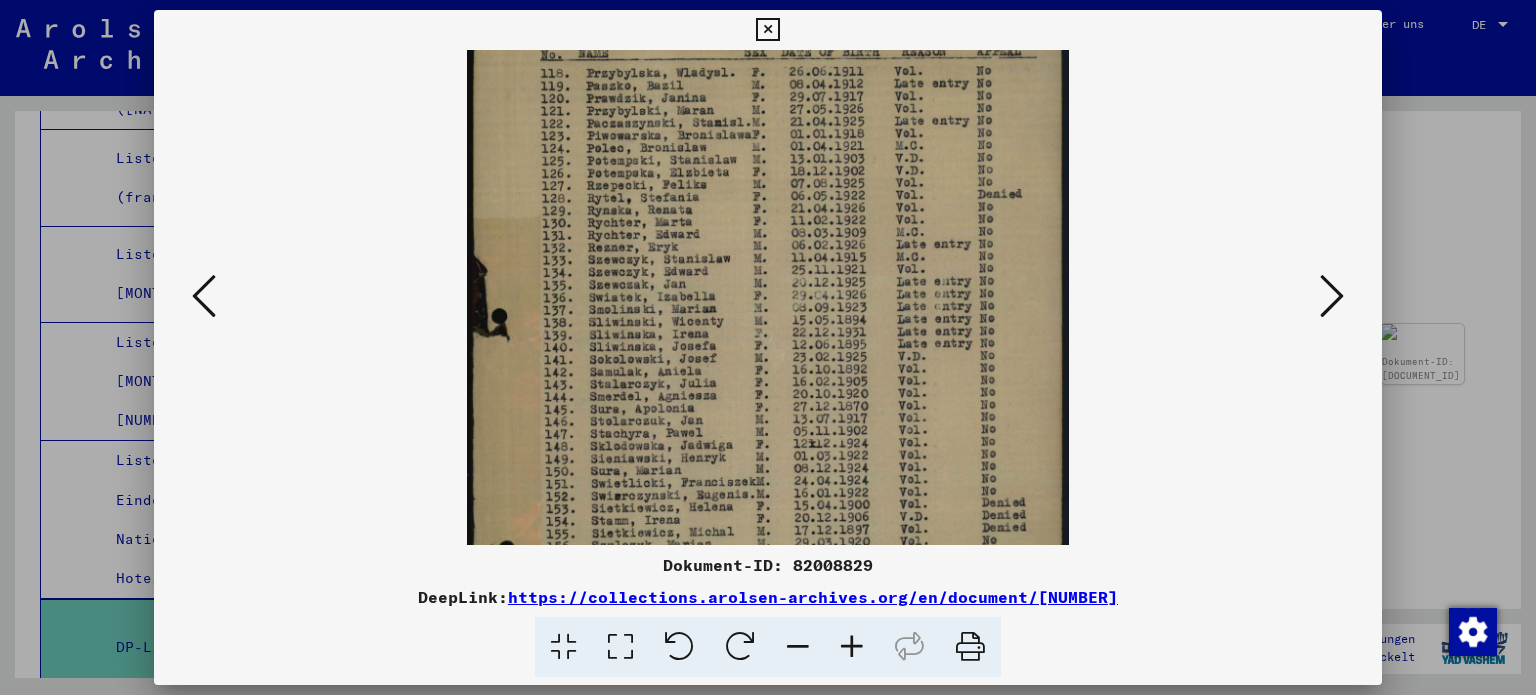 drag, startPoint x: 740, startPoint y: 480, endPoint x: 740, endPoint y: 416, distance: 64 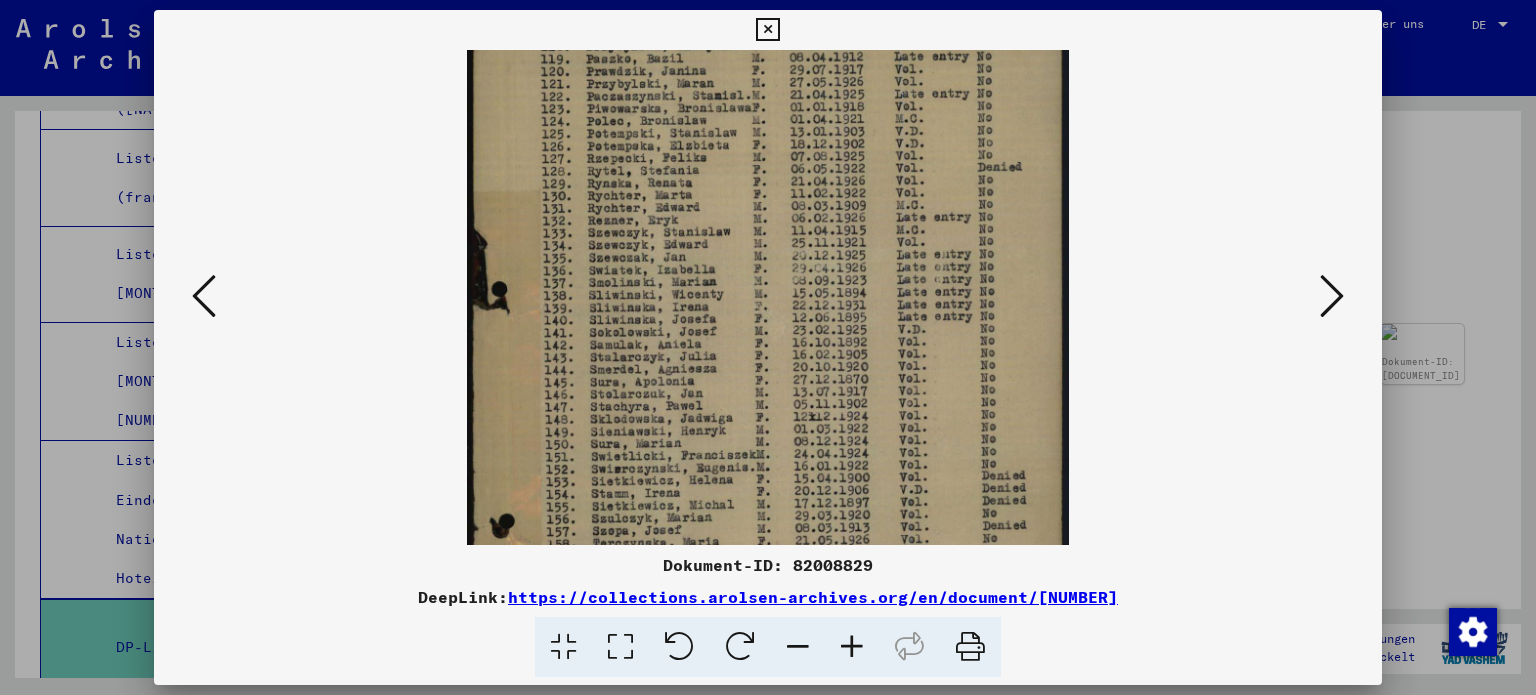 scroll, scrollTop: 95, scrollLeft: 0, axis: vertical 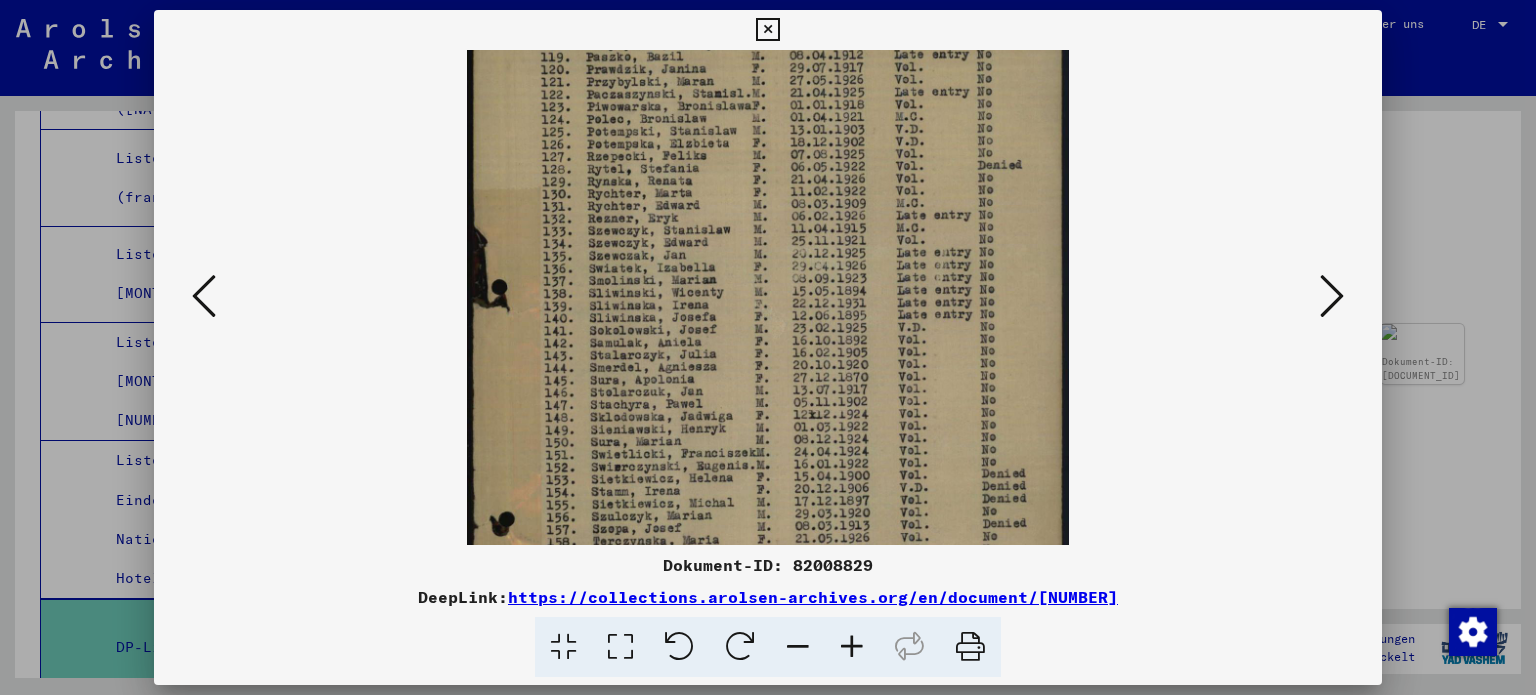 drag, startPoint x: 632, startPoint y: 465, endPoint x: 632, endPoint y: 433, distance: 32 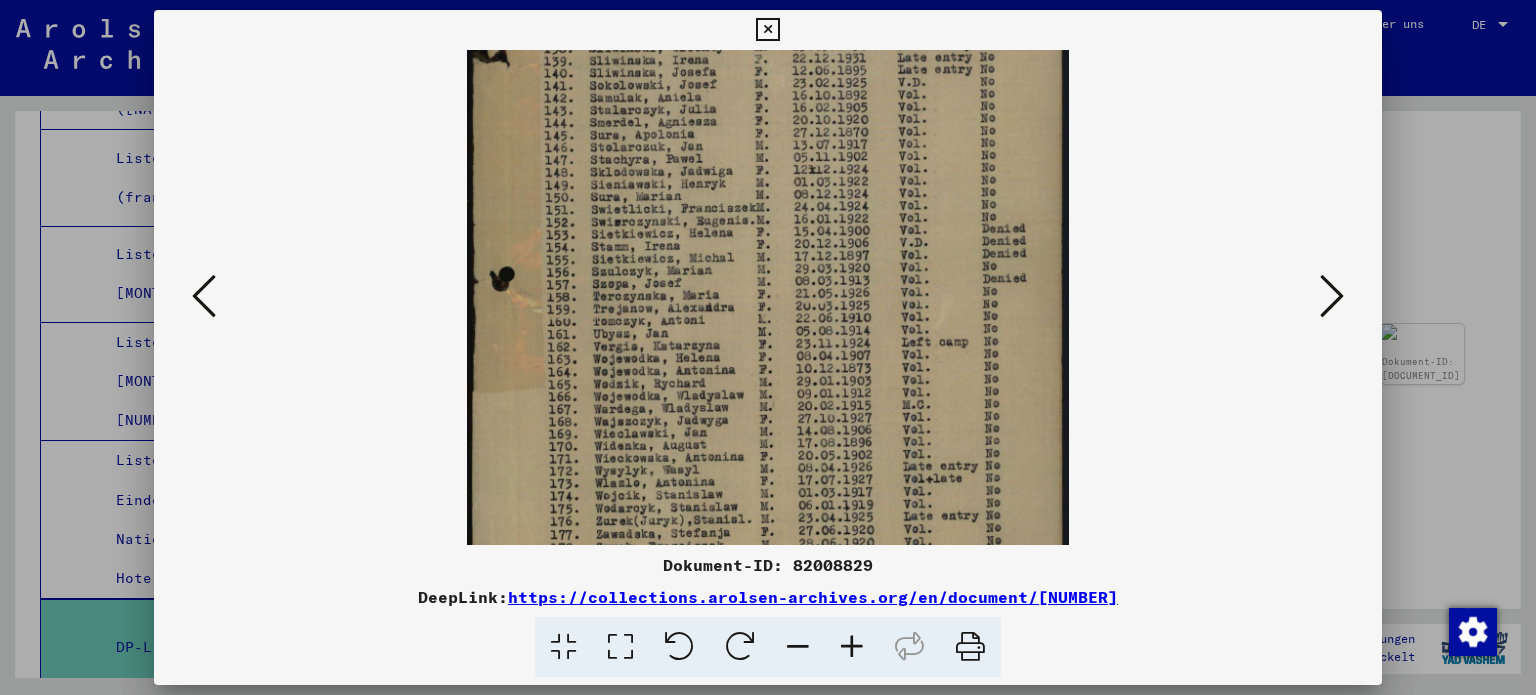 scroll, scrollTop: 344, scrollLeft: 0, axis: vertical 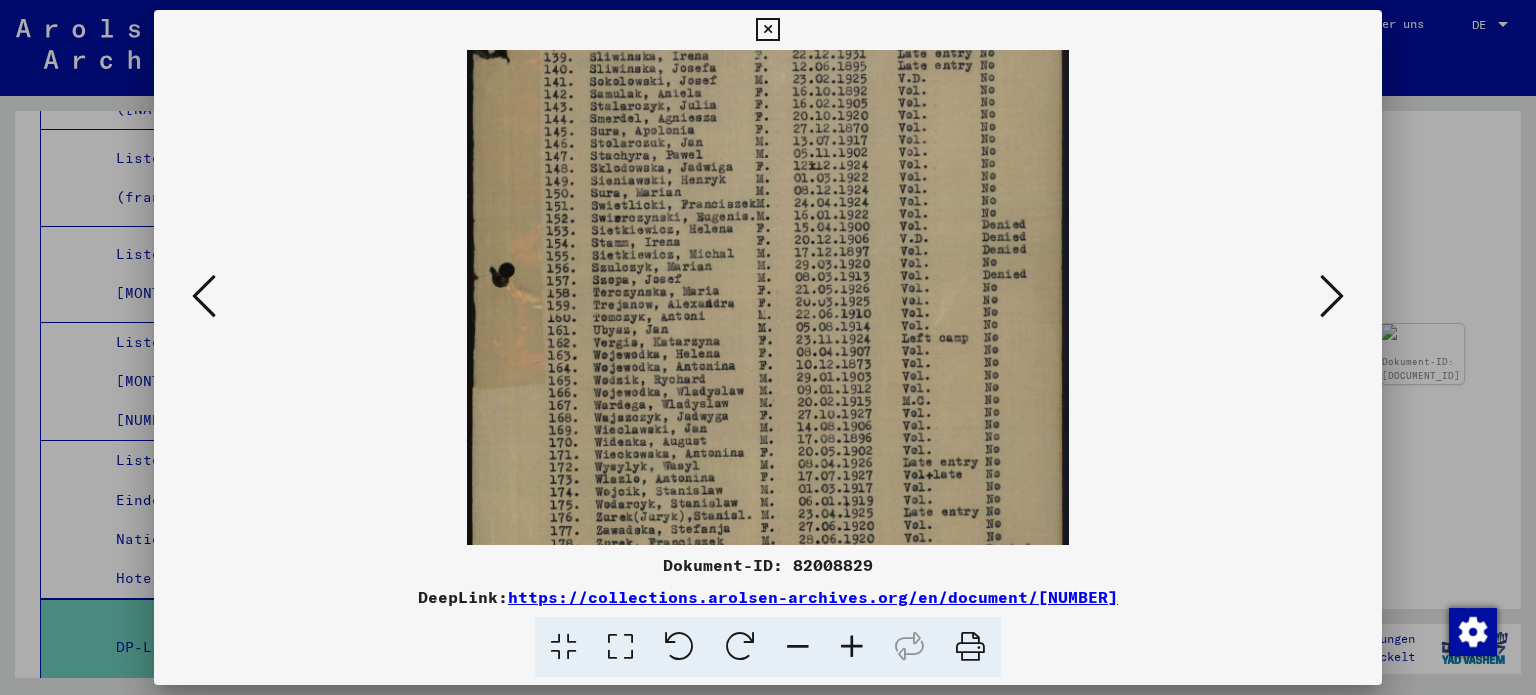 drag, startPoint x: 612, startPoint y: 433, endPoint x: 614, endPoint y: 199, distance: 234.00854 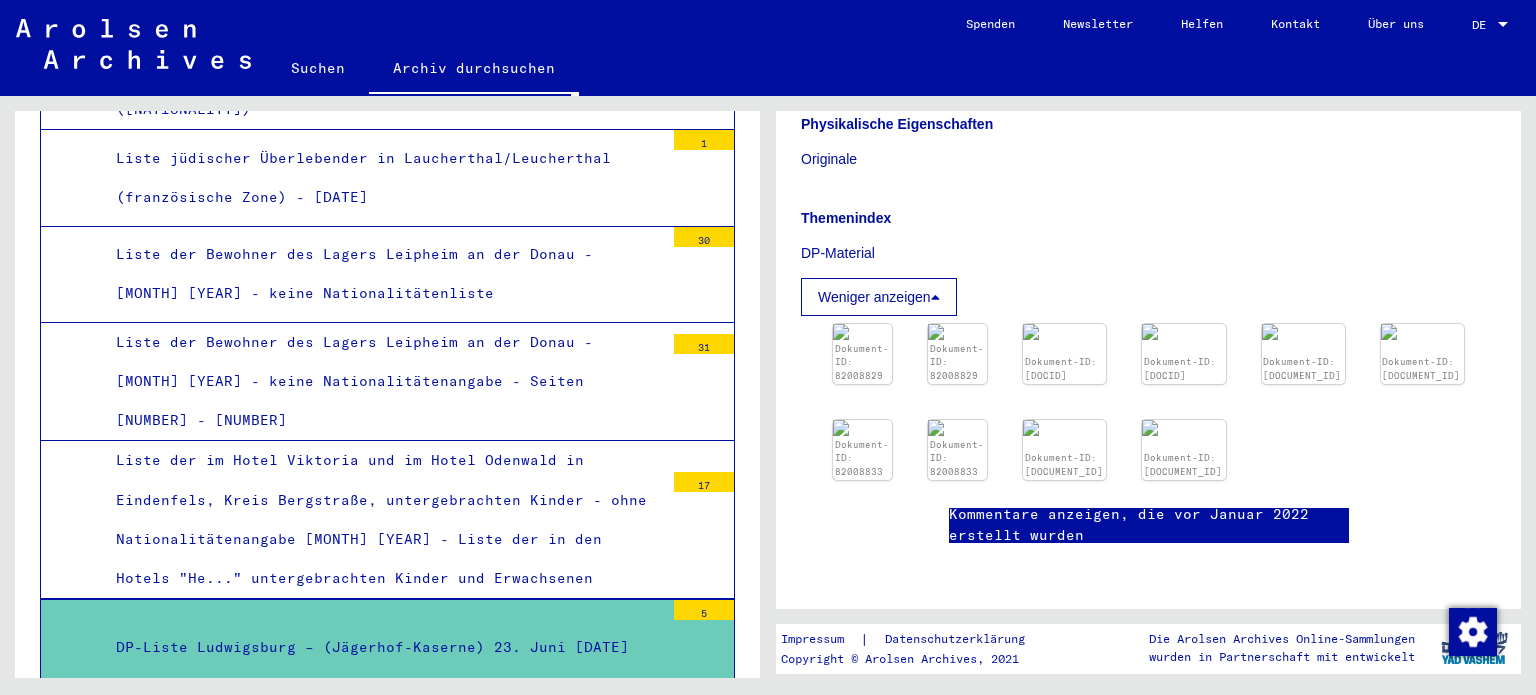 click on "DP-Liste Ludwigsburg – (Karls-Kaserne) [DATE]" at bounding box center (318, 743) 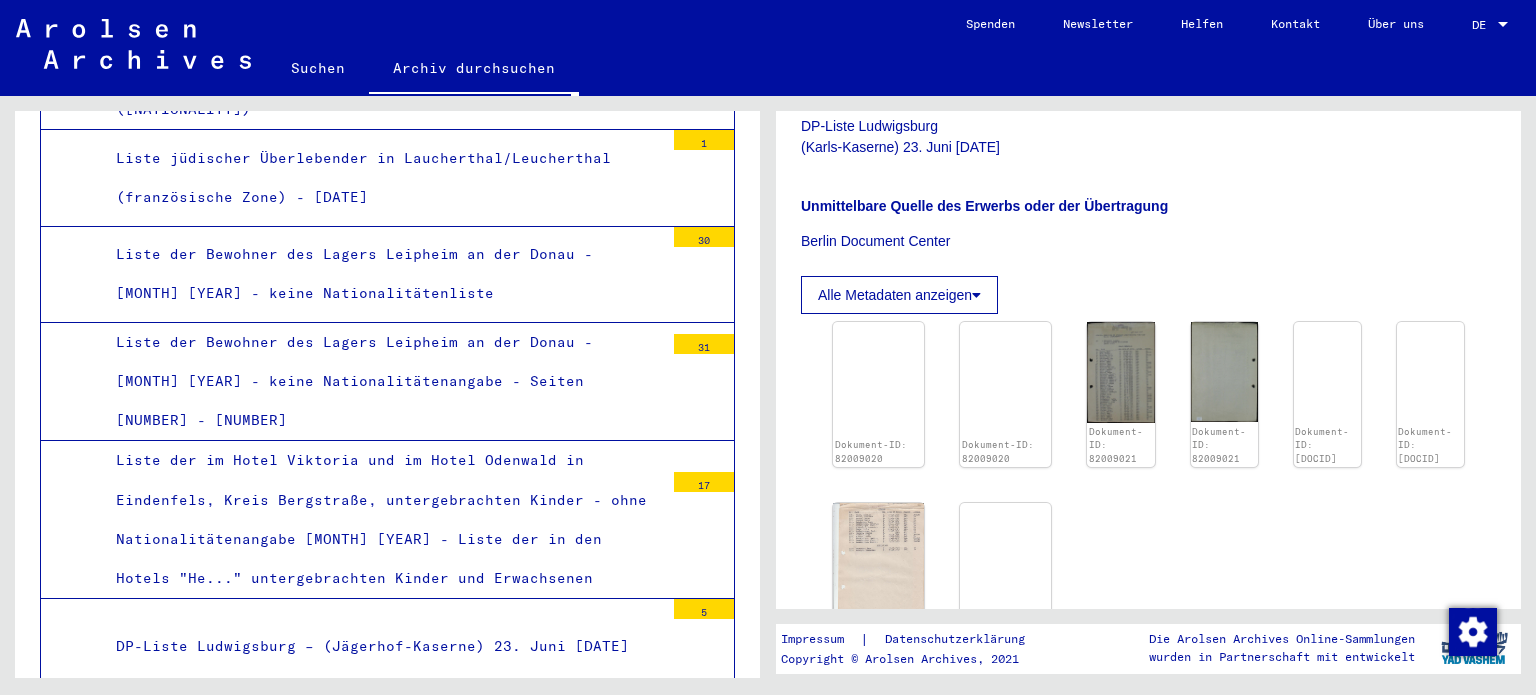scroll, scrollTop: 391, scrollLeft: 0, axis: vertical 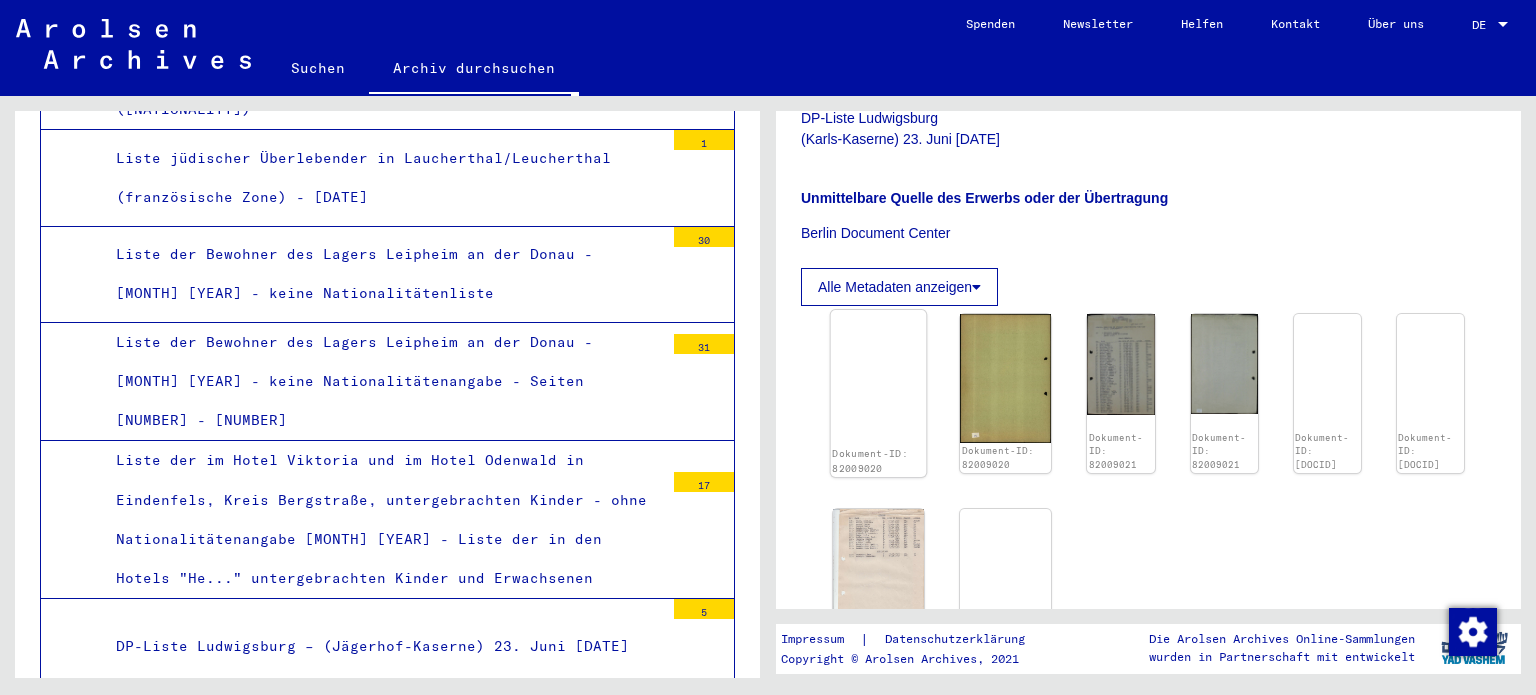 click at bounding box center (879, 377) 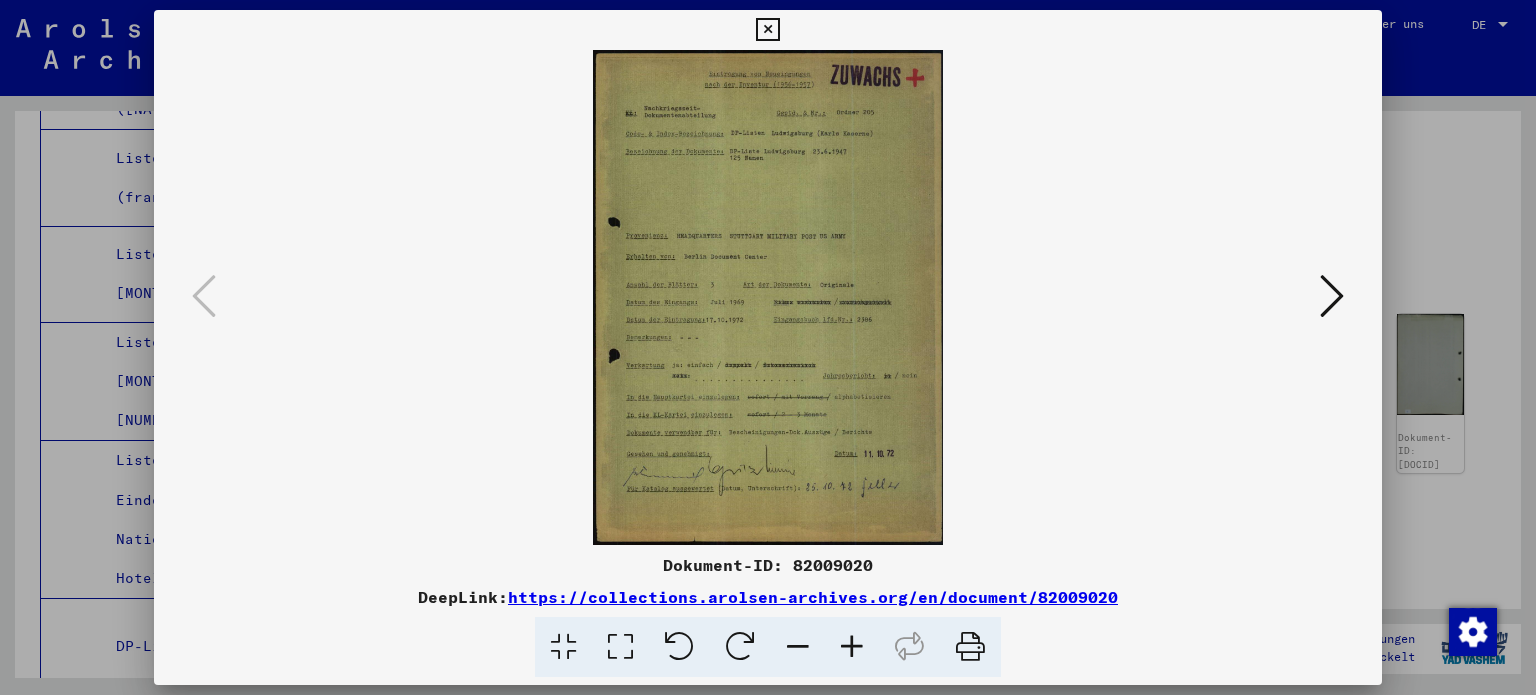 click at bounding box center [1332, 296] 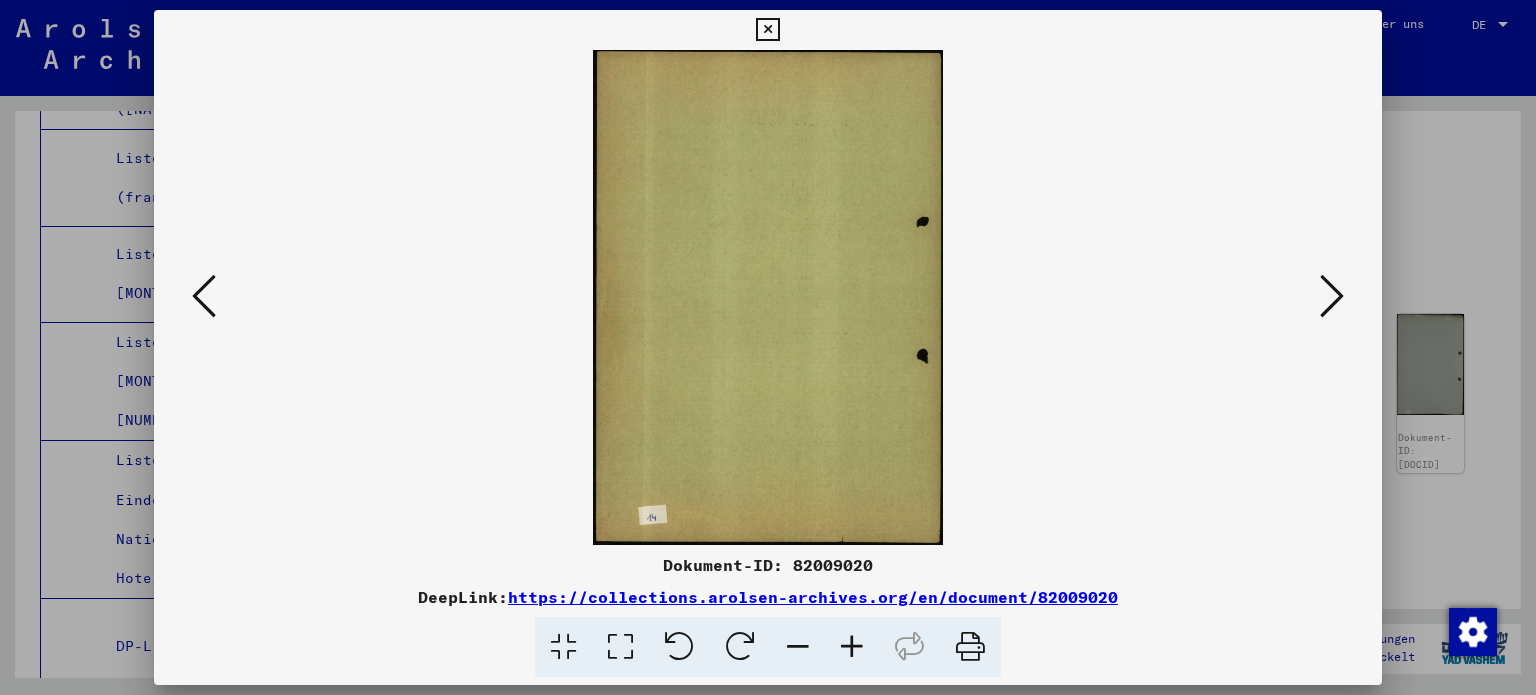 click at bounding box center [1332, 296] 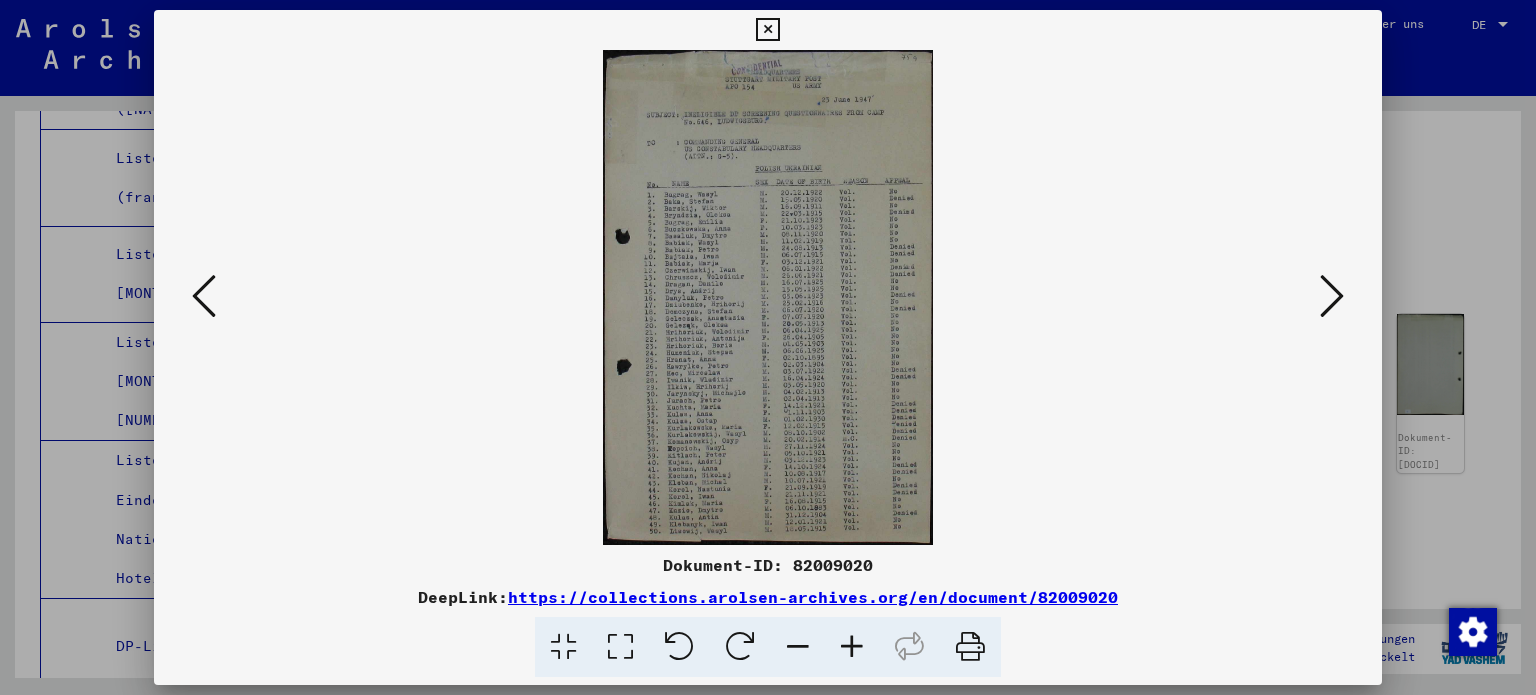 click at bounding box center (852, 647) 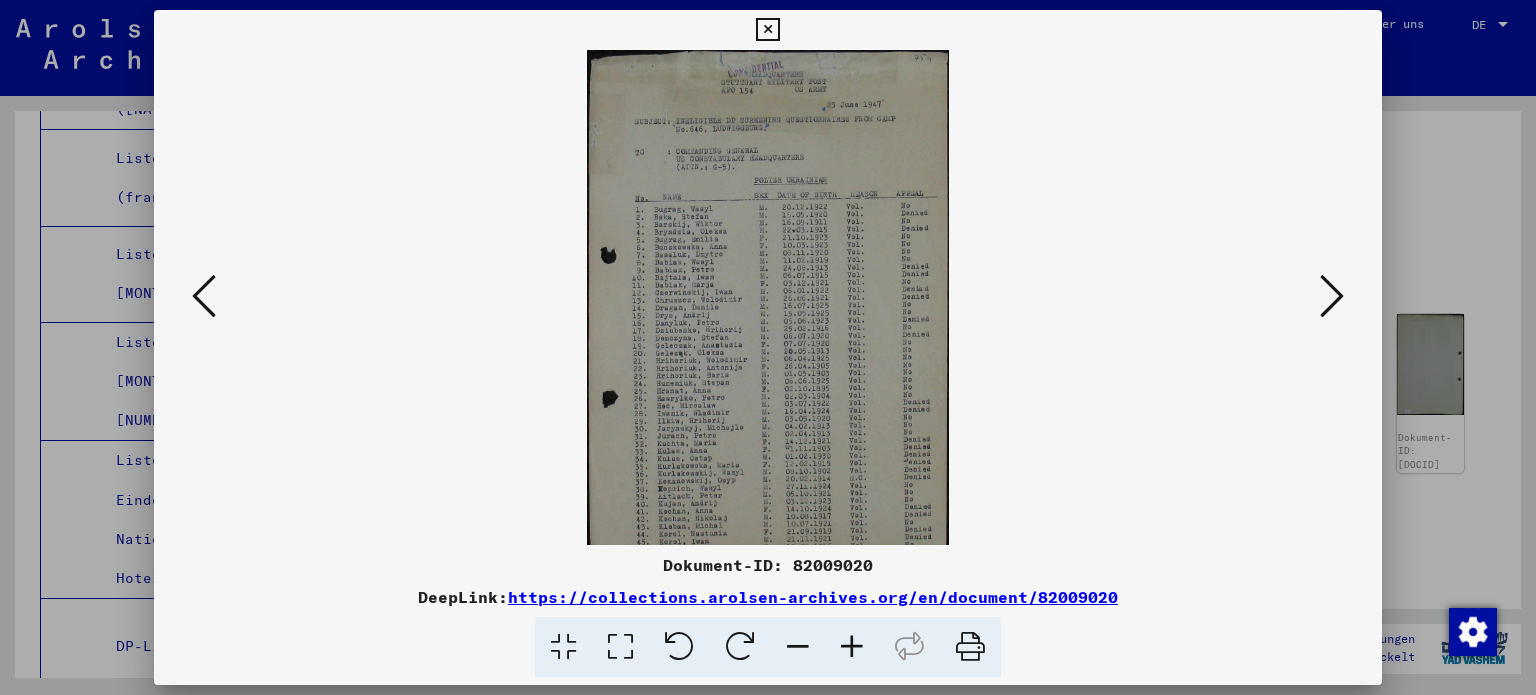 click at bounding box center [852, 647] 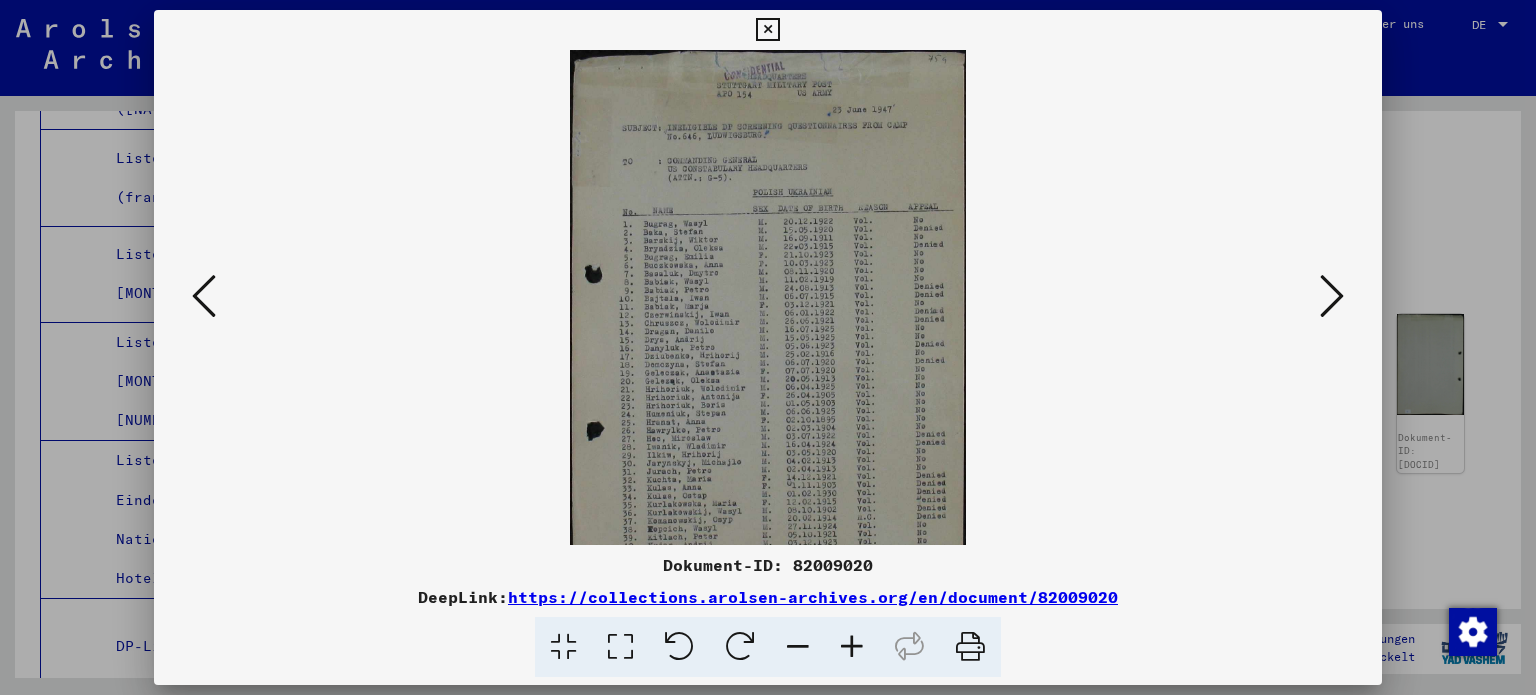 click at bounding box center (852, 647) 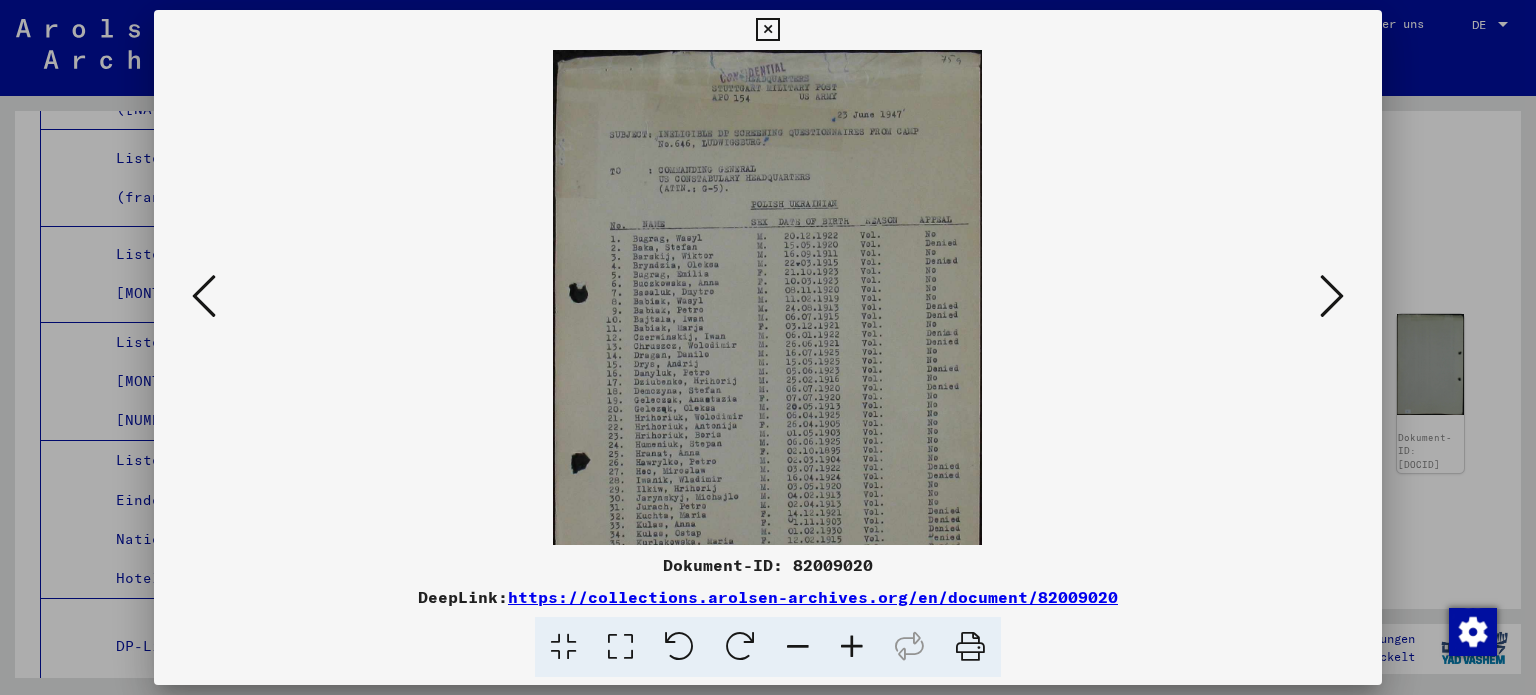 click at bounding box center [852, 647] 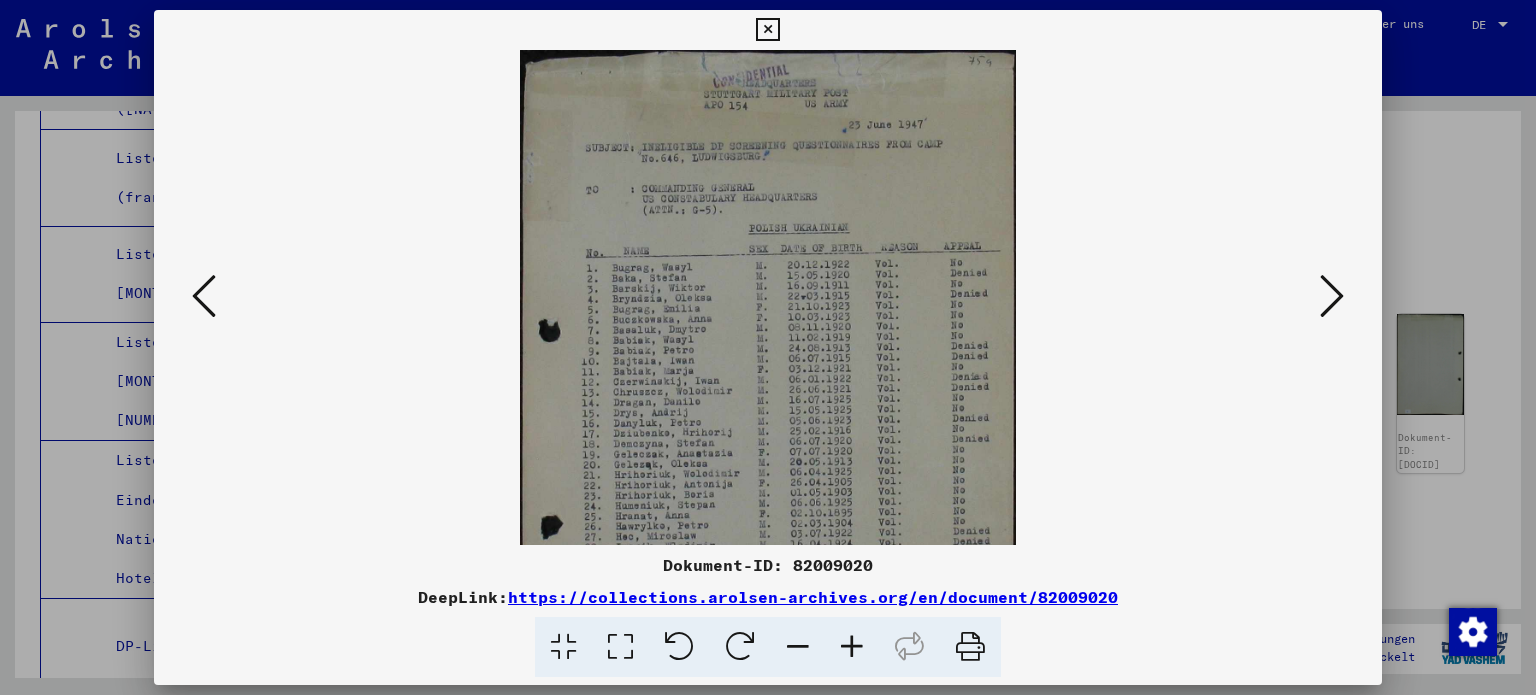 click at bounding box center [852, 647] 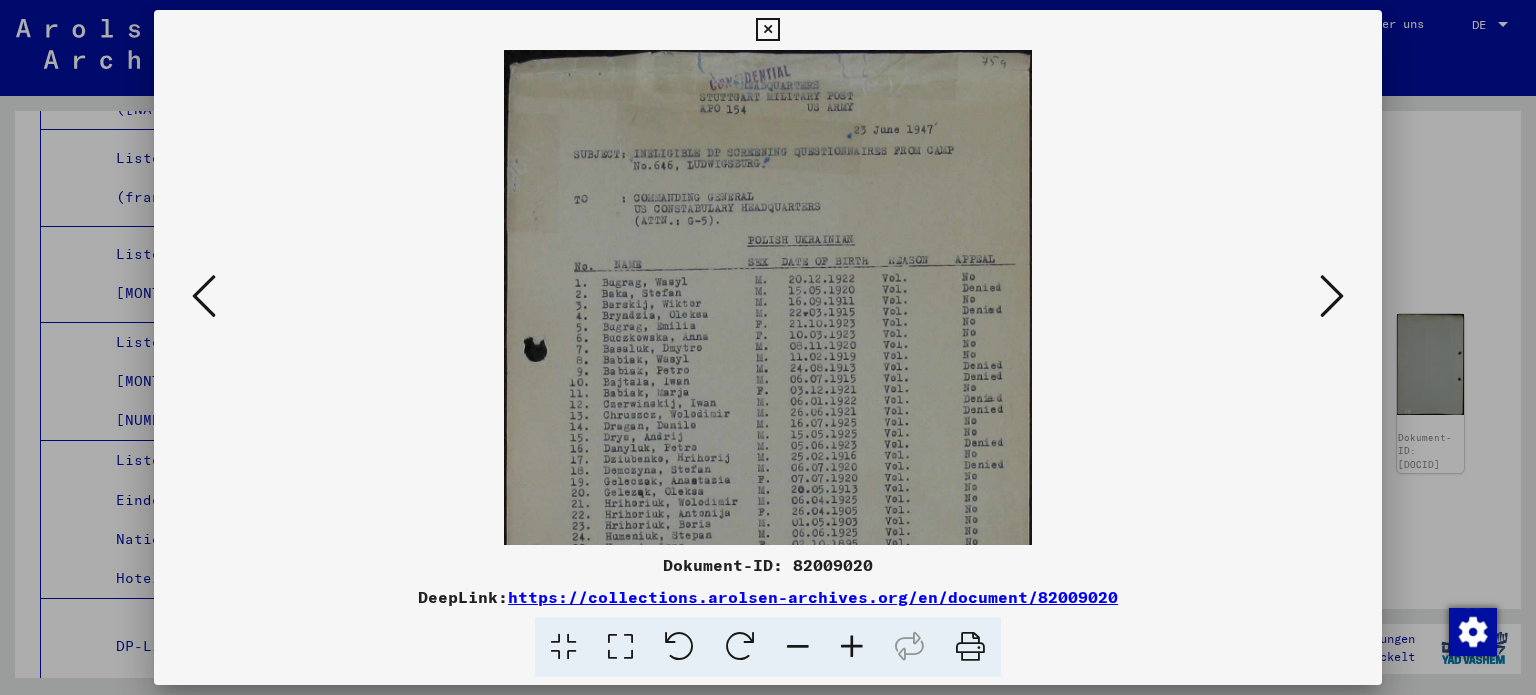 click at bounding box center [852, 647] 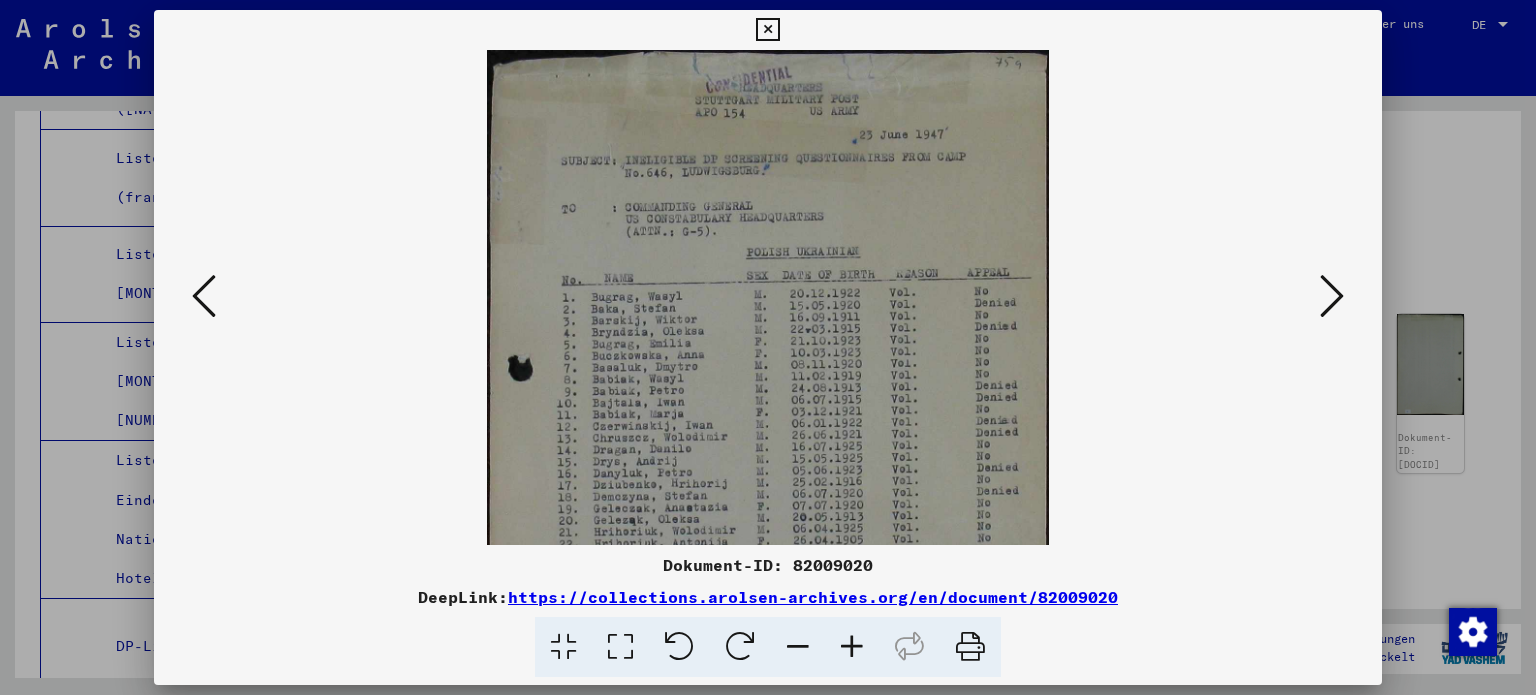 click at bounding box center [852, 647] 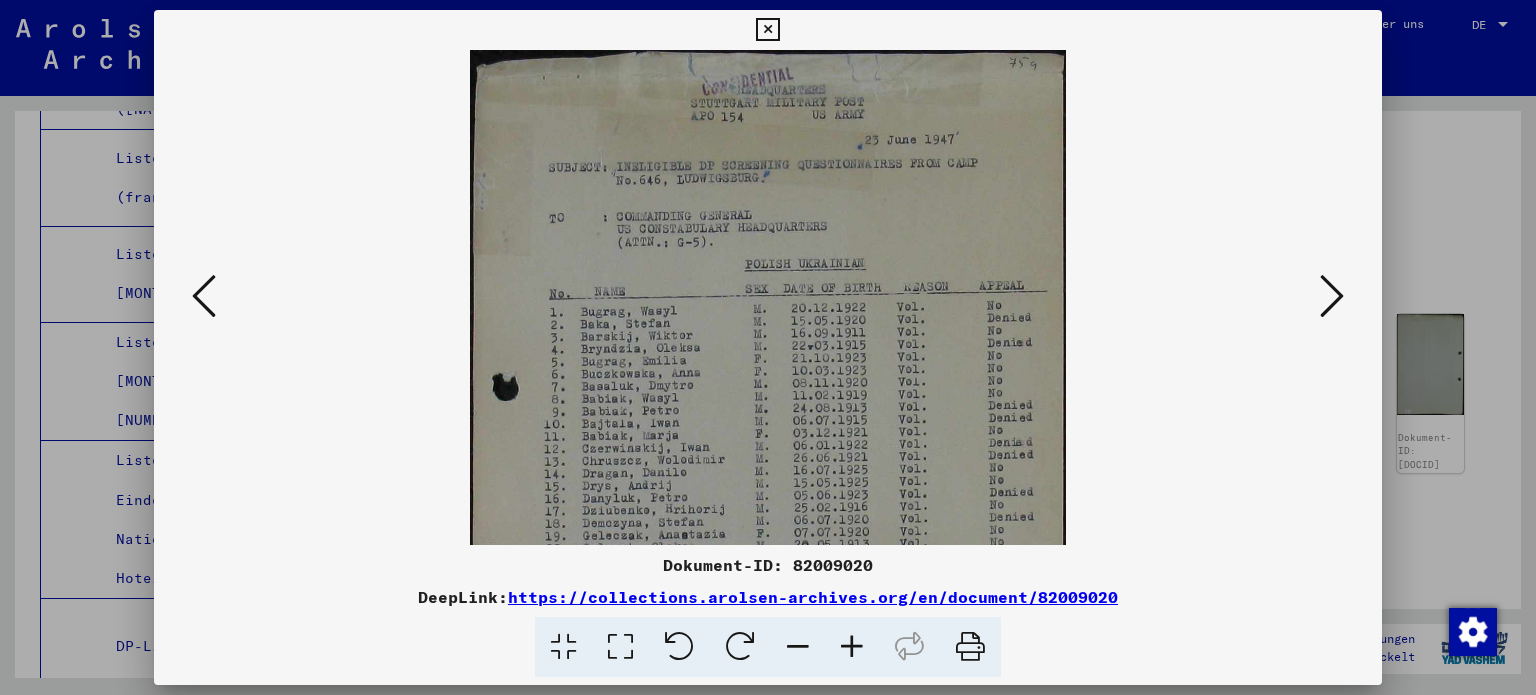 click at bounding box center (852, 647) 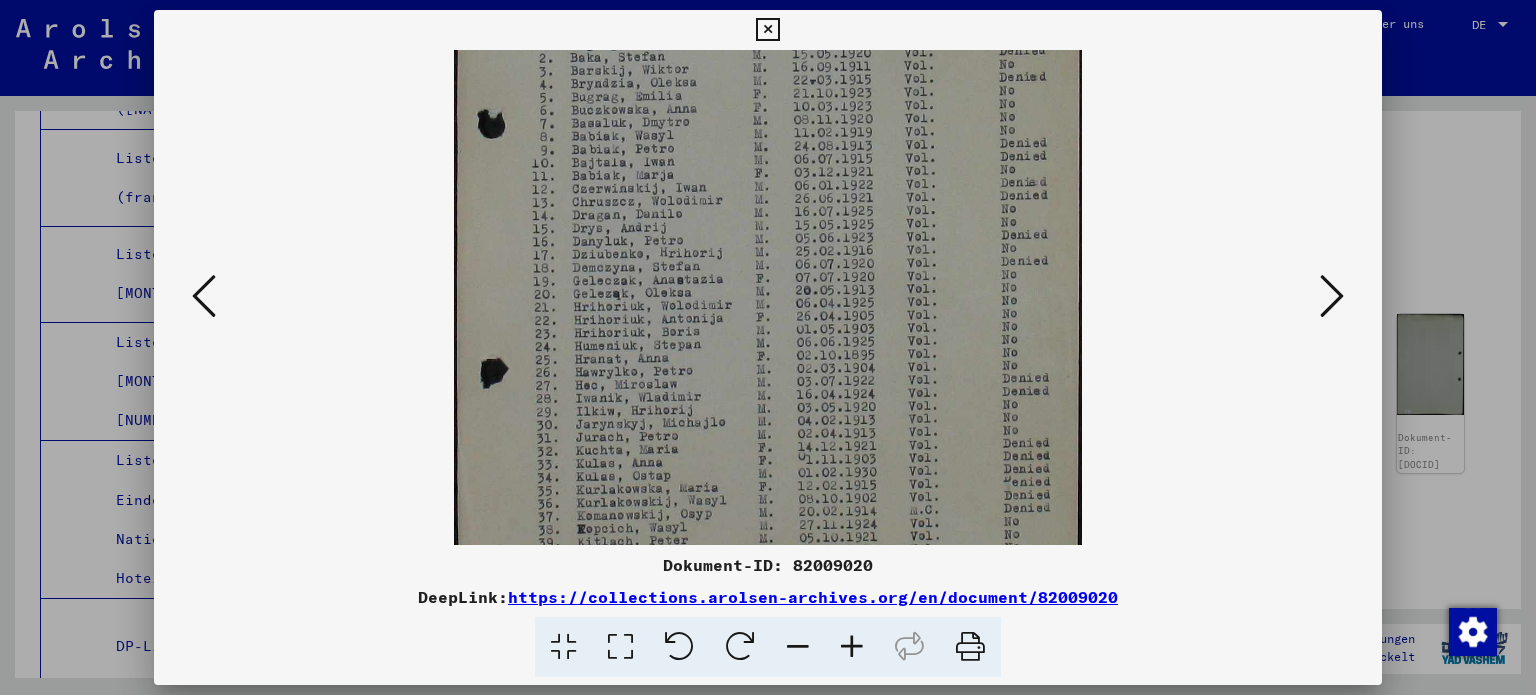 drag, startPoint x: 792, startPoint y: 440, endPoint x: 791, endPoint y: 119, distance: 321.00156 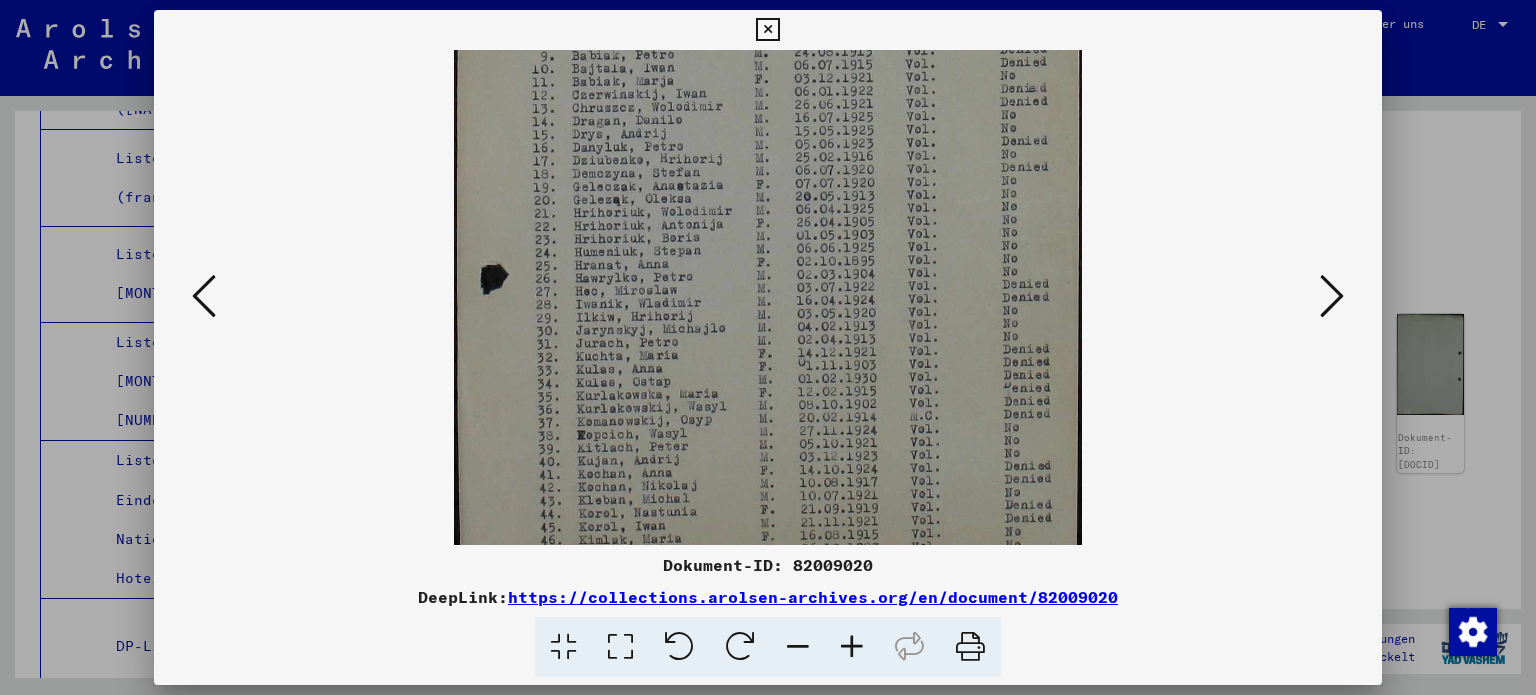 scroll, scrollTop: 449, scrollLeft: 0, axis: vertical 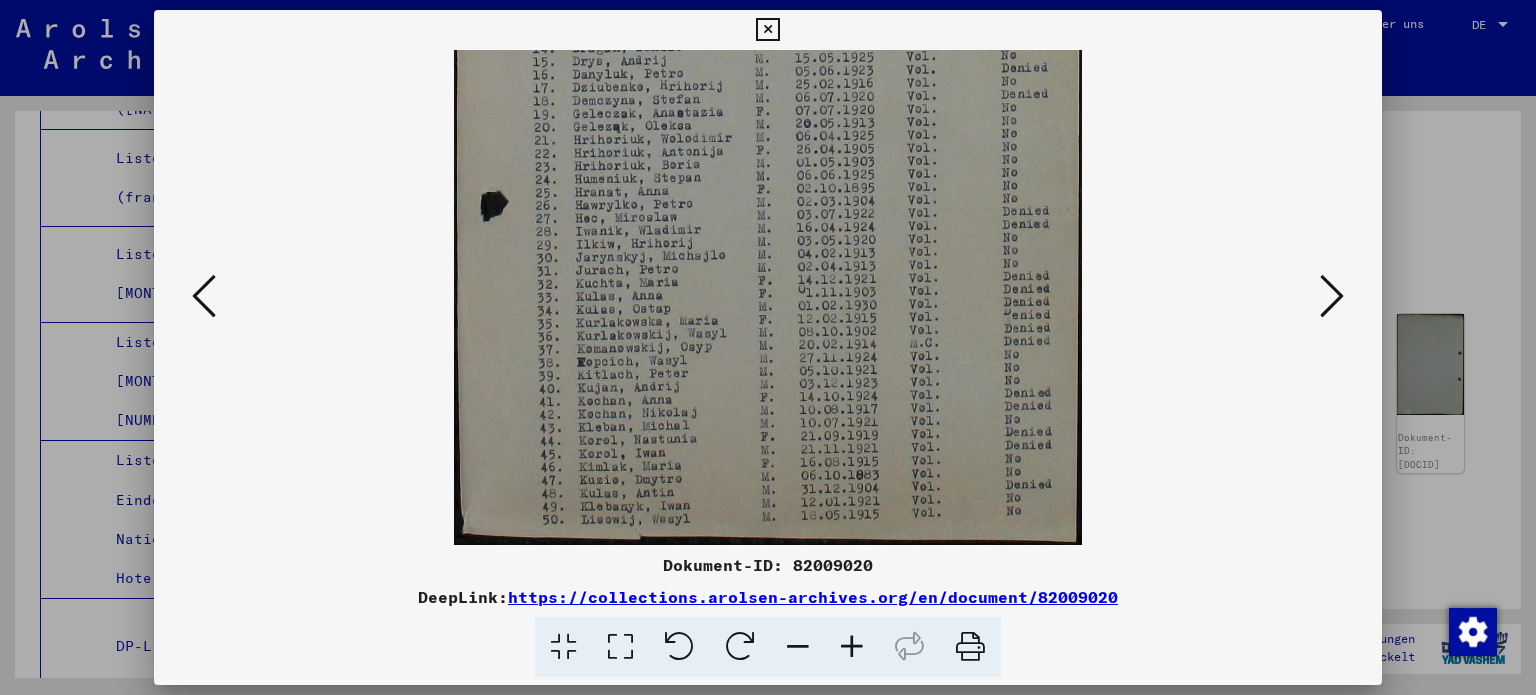 drag, startPoint x: 749, startPoint y: 447, endPoint x: 724, endPoint y: 168, distance: 280.11783 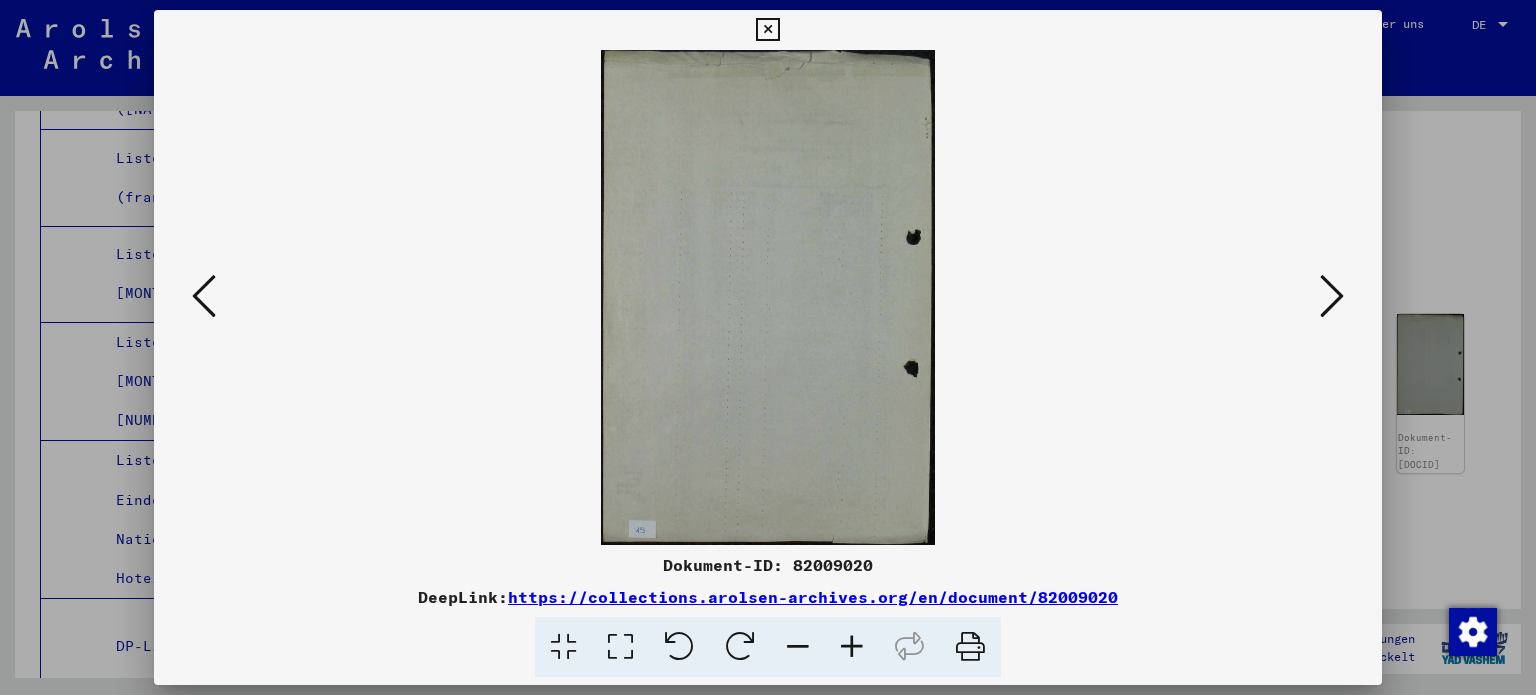click at bounding box center (1332, 296) 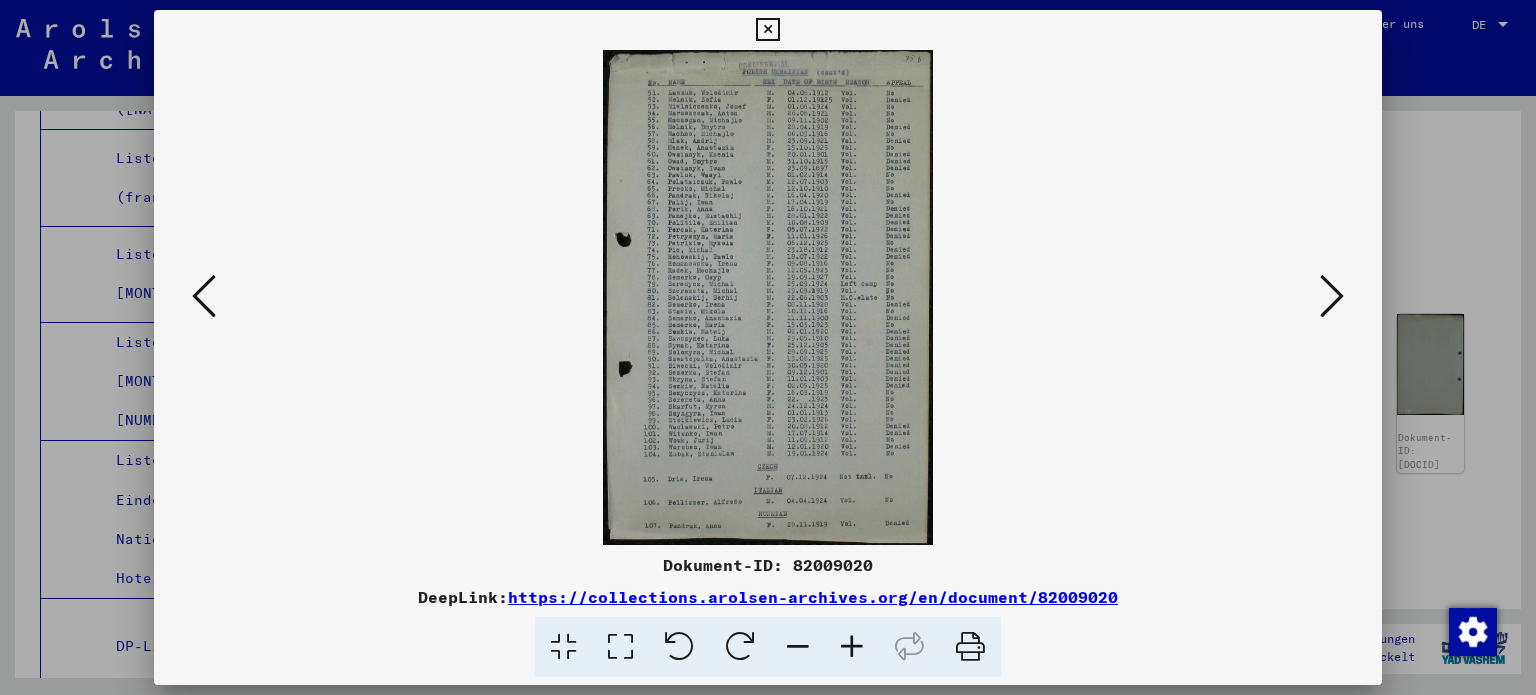 click at bounding box center (852, 647) 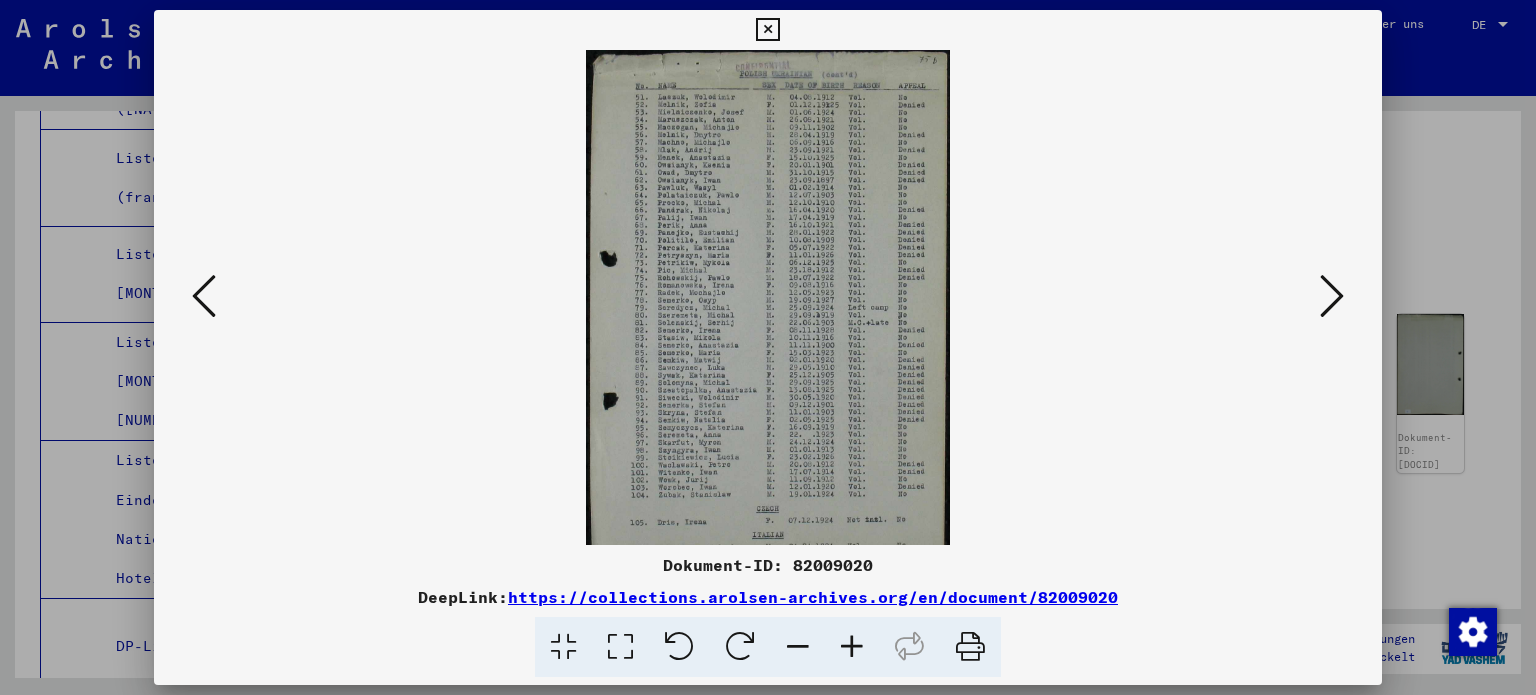 click at bounding box center [852, 647] 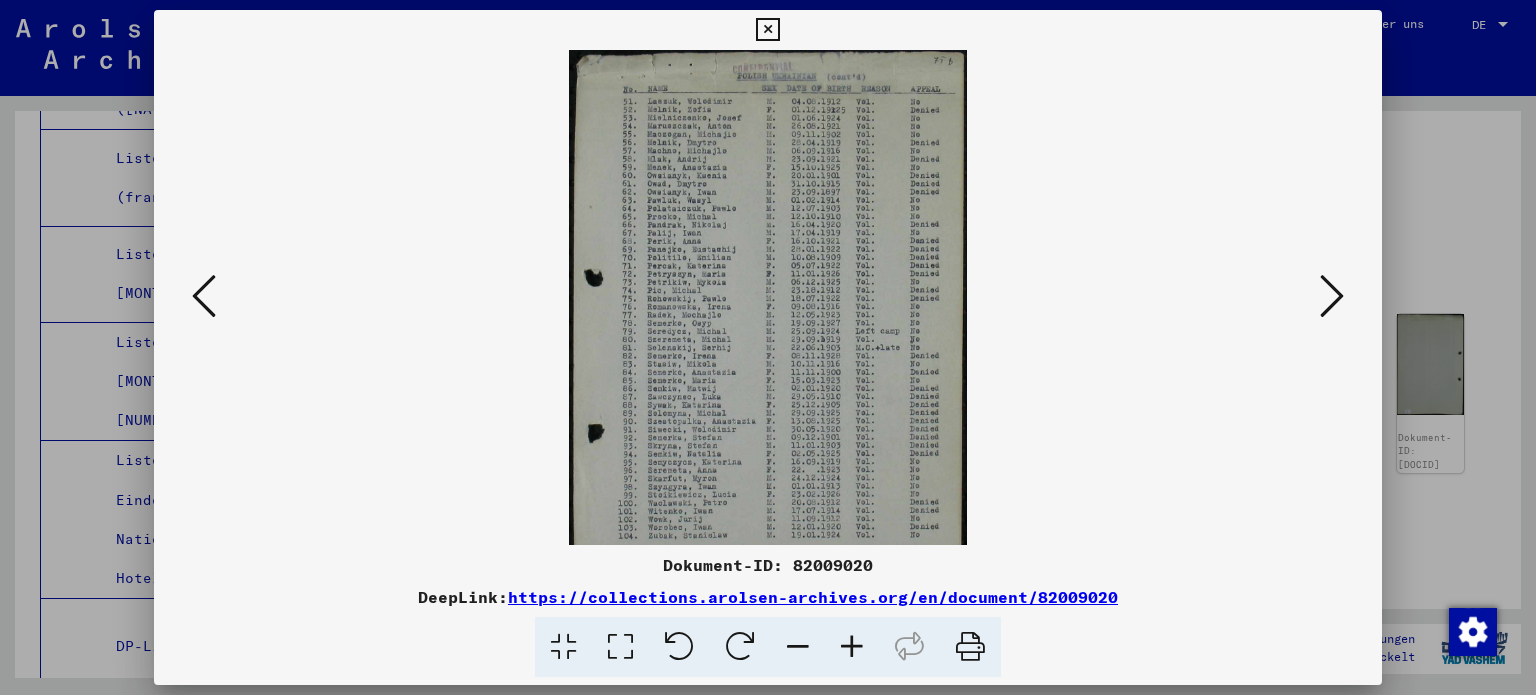 click at bounding box center [852, 647] 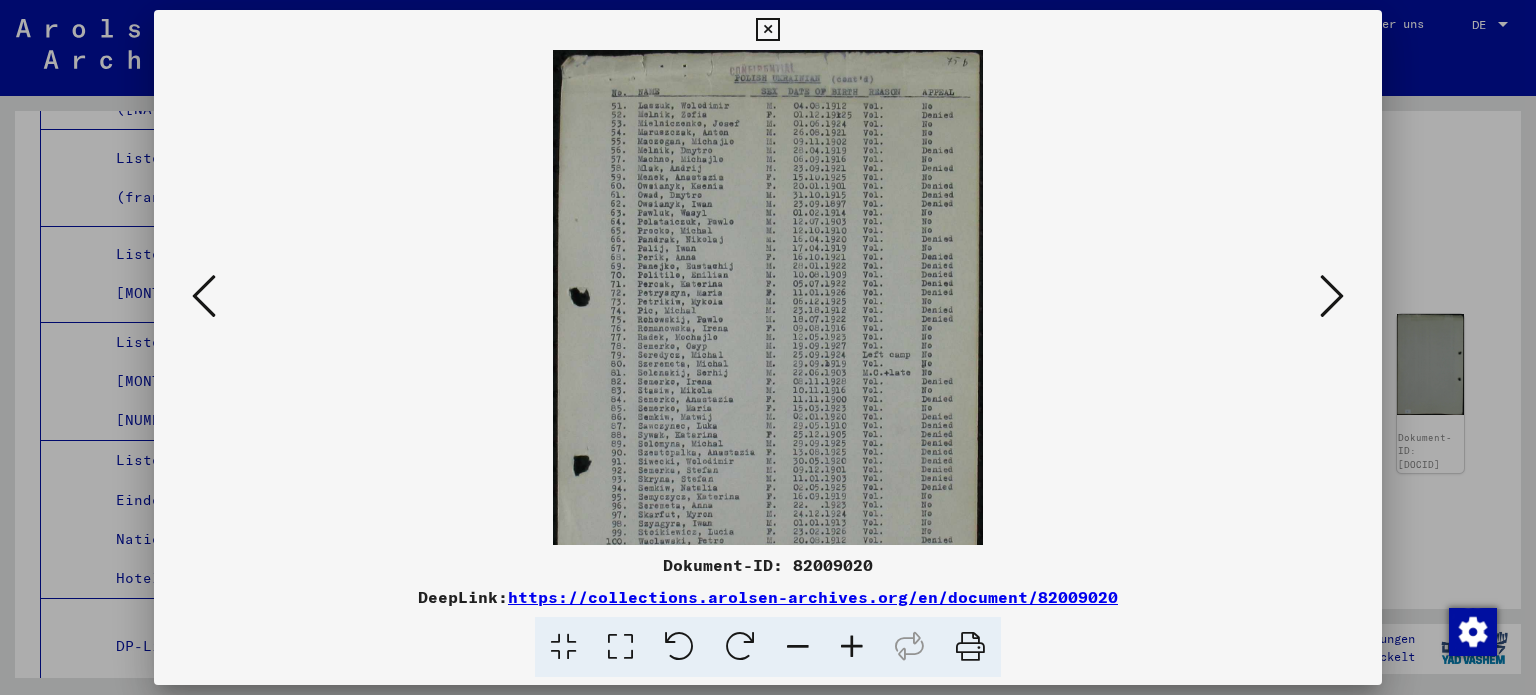 click at bounding box center (852, 647) 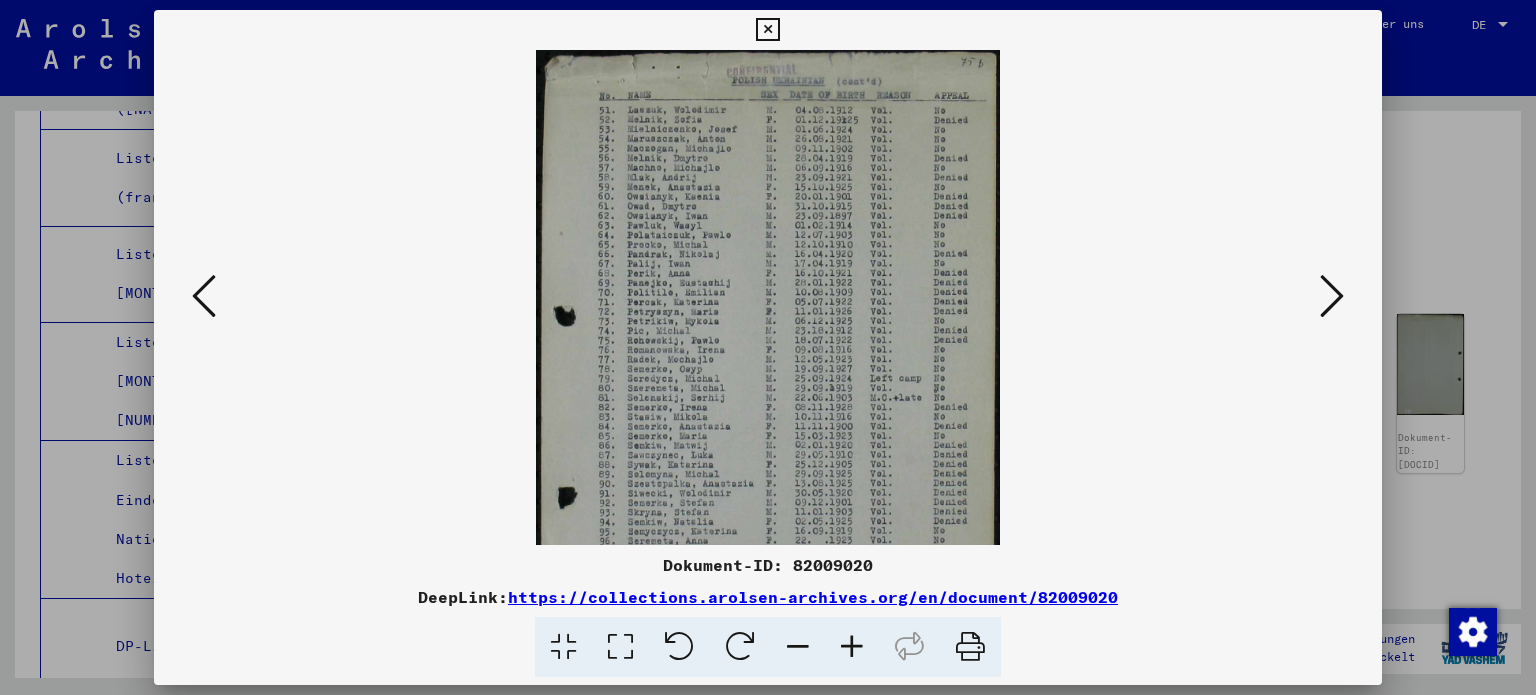 click at bounding box center [852, 647] 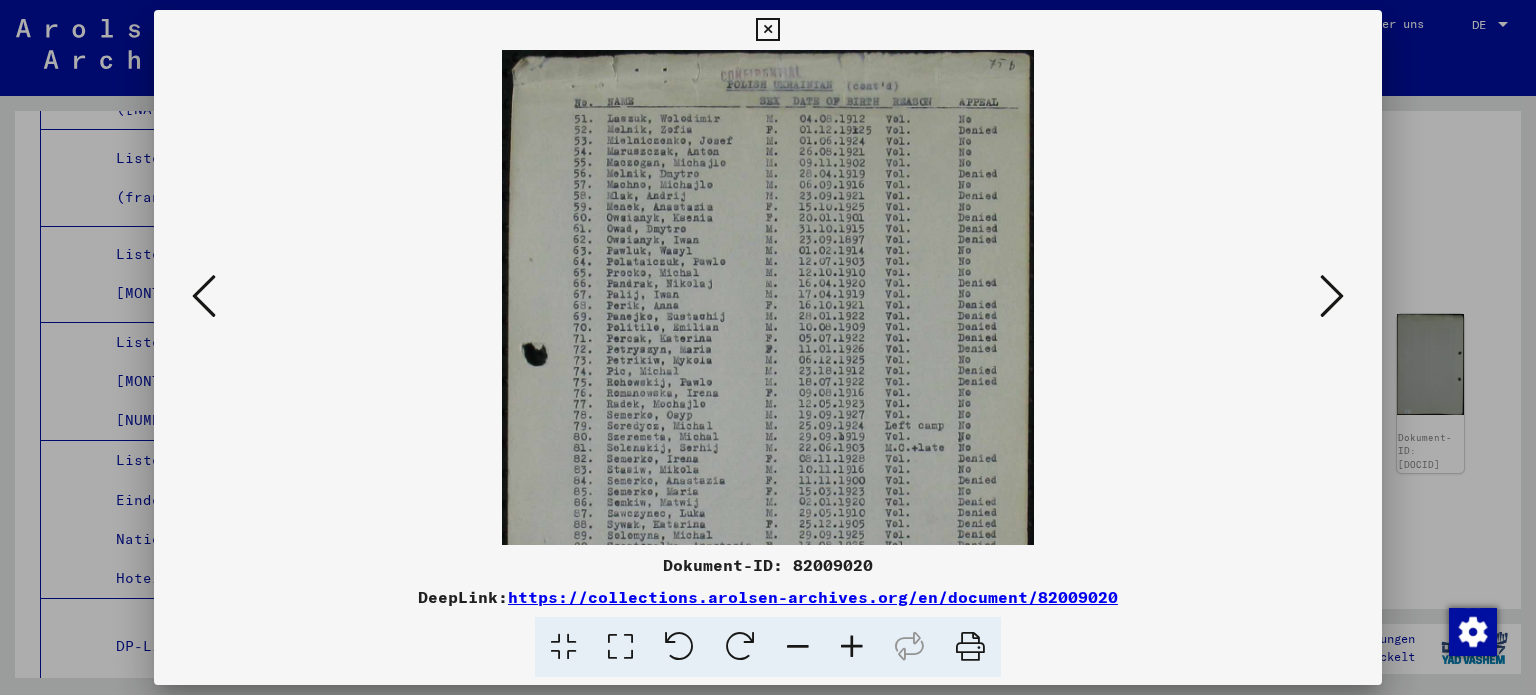 click at bounding box center (852, 647) 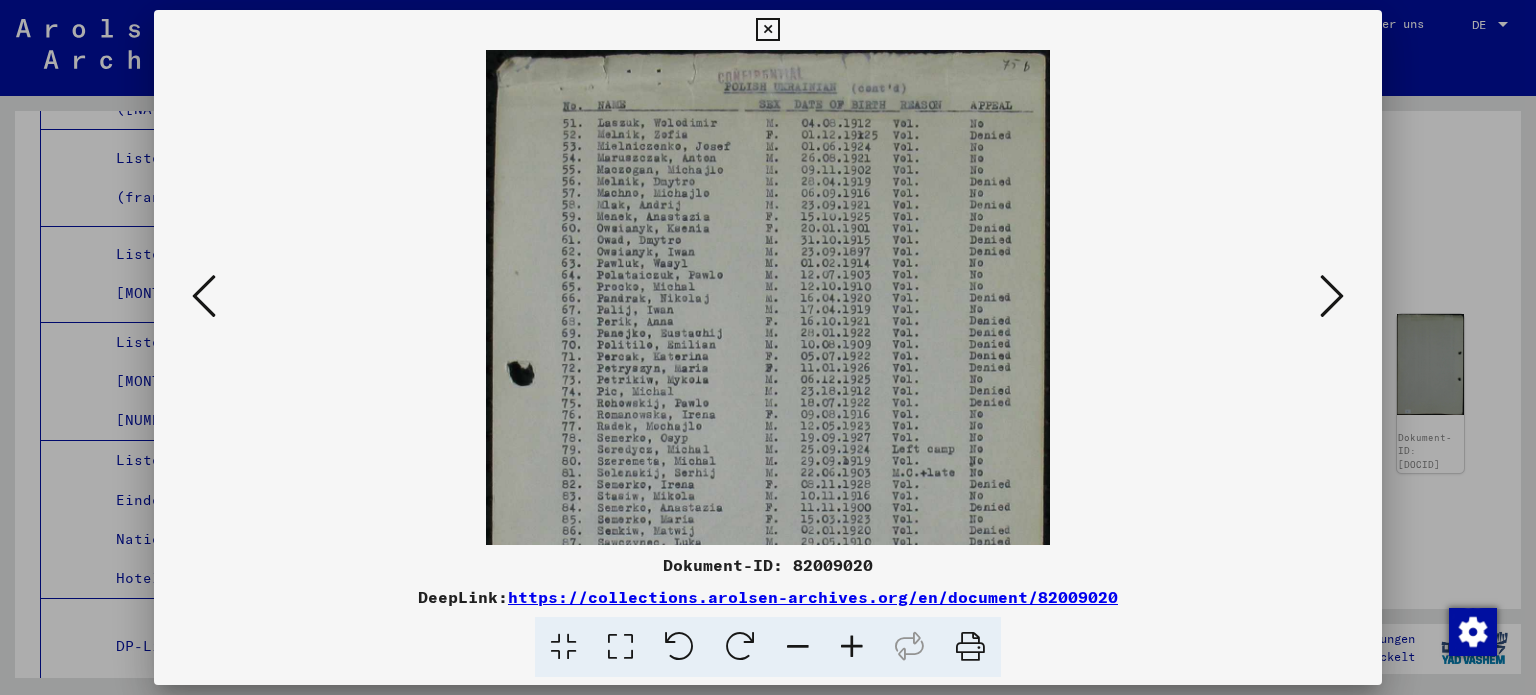 click at bounding box center [852, 647] 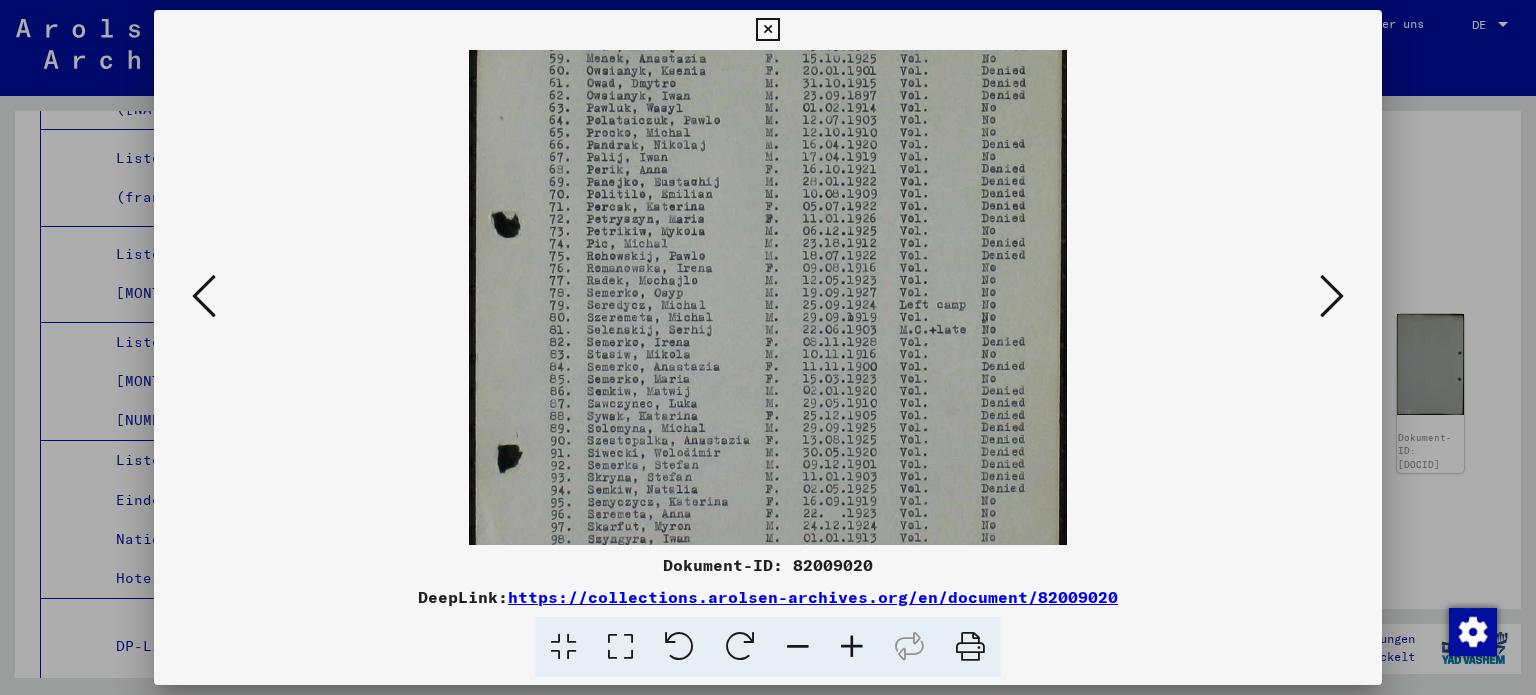 drag, startPoint x: 614, startPoint y: 420, endPoint x: 615, endPoint y: 255, distance: 165.00304 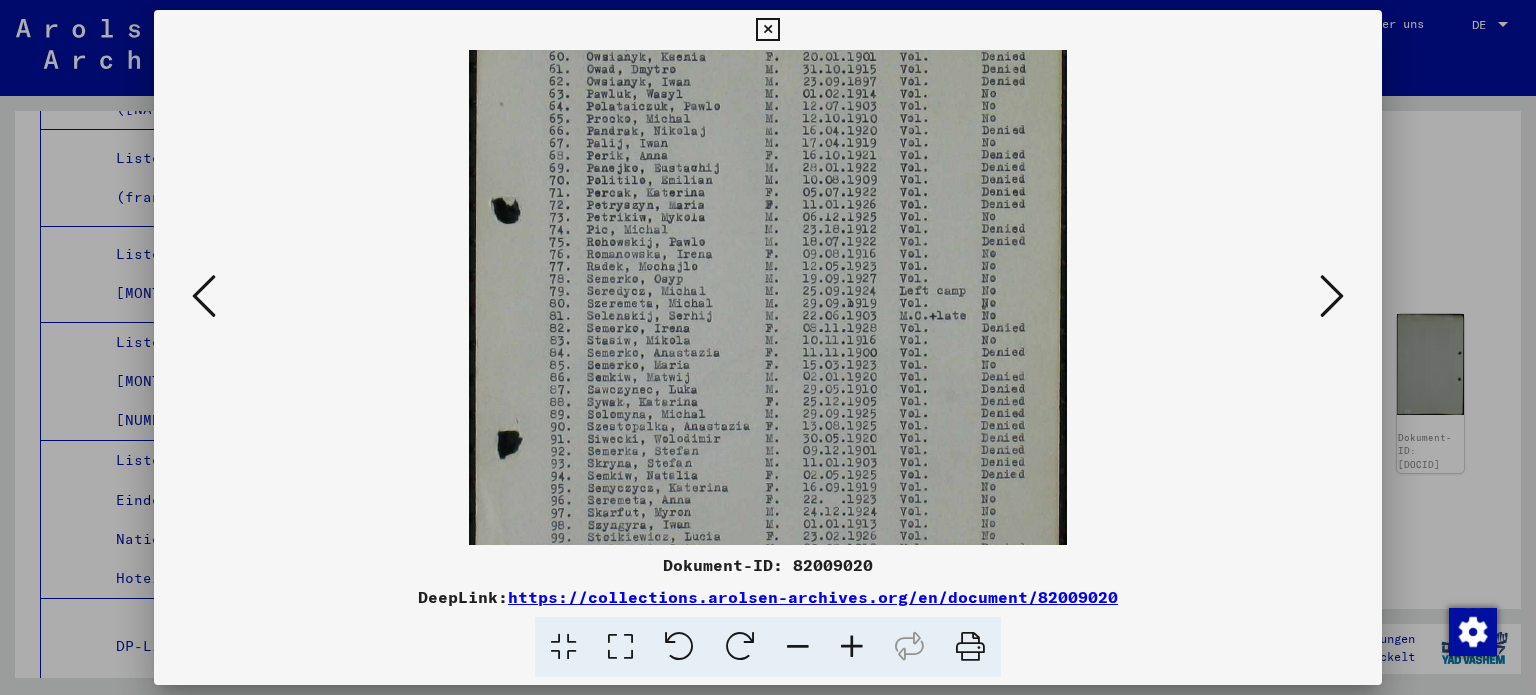 drag, startPoint x: 732, startPoint y: 447, endPoint x: 755, endPoint y: 434, distance: 26.41969 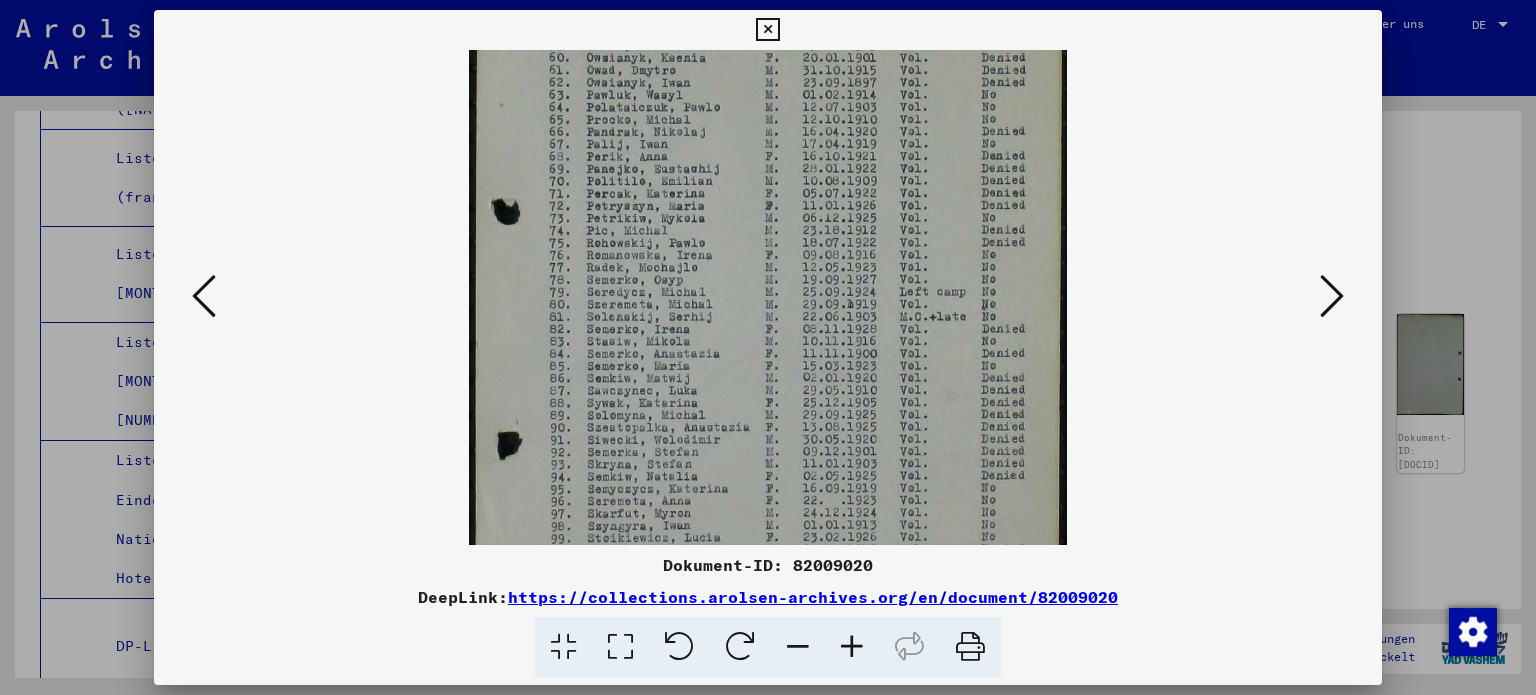 click at bounding box center (768, 316) 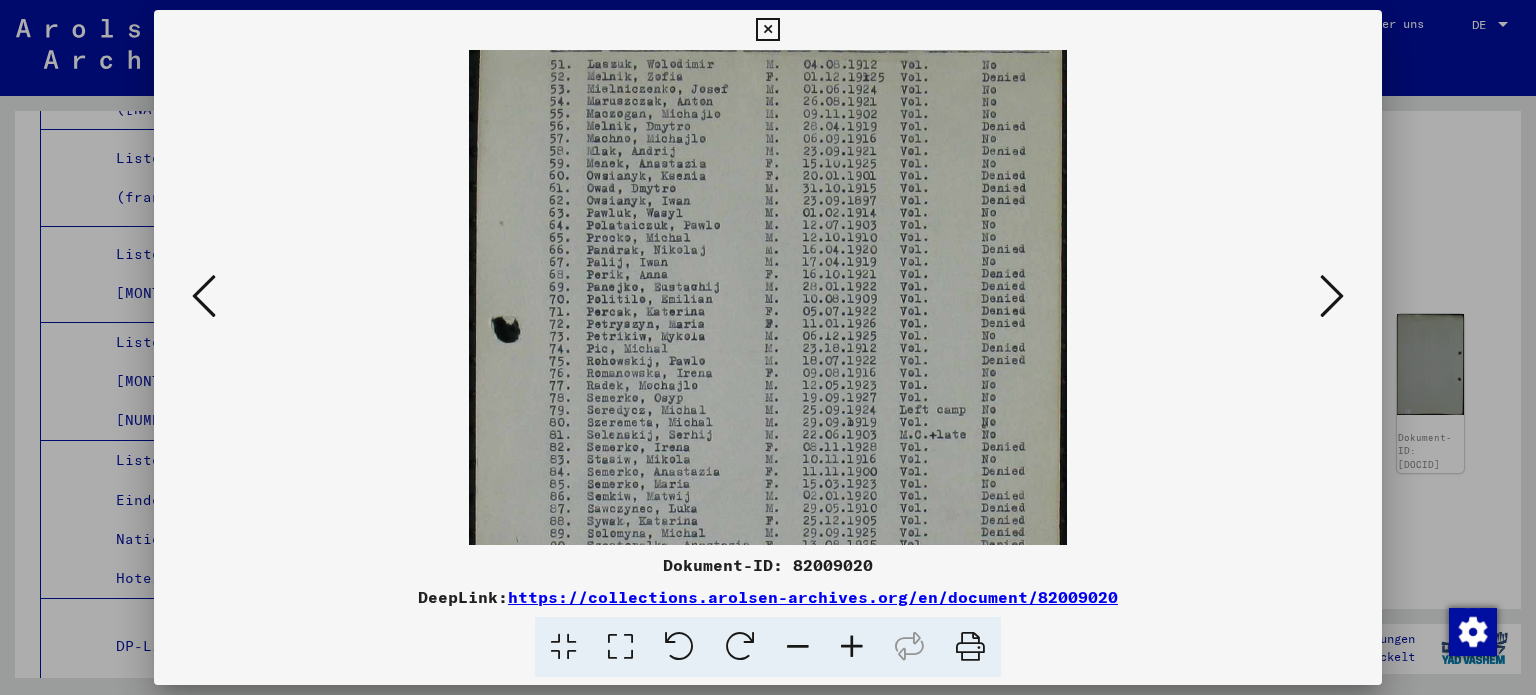 scroll, scrollTop: 0, scrollLeft: 0, axis: both 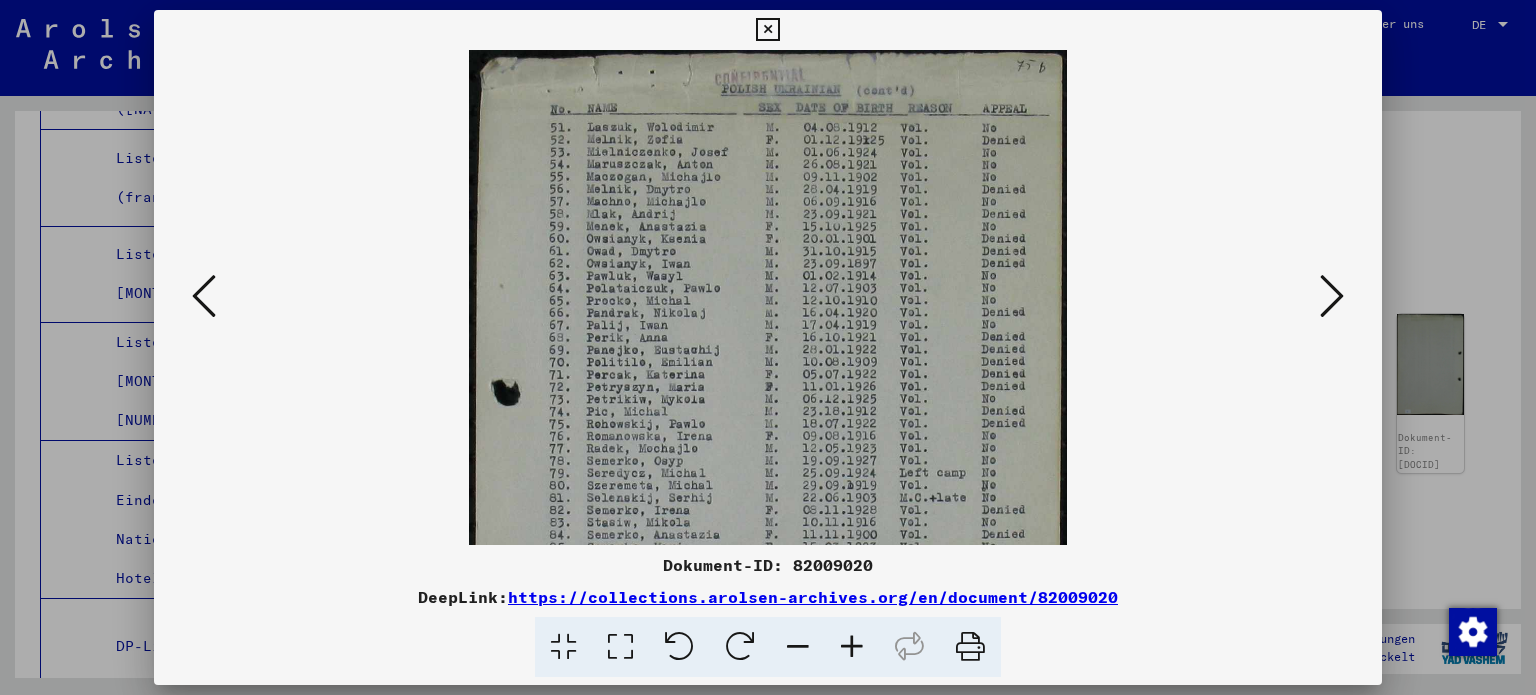 drag, startPoint x: 759, startPoint y: 135, endPoint x: 760, endPoint y: 413, distance: 278.0018 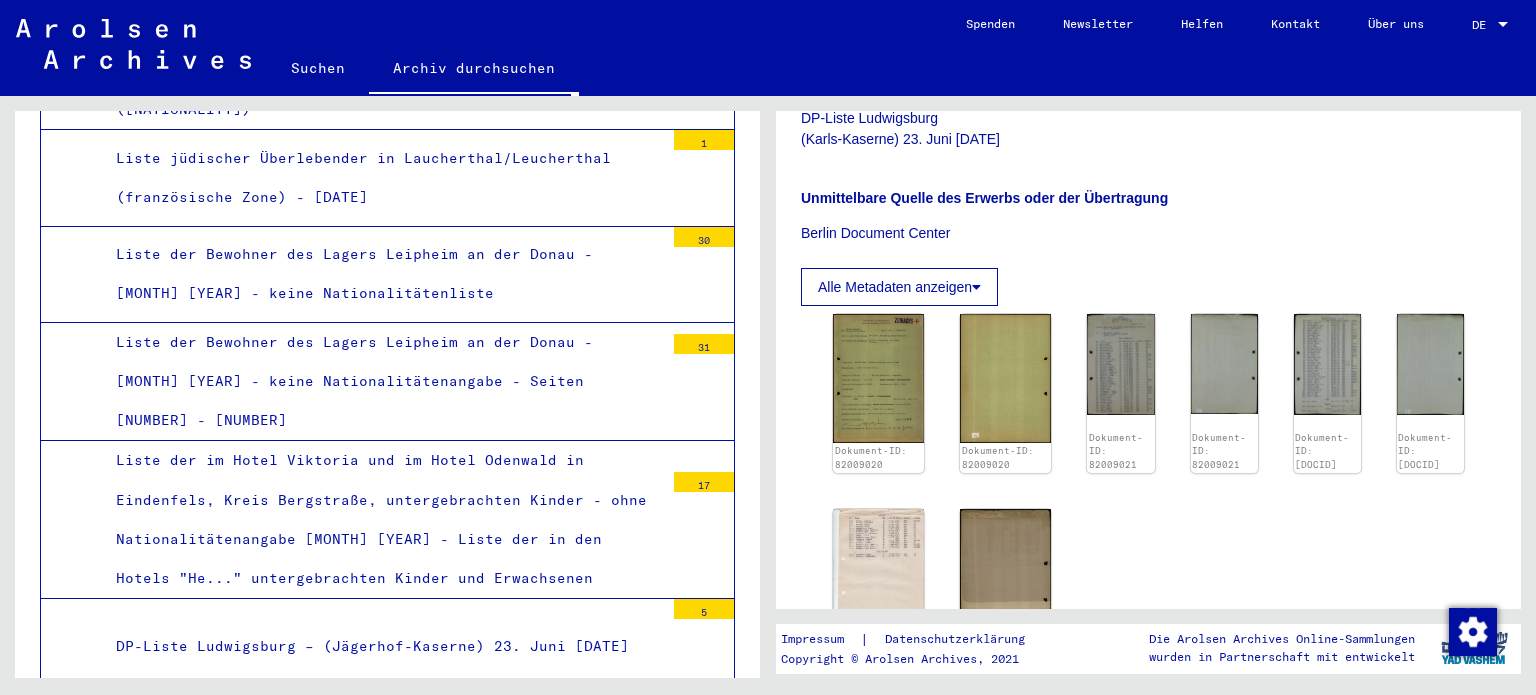 click on "DP-Liste Ludwigsburg – (Luitpold-Kaserne) 24. Juni [DATE]" at bounding box center (372, 840) 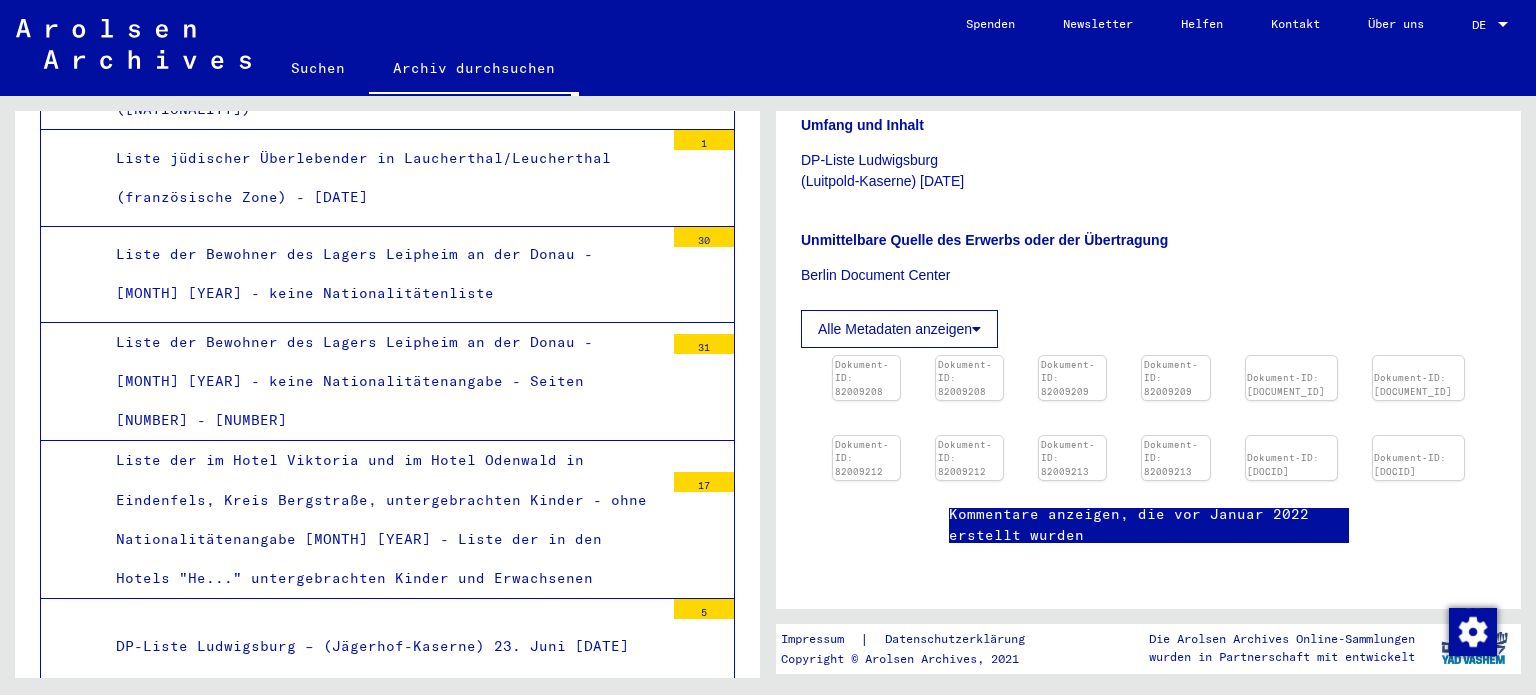 scroll, scrollTop: 554, scrollLeft: 0, axis: vertical 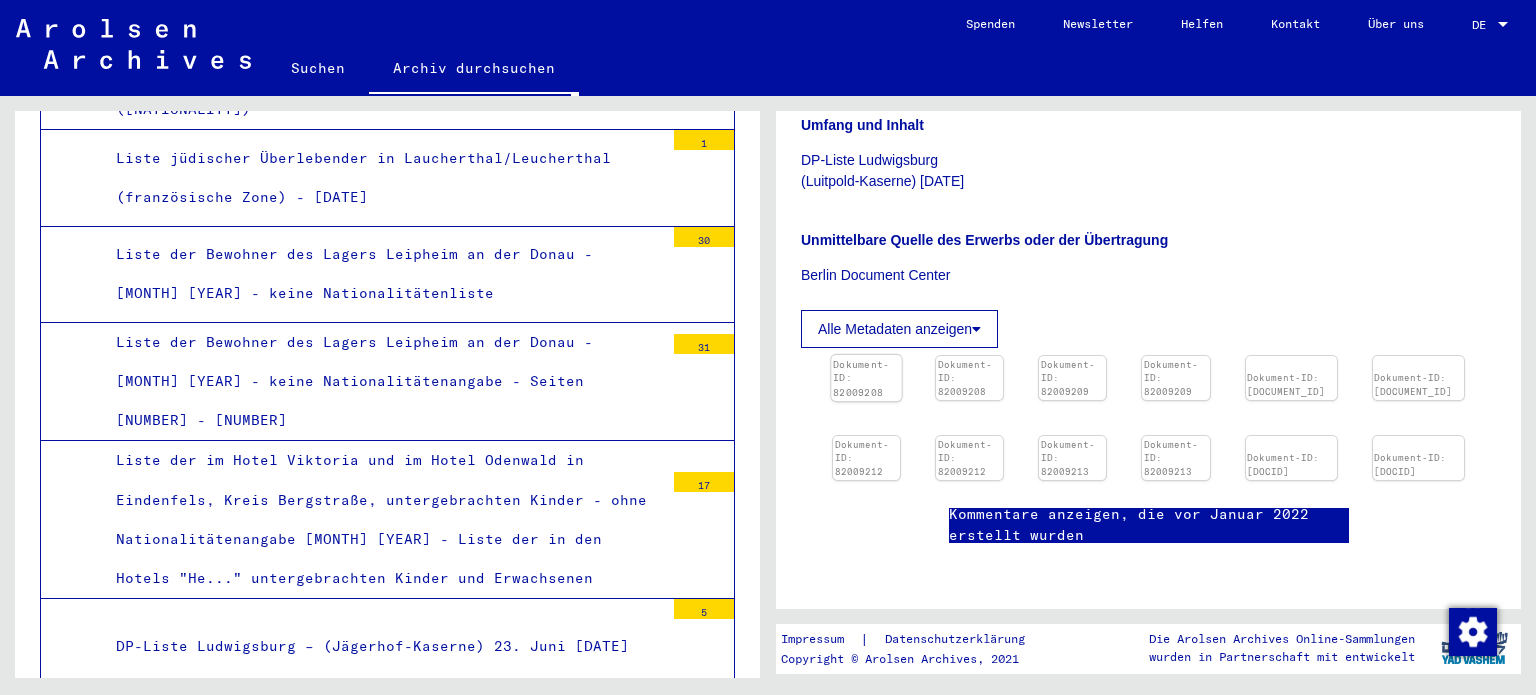 click at bounding box center (866, 355) 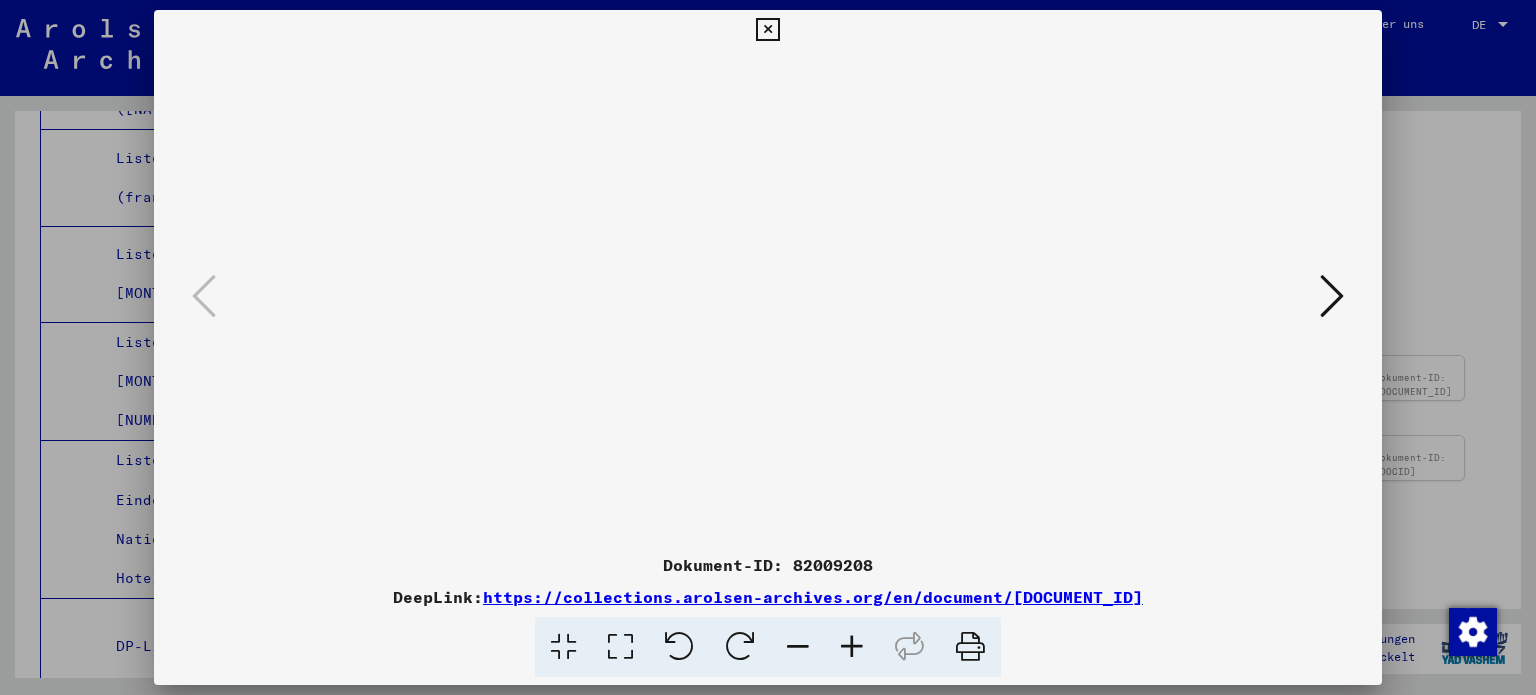 click at bounding box center [1332, 296] 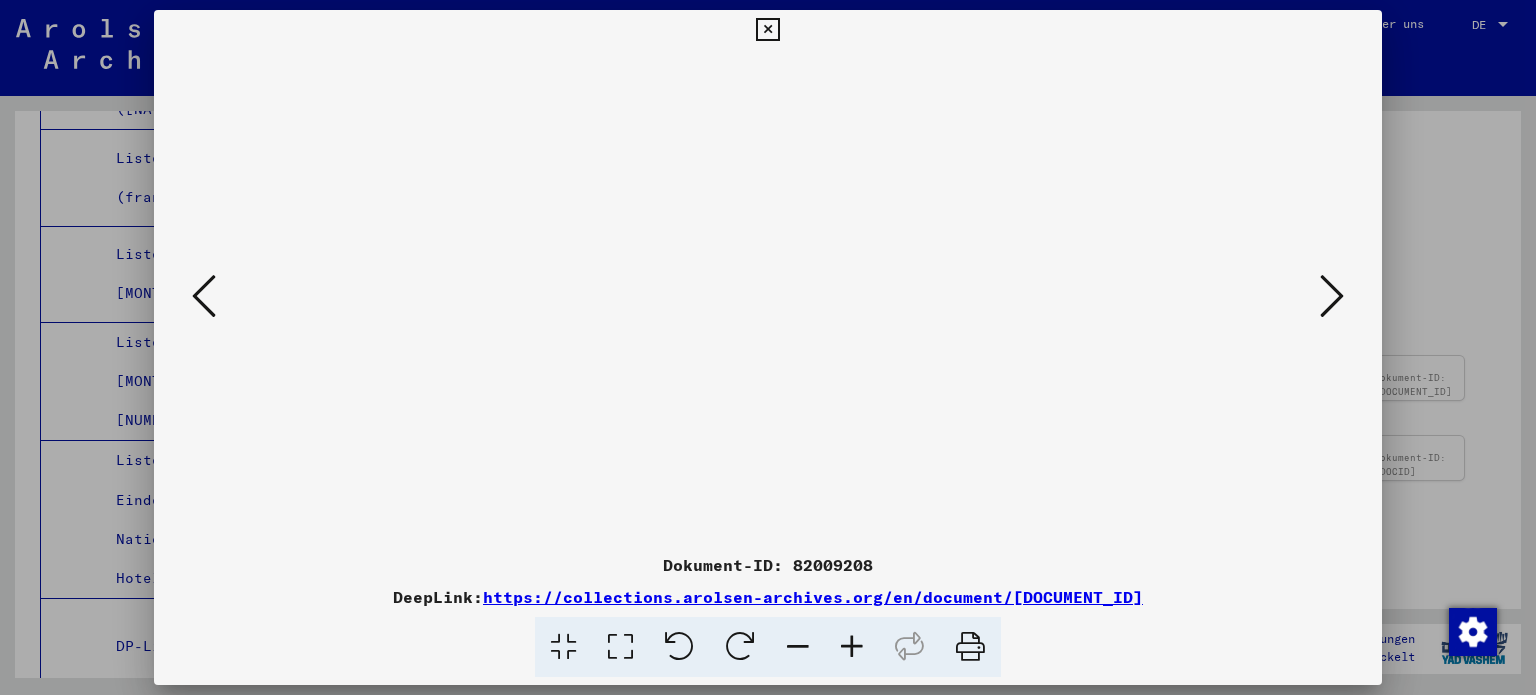 click at bounding box center [1332, 296] 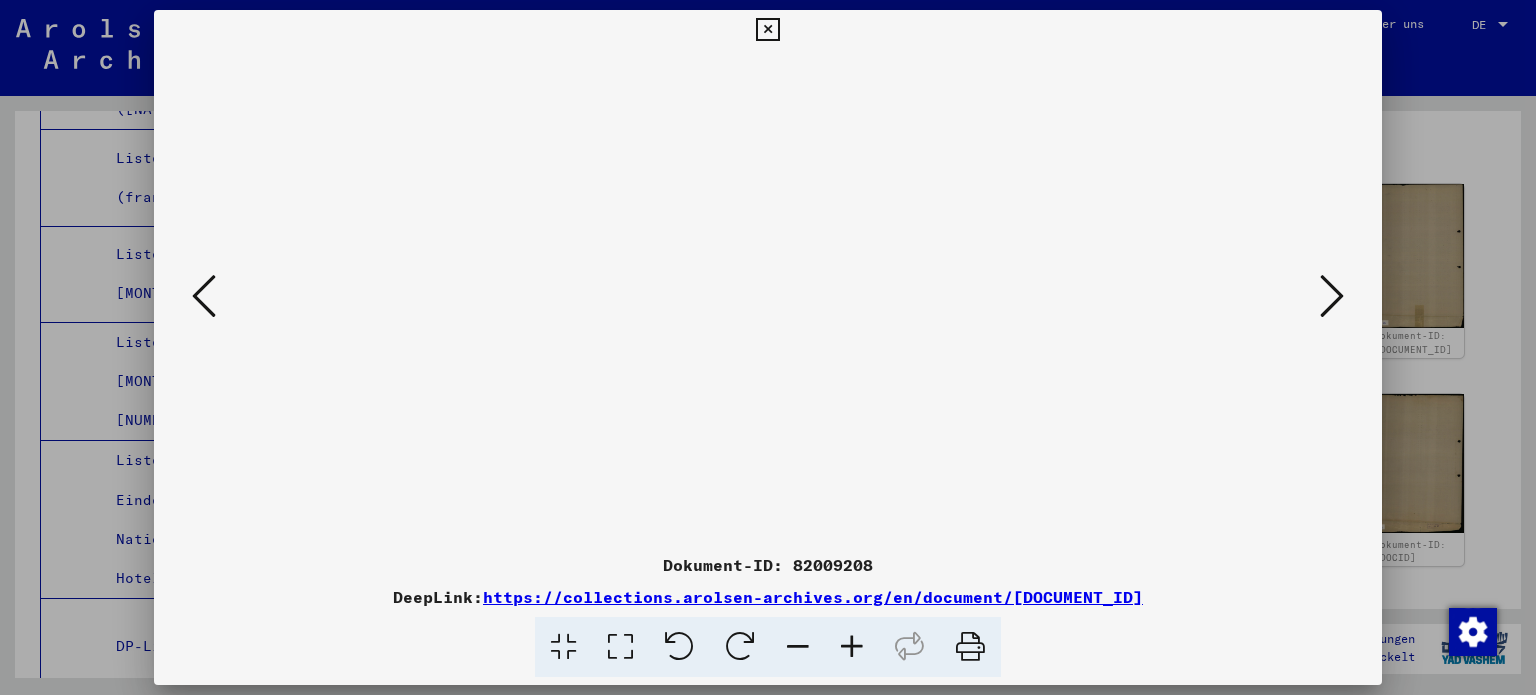 click at bounding box center (1332, 296) 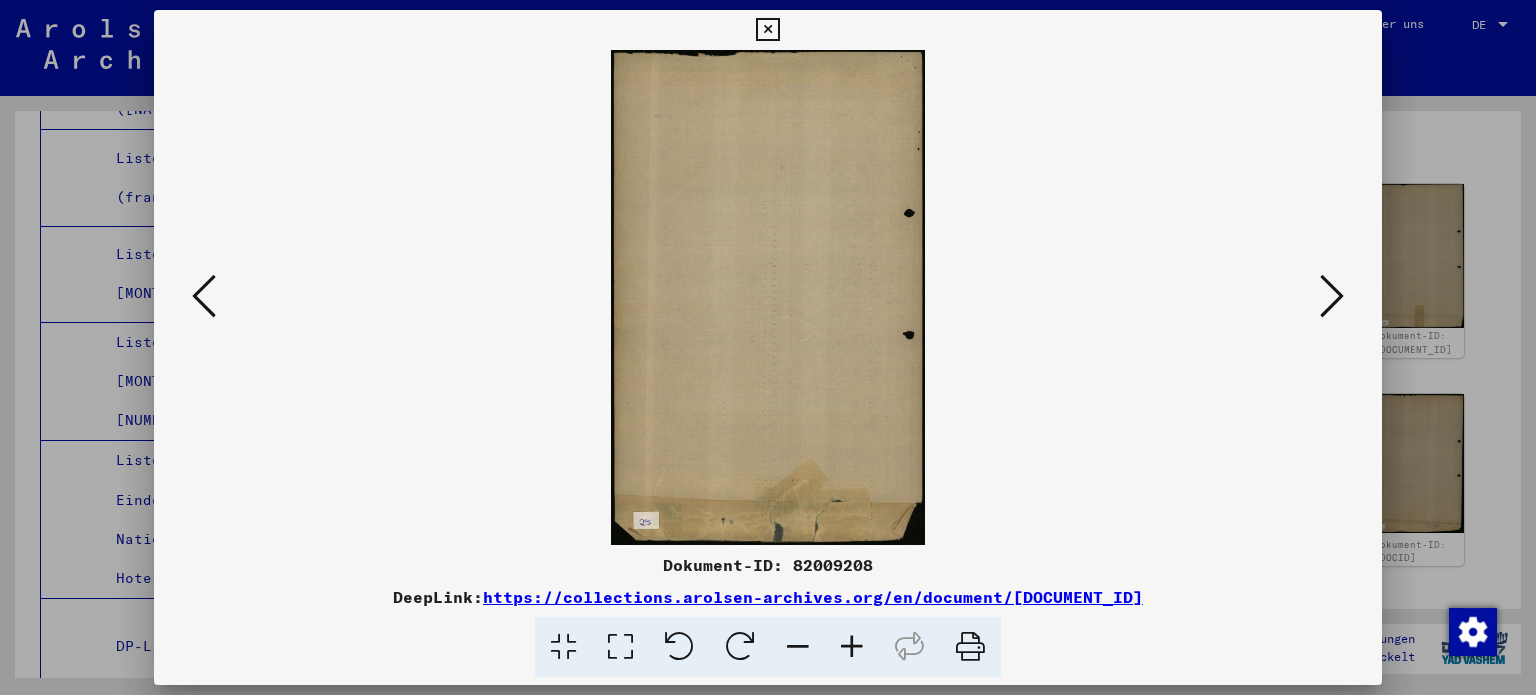 click at bounding box center (1332, 296) 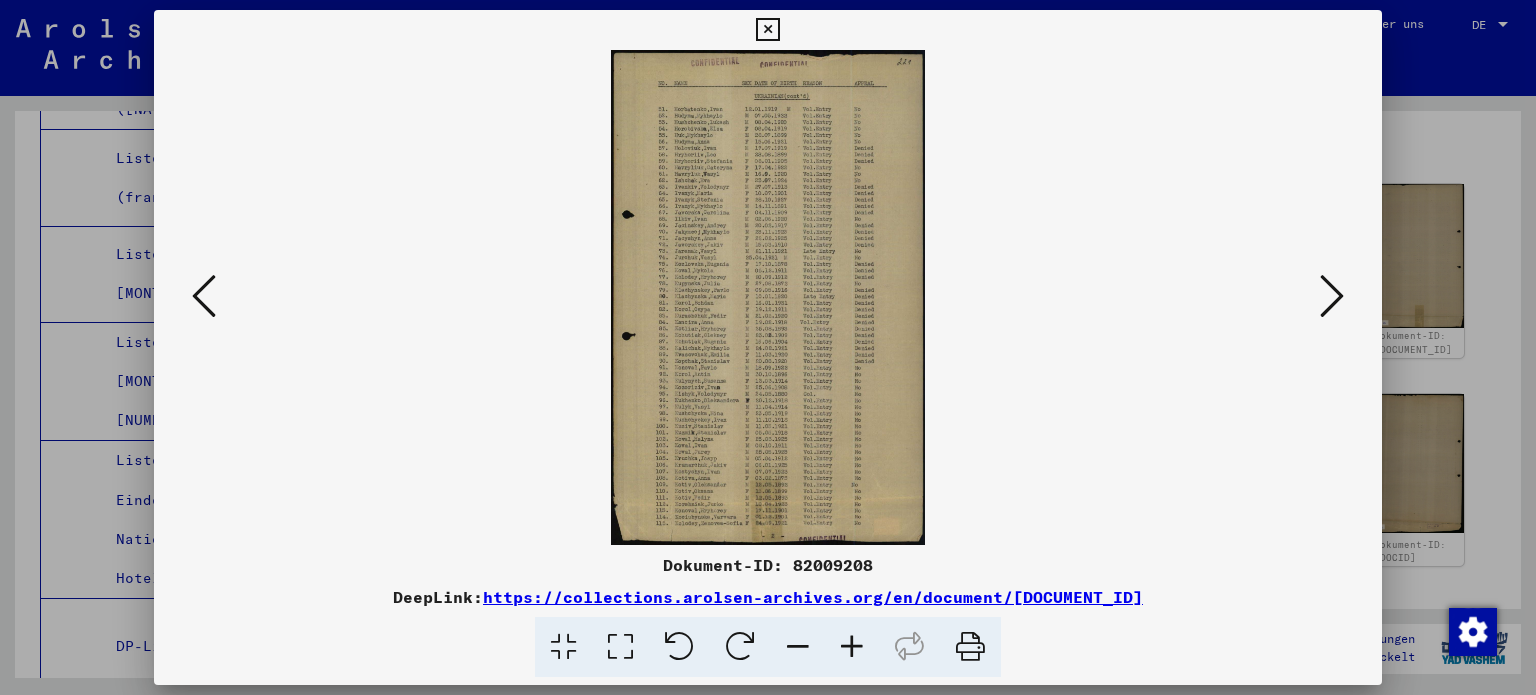 click at bounding box center (852, 647) 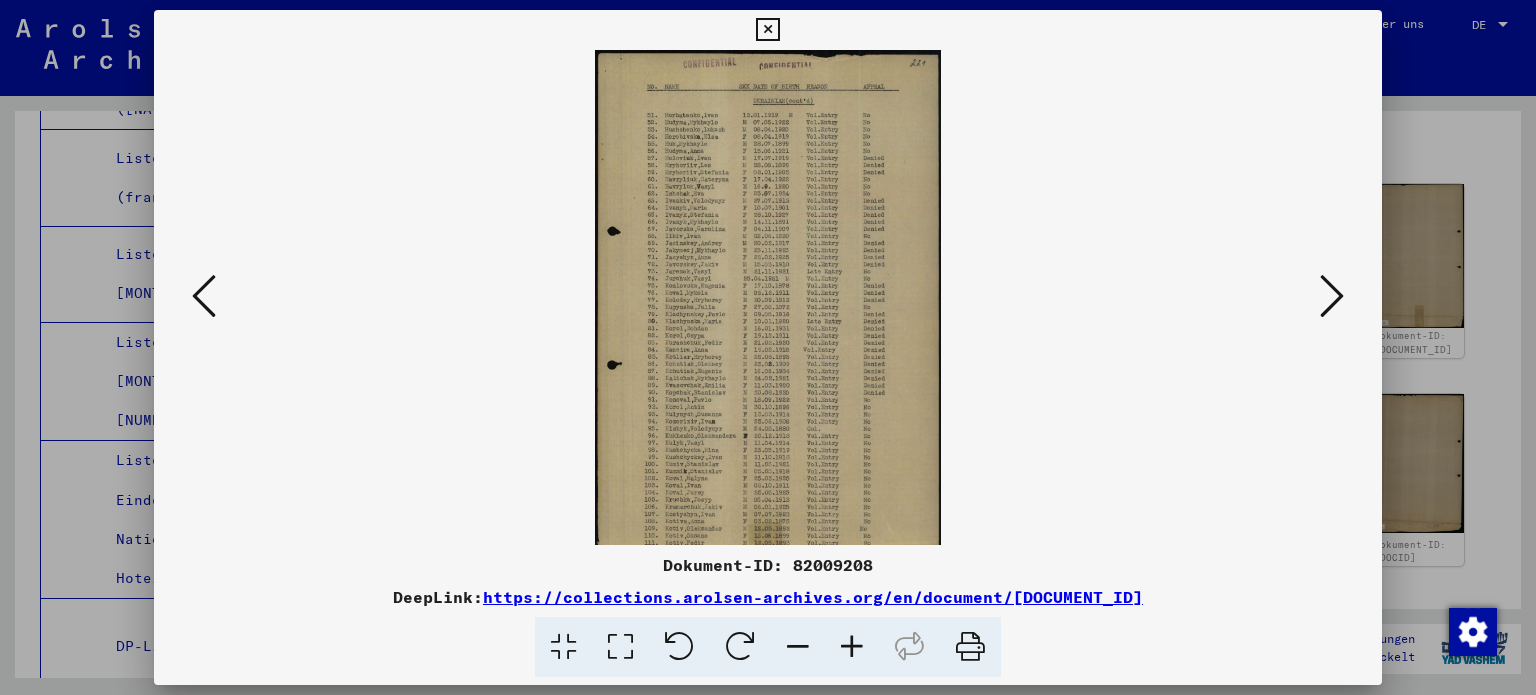 click at bounding box center (852, 647) 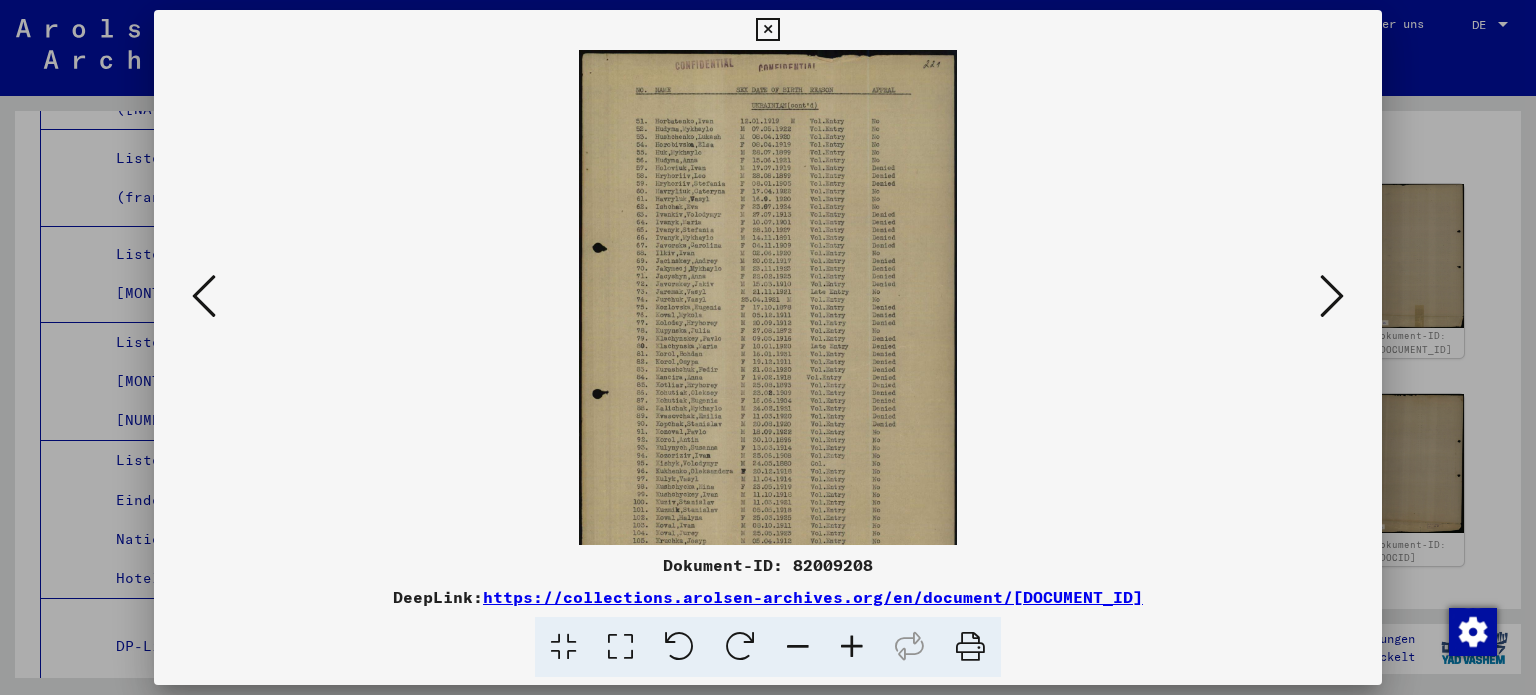 click at bounding box center (852, 647) 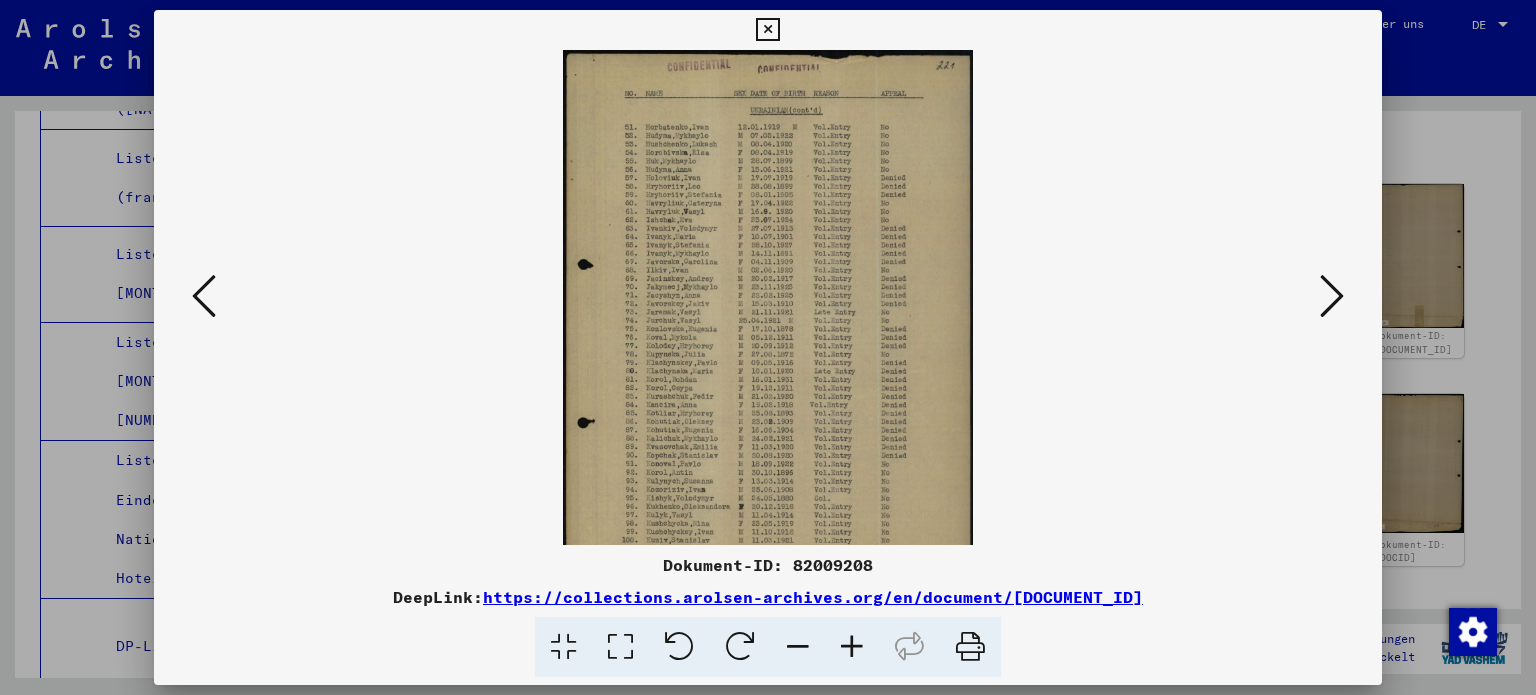 click at bounding box center (852, 647) 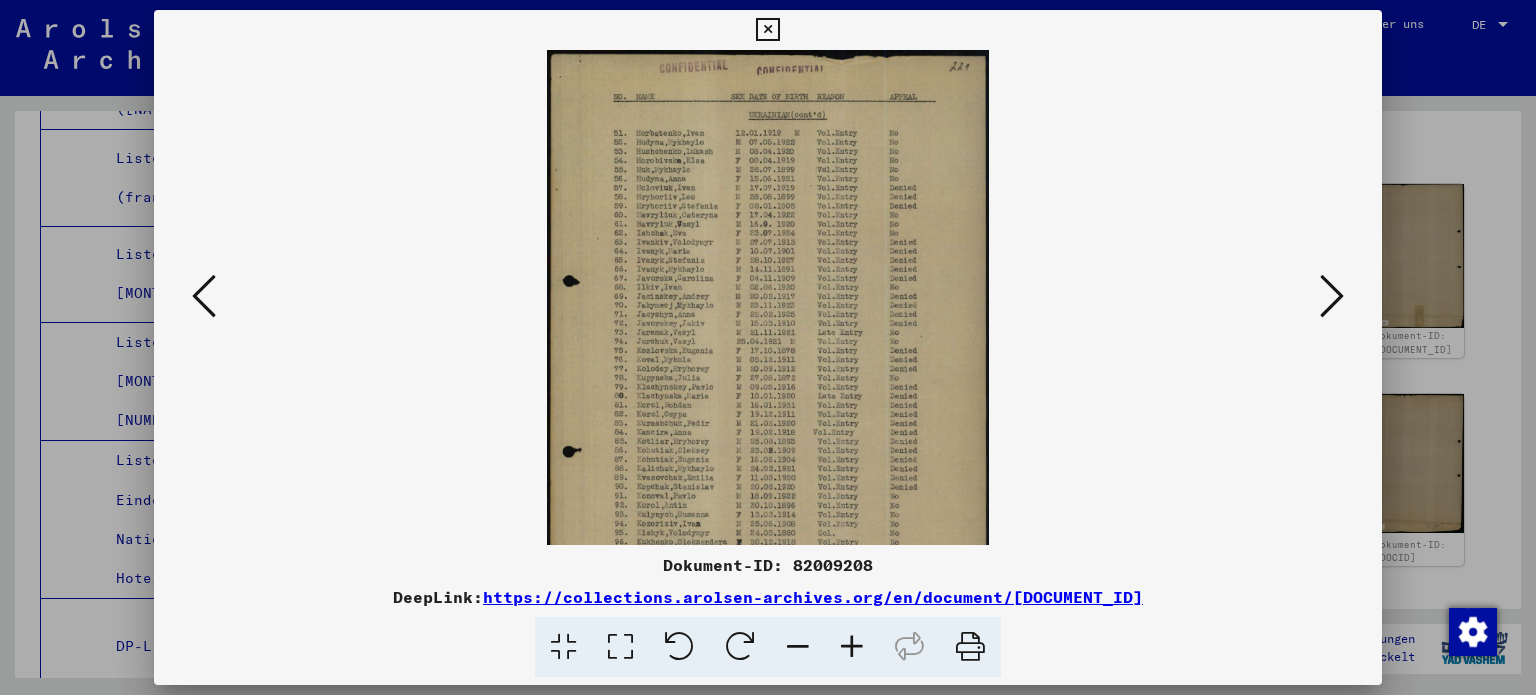 click at bounding box center (852, 647) 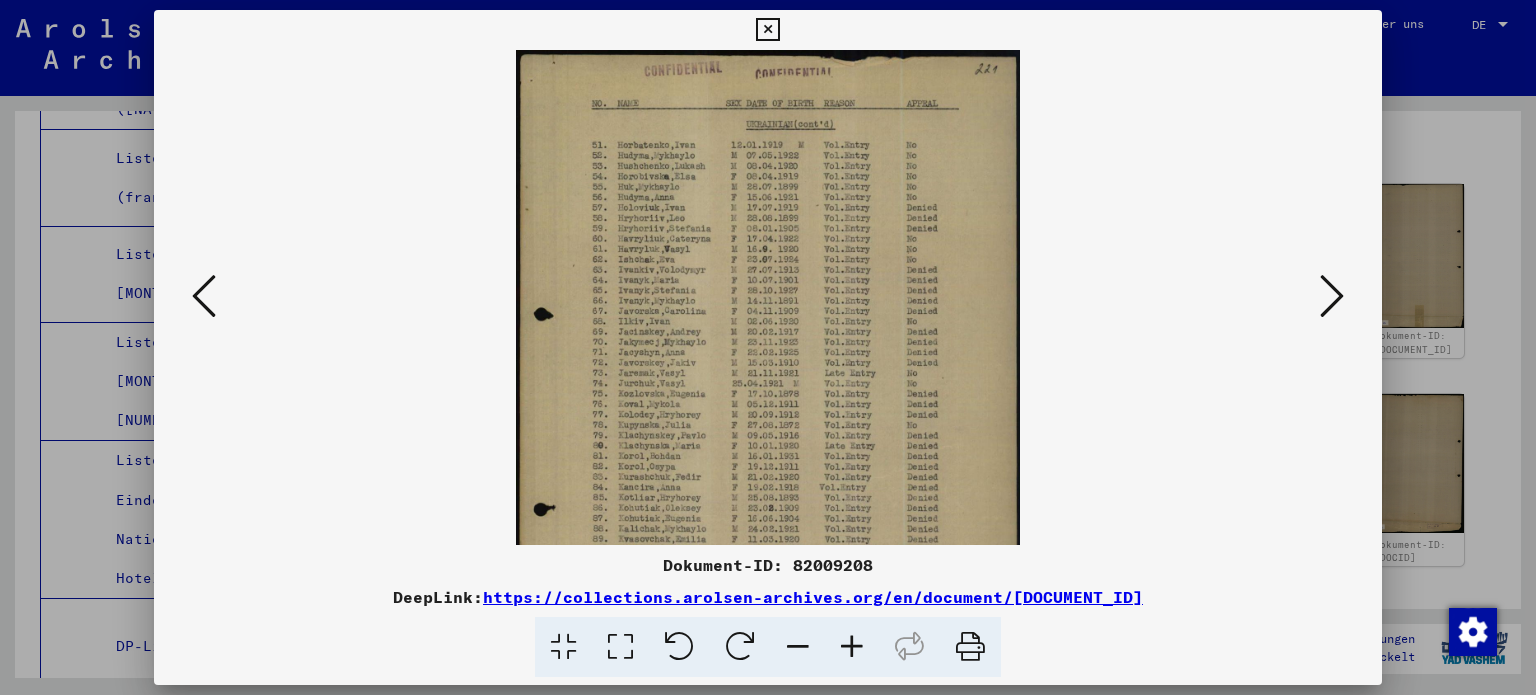 click at bounding box center [852, 647] 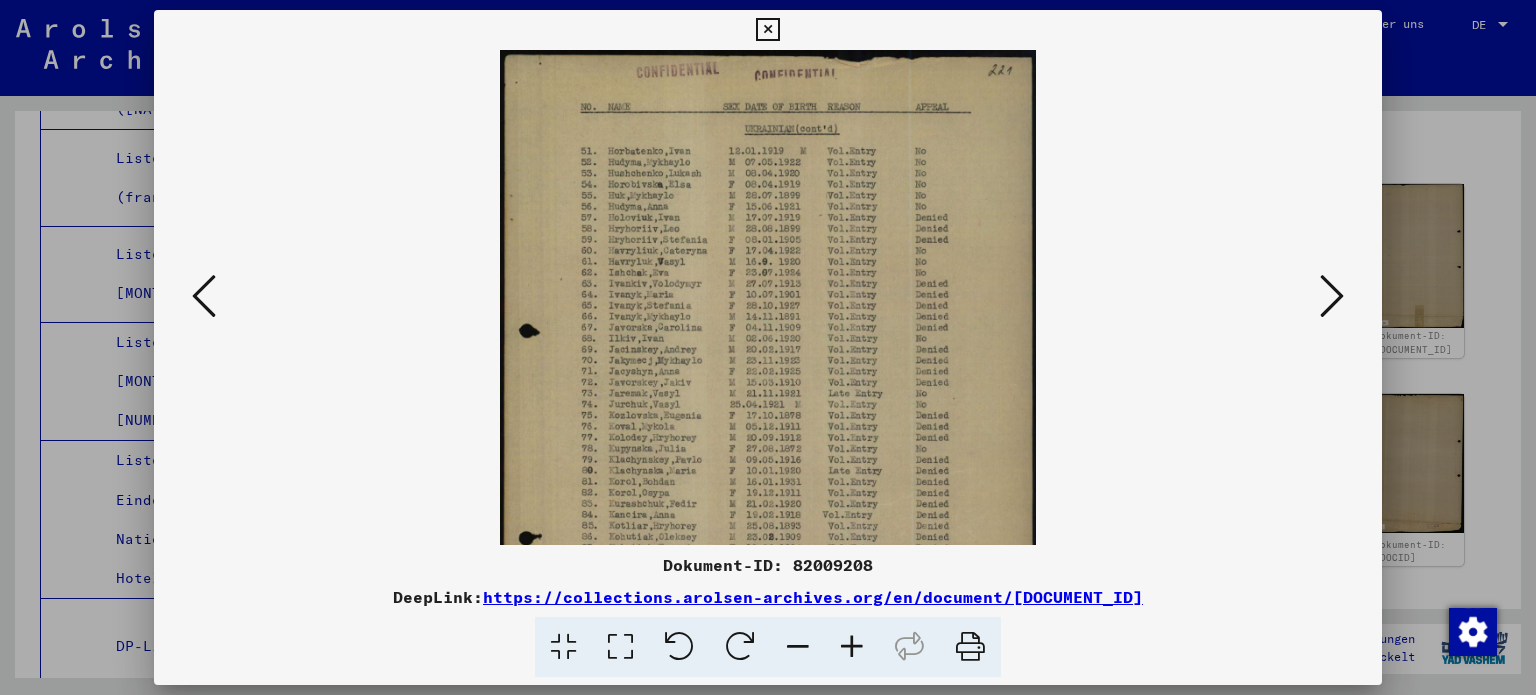 click at bounding box center (852, 647) 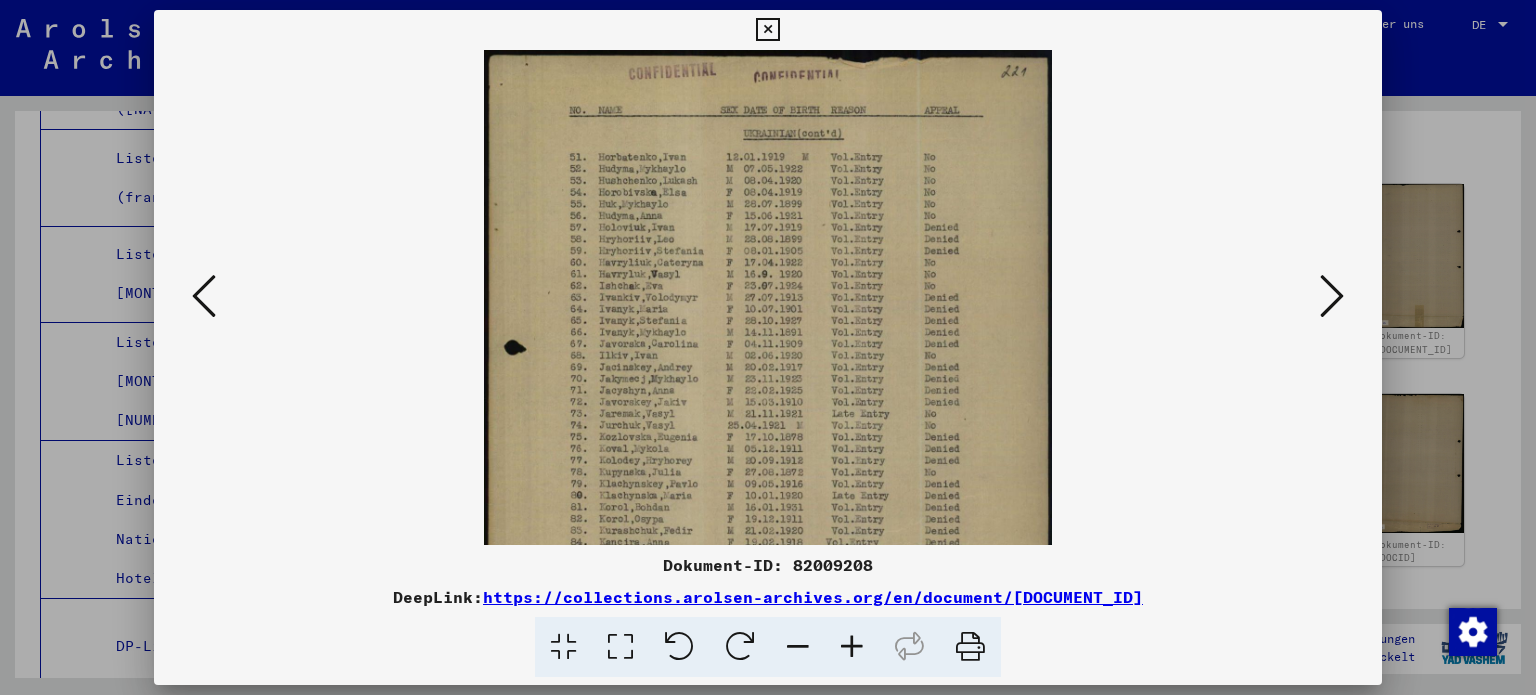 click at bounding box center [852, 647] 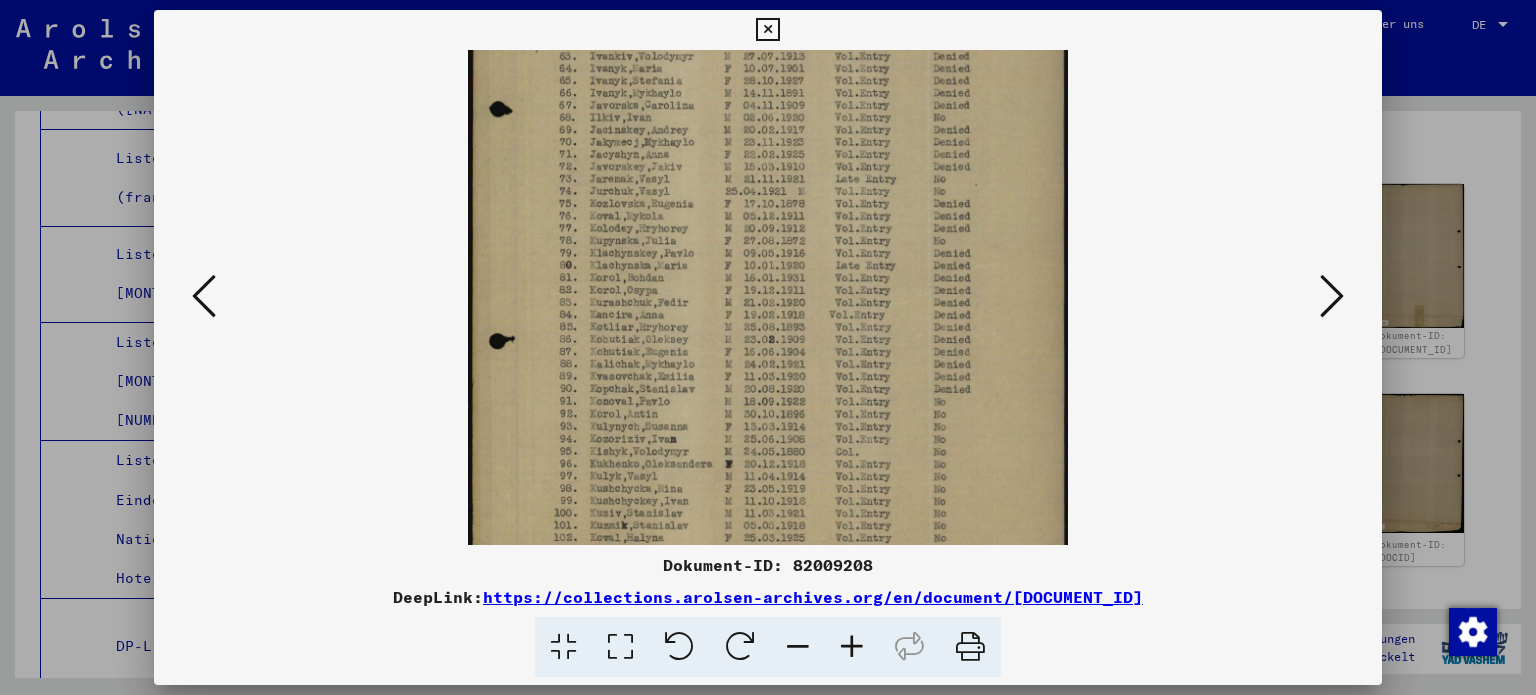 scroll, scrollTop: 311, scrollLeft: 0, axis: vertical 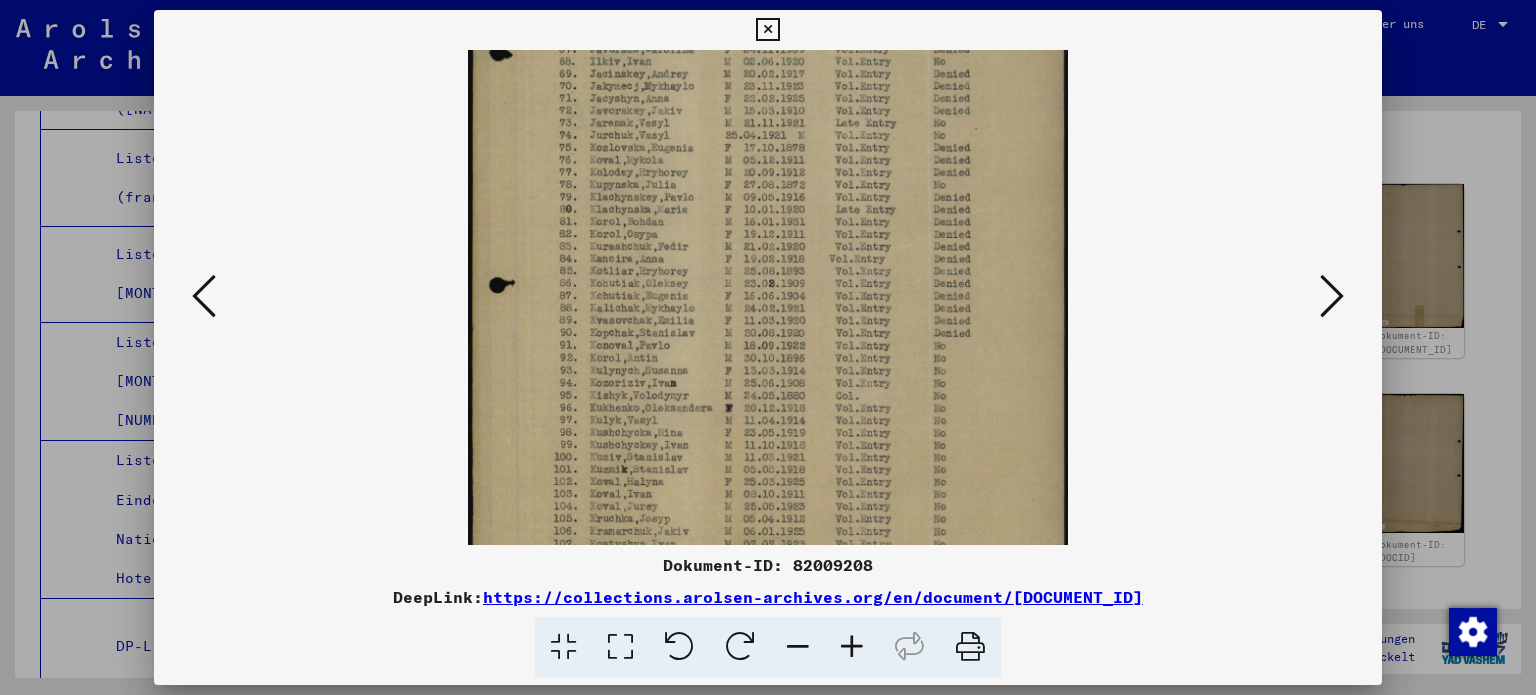 drag, startPoint x: 721, startPoint y: 468, endPoint x: 727, endPoint y: 158, distance: 310.05804 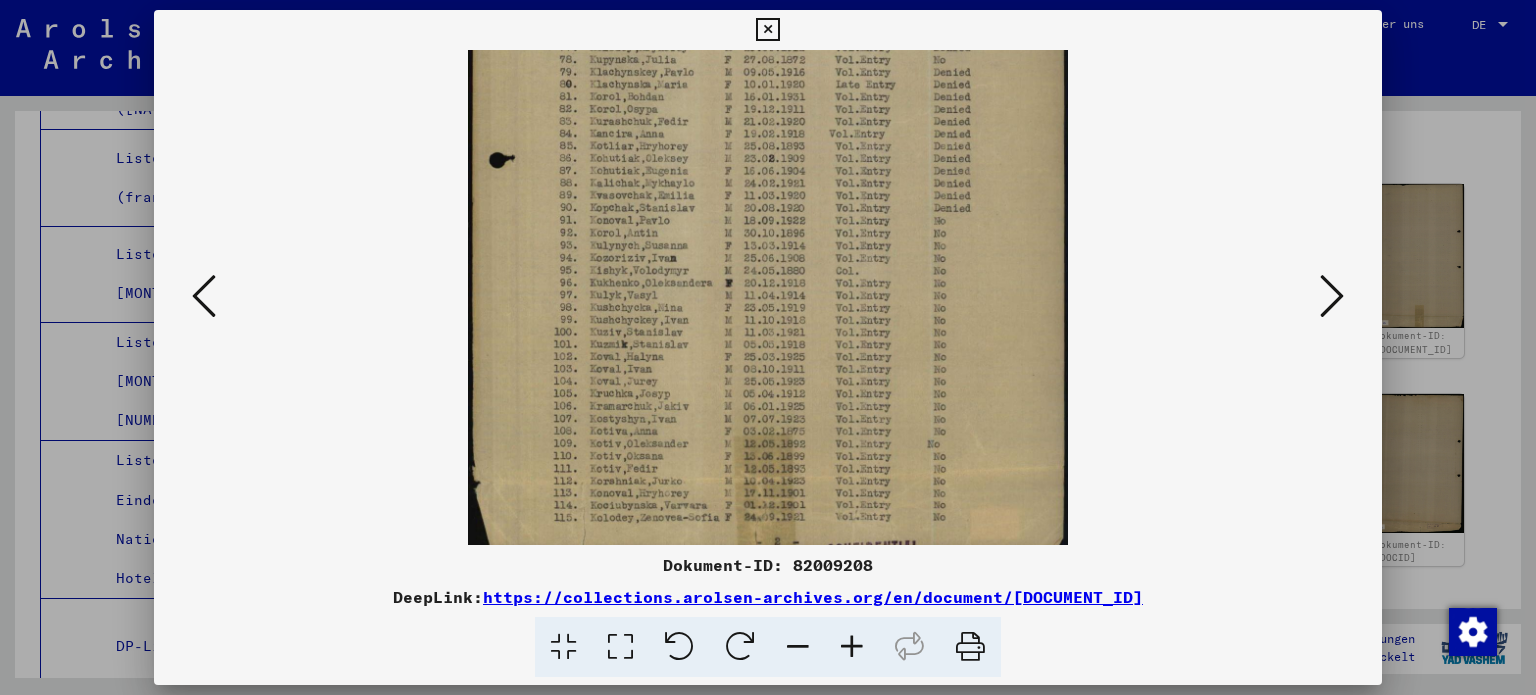 scroll, scrollTop: 449, scrollLeft: 0, axis: vertical 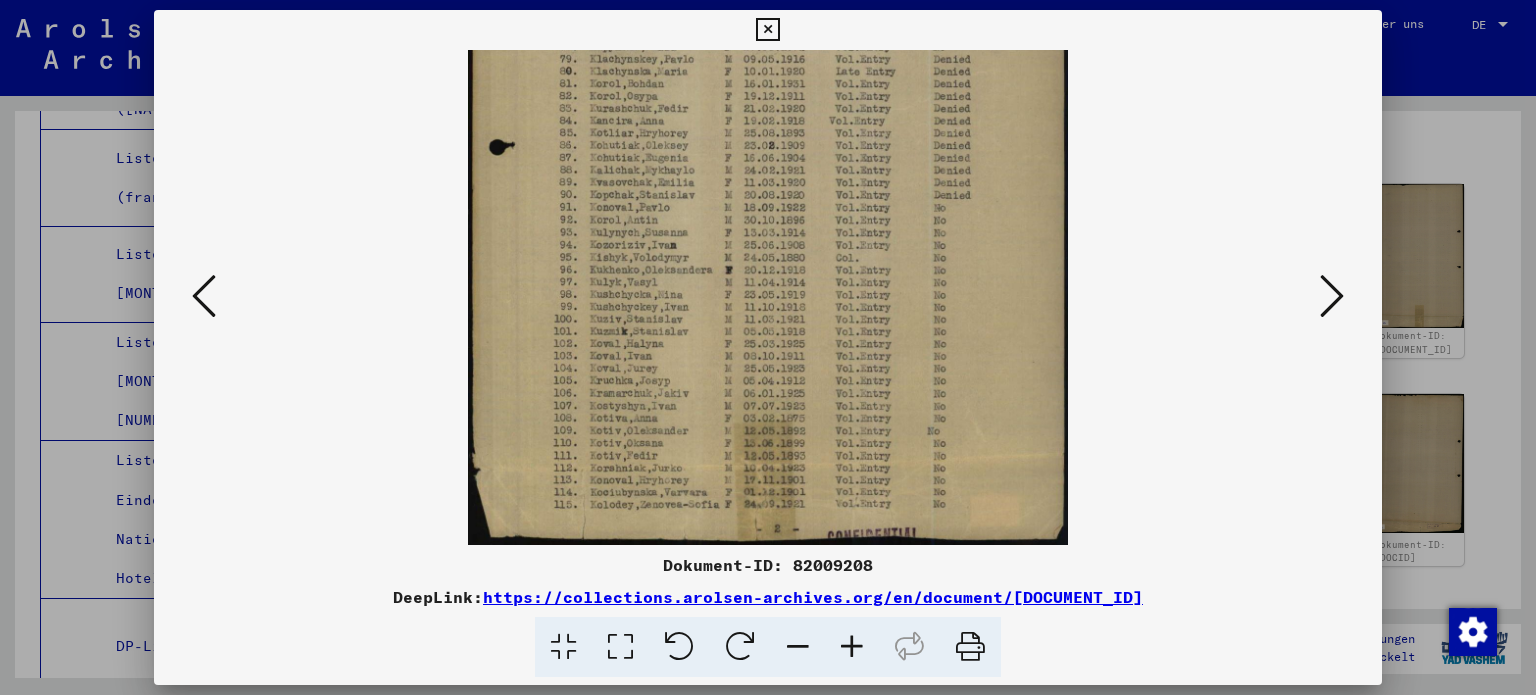 drag, startPoint x: 644, startPoint y: 428, endPoint x: 668, endPoint y: 208, distance: 221.30522 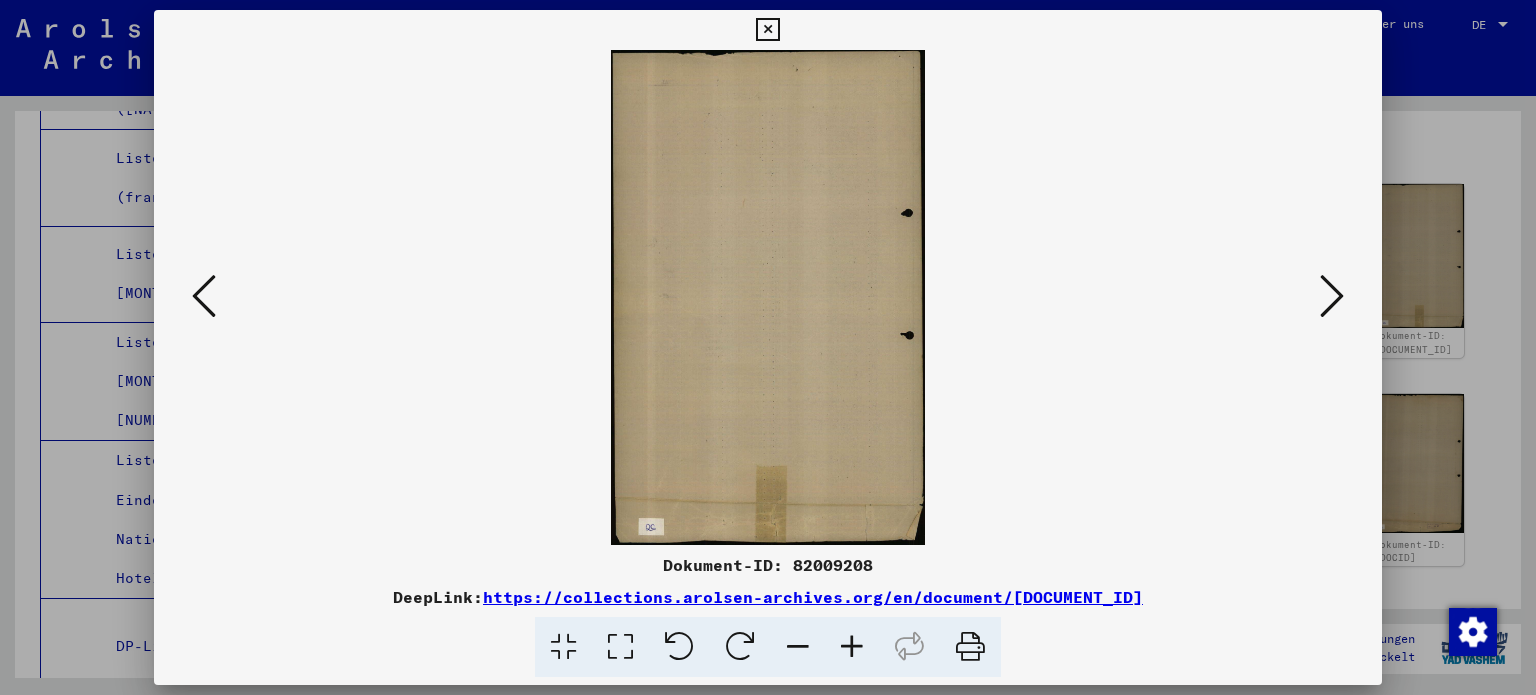 scroll, scrollTop: 0, scrollLeft: 0, axis: both 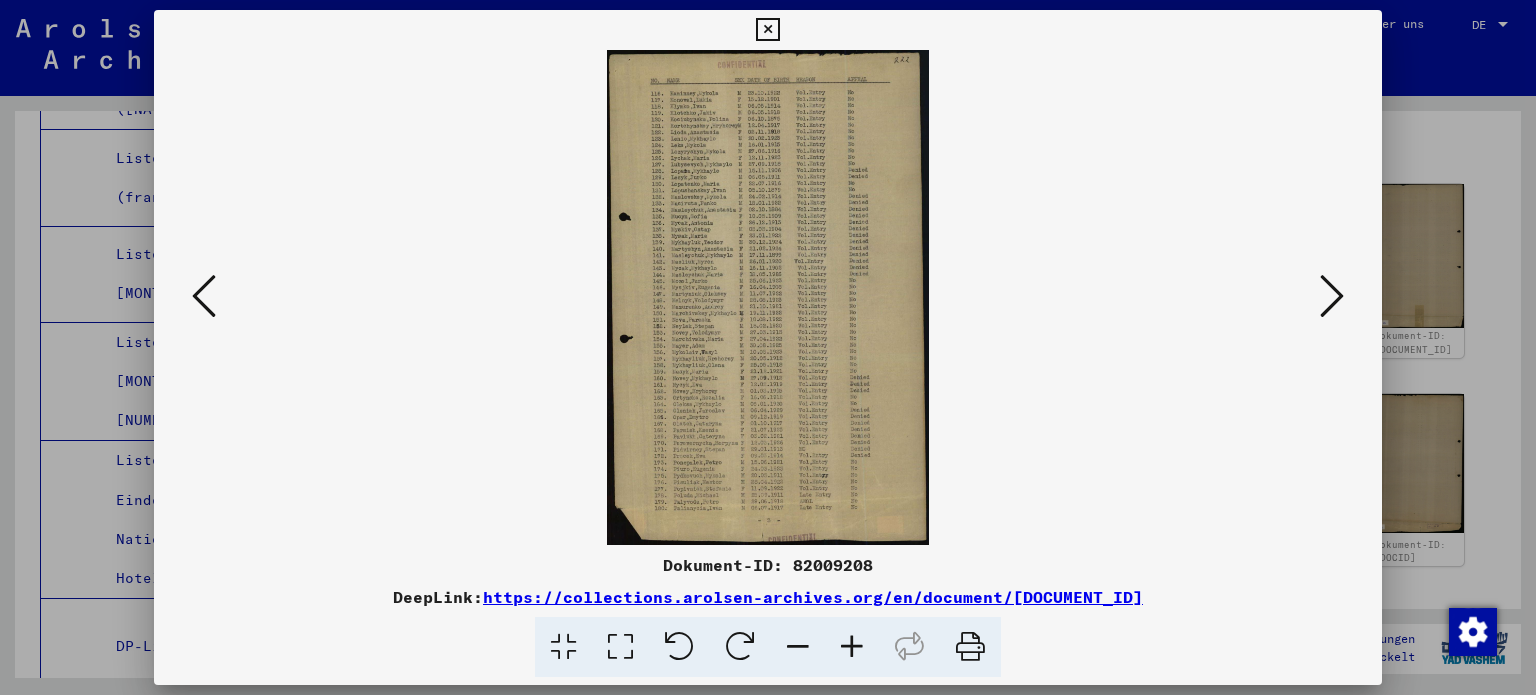 click at bounding box center [852, 647] 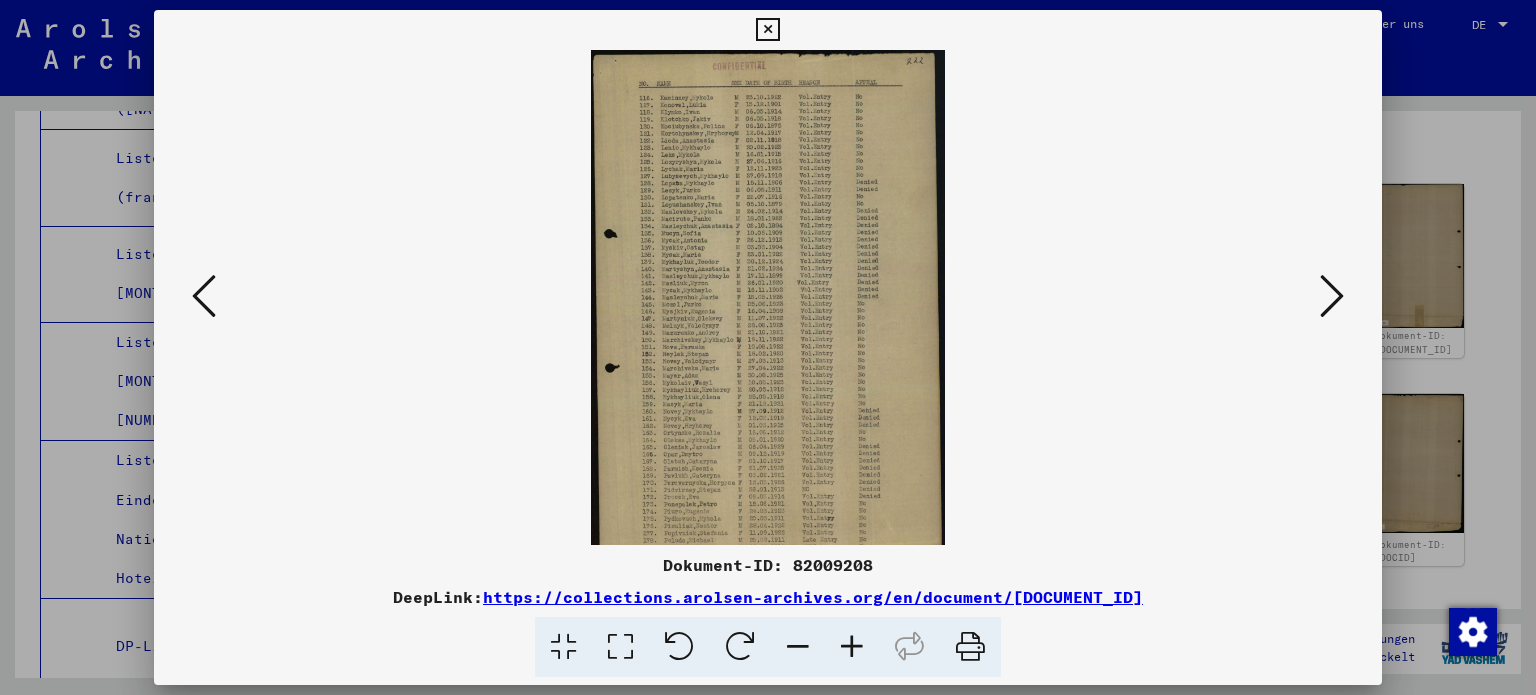 click at bounding box center [852, 647] 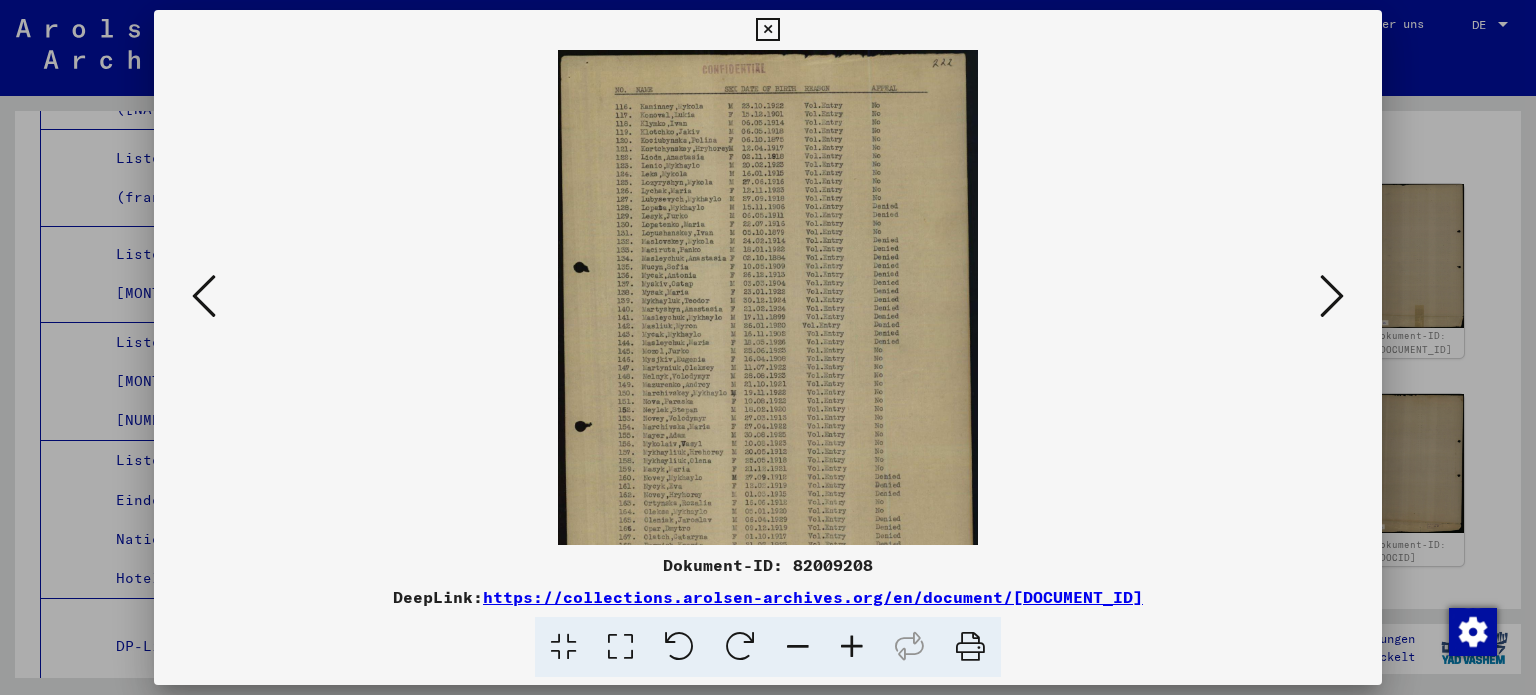click at bounding box center (852, 647) 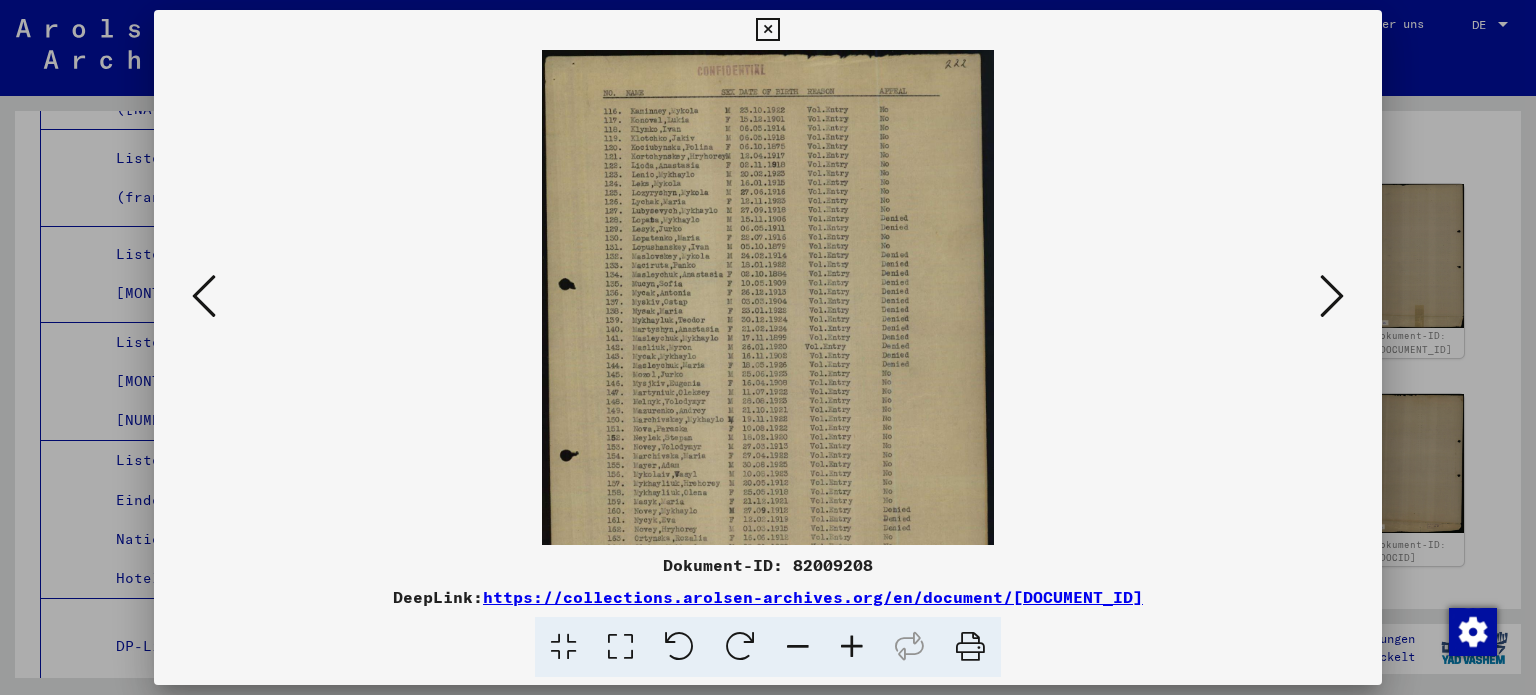 click at bounding box center [852, 647] 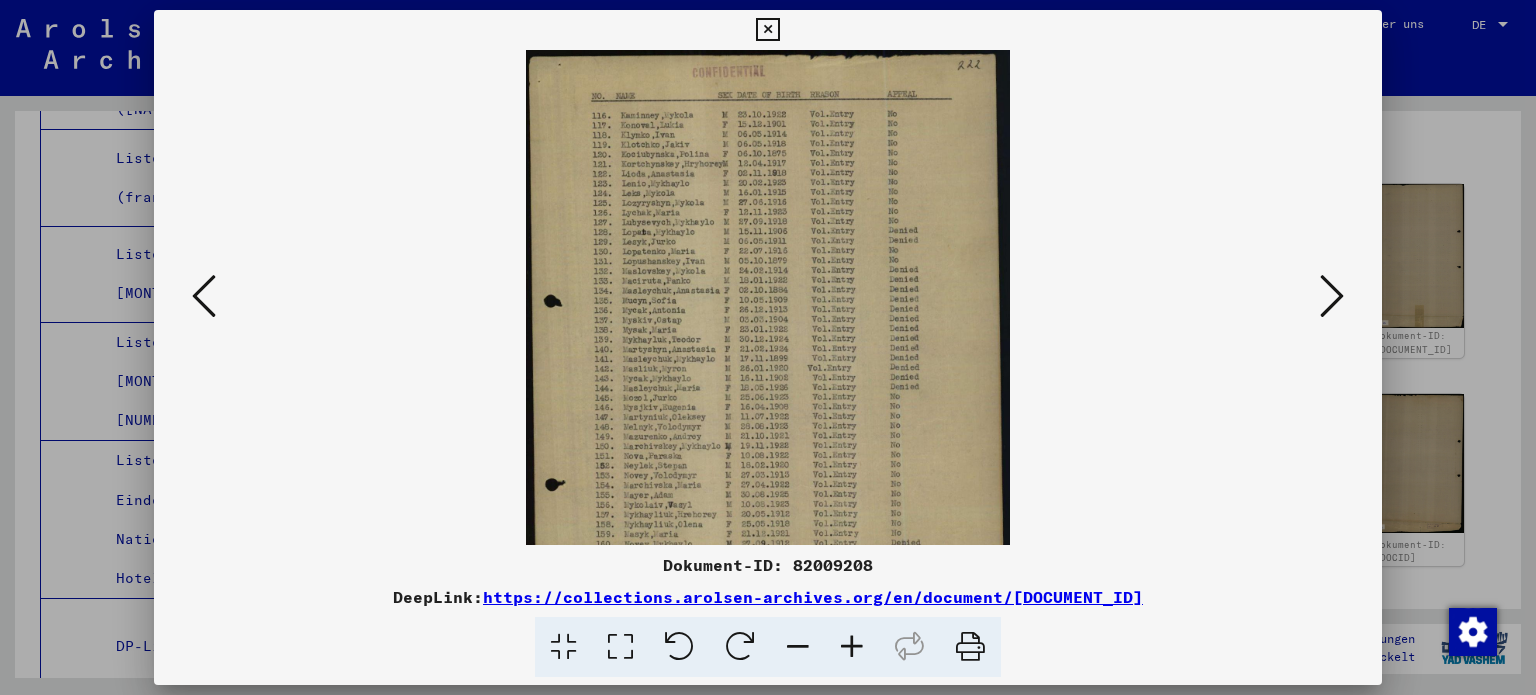 click at bounding box center [852, 647] 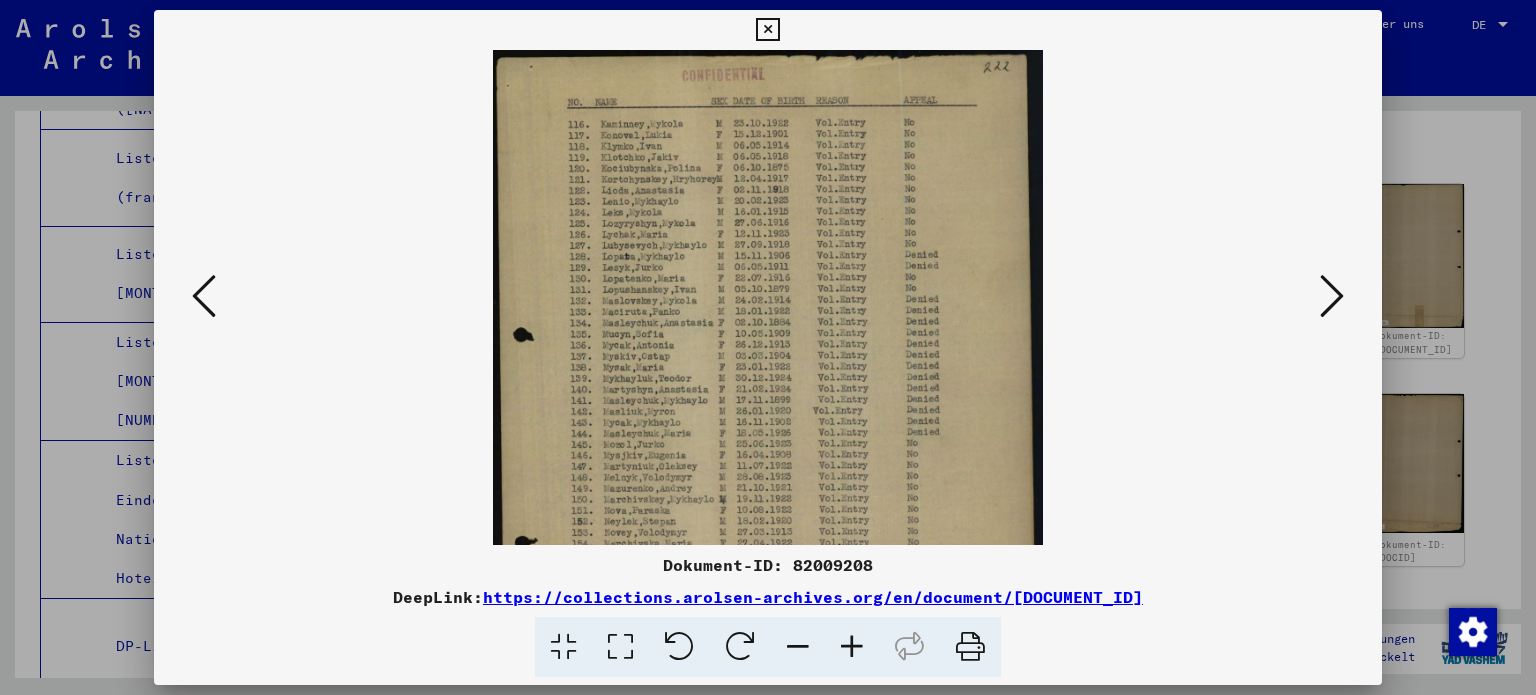 click at bounding box center [852, 647] 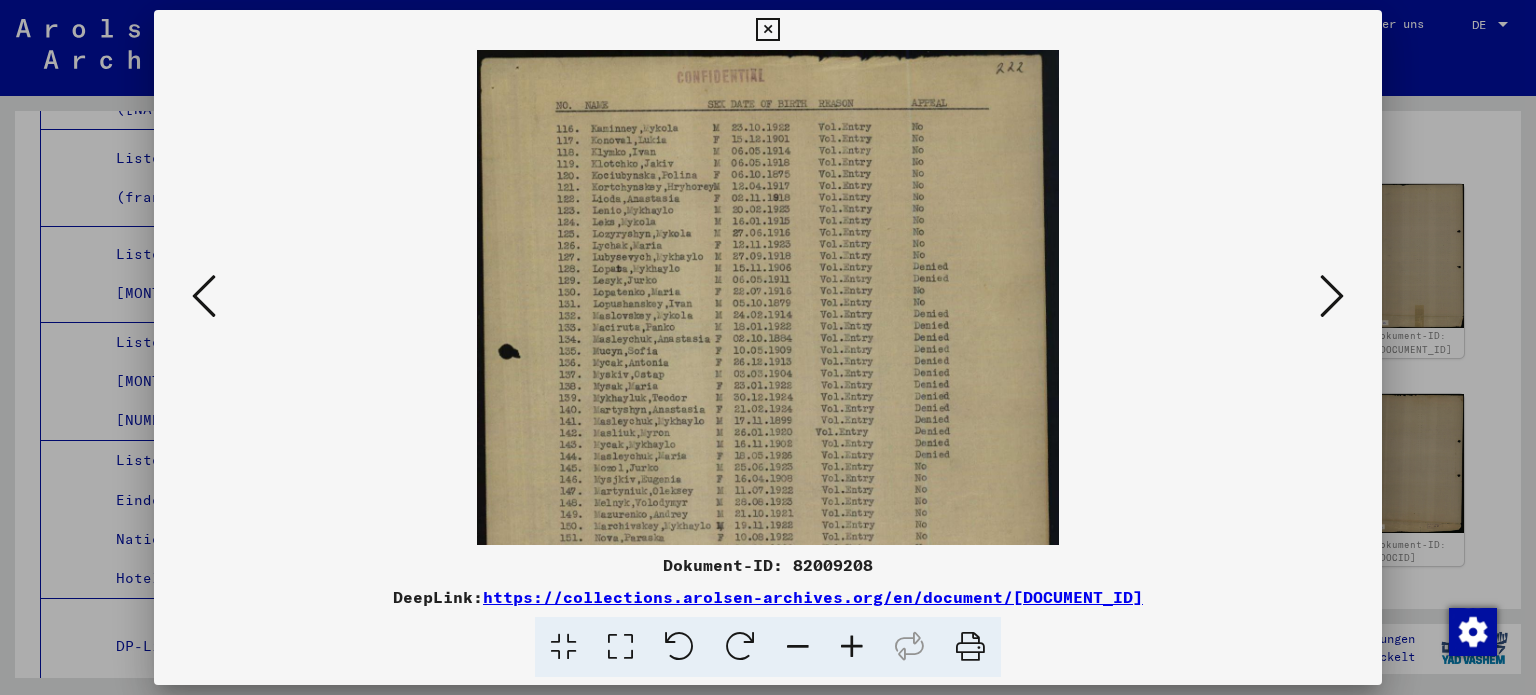 click at bounding box center [852, 647] 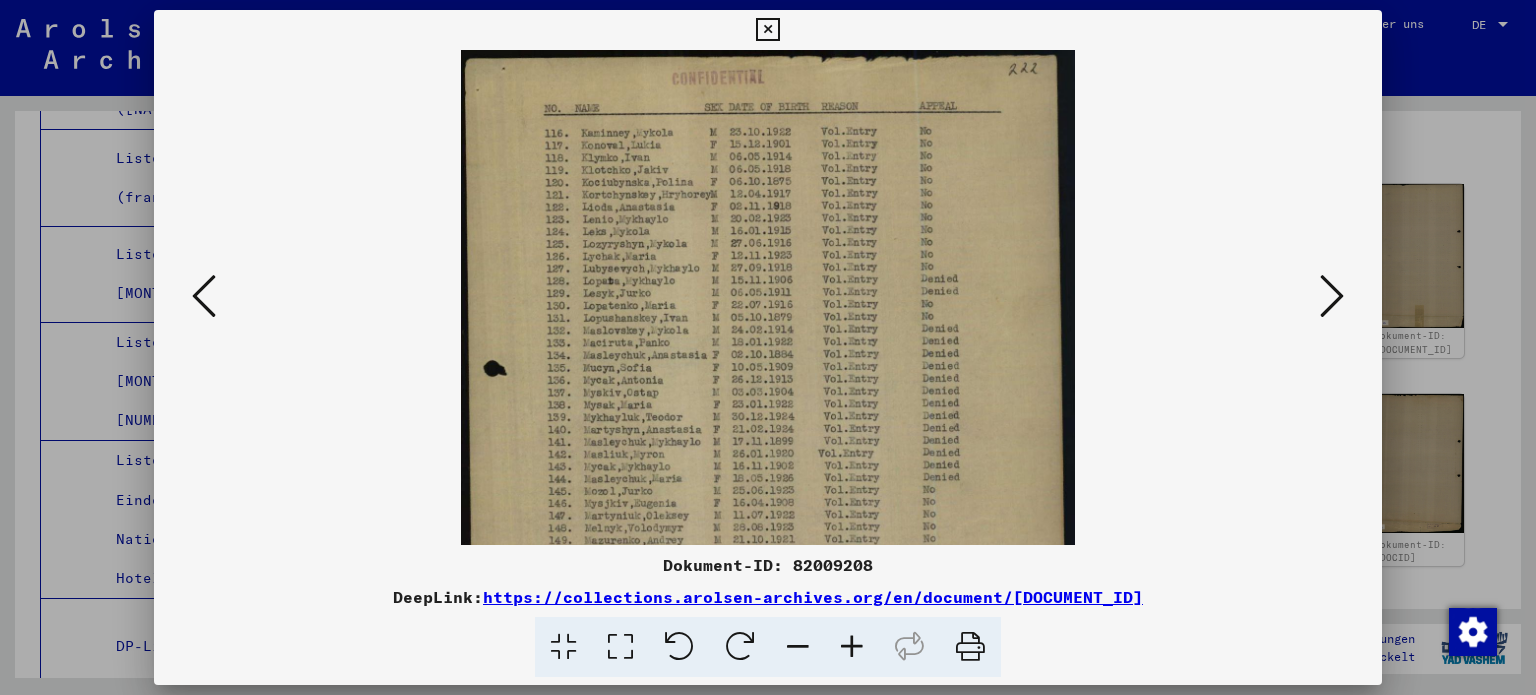 click at bounding box center [852, 647] 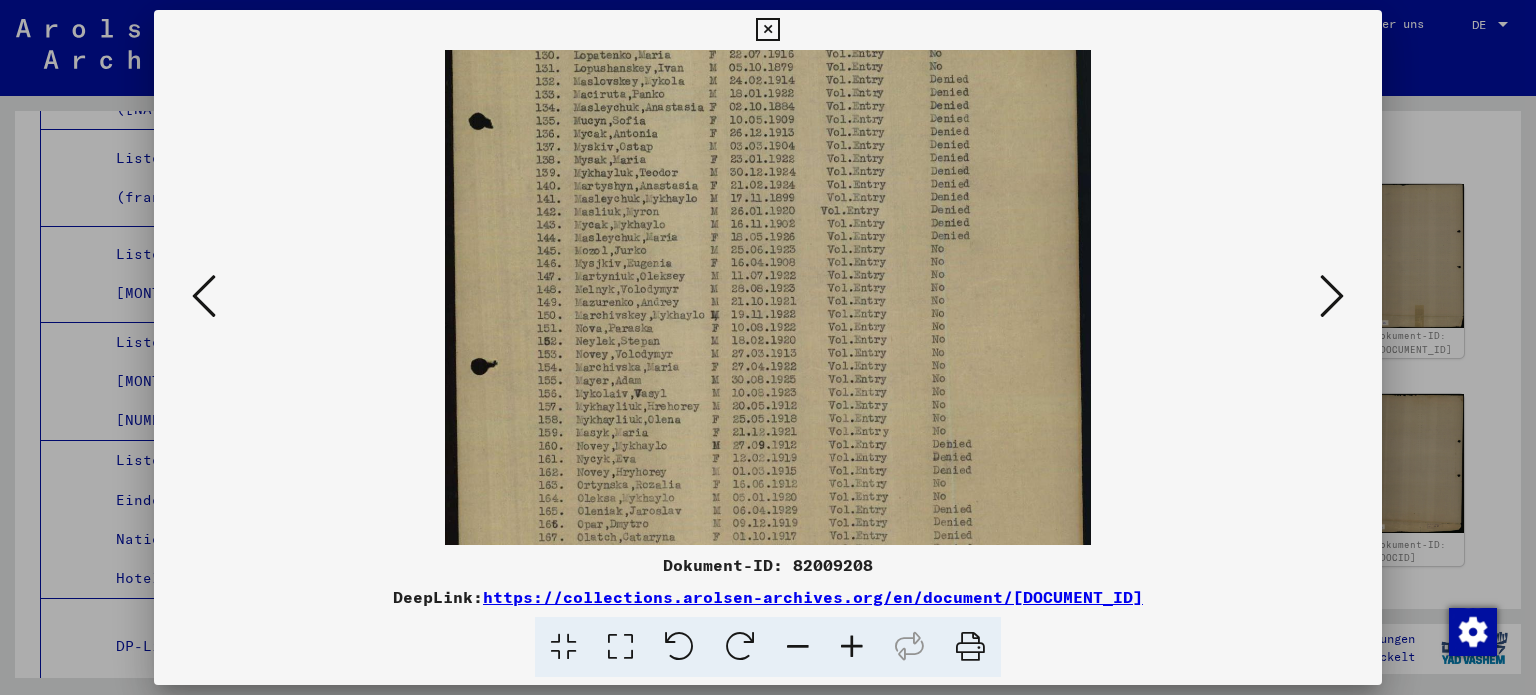 scroll, scrollTop: 264, scrollLeft: 0, axis: vertical 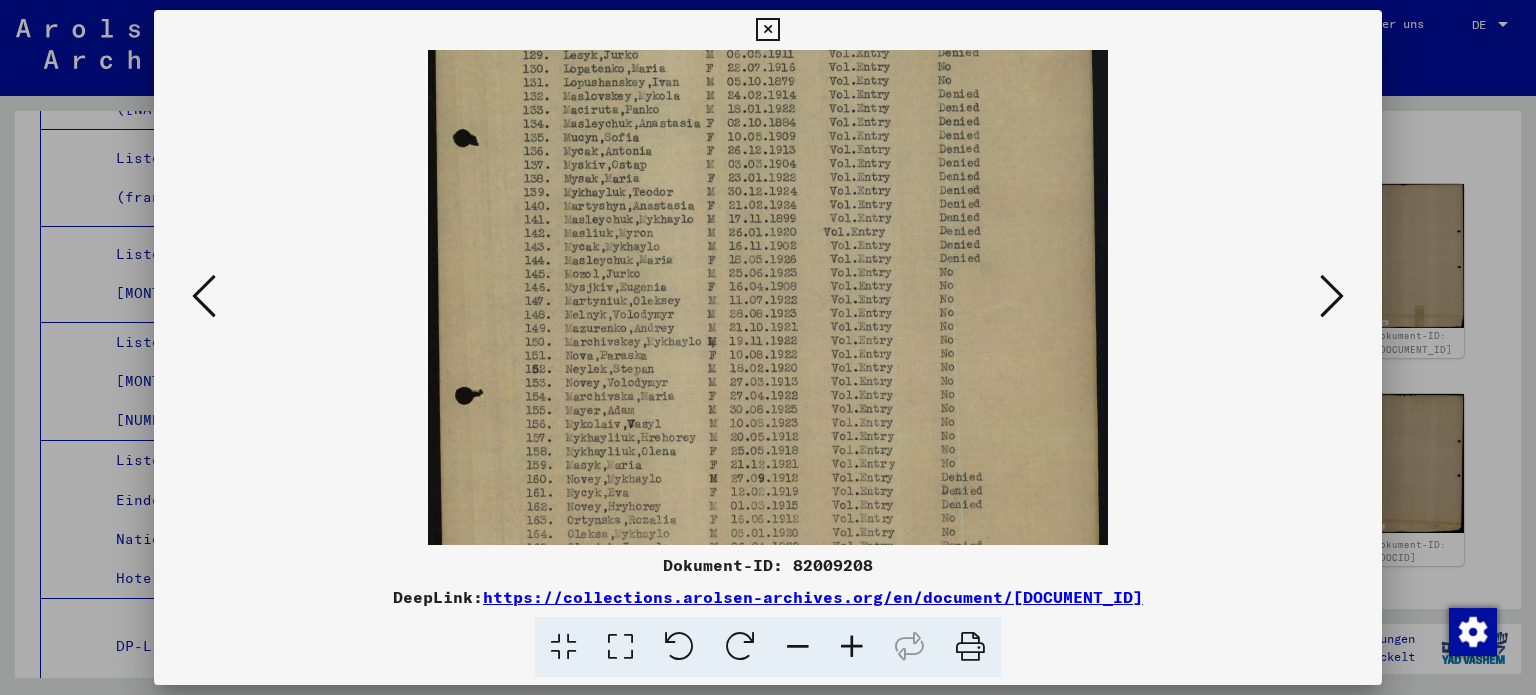 click at bounding box center [852, 647] 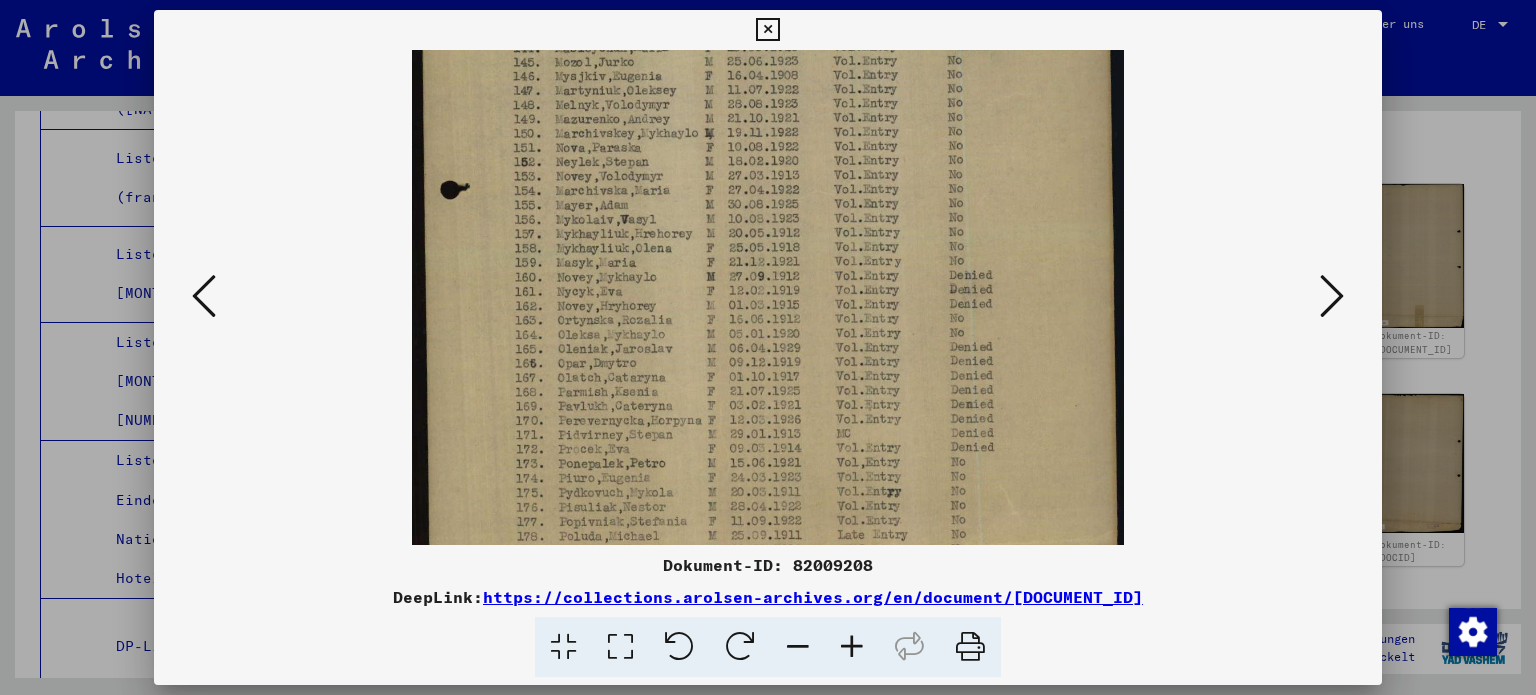 scroll, scrollTop: 508, scrollLeft: 0, axis: vertical 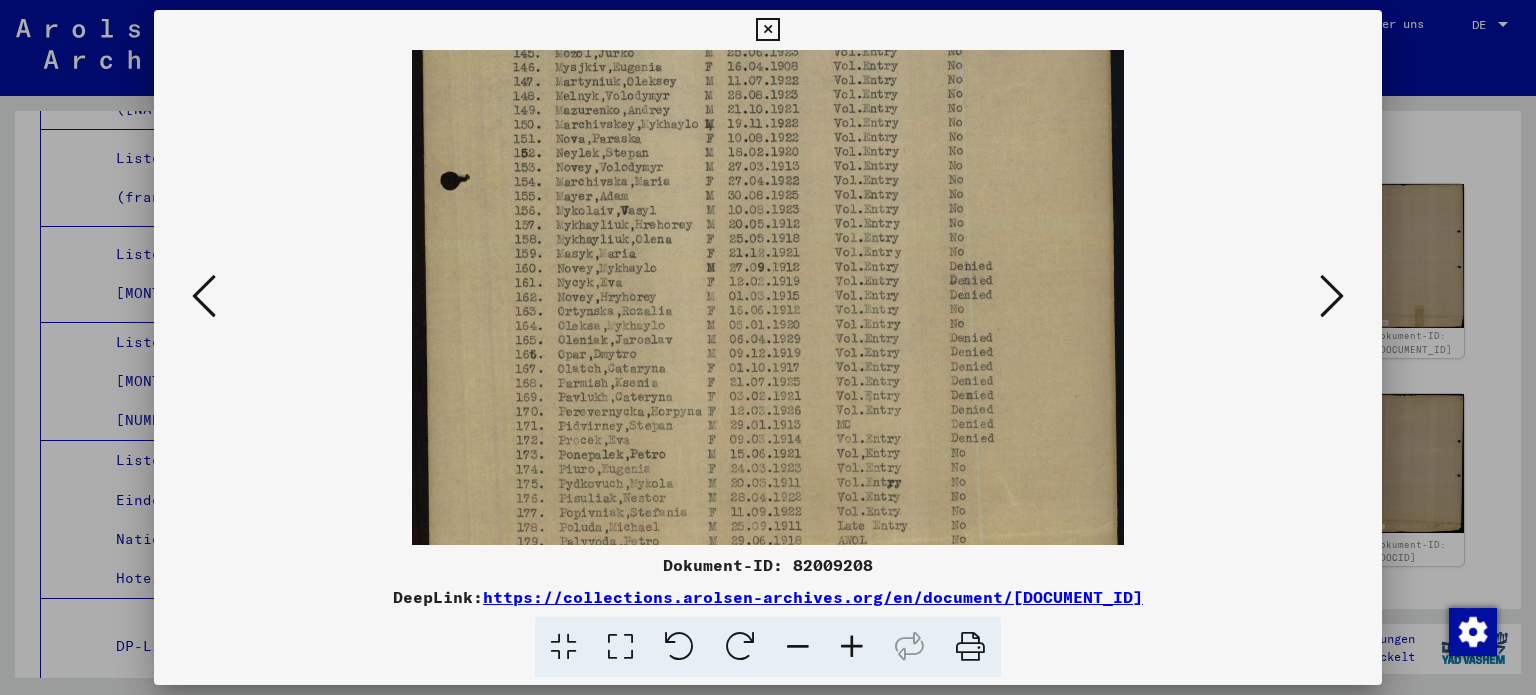 drag, startPoint x: 615, startPoint y: 486, endPoint x: 630, endPoint y: 246, distance: 240.46829 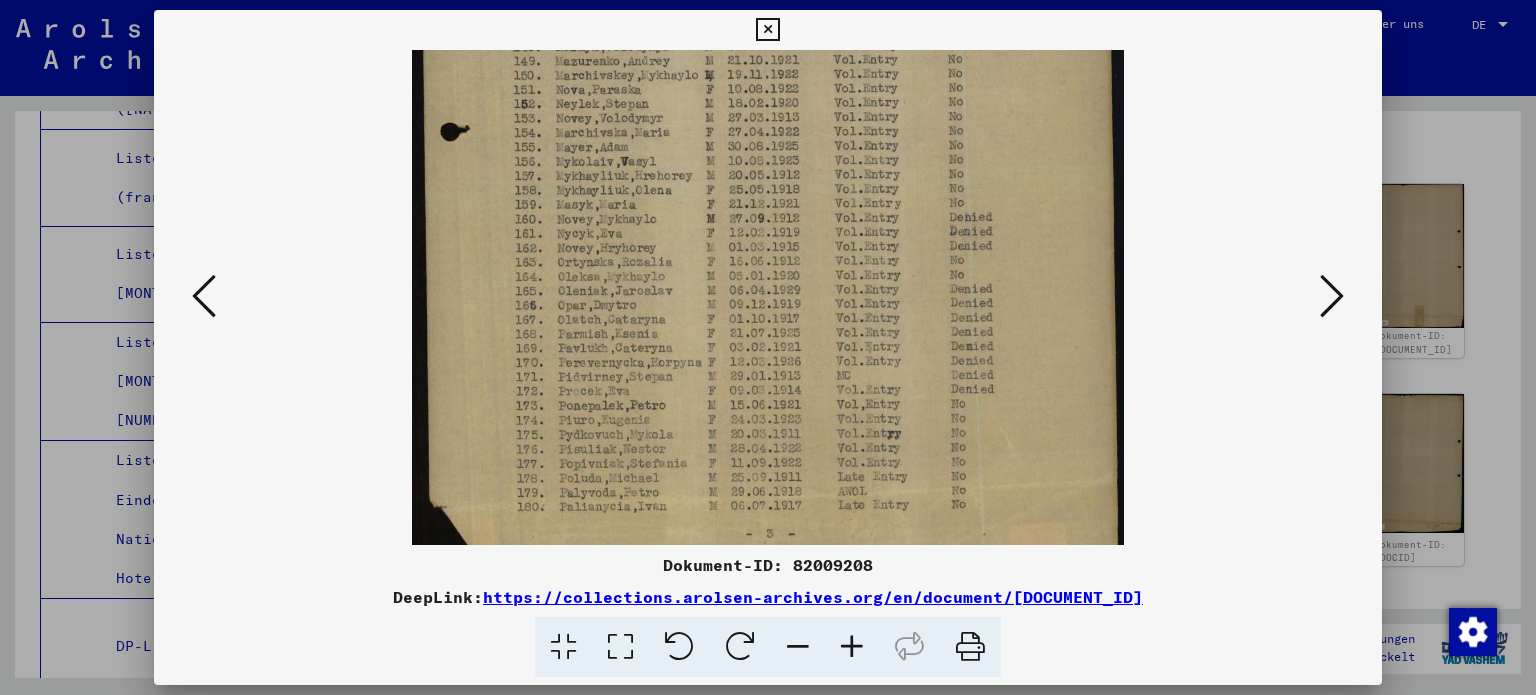 scroll, scrollTop: 600, scrollLeft: 0, axis: vertical 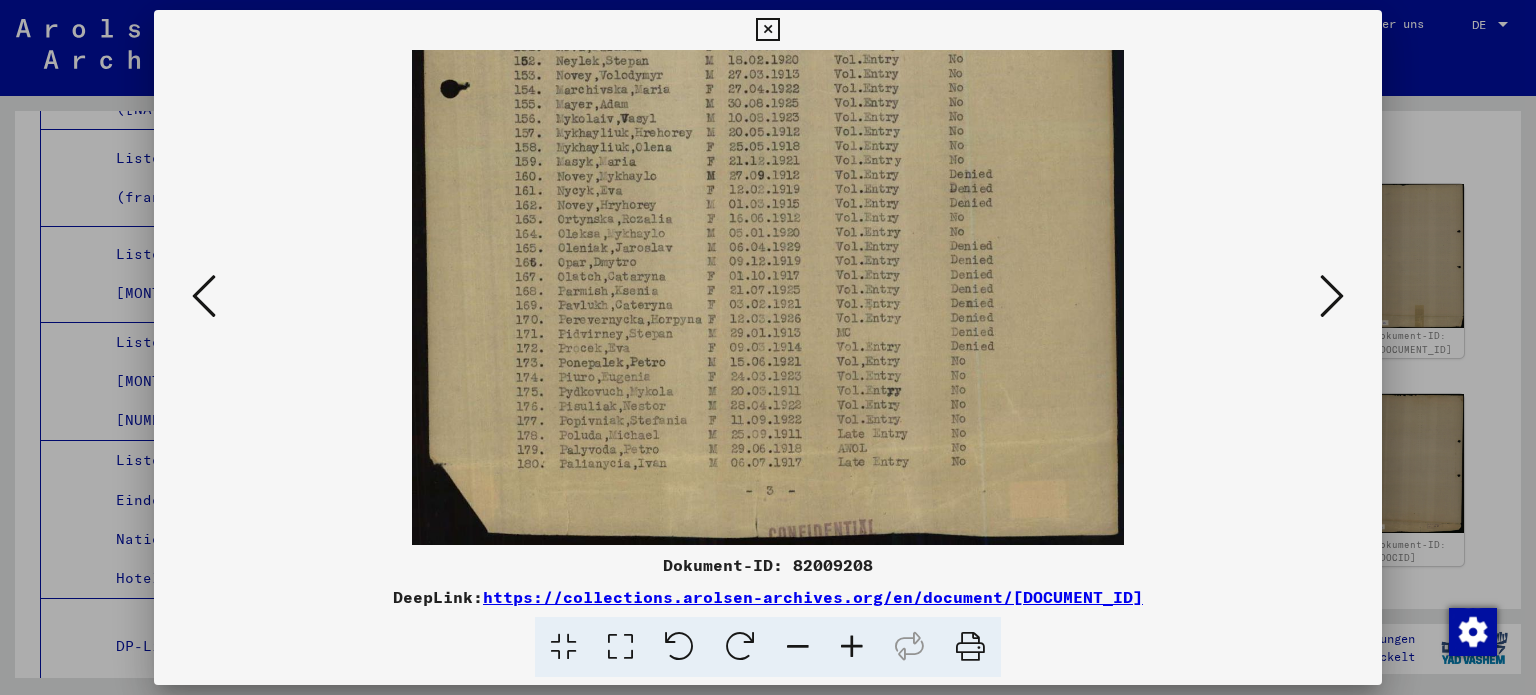 drag, startPoint x: 620, startPoint y: 467, endPoint x: 627, endPoint y: 272, distance: 195.1256 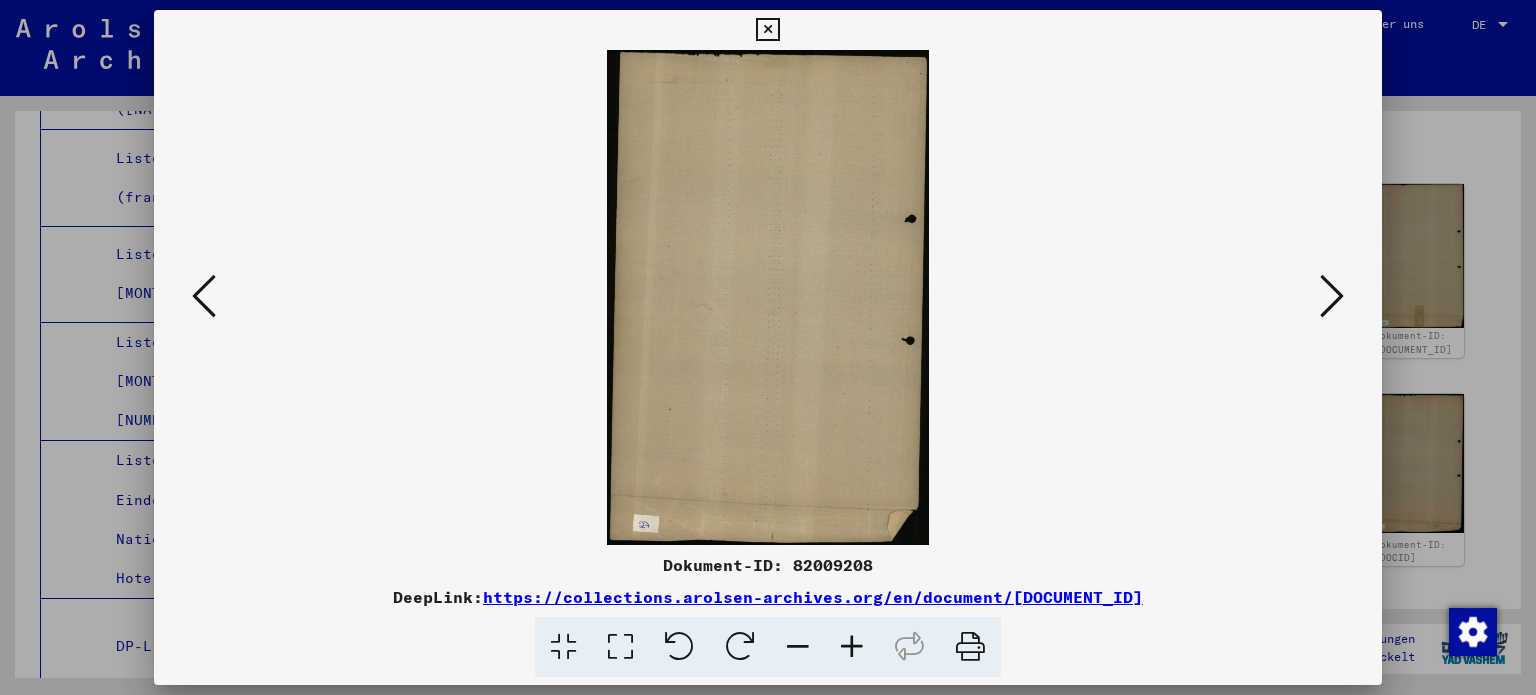 click at bounding box center [1332, 296] 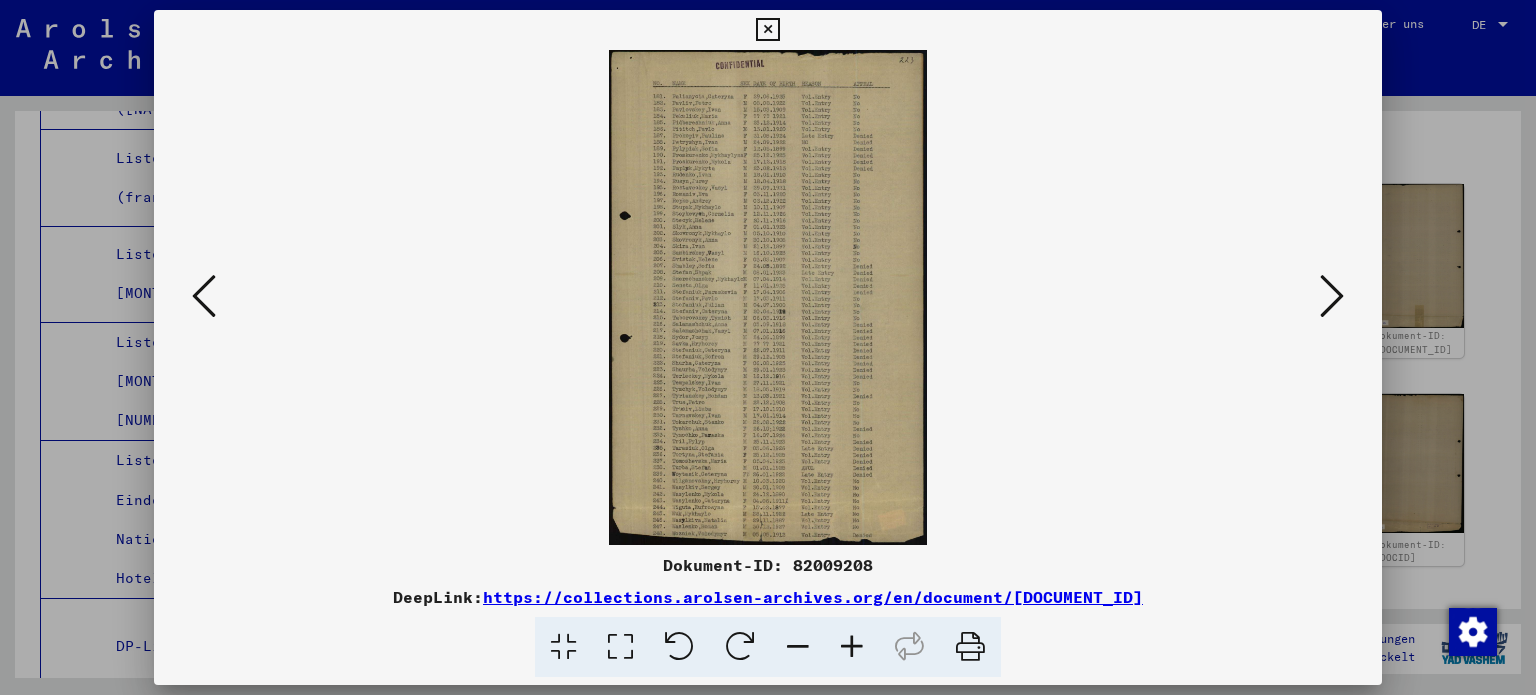 click at bounding box center [852, 647] 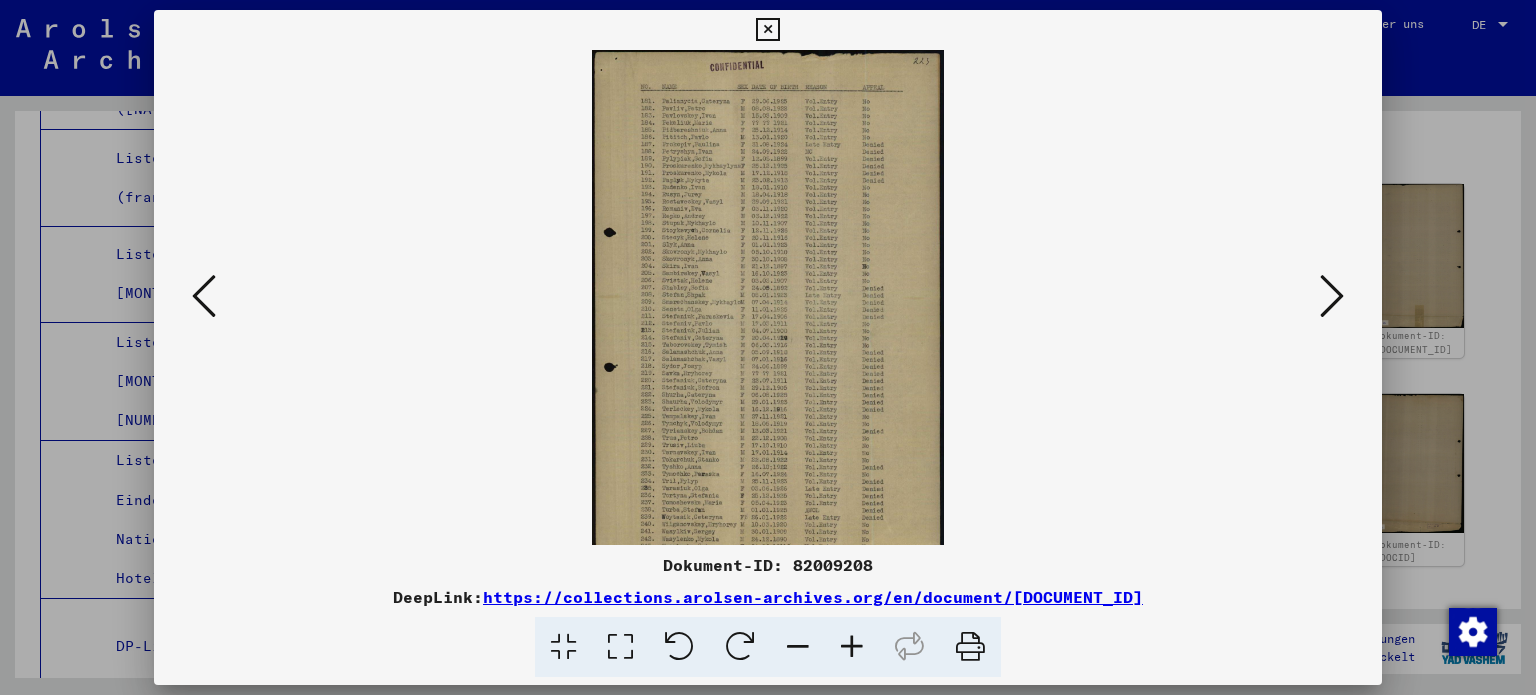 click at bounding box center (852, 647) 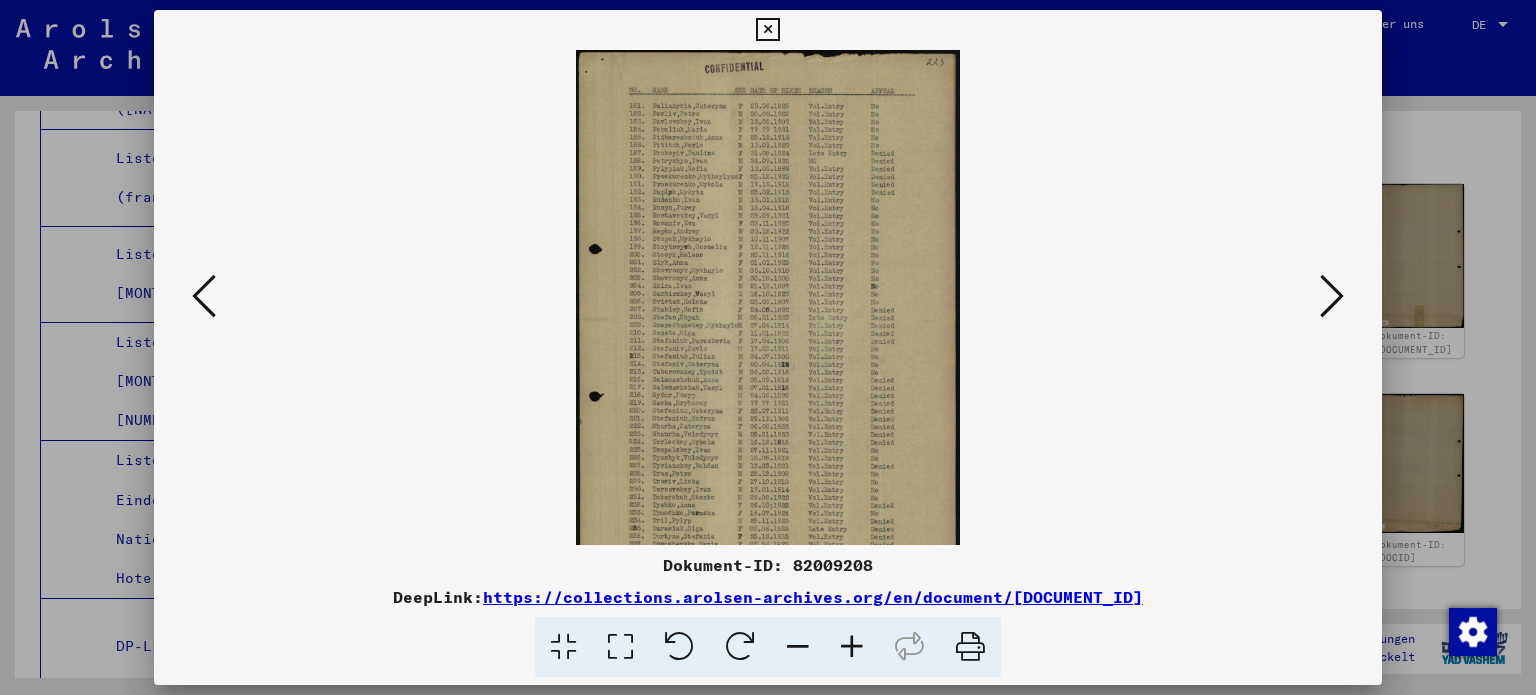 click at bounding box center [852, 647] 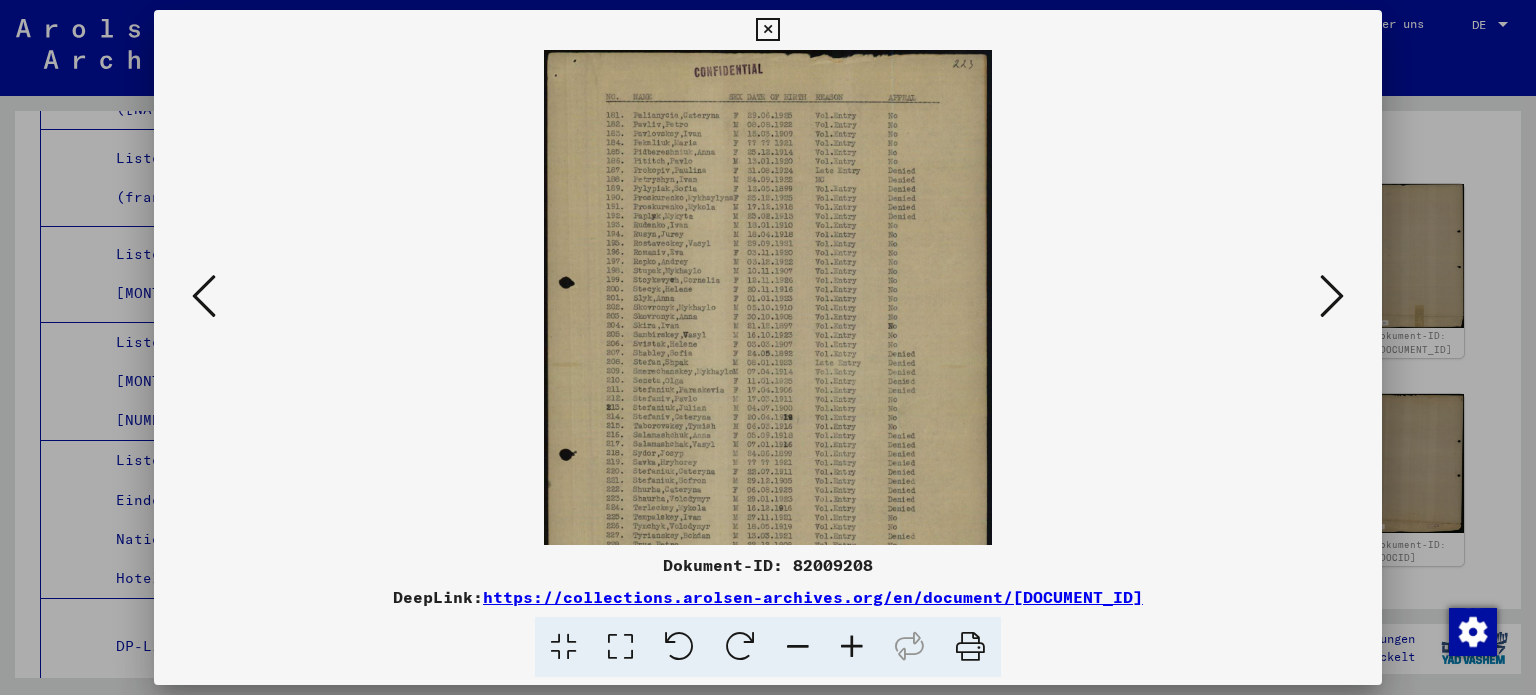 click at bounding box center (852, 647) 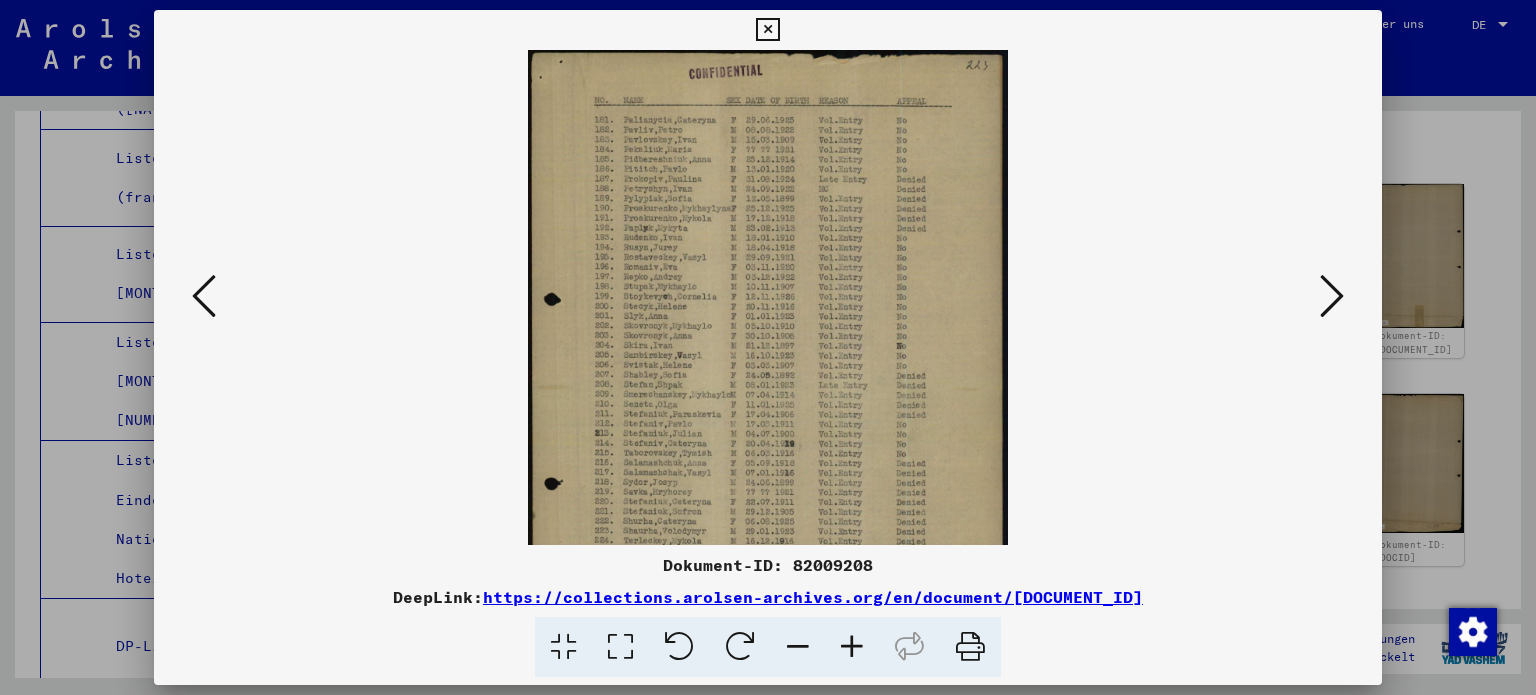 click at bounding box center [852, 647] 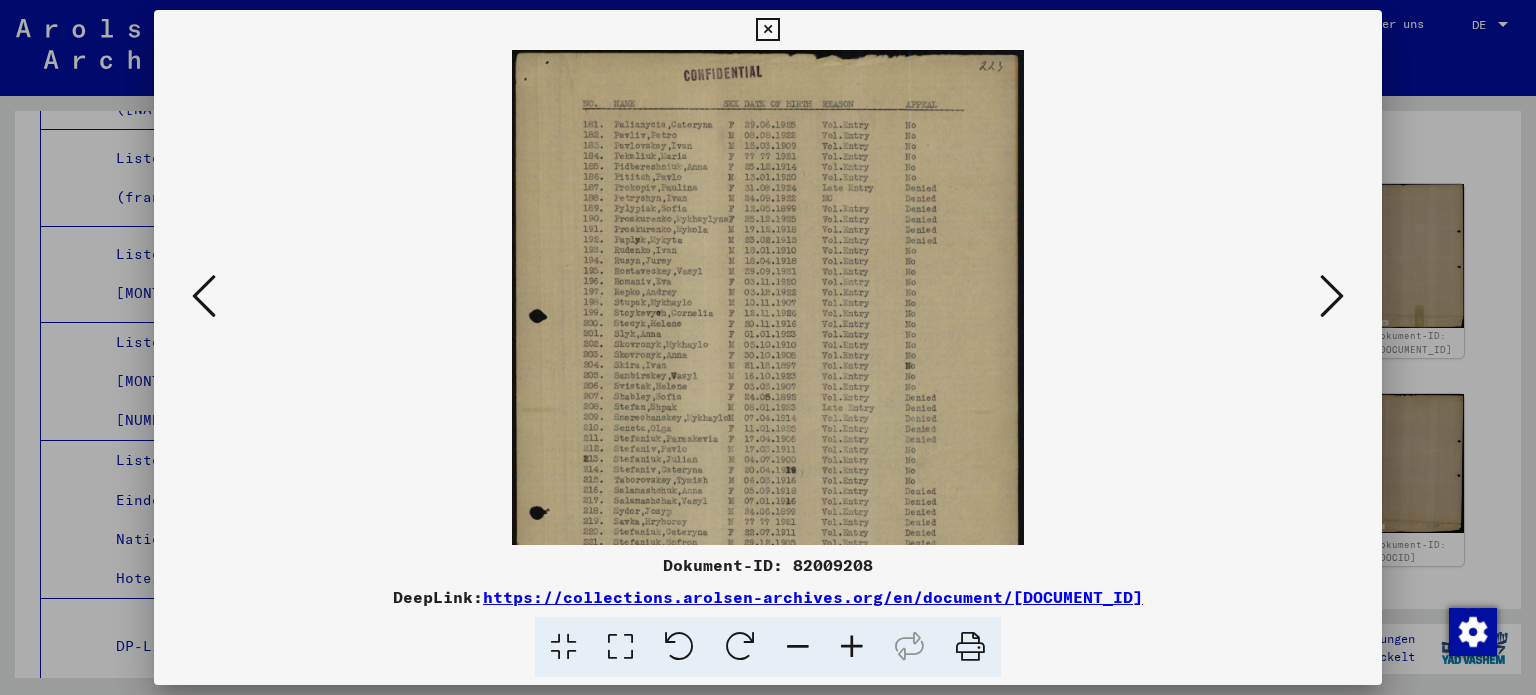 click at bounding box center (852, 647) 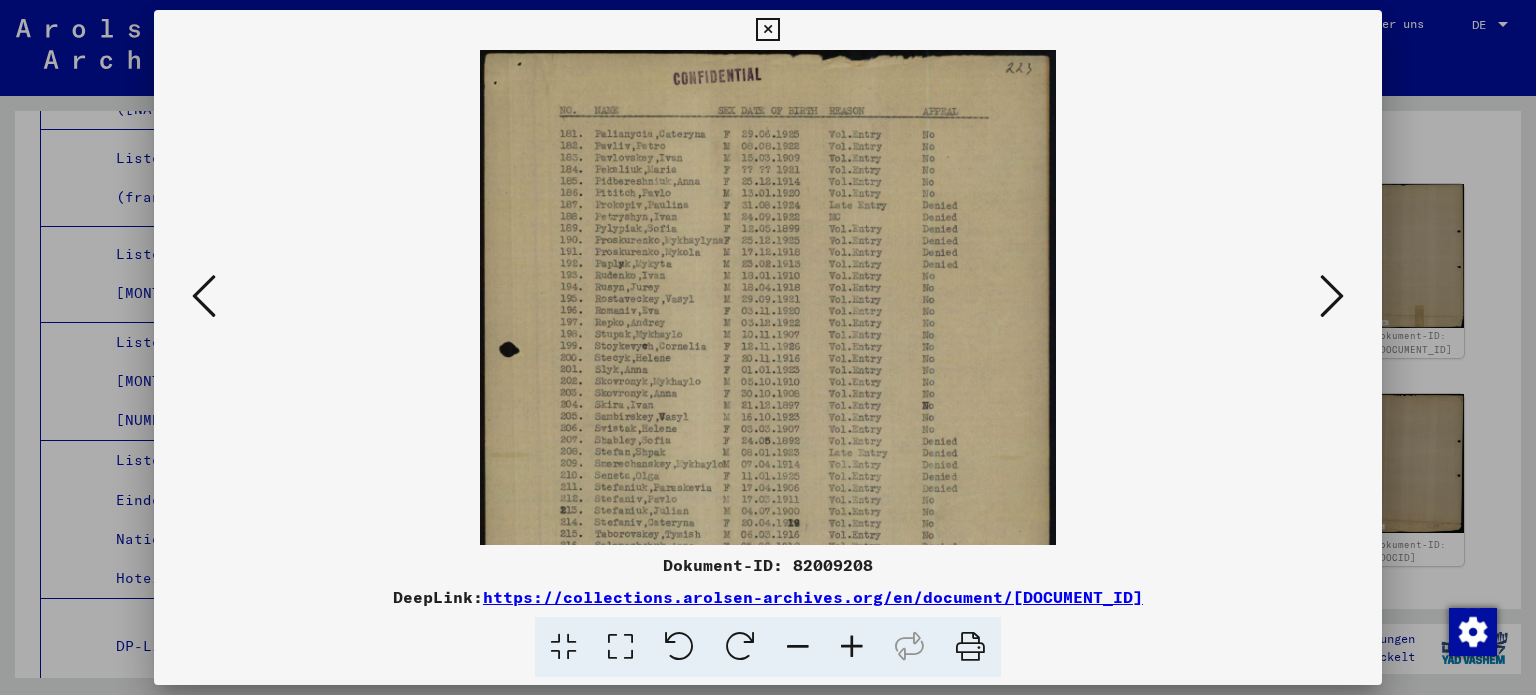 click at bounding box center [852, 647] 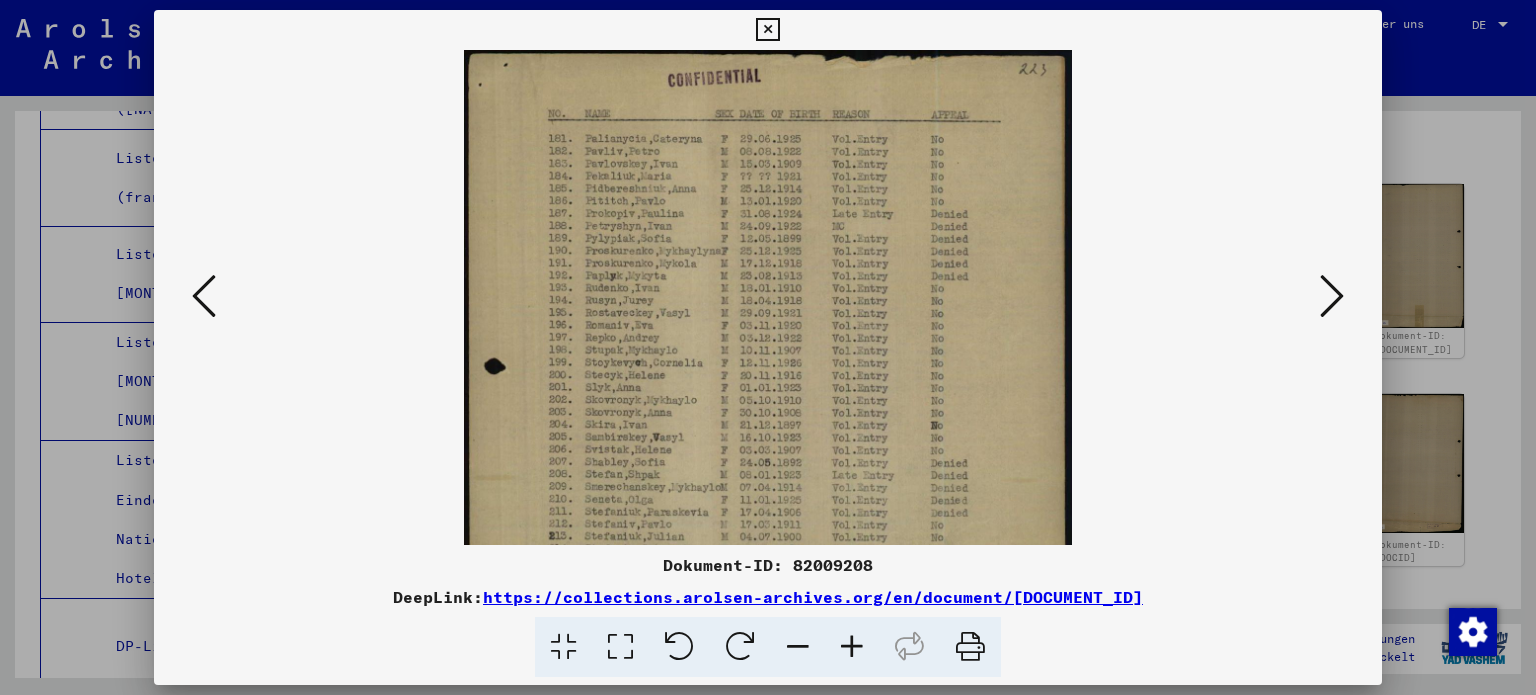 click at bounding box center (852, 647) 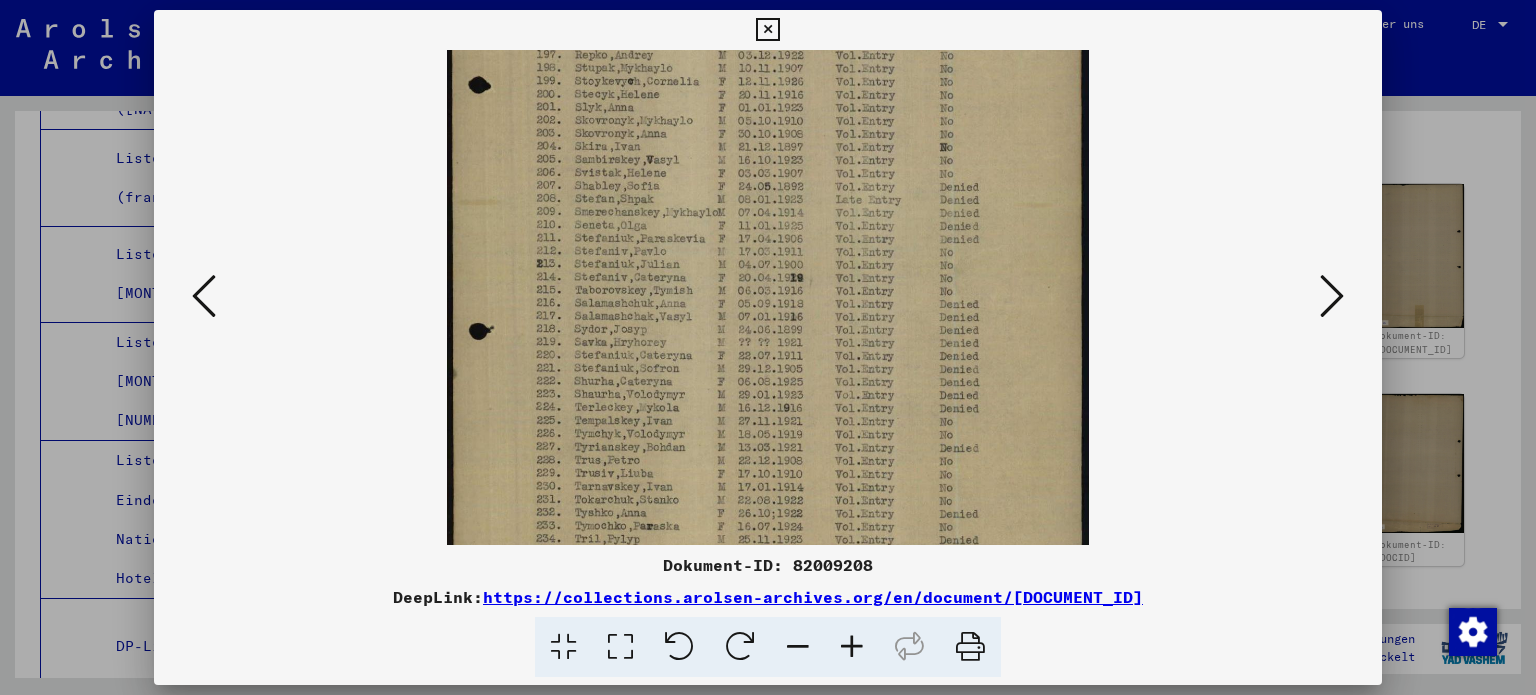 scroll, scrollTop: 320, scrollLeft: 0, axis: vertical 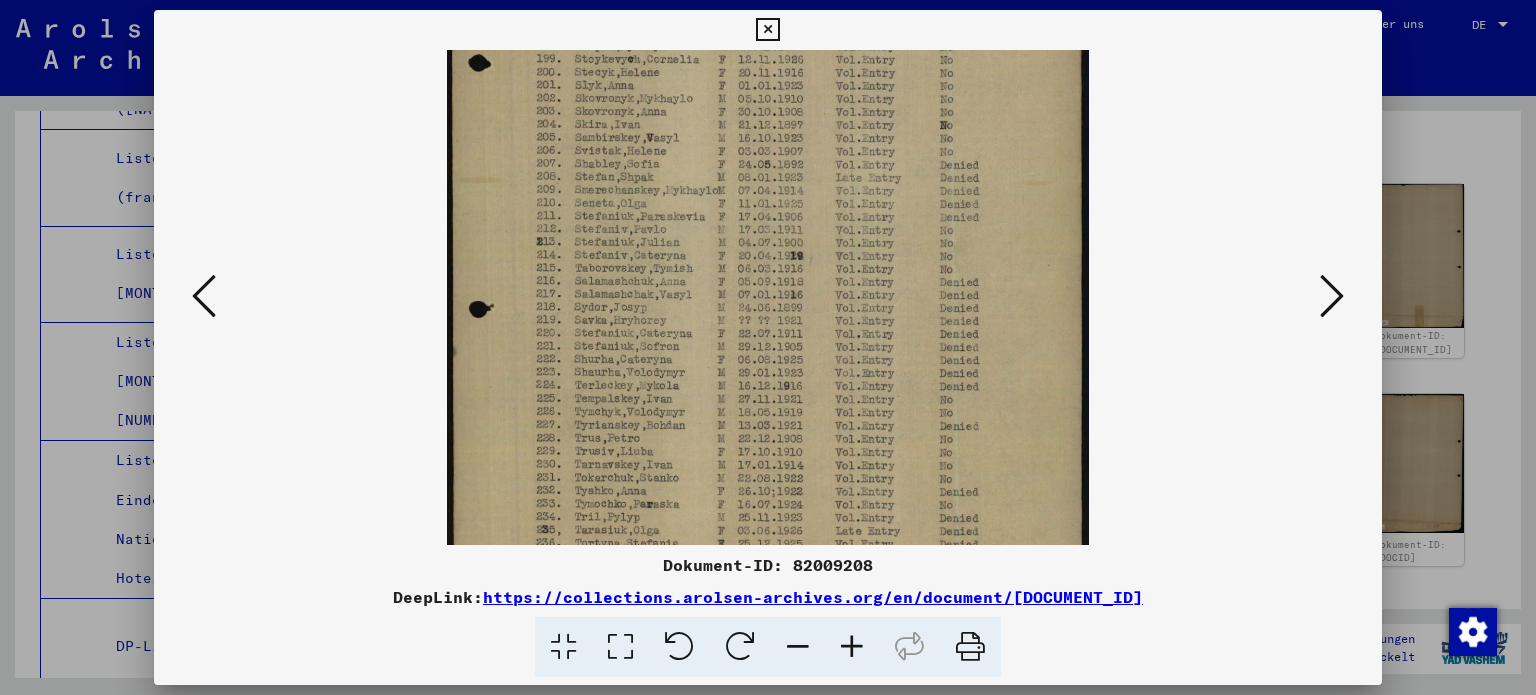 drag, startPoint x: 764, startPoint y: 461, endPoint x: 756, endPoint y: 145, distance: 316.10126 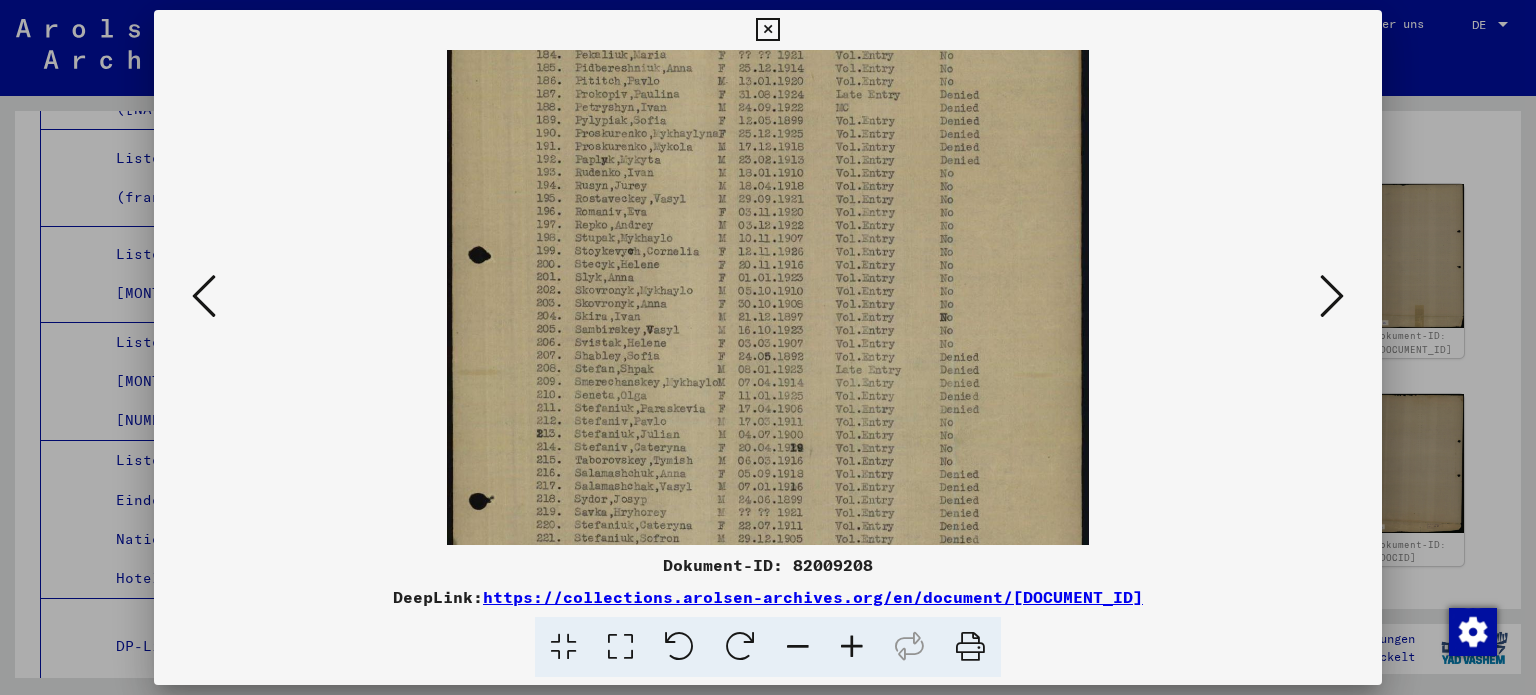drag, startPoint x: 713, startPoint y: 152, endPoint x: 714, endPoint y: 353, distance: 201.00249 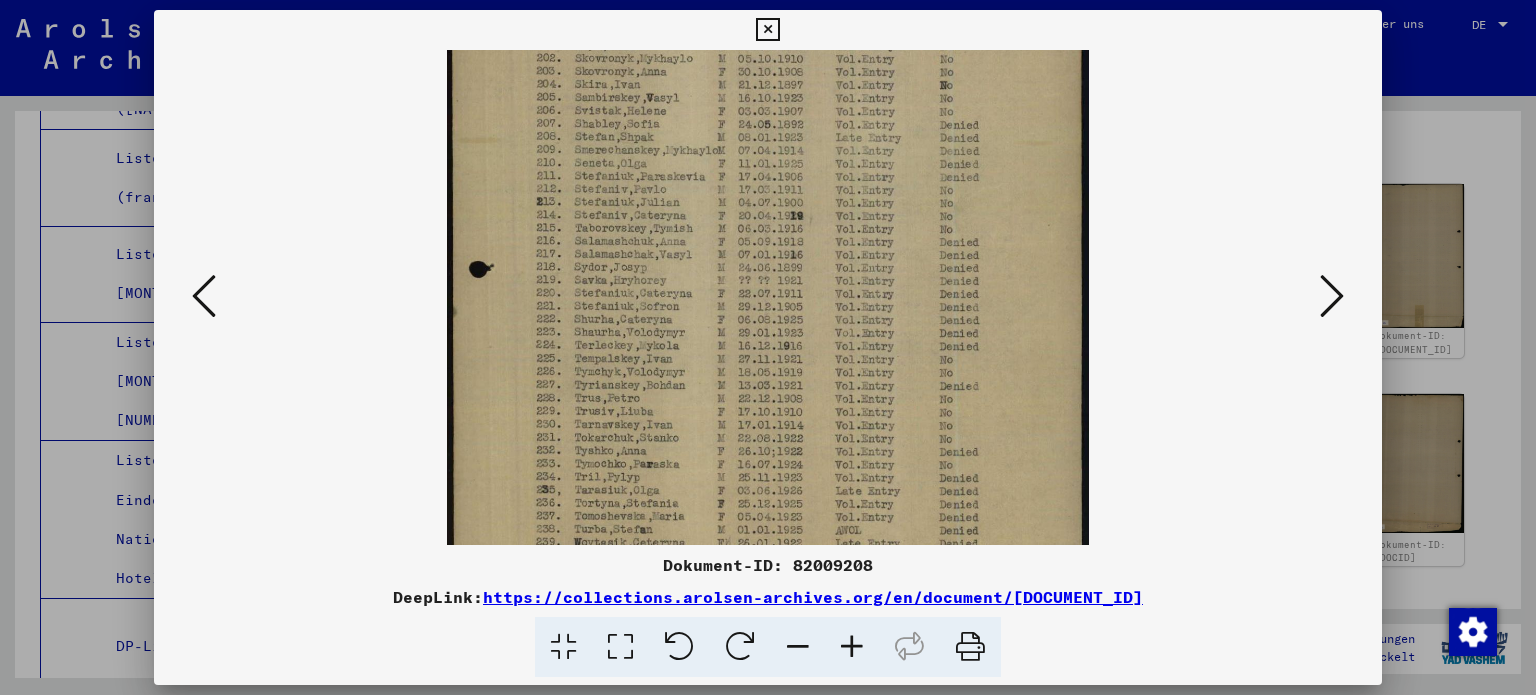 scroll, scrollTop: 369, scrollLeft: 0, axis: vertical 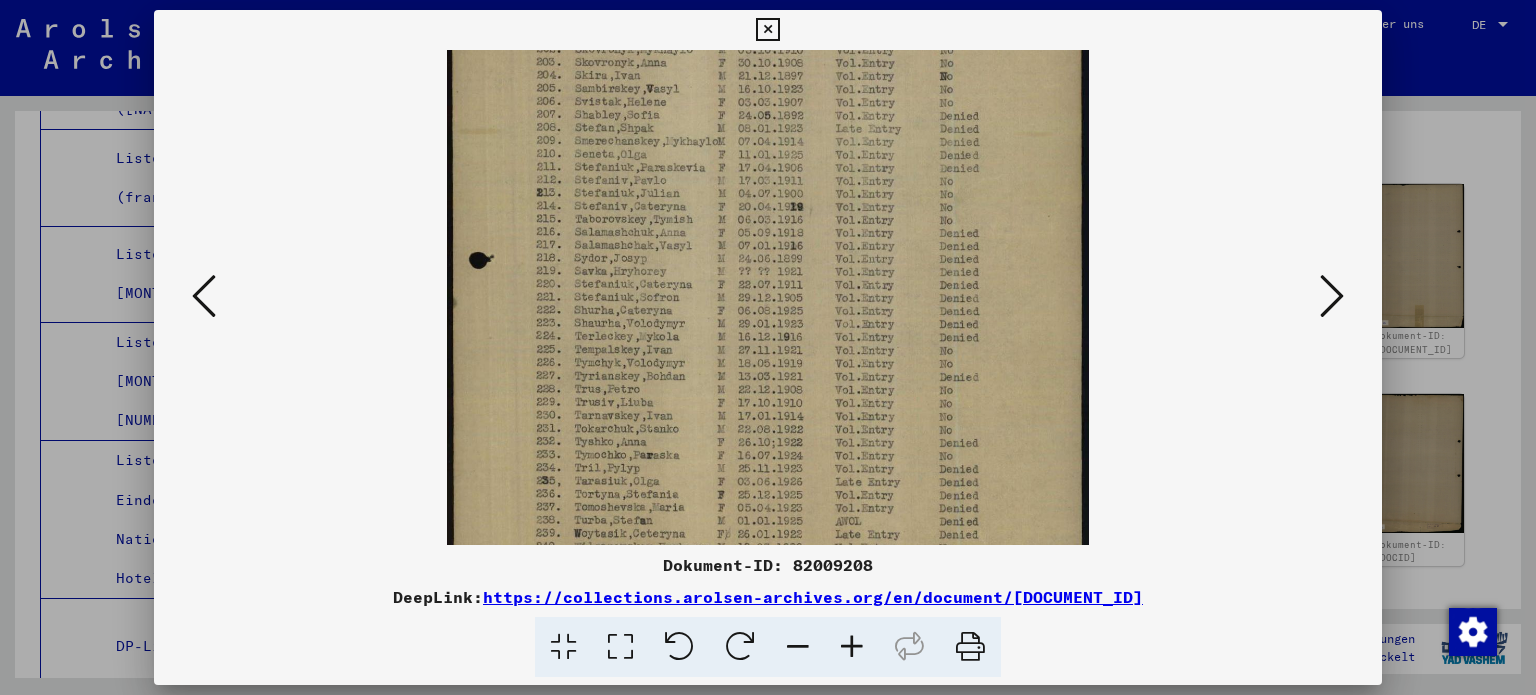 drag, startPoint x: 603, startPoint y: 456, endPoint x: 614, endPoint y: 214, distance: 242.24988 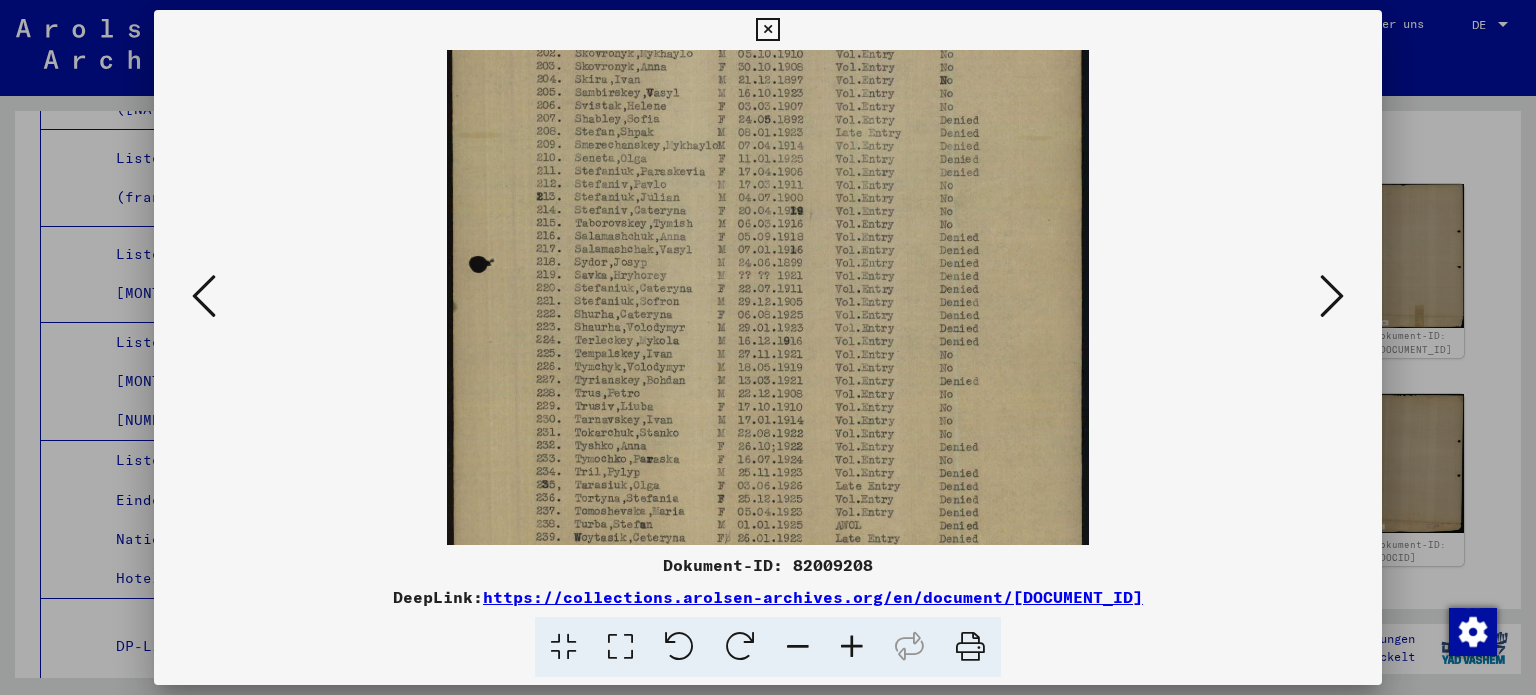 click at bounding box center (767, 182) 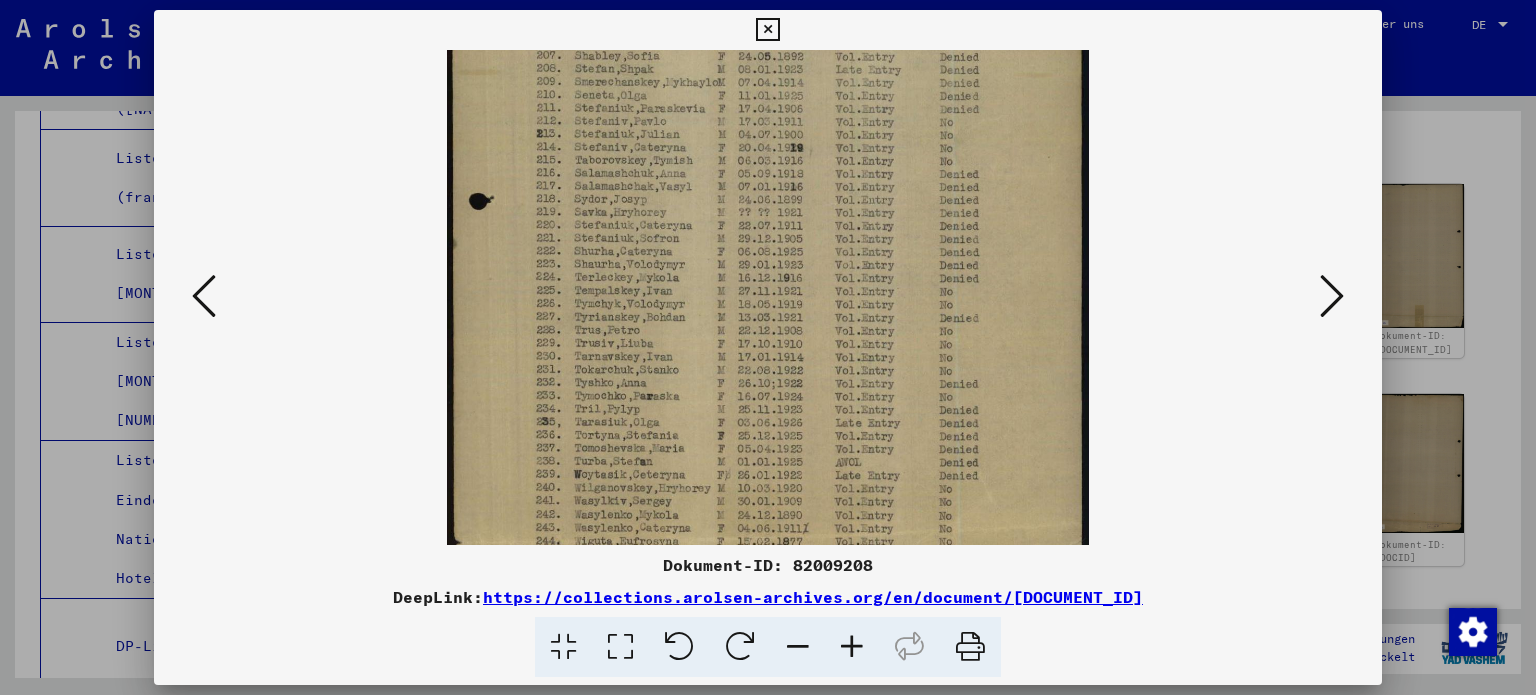 scroll, scrollTop: 462, scrollLeft: 0, axis: vertical 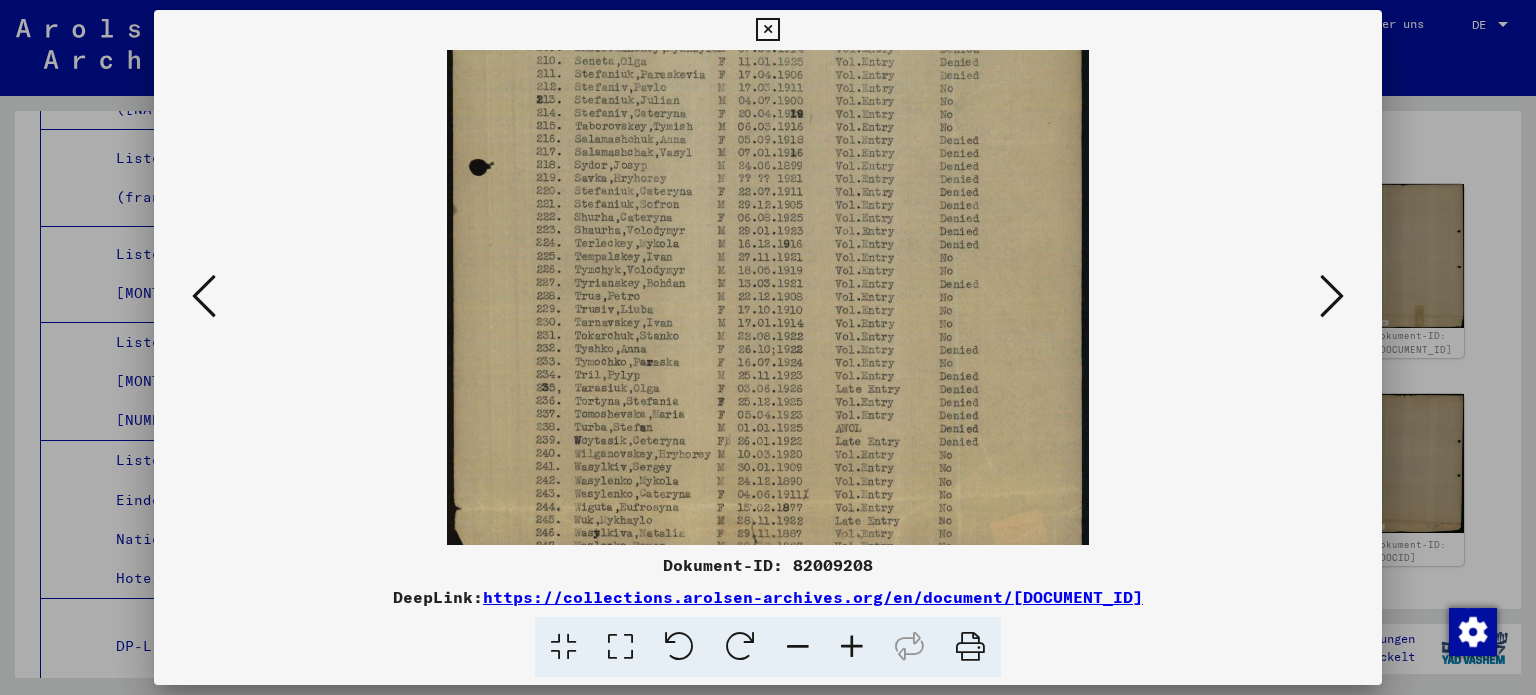 drag, startPoint x: 616, startPoint y: 481, endPoint x: 616, endPoint y: 387, distance: 94 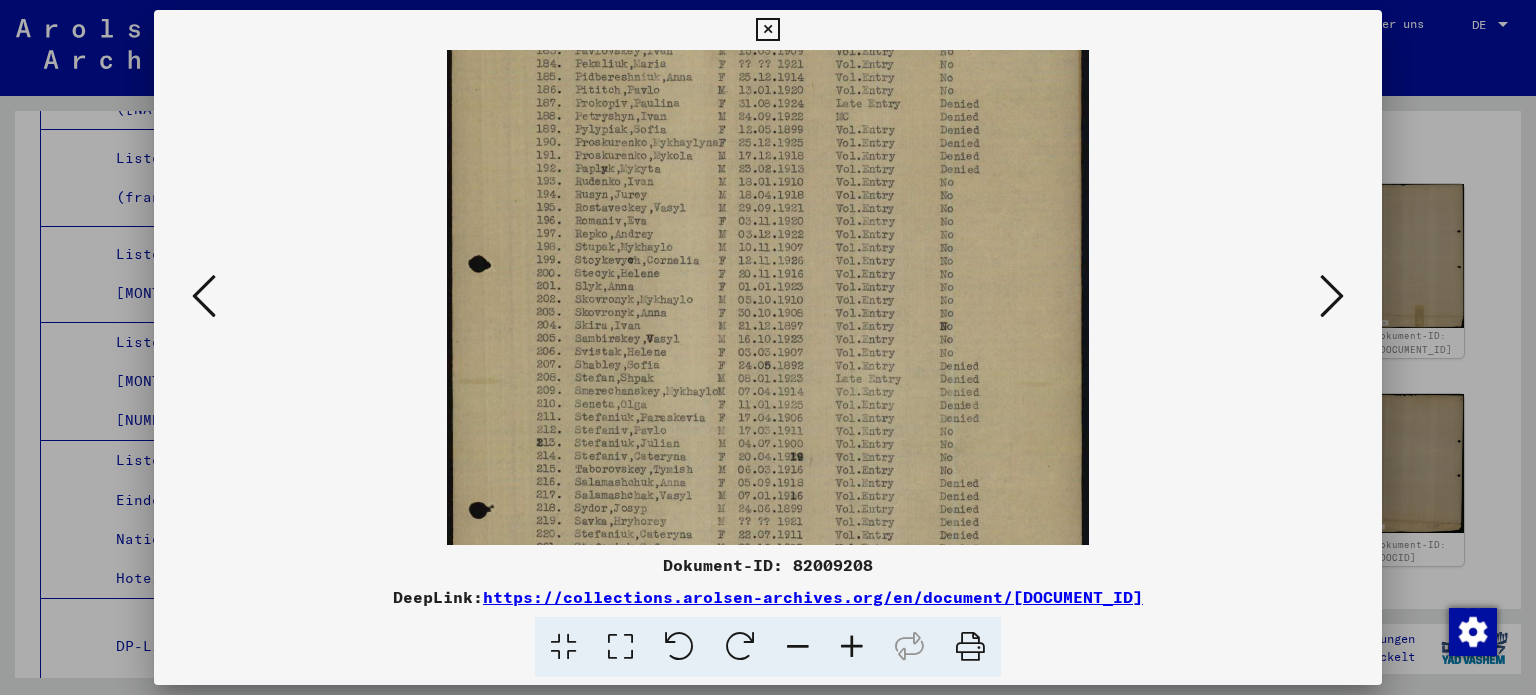 drag, startPoint x: 1003, startPoint y: 101, endPoint x: 986, endPoint y: 452, distance: 351.41144 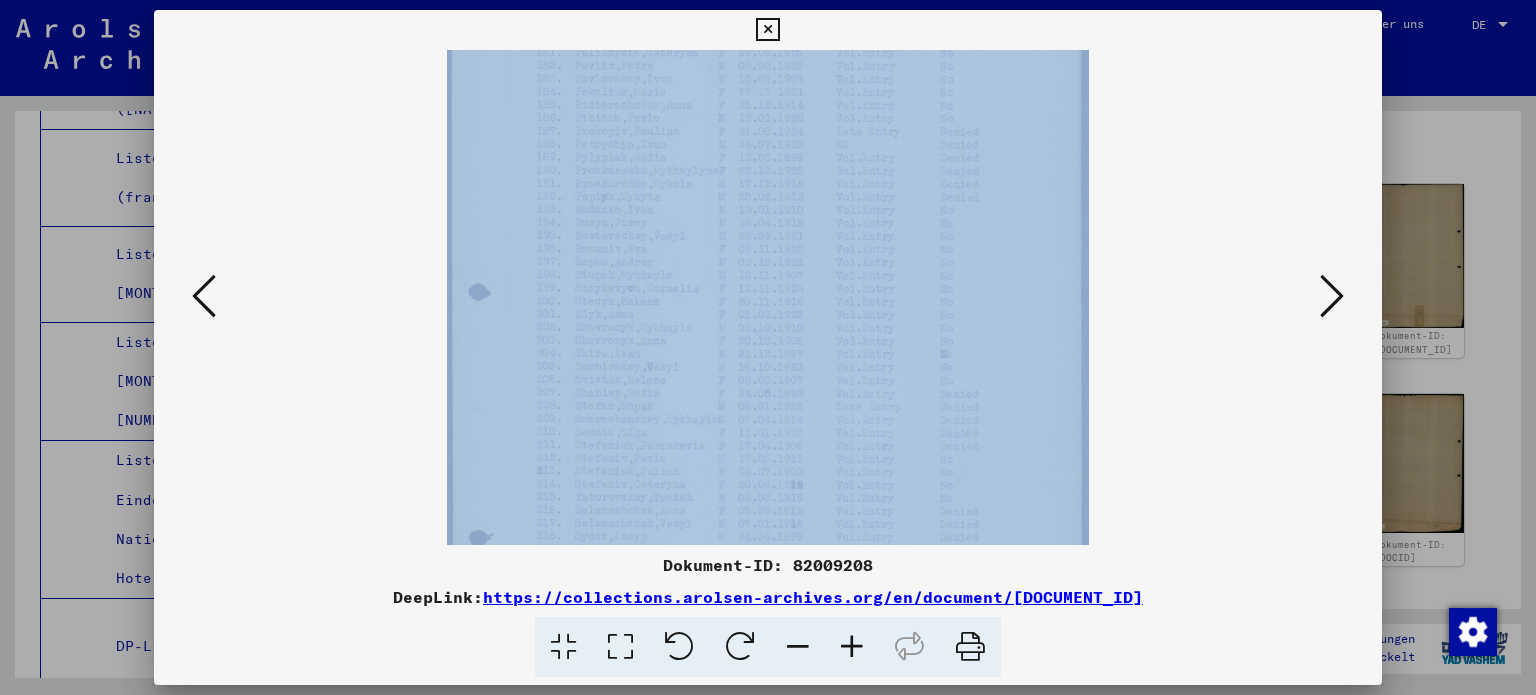 drag, startPoint x: 954, startPoint y: 20, endPoint x: 941, endPoint y: 415, distance: 395.21387 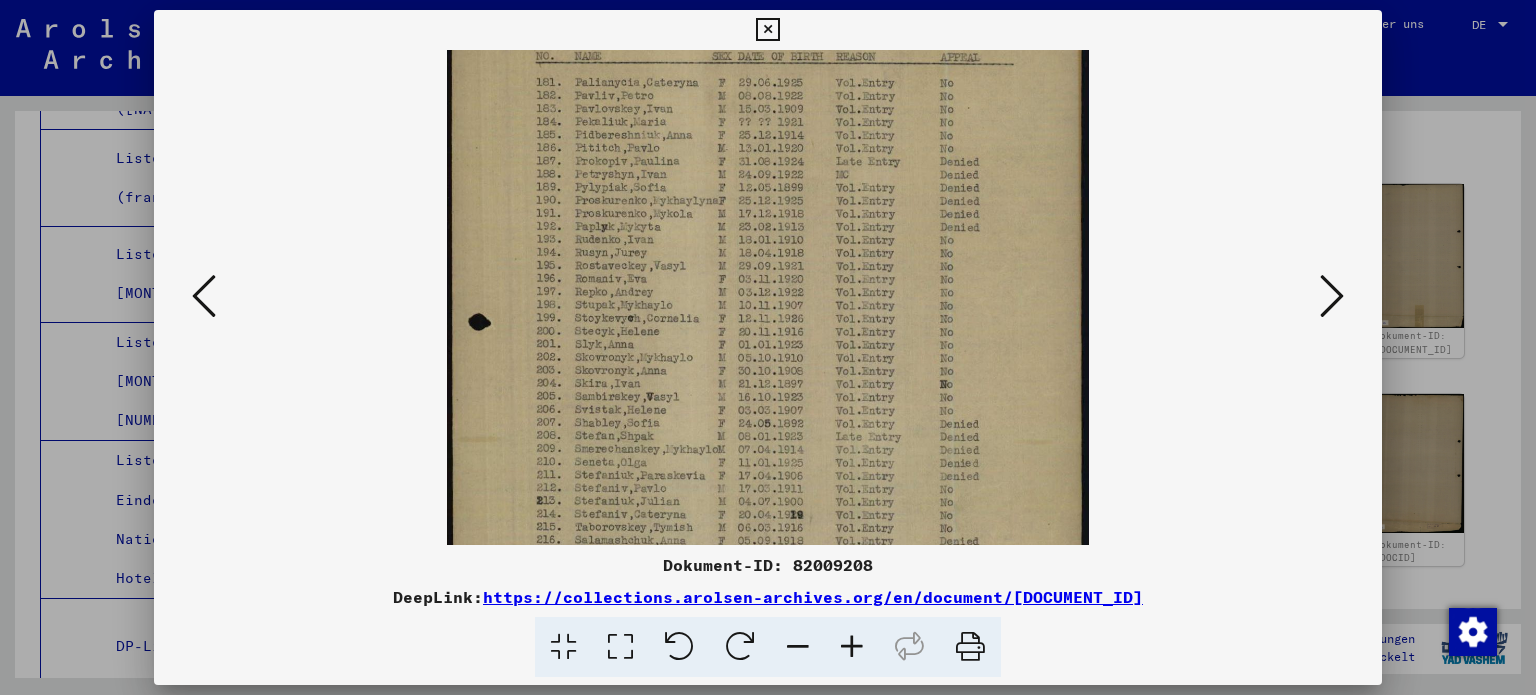 scroll, scrollTop: 0, scrollLeft: 0, axis: both 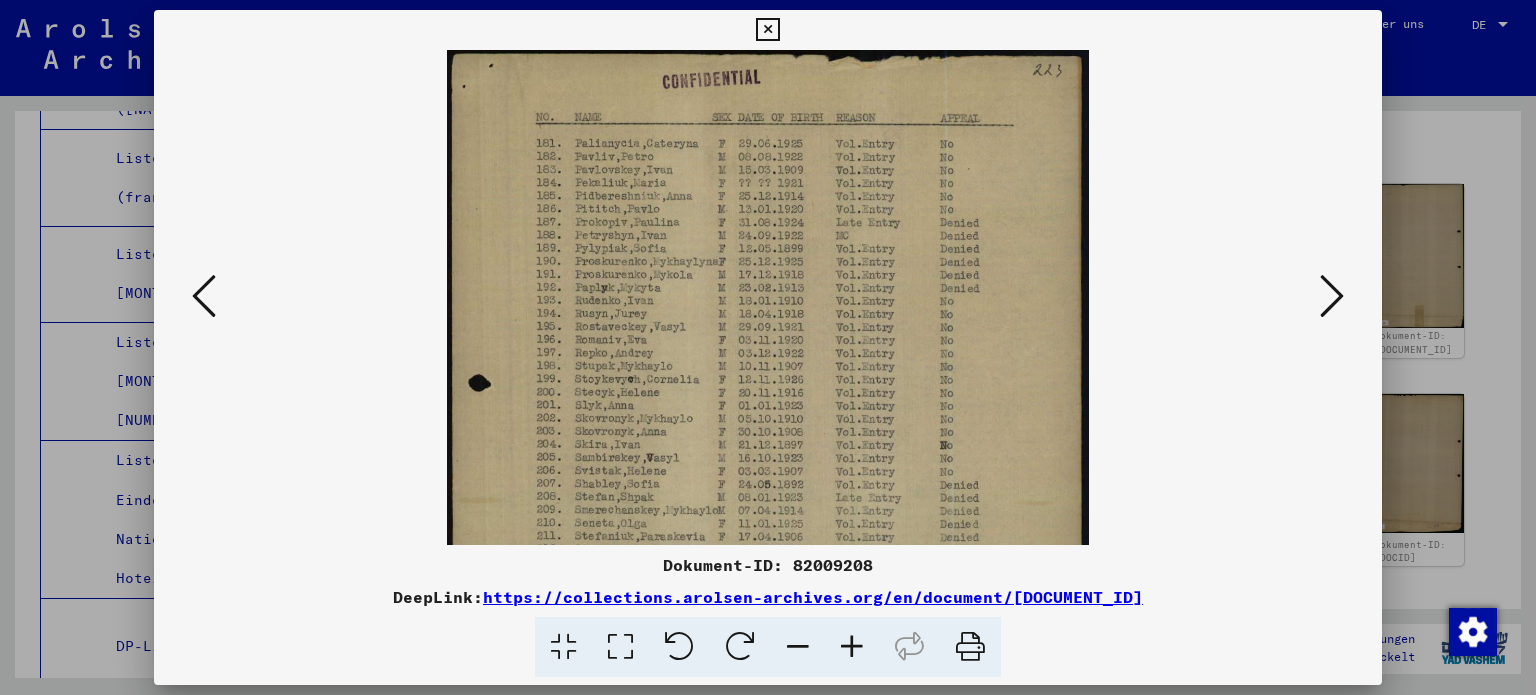 drag, startPoint x: 916, startPoint y: 171, endPoint x: 850, endPoint y: 485, distance: 320.86133 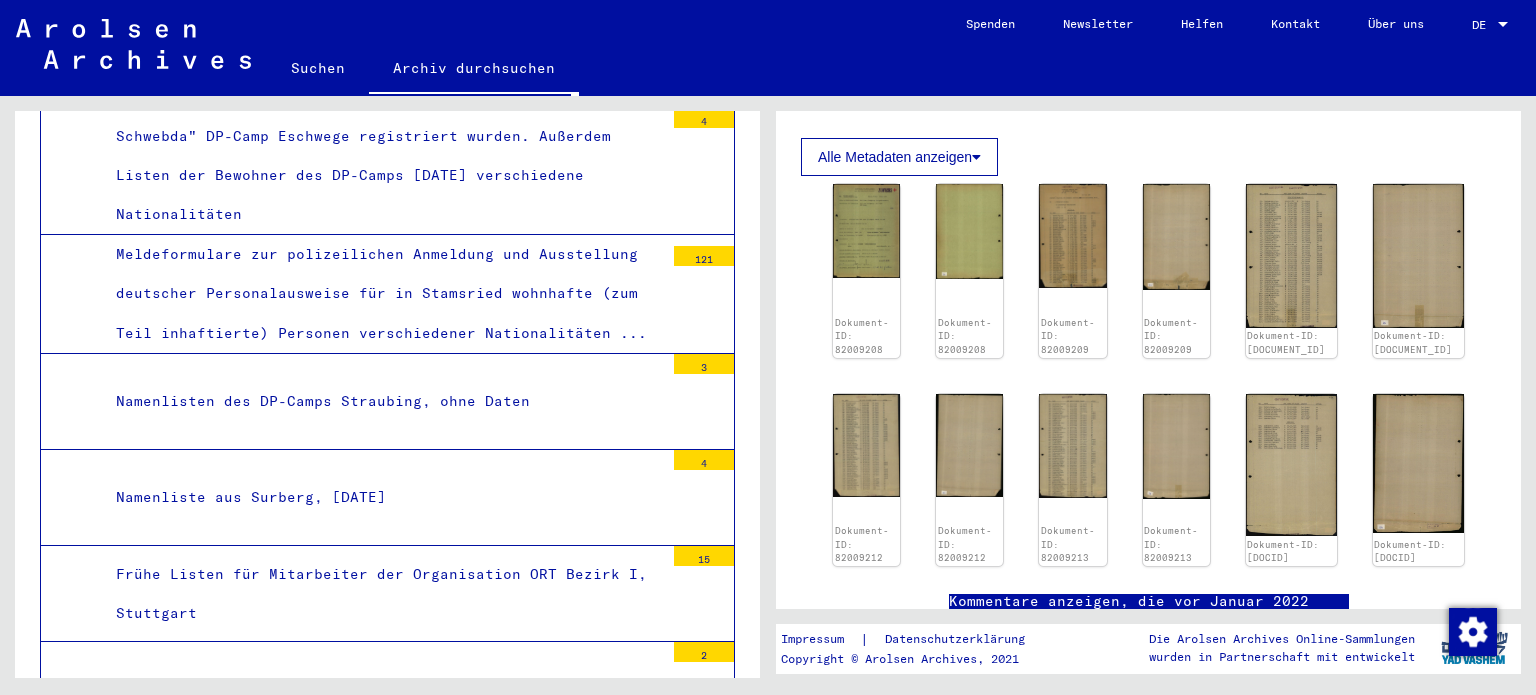 scroll, scrollTop: 17305, scrollLeft: 0, axis: vertical 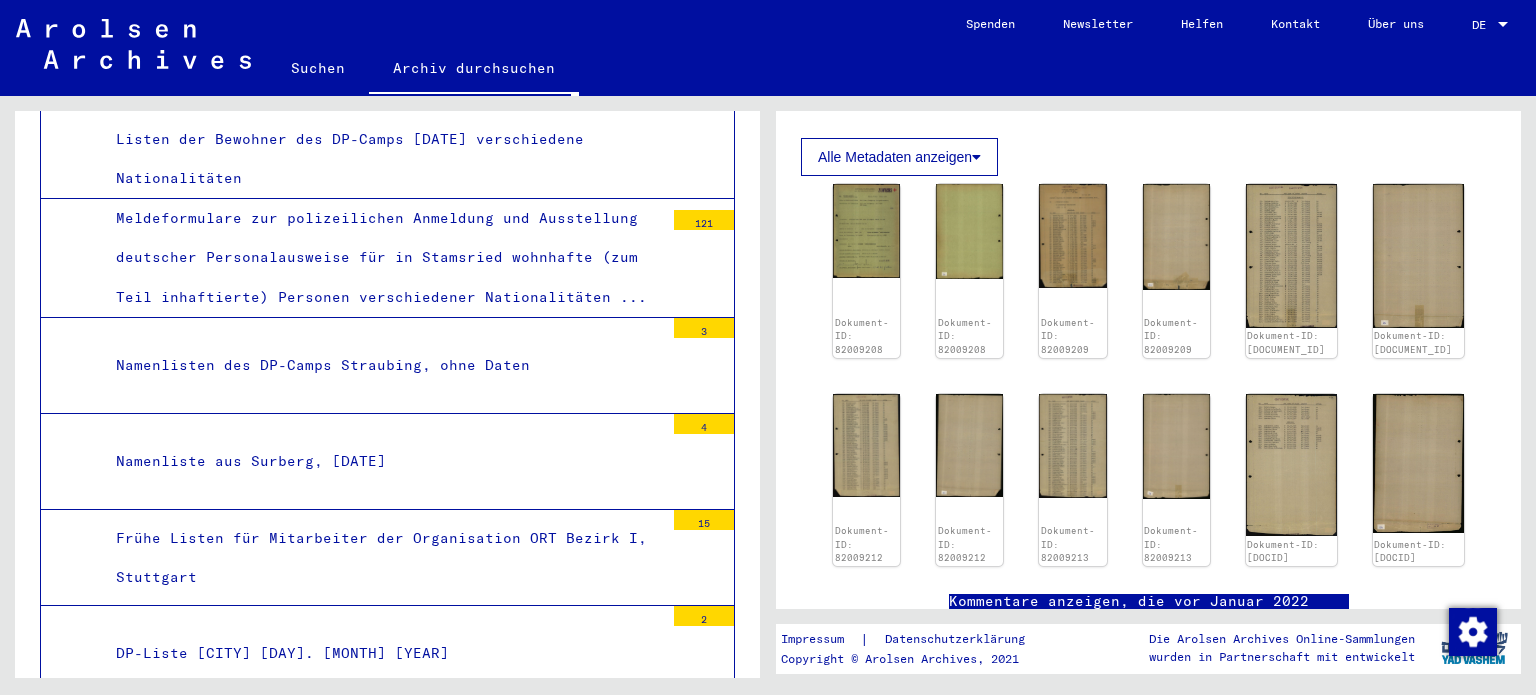 click on "DP-Liste [CITY] [DAY]. [MONTH] [YEAR]" at bounding box center (282, 653) 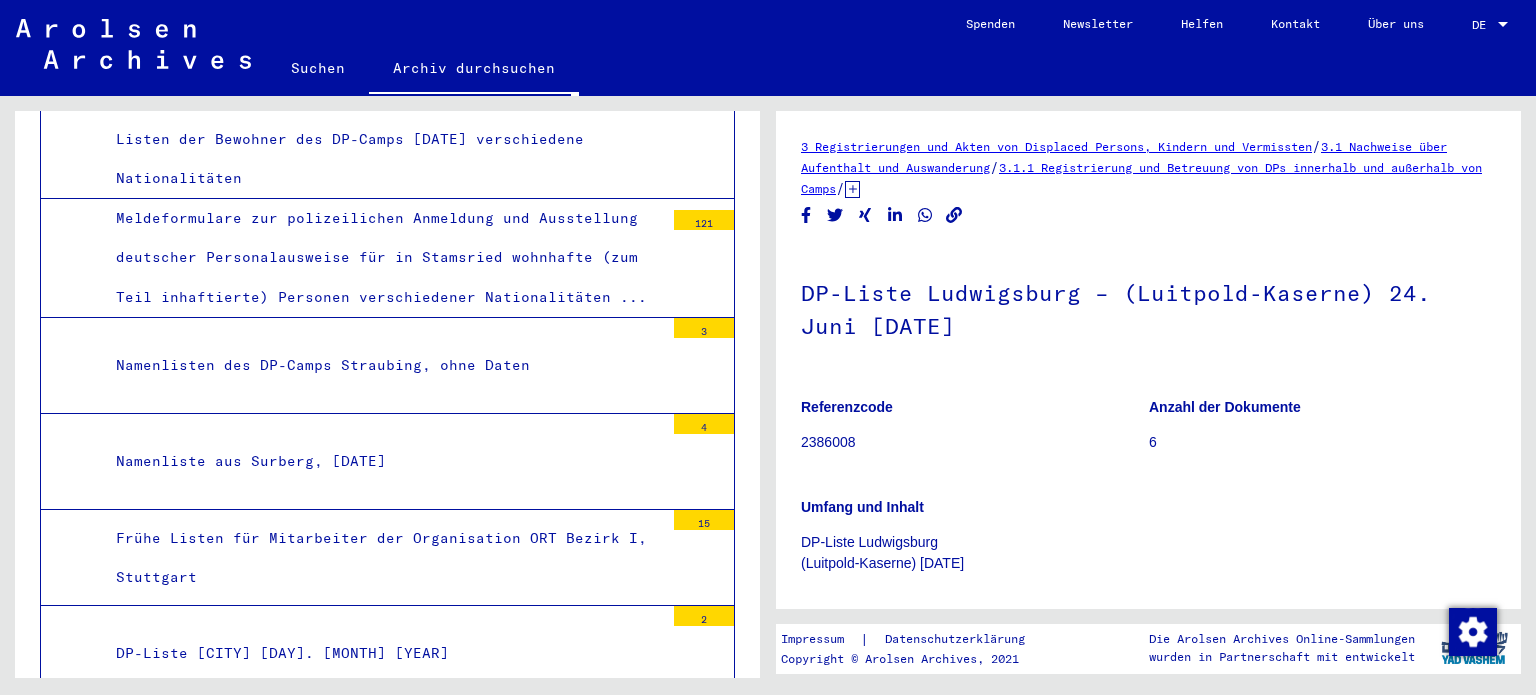 scroll, scrollTop: 17304, scrollLeft: 0, axis: vertical 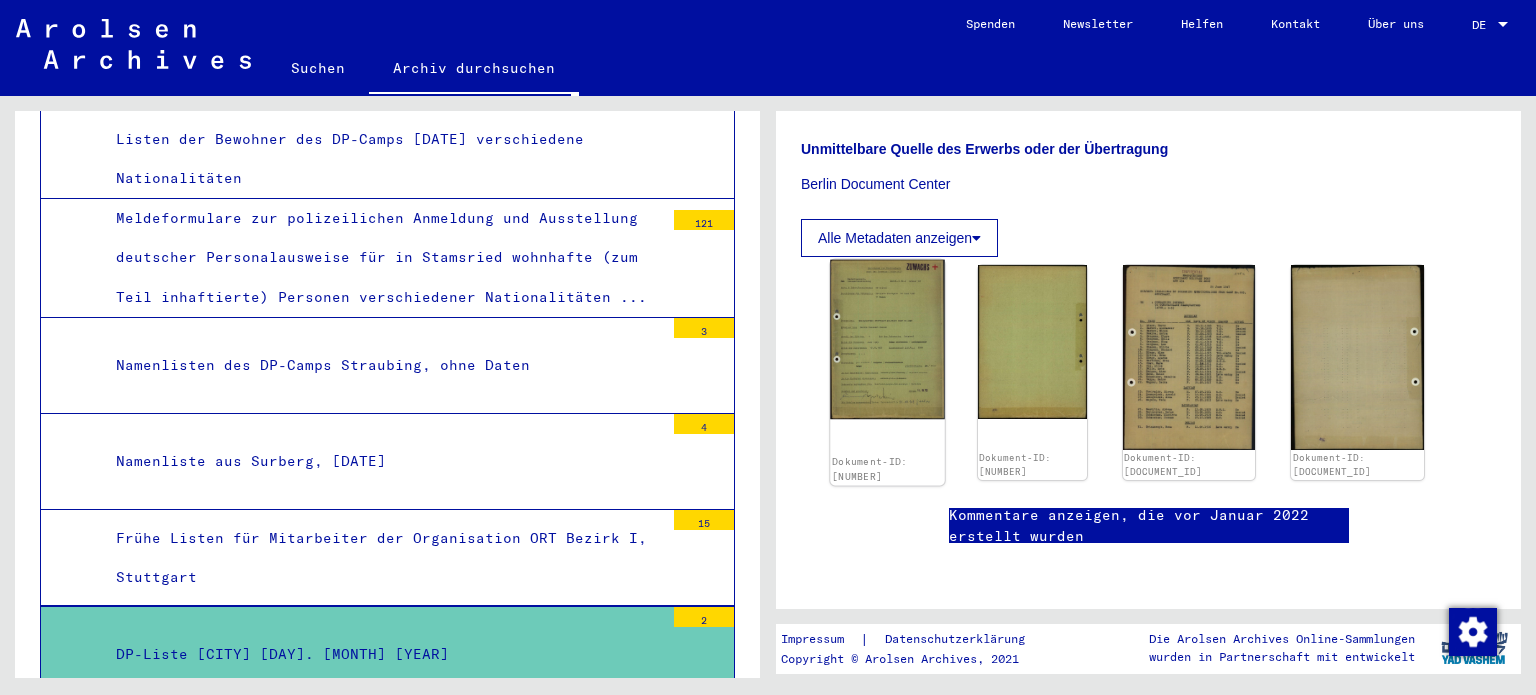 click at bounding box center [887, 339] 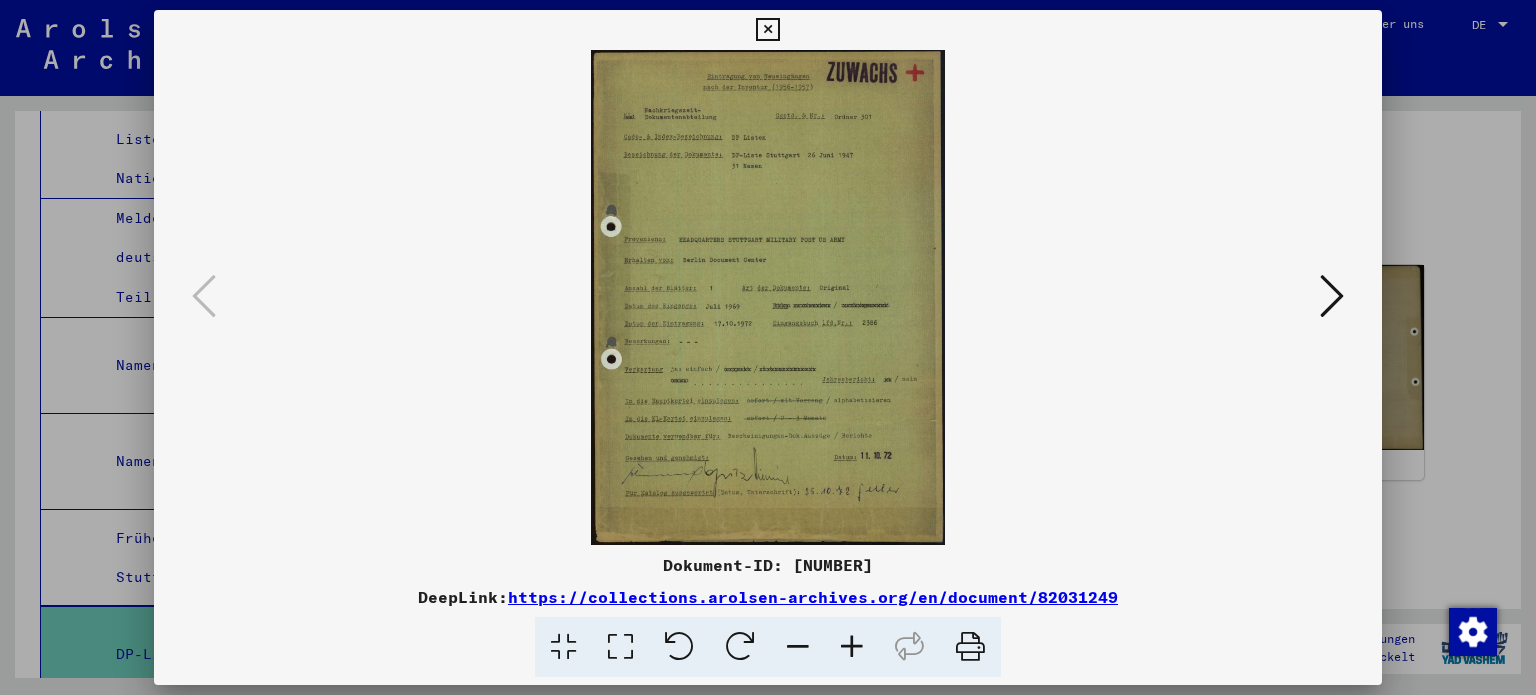 click at bounding box center (852, 647) 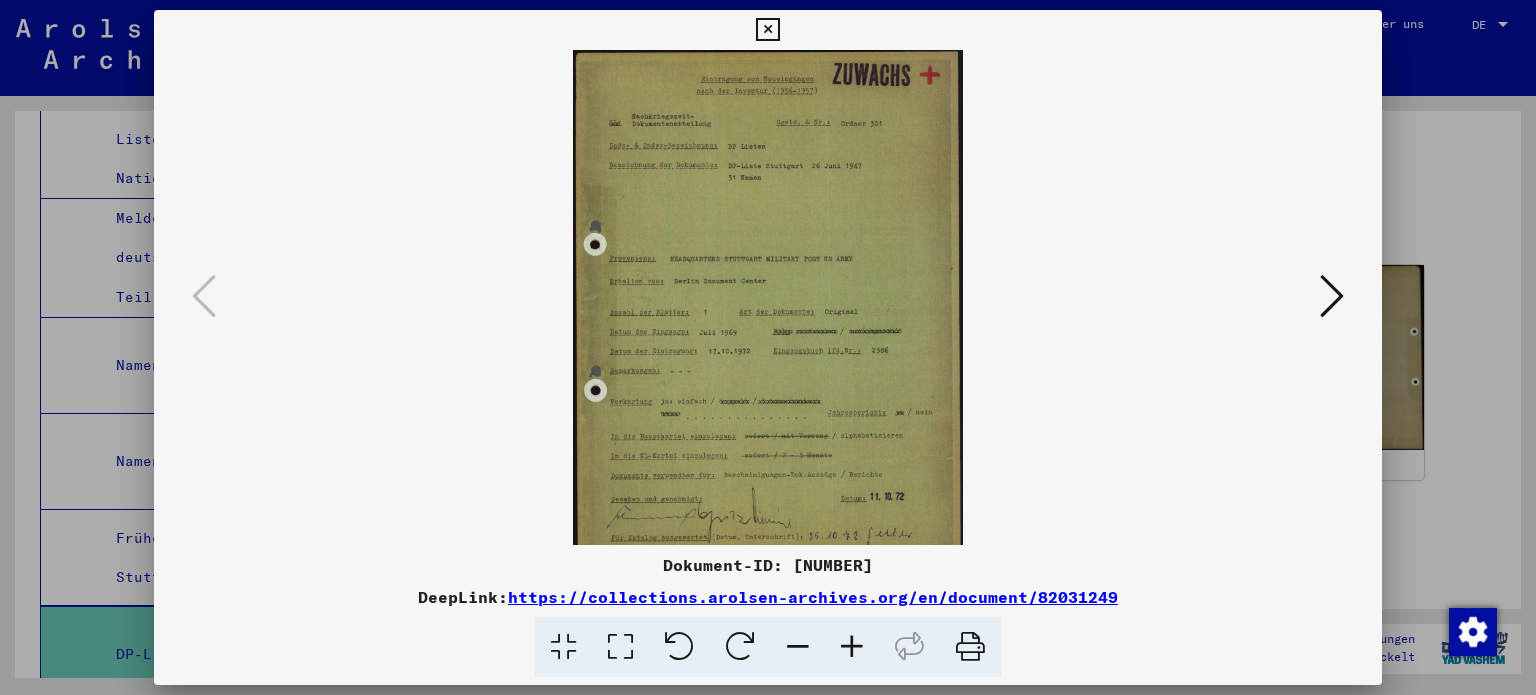 click at bounding box center (852, 647) 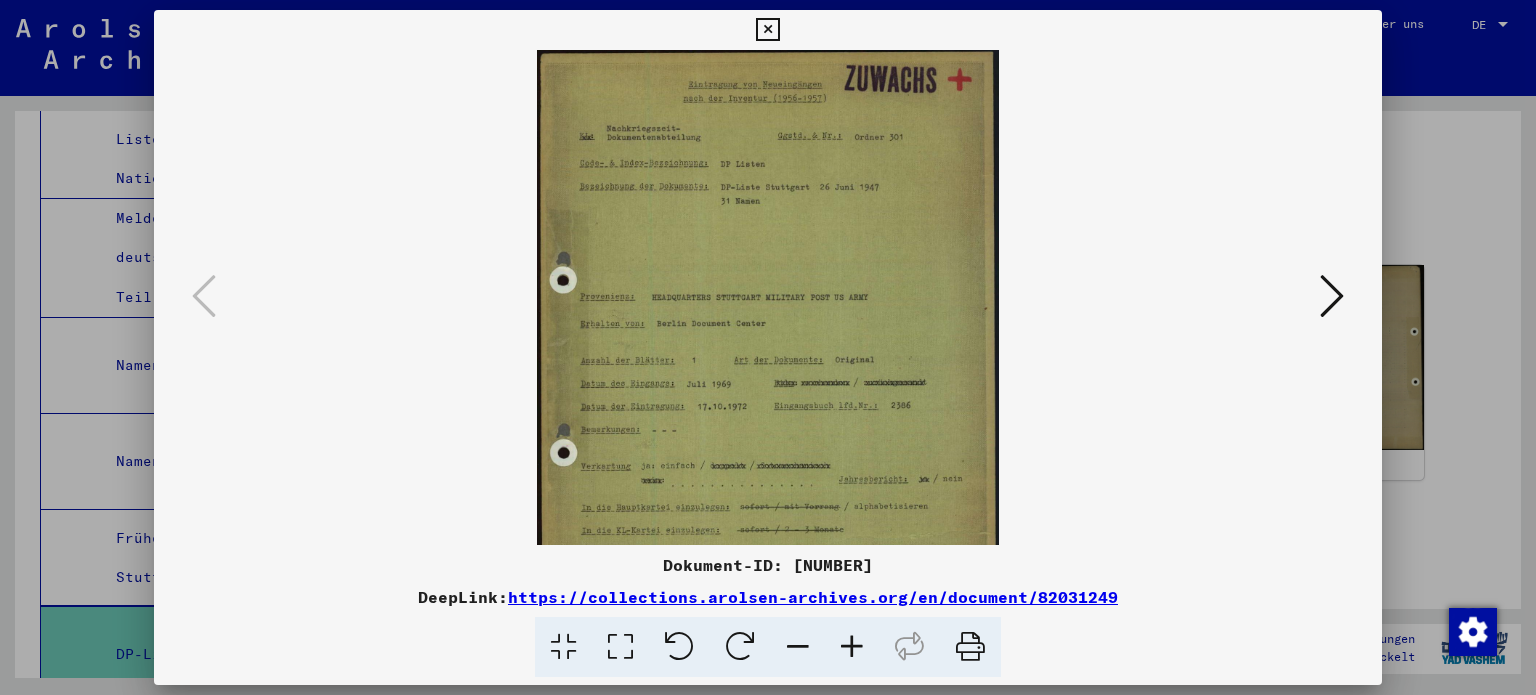 click at bounding box center [852, 647] 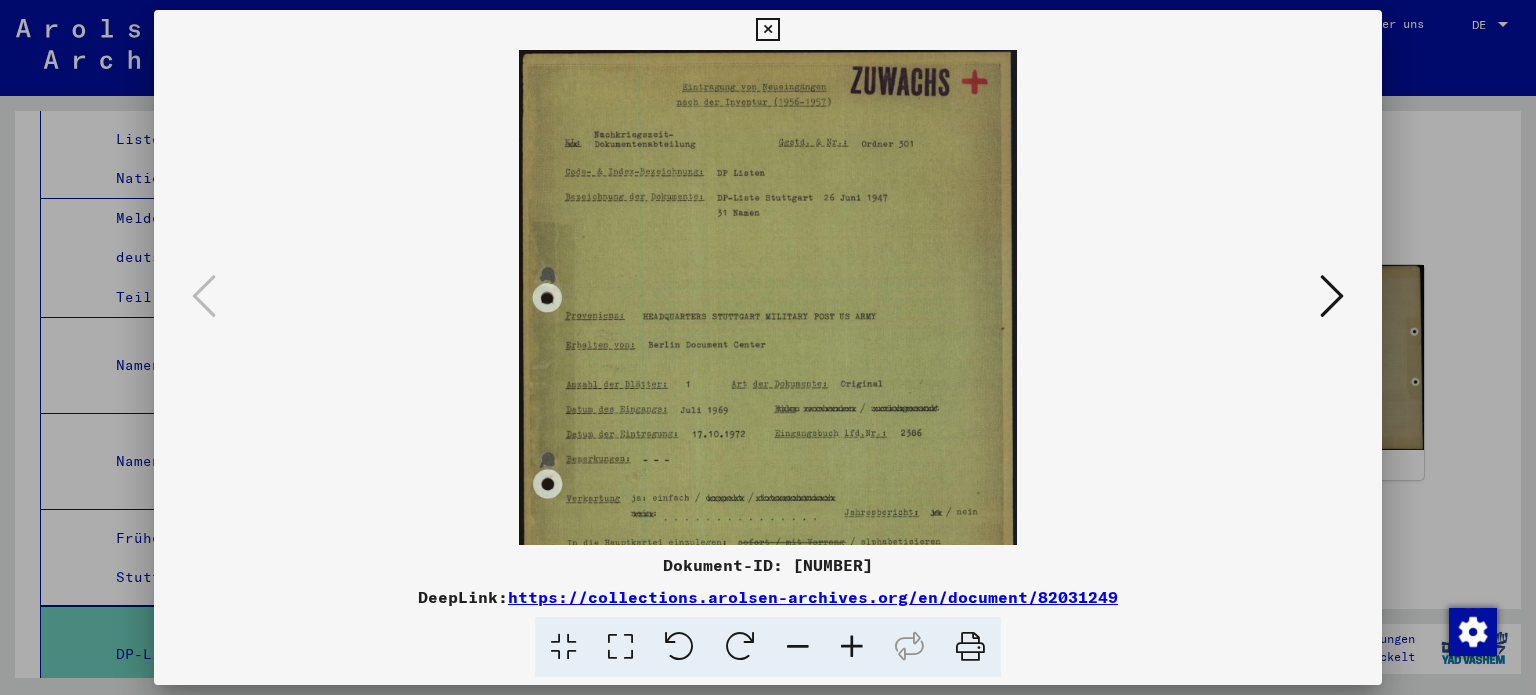 click at bounding box center (852, 647) 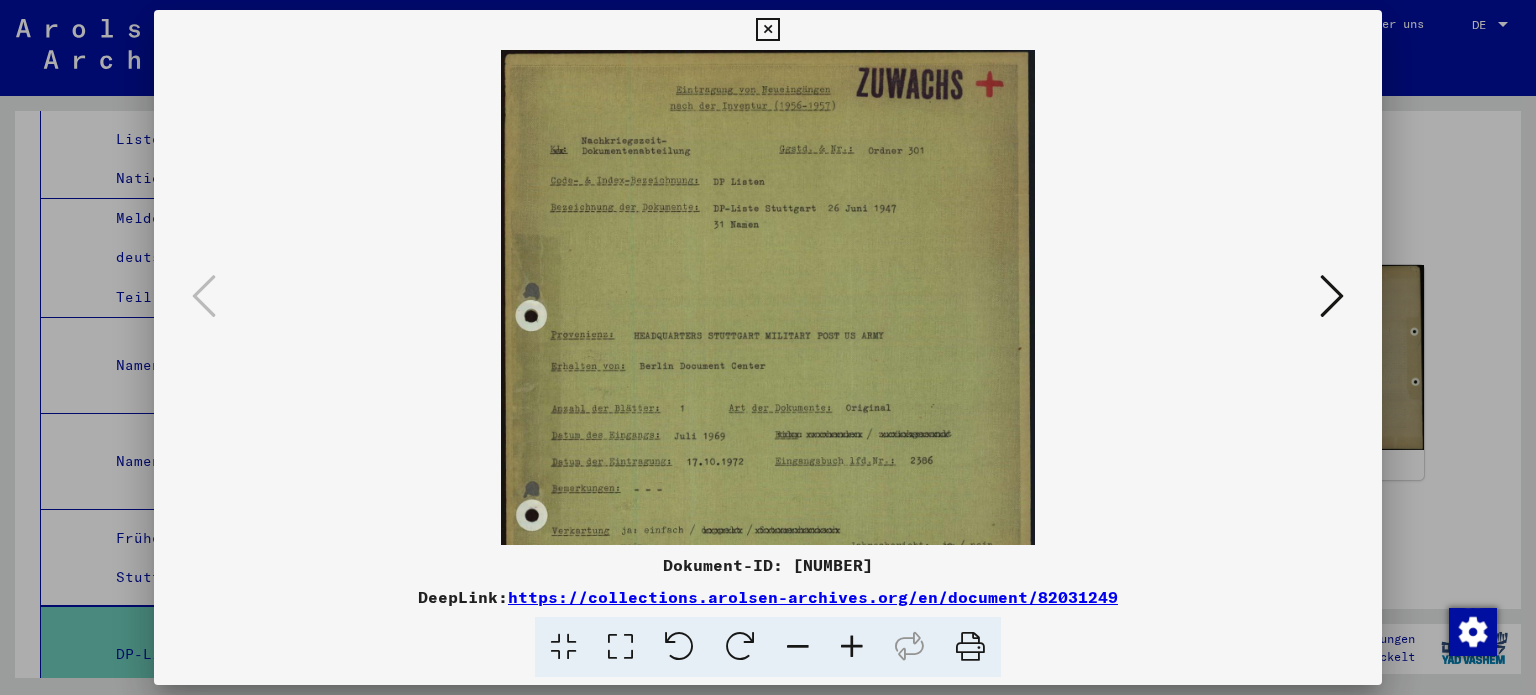 click at bounding box center (852, 647) 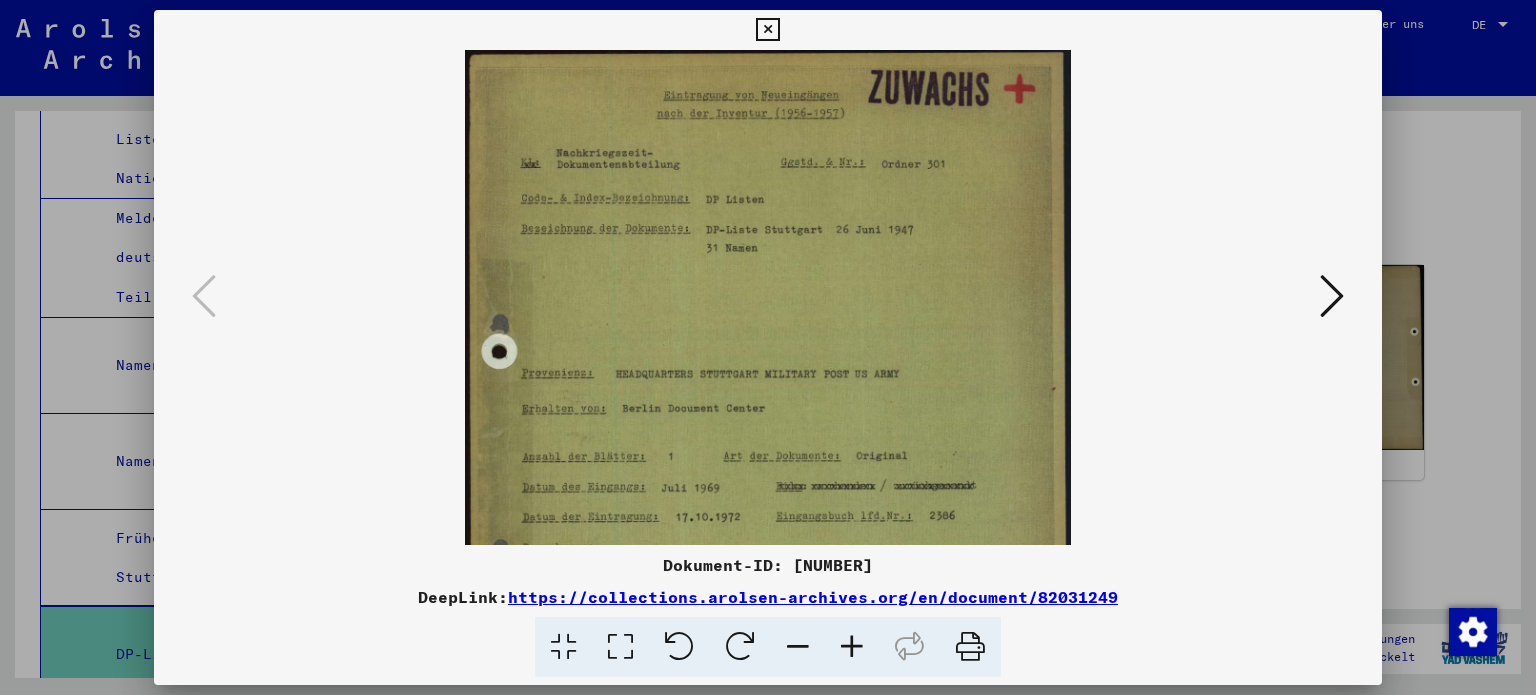 click at bounding box center (852, 647) 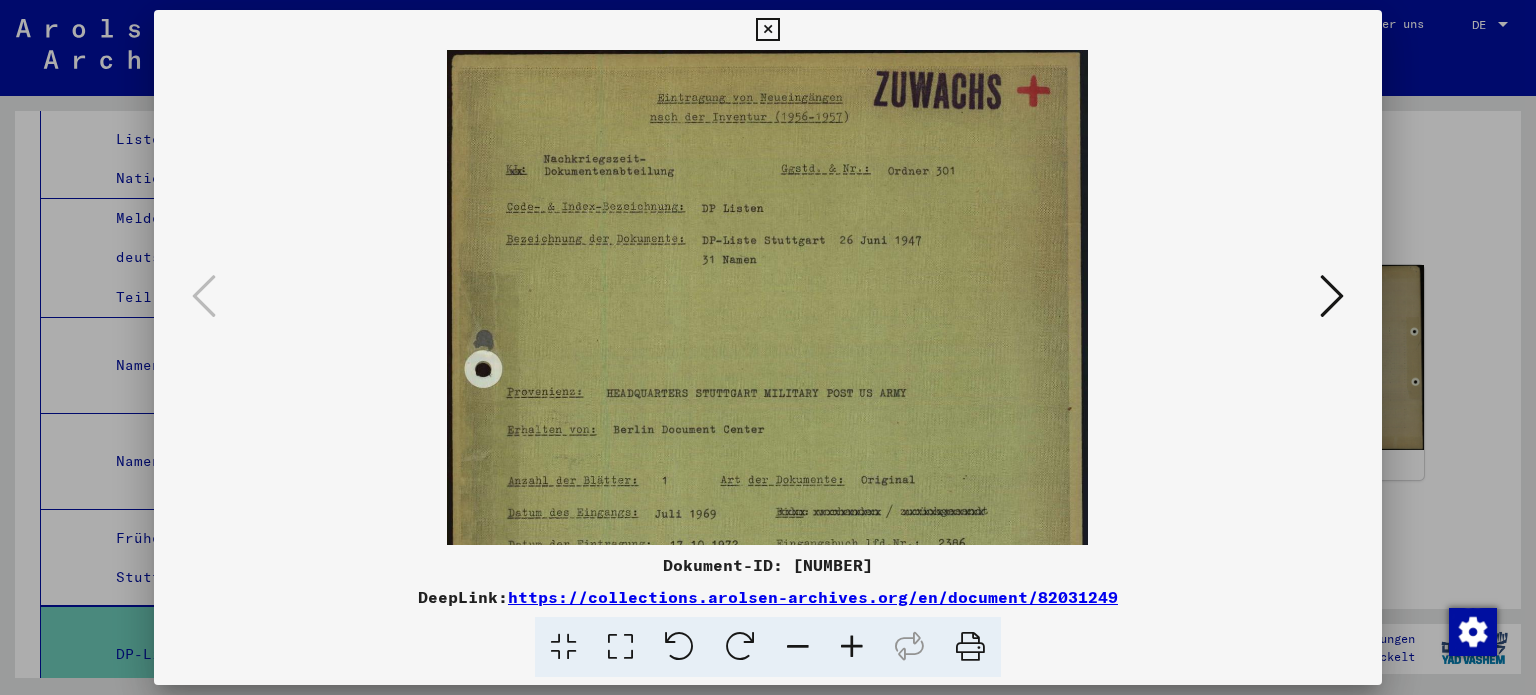 click at bounding box center [852, 647] 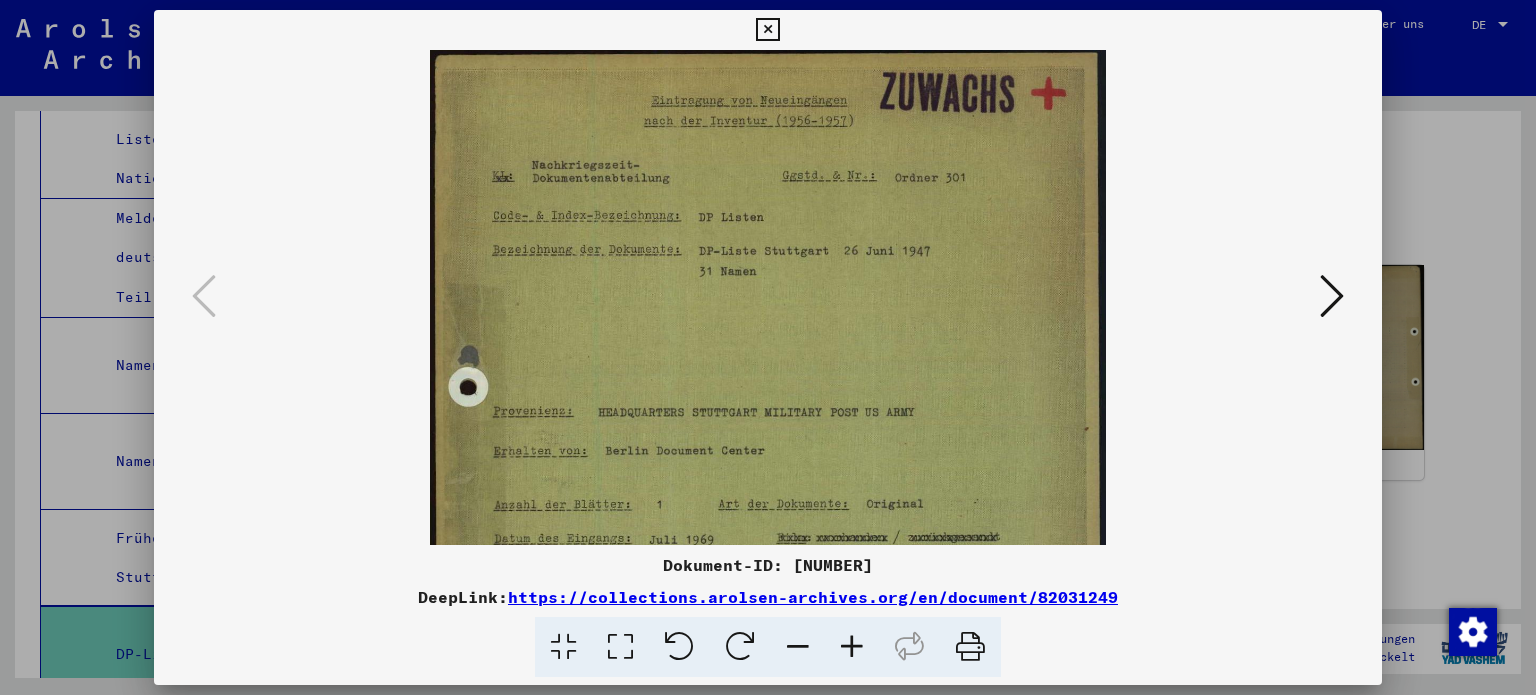 click at bounding box center (852, 647) 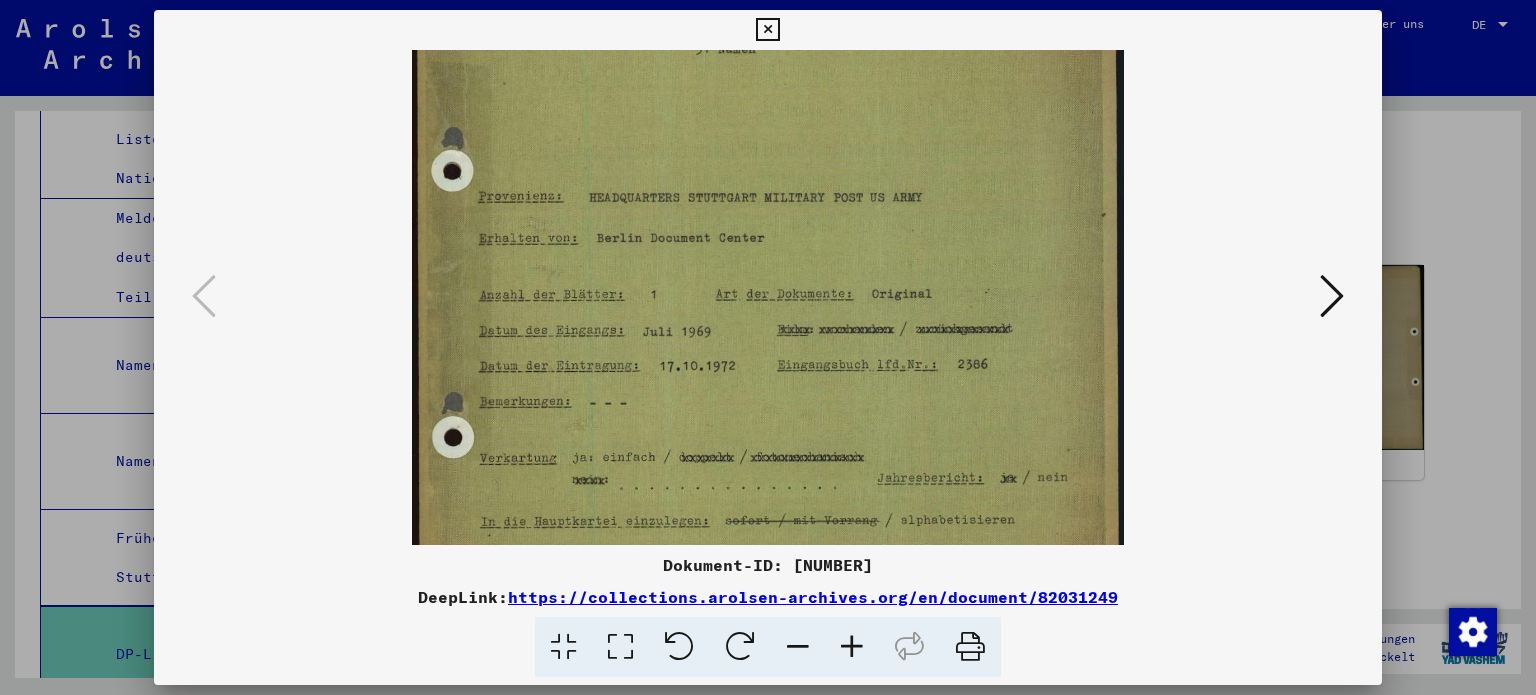 scroll, scrollTop: 240, scrollLeft: 0, axis: vertical 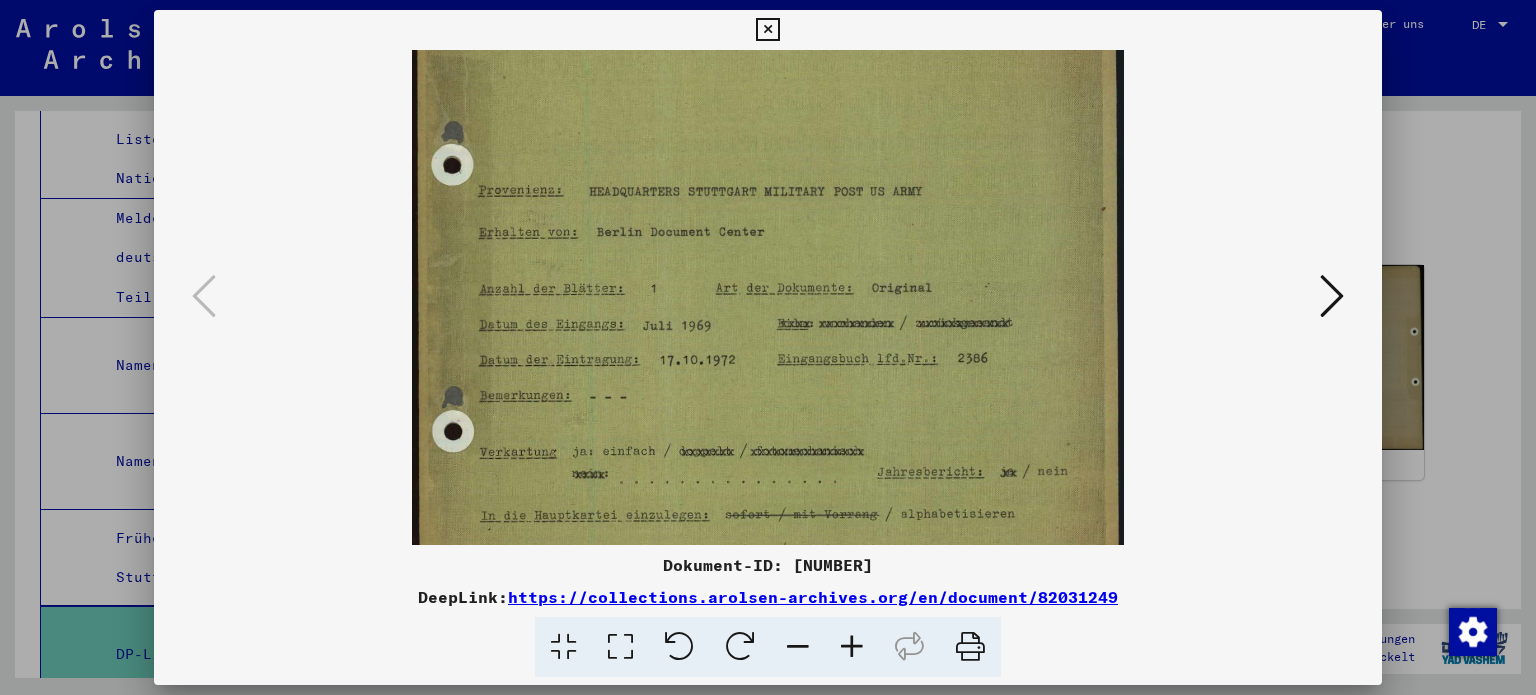 drag, startPoint x: 786, startPoint y: 371, endPoint x: 823, endPoint y: 133, distance: 240.85889 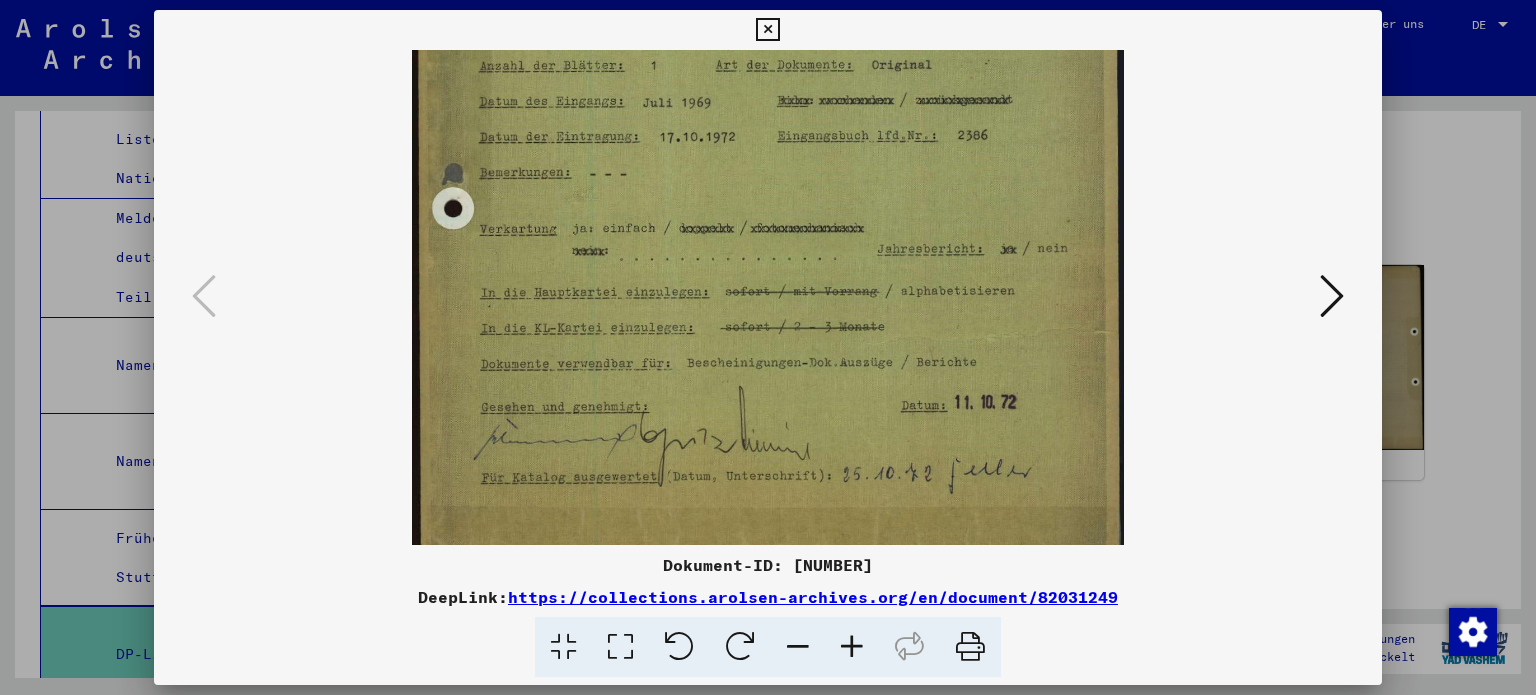 scroll, scrollTop: 476, scrollLeft: 0, axis: vertical 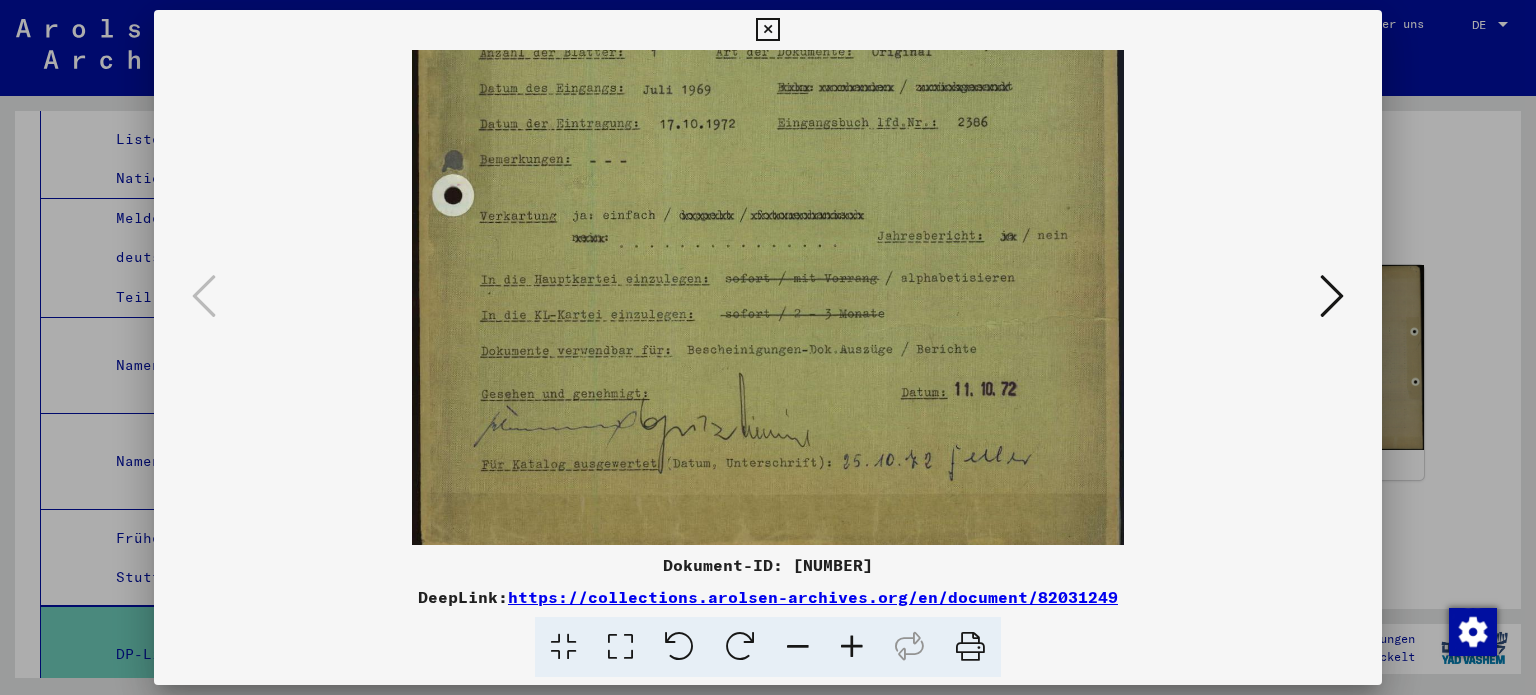 drag, startPoint x: 742, startPoint y: 403, endPoint x: 764, endPoint y: 170, distance: 234.03632 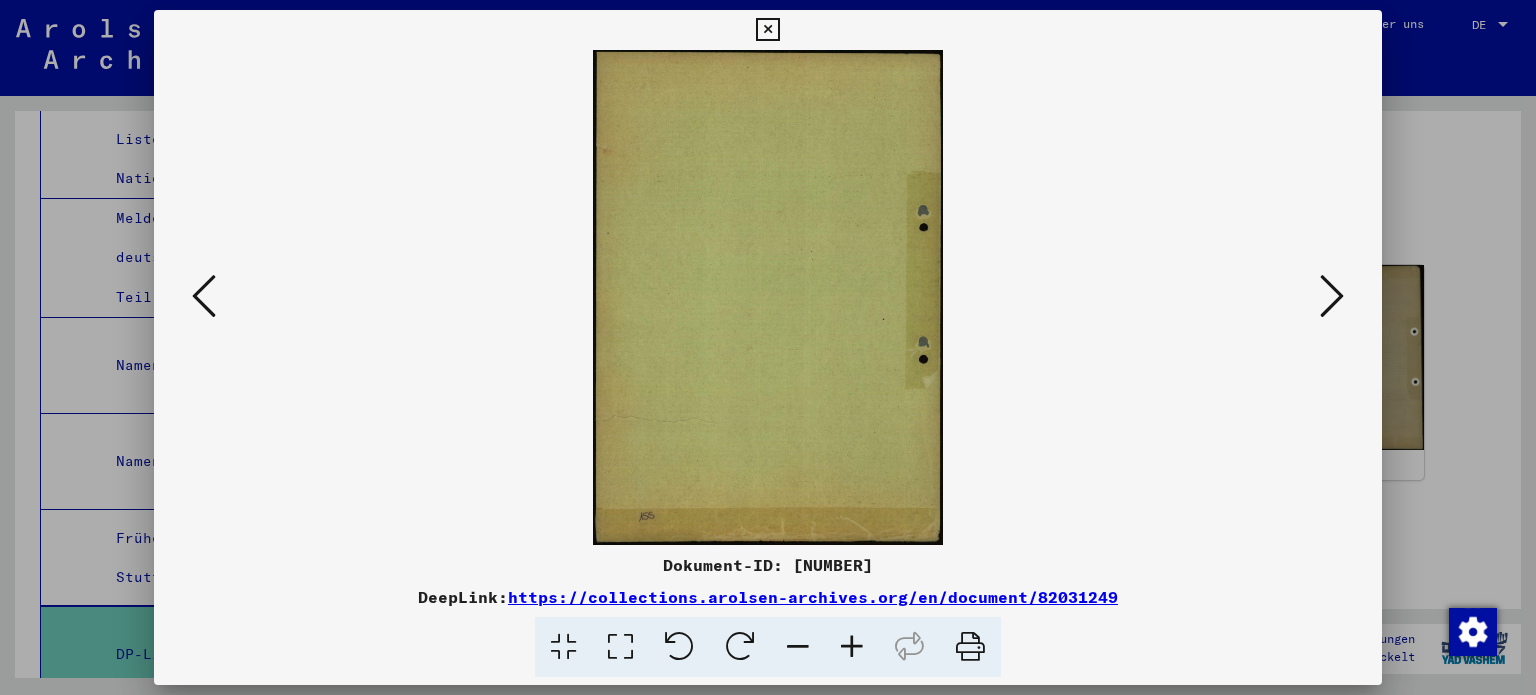 scroll, scrollTop: 0, scrollLeft: 0, axis: both 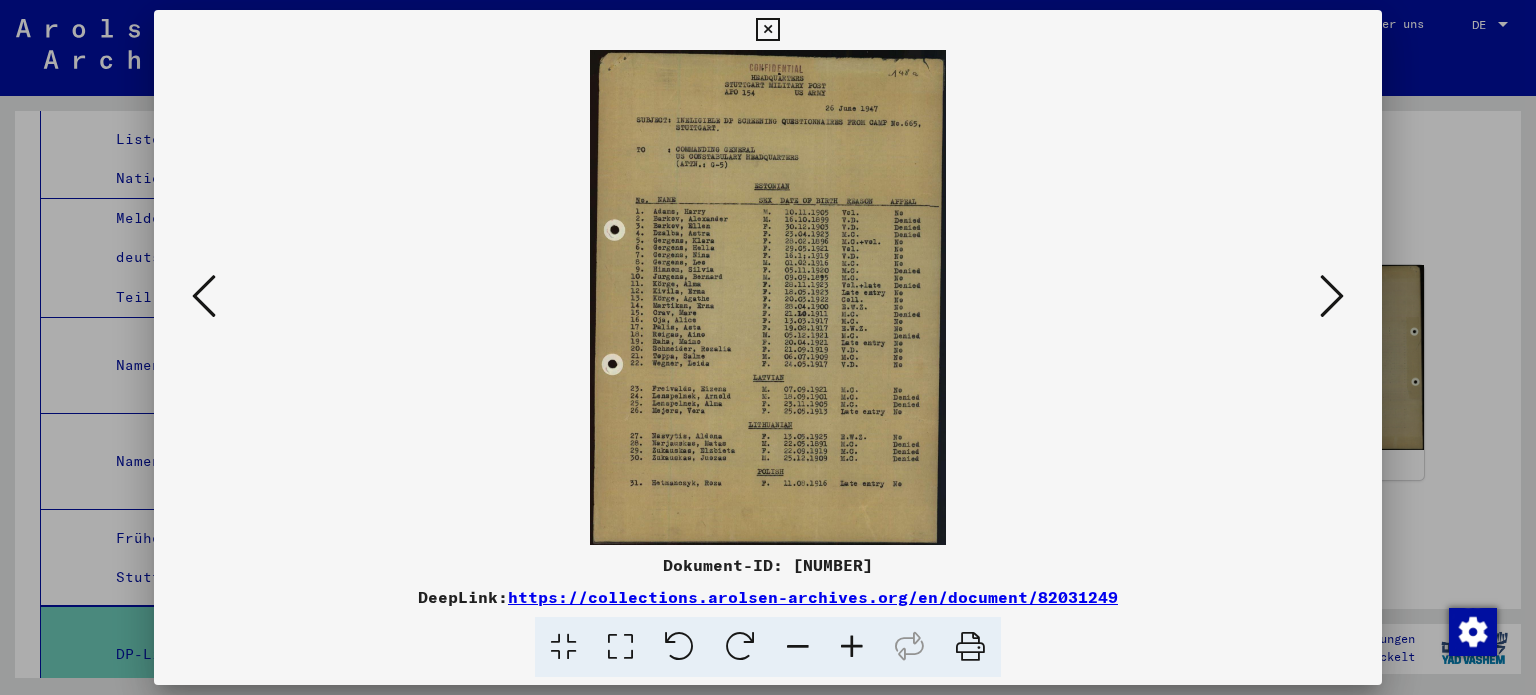 click at bounding box center [852, 647] 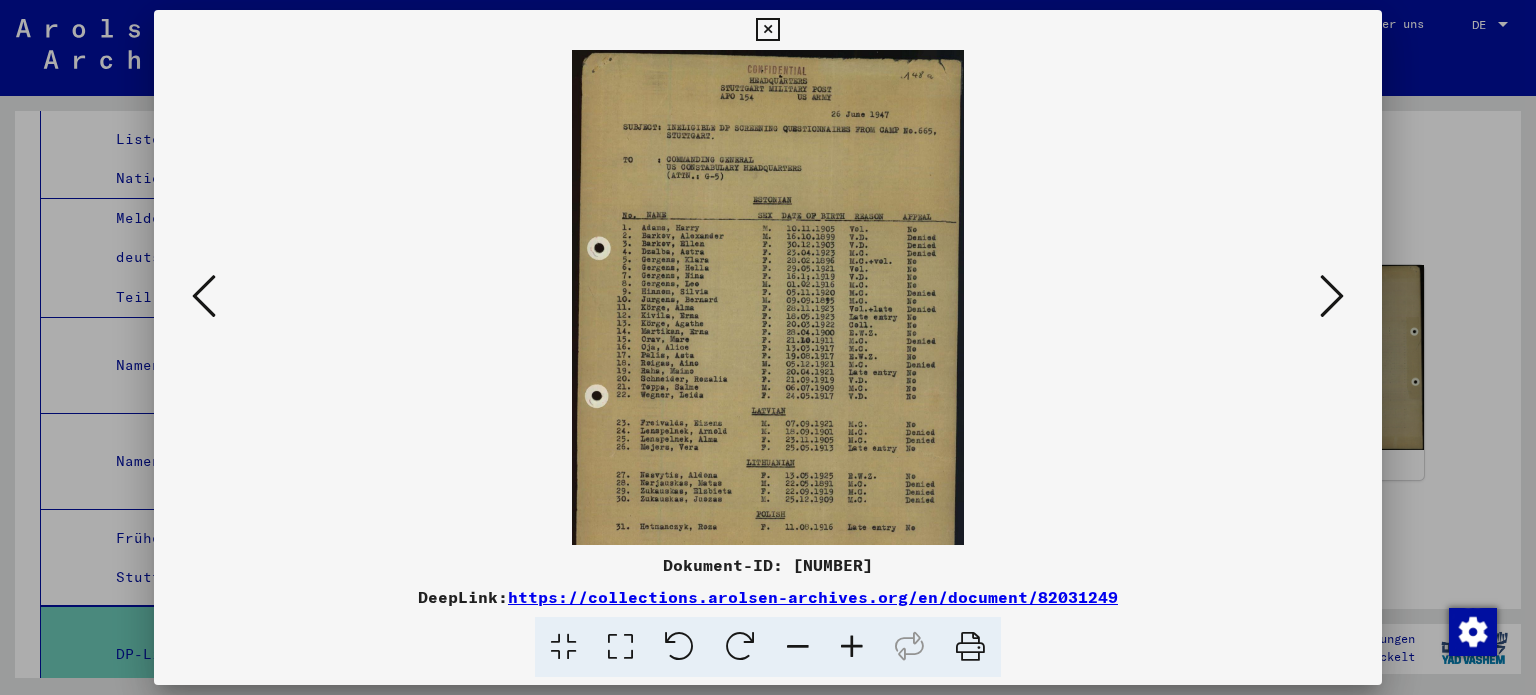 click at bounding box center [852, 647] 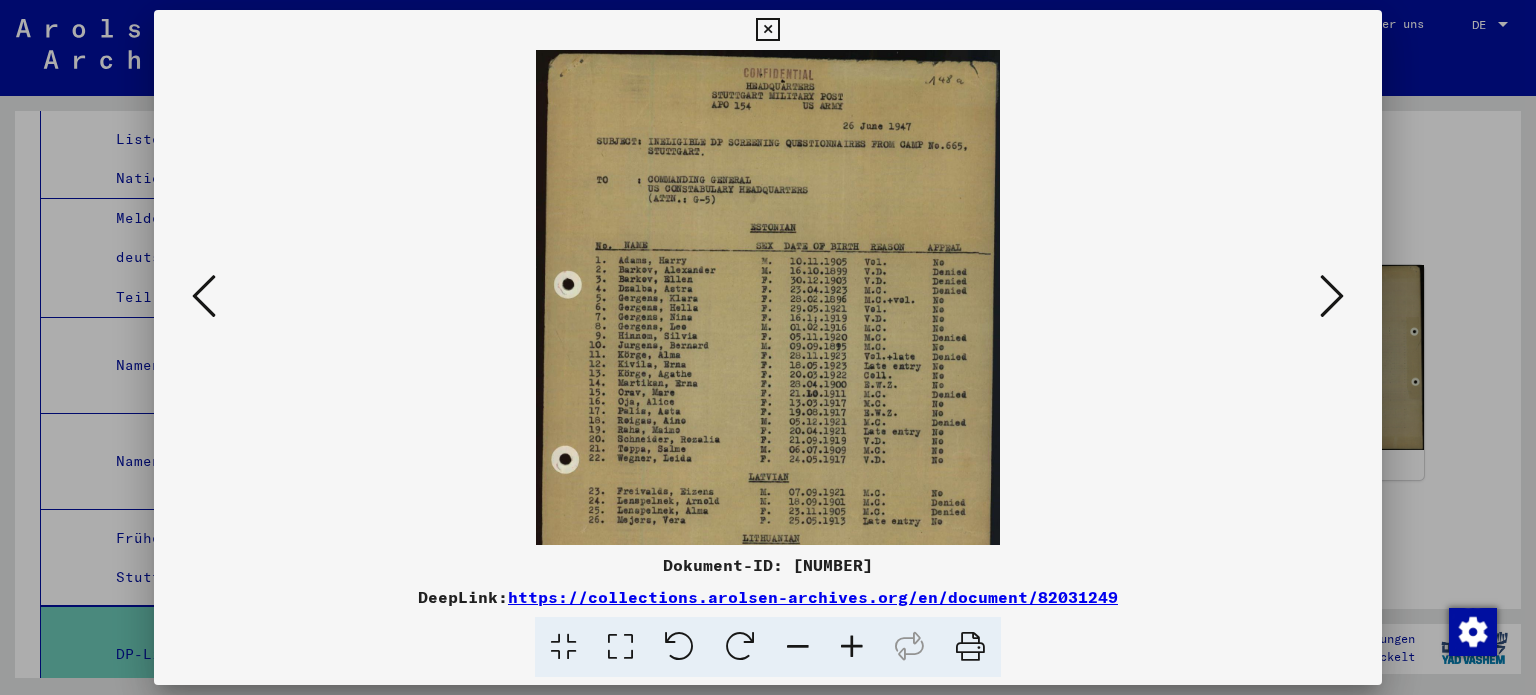 click at bounding box center [852, 647] 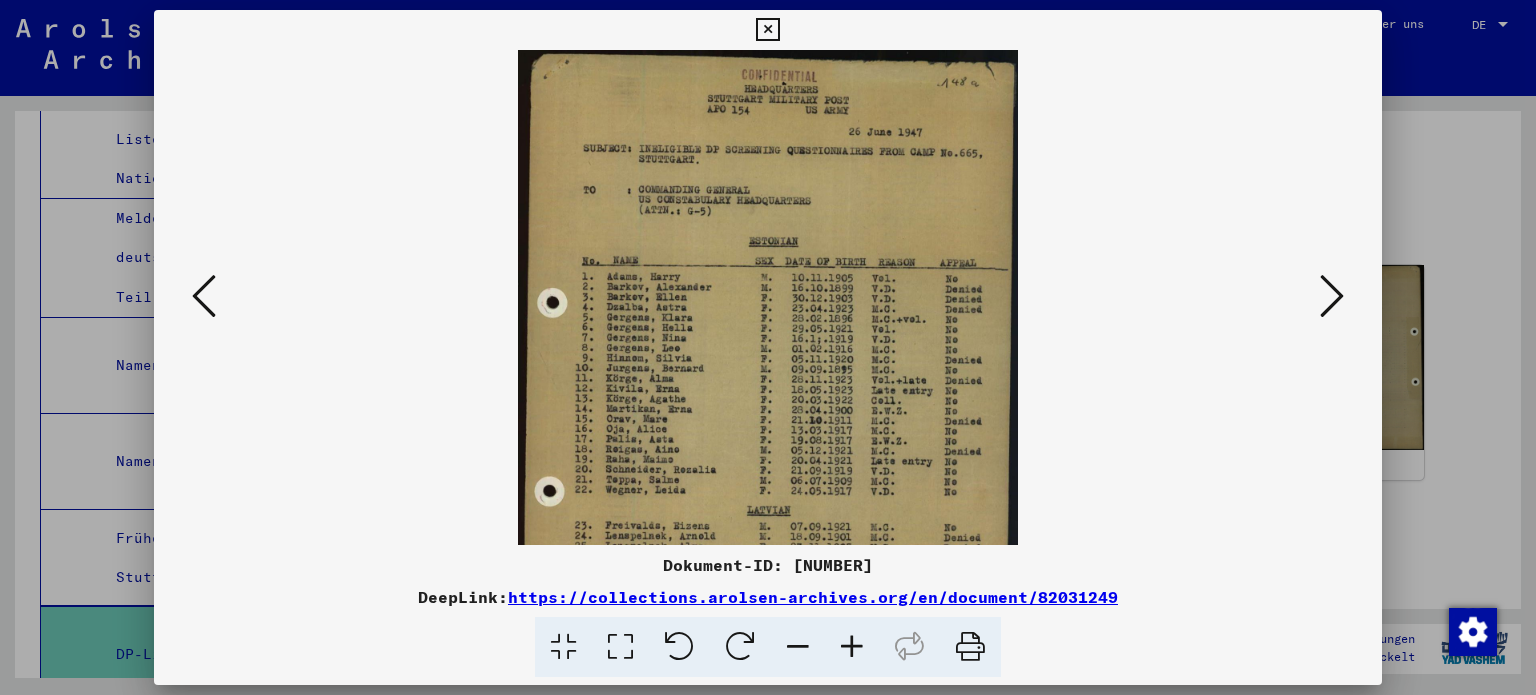 click at bounding box center (852, 647) 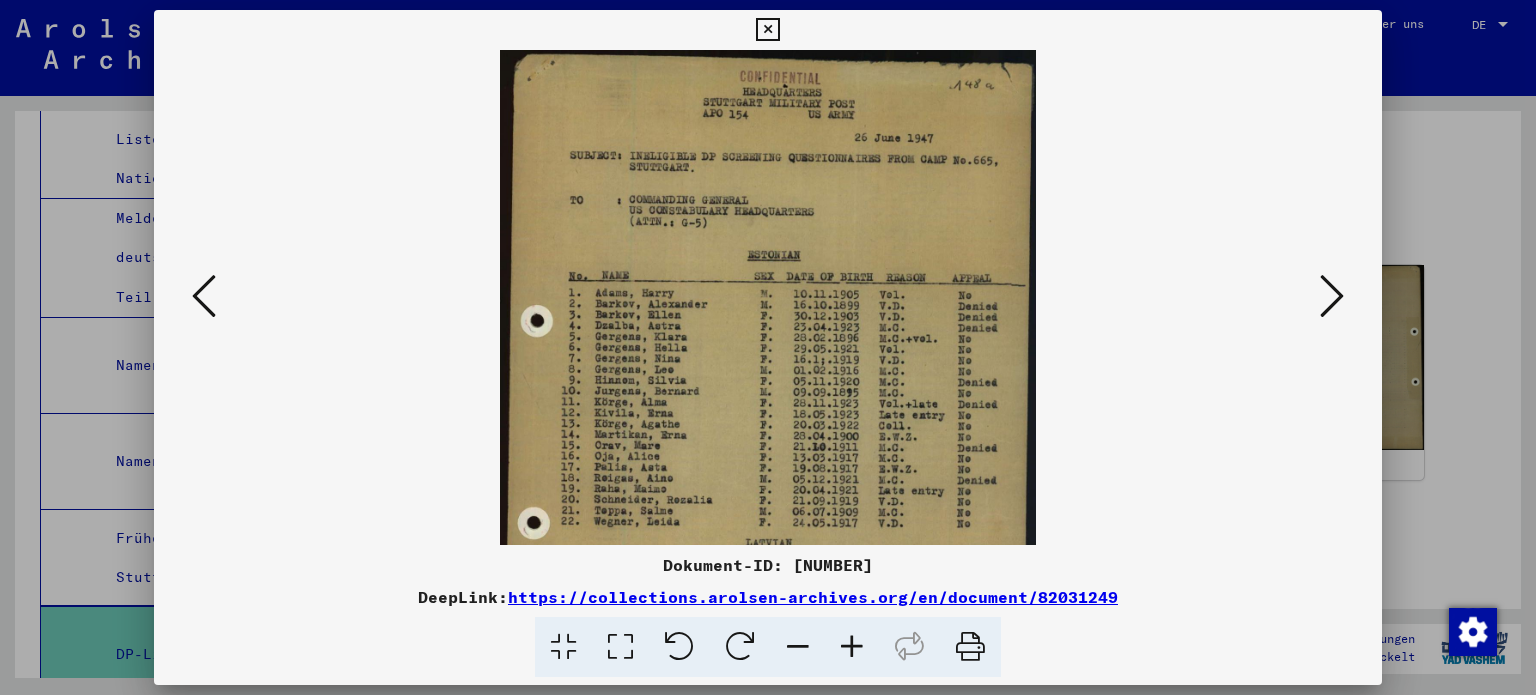 click at bounding box center [852, 647] 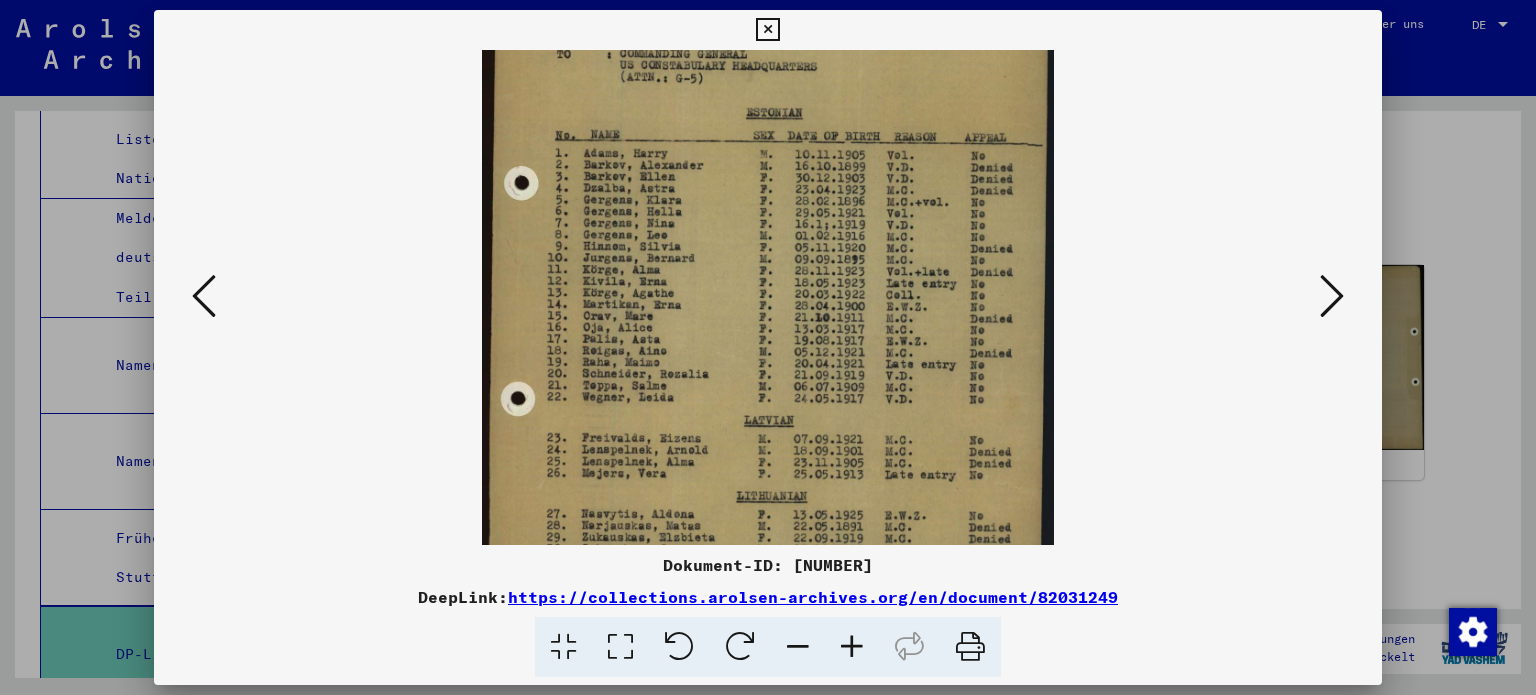 scroll, scrollTop: 157, scrollLeft: 0, axis: vertical 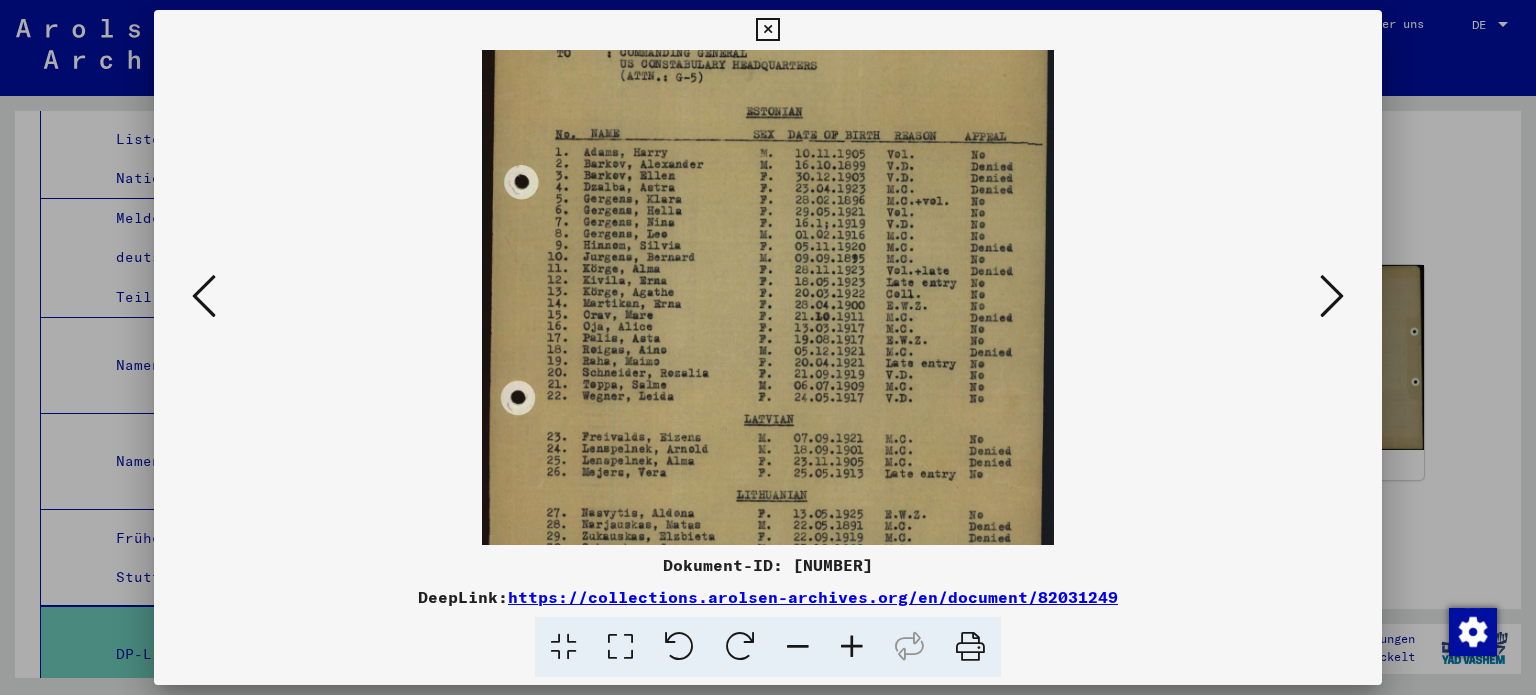 drag, startPoint x: 731, startPoint y: 438, endPoint x: 742, endPoint y: 284, distance: 154.39236 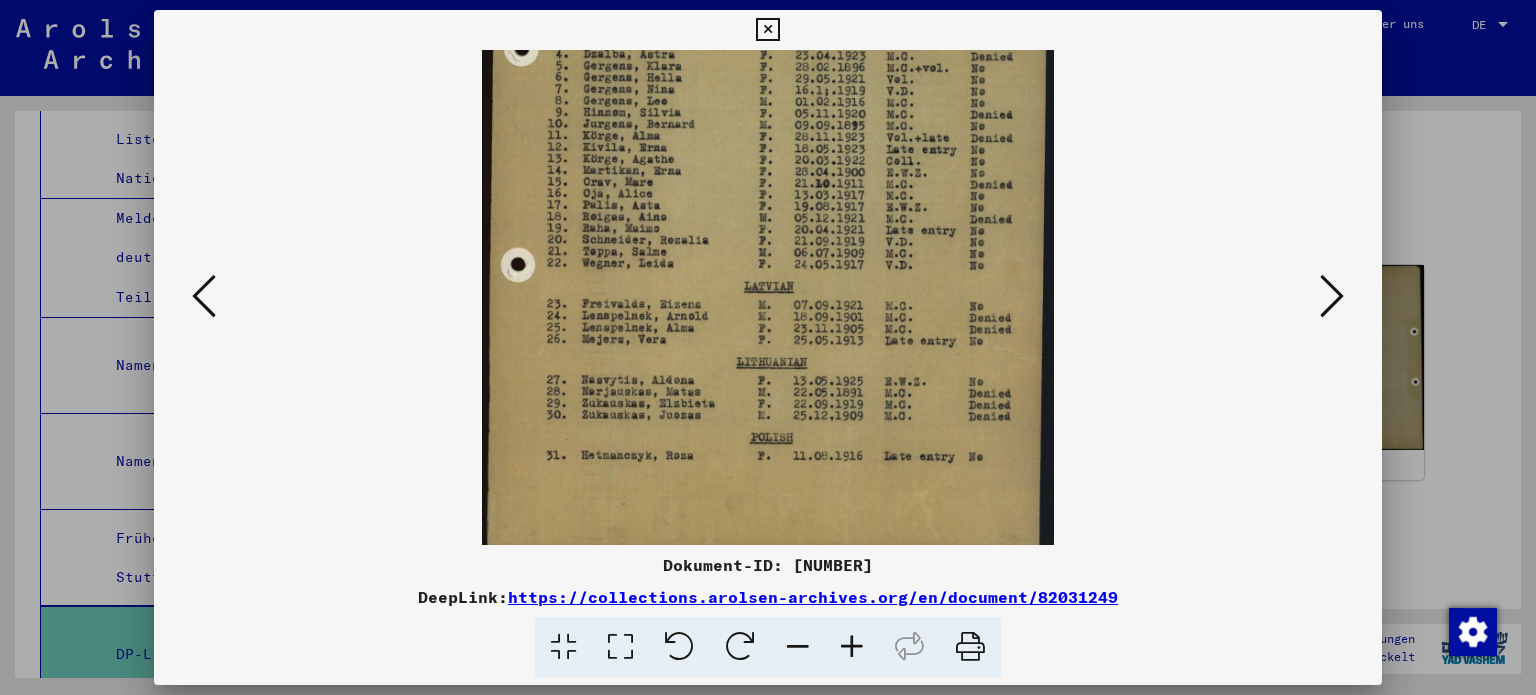 scroll, scrollTop: 300, scrollLeft: 0, axis: vertical 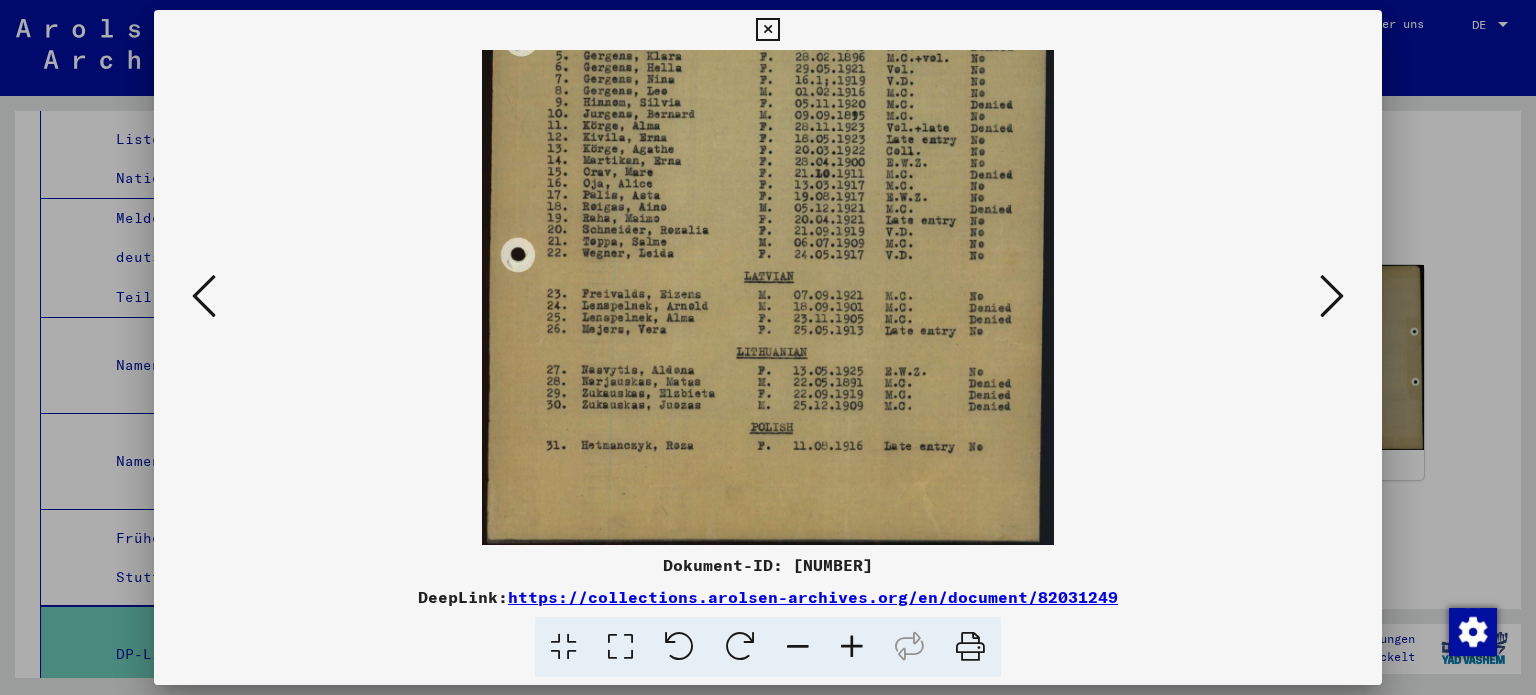 drag, startPoint x: 697, startPoint y: 405, endPoint x: 720, endPoint y: 239, distance: 167.5858 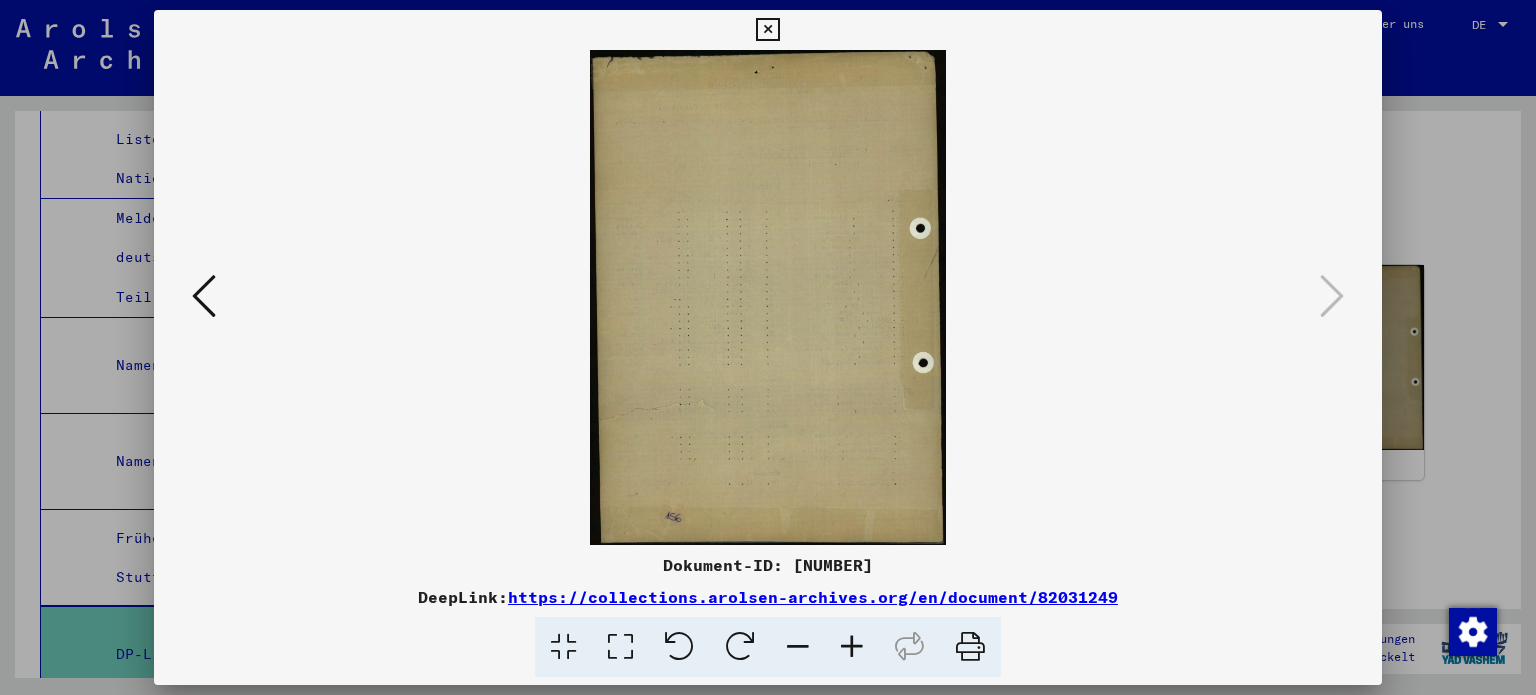 click at bounding box center (767, 30) 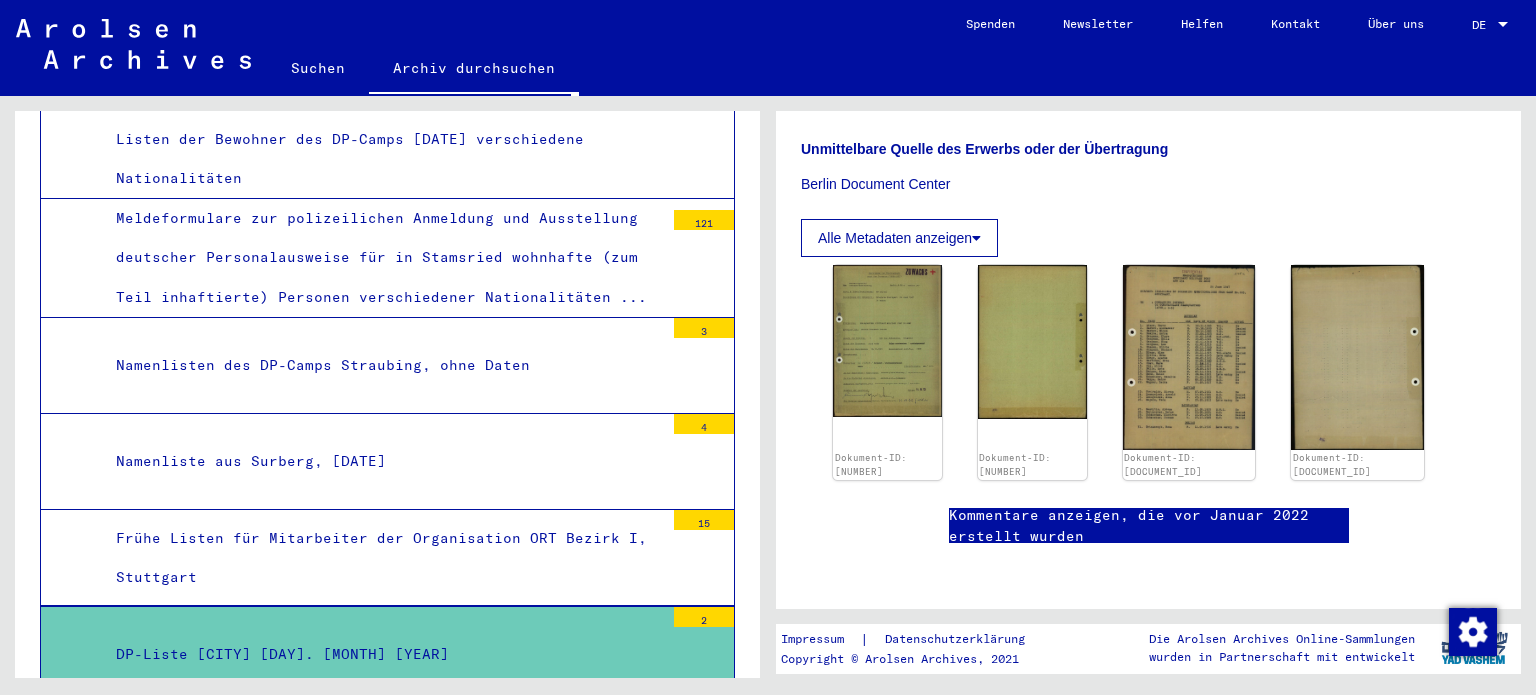 click on "DP-Liste Stuttgart-Bad Cannstein – (Flandern-Kaserne) [DATE]" at bounding box center (382, 751) 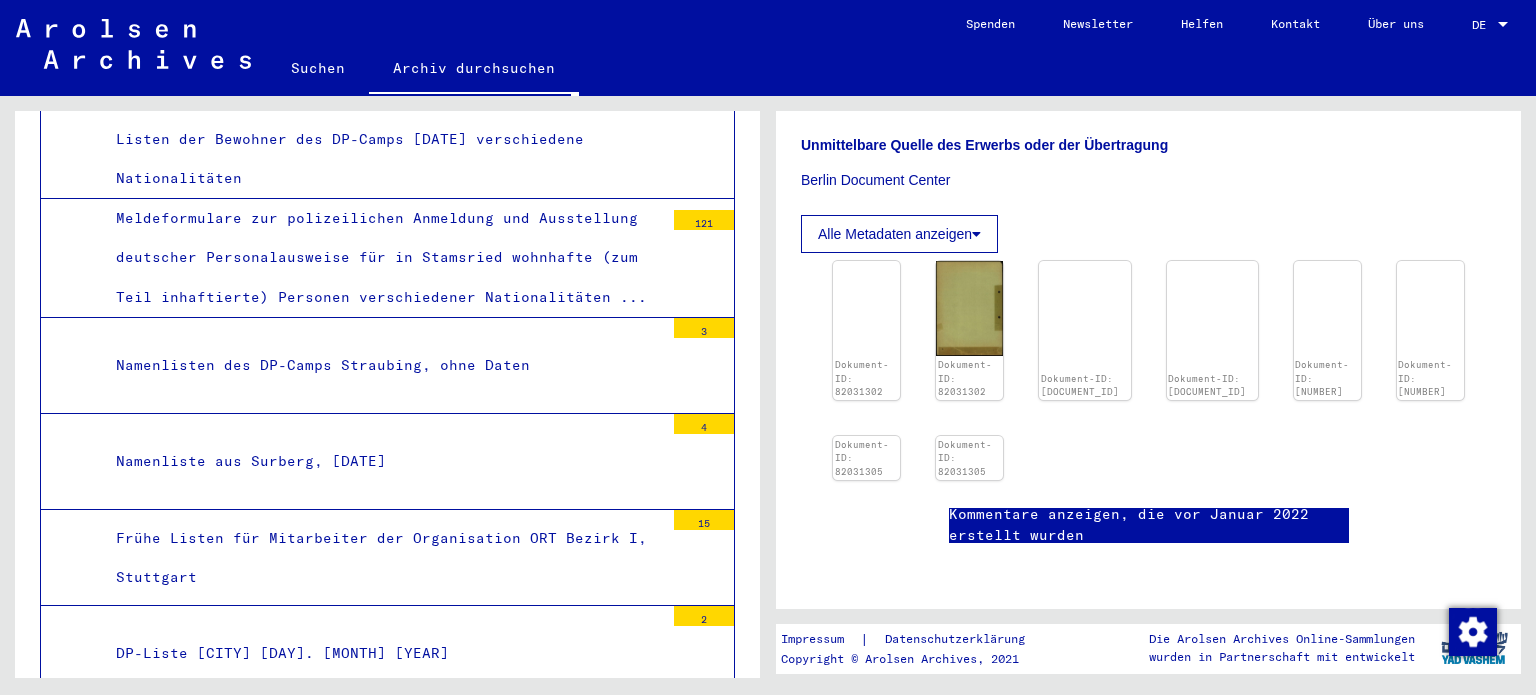 scroll, scrollTop: 523, scrollLeft: 0, axis: vertical 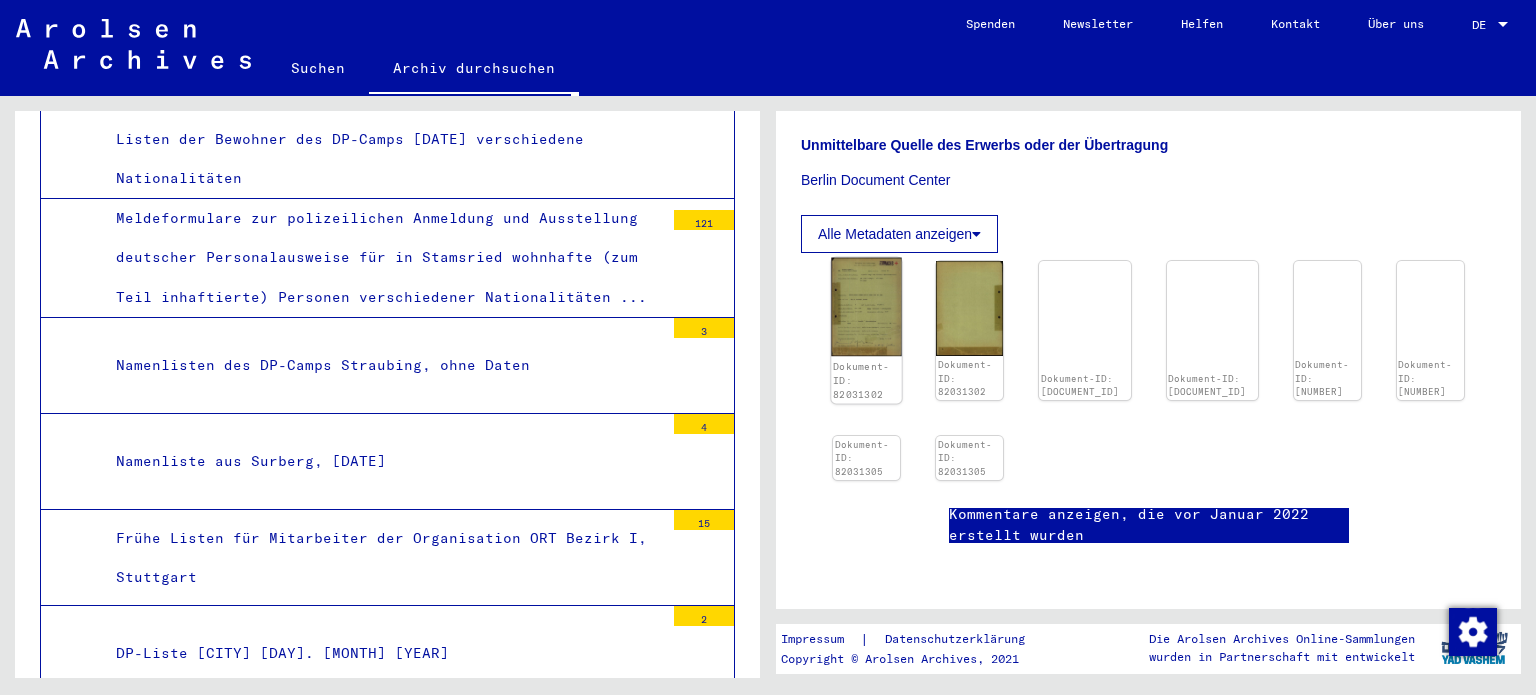 click at bounding box center (866, 307) 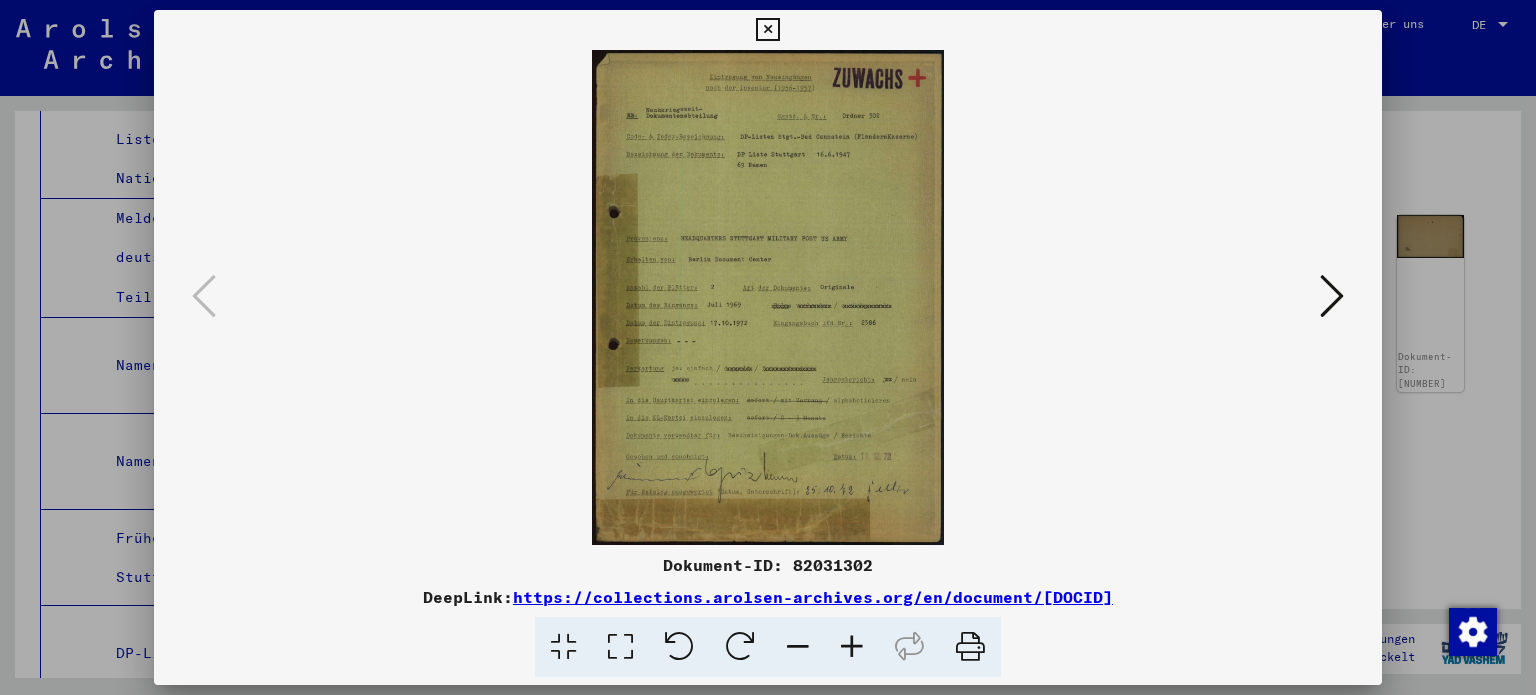 click at bounding box center [1332, 296] 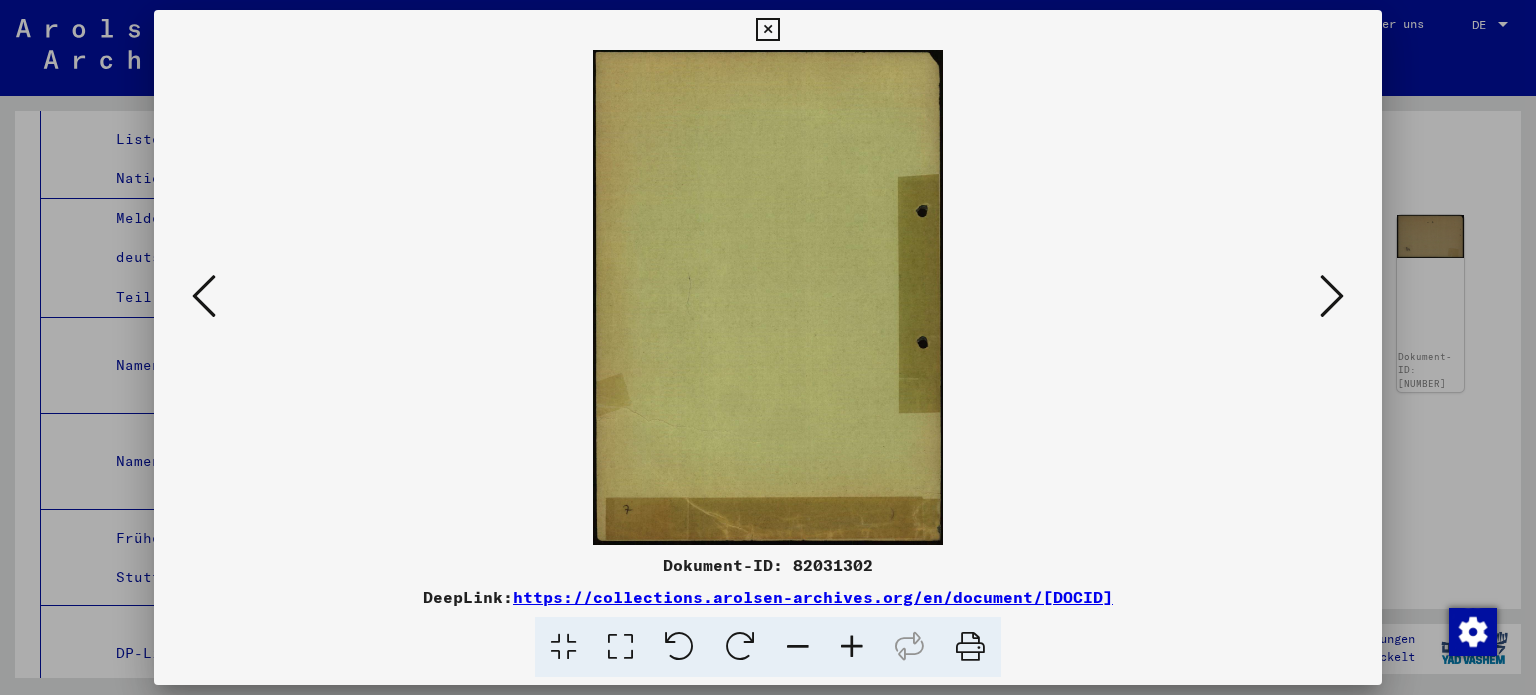 click at bounding box center (1332, 296) 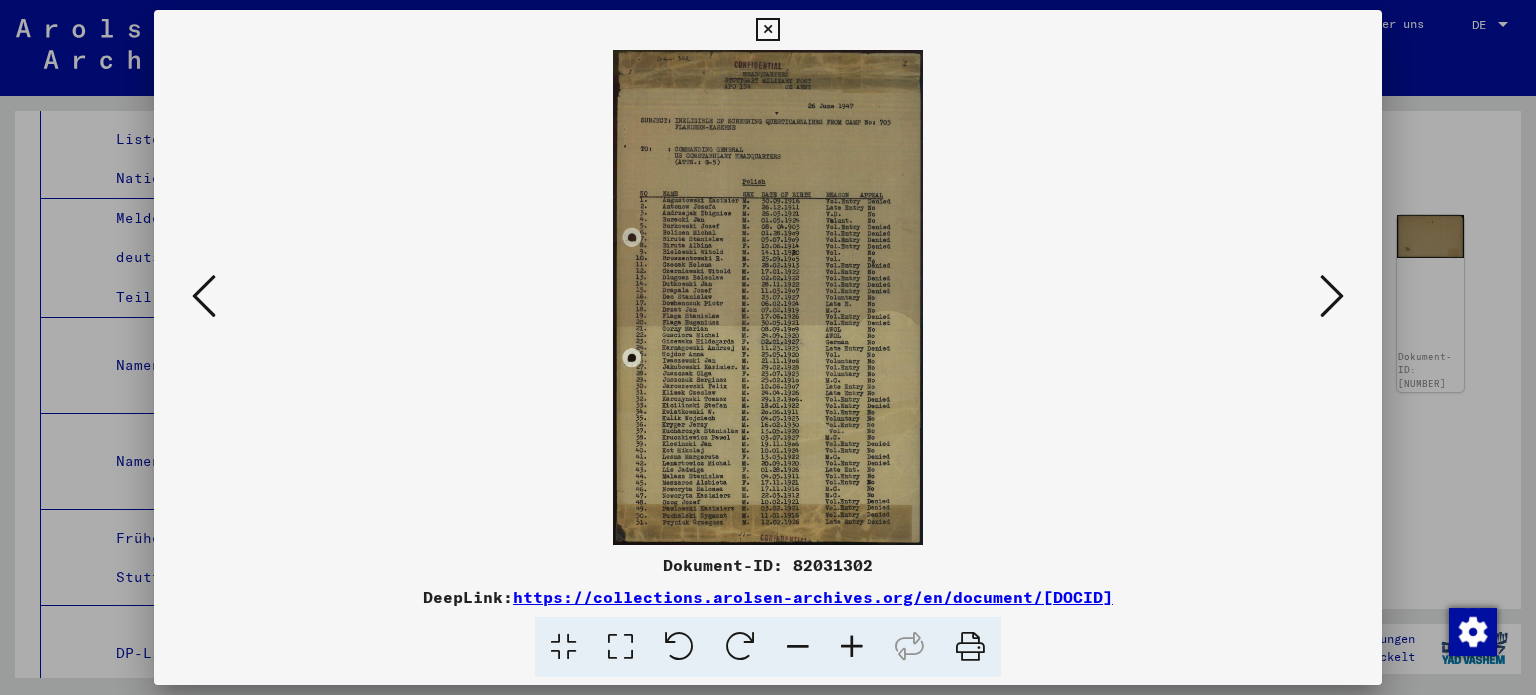 click at bounding box center [852, 647] 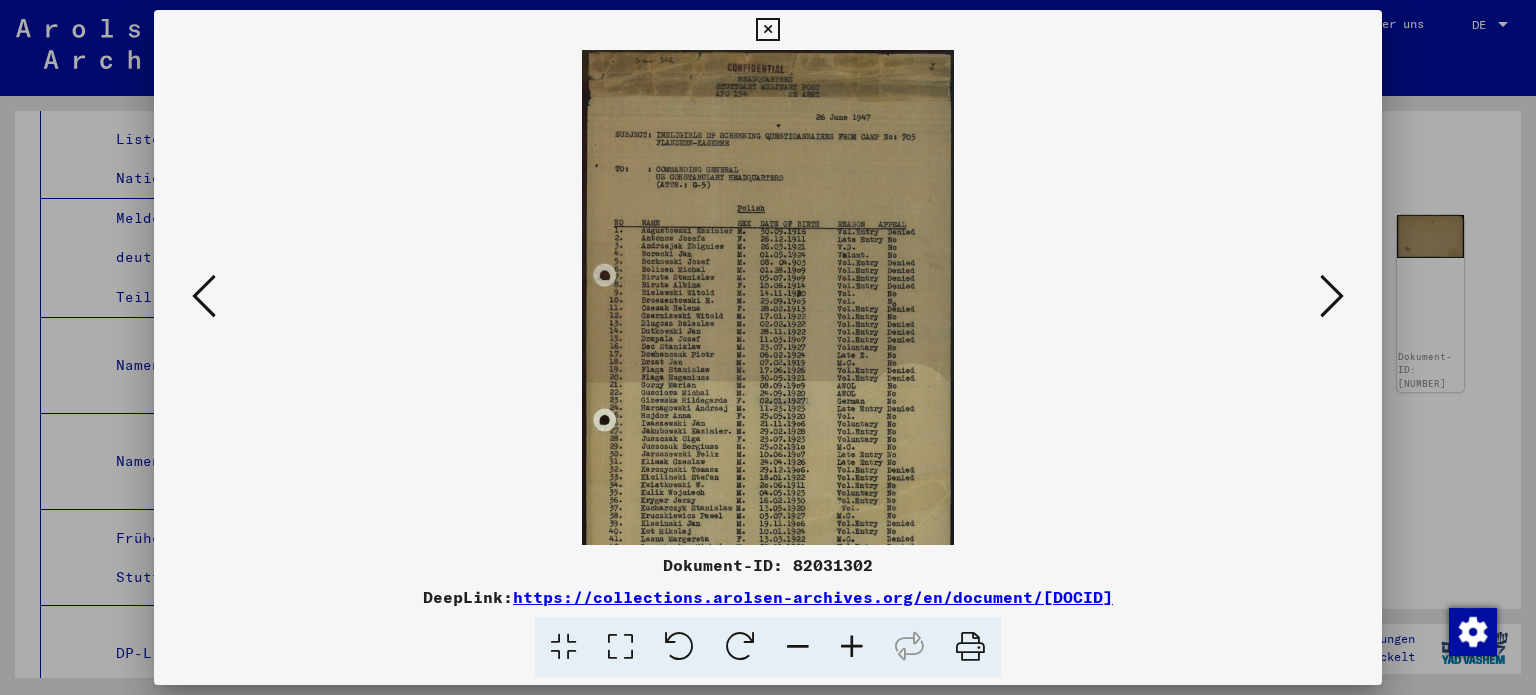 click at bounding box center [852, 647] 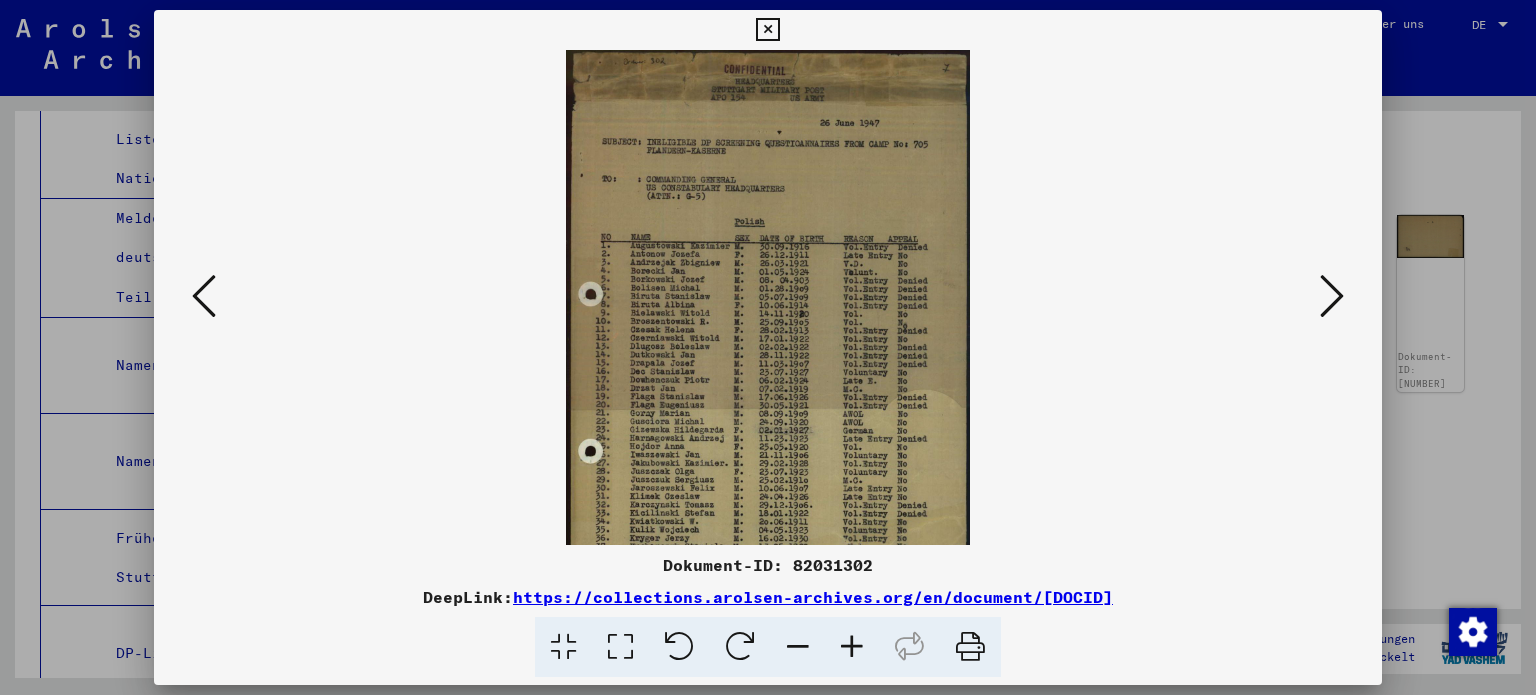 click at bounding box center (852, 647) 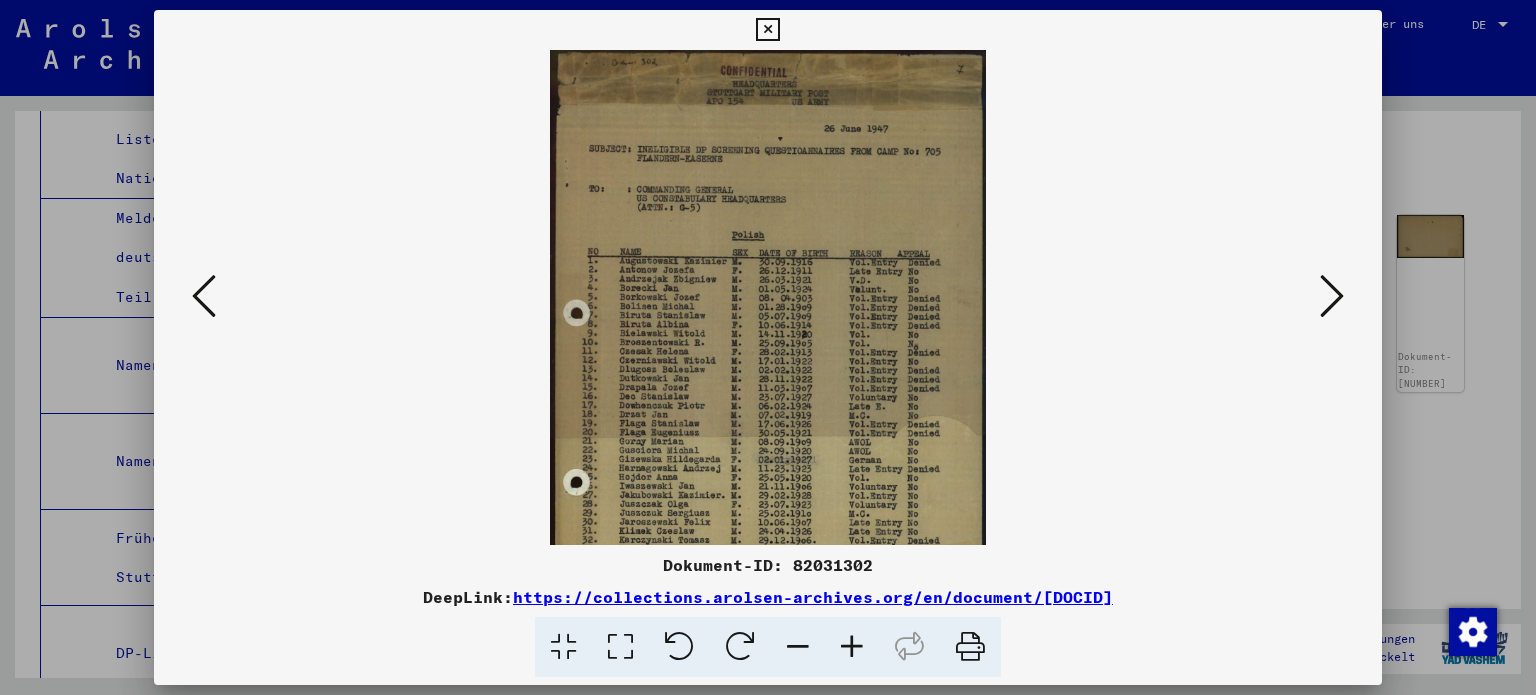 click at bounding box center (852, 647) 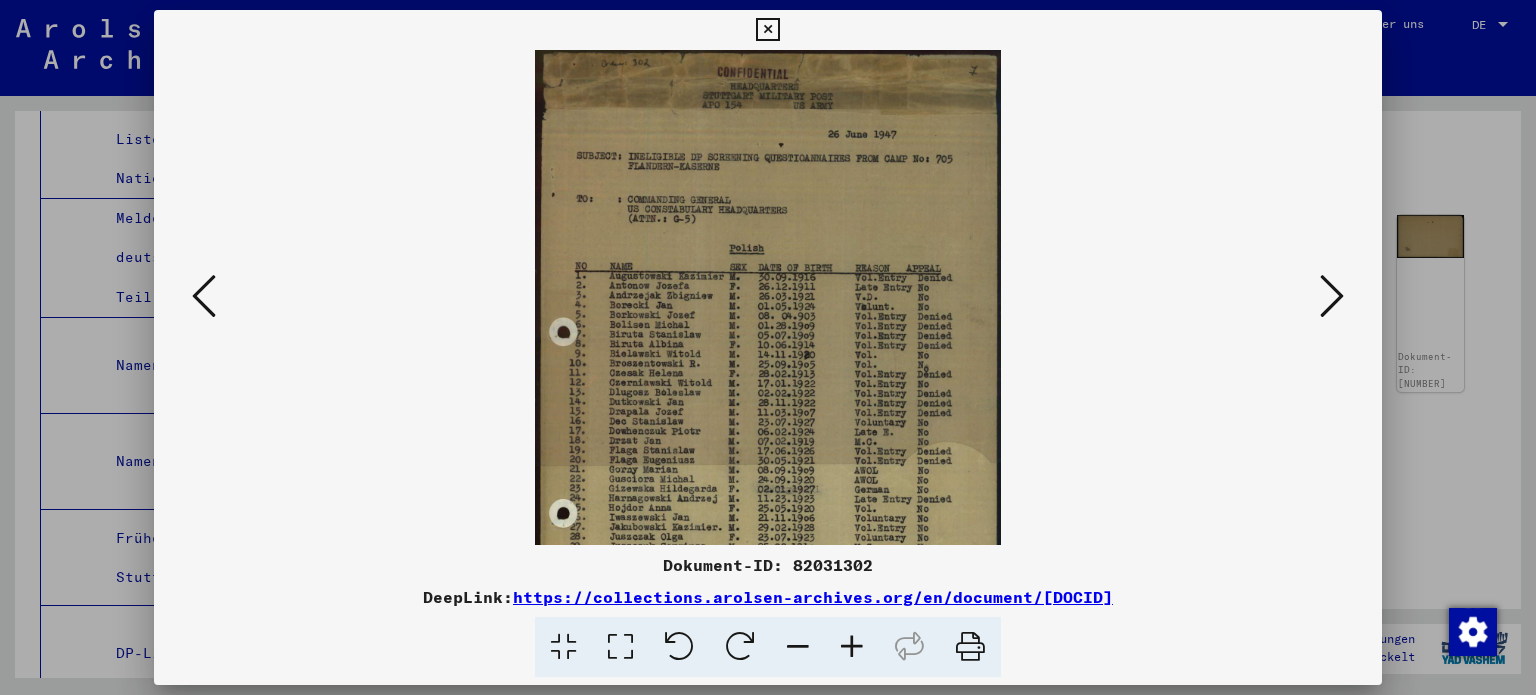 click at bounding box center [852, 647] 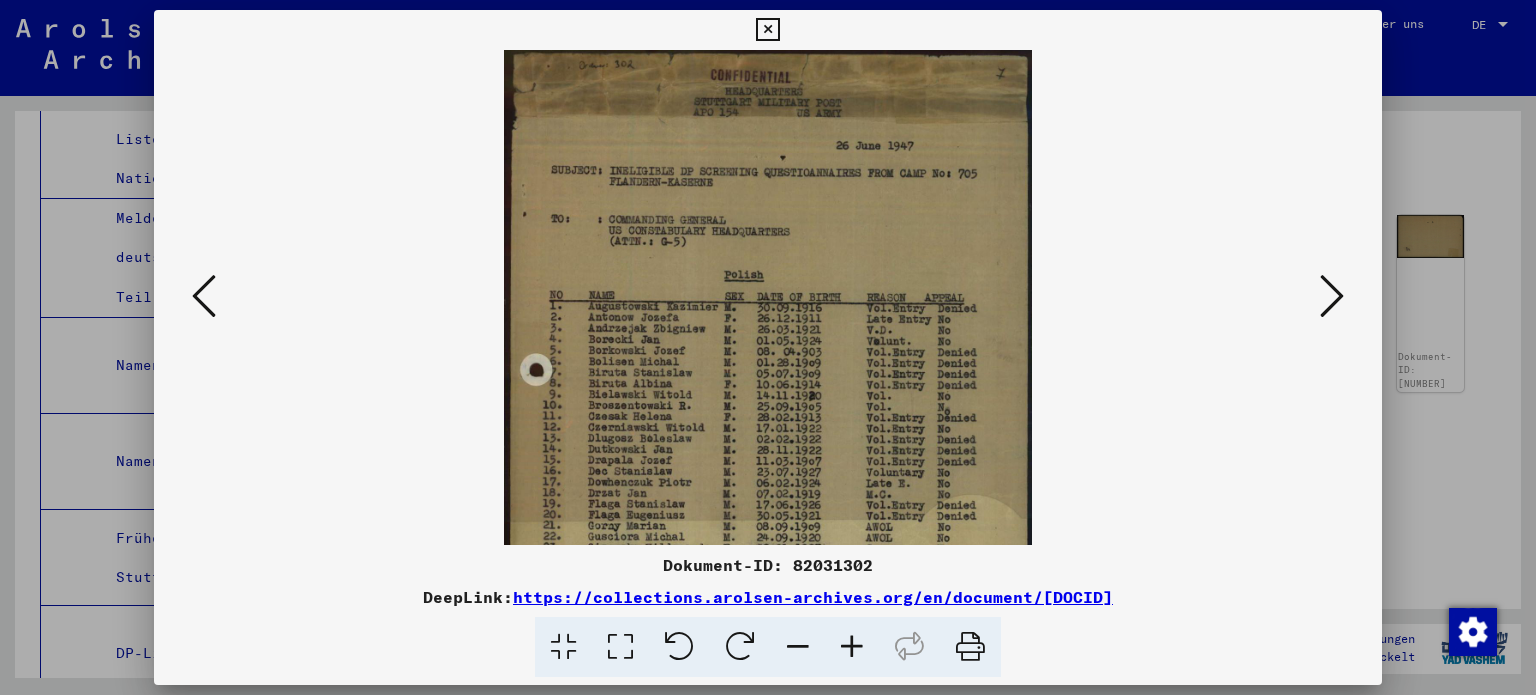 click at bounding box center (852, 647) 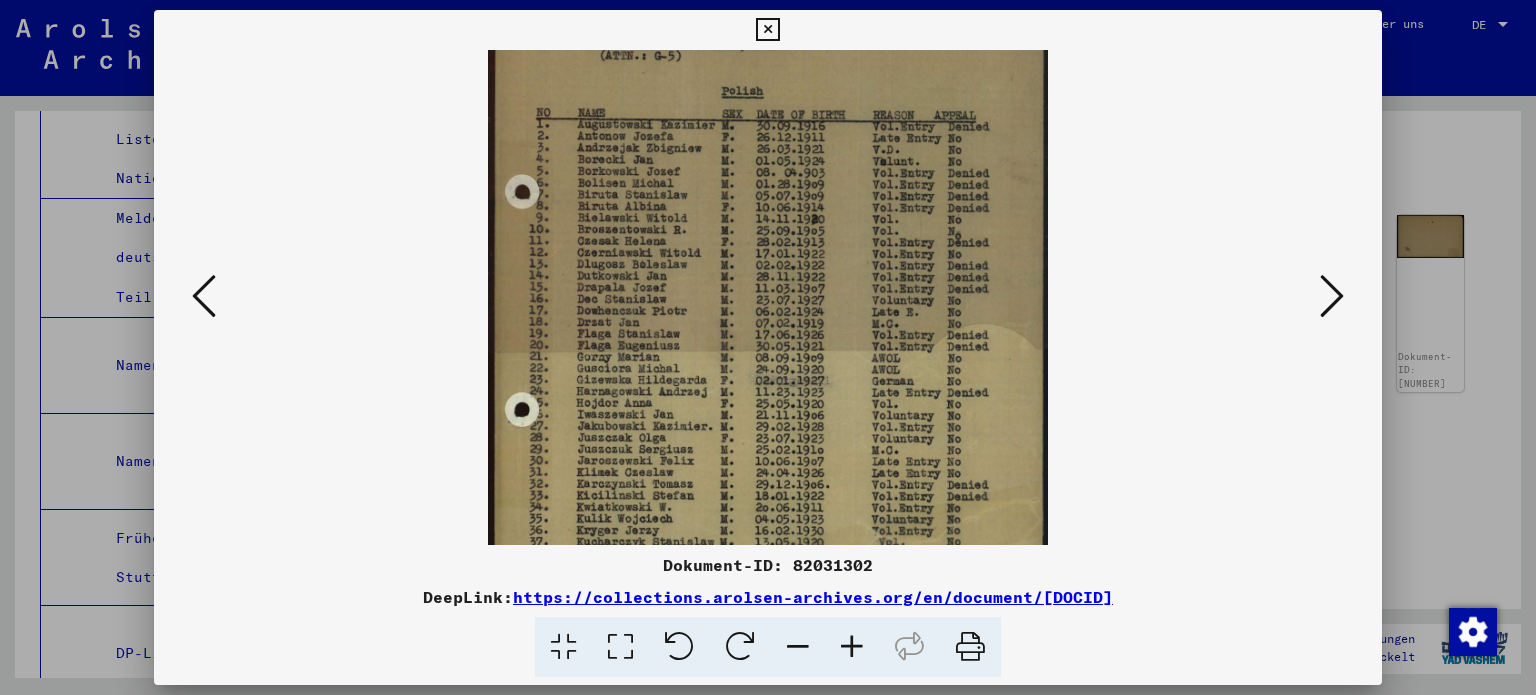 scroll, scrollTop: 208, scrollLeft: 0, axis: vertical 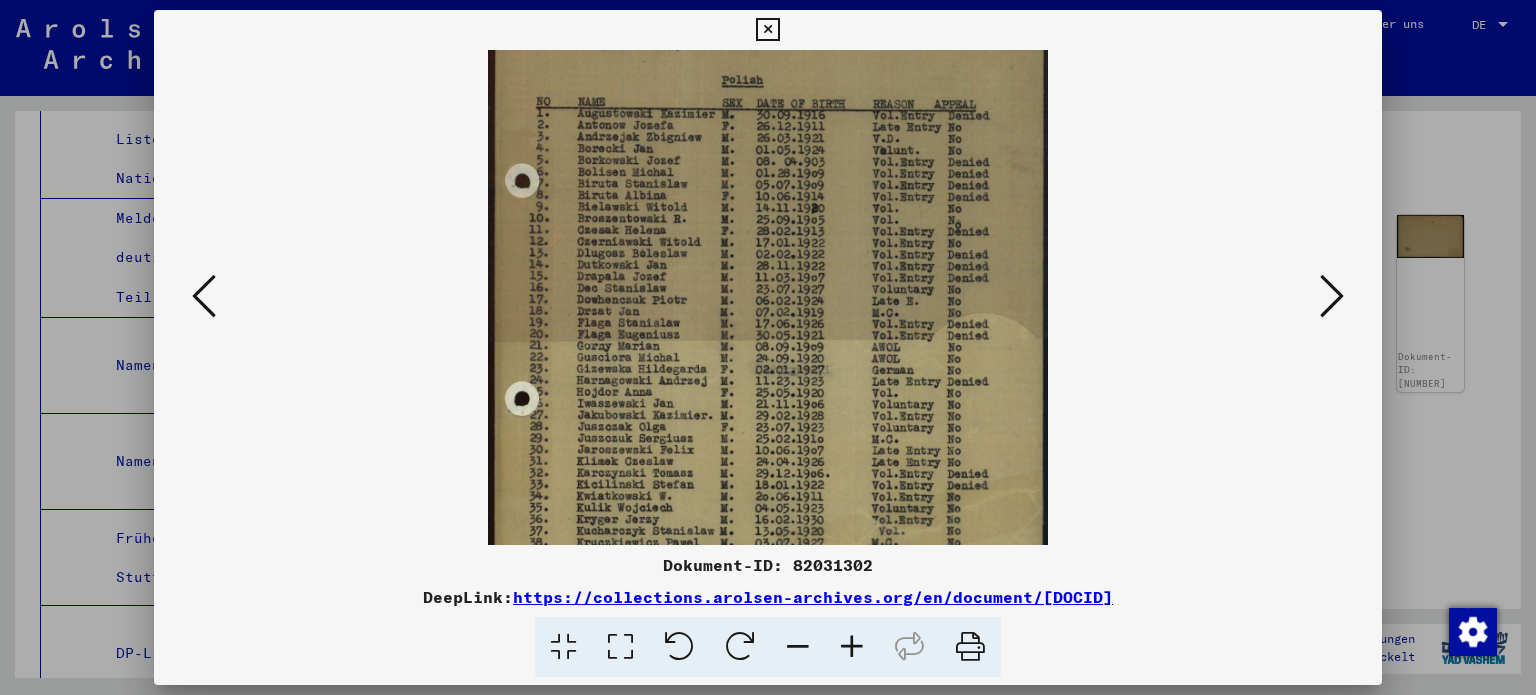 drag, startPoint x: 741, startPoint y: 467, endPoint x: 778, endPoint y: 264, distance: 206.34438 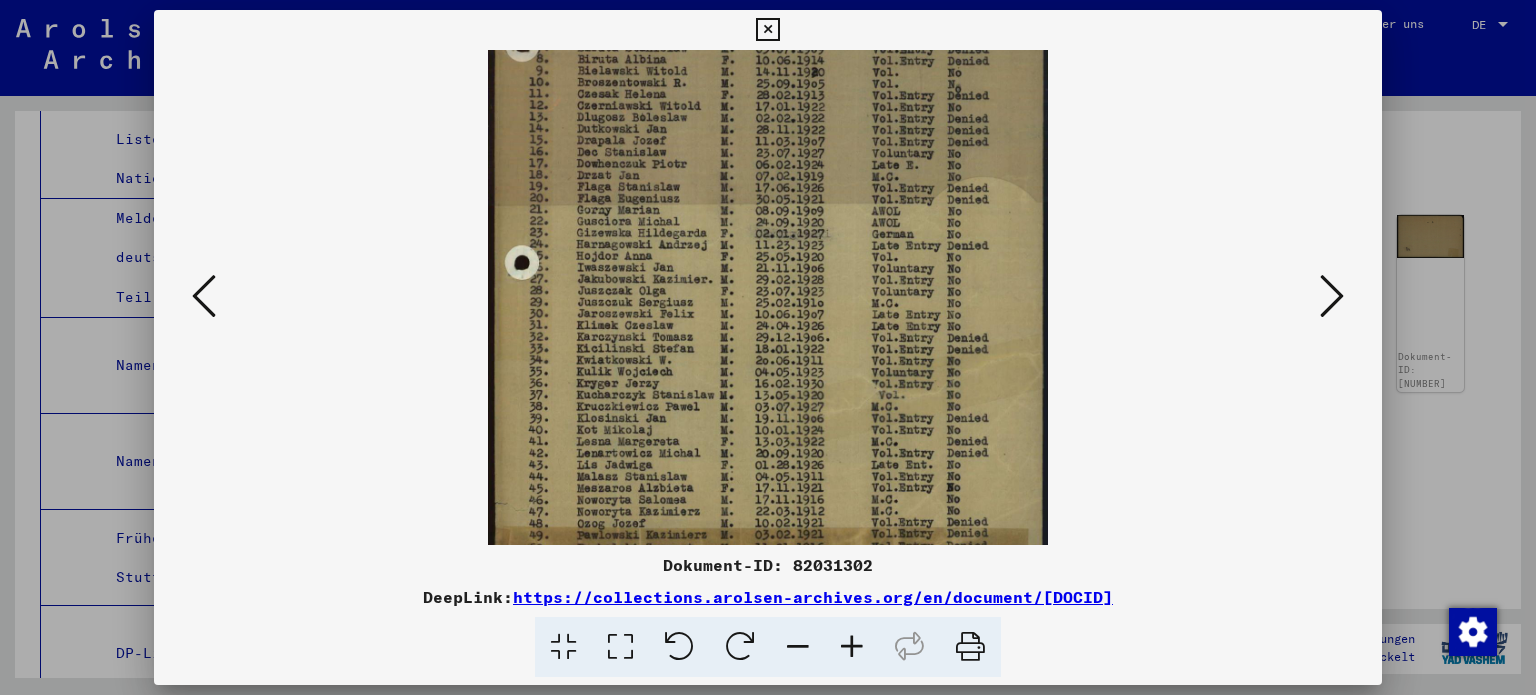 scroll, scrollTop: 400, scrollLeft: 0, axis: vertical 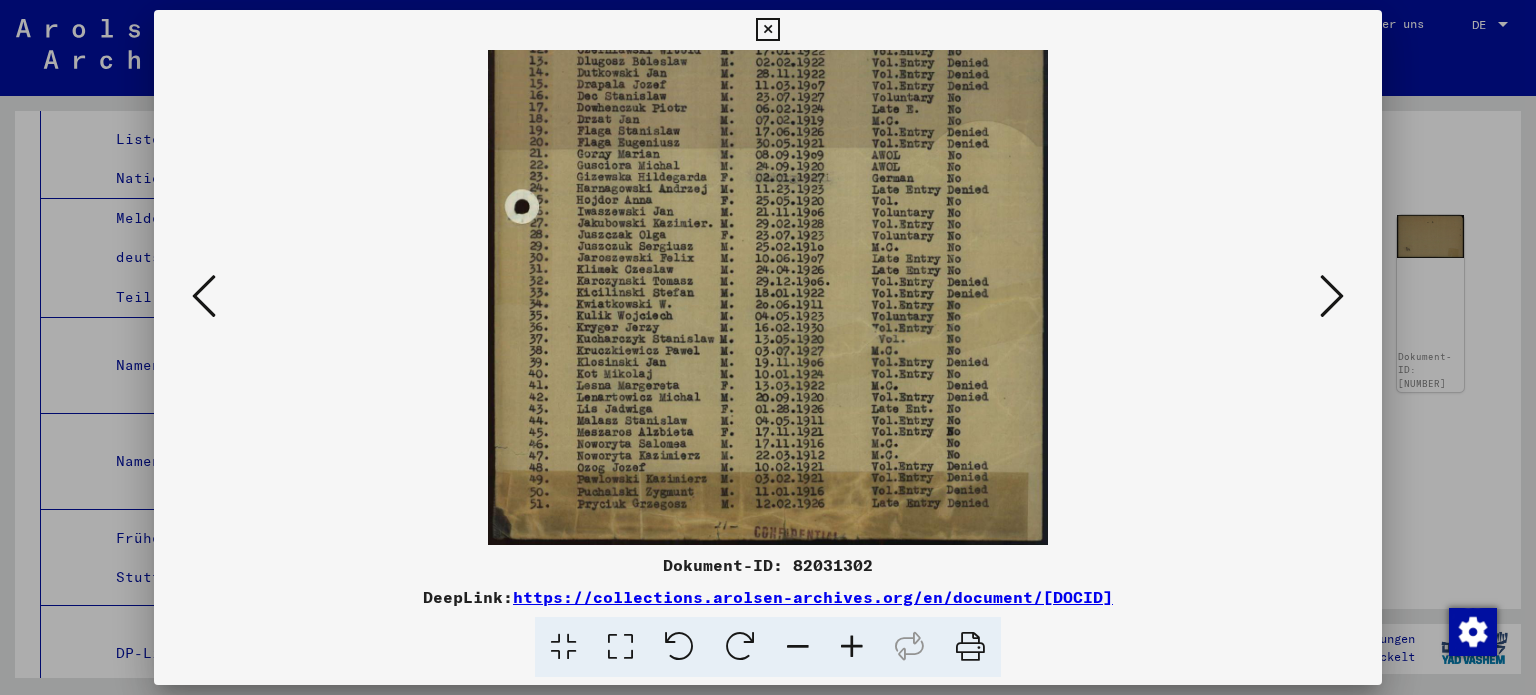 drag, startPoint x: 594, startPoint y: 448, endPoint x: 664, endPoint y: 136, distance: 319.75616 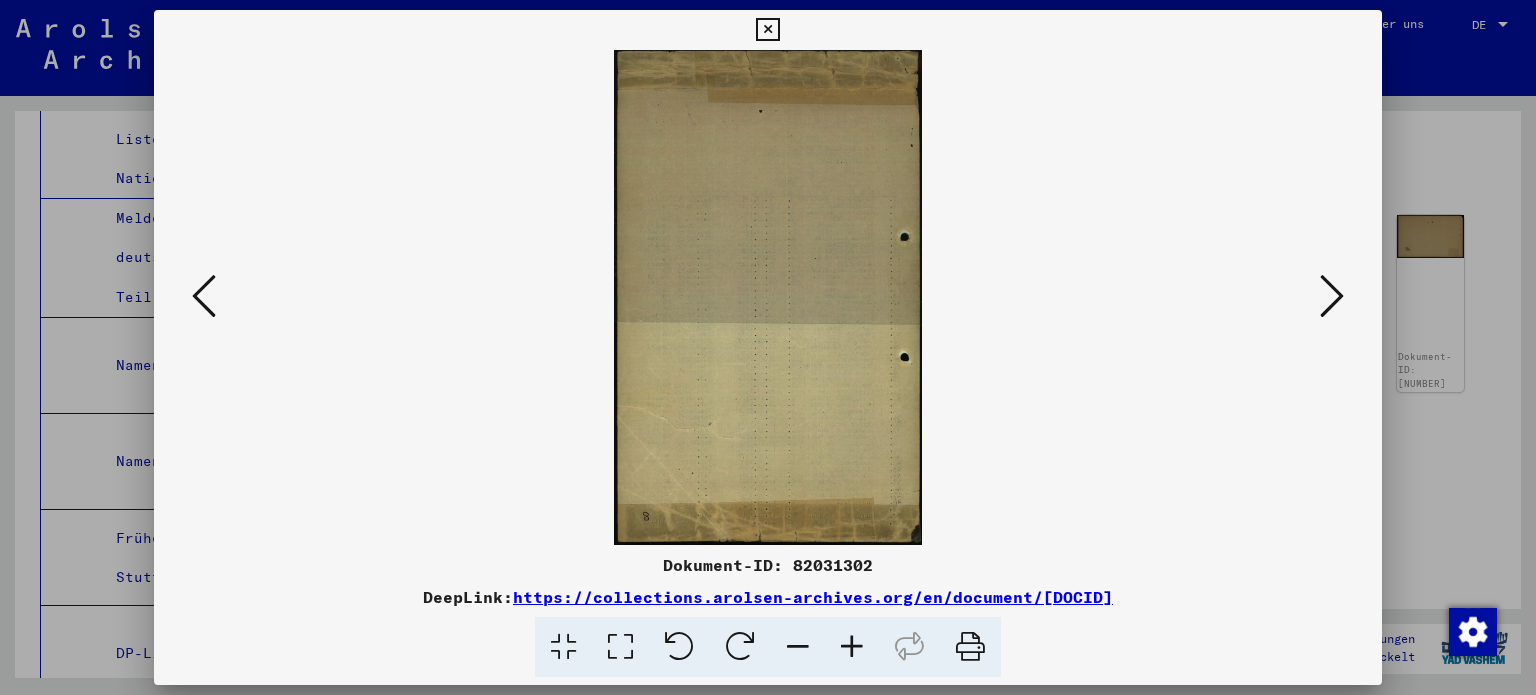 click at bounding box center [1332, 296] 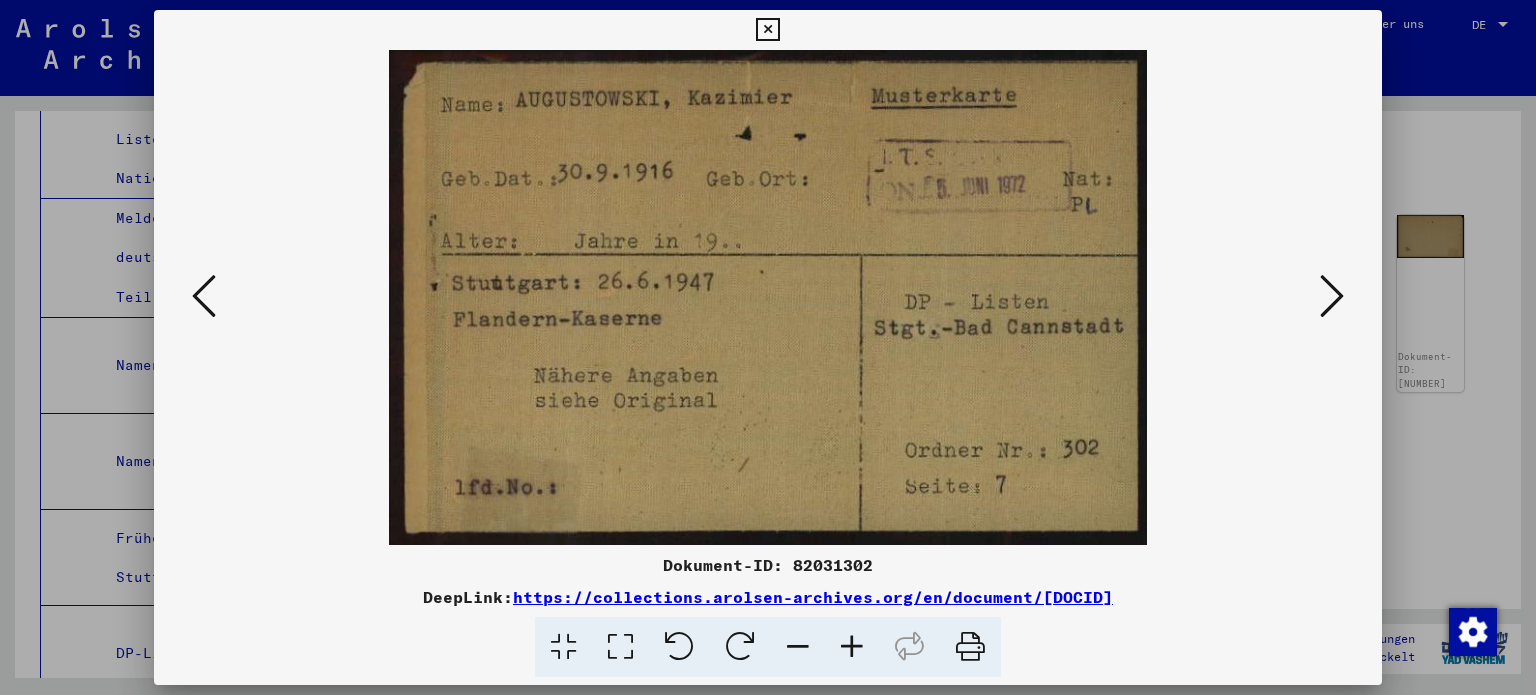 drag, startPoint x: 857, startPoint y: 423, endPoint x: 699, endPoint y: 328, distance: 184.36105 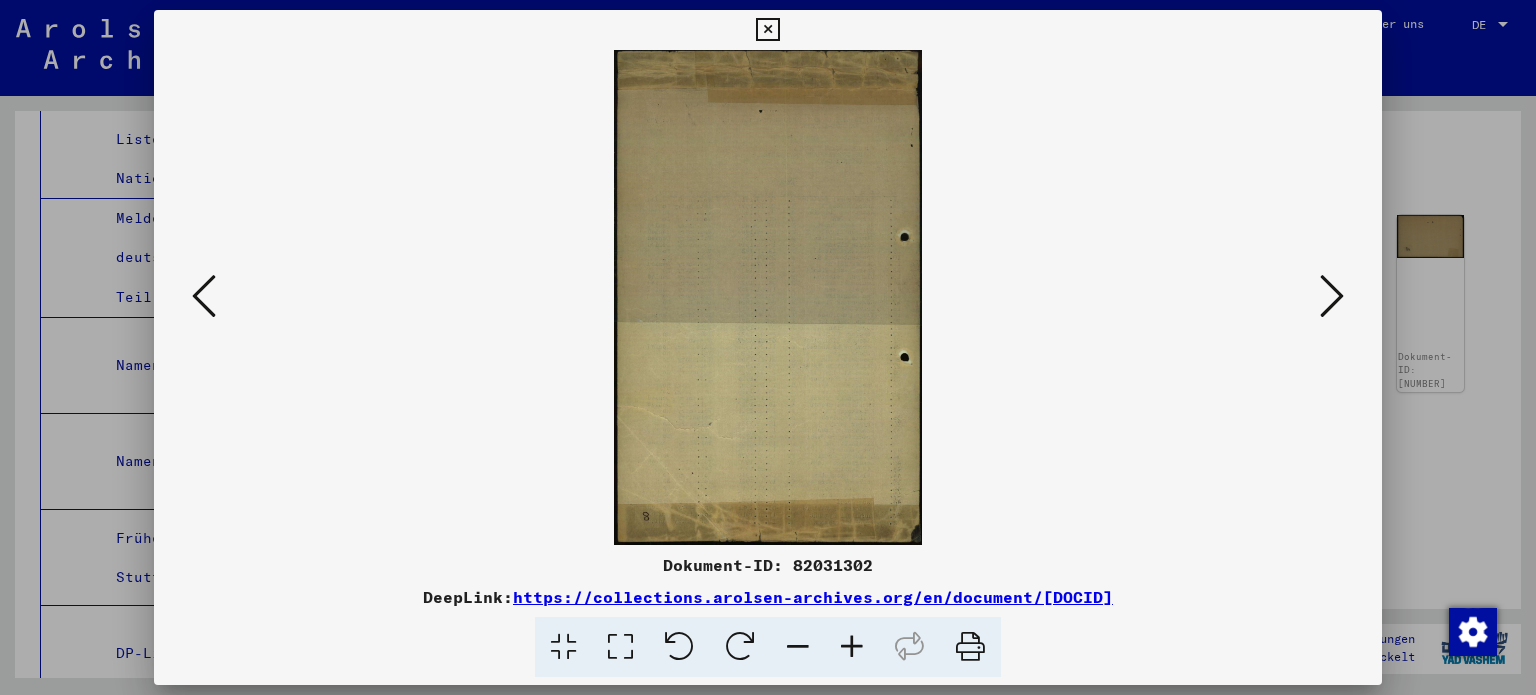 click at bounding box center [1332, 296] 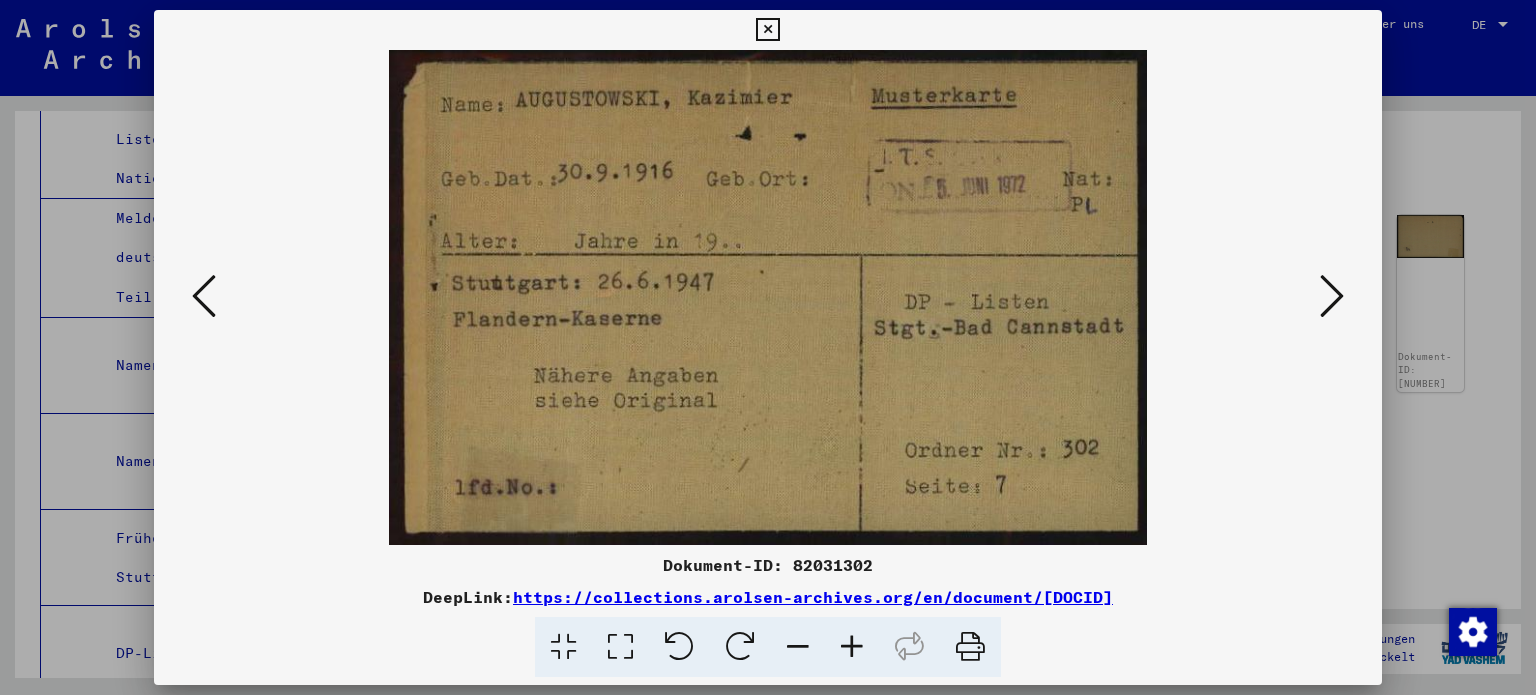 click at bounding box center [1332, 296] 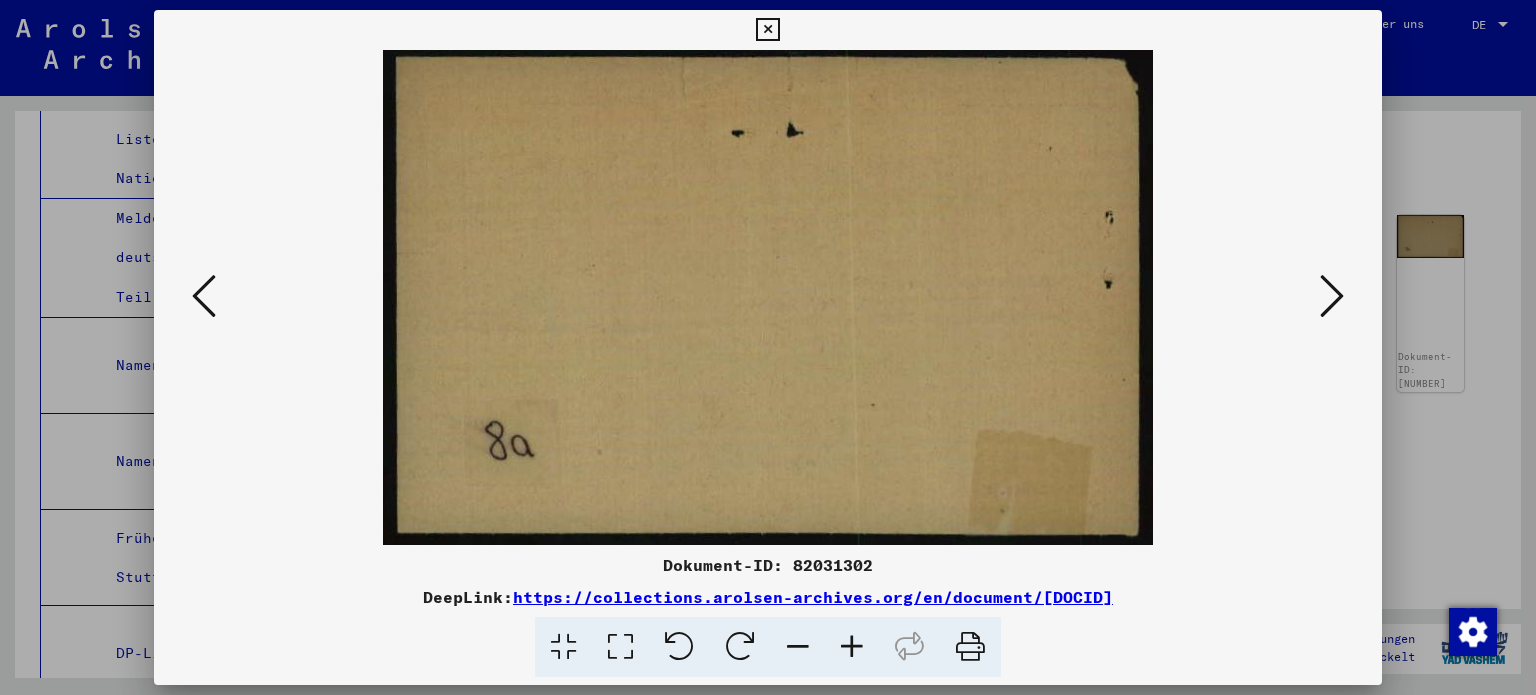 click at bounding box center [1332, 296] 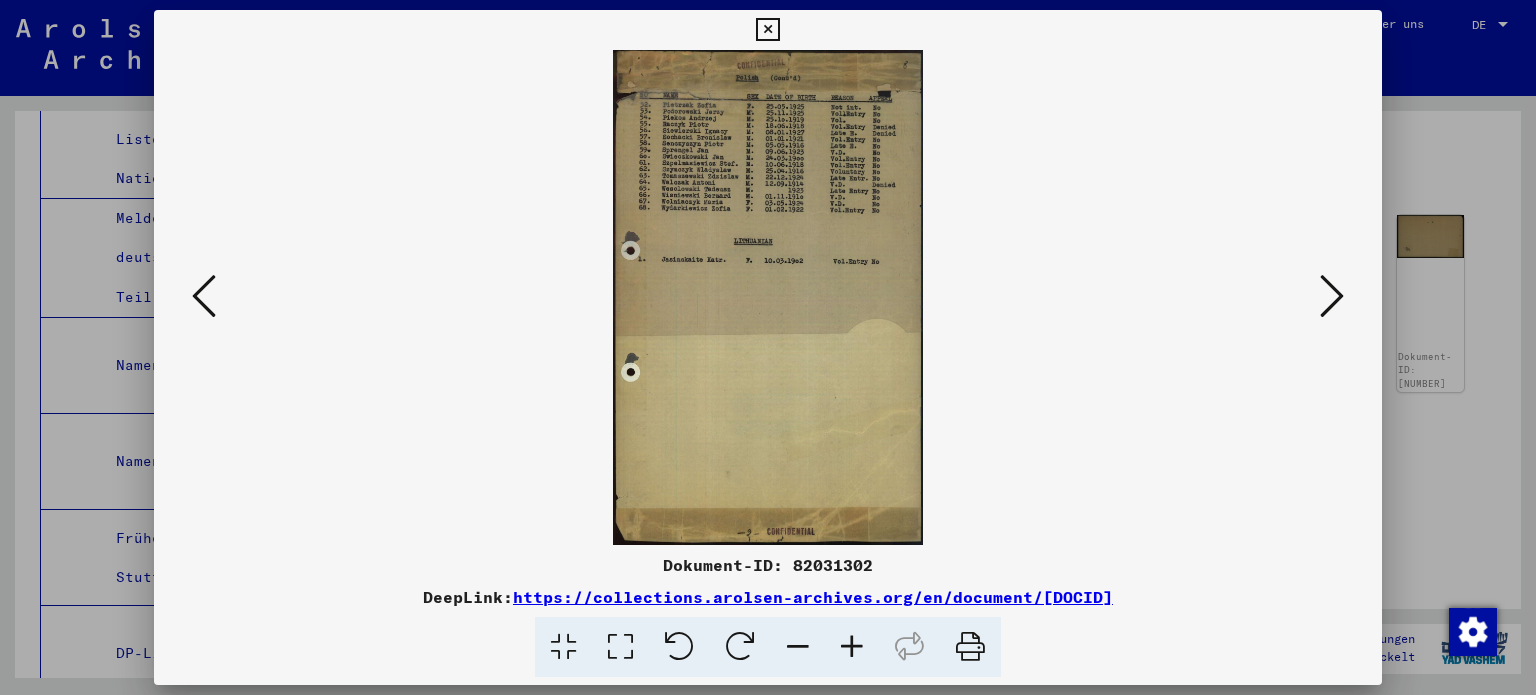 click at bounding box center (852, 647) 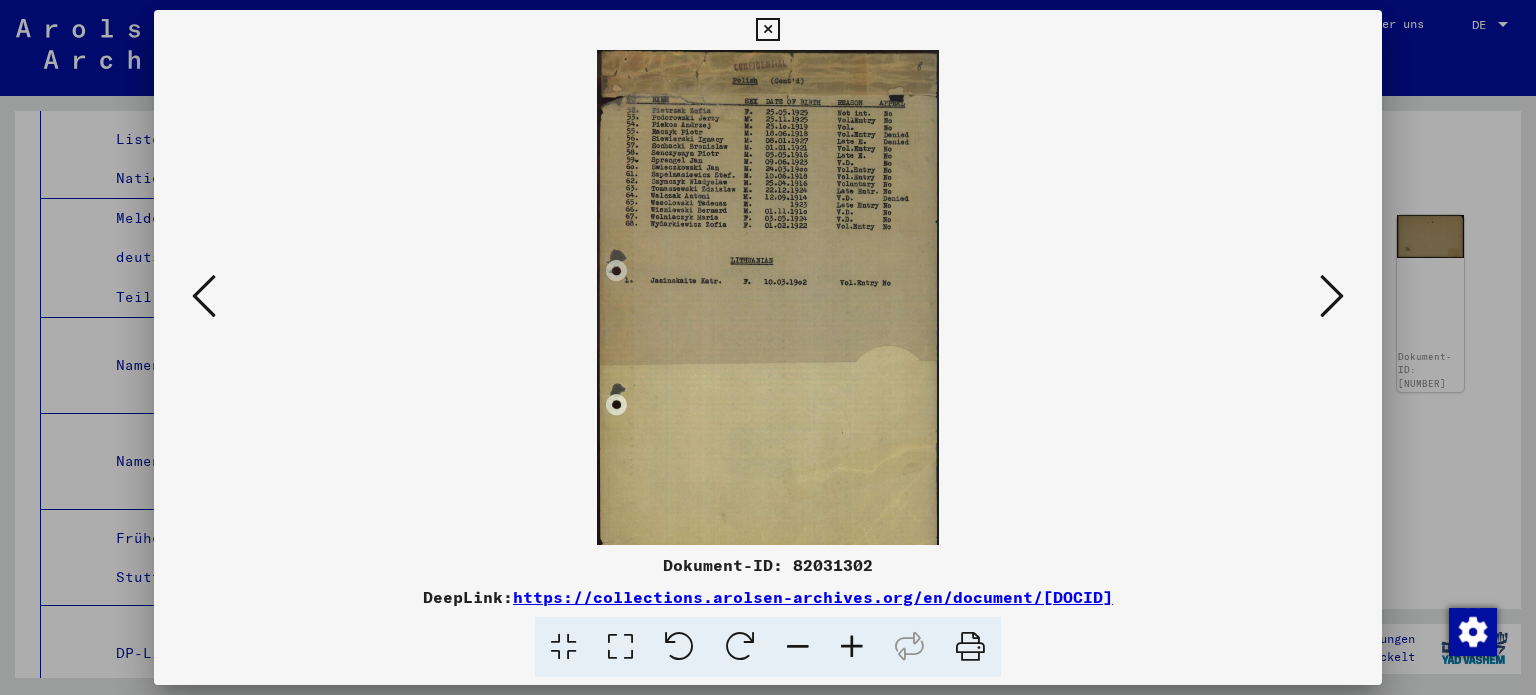 click at bounding box center (852, 647) 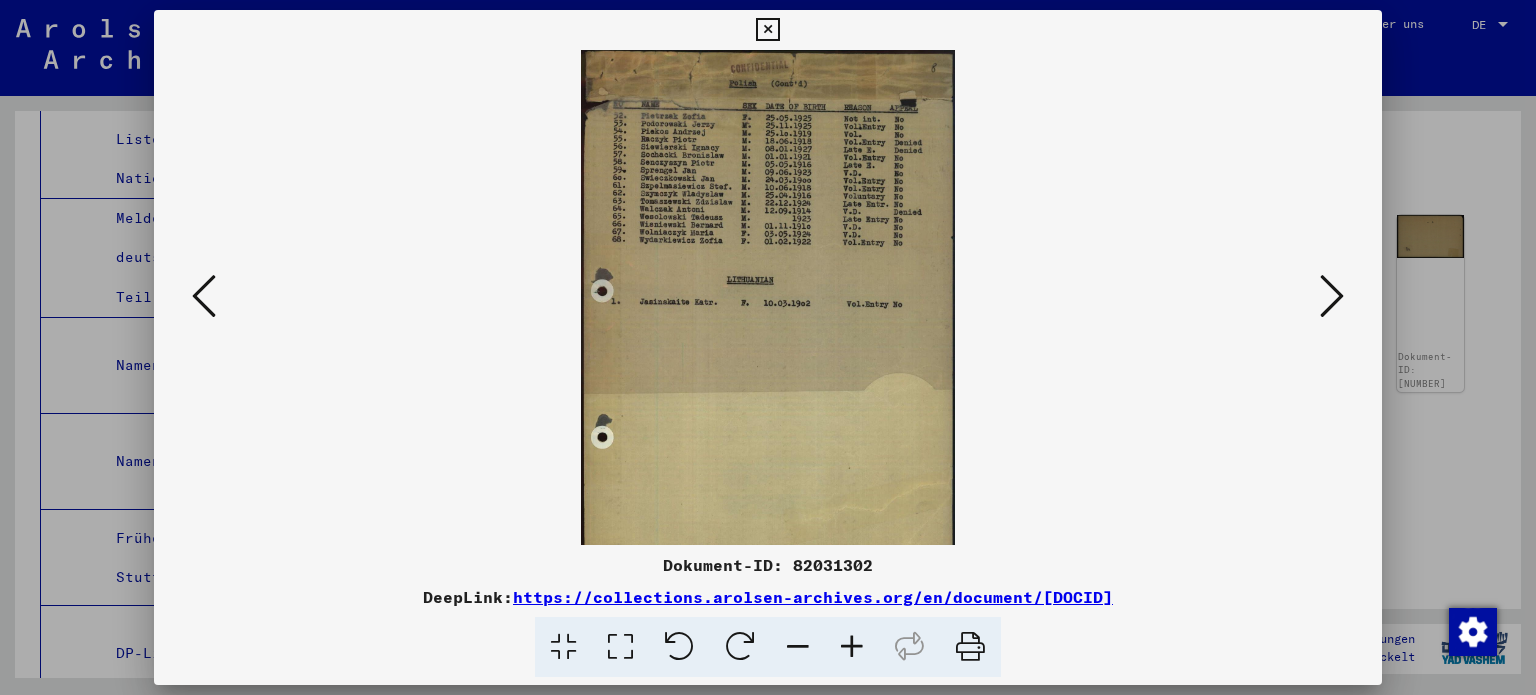 click at bounding box center [852, 647] 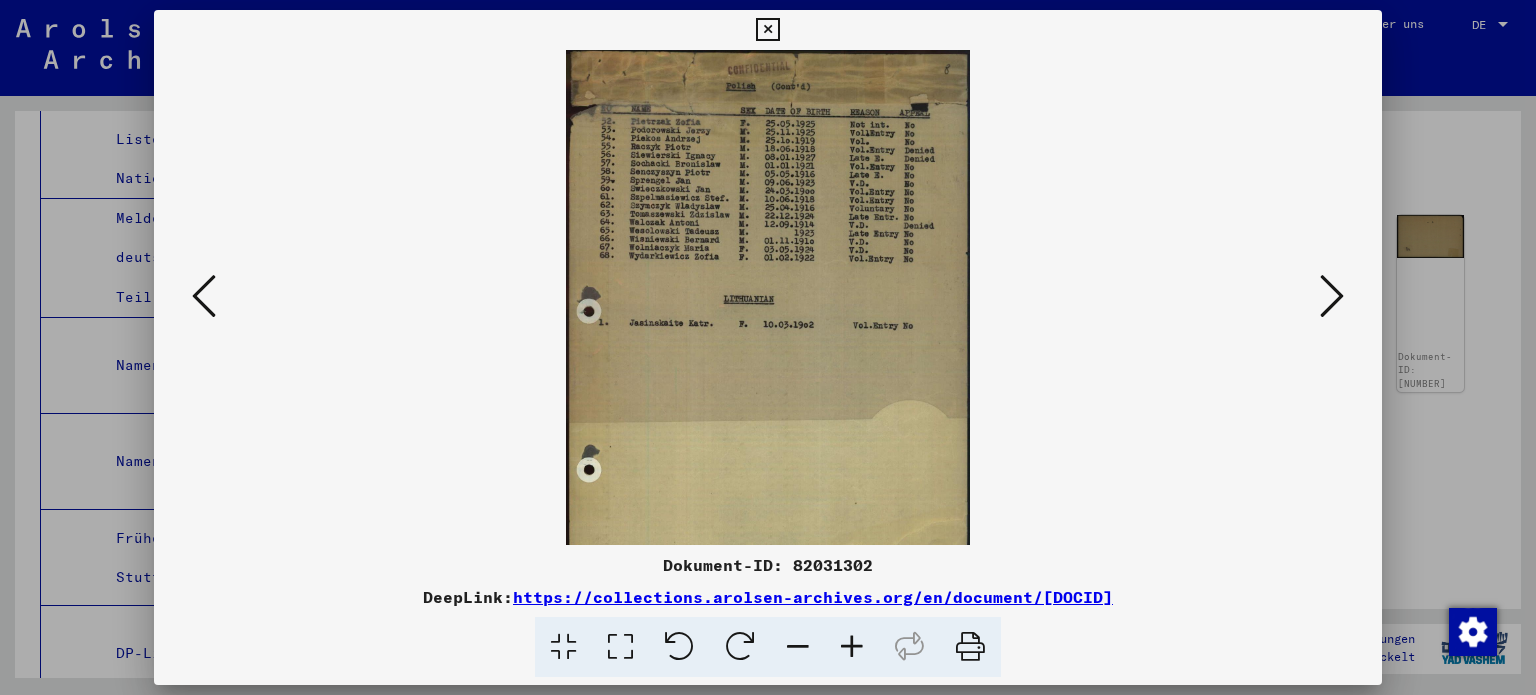 click at bounding box center (852, 647) 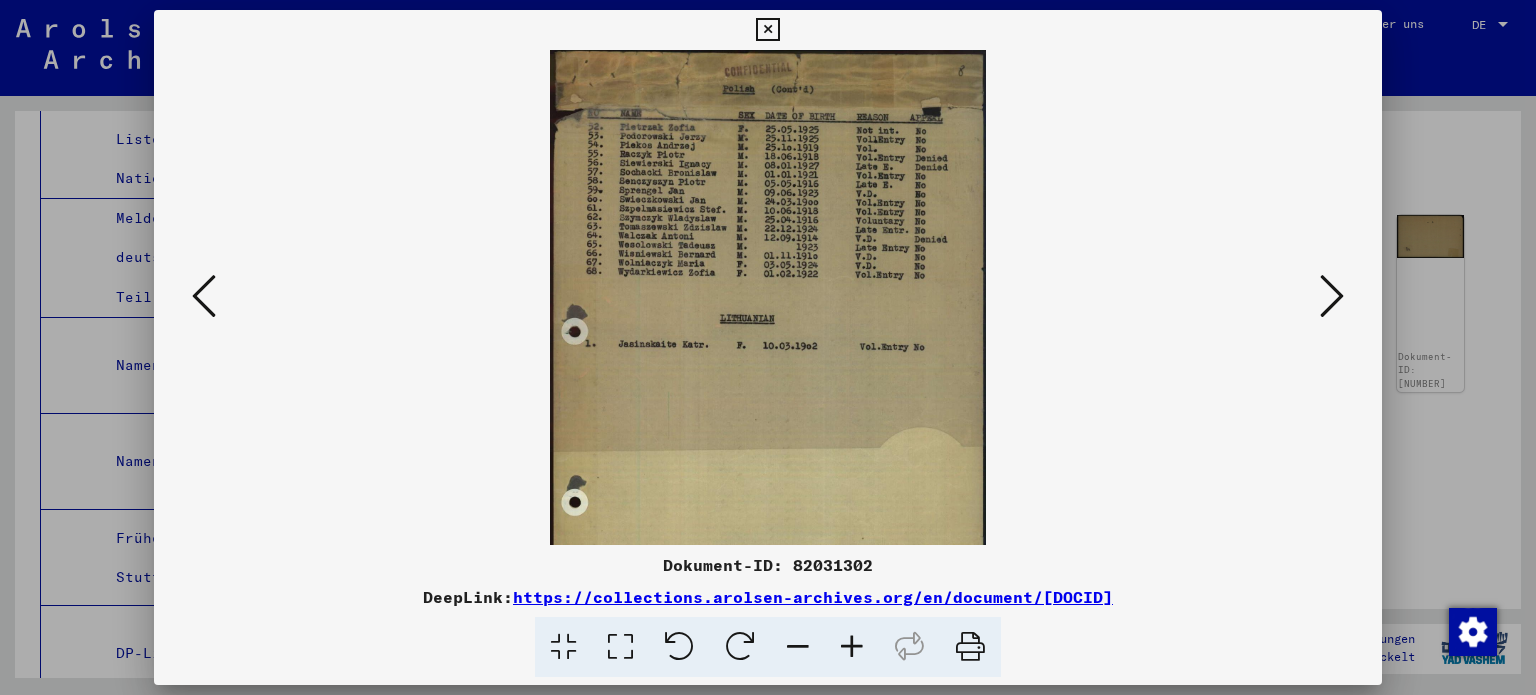 click at bounding box center [852, 647] 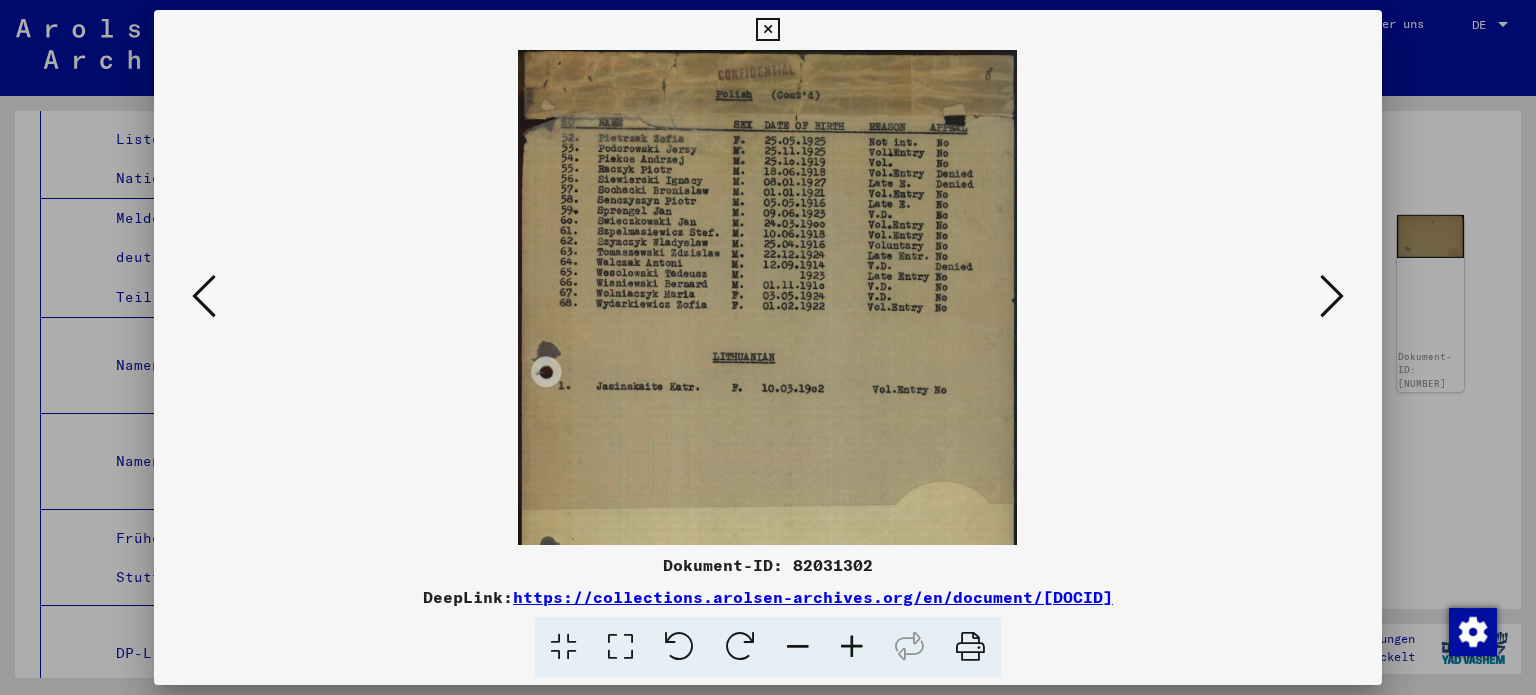 click at bounding box center [852, 647] 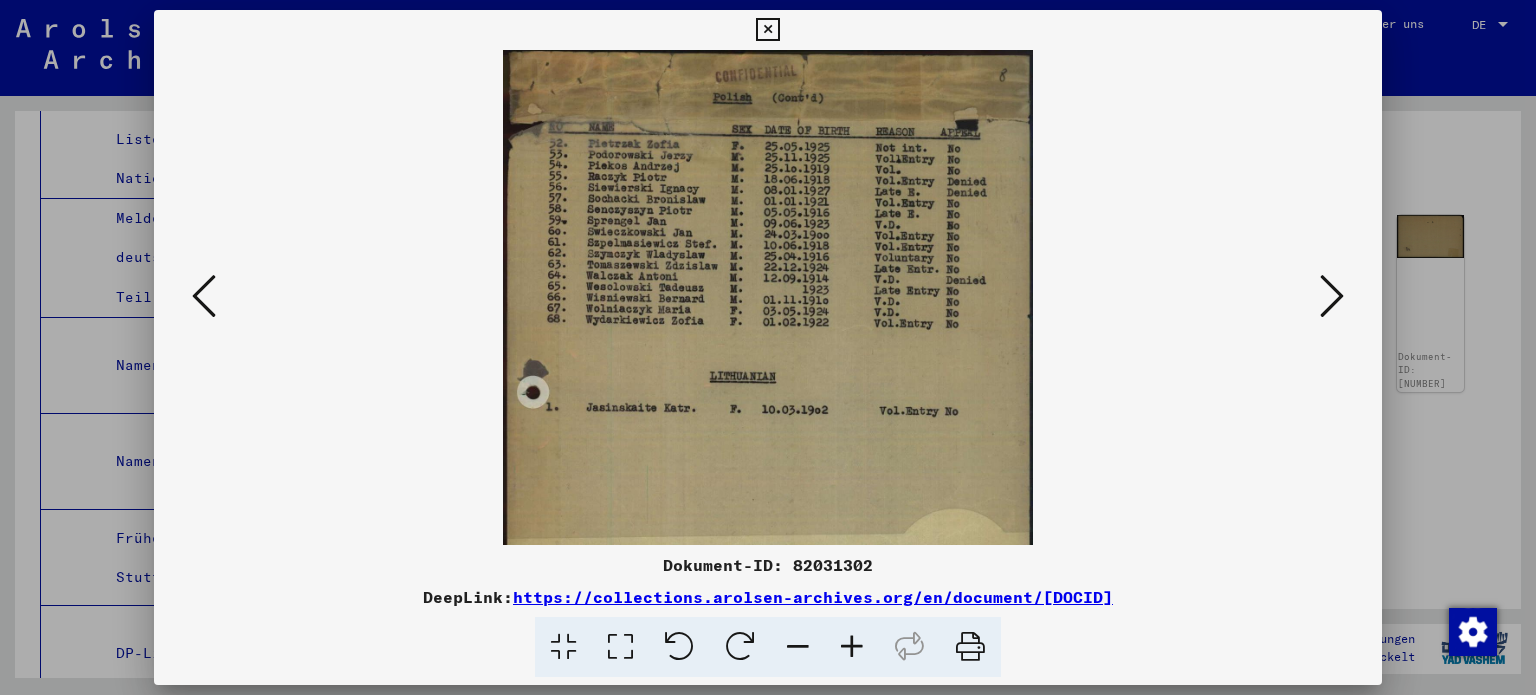 click at bounding box center [852, 647] 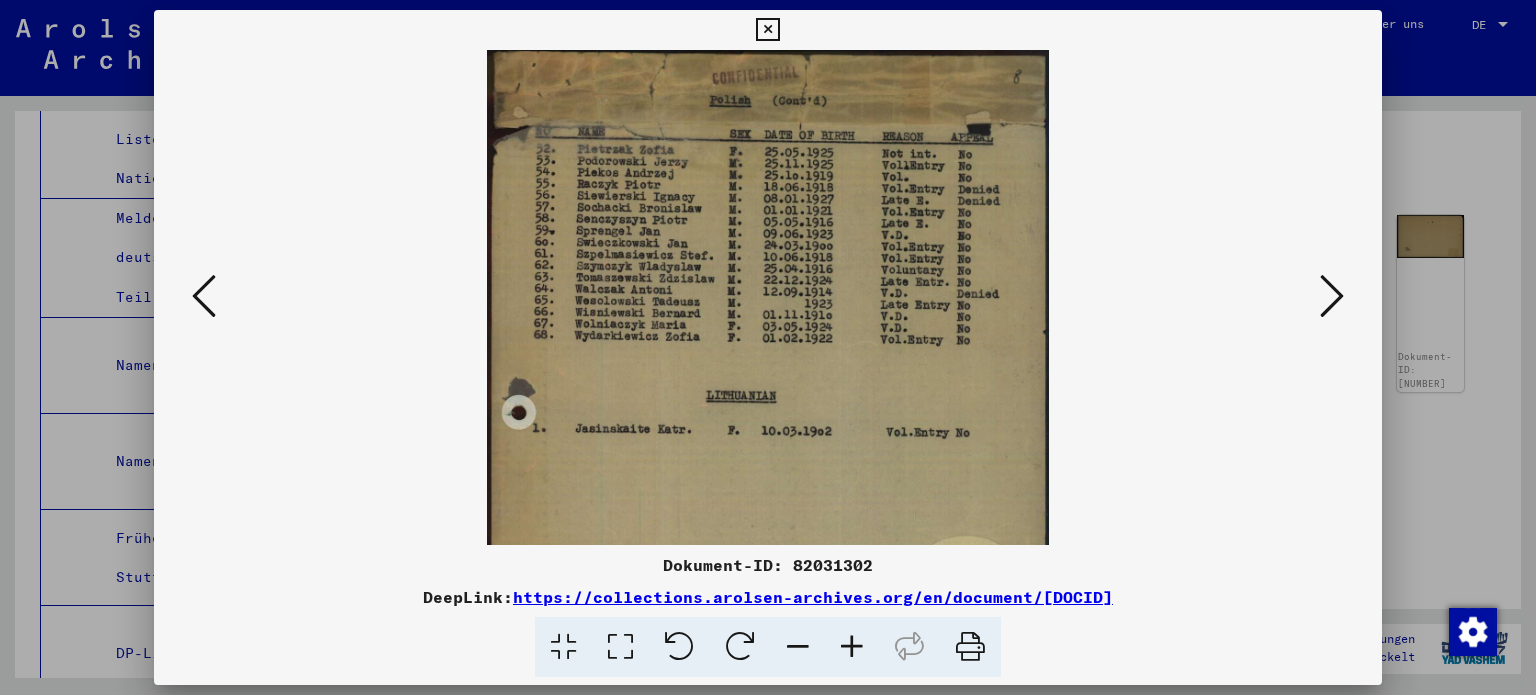 click at bounding box center [767, 30] 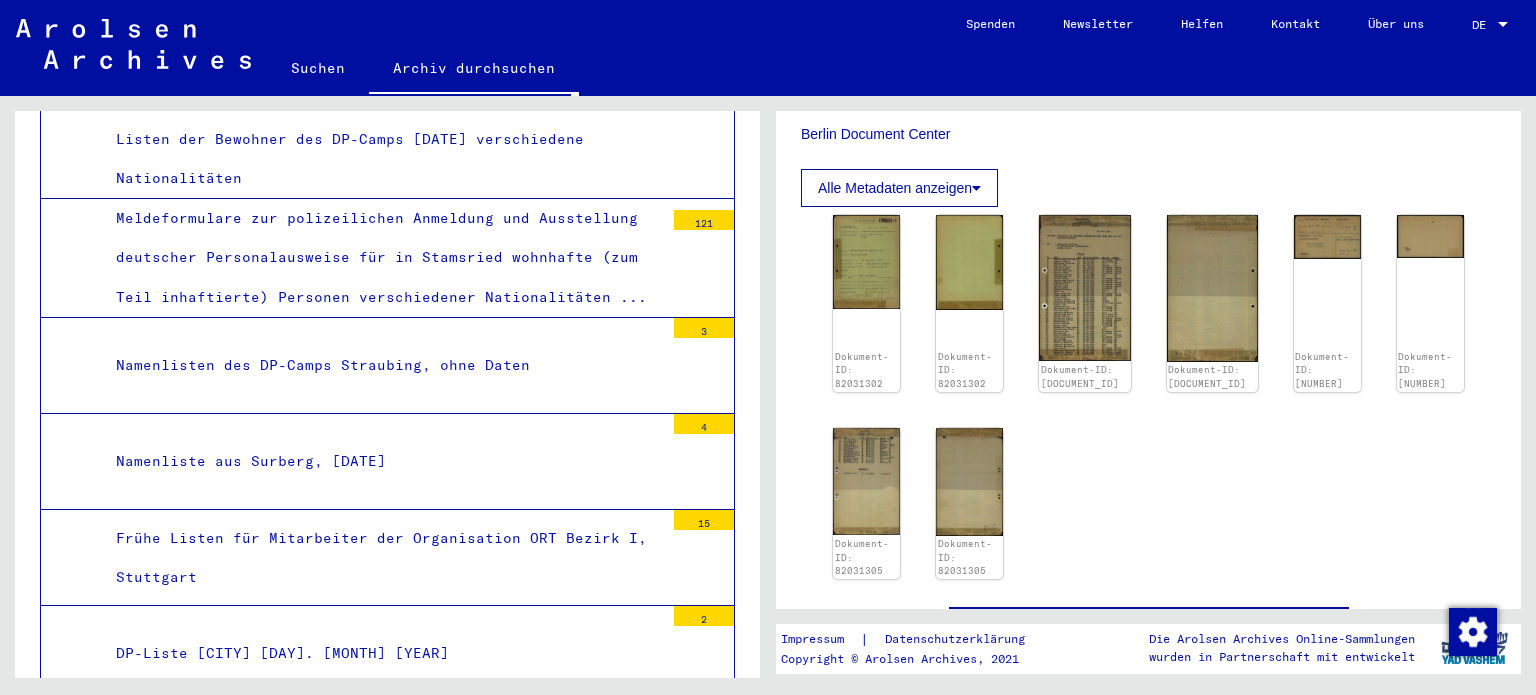 click on "DP-Listen Stuttgart – (Finker-Kaserne) [DATE] – DP-Listen Stuttgart – (Melbourne Camp) [DATE] – DP-Listen Stuttgart – (Studentenwohnheim) [DATE] – DP-Listen Stuttgart – (Zuffenhausen …" at bounding box center [381, 878] 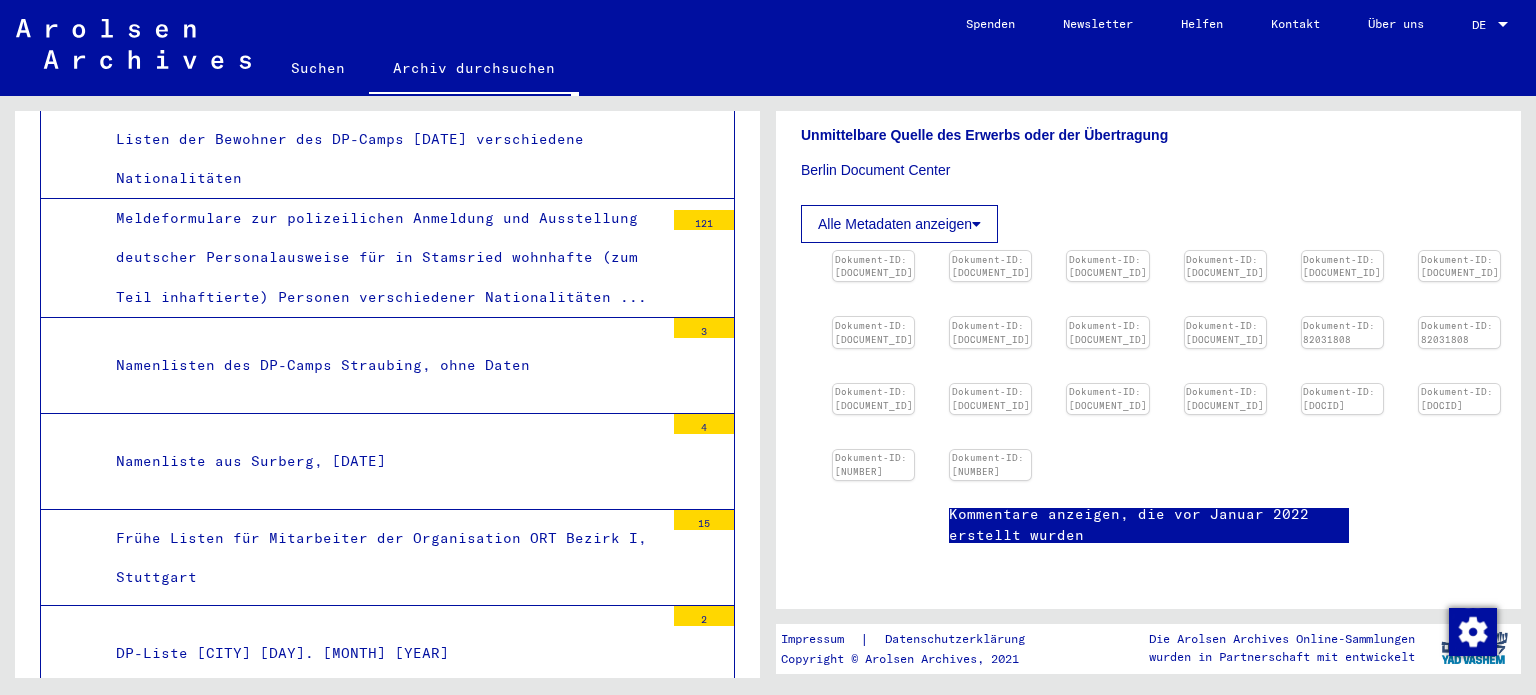scroll, scrollTop: 808, scrollLeft: 0, axis: vertical 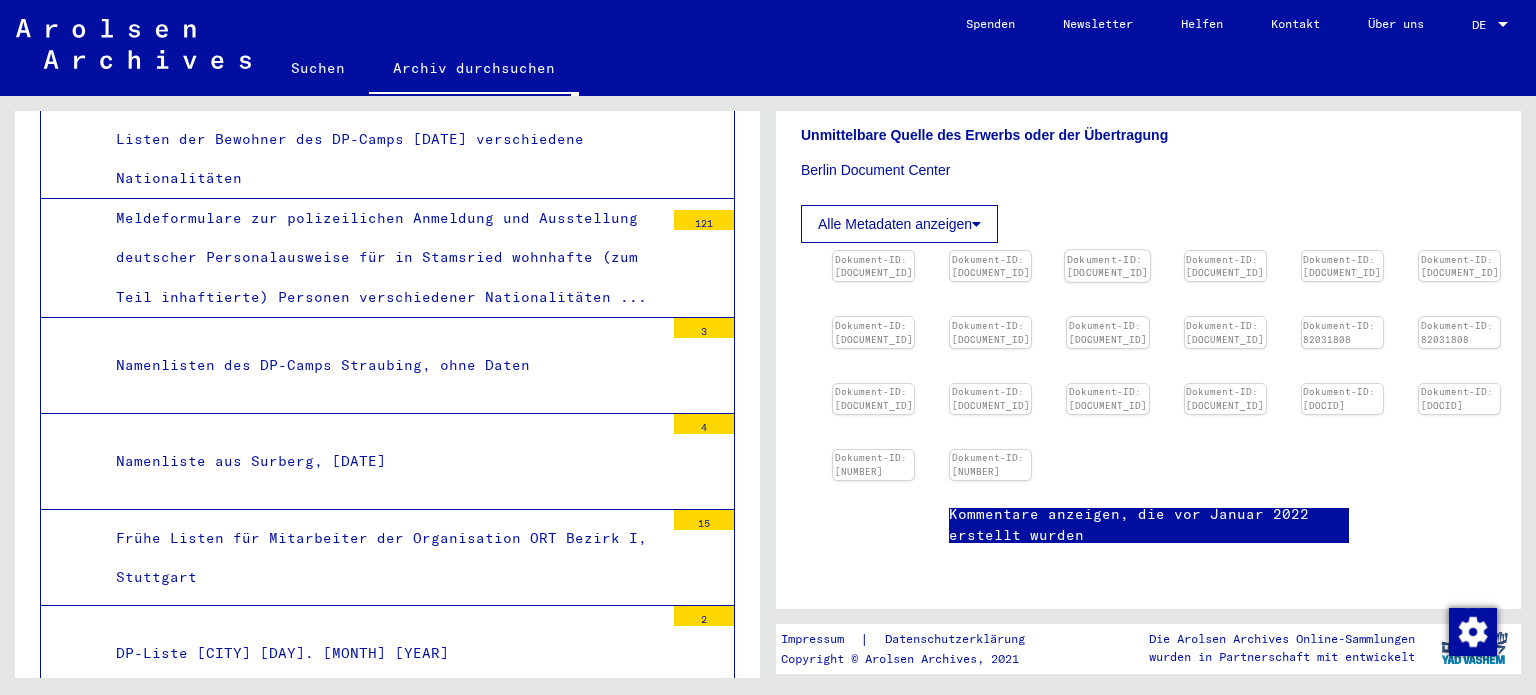 click at bounding box center [873, 251] 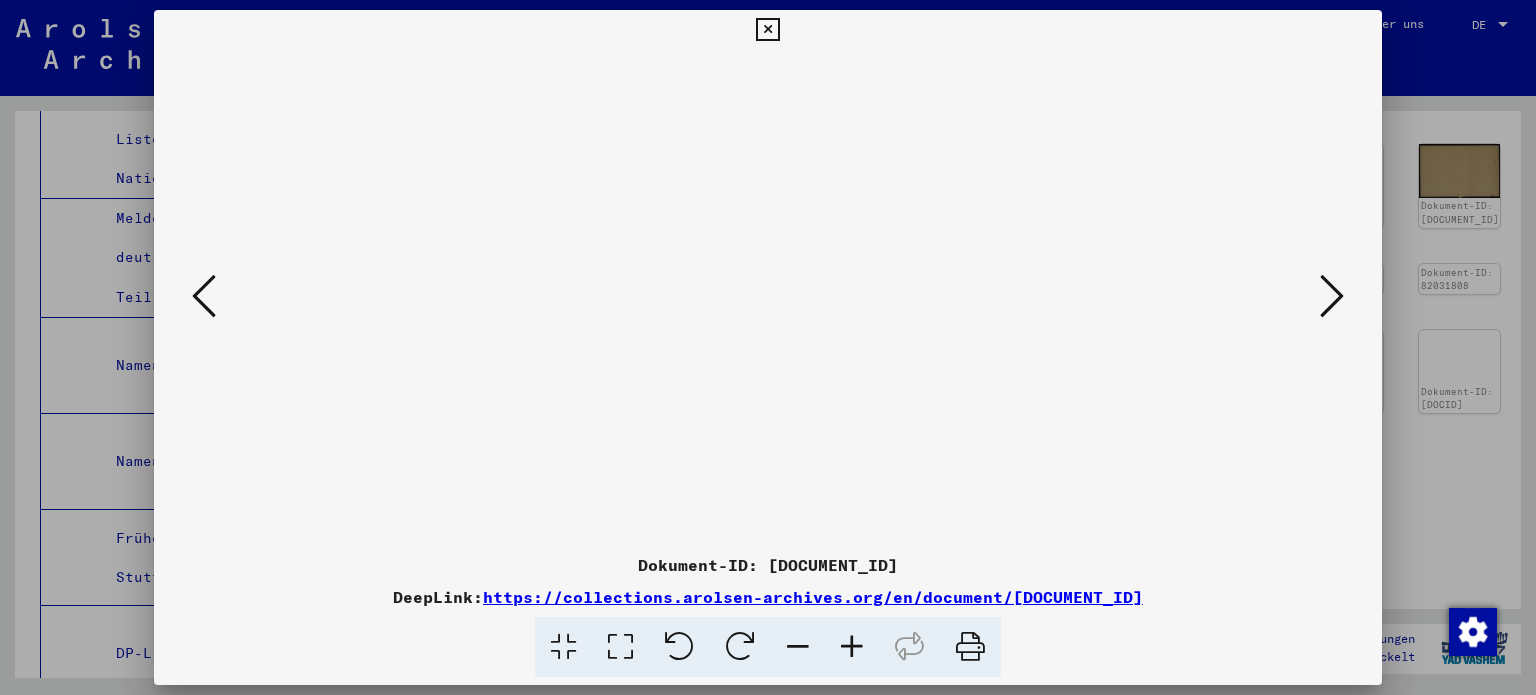 click at bounding box center (852, 647) 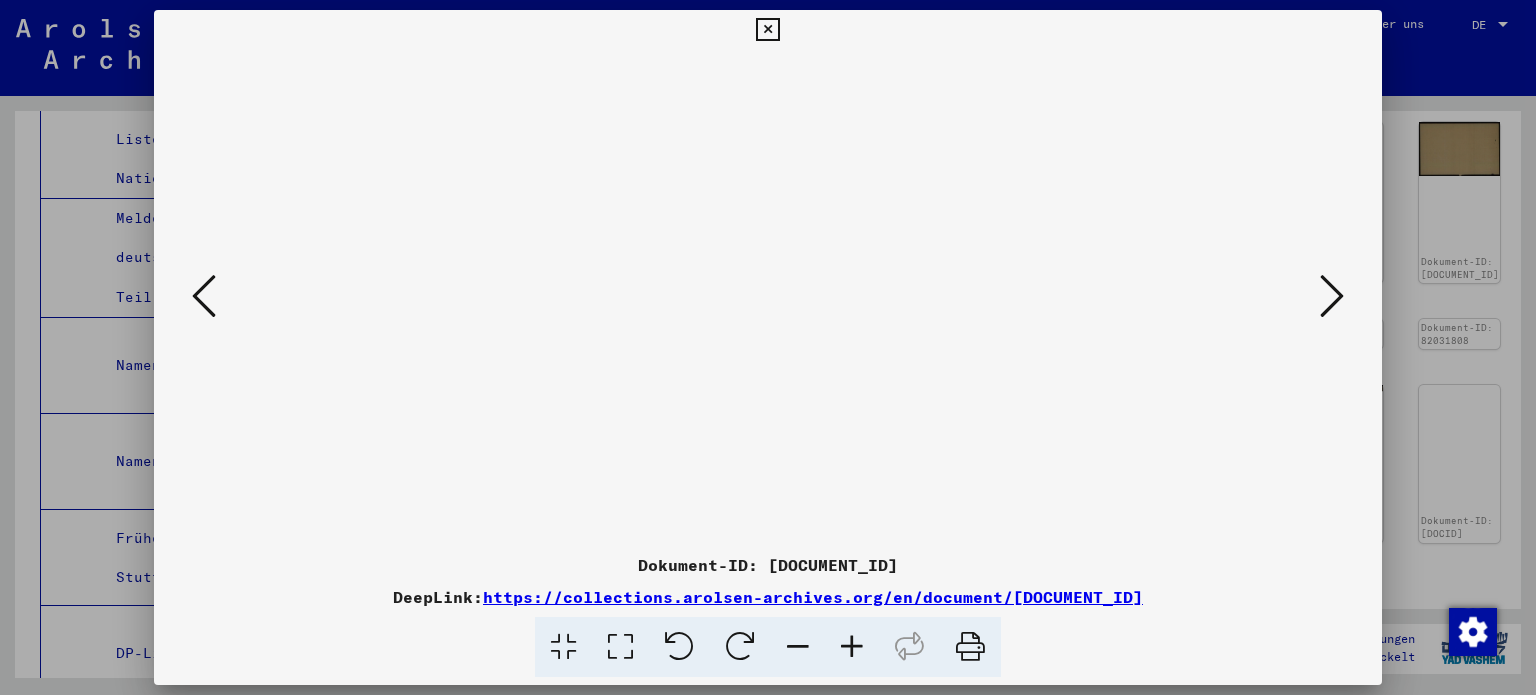 click at bounding box center [852, 647] 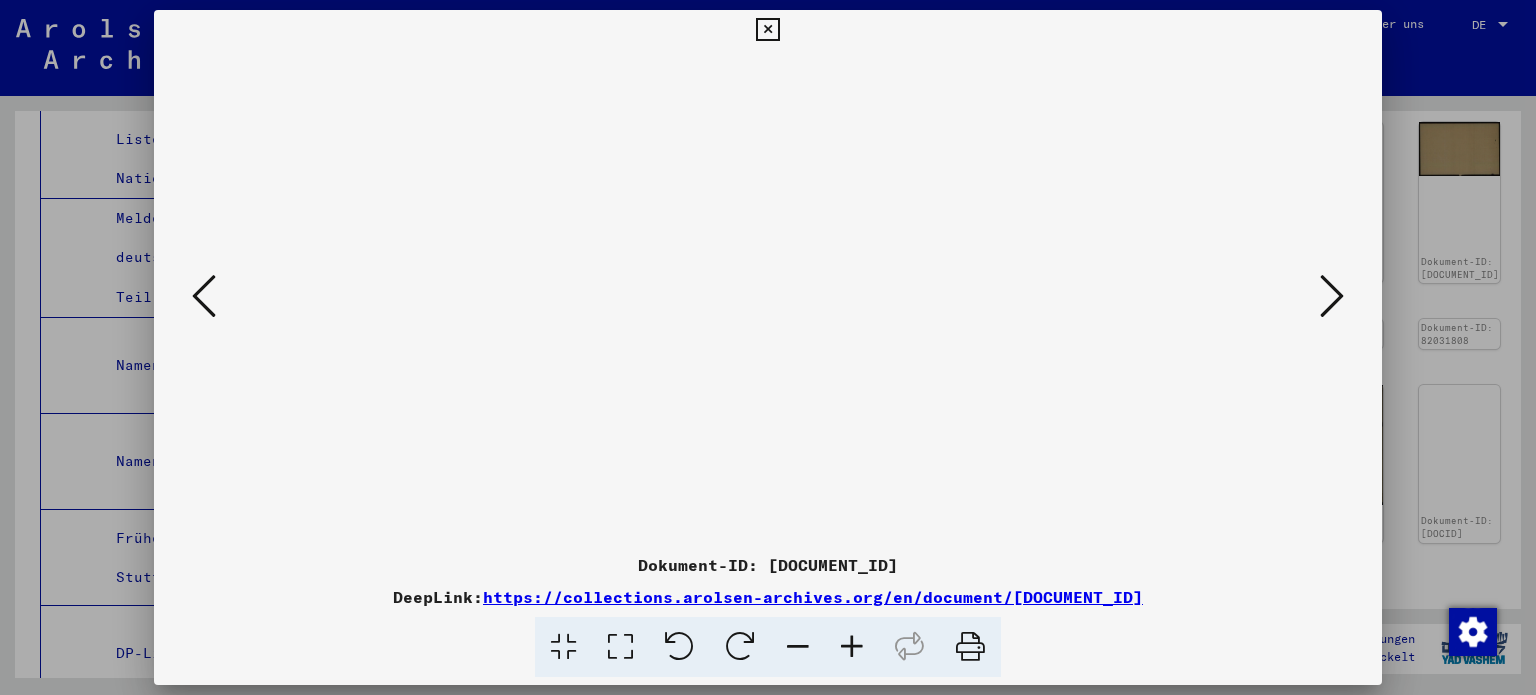 drag, startPoint x: 712, startPoint y: 465, endPoint x: 774, endPoint y: 196, distance: 276.05252 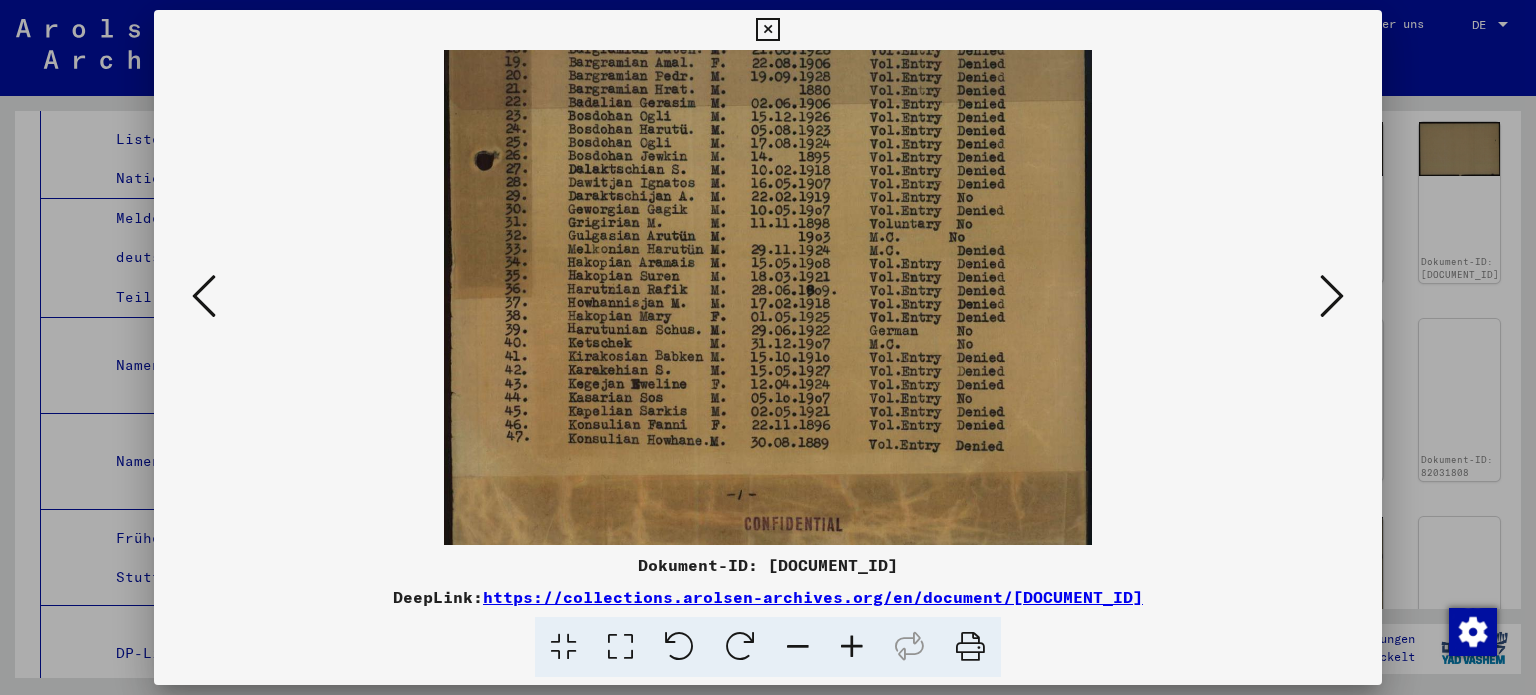 scroll, scrollTop: 549, scrollLeft: 0, axis: vertical 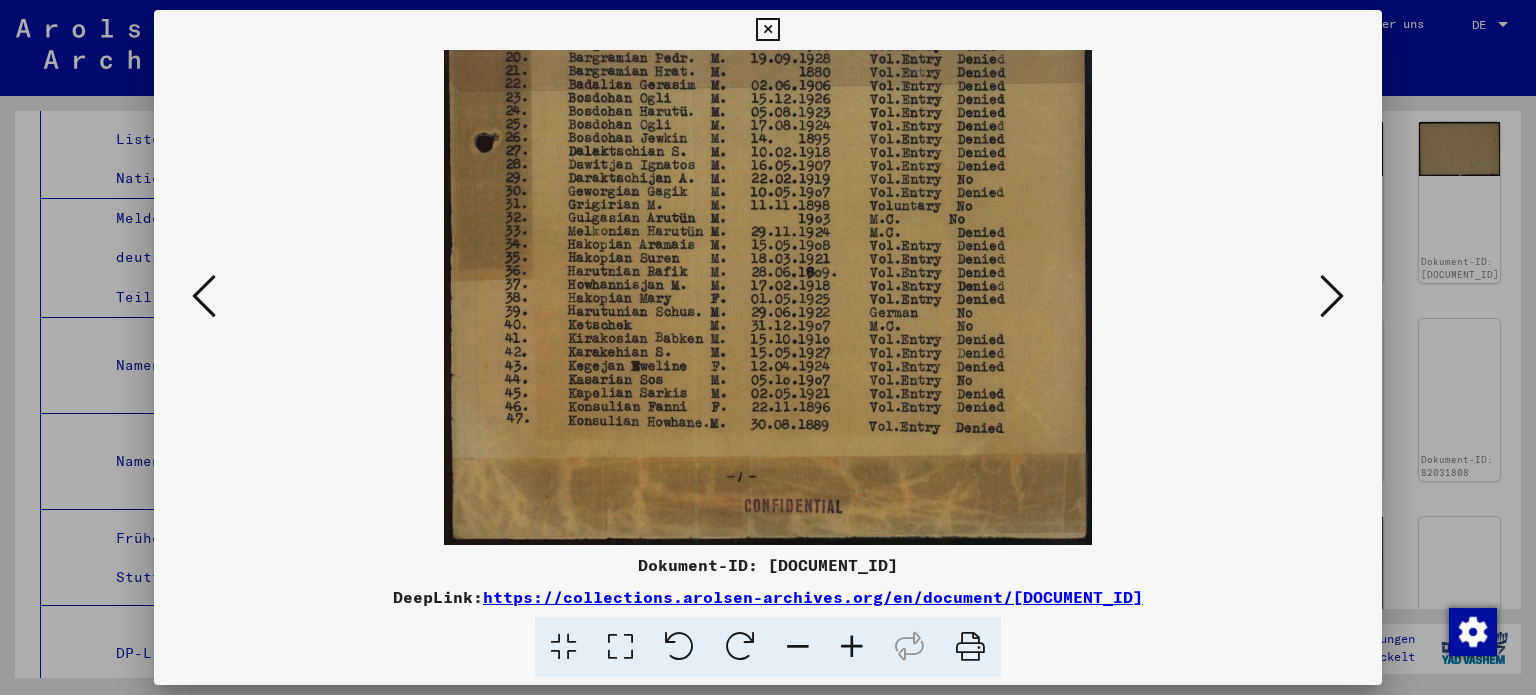 drag, startPoint x: 584, startPoint y: 429, endPoint x: 634, endPoint y: 174, distance: 259.85574 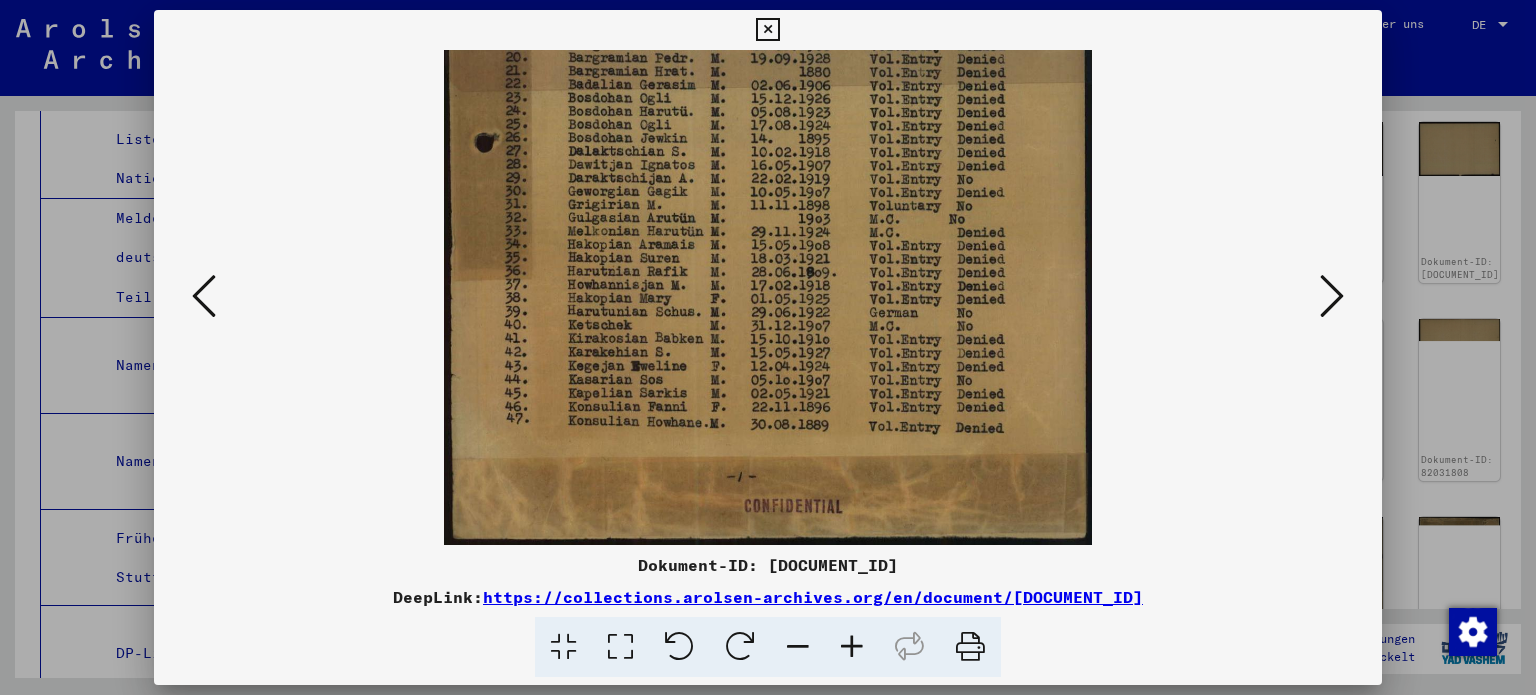 click at bounding box center [768, 23] 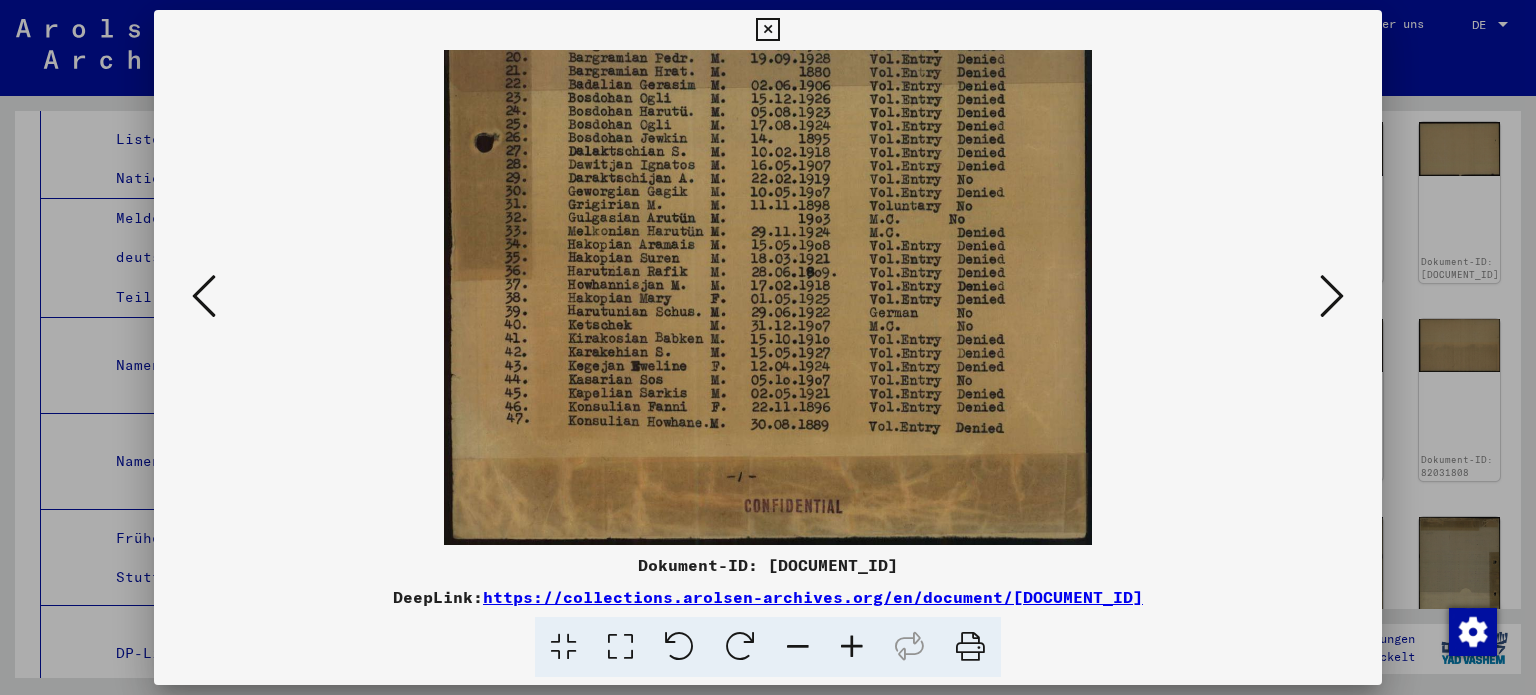 click at bounding box center [1332, 296] 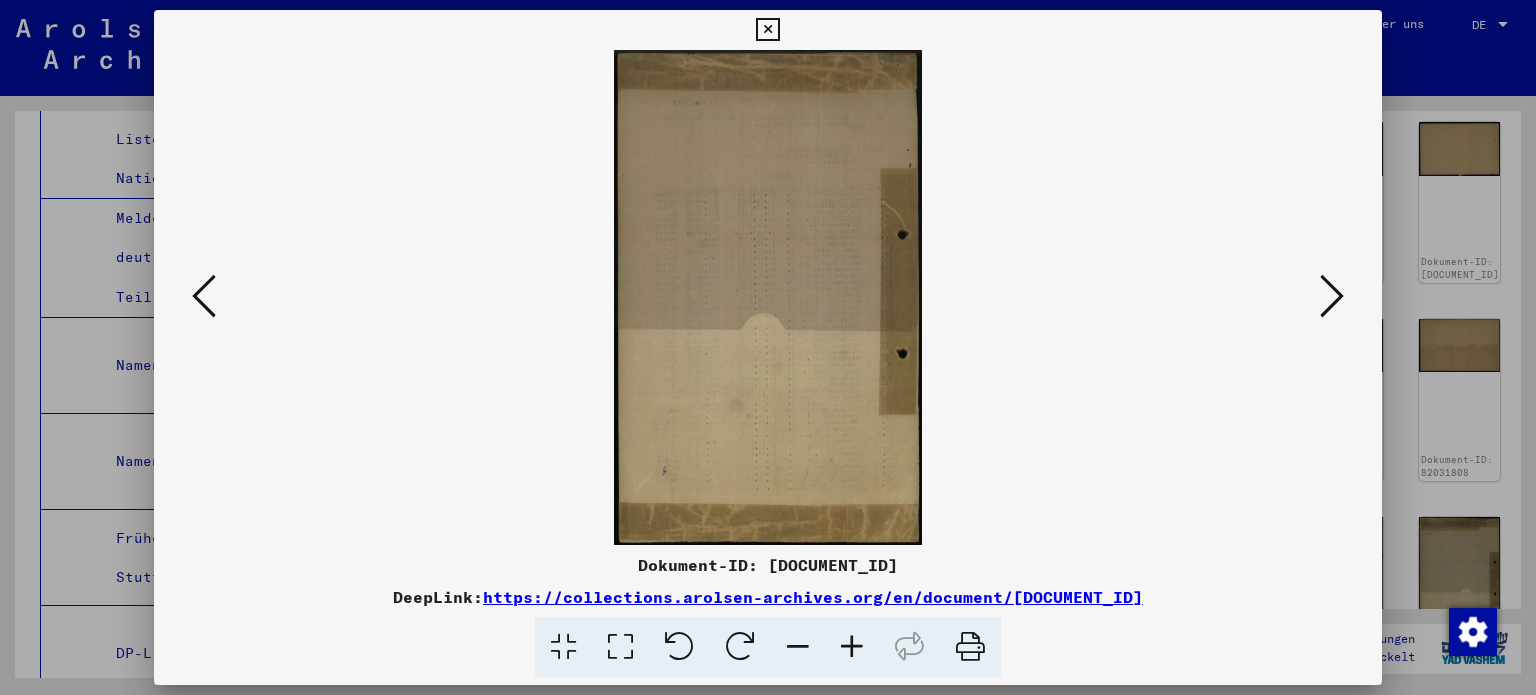 click at bounding box center (1332, 296) 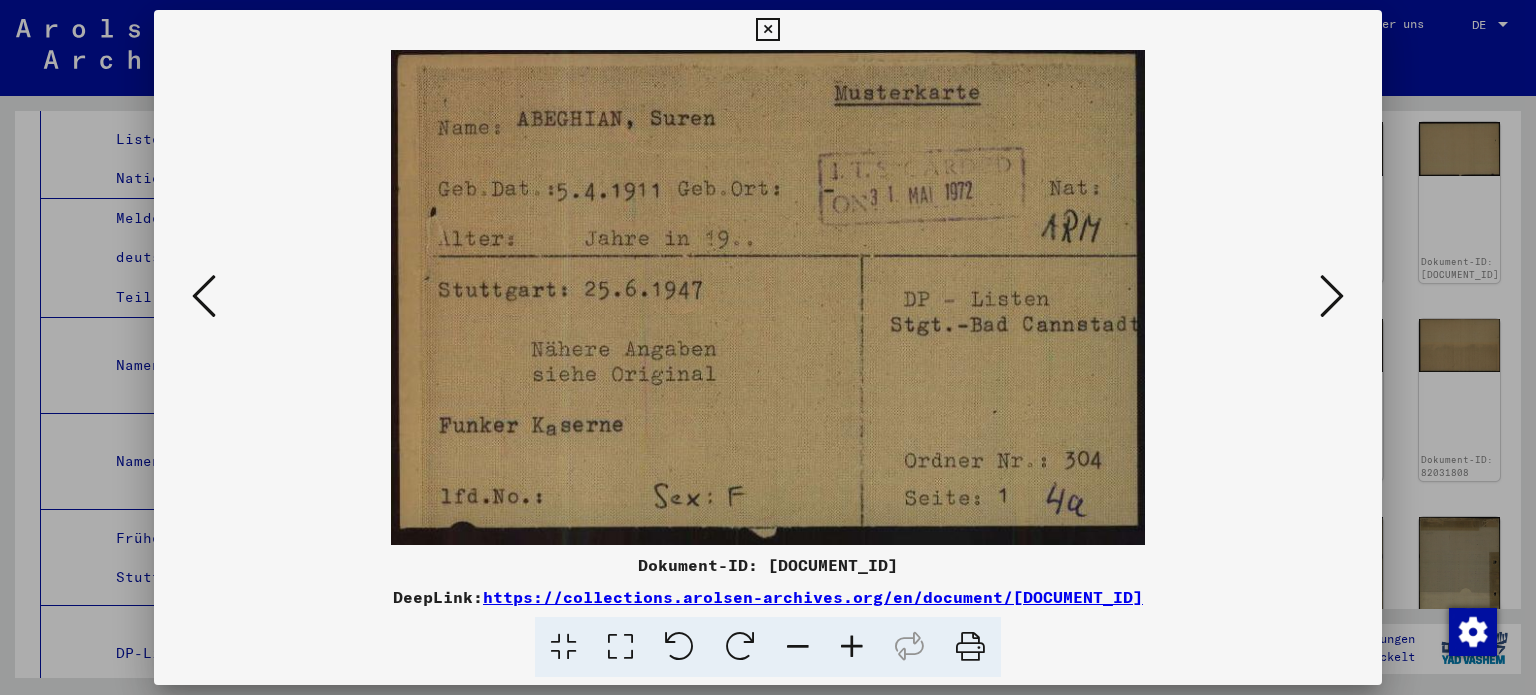 click at bounding box center (1332, 296) 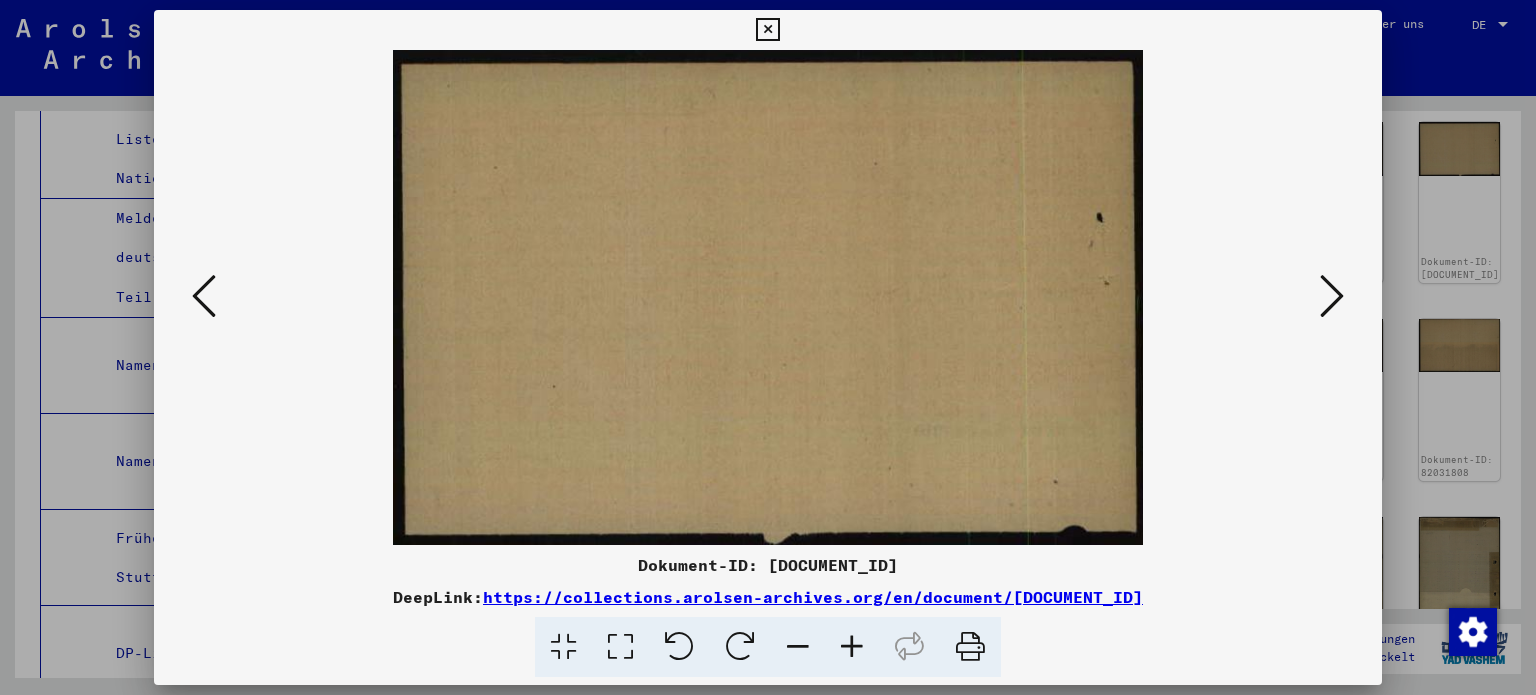 click at bounding box center (1332, 296) 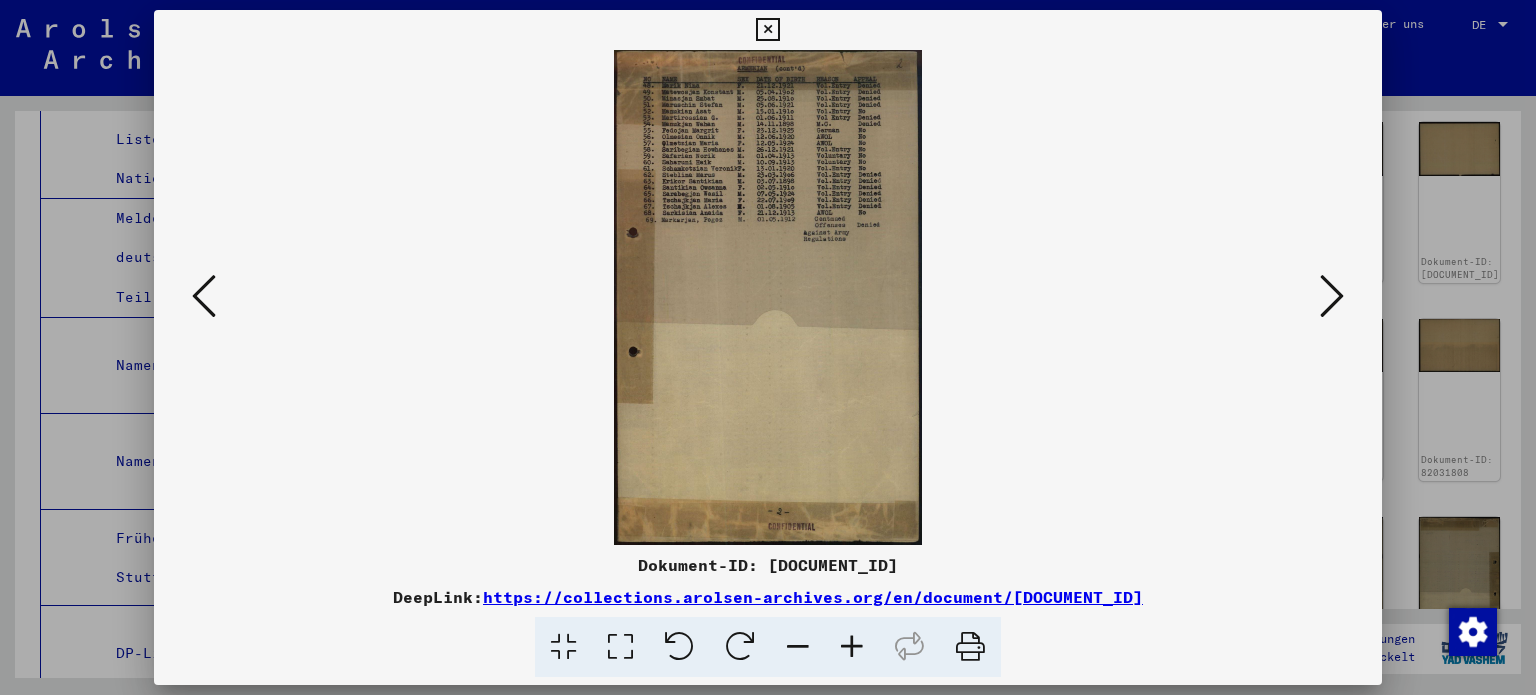 click at bounding box center (852, 647) 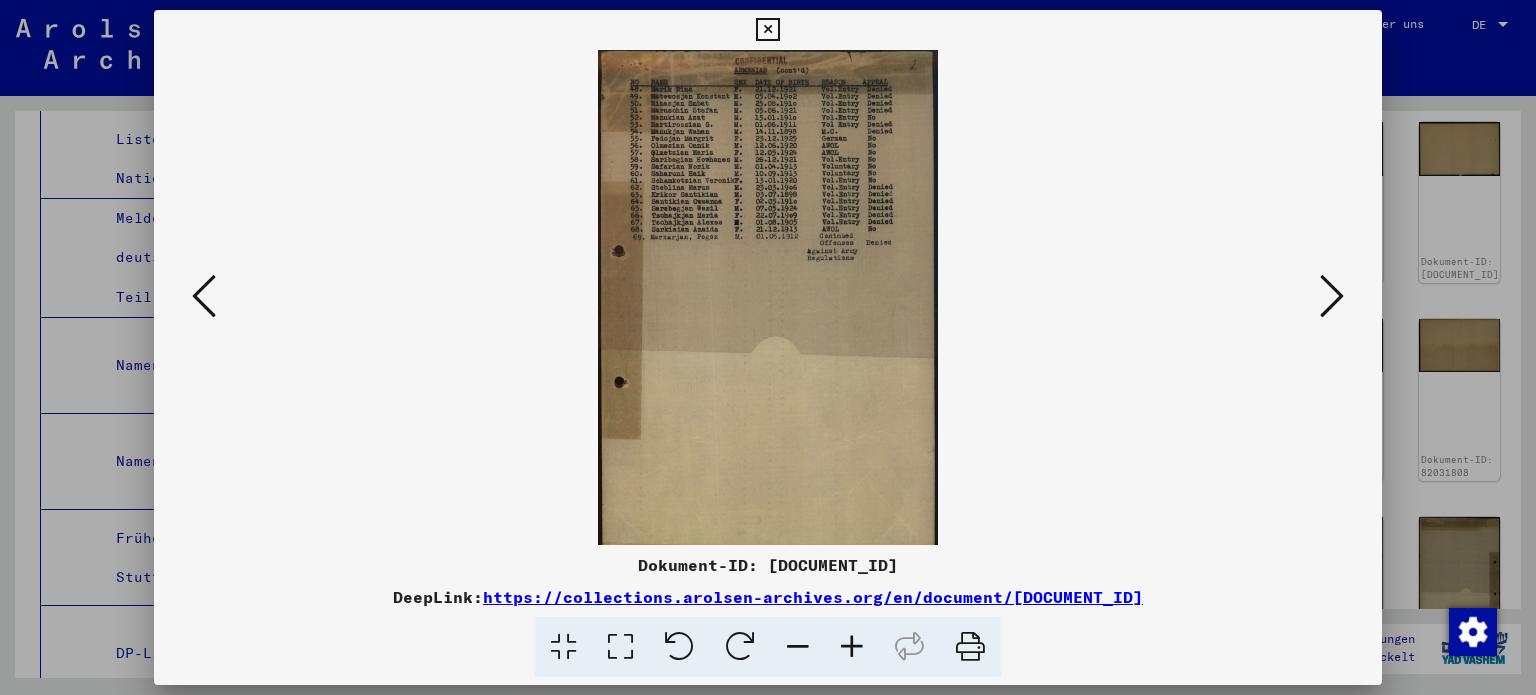 click at bounding box center (852, 647) 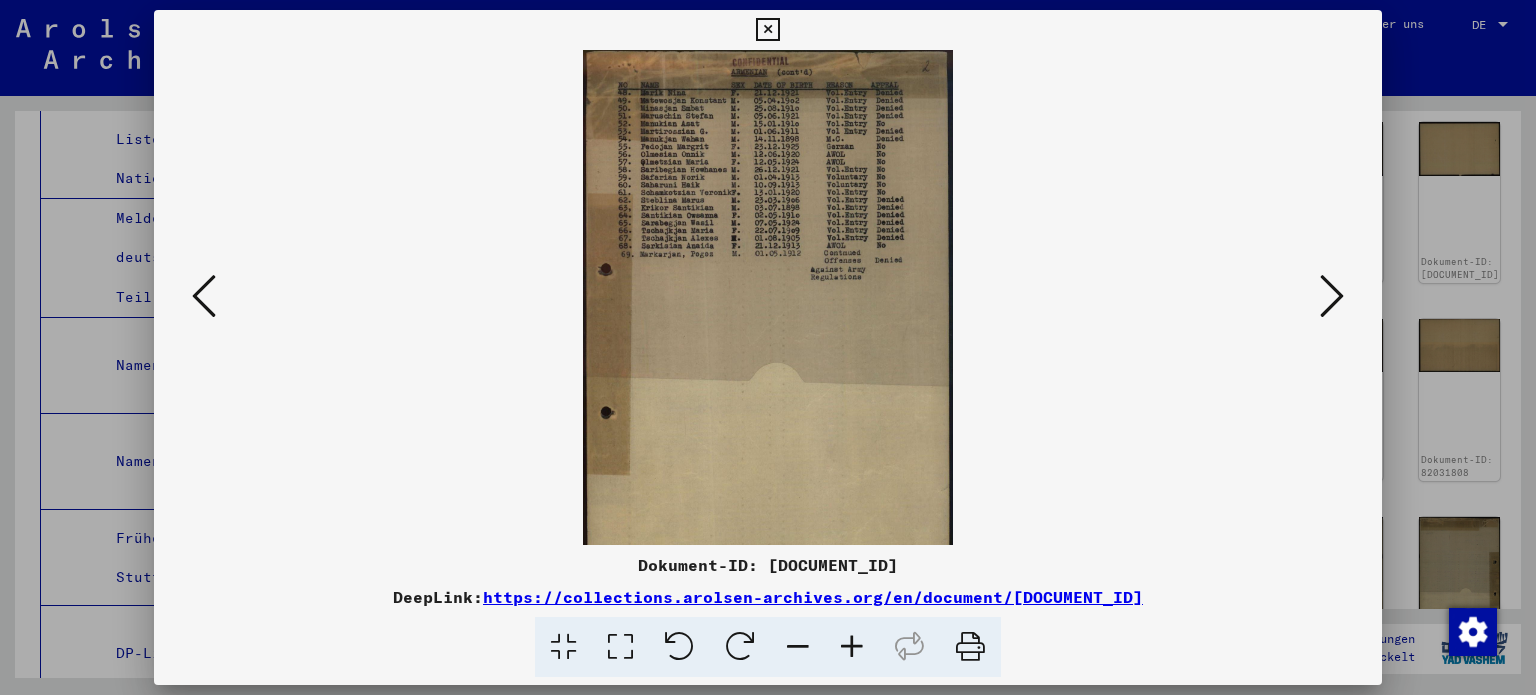 click at bounding box center (852, 647) 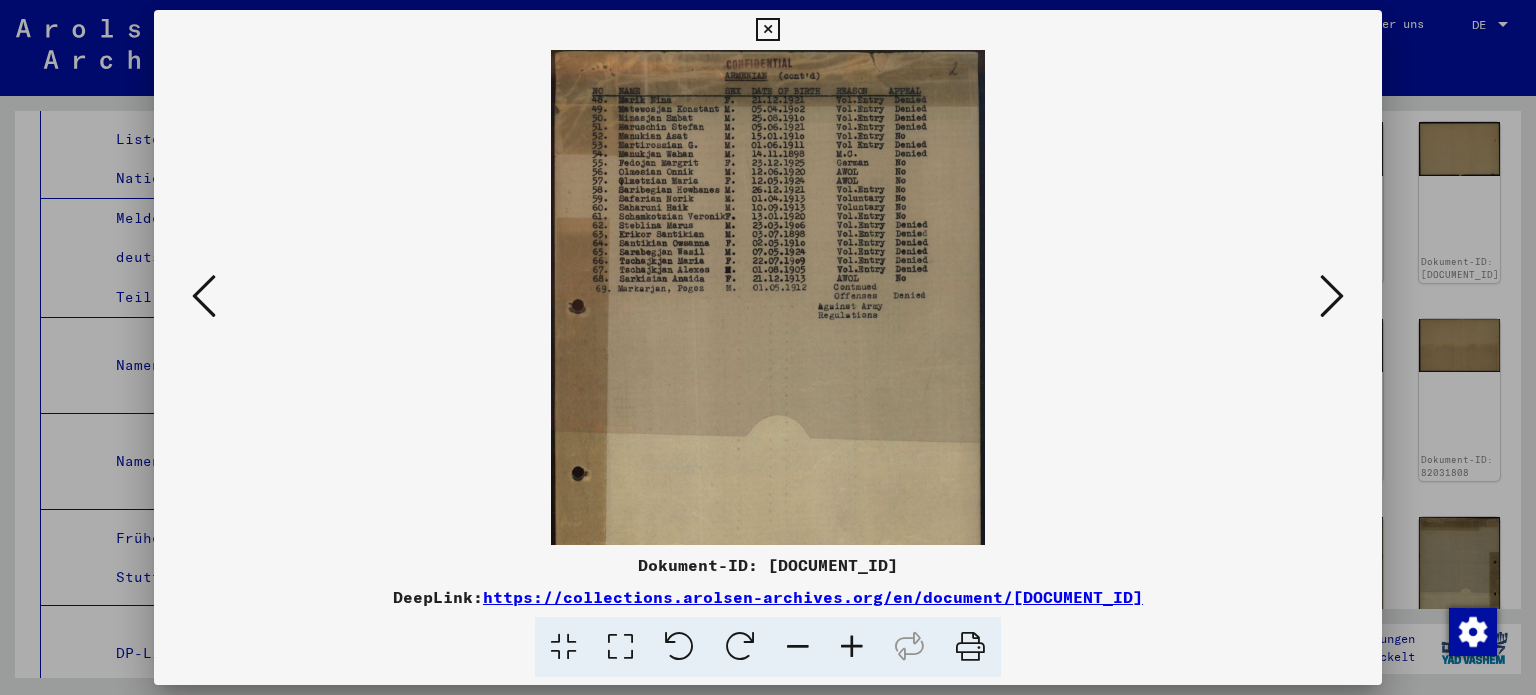 click at bounding box center (852, 647) 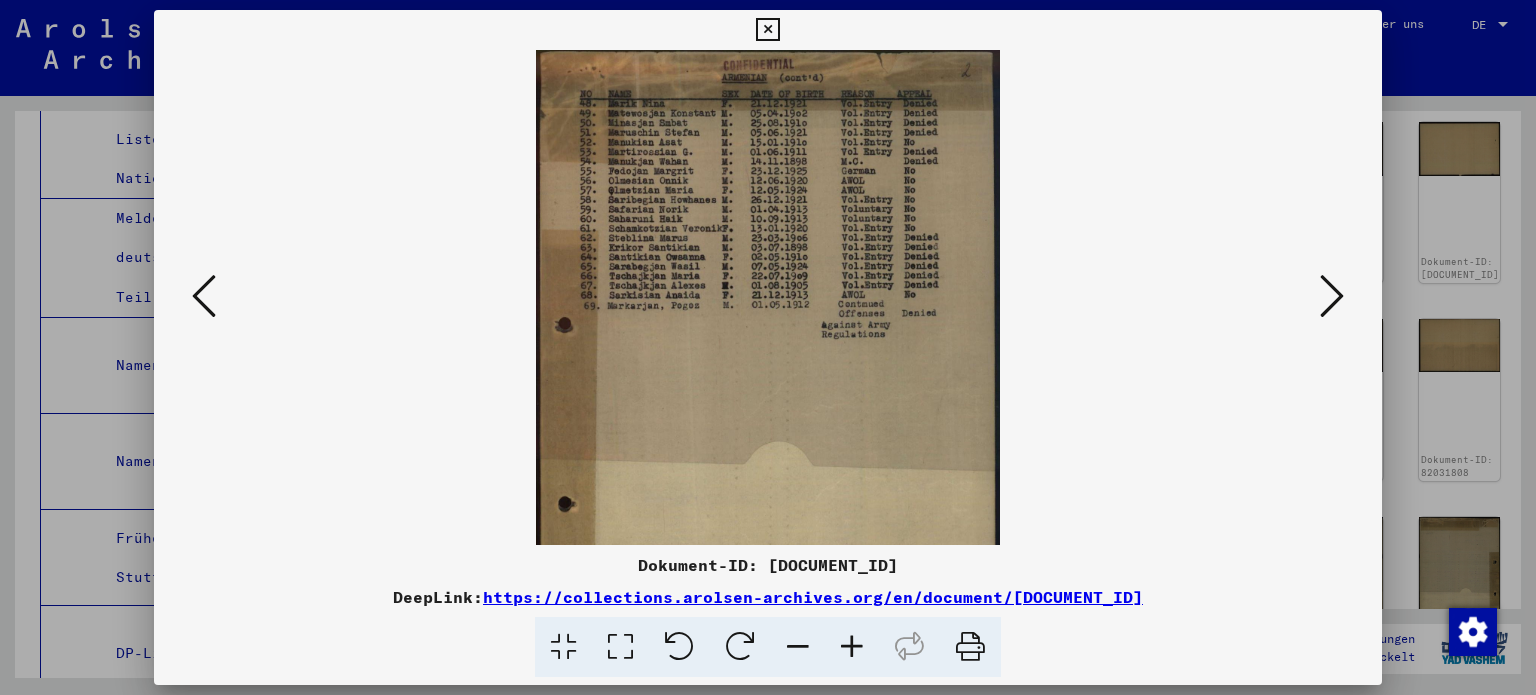 click at bounding box center [852, 647] 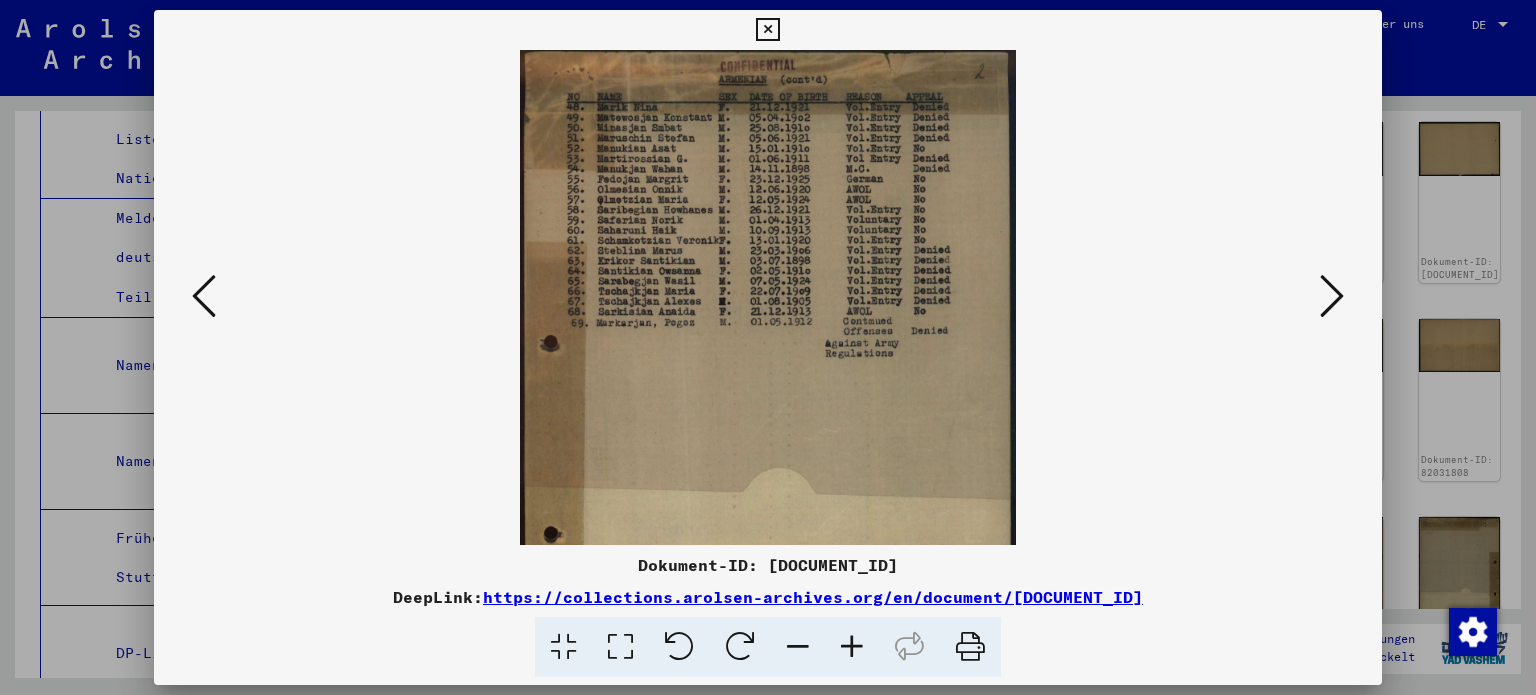 drag, startPoint x: 725, startPoint y: 169, endPoint x: 728, endPoint y: 371, distance: 202.02228 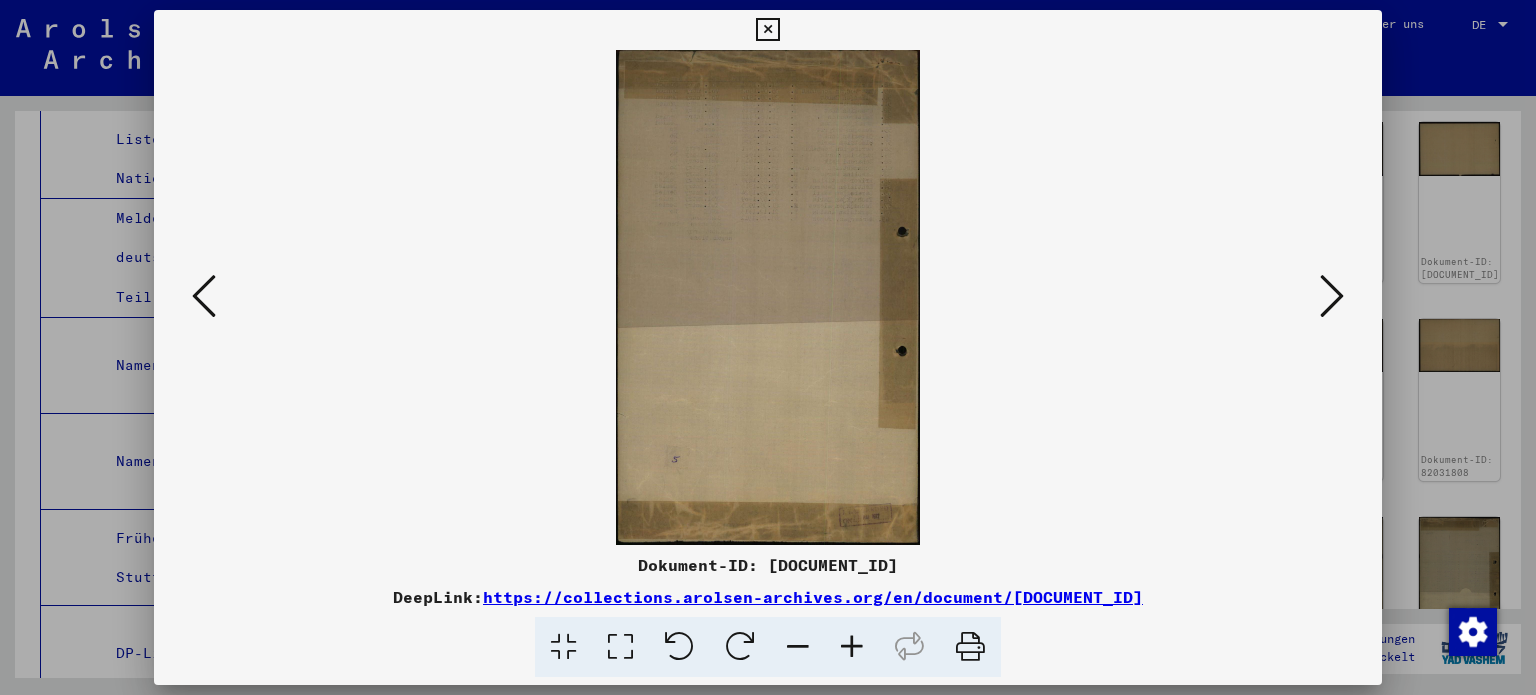 click at bounding box center (1332, 296) 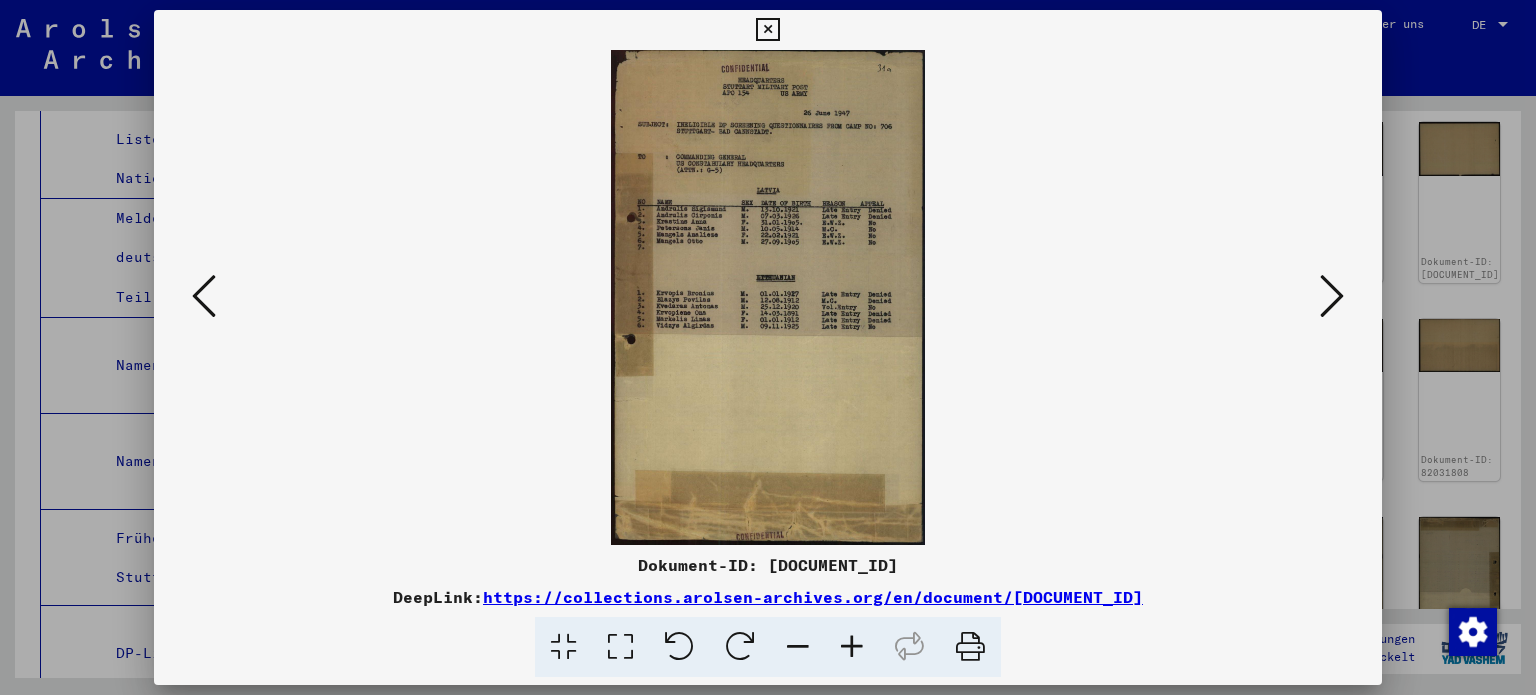 click at bounding box center [852, 647] 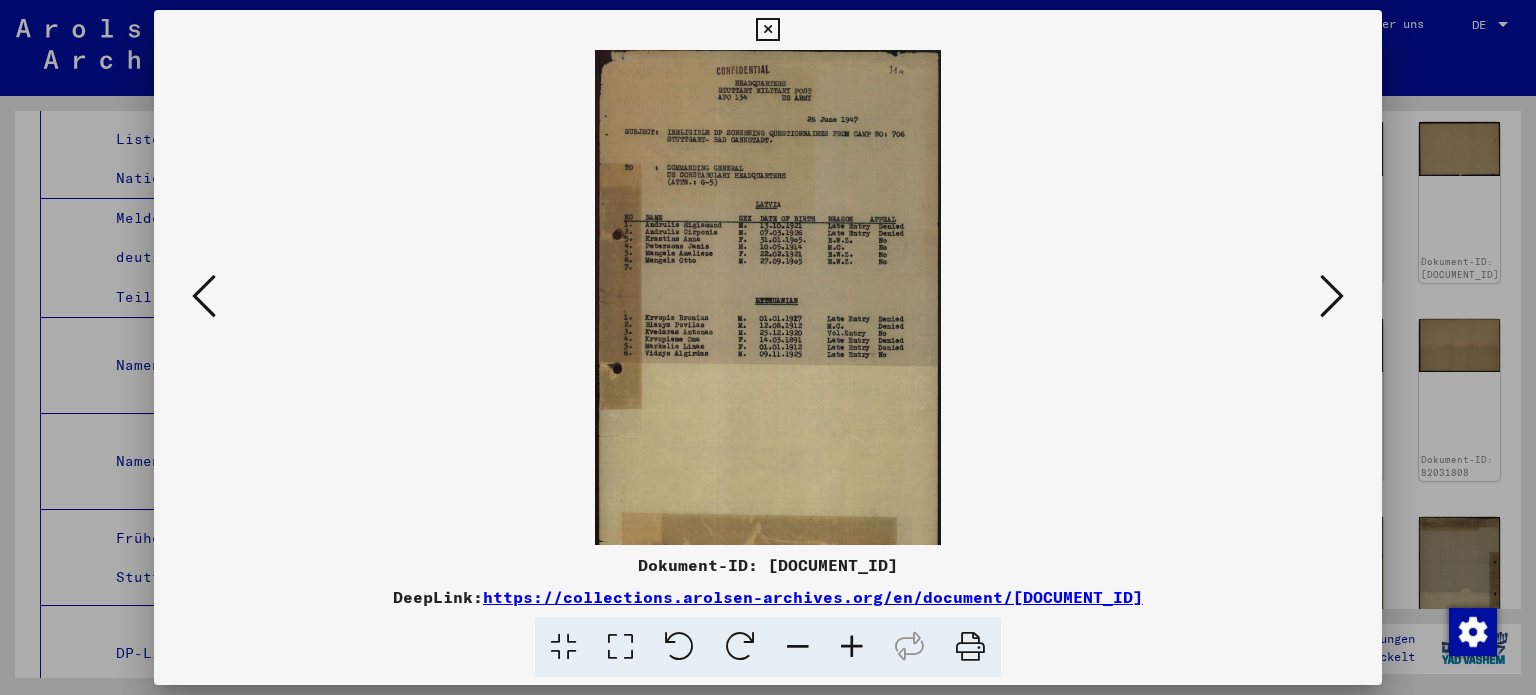 click at bounding box center (852, 647) 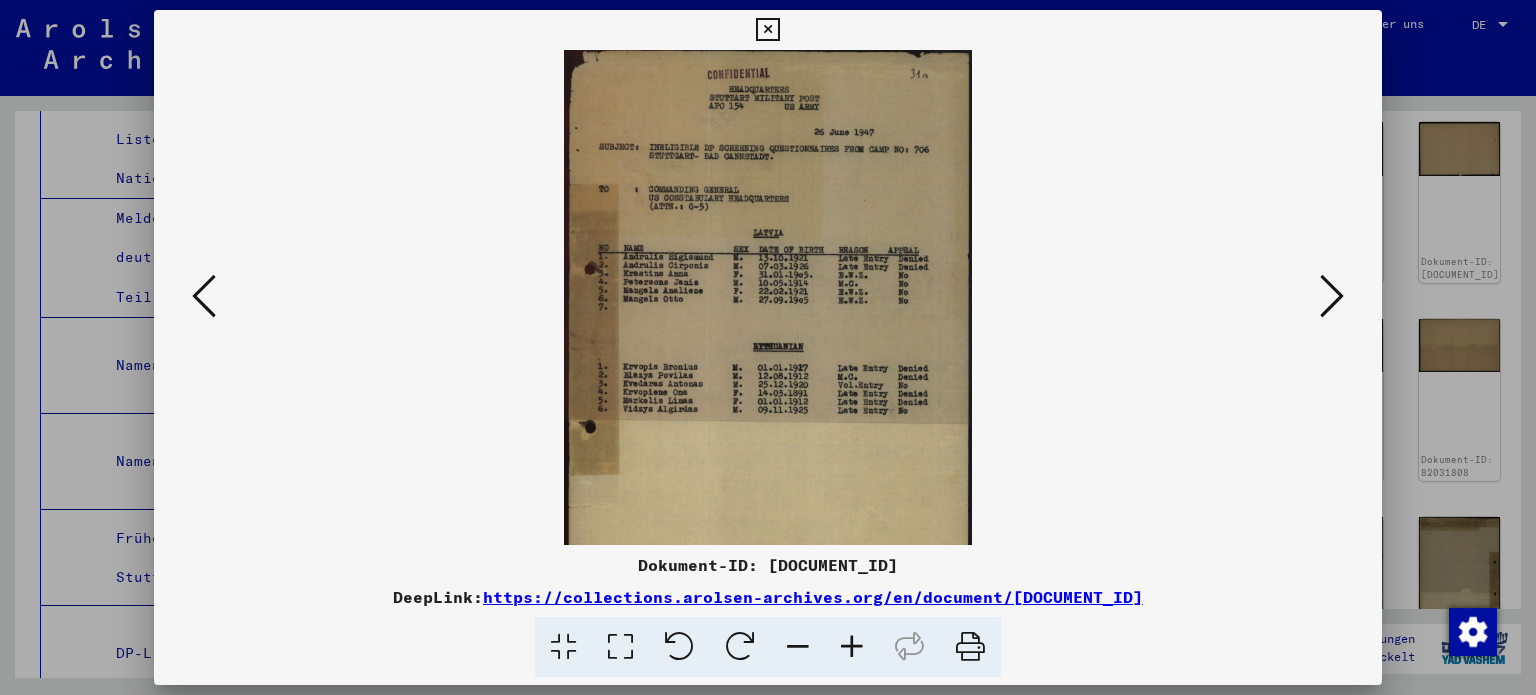 click at bounding box center (852, 647) 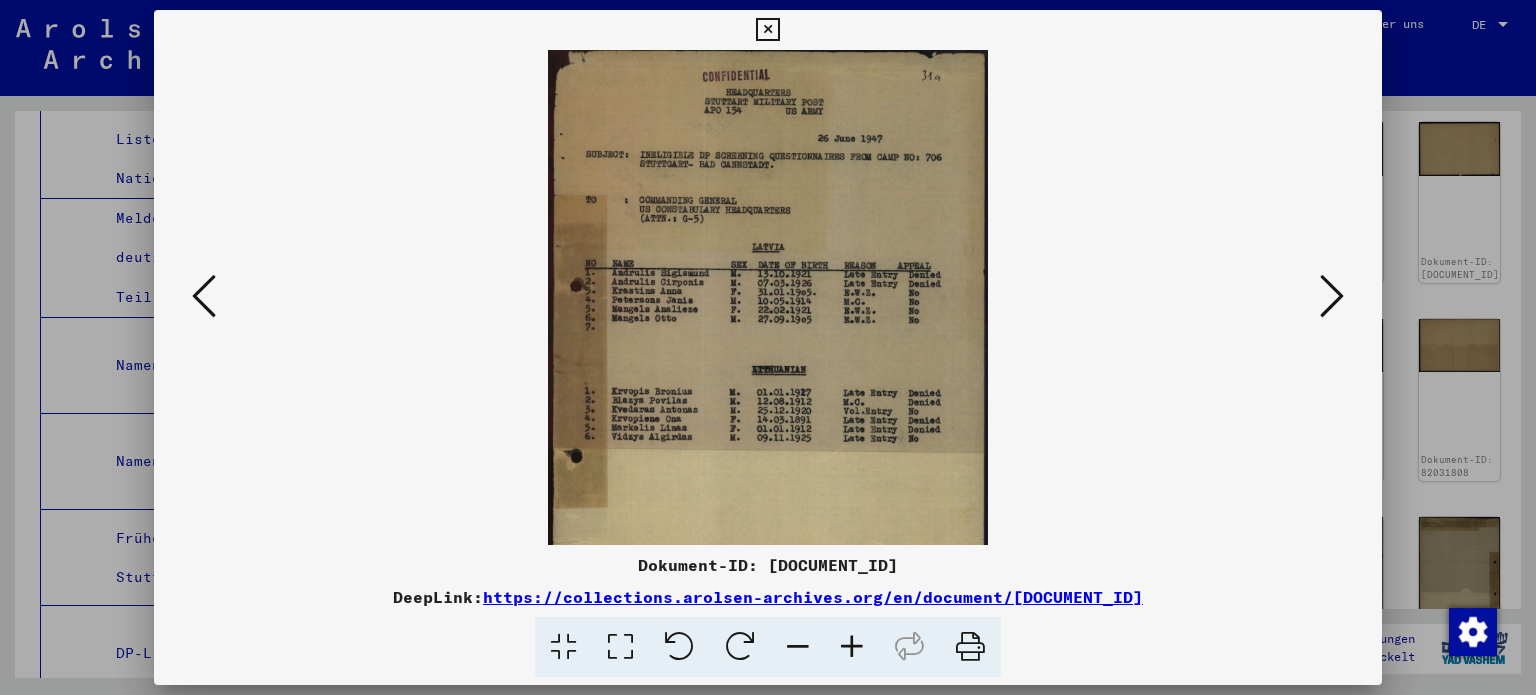 click at bounding box center [852, 647] 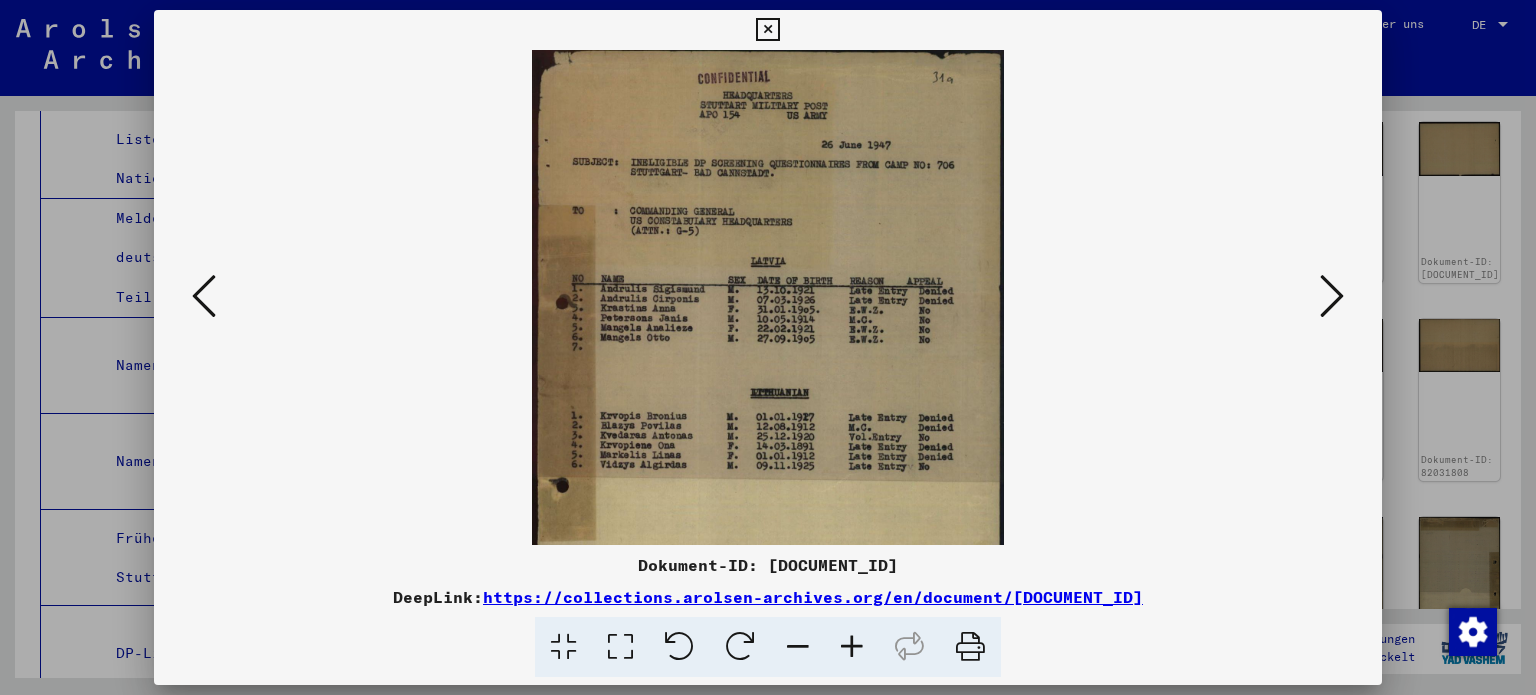 click at bounding box center [852, 647] 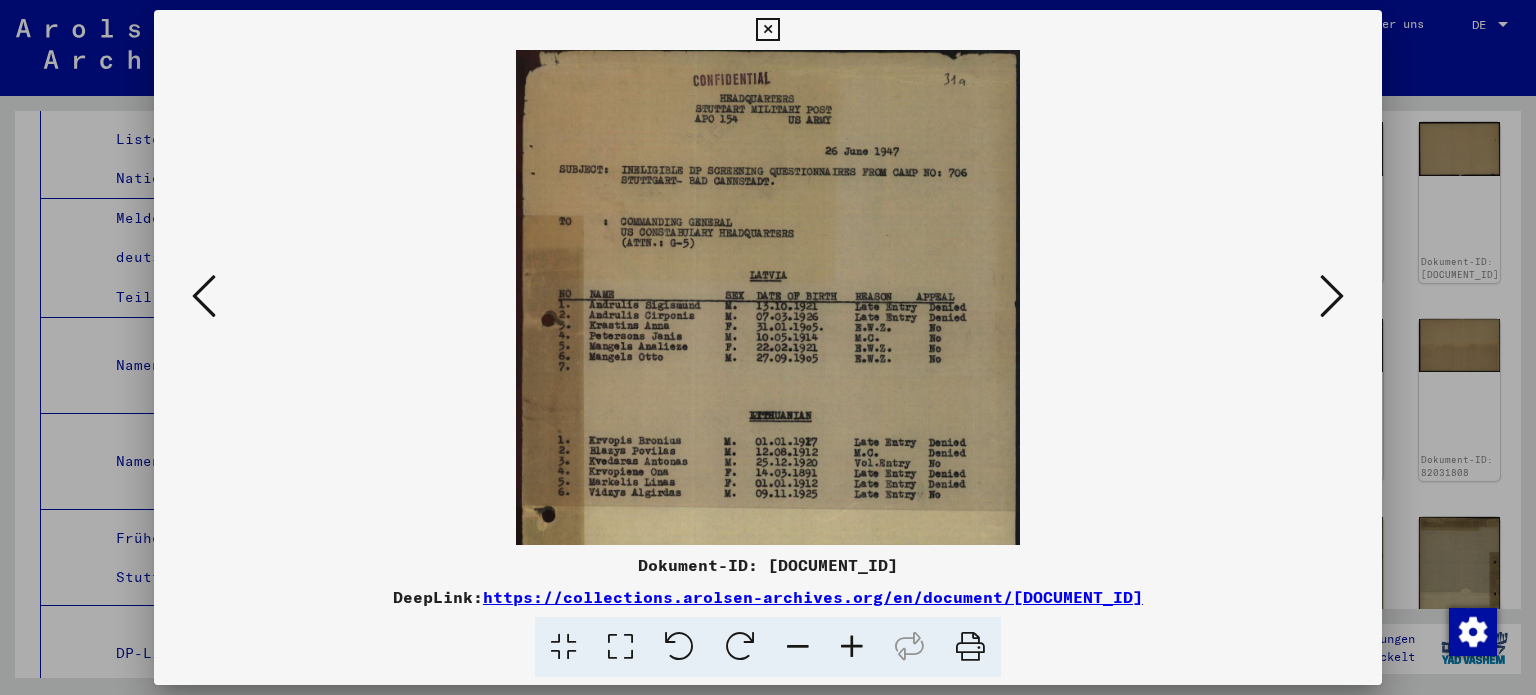 click at bounding box center (852, 647) 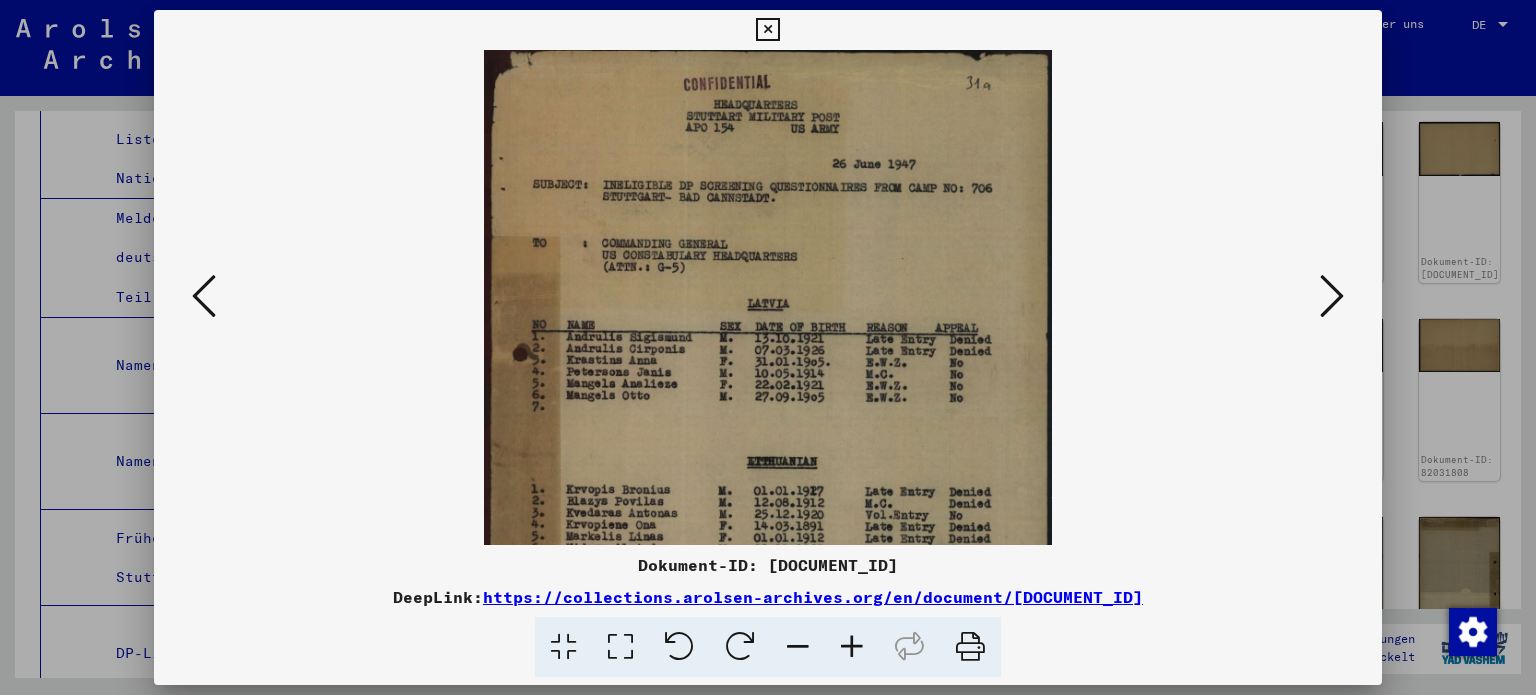 click at bounding box center [852, 647] 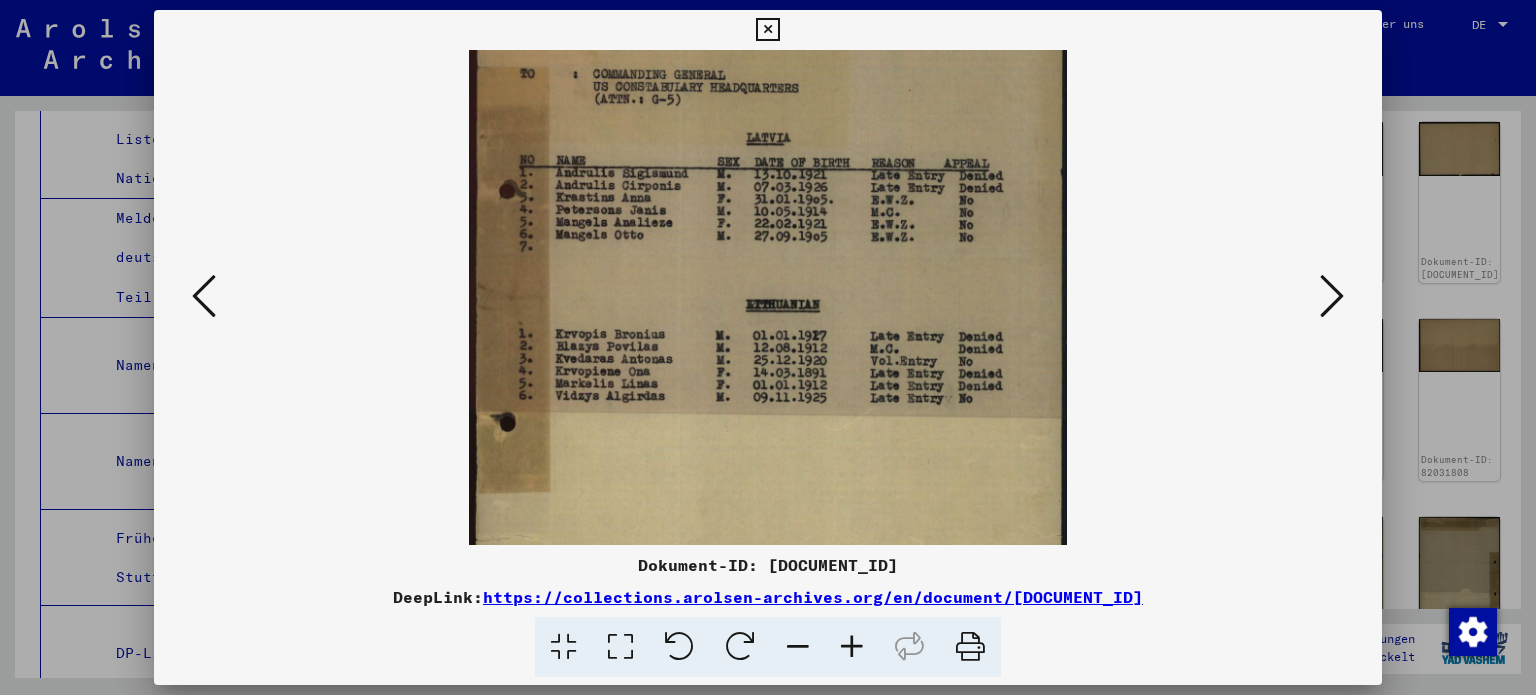 scroll, scrollTop: 224, scrollLeft: 0, axis: vertical 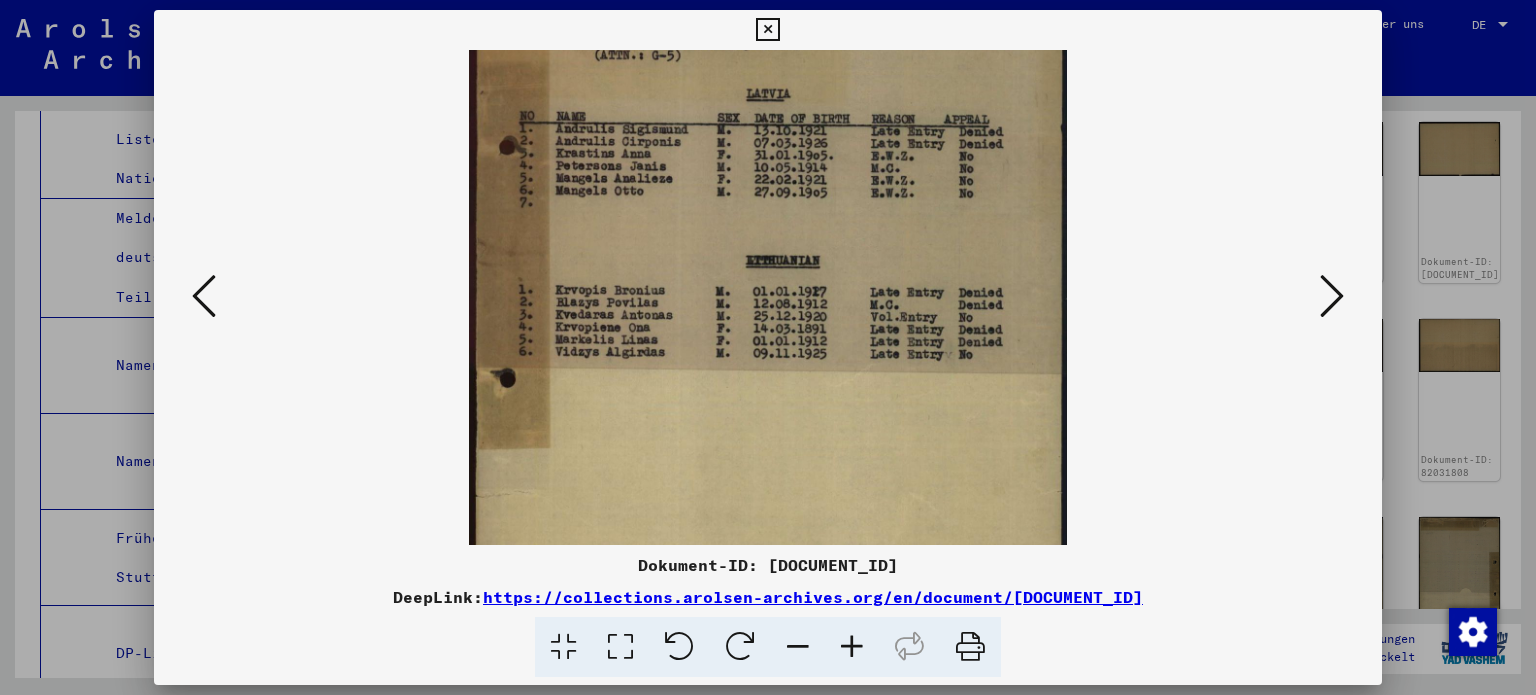 drag, startPoint x: 693, startPoint y: 451, endPoint x: 720, endPoint y: 230, distance: 222.64322 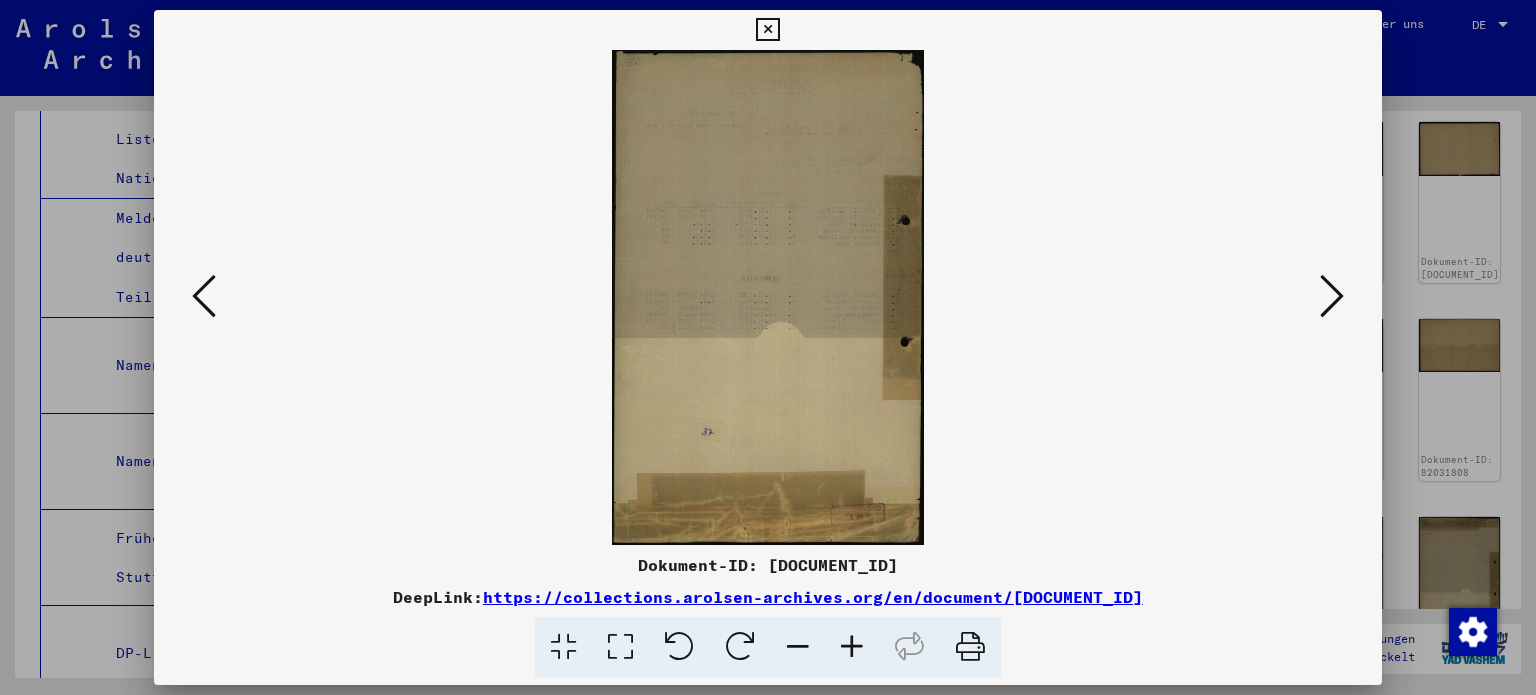 click at bounding box center [1332, 296] 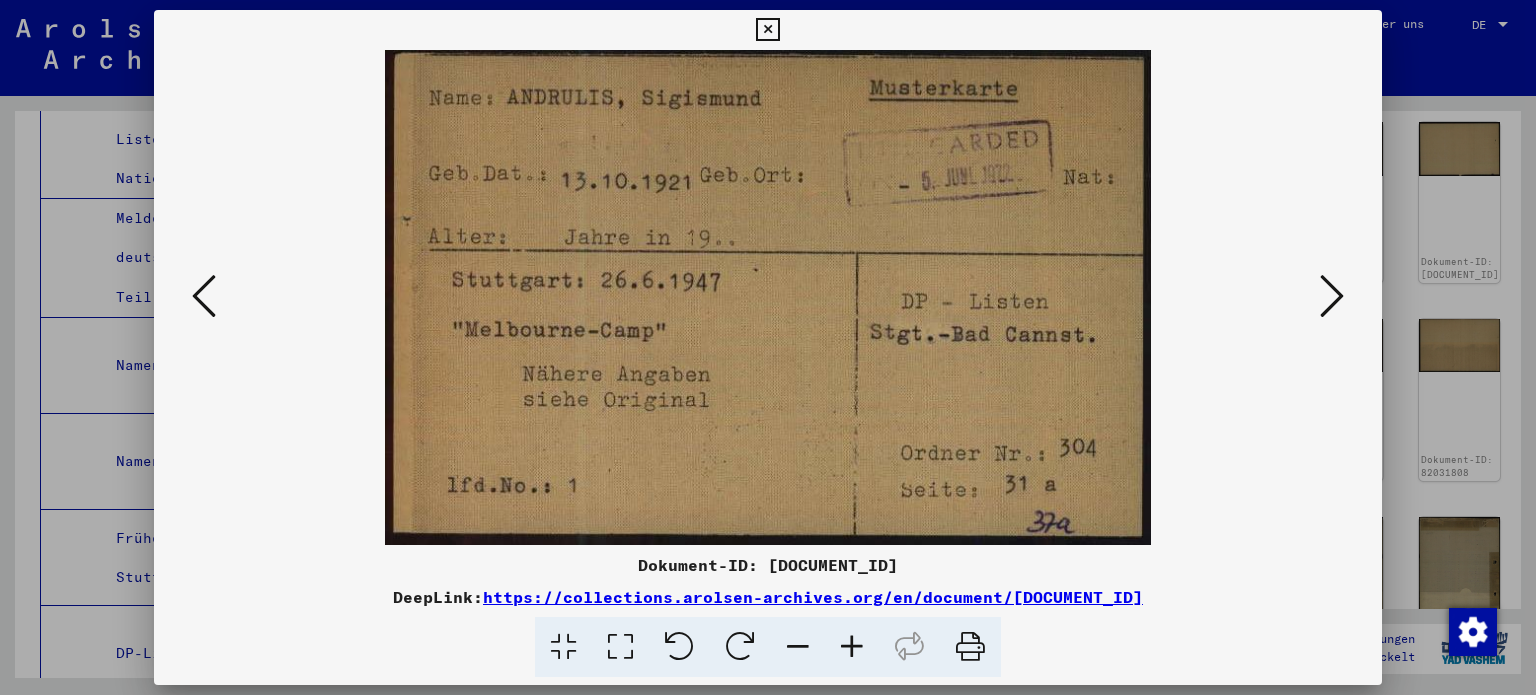 click at bounding box center [1332, 296] 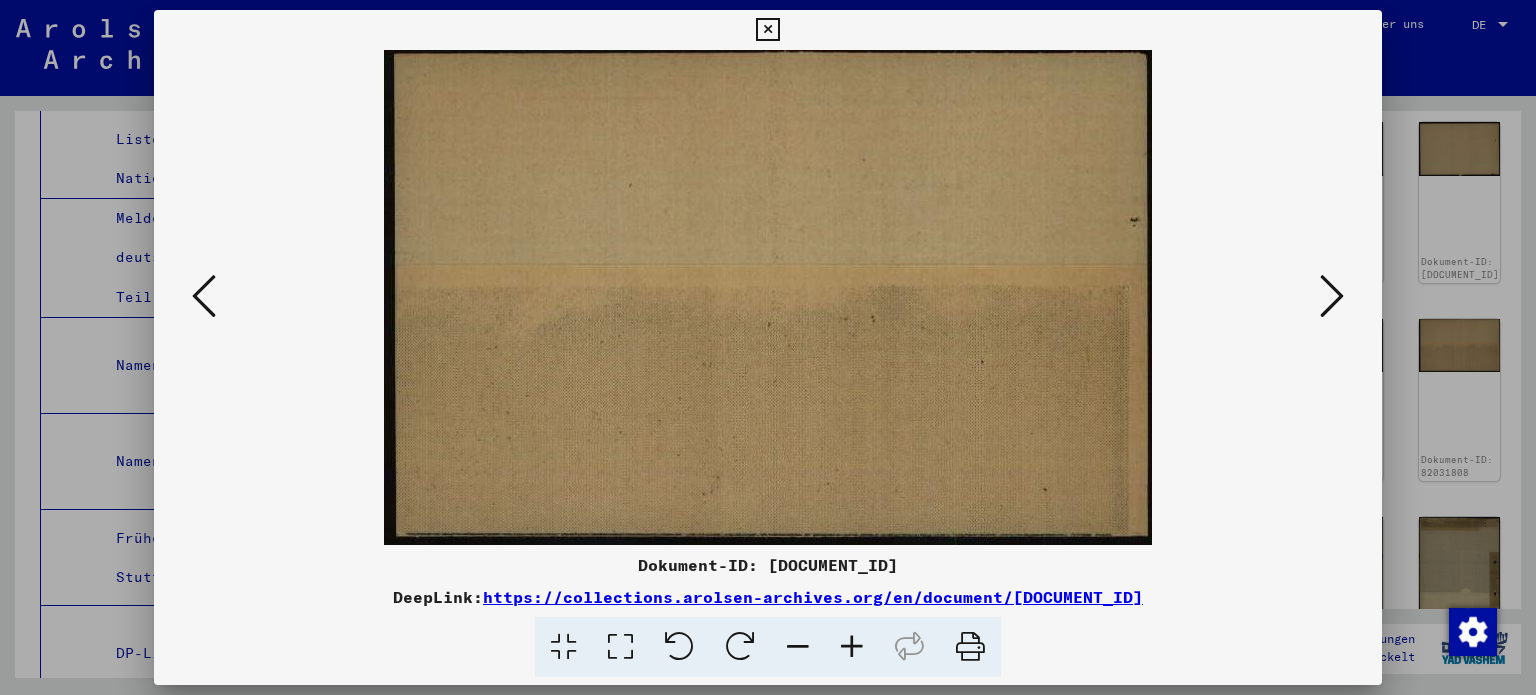 click at bounding box center (1332, 296) 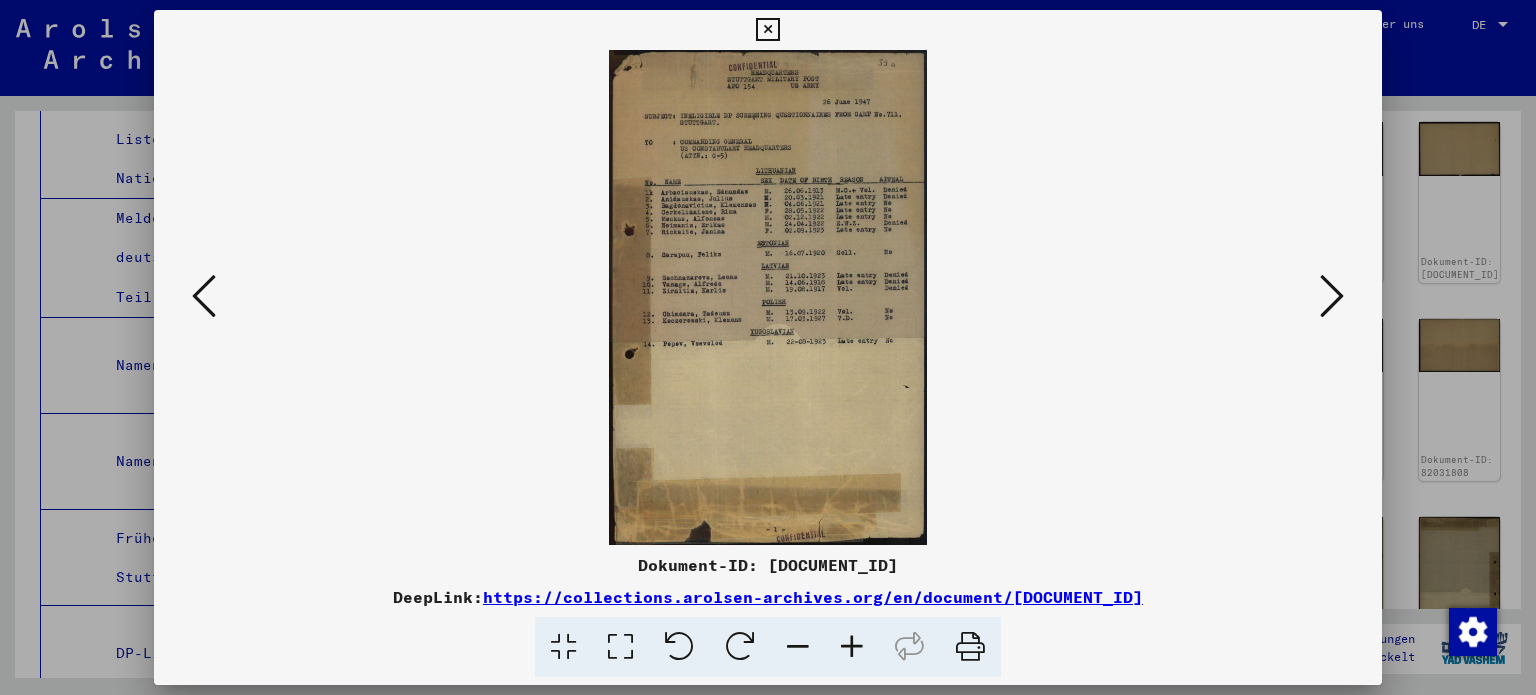 click at bounding box center [852, 647] 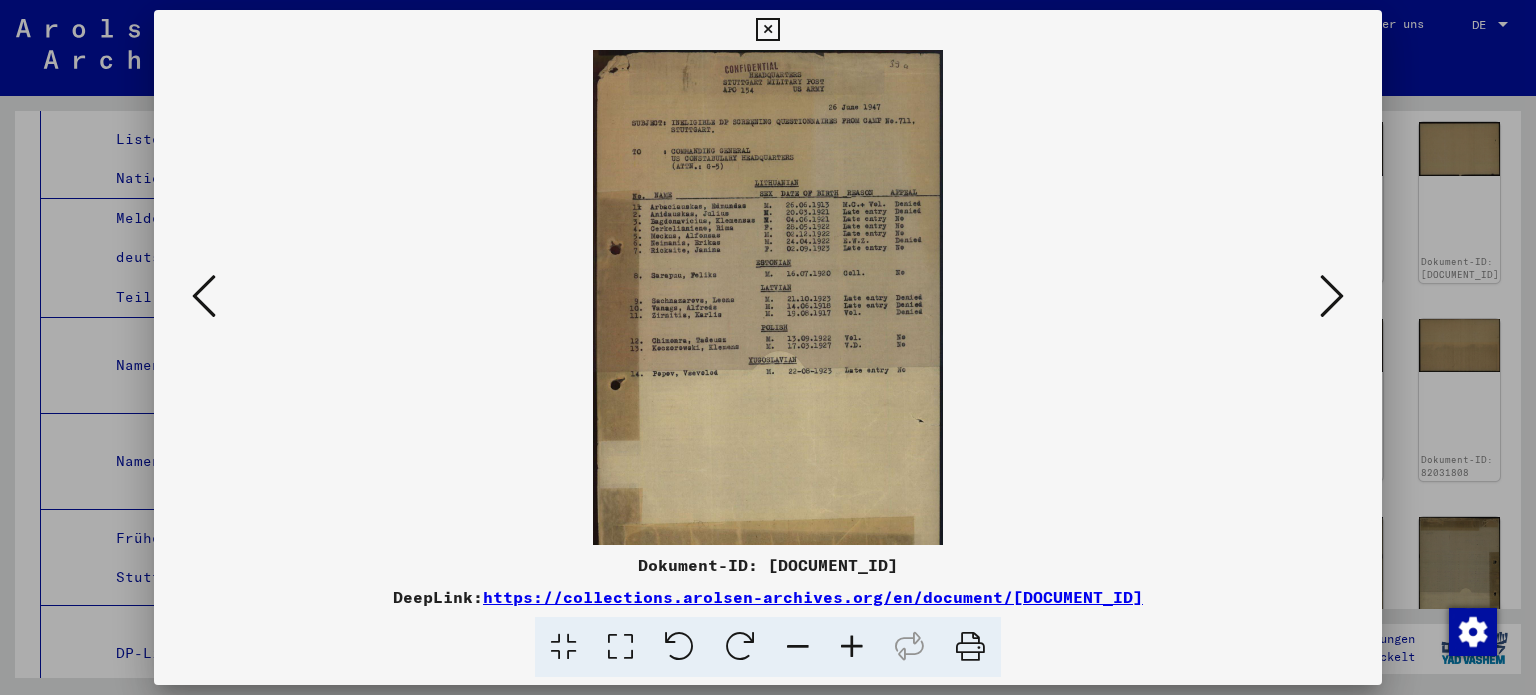 click at bounding box center [852, 647] 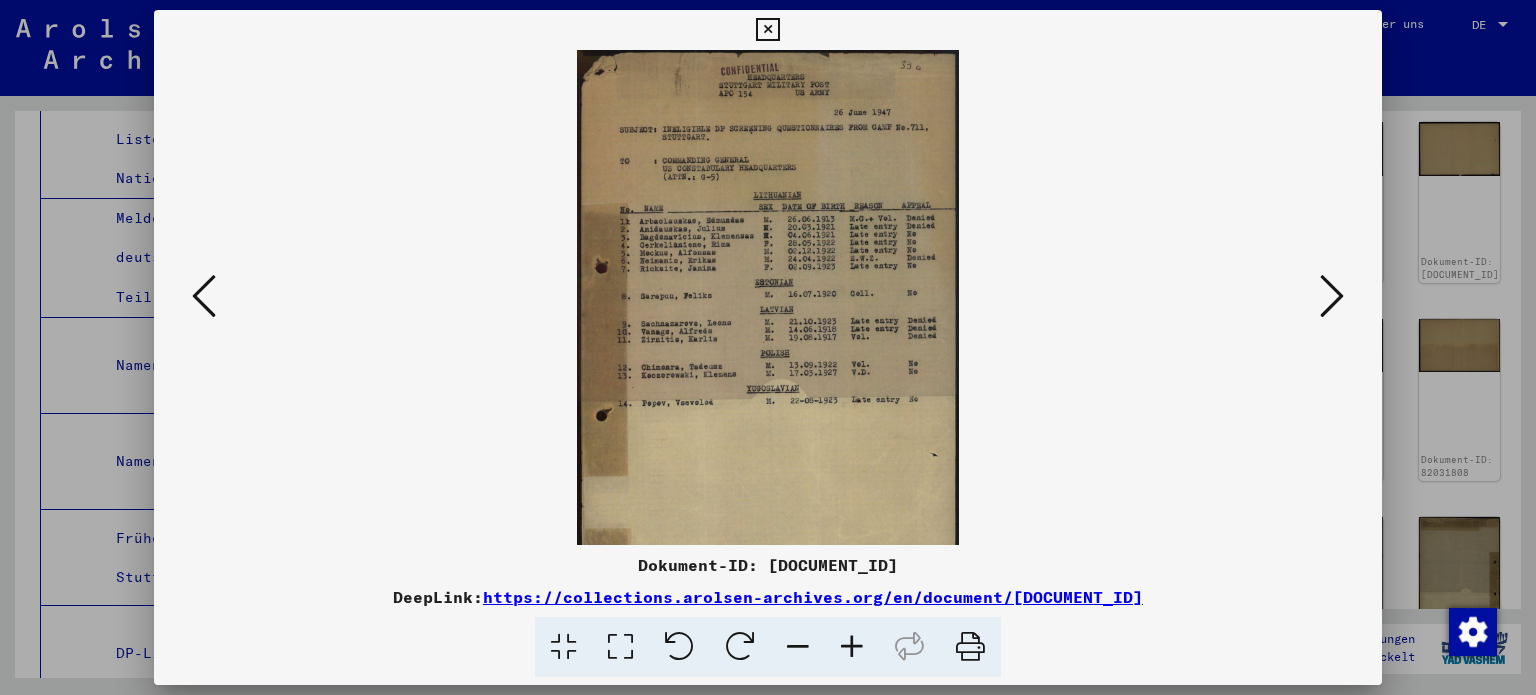 click at bounding box center (852, 647) 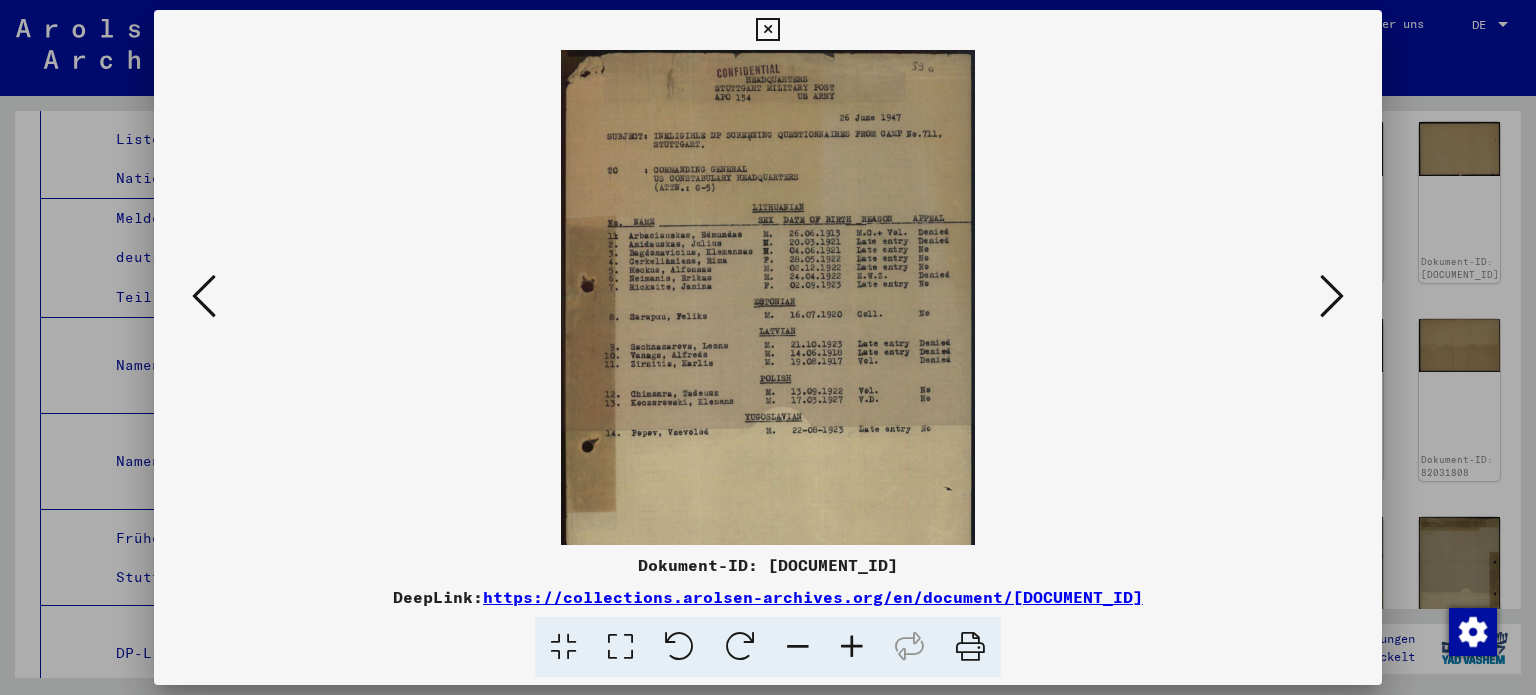 click at bounding box center (852, 647) 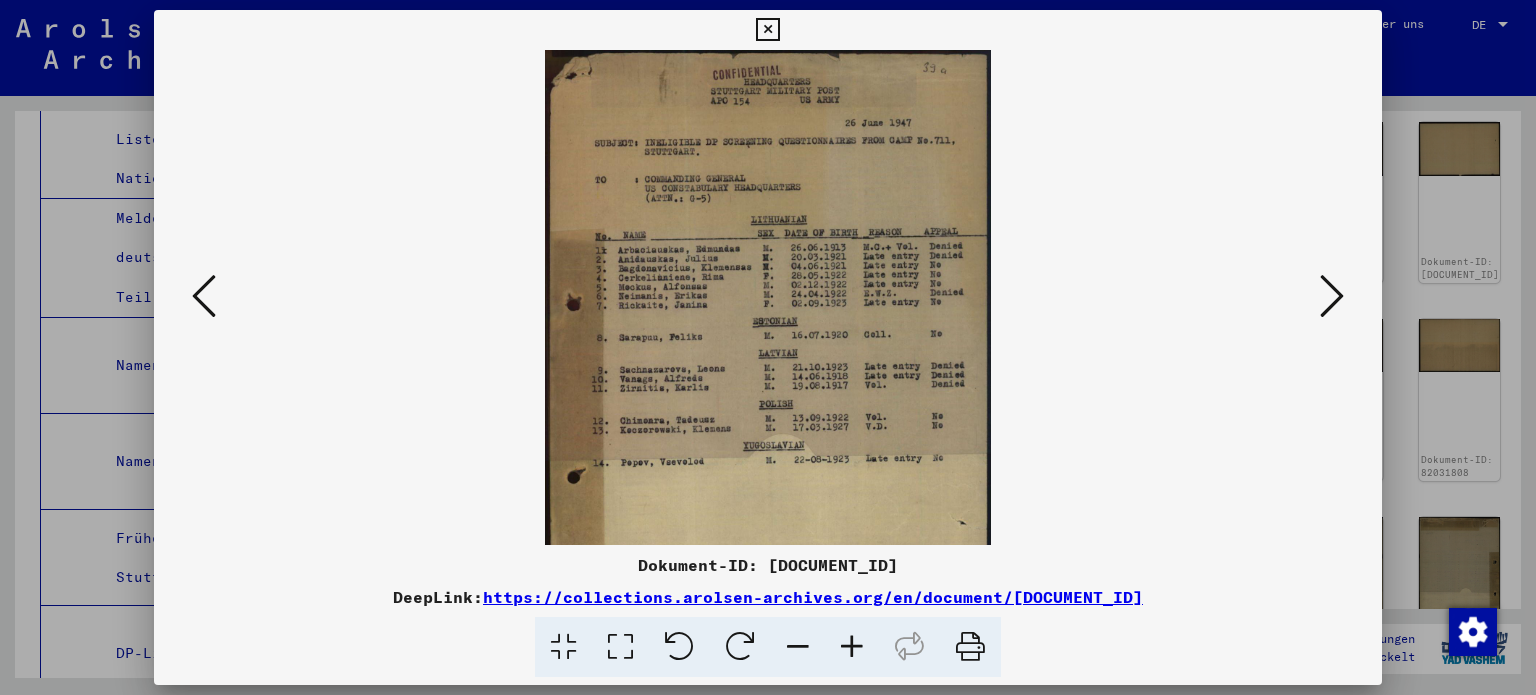 click at bounding box center (852, 647) 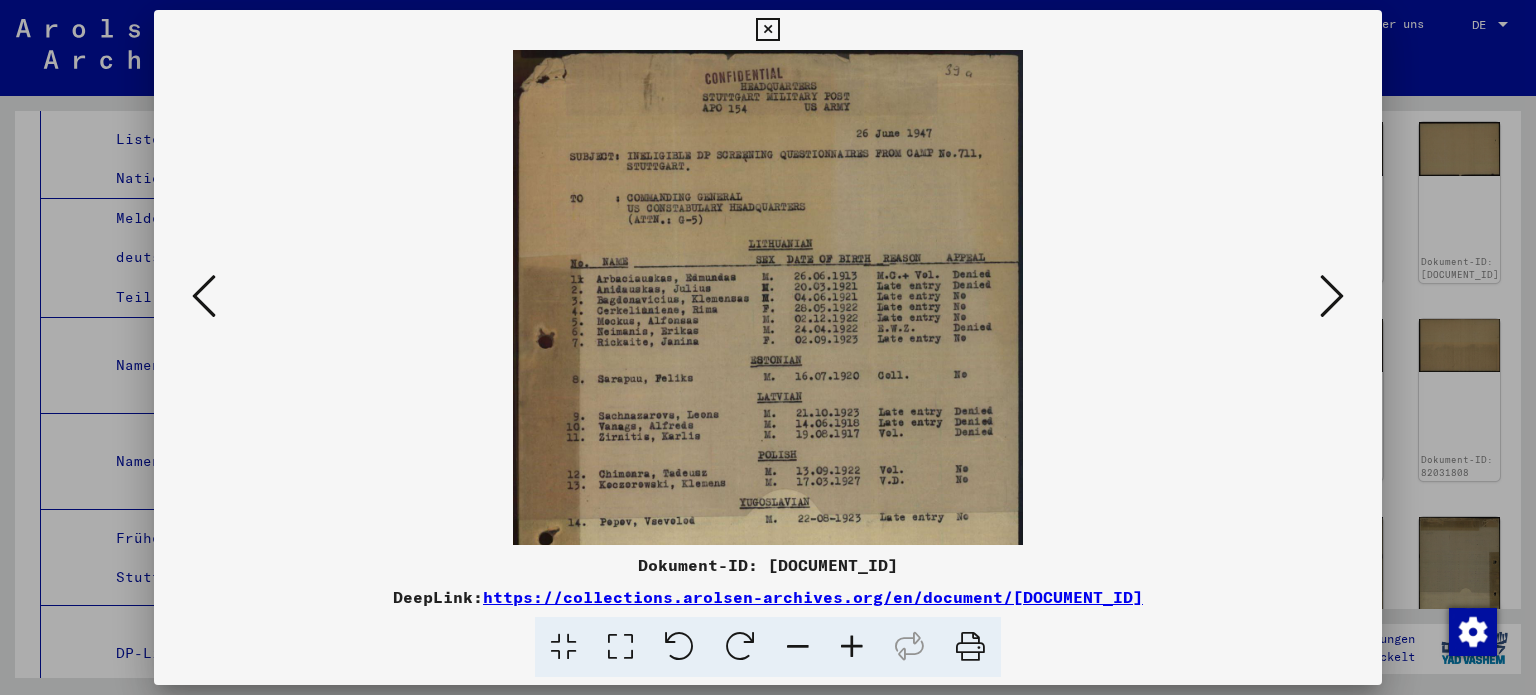 click at bounding box center [852, 647] 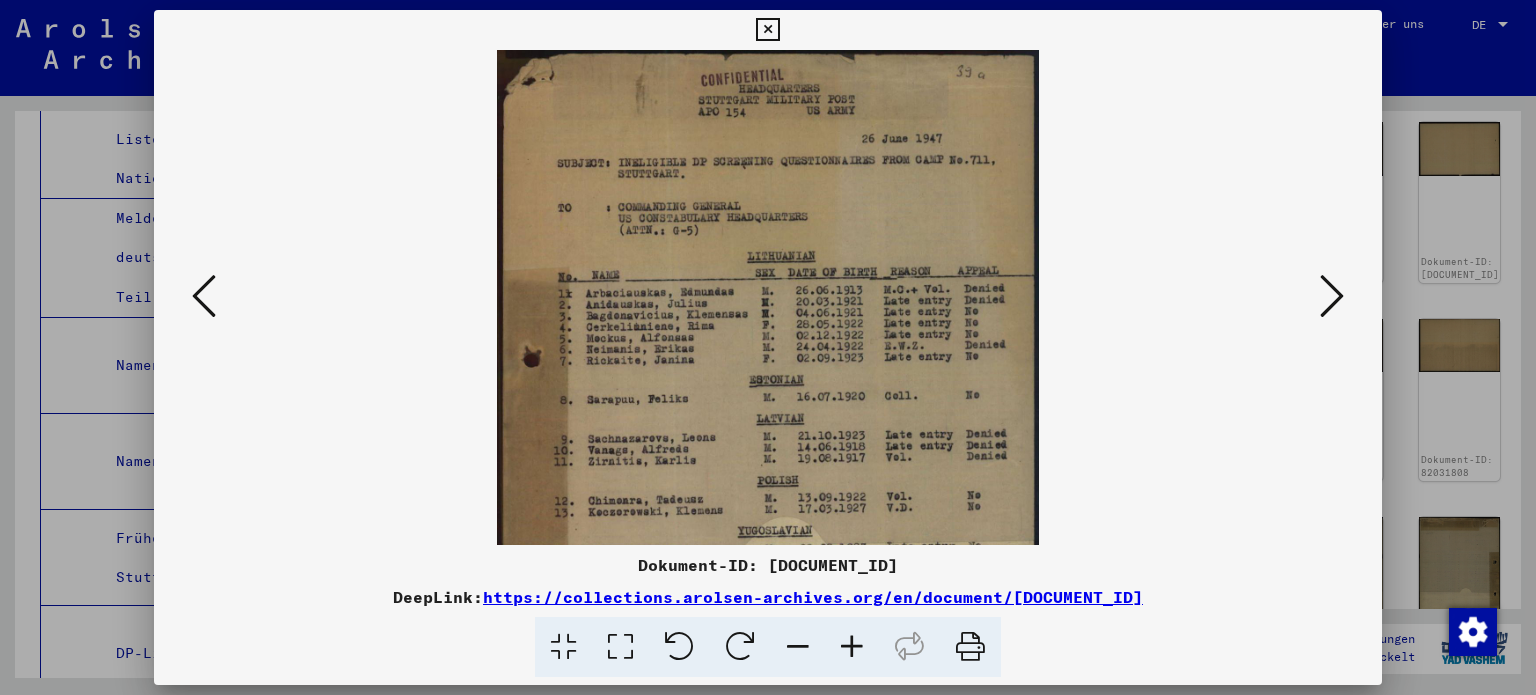 click at bounding box center [852, 647] 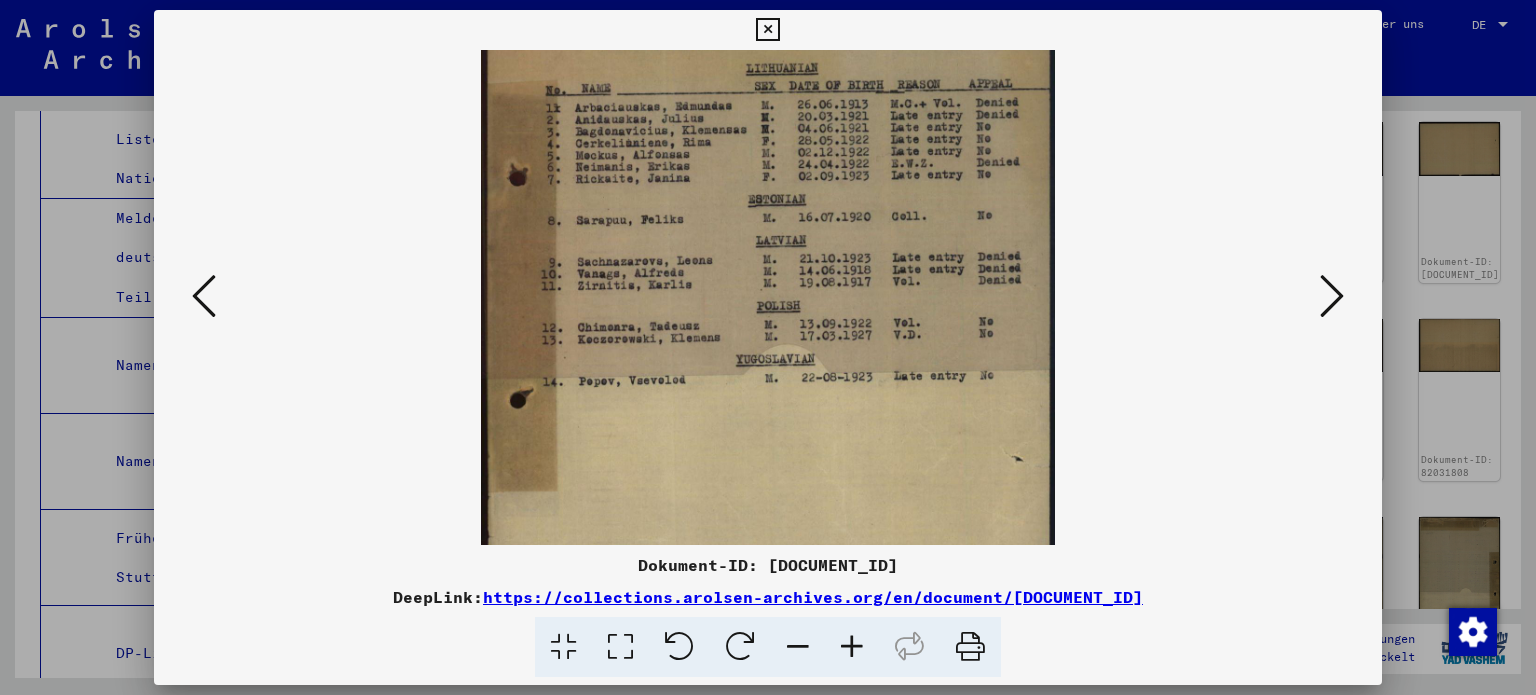 scroll, scrollTop: 204, scrollLeft: 0, axis: vertical 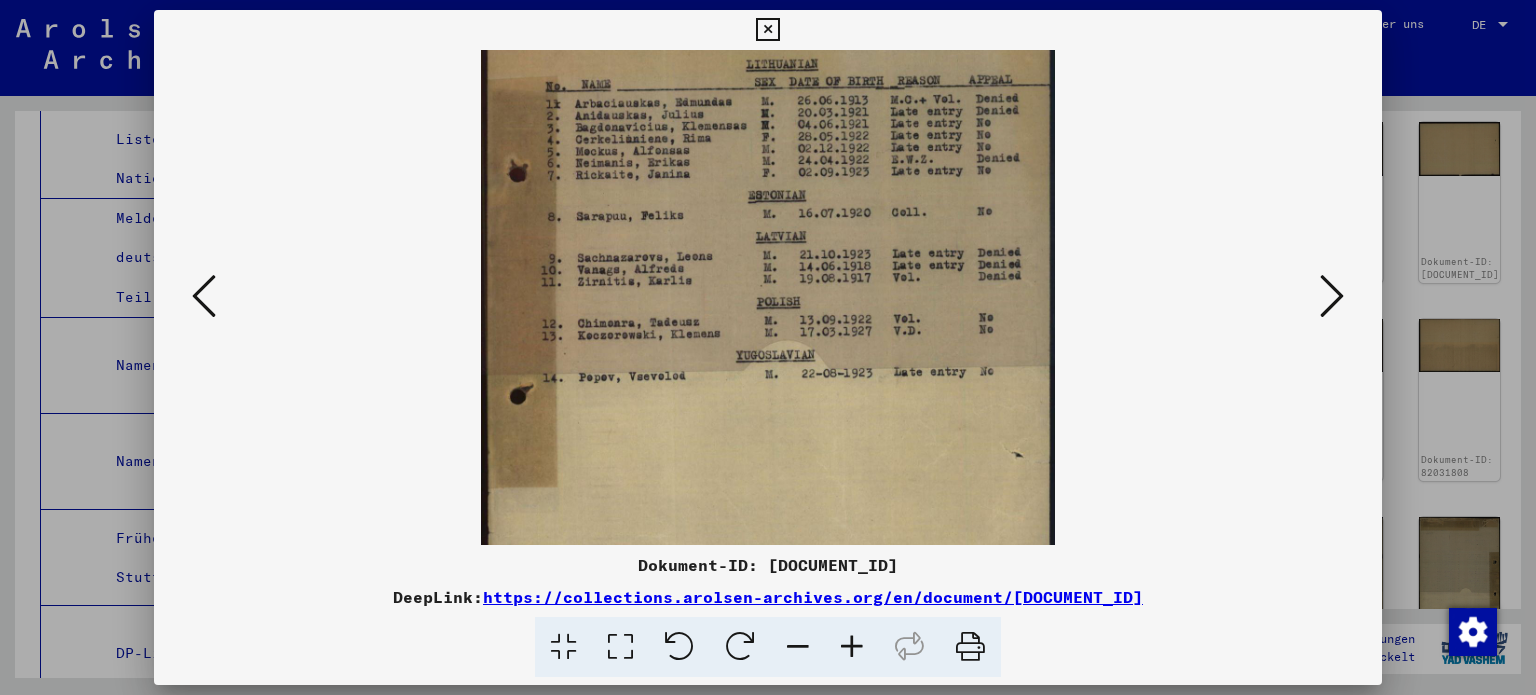 drag, startPoint x: 748, startPoint y: 415, endPoint x: 744, endPoint y: 235, distance: 180.04443 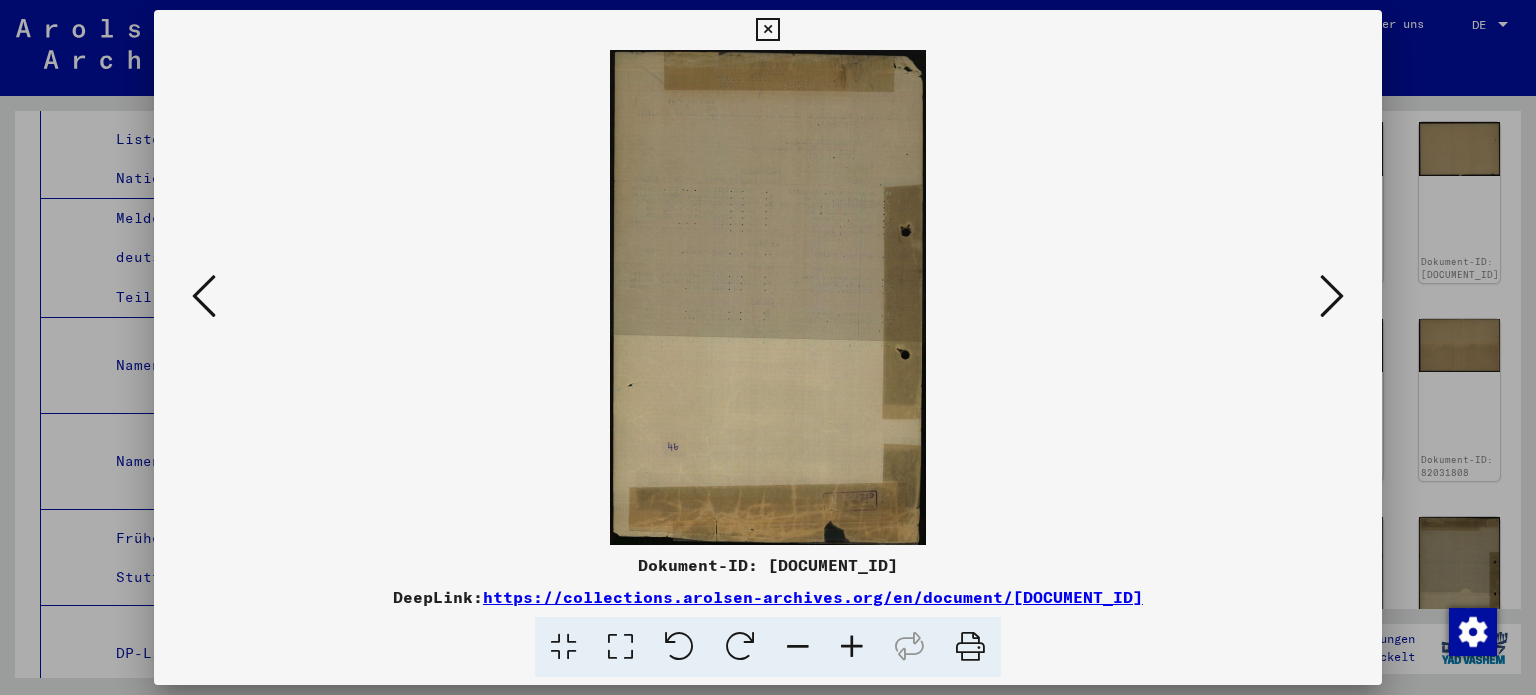 click at bounding box center (1332, 296) 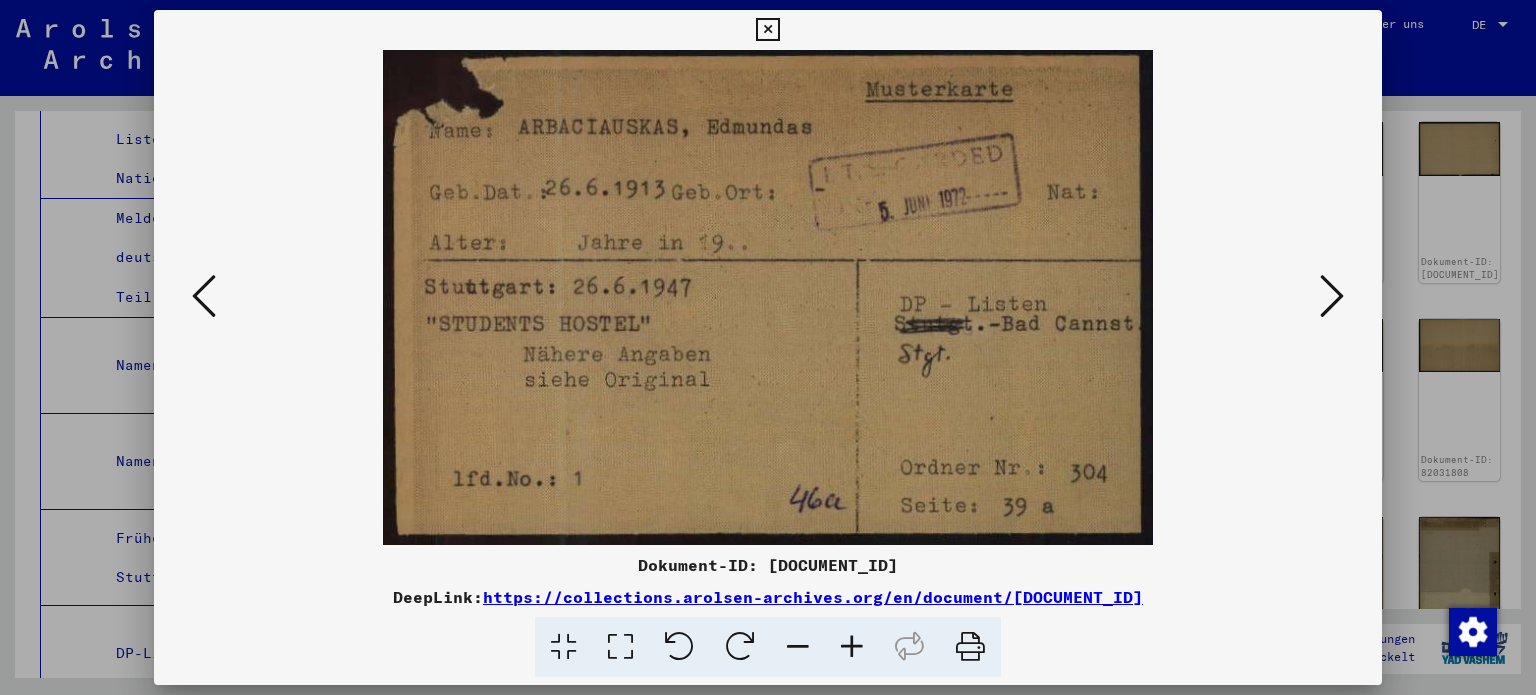 click at bounding box center (1332, 296) 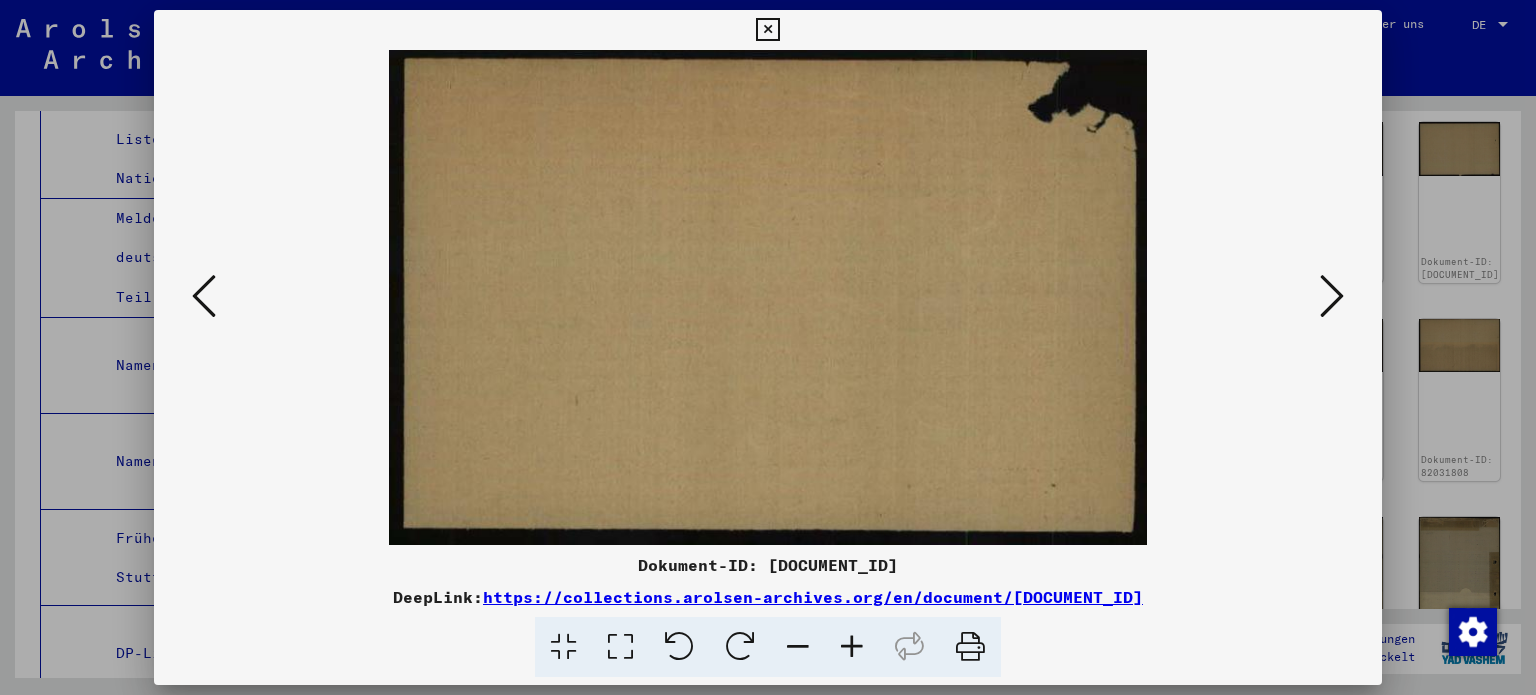 click at bounding box center (1332, 296) 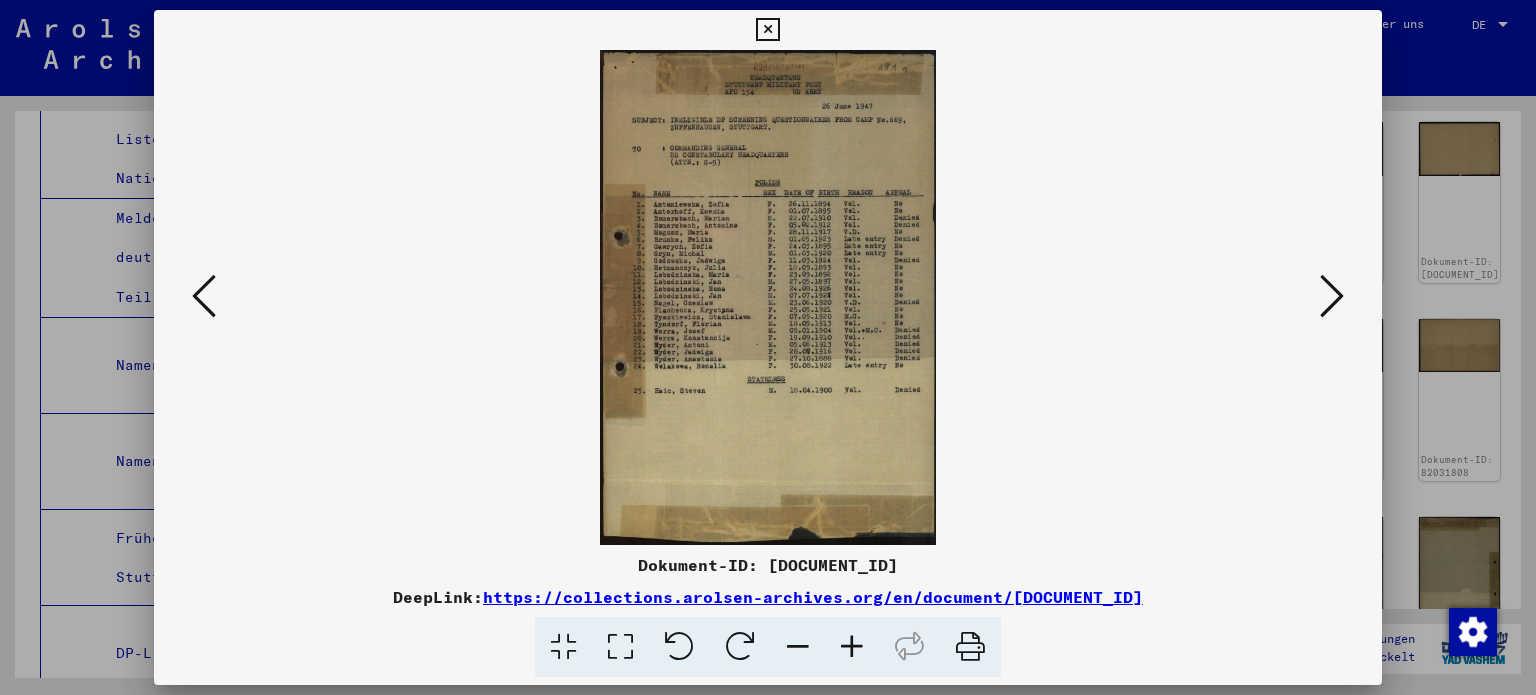 click at bounding box center [852, 647] 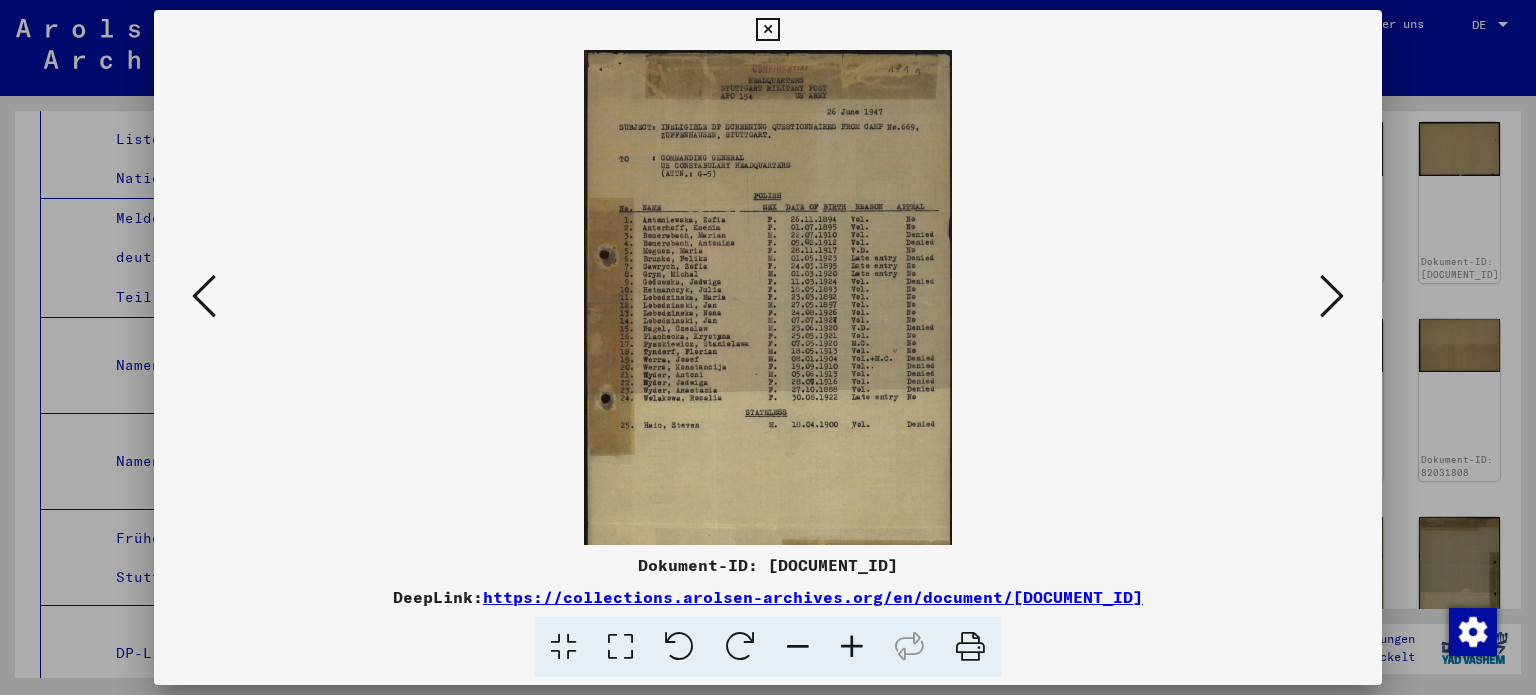 click at bounding box center (852, 647) 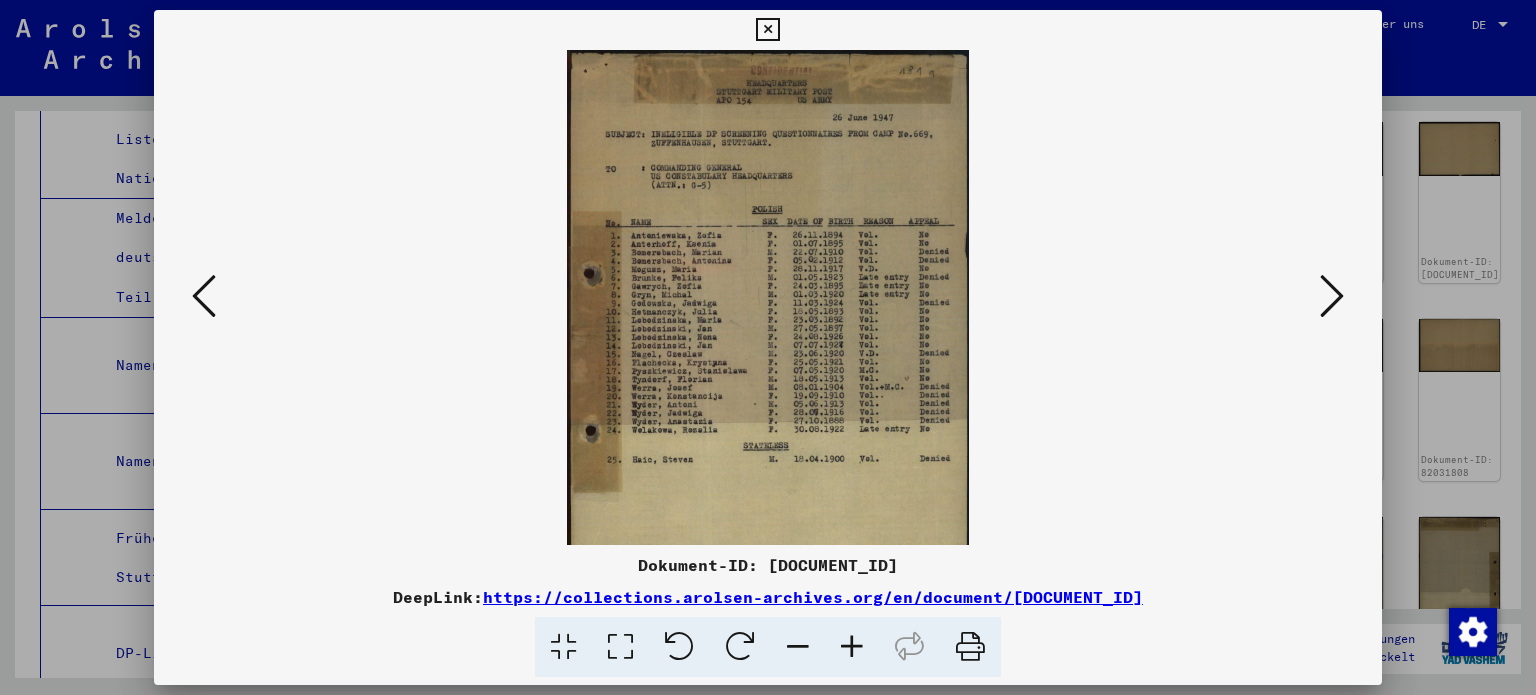 click at bounding box center (852, 647) 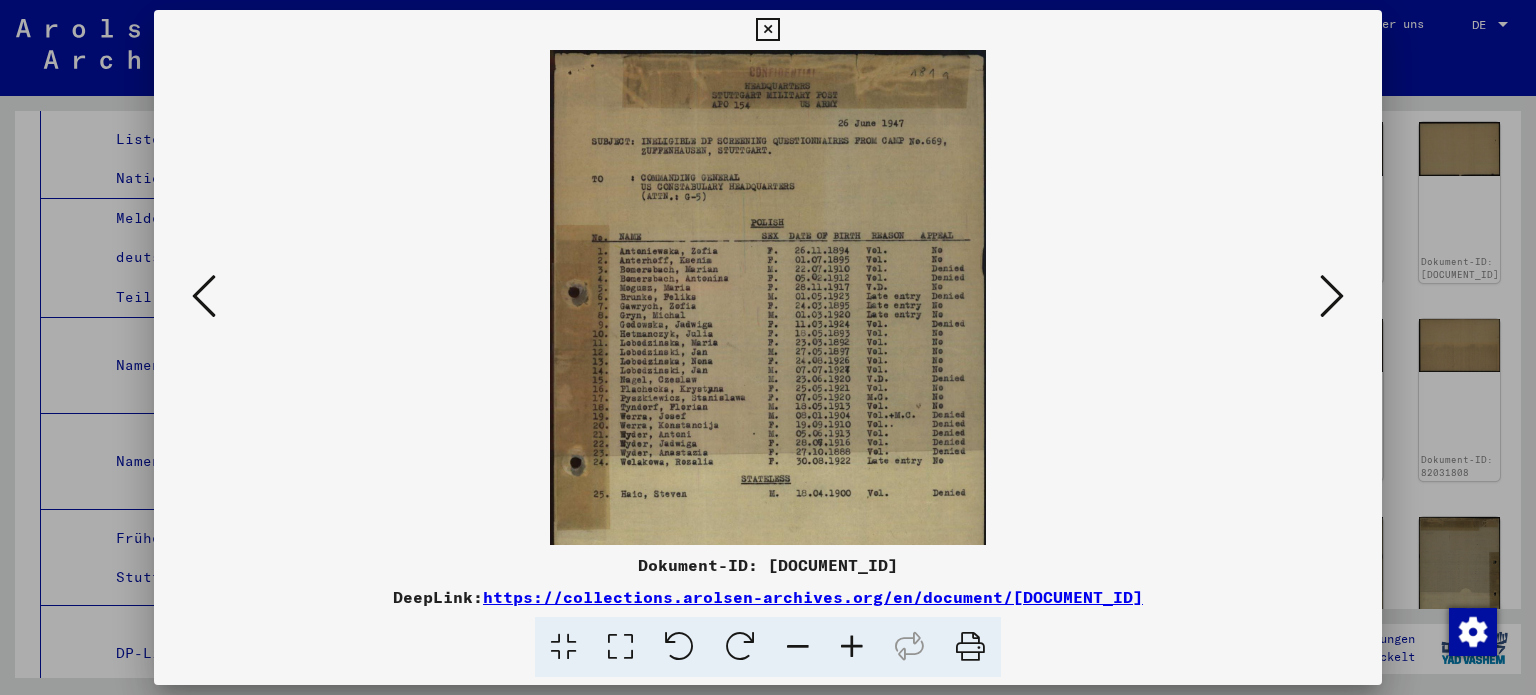 click at bounding box center (852, 647) 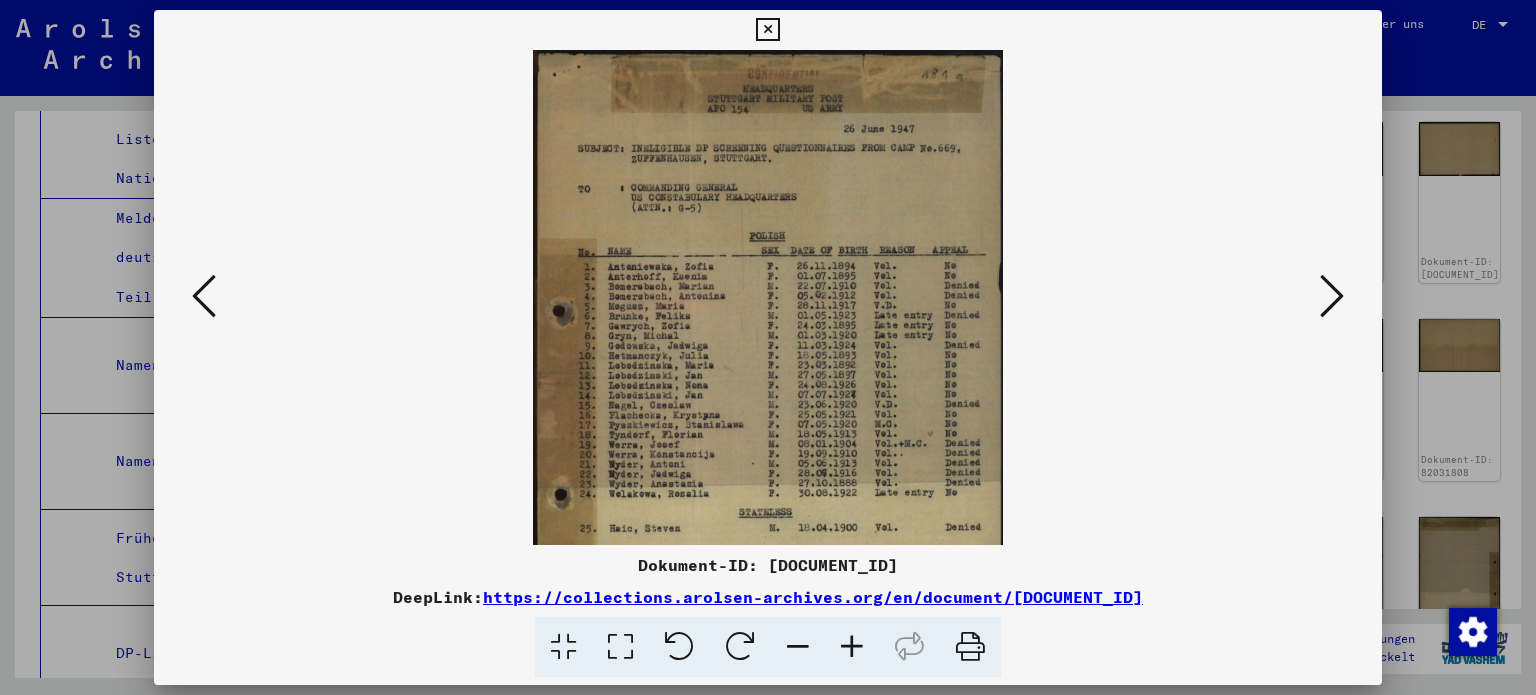 click at bounding box center [852, 647] 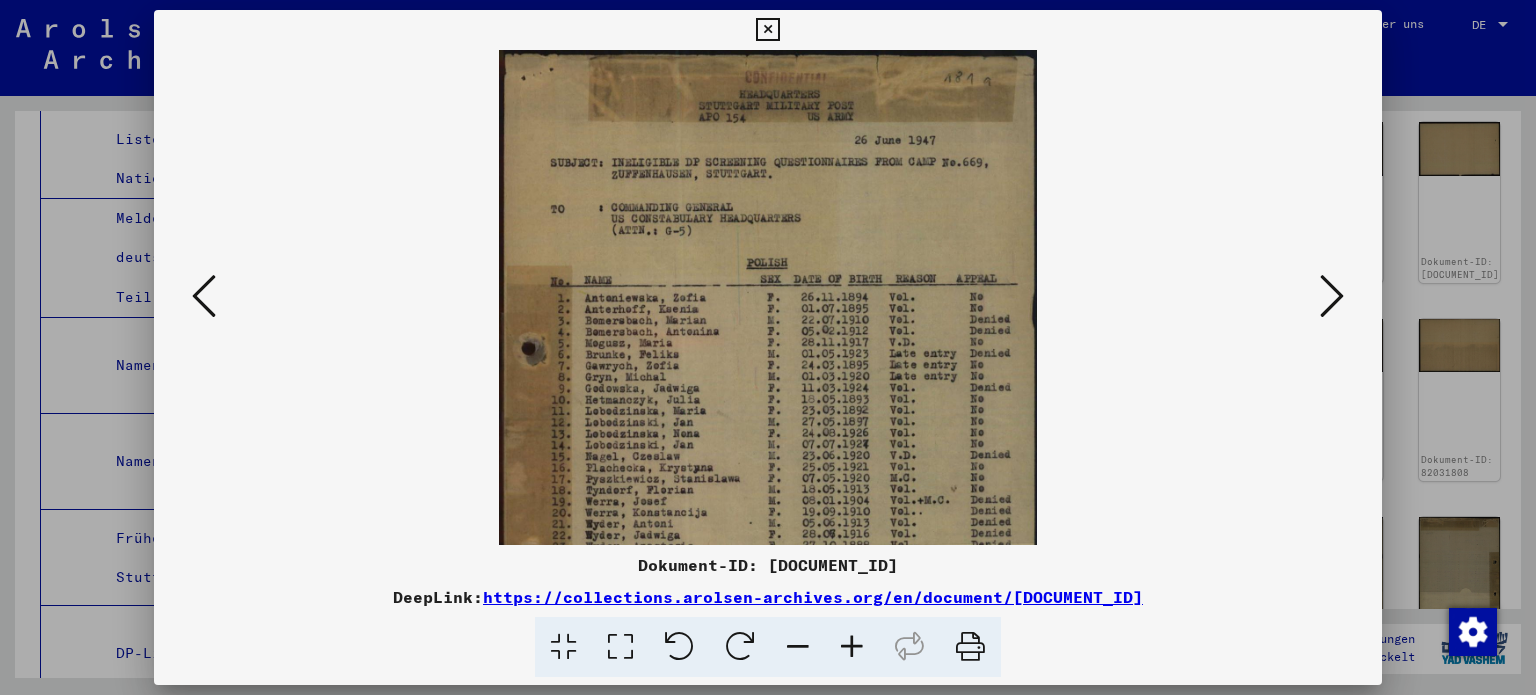 click at bounding box center [852, 647] 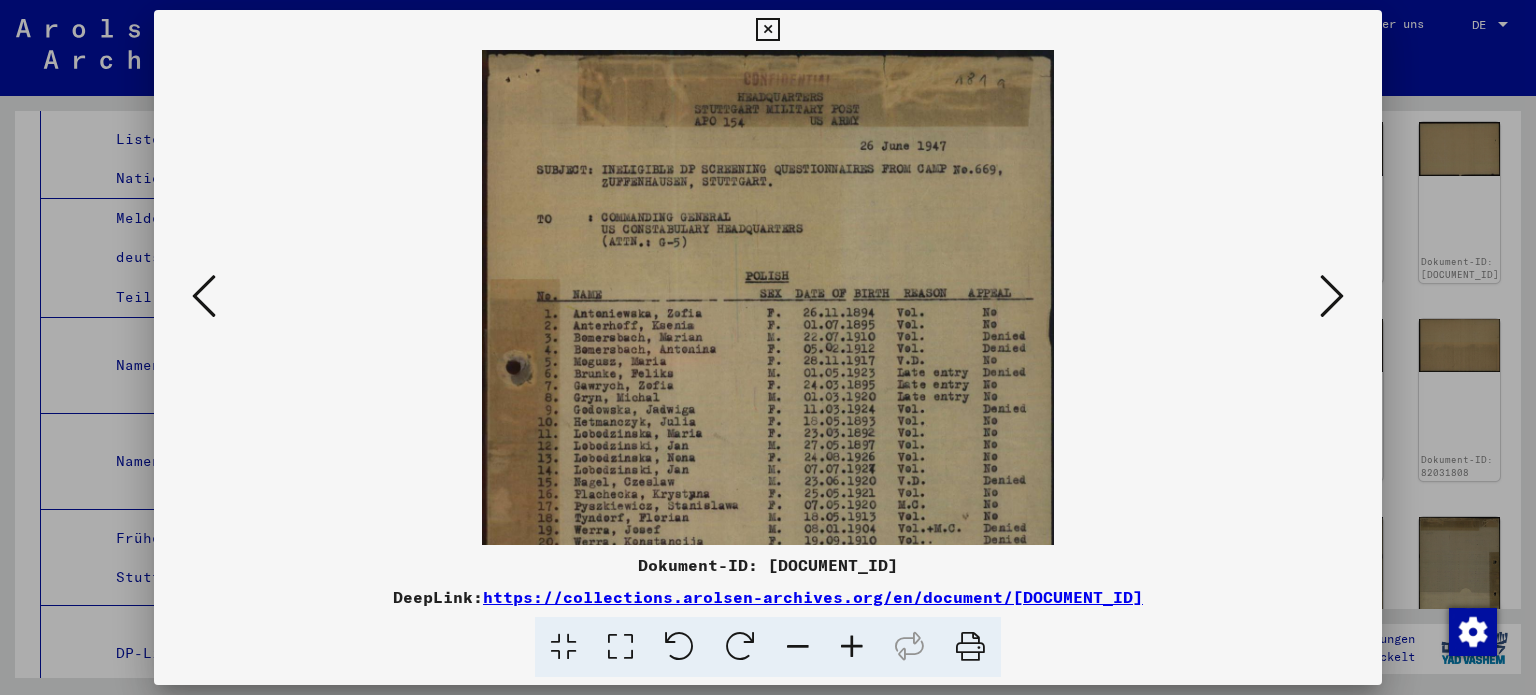 click at bounding box center (852, 647) 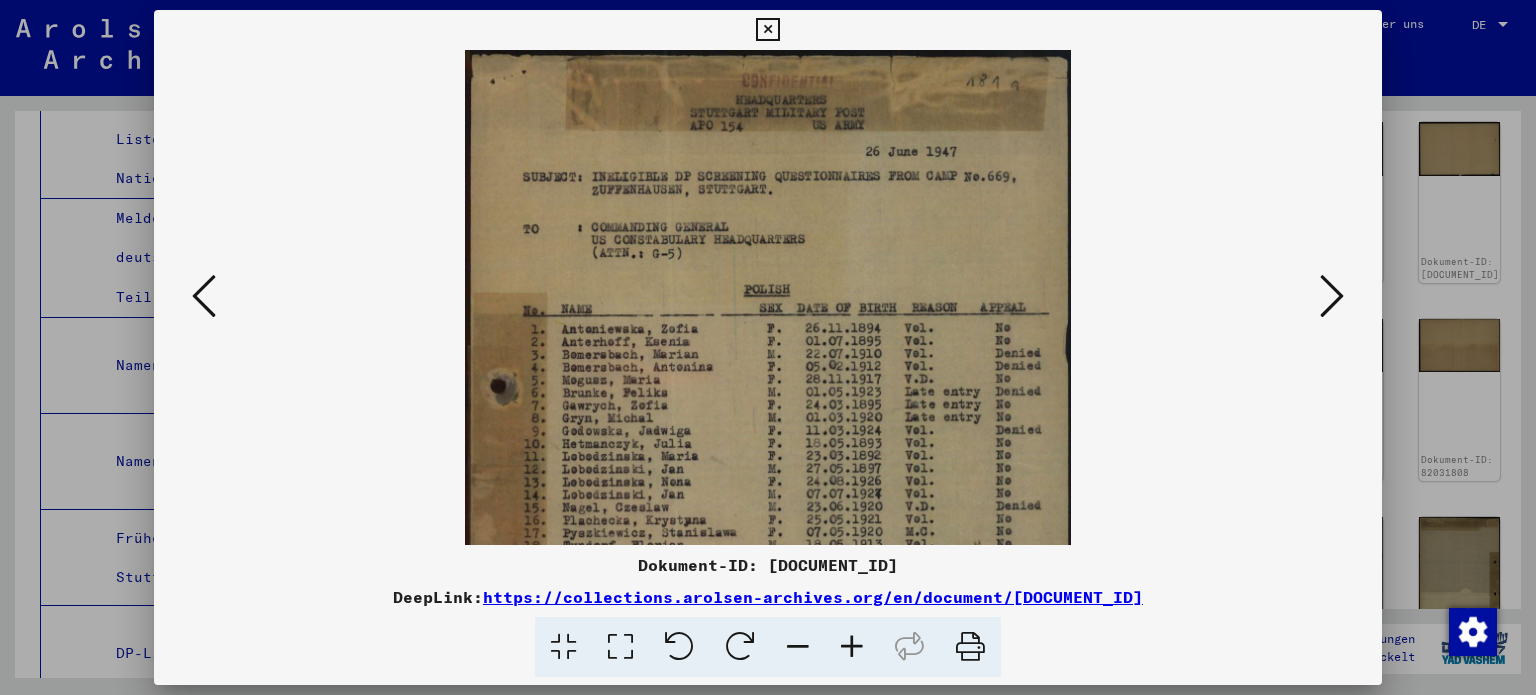 click at bounding box center [852, 647] 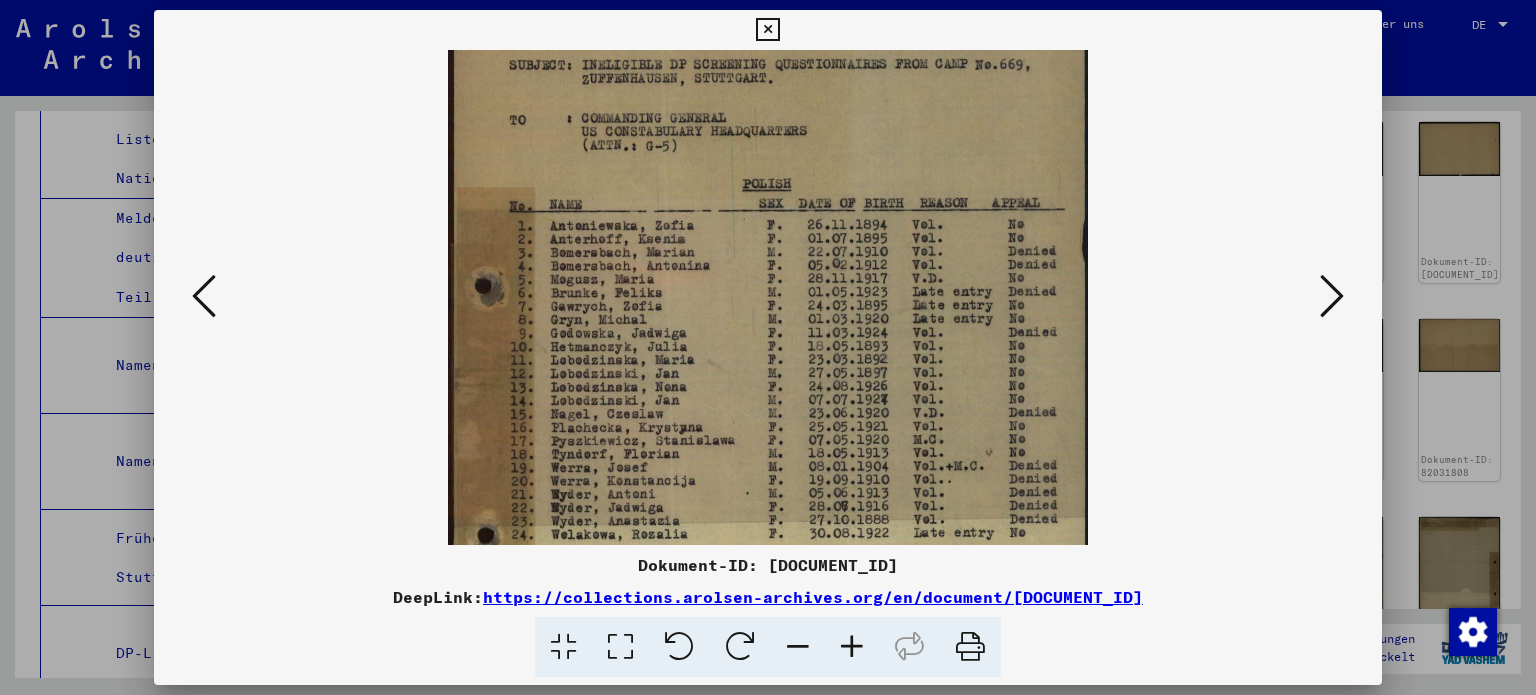 scroll, scrollTop: 140, scrollLeft: 0, axis: vertical 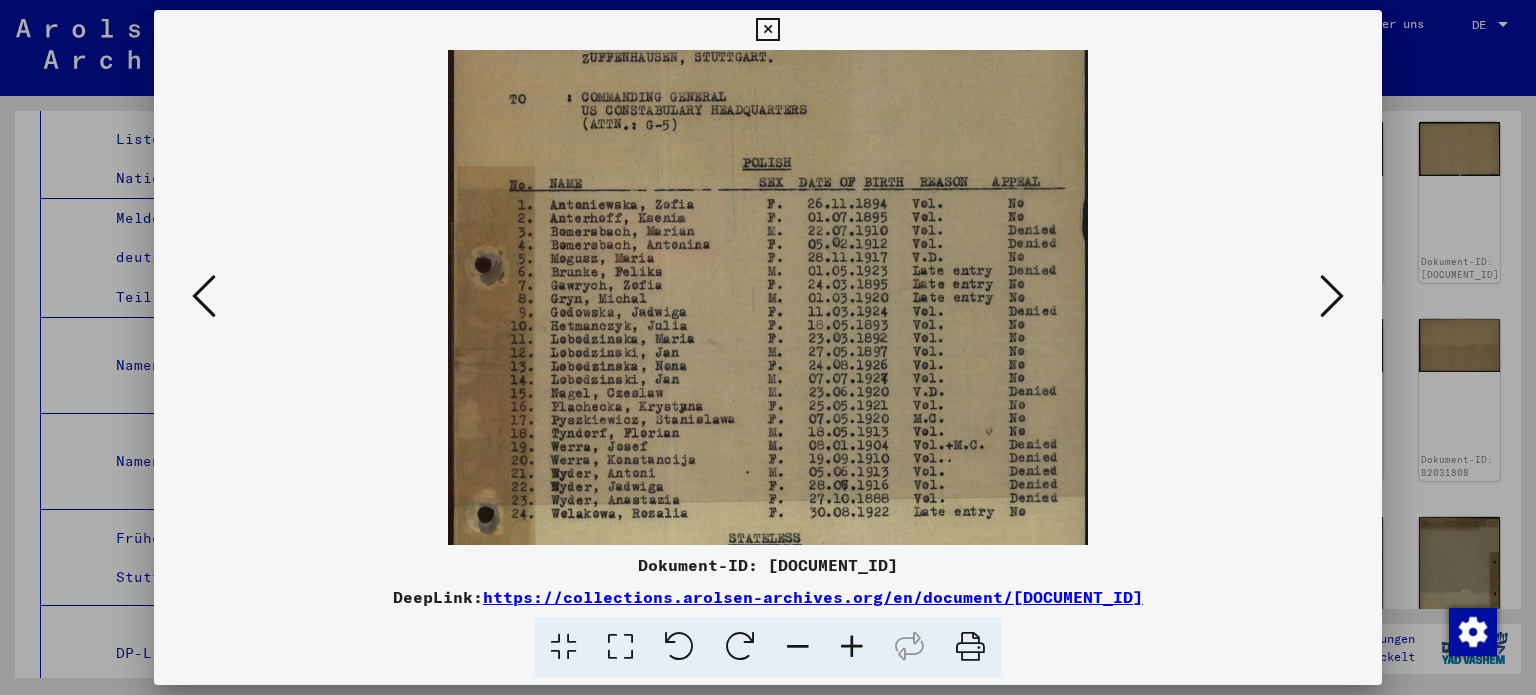 drag, startPoint x: 716, startPoint y: 447, endPoint x: 743, endPoint y: 311, distance: 138.65425 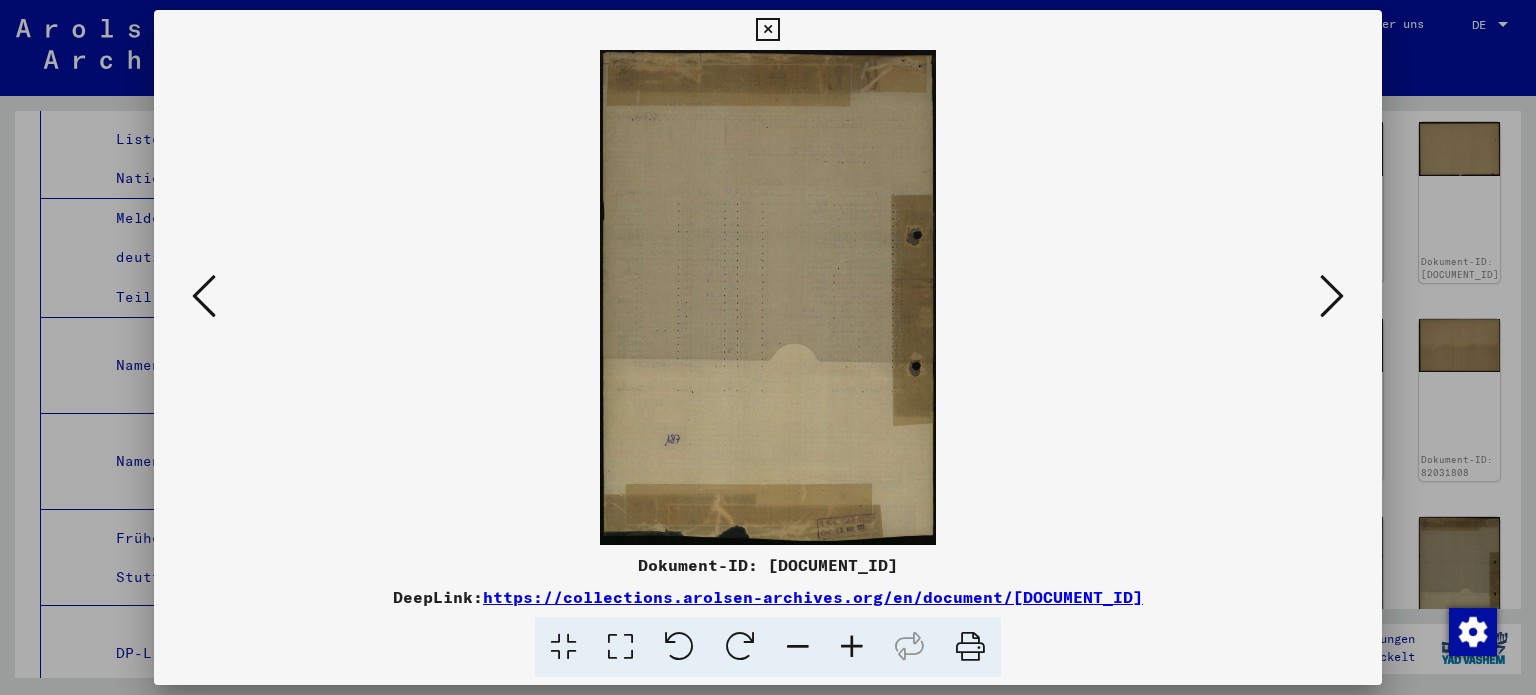 click at bounding box center [1332, 296] 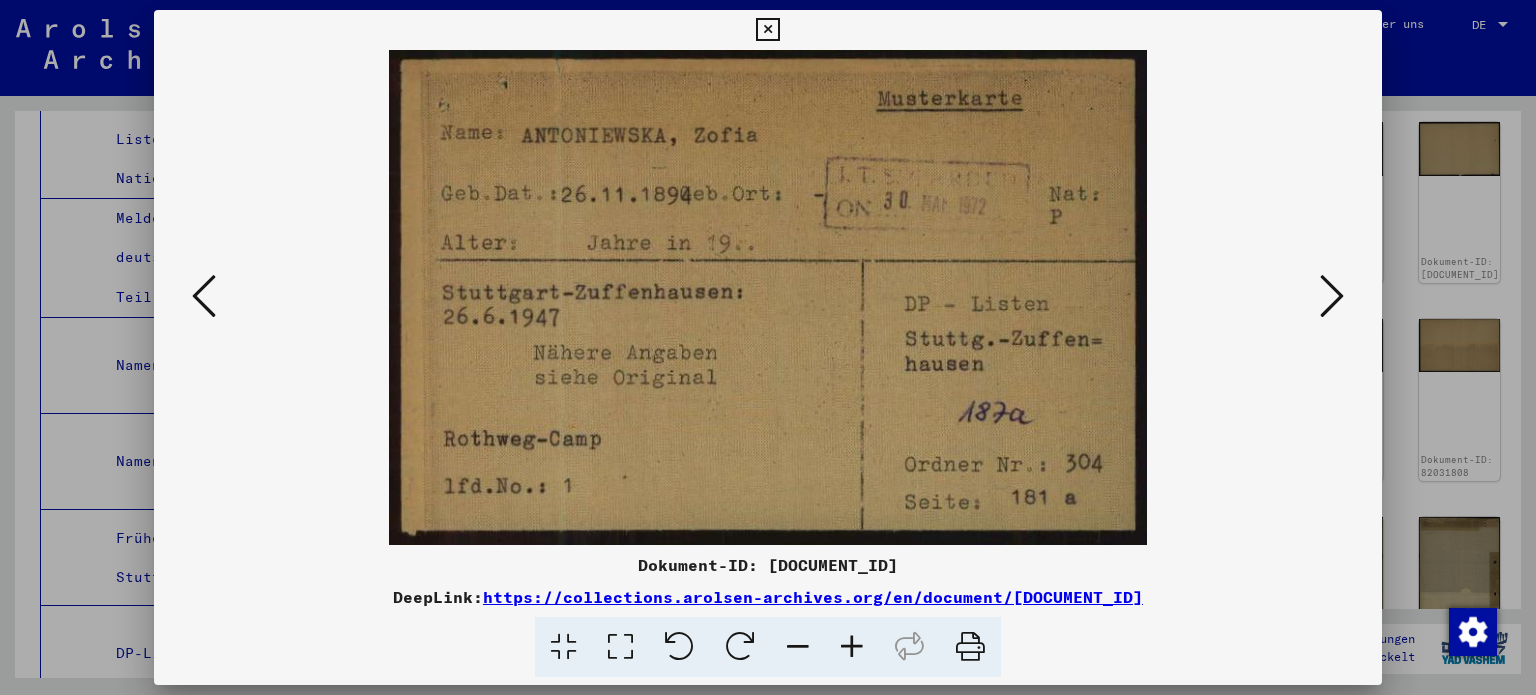 click at bounding box center [1332, 296] 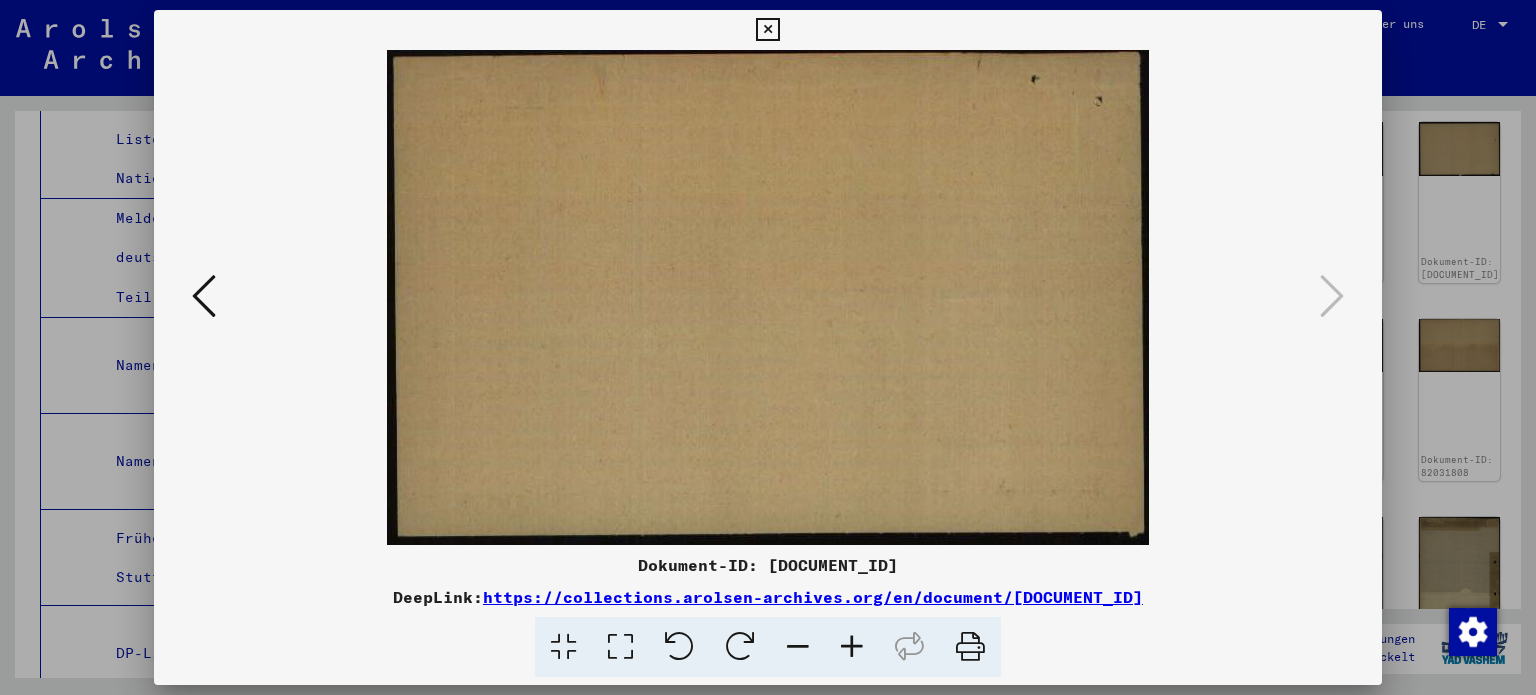 click at bounding box center (767, 30) 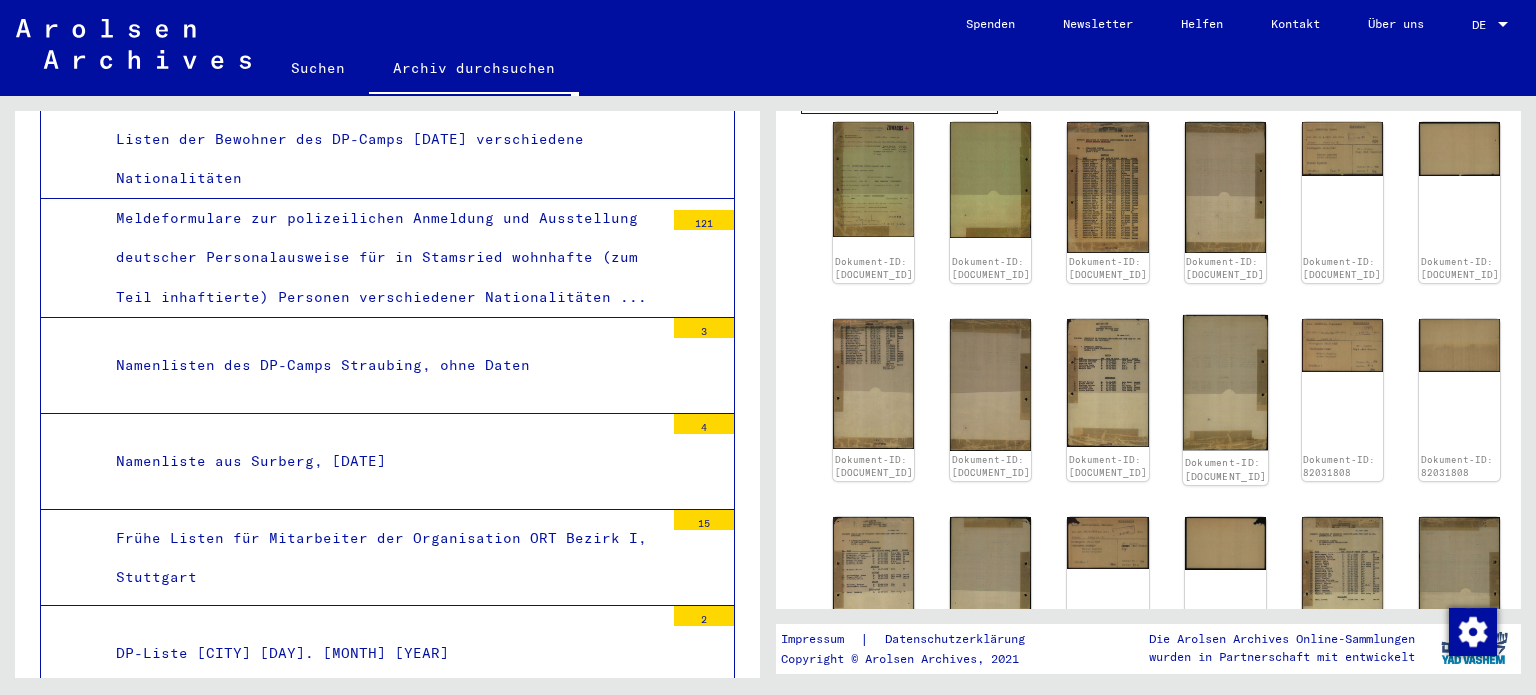 scroll, scrollTop: 908, scrollLeft: 0, axis: vertical 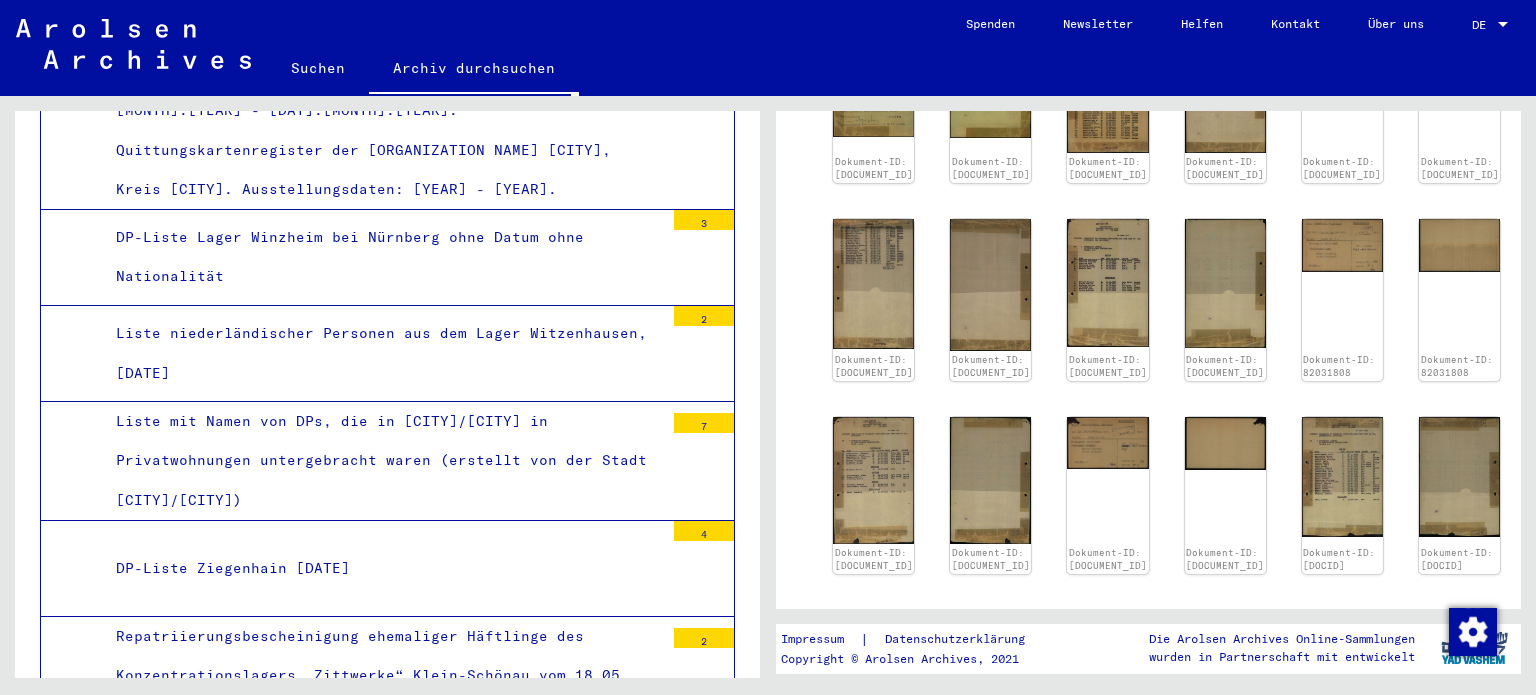 click on "DP-Listen Deutschland (verschiedene Lager) – [DATE], [DATE], [DATE]. und [DATE], [DATE]" at bounding box center [386, 782] 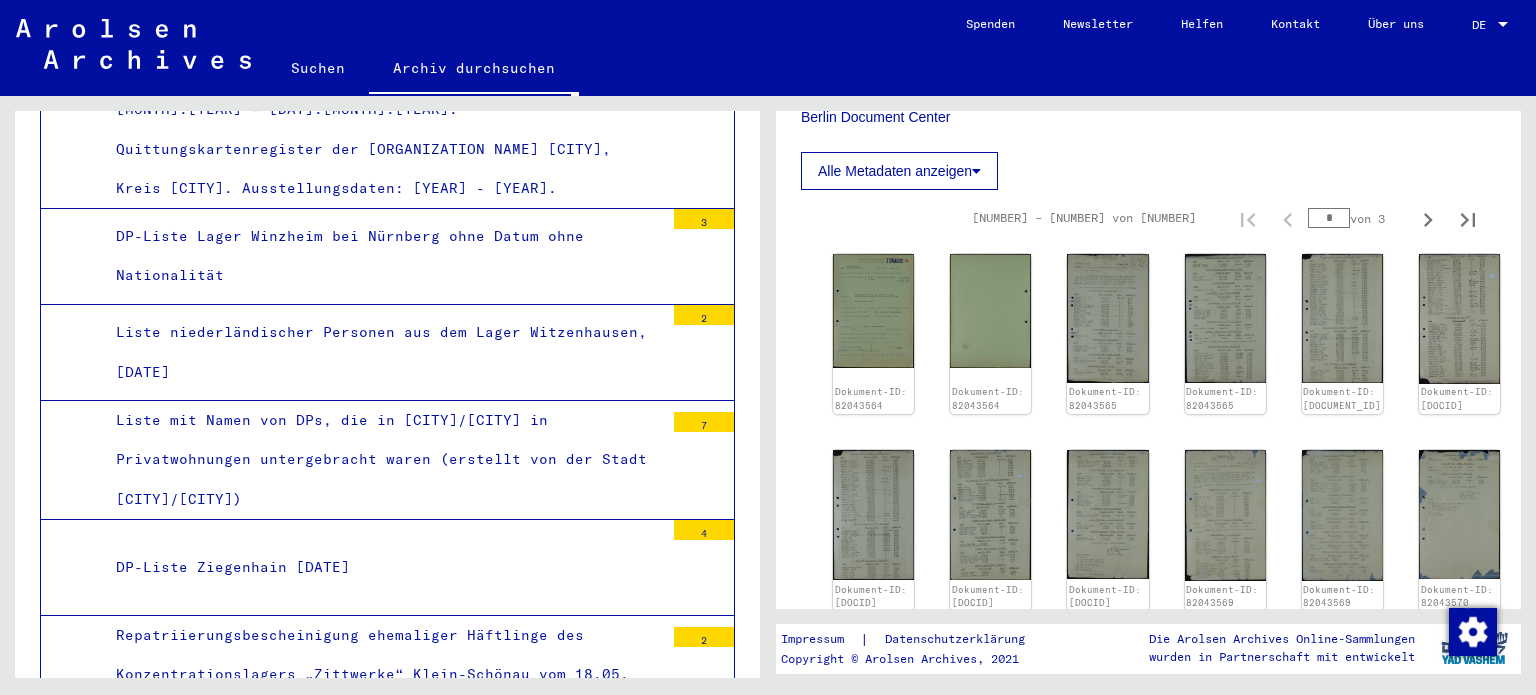 scroll, scrollTop: 664, scrollLeft: 0, axis: vertical 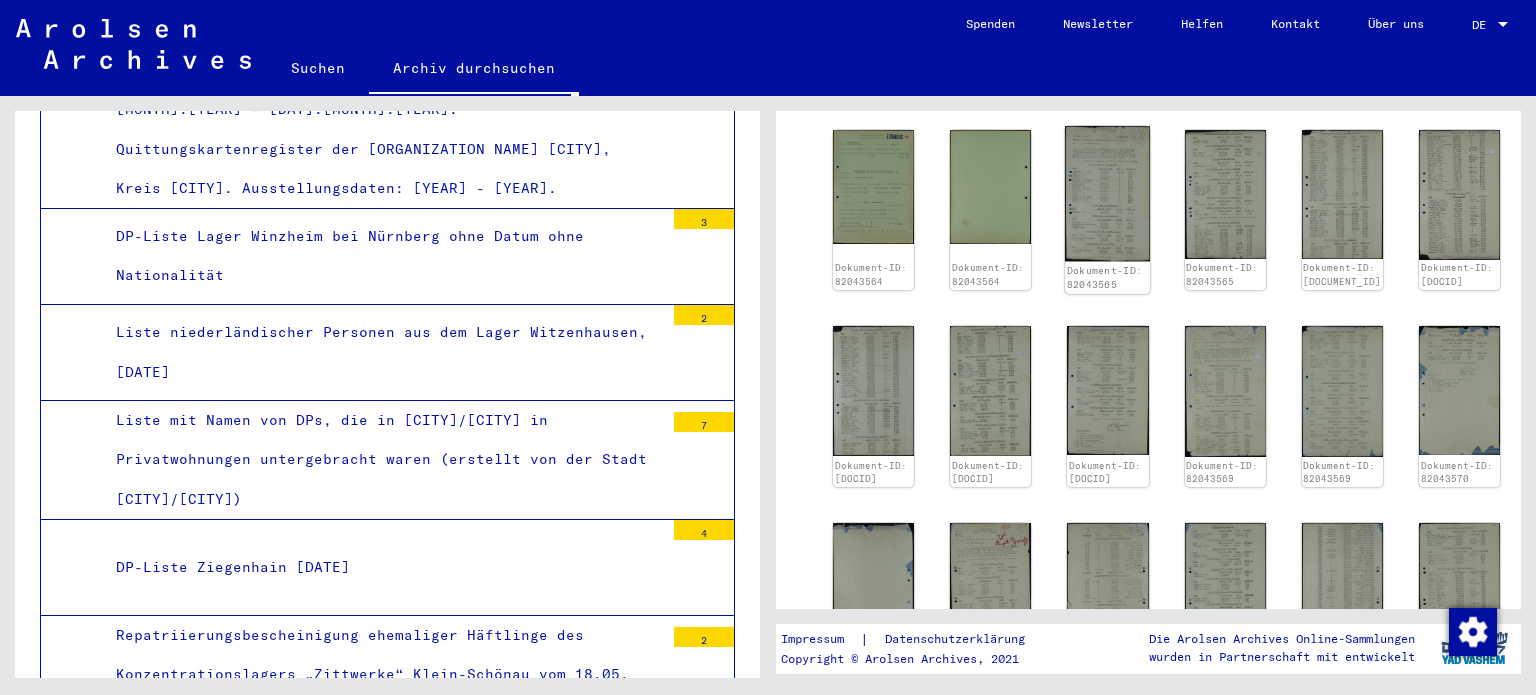 click at bounding box center [873, 187] 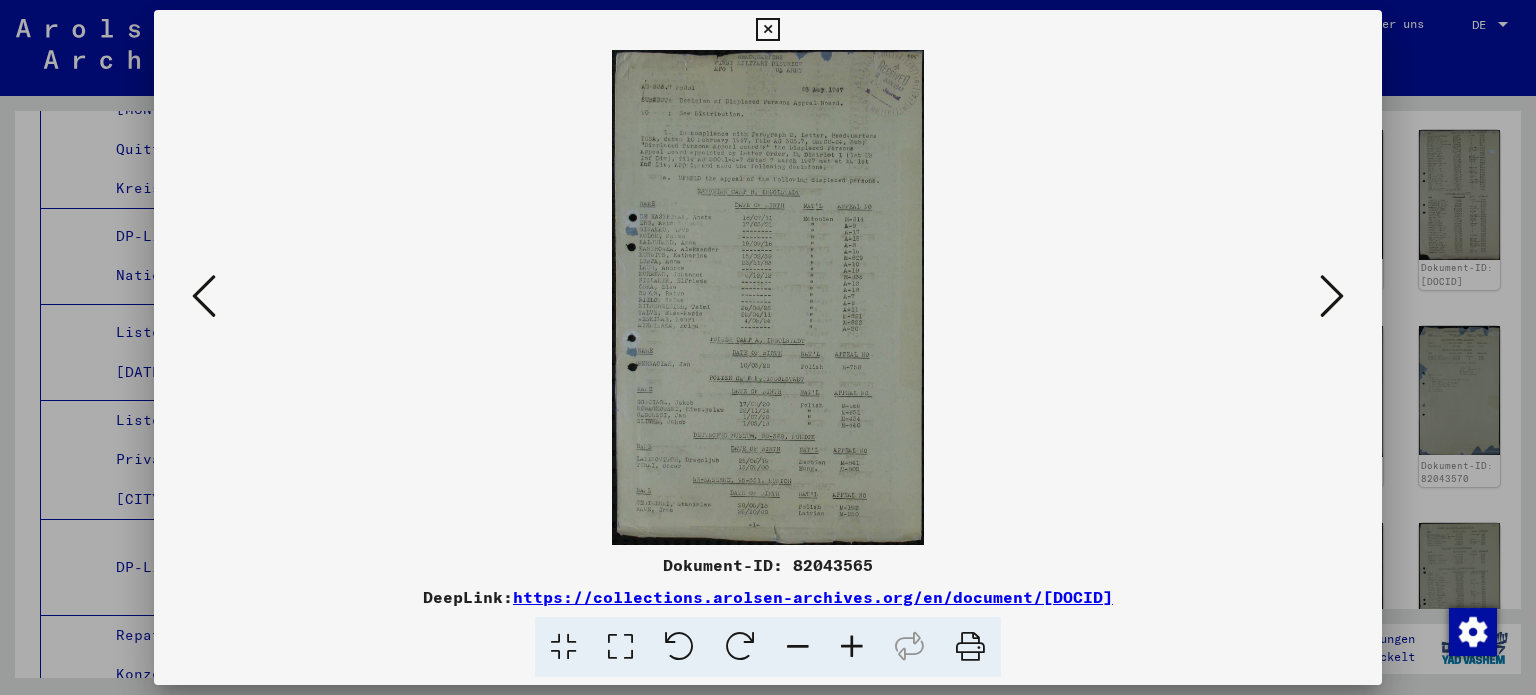 click at bounding box center (852, 647) 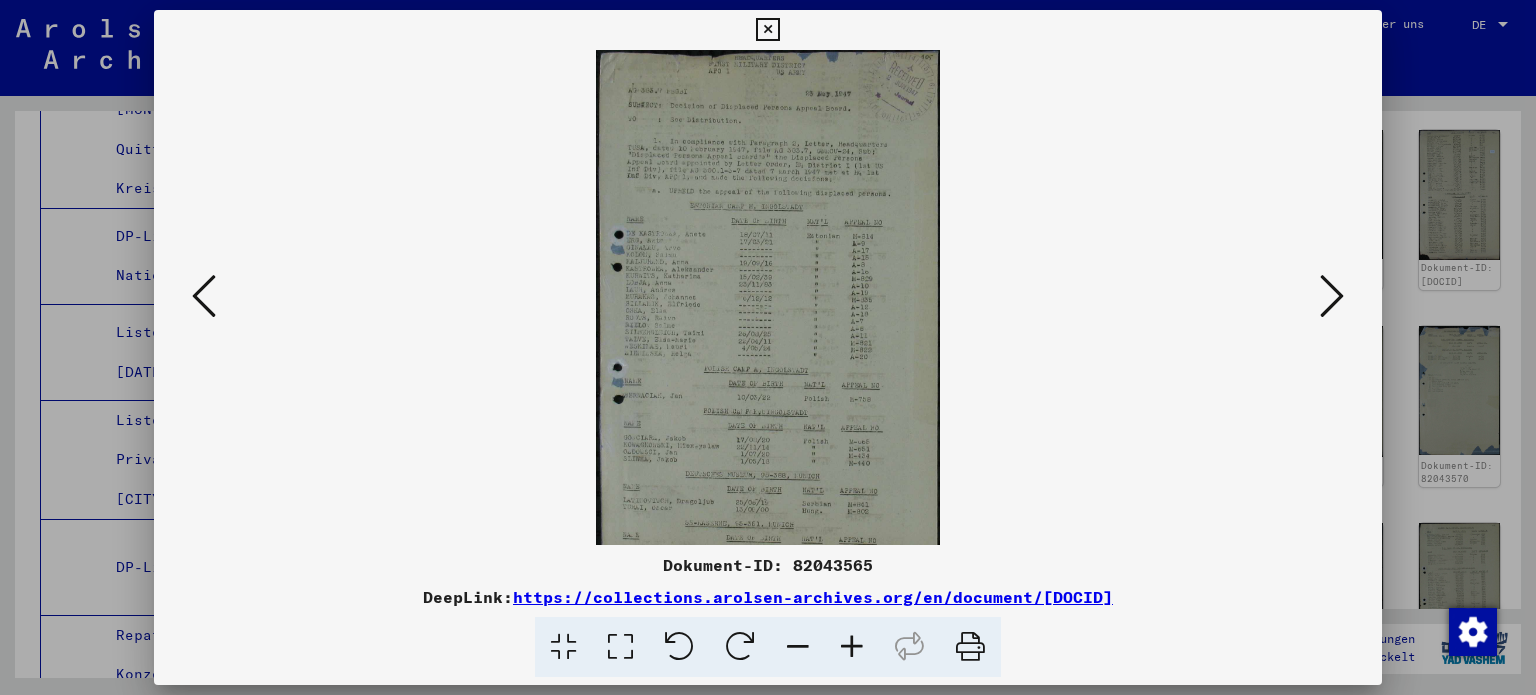 click at bounding box center [852, 647] 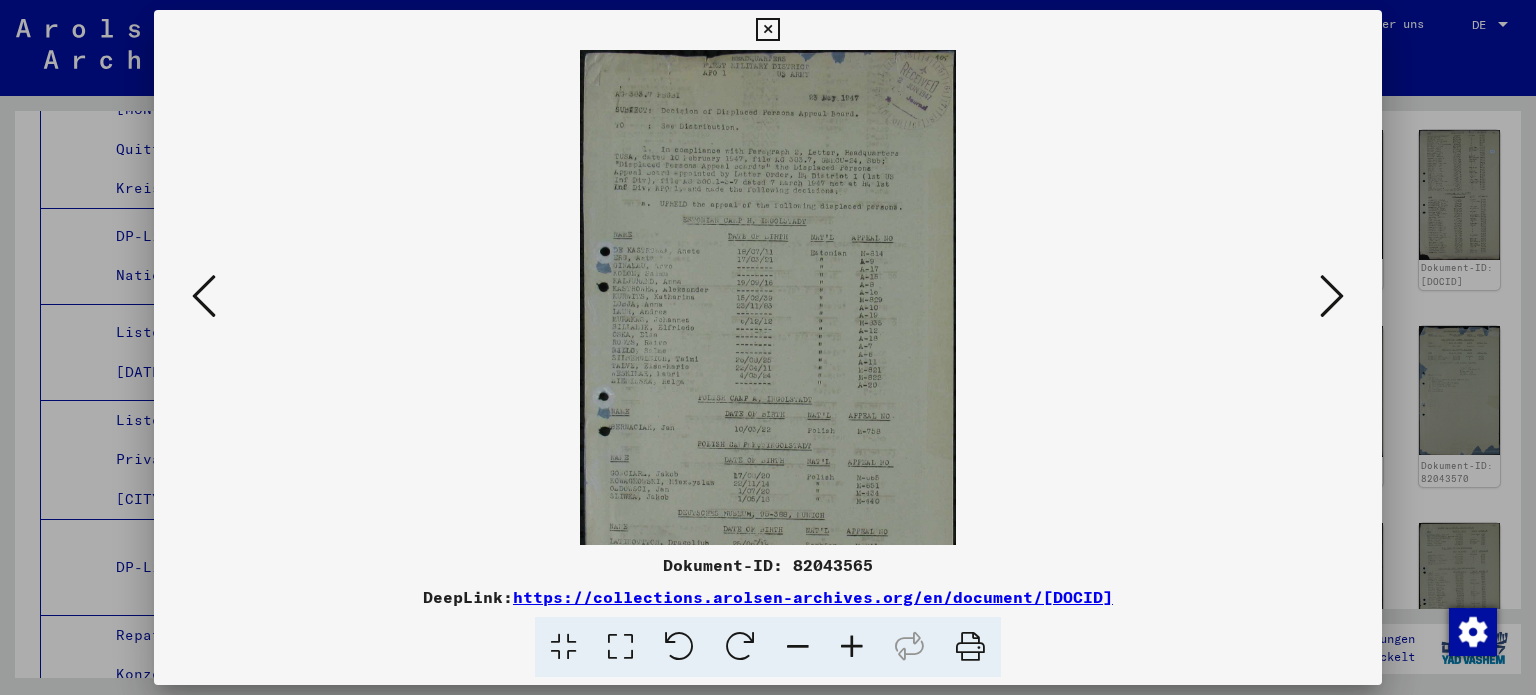 click at bounding box center (852, 647) 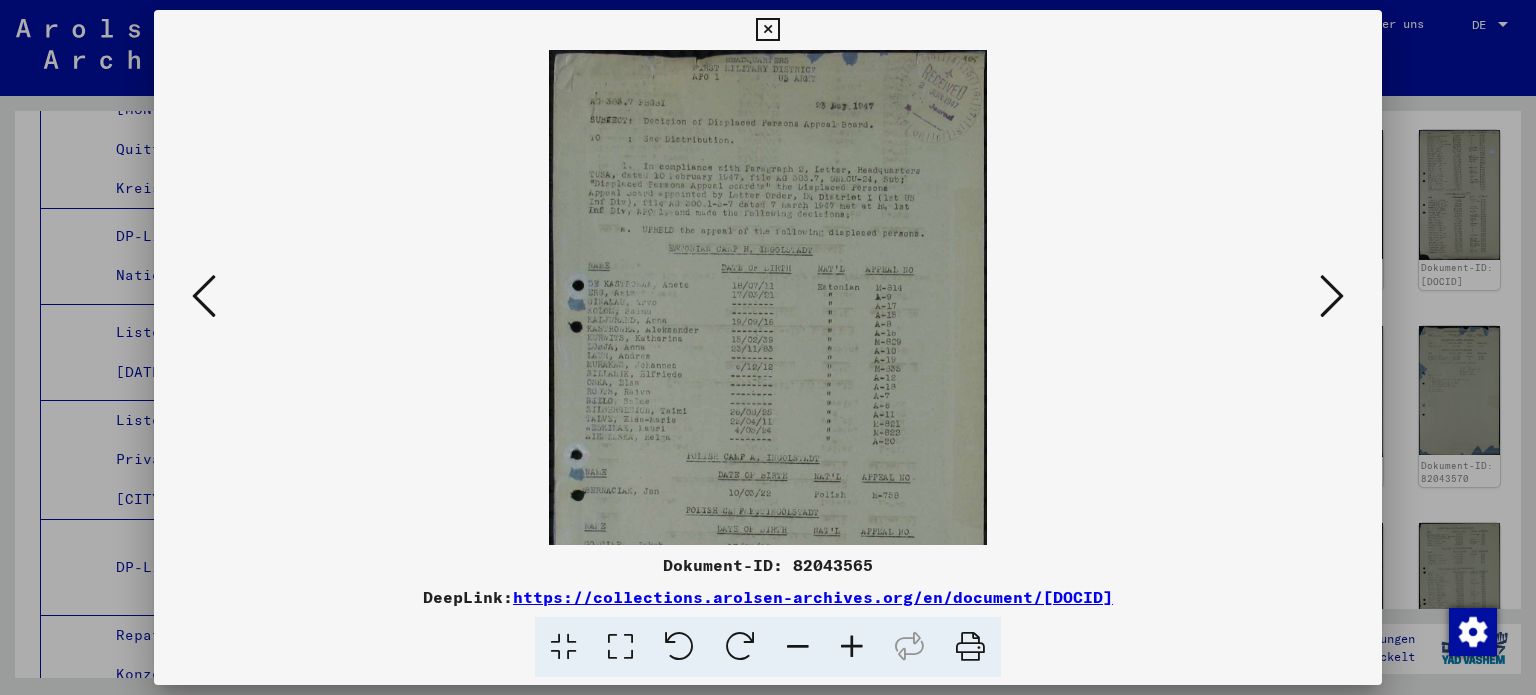 click at bounding box center (852, 647) 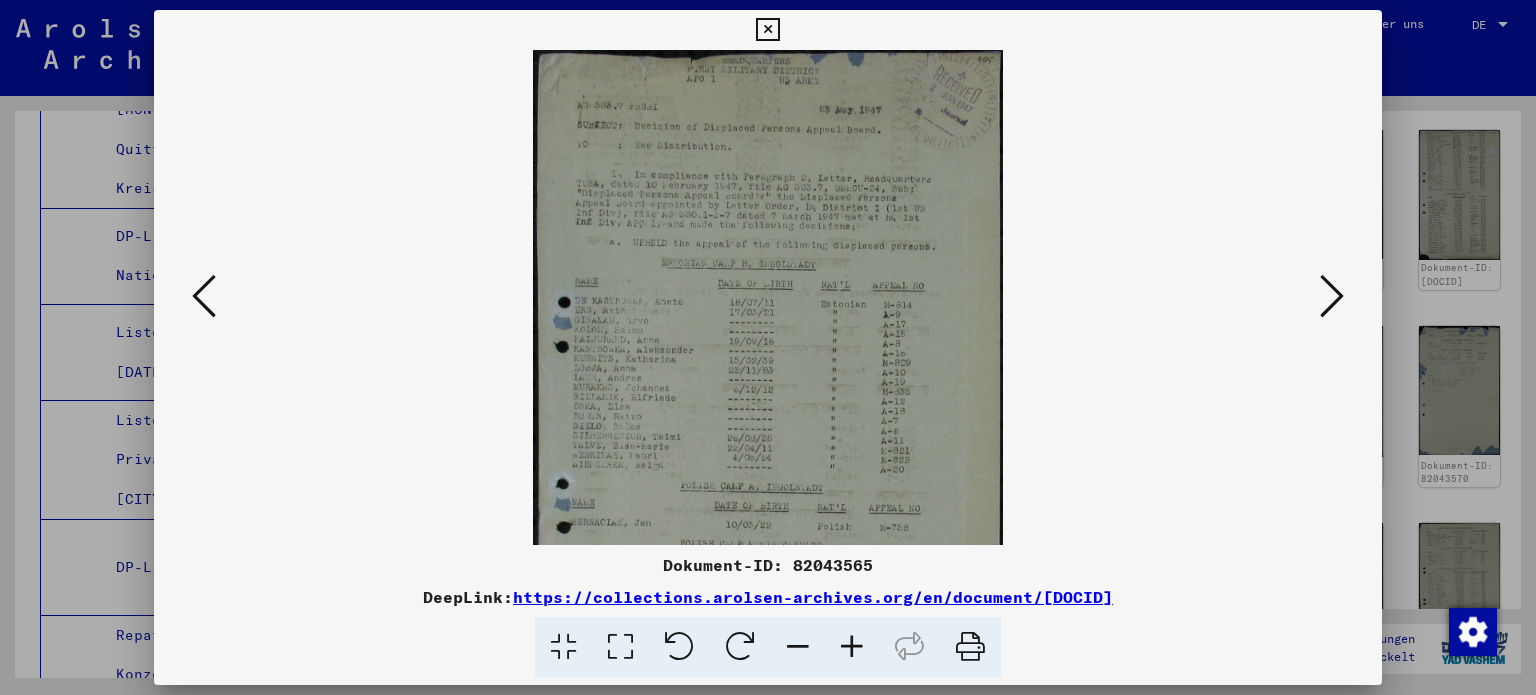 click at bounding box center (852, 647) 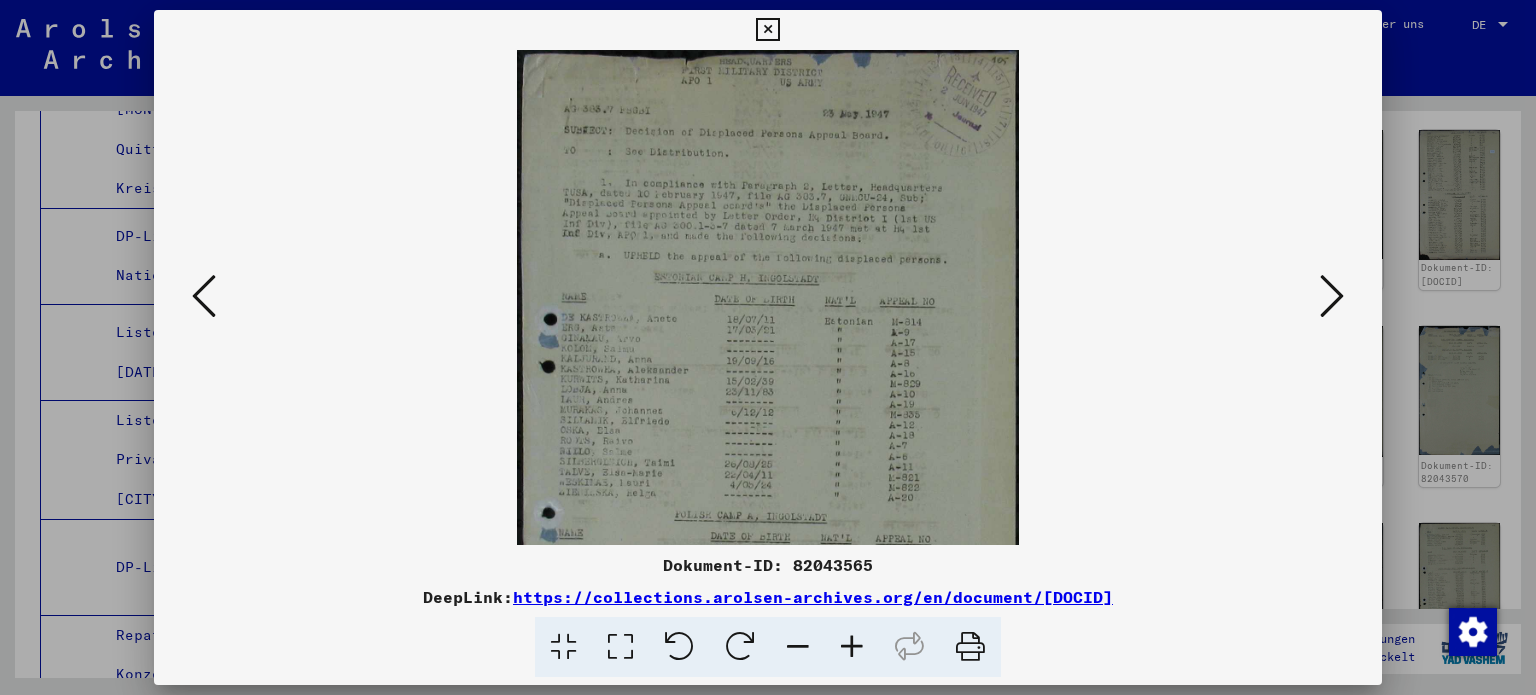 click at bounding box center (852, 647) 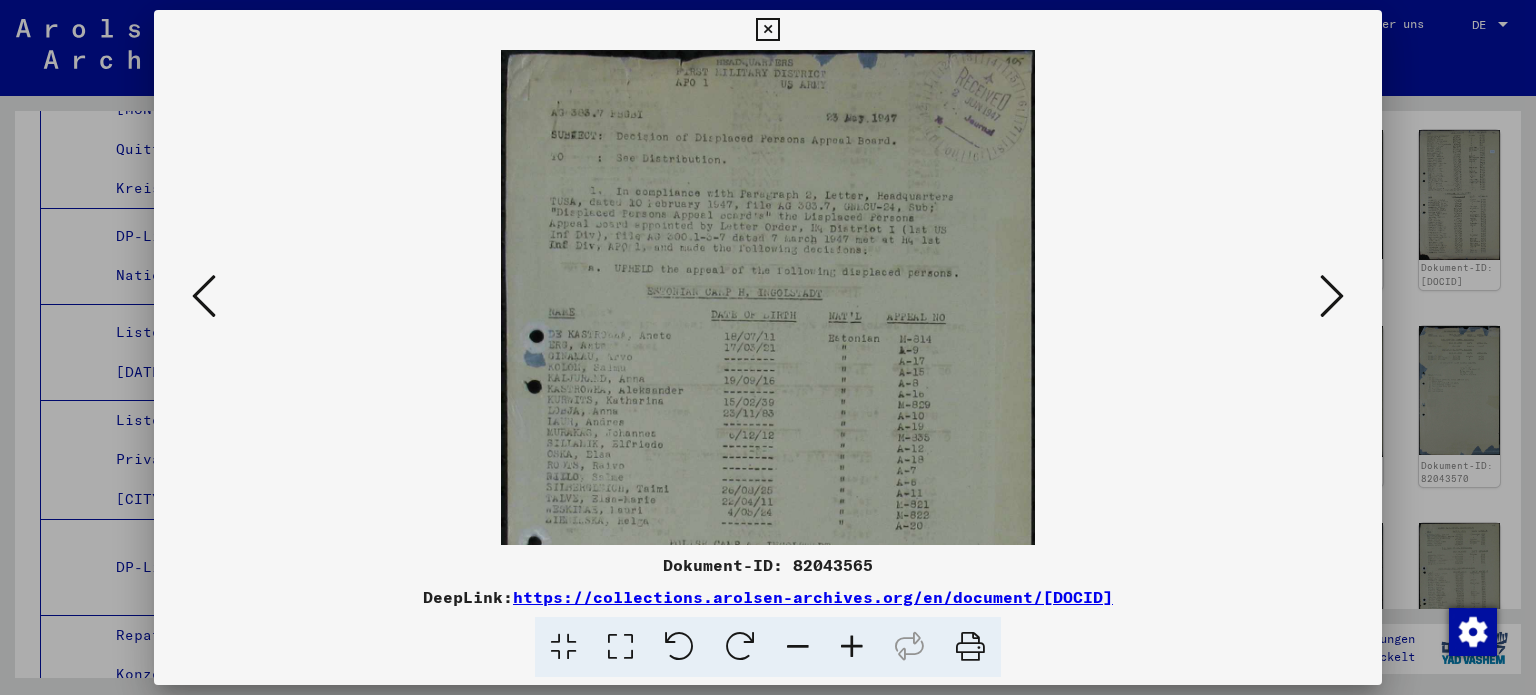 click at bounding box center (852, 647) 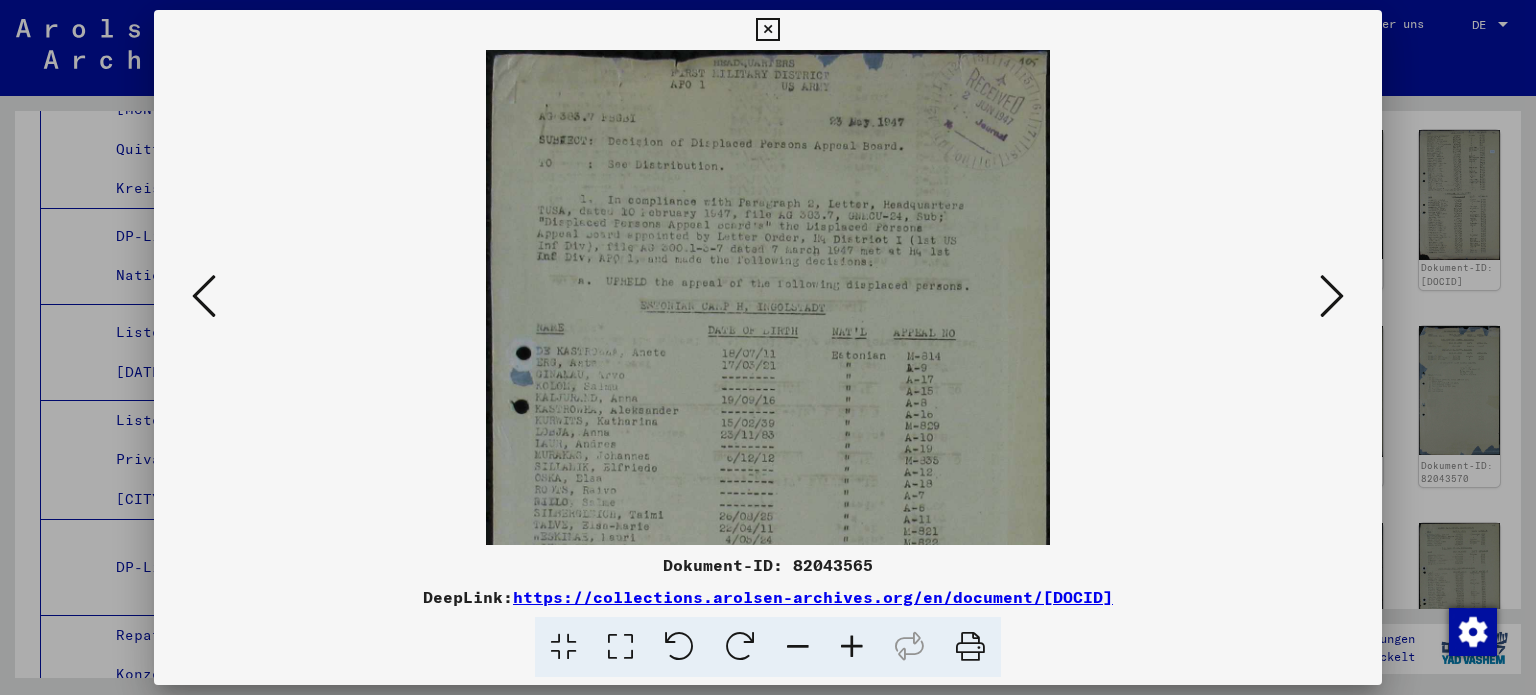 click at bounding box center [852, 647] 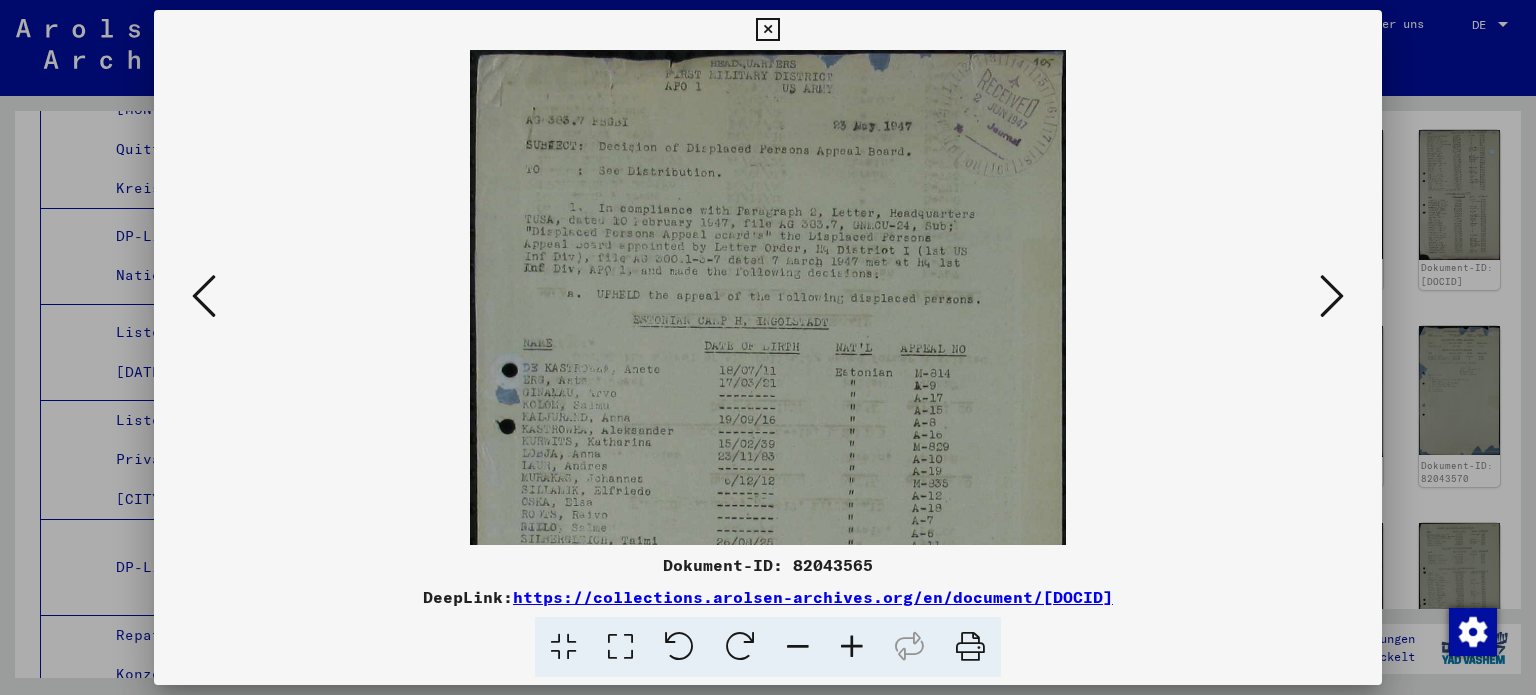 click at bounding box center [852, 647] 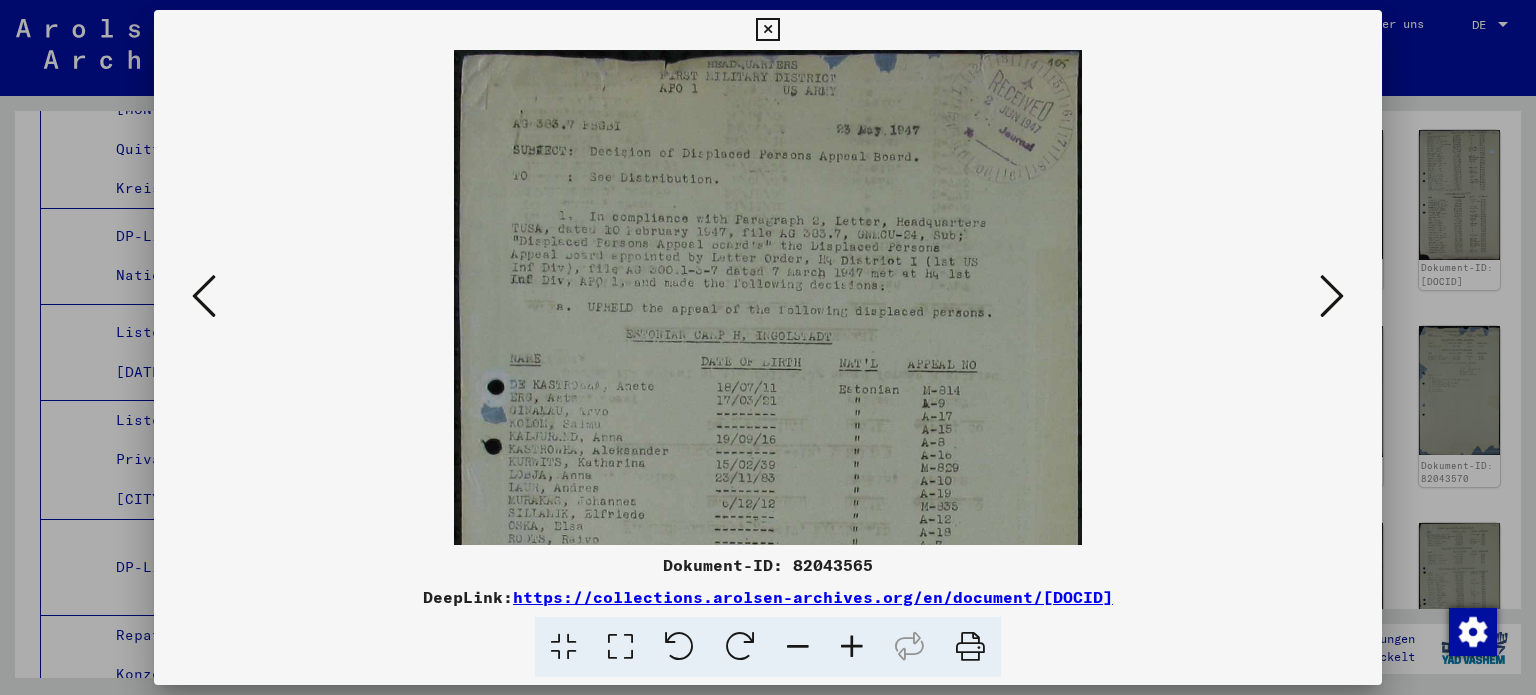 click at bounding box center [852, 647] 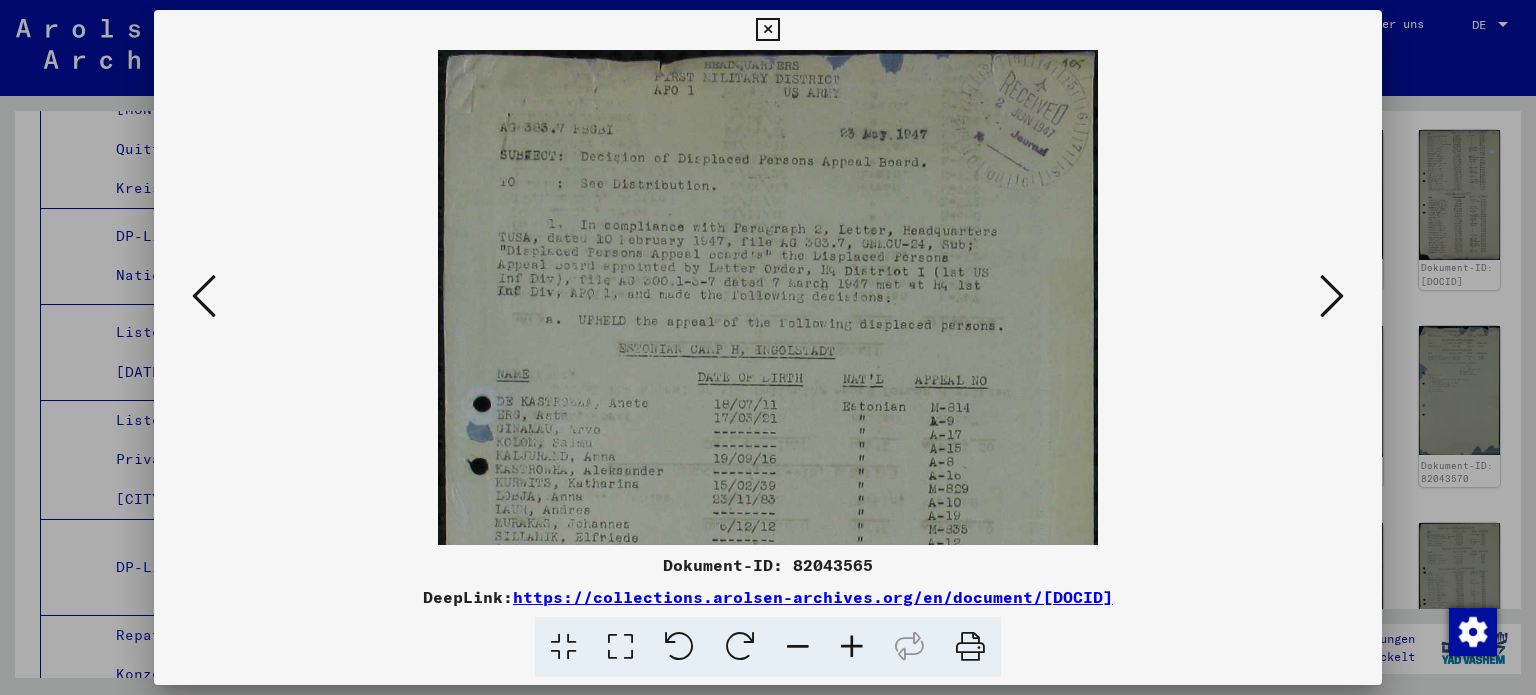 click at bounding box center [852, 647] 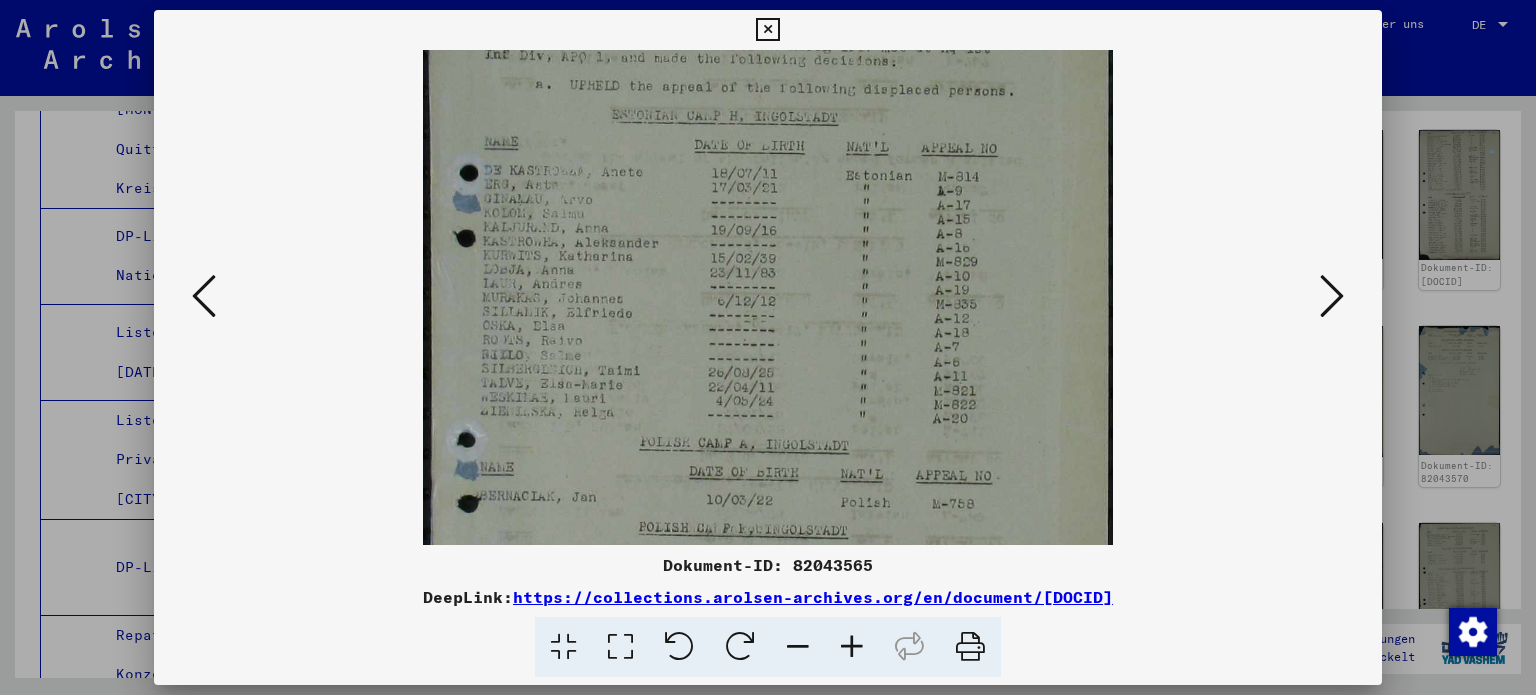 scroll, scrollTop: 264, scrollLeft: 0, axis: vertical 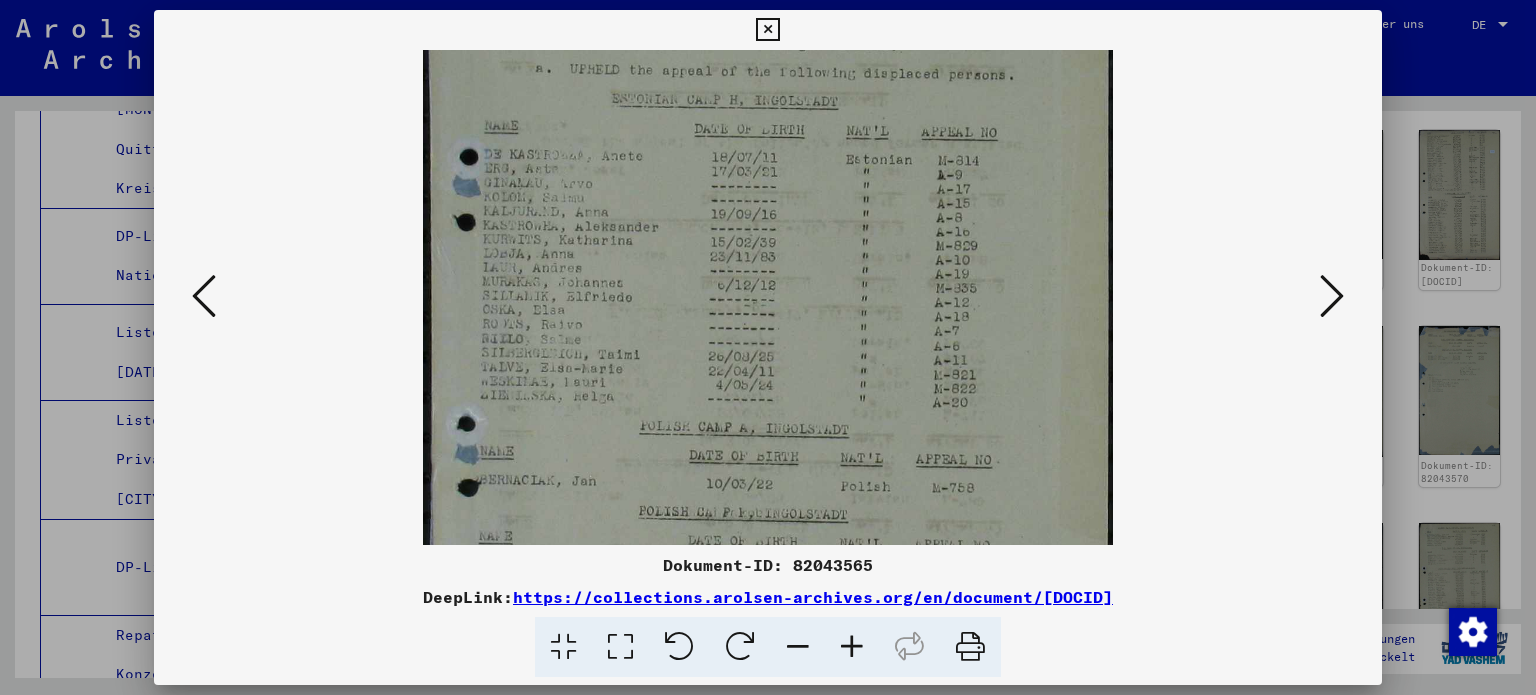 drag, startPoint x: 684, startPoint y: 440, endPoint x: 755, endPoint y: 178, distance: 271.4498 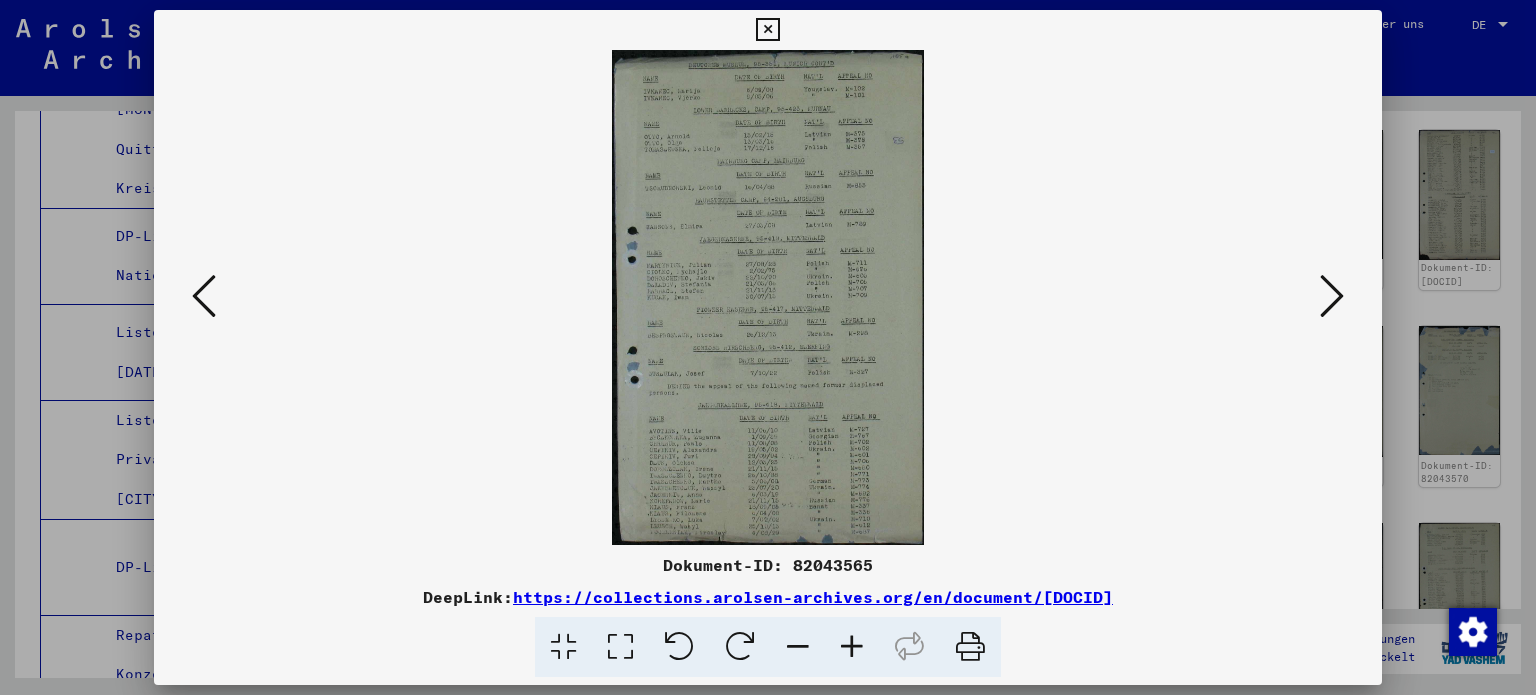 scroll, scrollTop: 0, scrollLeft: 0, axis: both 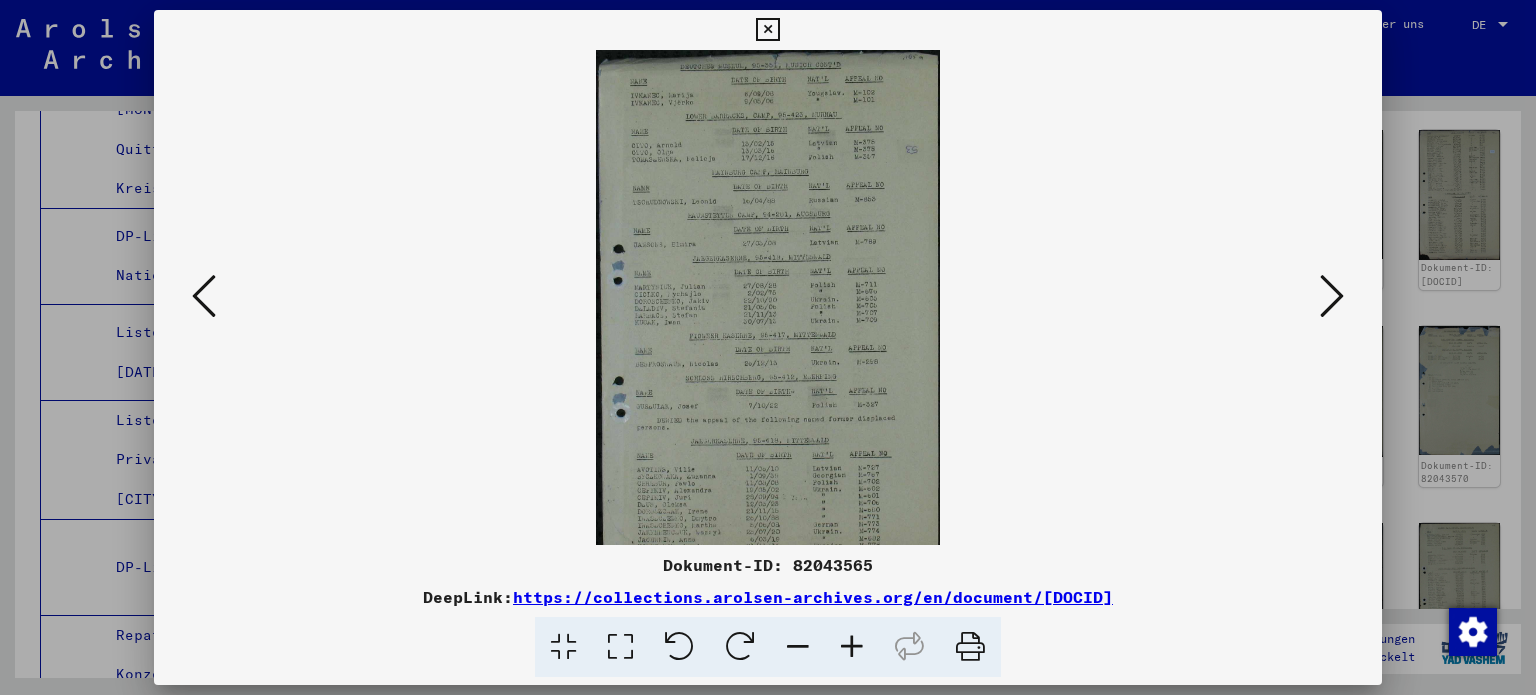 click at bounding box center (852, 647) 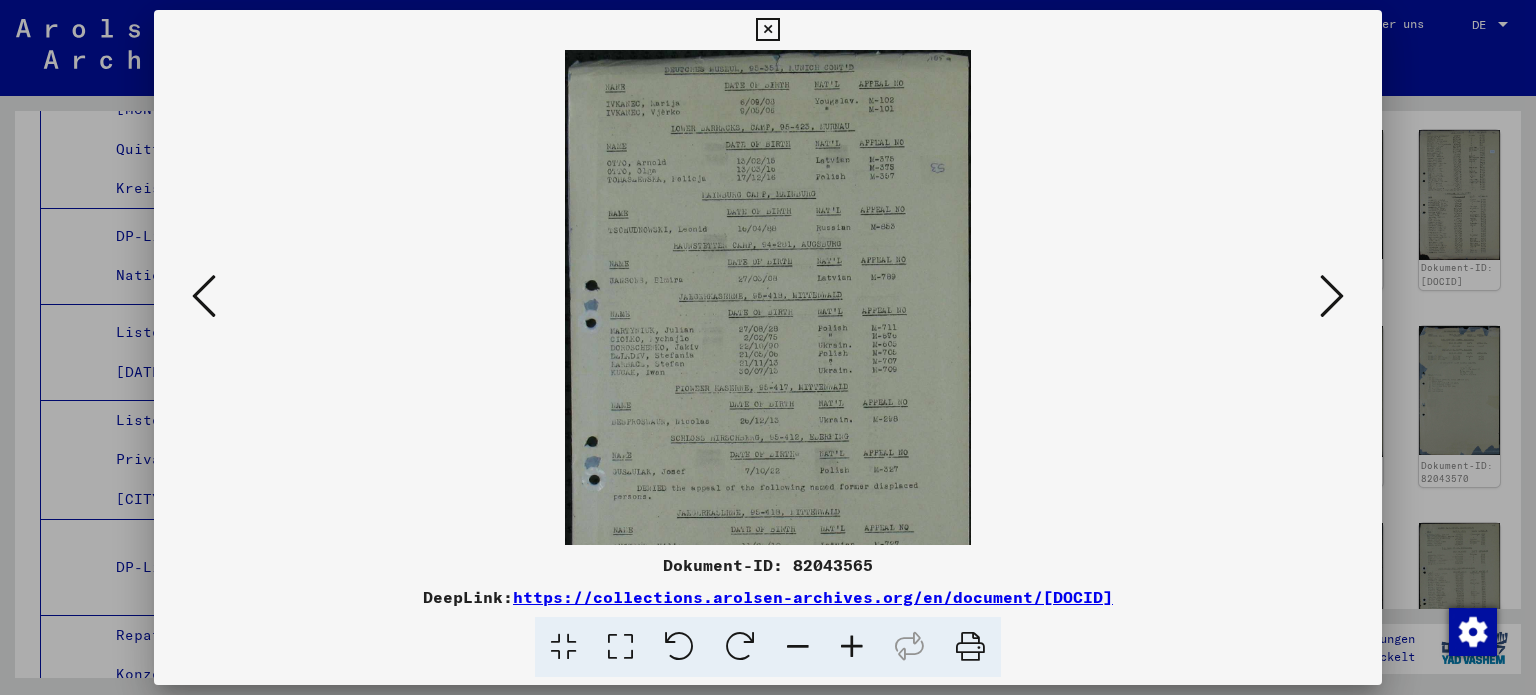 click at bounding box center (852, 647) 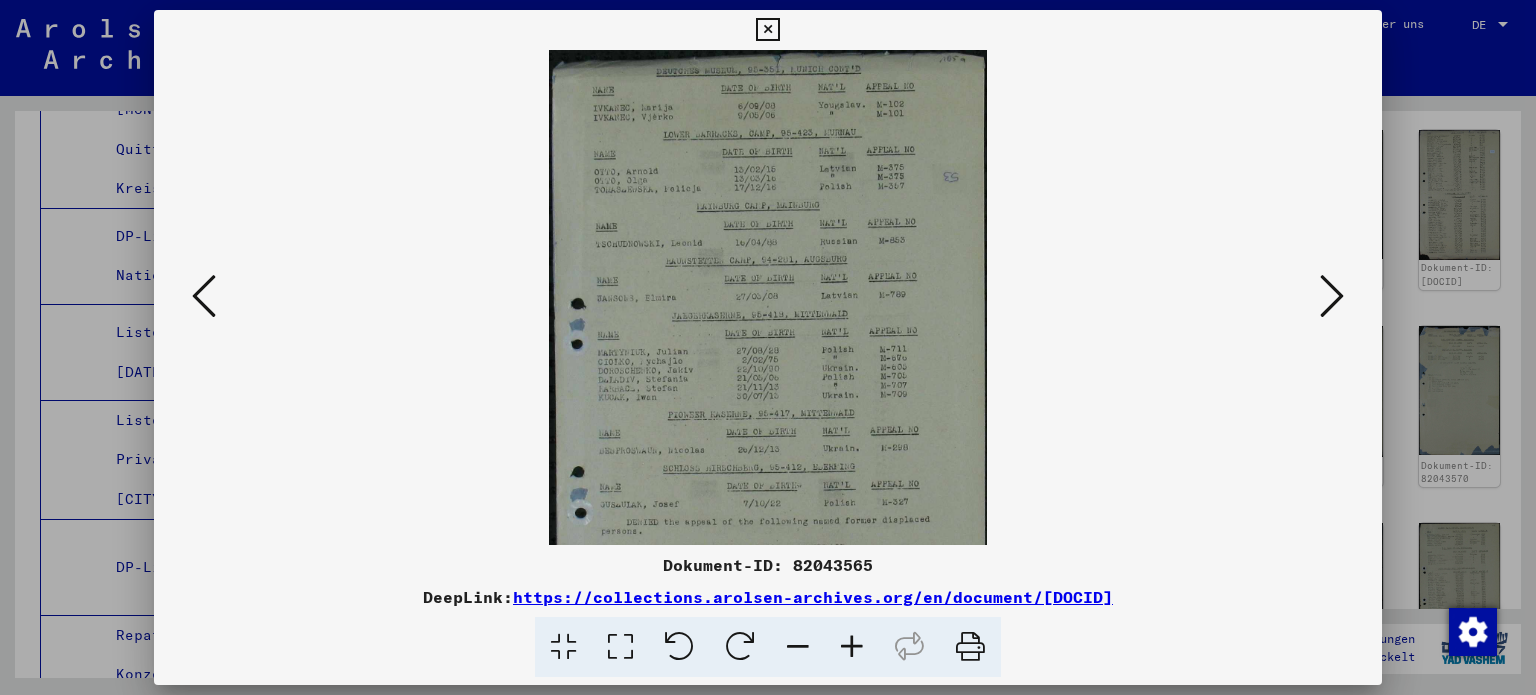 click at bounding box center (852, 647) 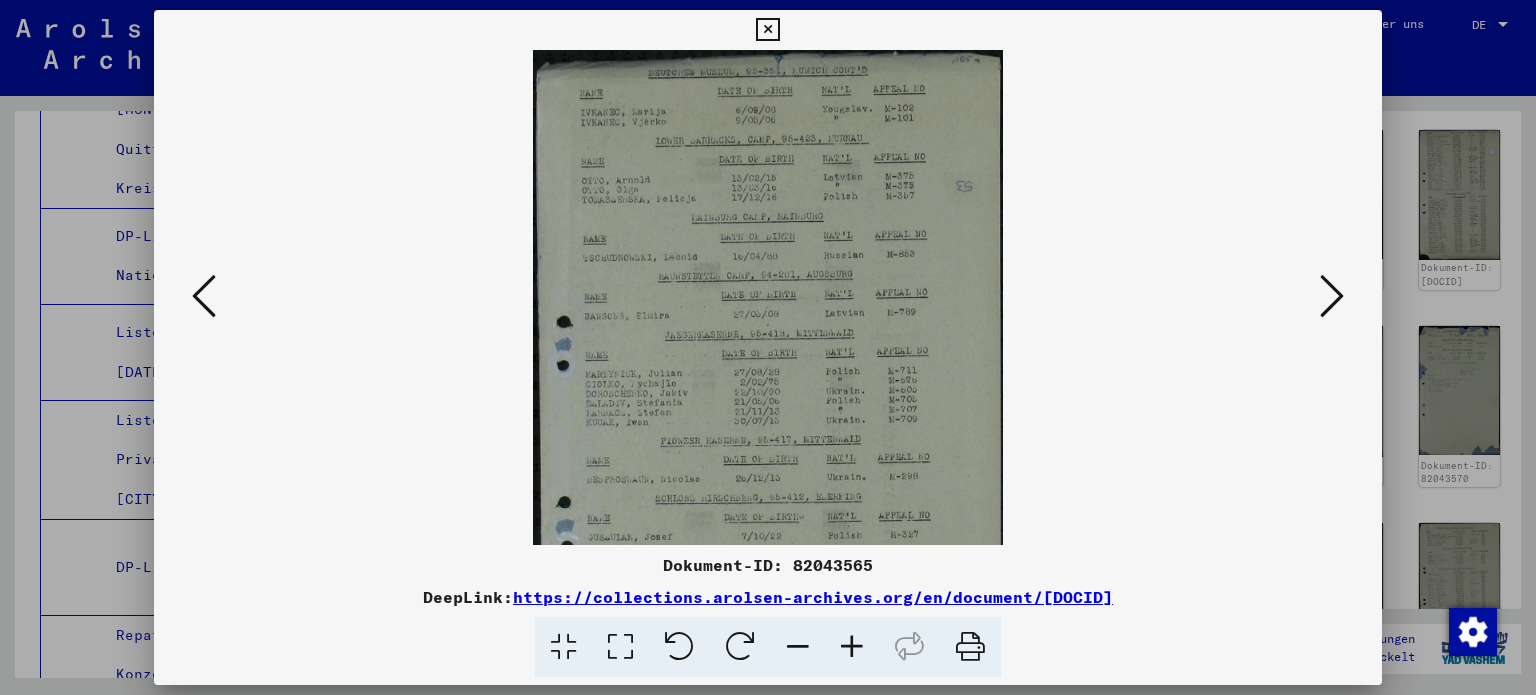 click at bounding box center (852, 647) 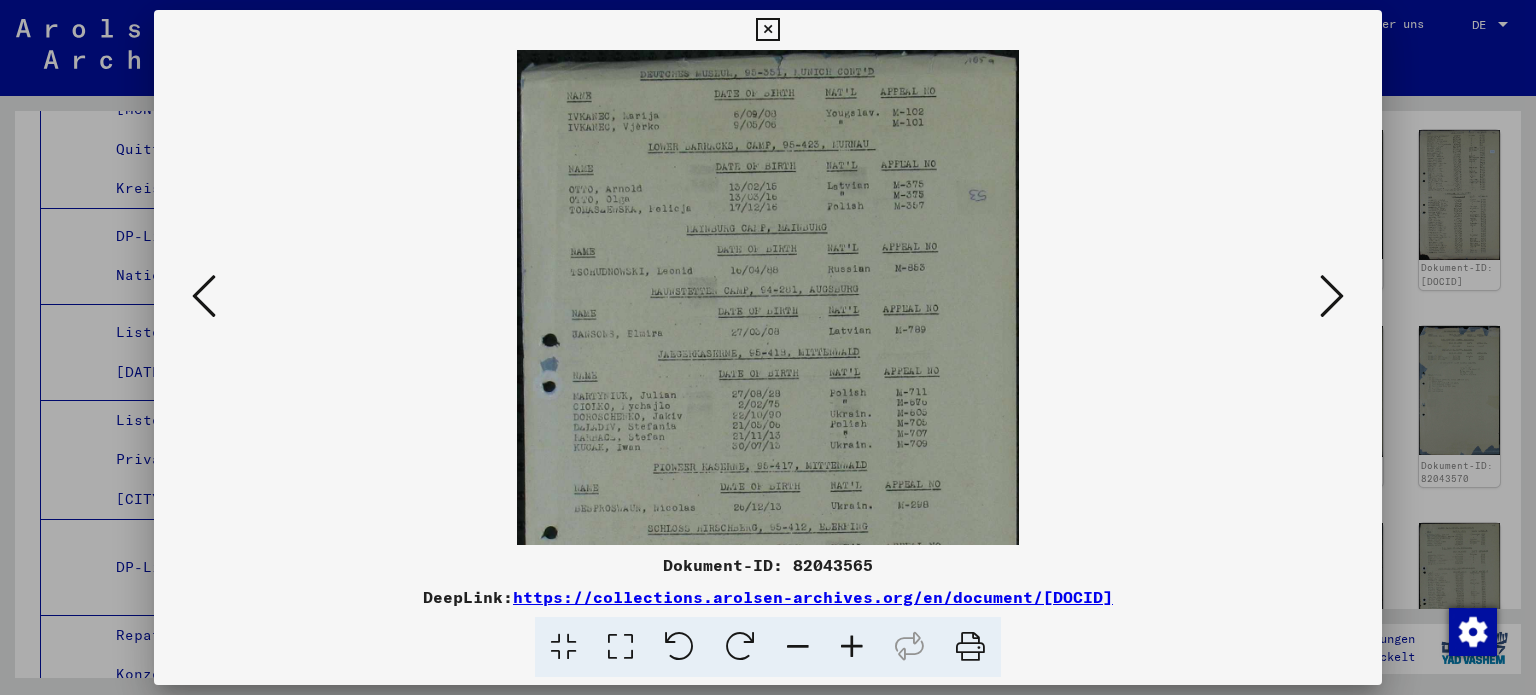 click at bounding box center (852, 647) 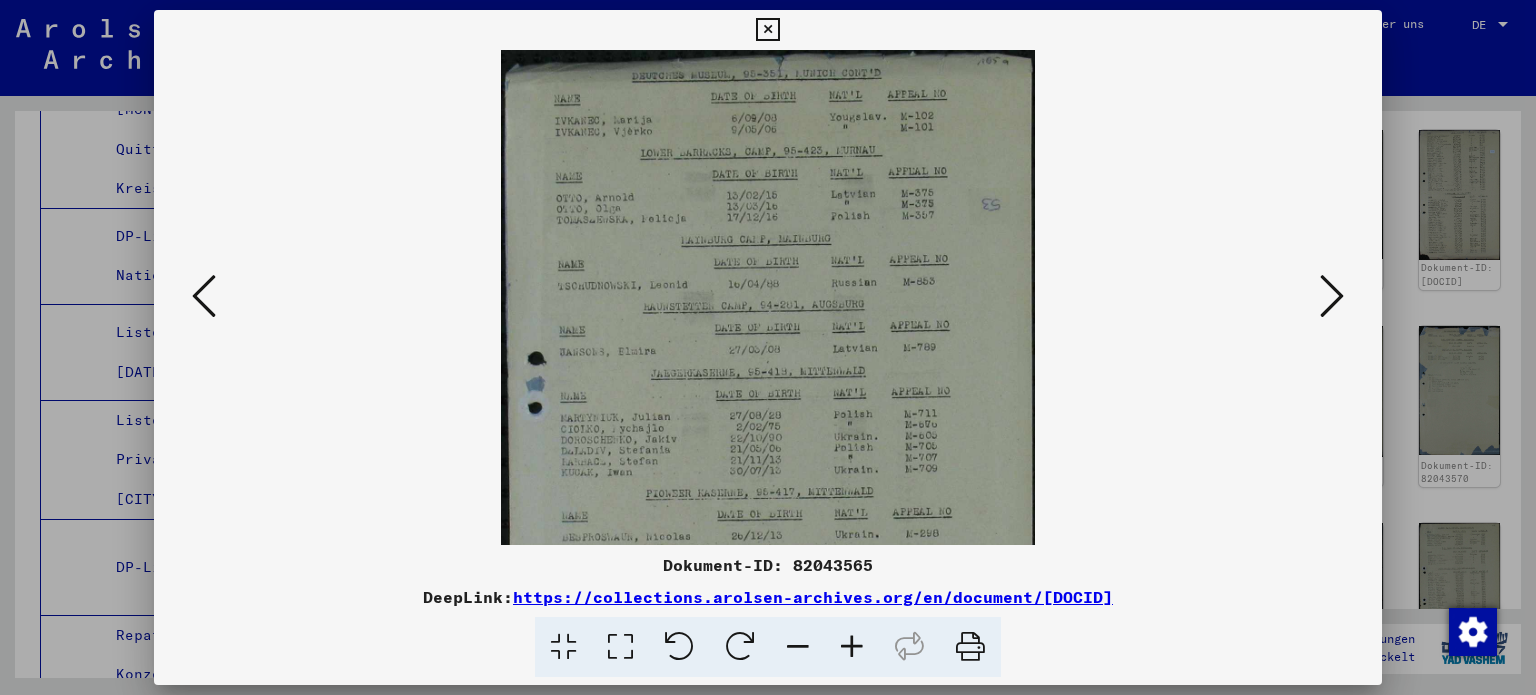 click at bounding box center (852, 647) 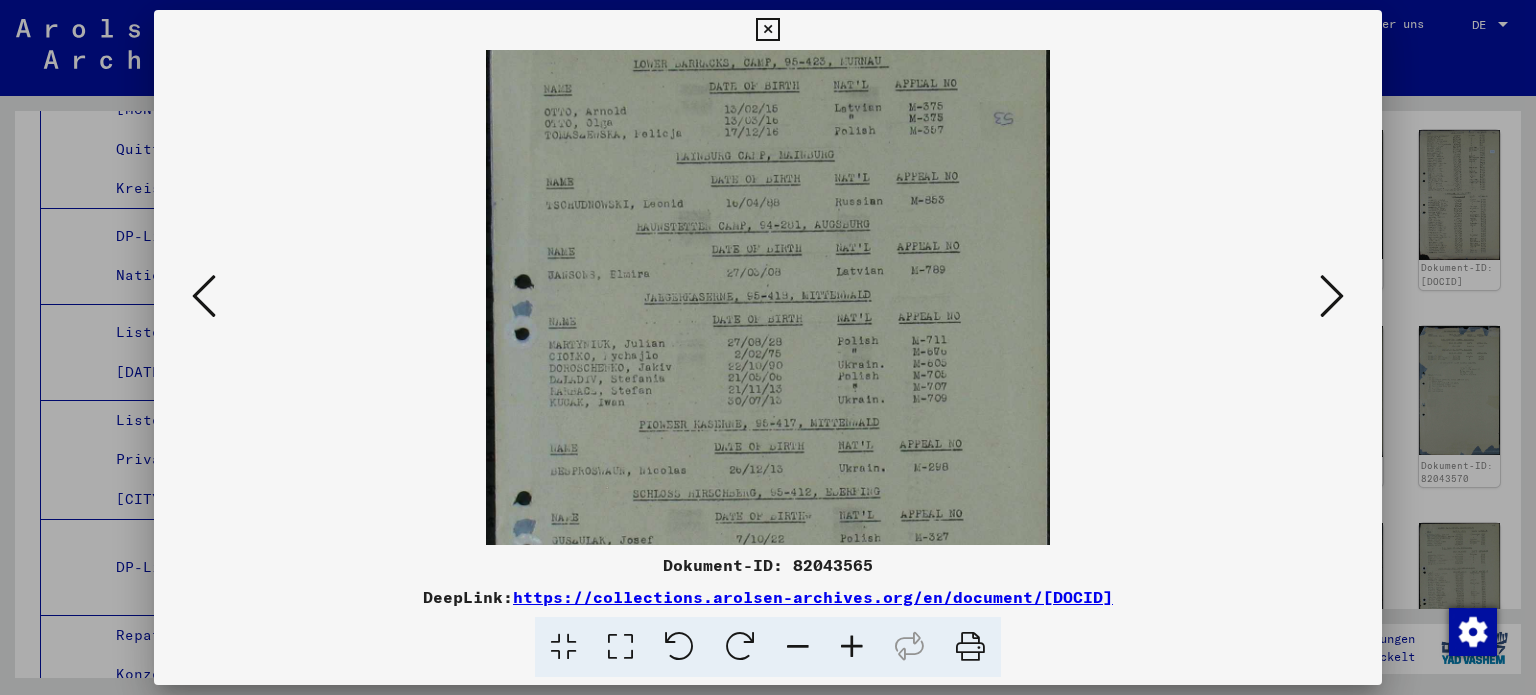 scroll, scrollTop: 116, scrollLeft: 0, axis: vertical 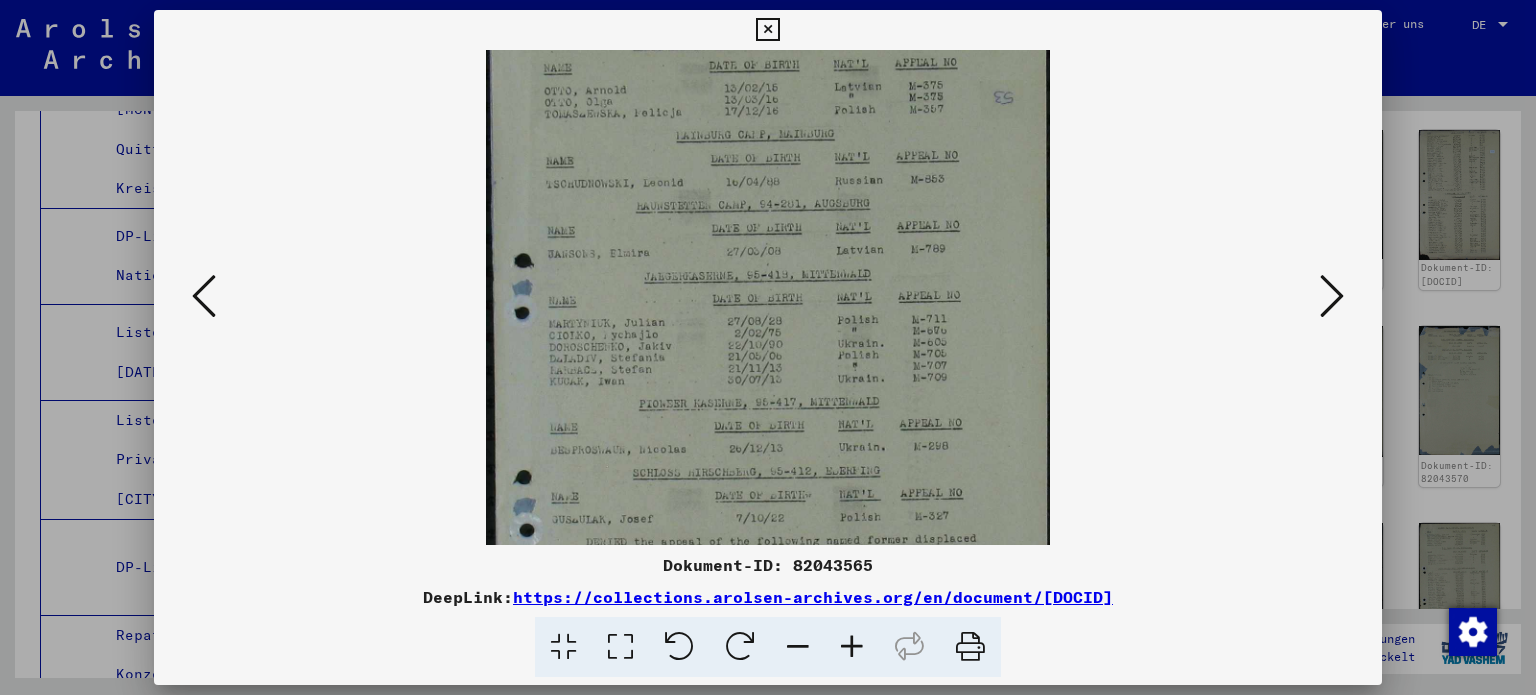 drag, startPoint x: 638, startPoint y: 370, endPoint x: 638, endPoint y: 254, distance: 116 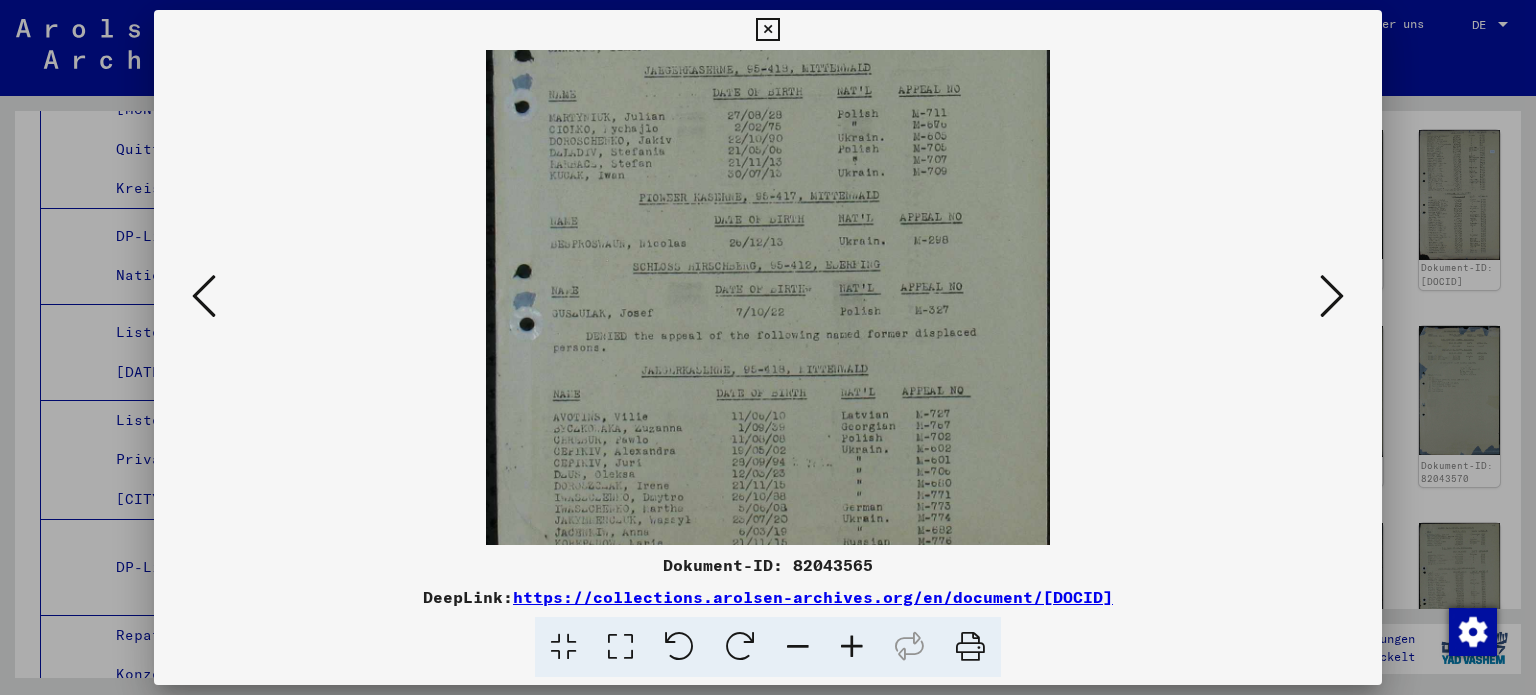 drag, startPoint x: 637, startPoint y: 400, endPoint x: 641, endPoint y: 199, distance: 201.0398 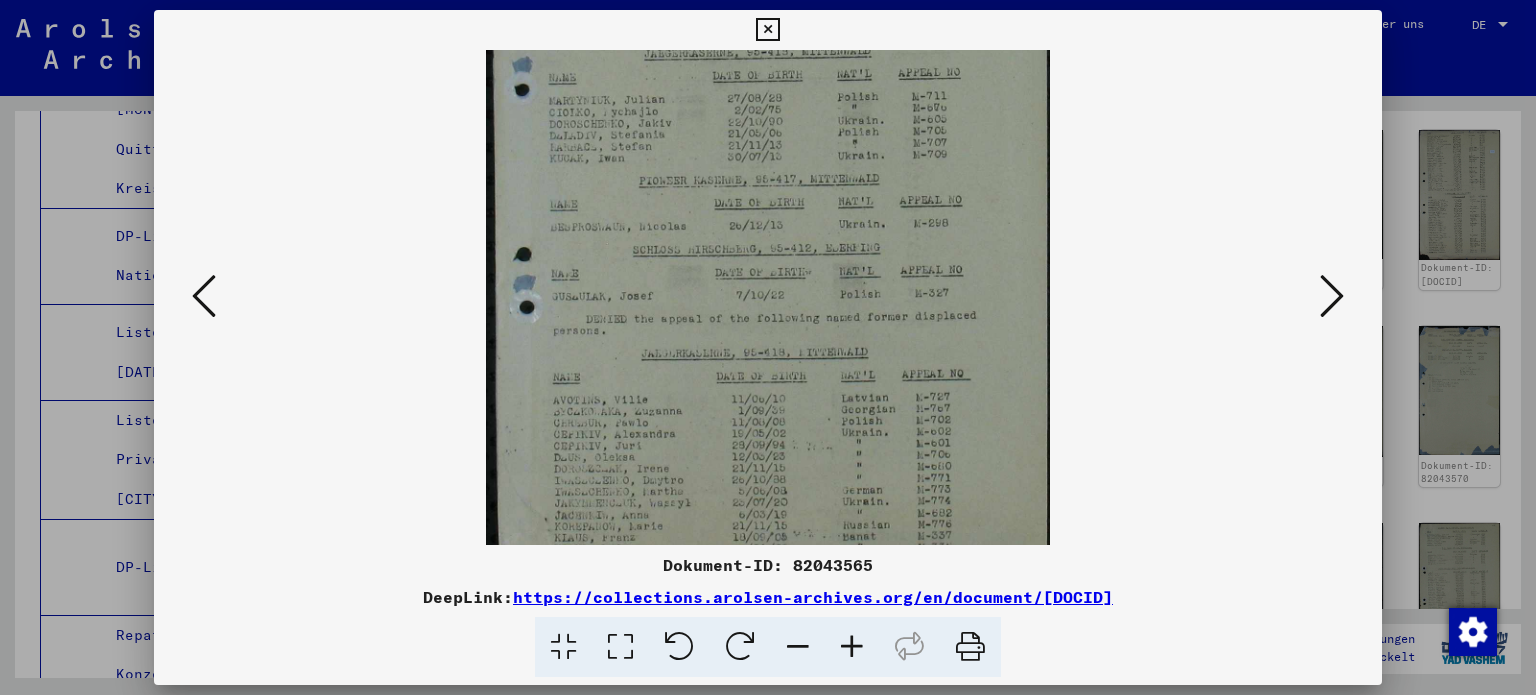 scroll, scrollTop: 400, scrollLeft: 0, axis: vertical 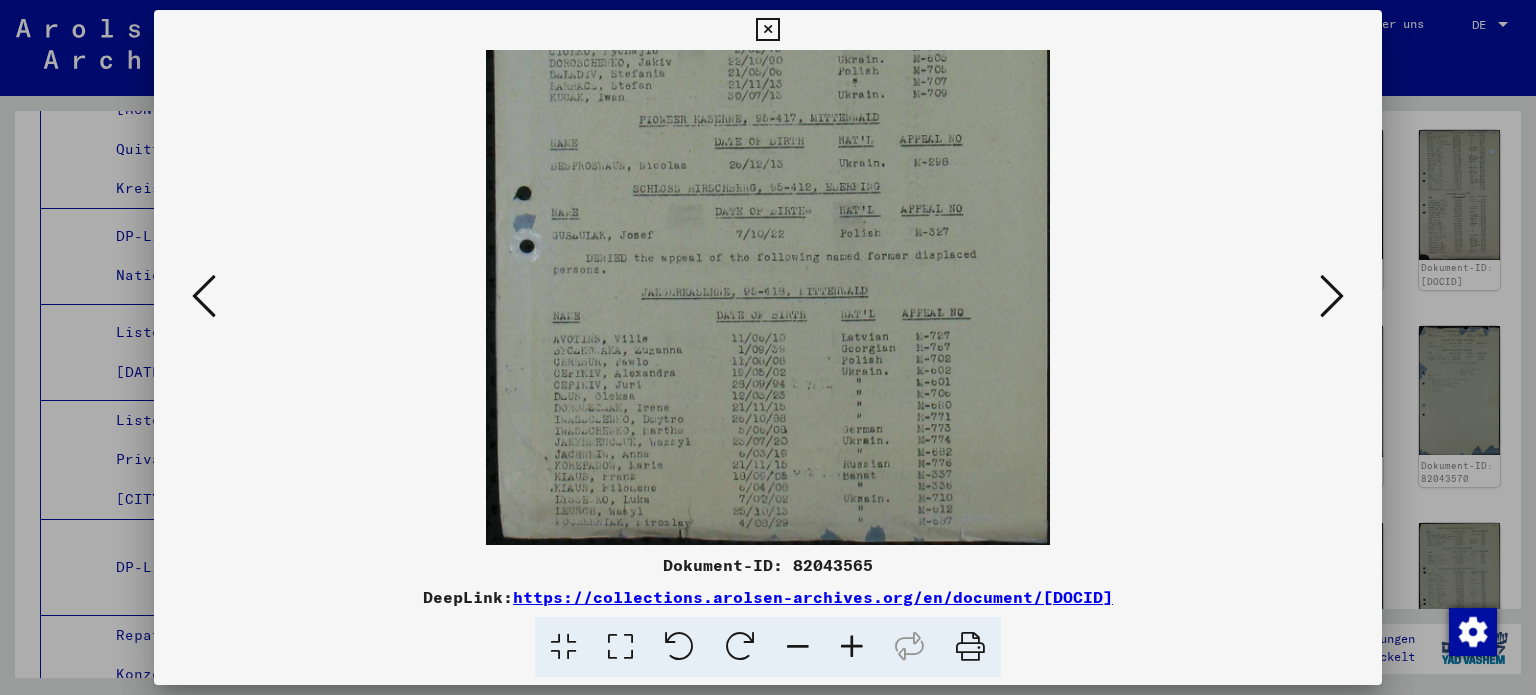 drag, startPoint x: 662, startPoint y: 400, endPoint x: 684, endPoint y: 187, distance: 214.13313 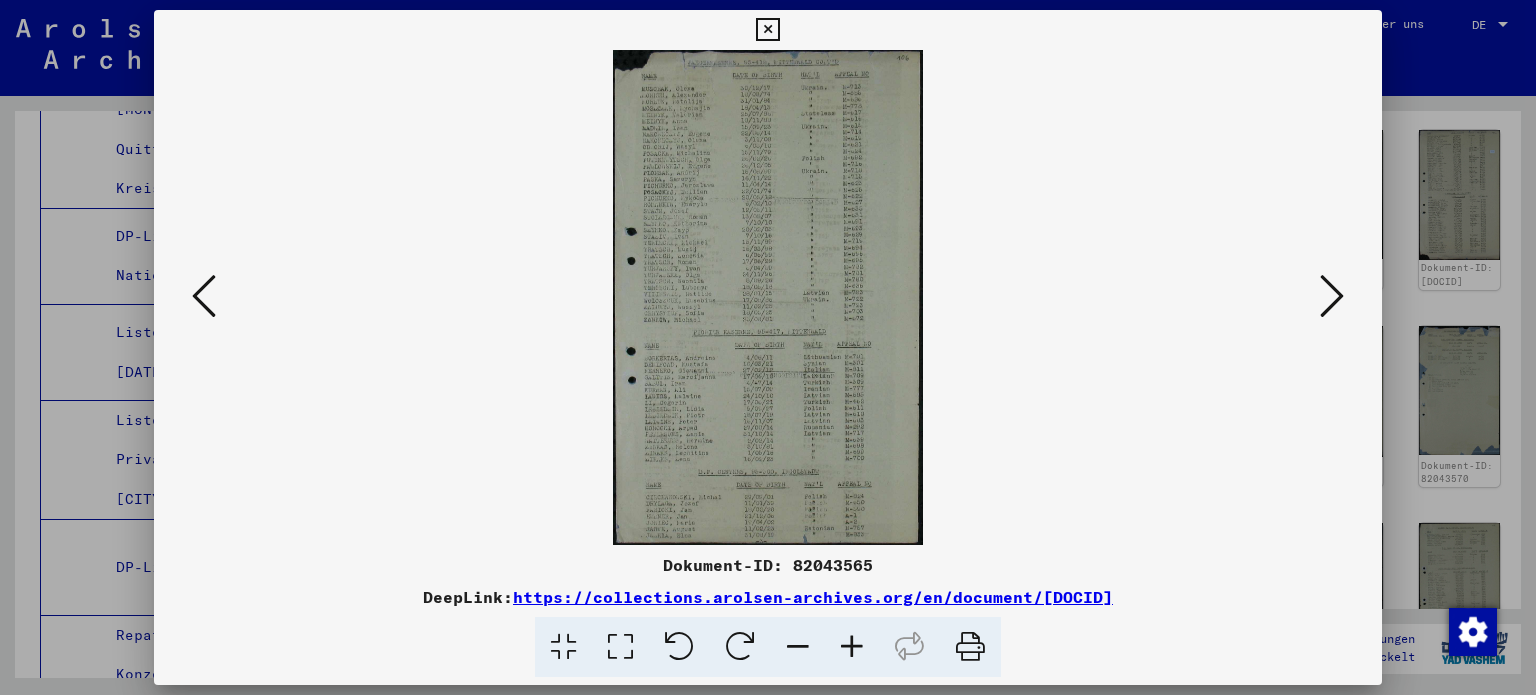 click at bounding box center [852, 647] 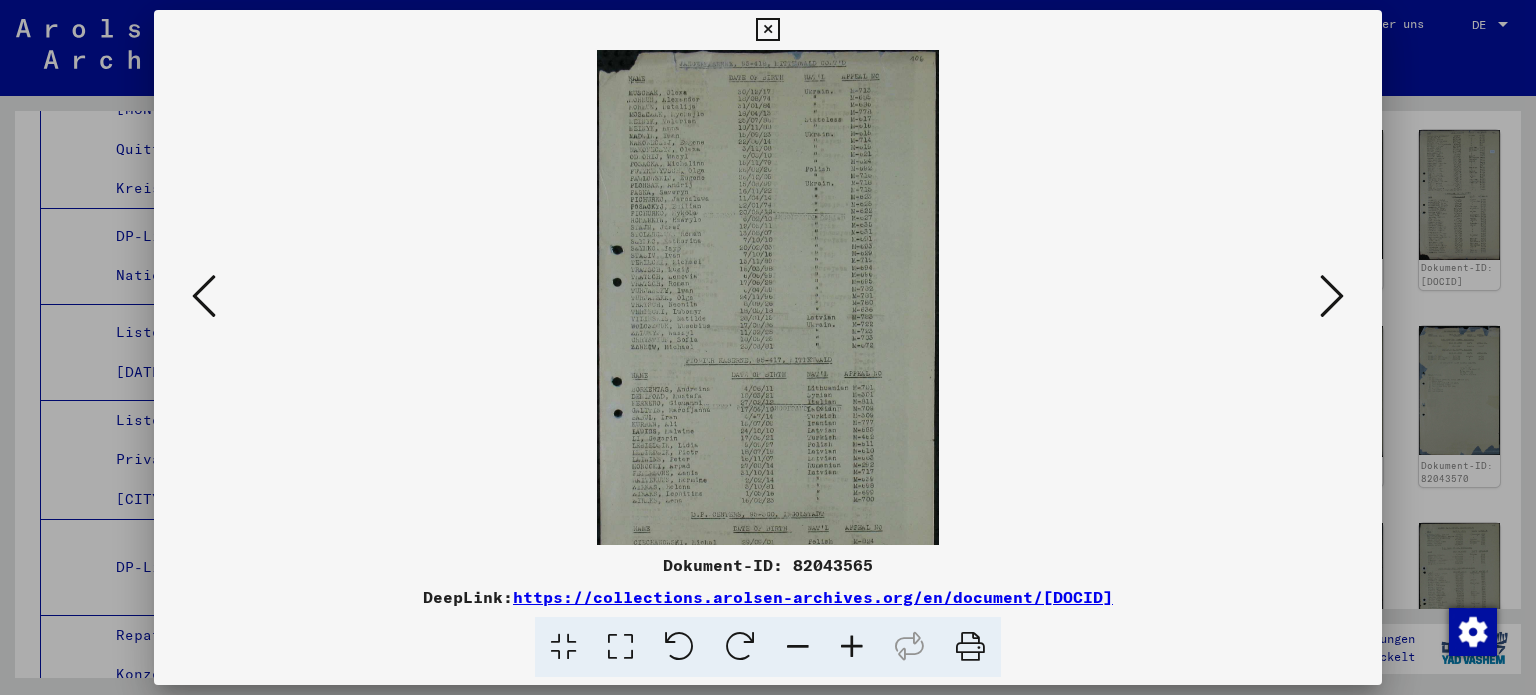 click at bounding box center (852, 647) 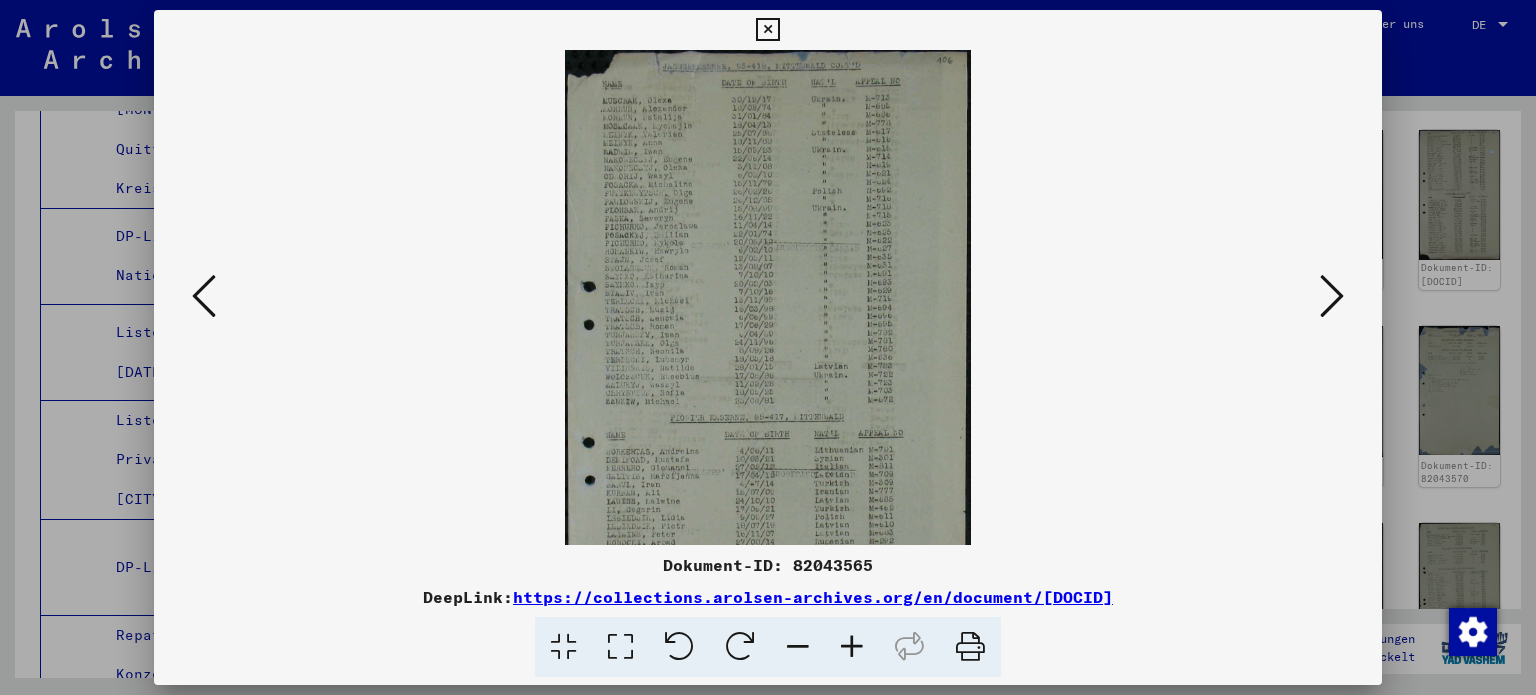 click at bounding box center [852, 647] 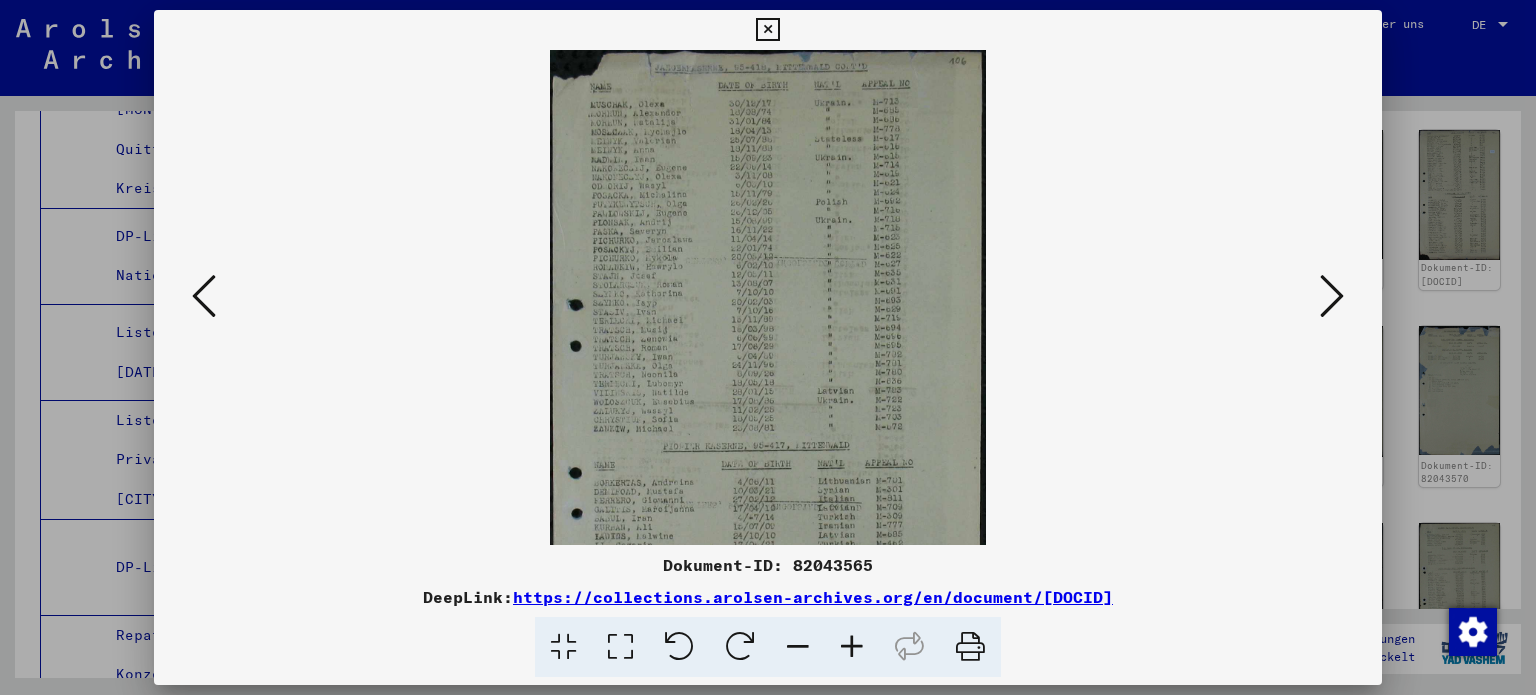 click at bounding box center [852, 647] 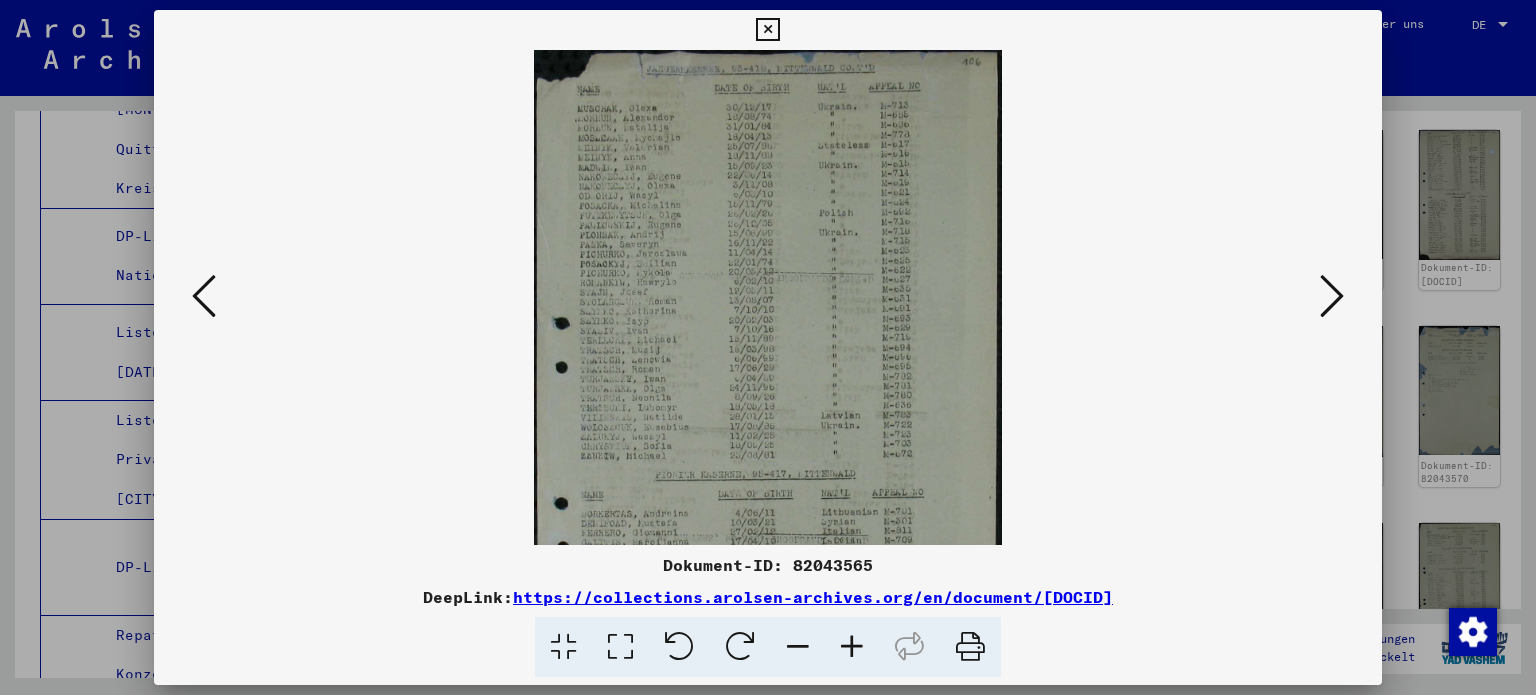 click at bounding box center [852, 647] 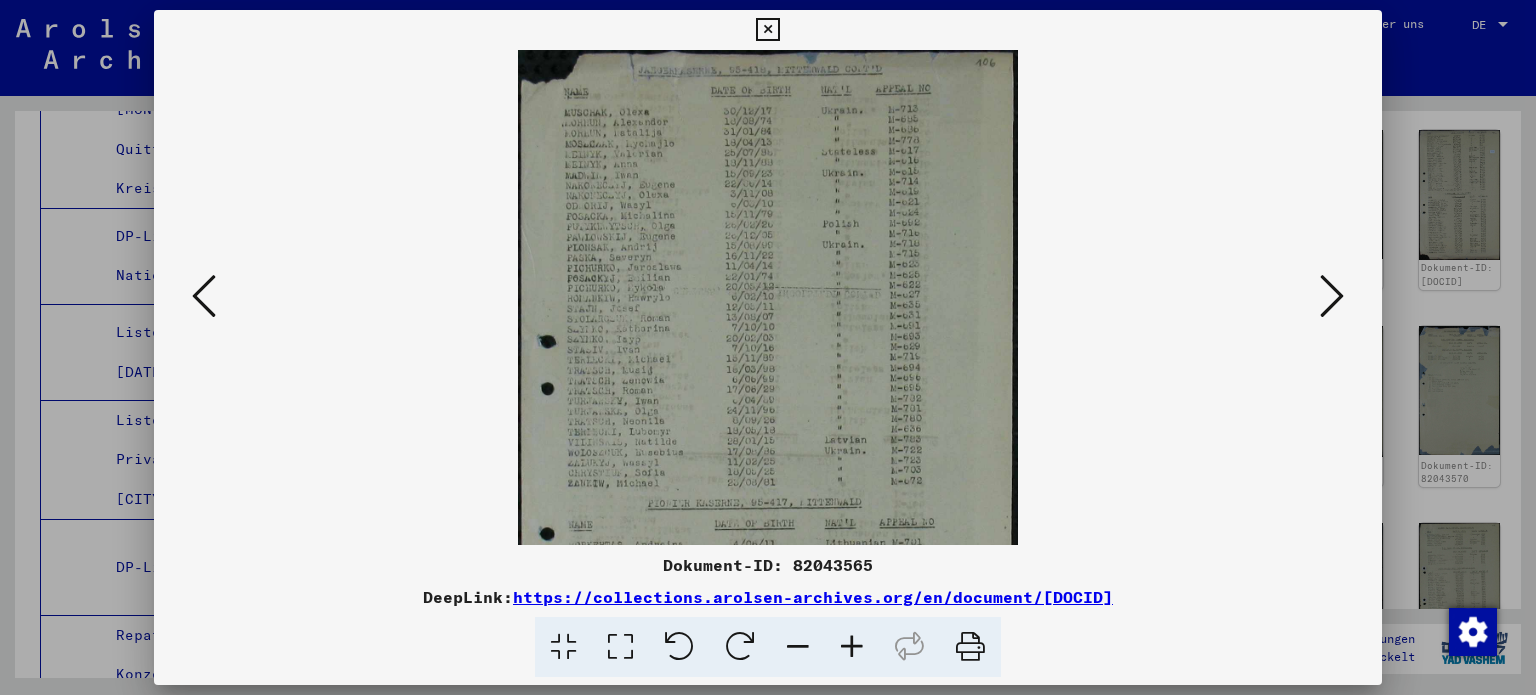 click at bounding box center (852, 647) 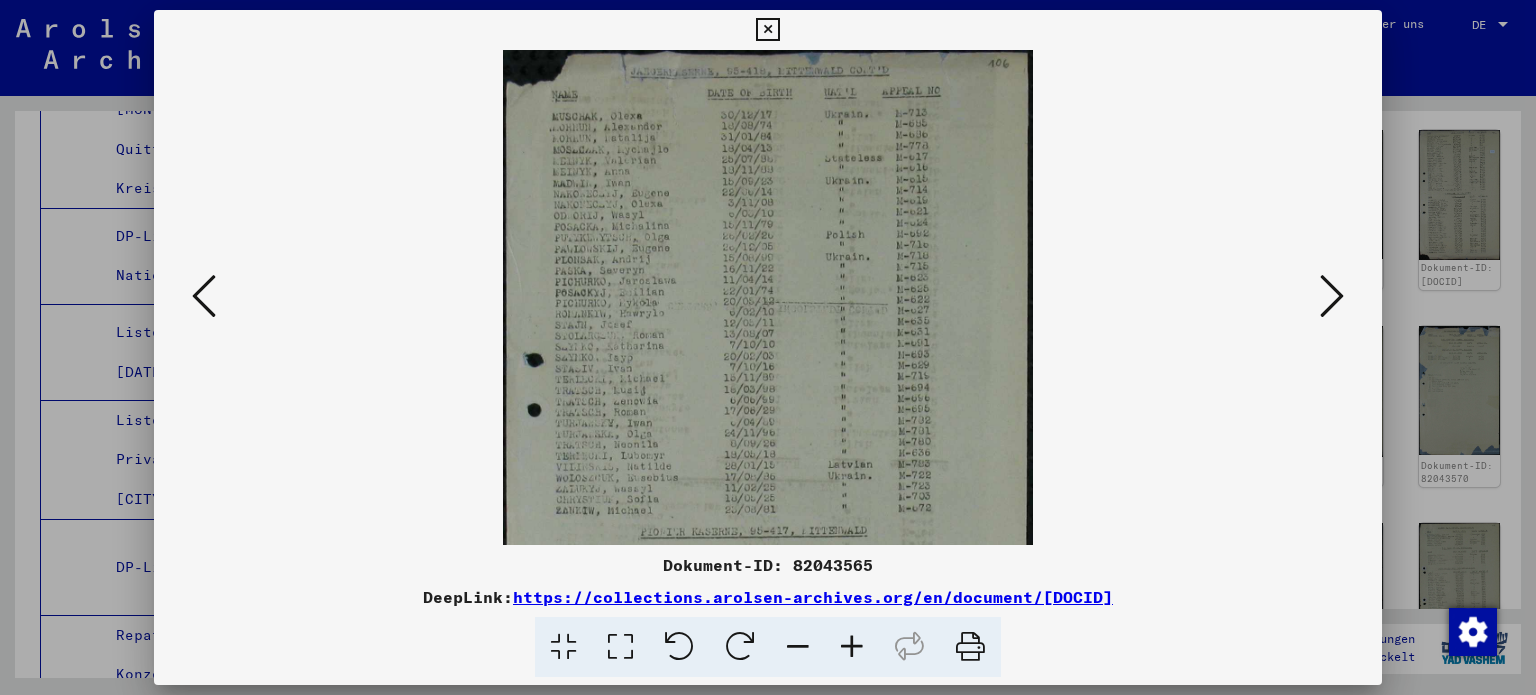 click at bounding box center [852, 647] 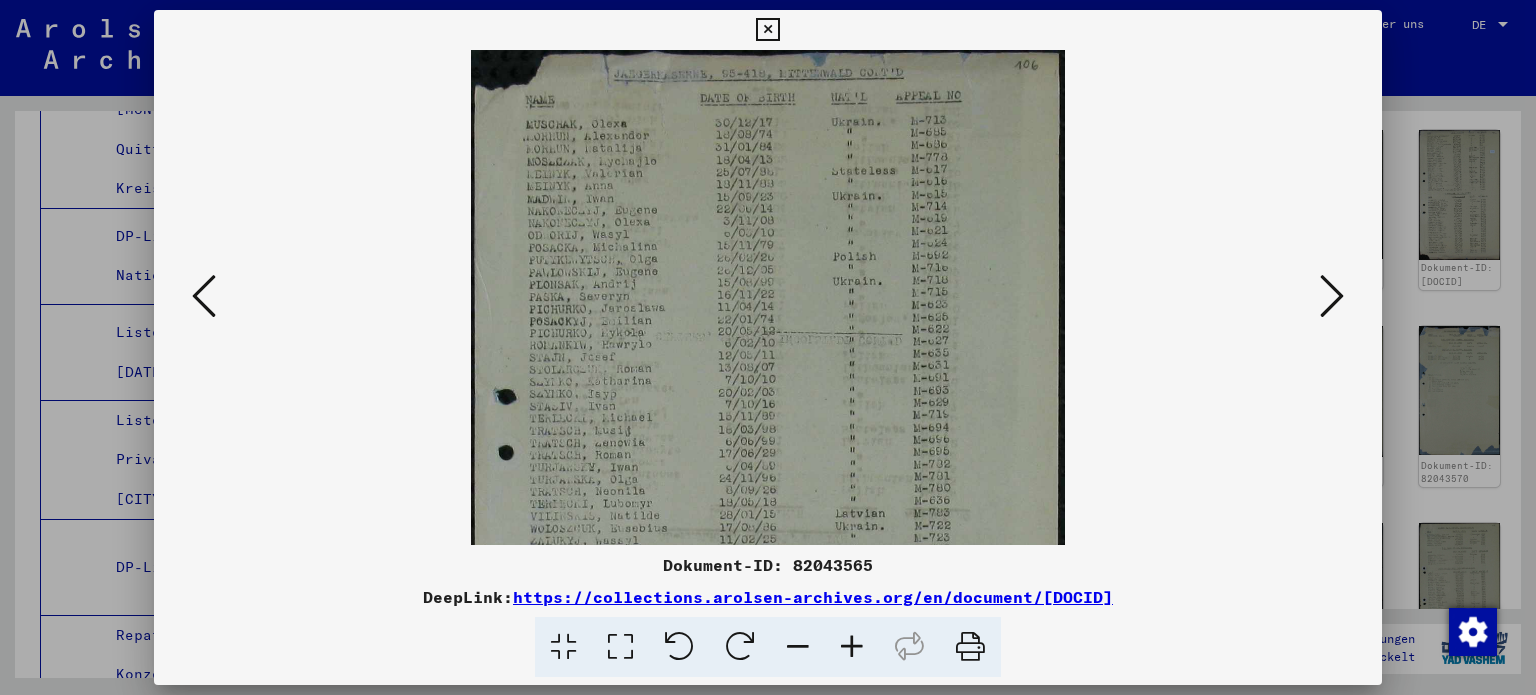click at bounding box center (852, 647) 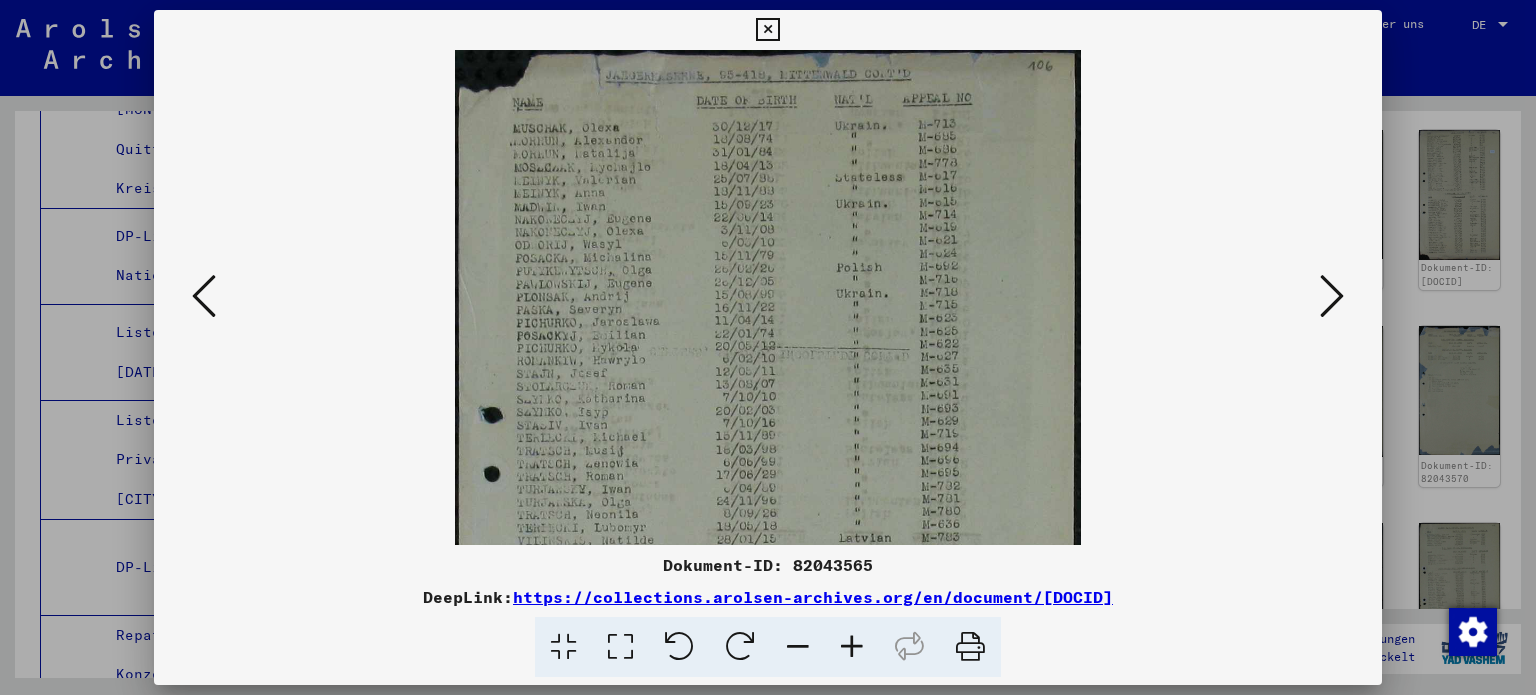 click at bounding box center (852, 647) 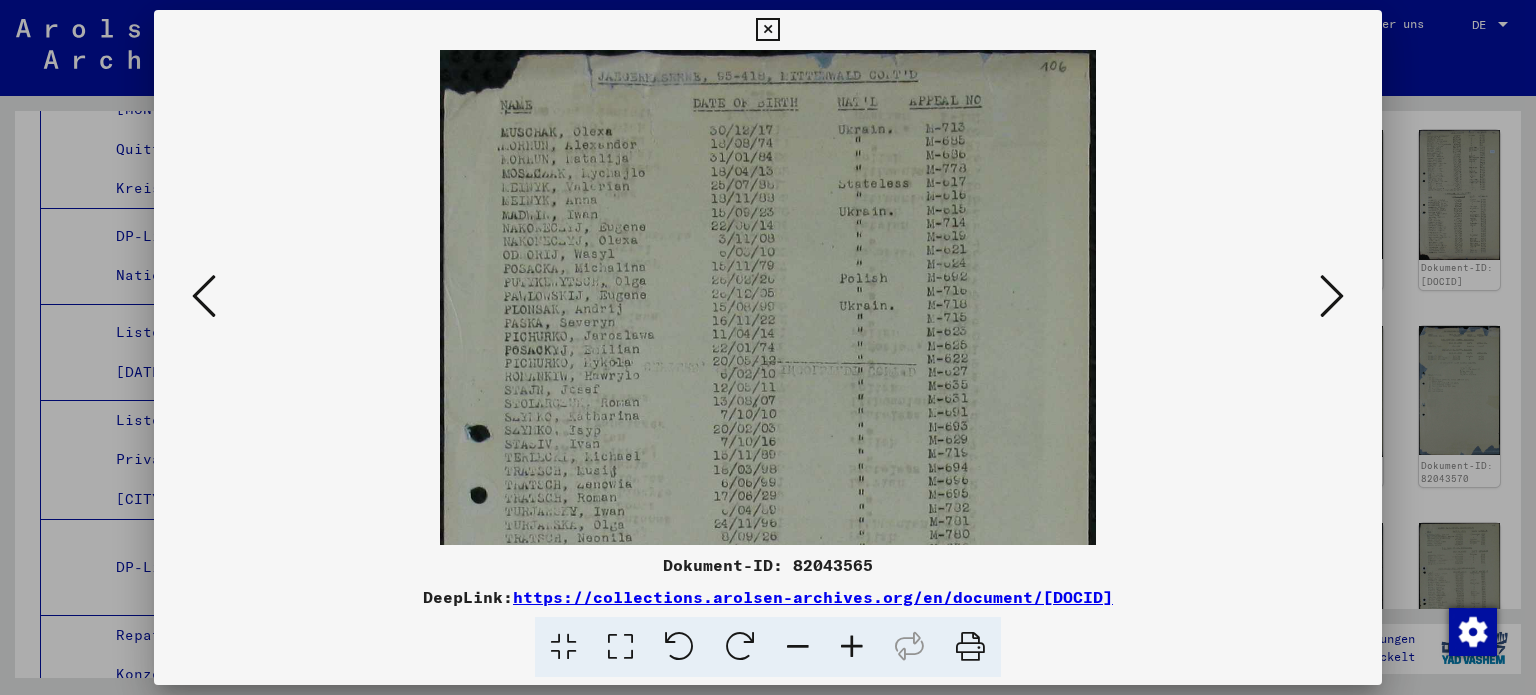 click at bounding box center (852, 647) 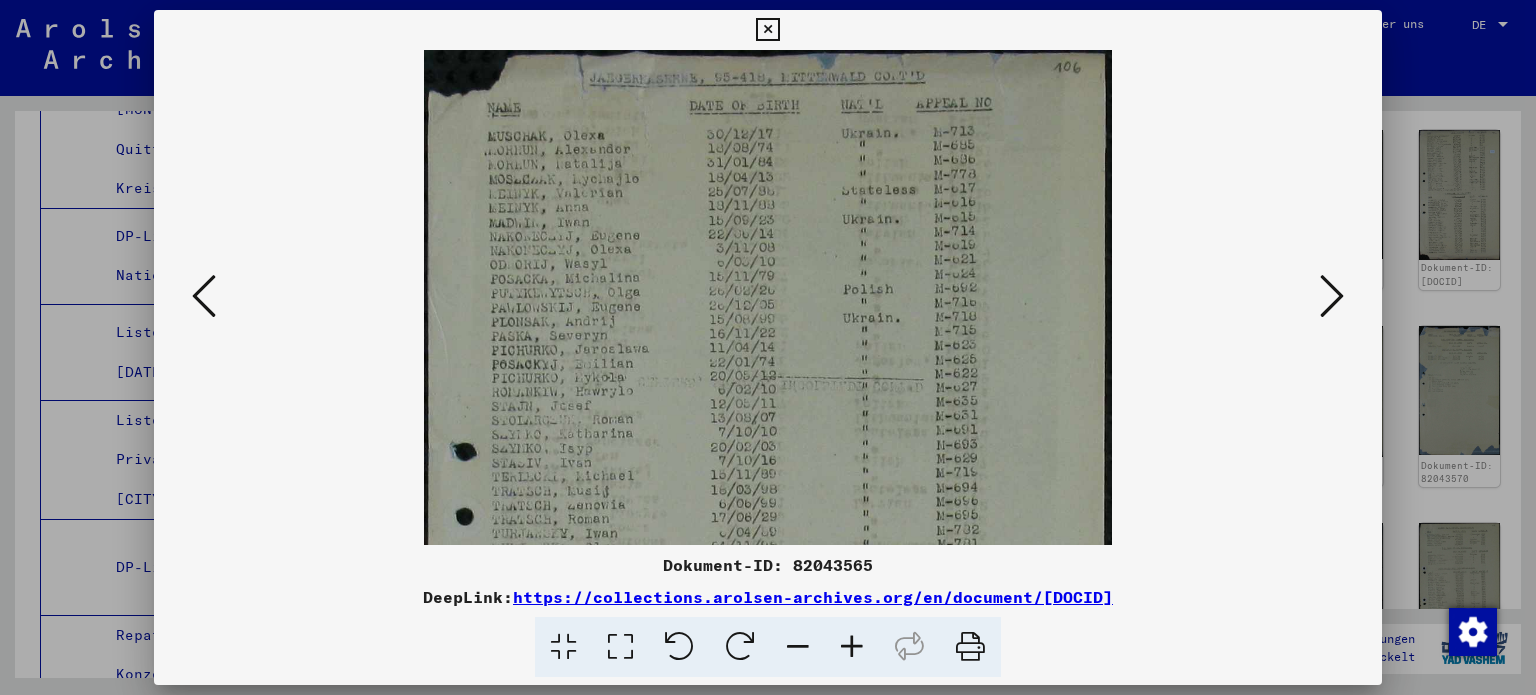 click at bounding box center (852, 647) 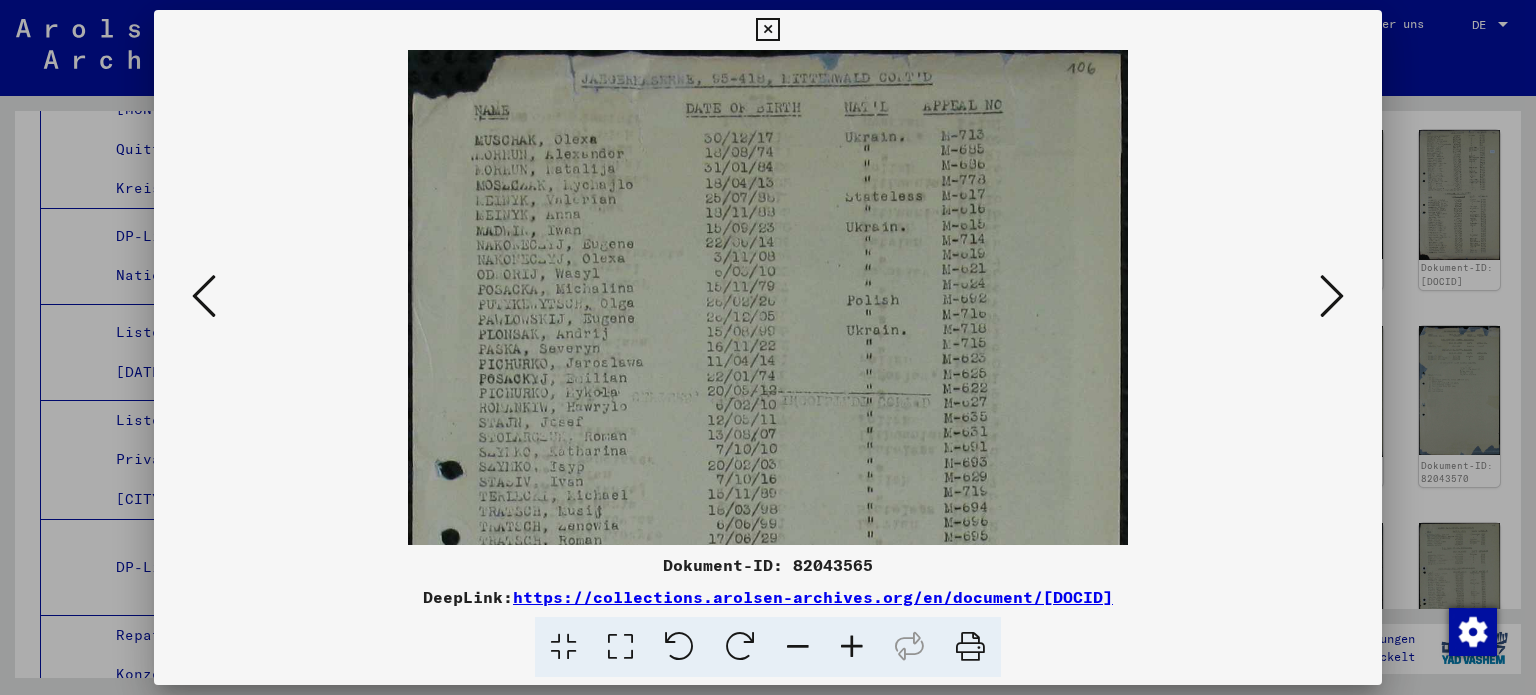click at bounding box center (852, 647) 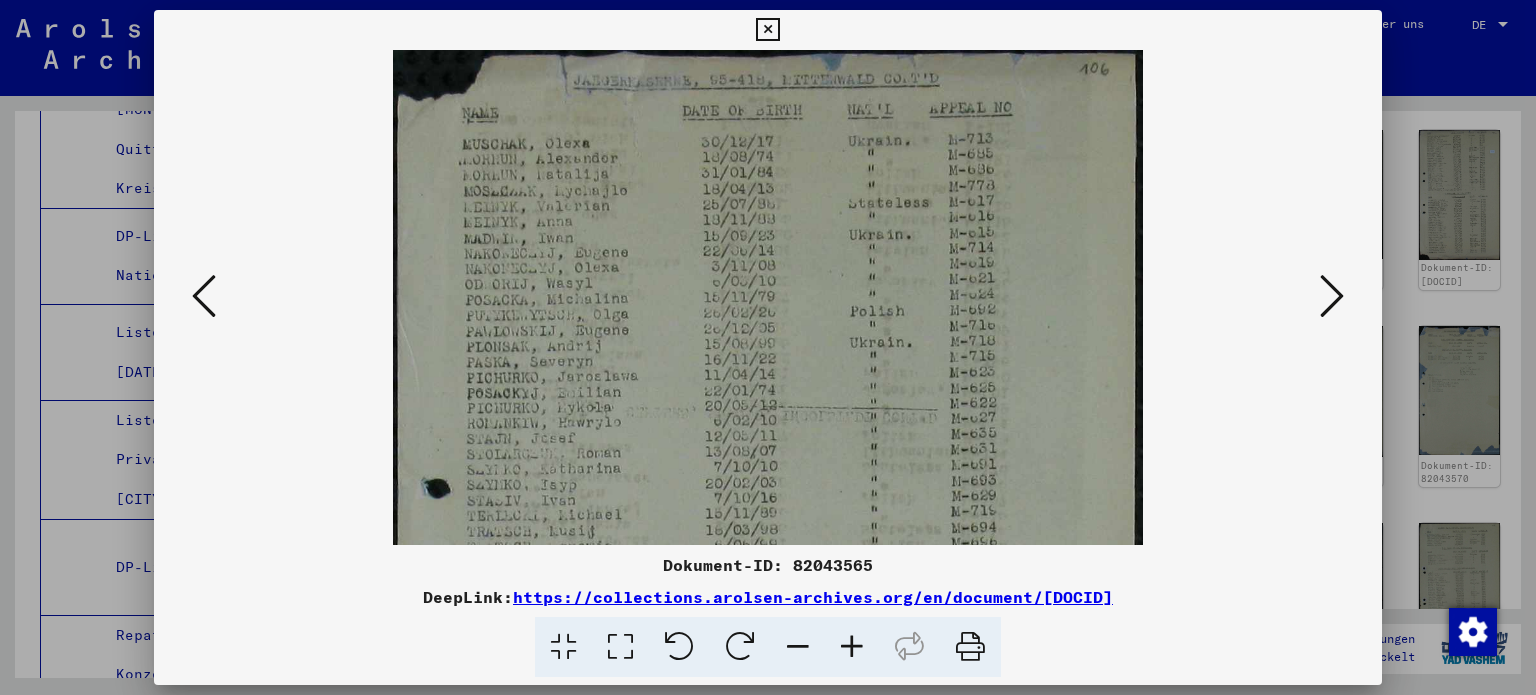 click at bounding box center [852, 647] 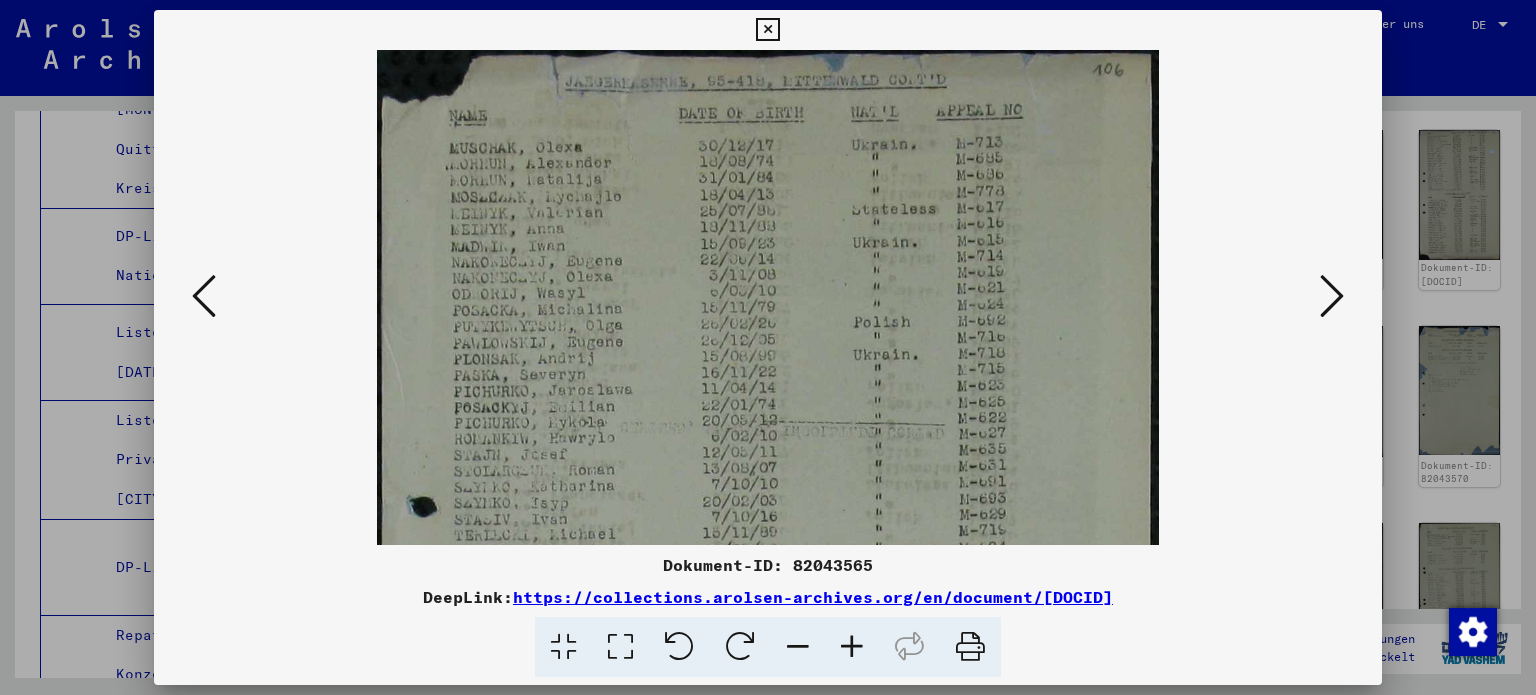 click at bounding box center [852, 647] 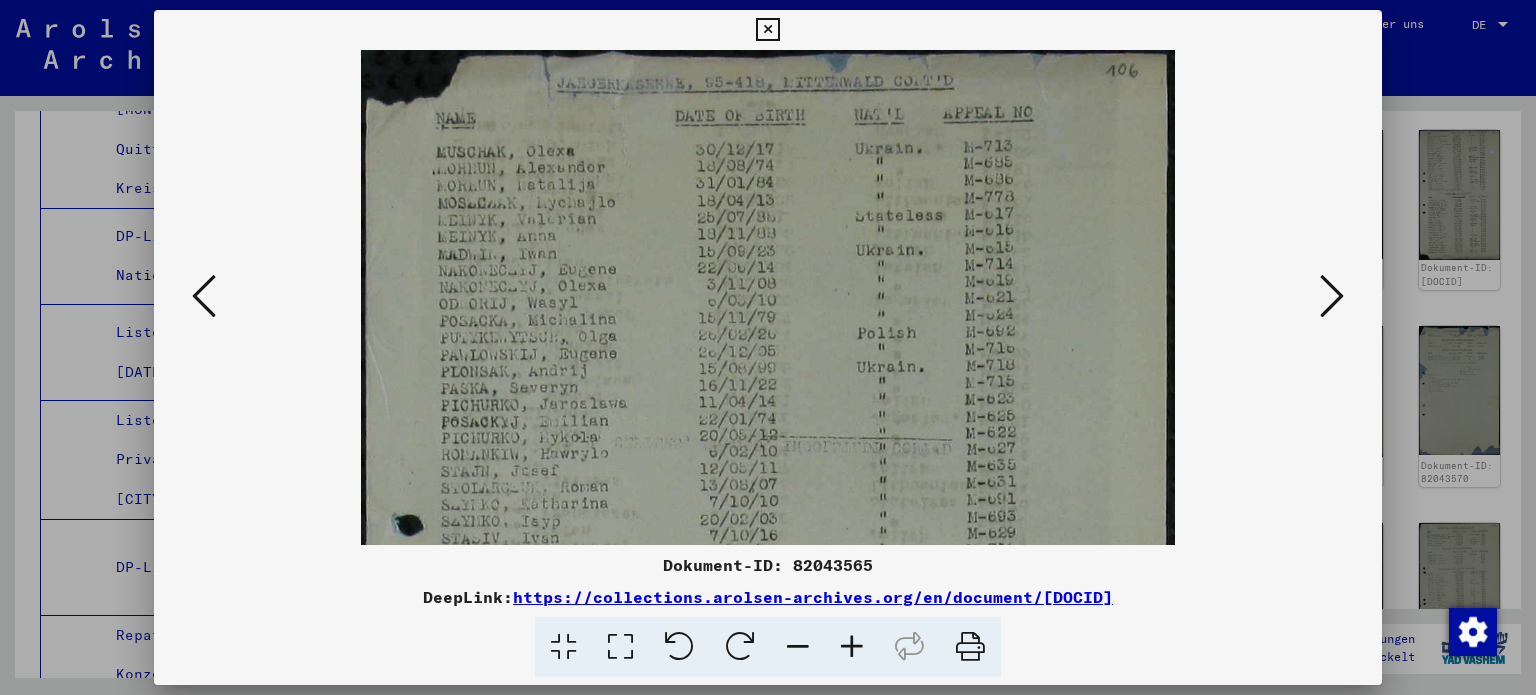 drag, startPoint x: 601, startPoint y: 321, endPoint x: 779, endPoint y: 336, distance: 178.6309 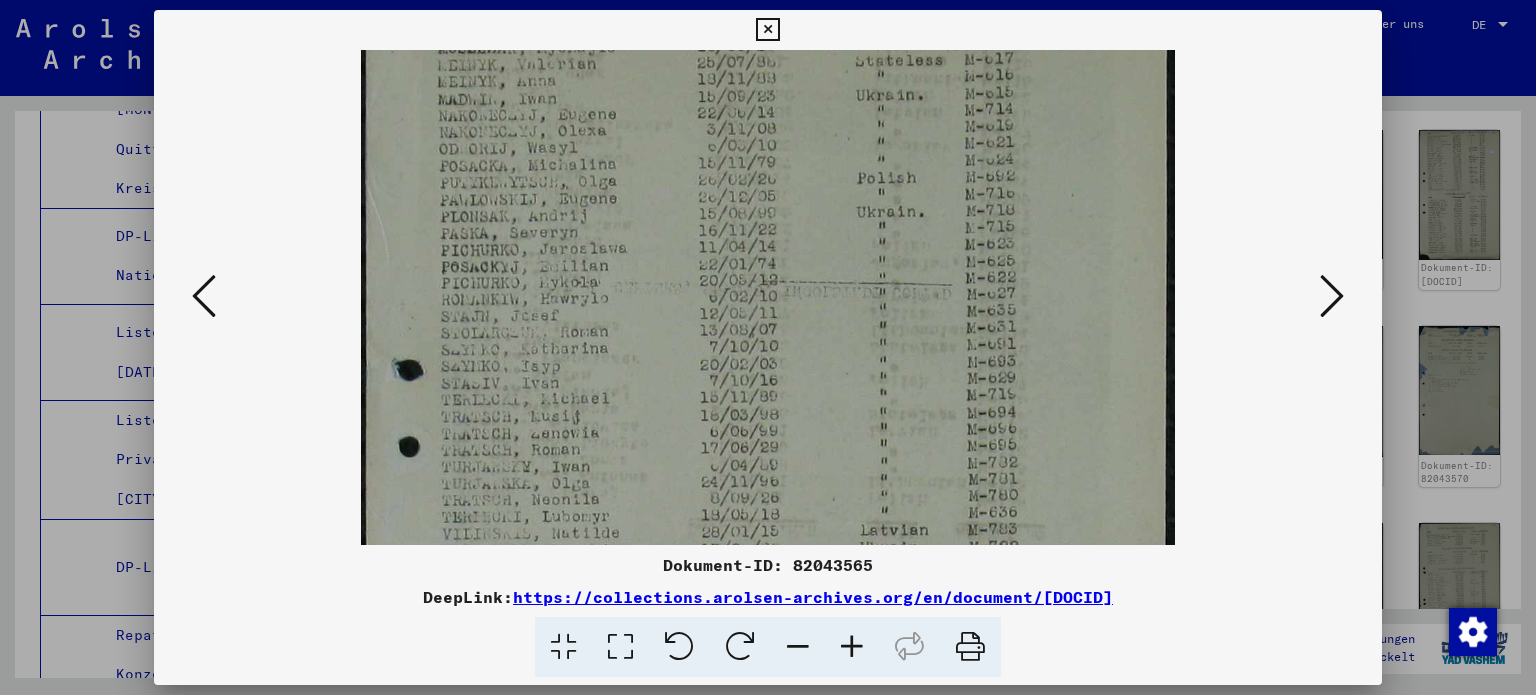 scroll, scrollTop: 164, scrollLeft: 0, axis: vertical 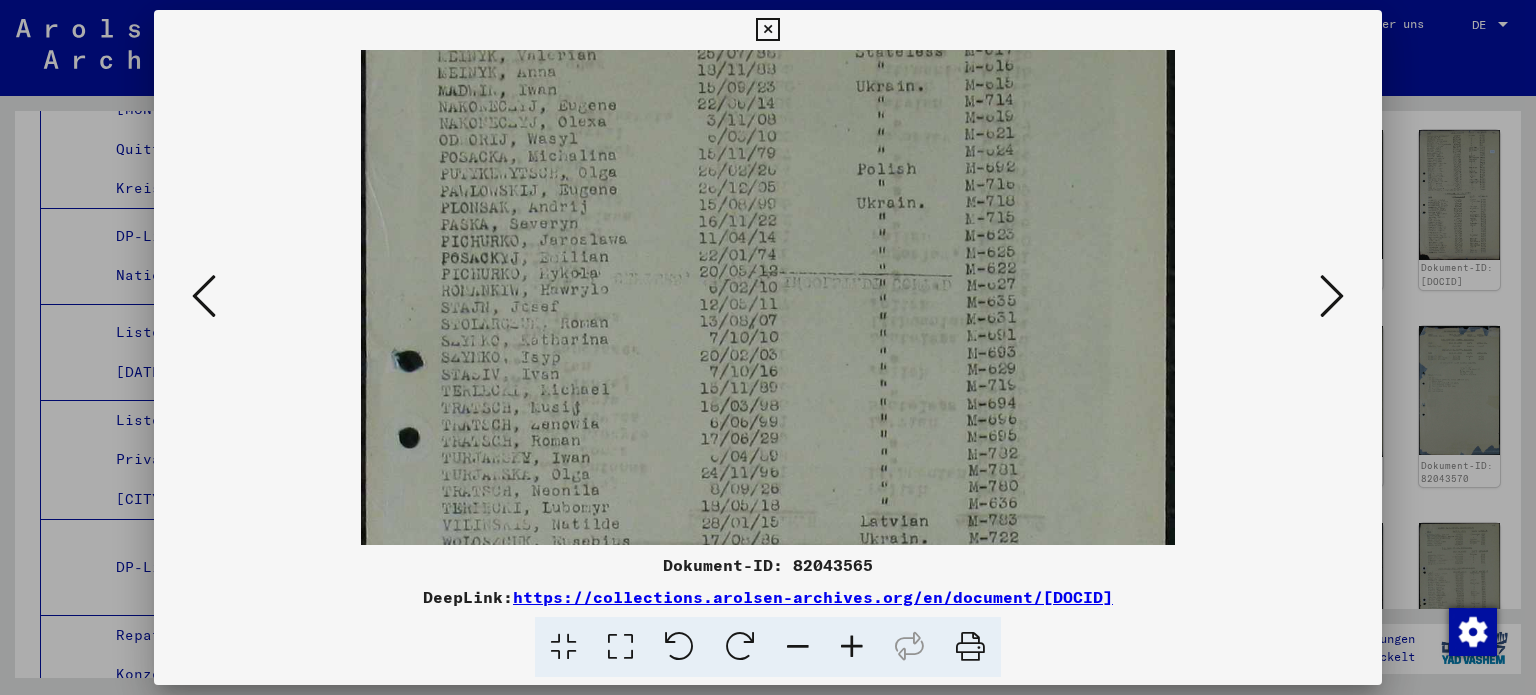 drag, startPoint x: 465, startPoint y: 428, endPoint x: 476, endPoint y: 278, distance: 150.40279 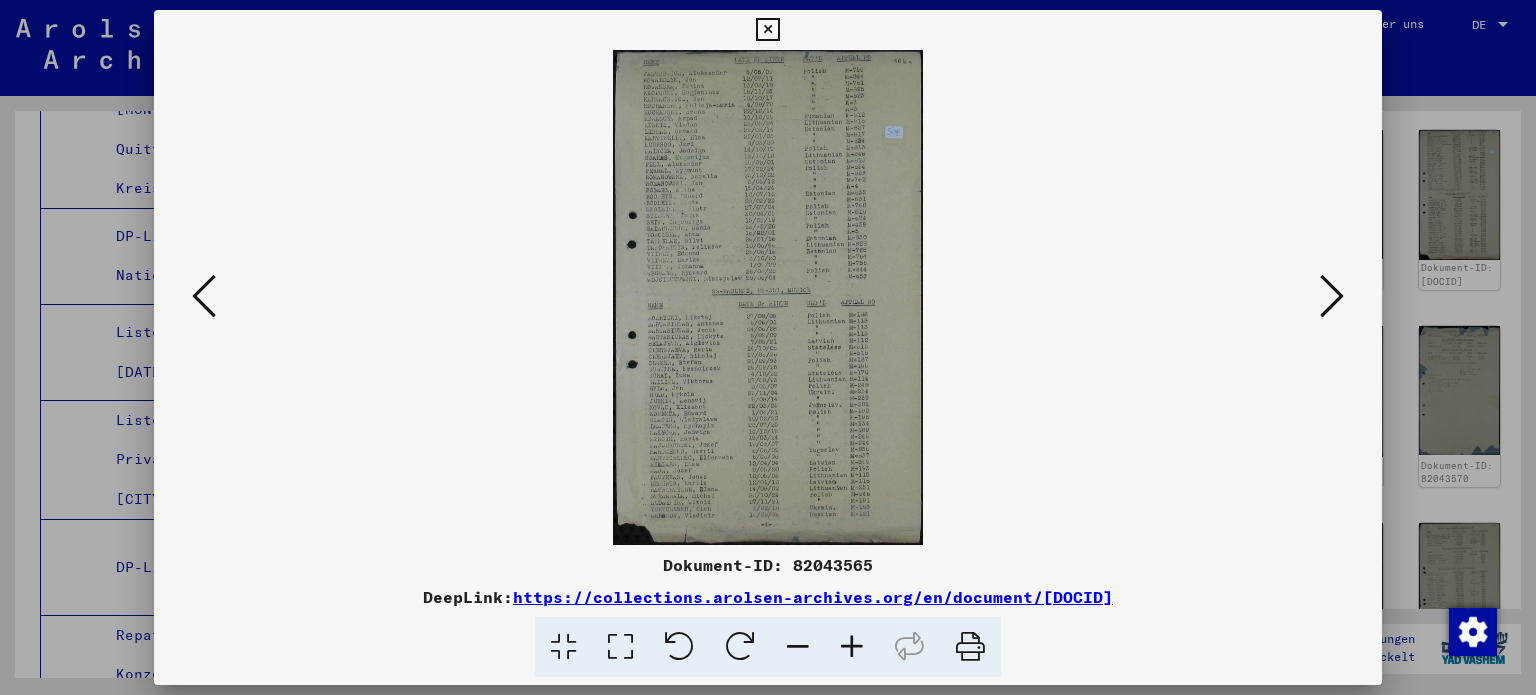 click at bounding box center [852, 647] 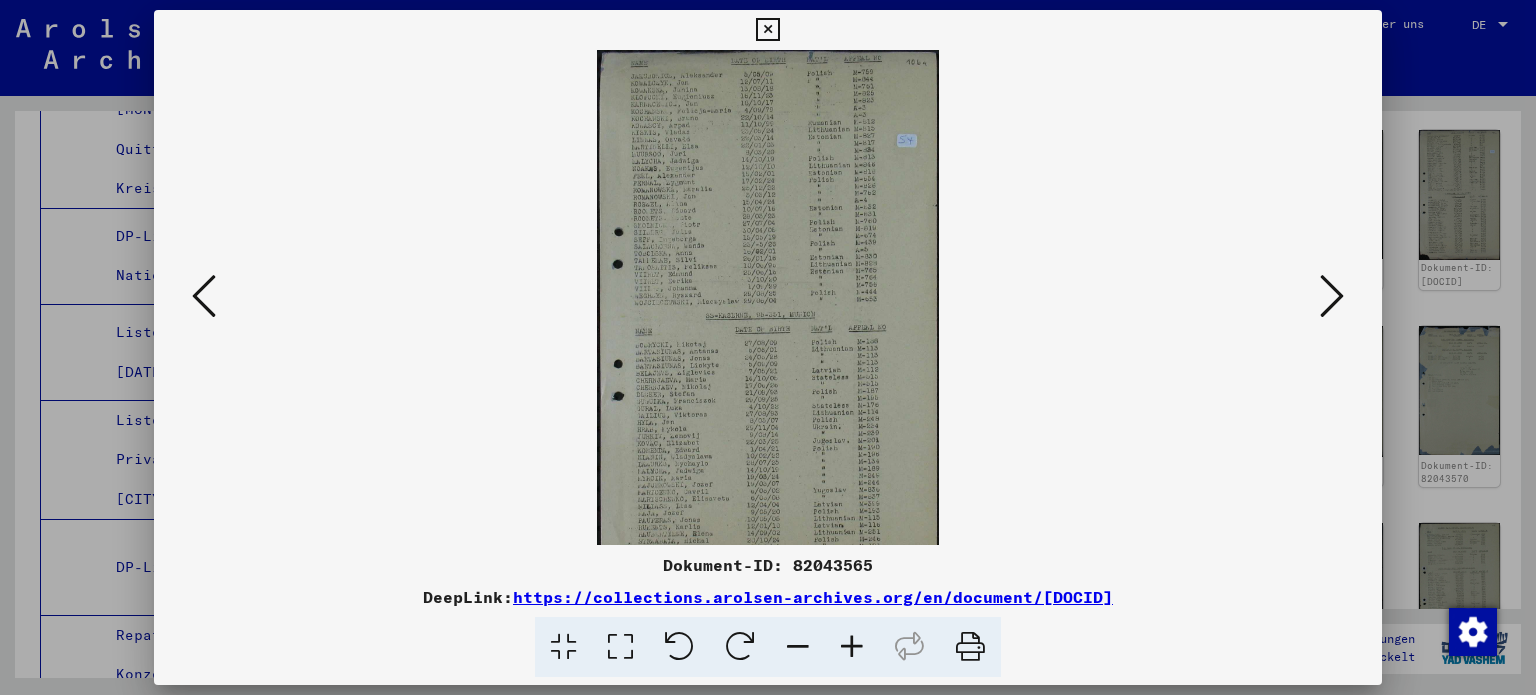 click at bounding box center [852, 647] 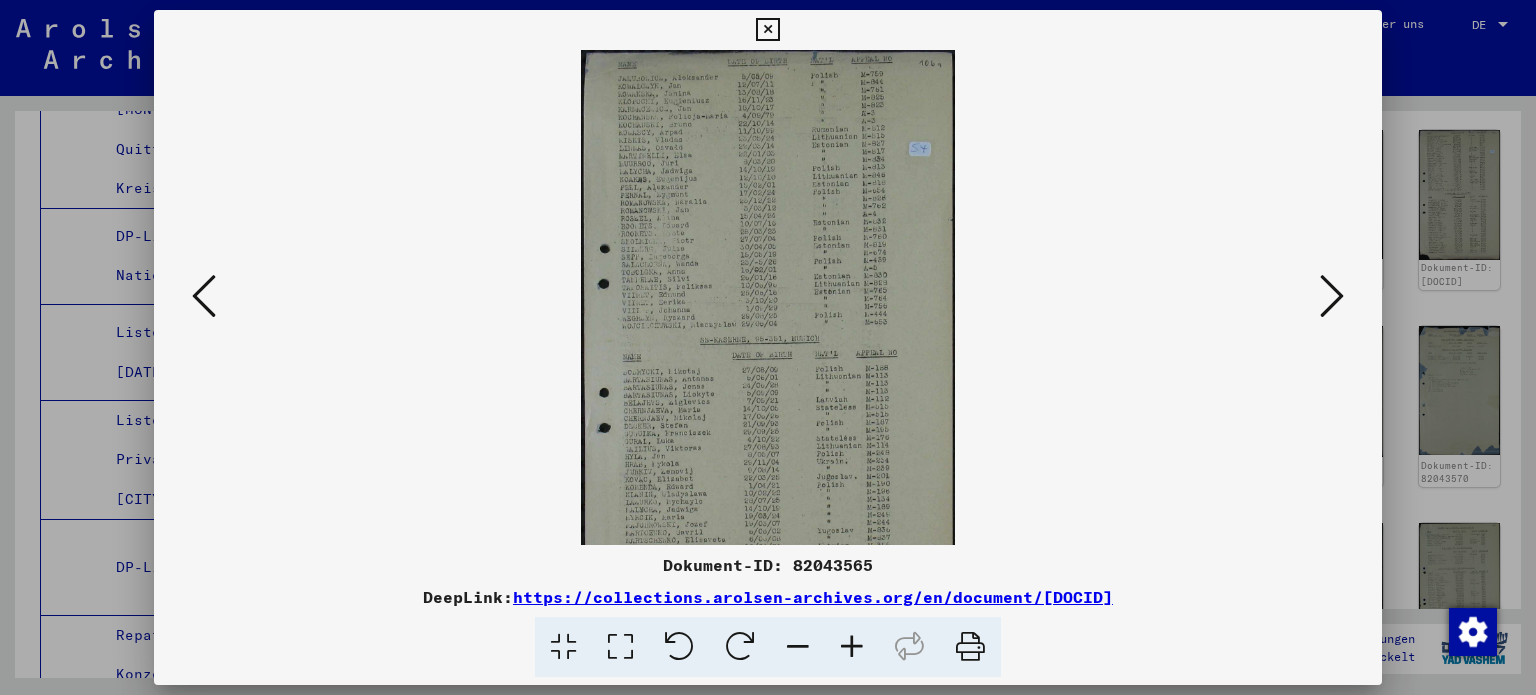 click at bounding box center [852, 647] 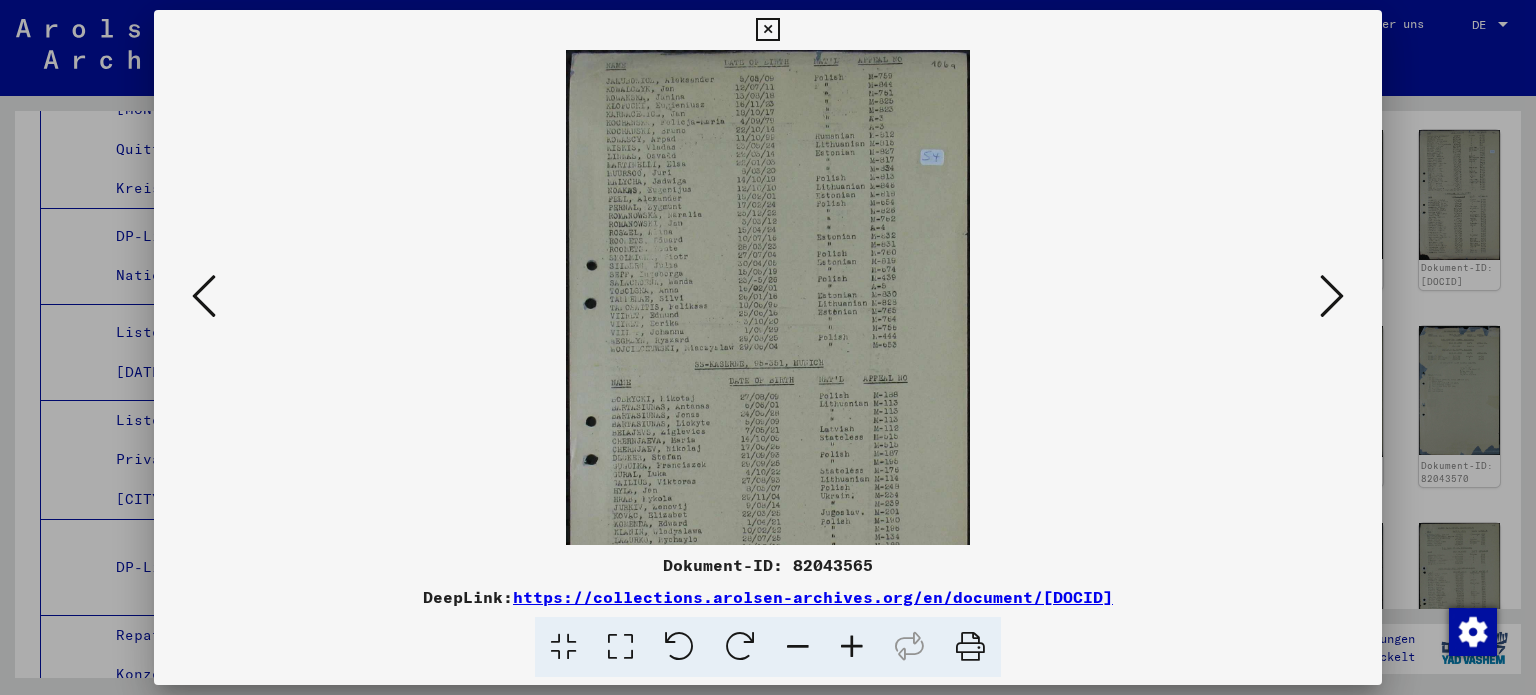 click at bounding box center (852, 647) 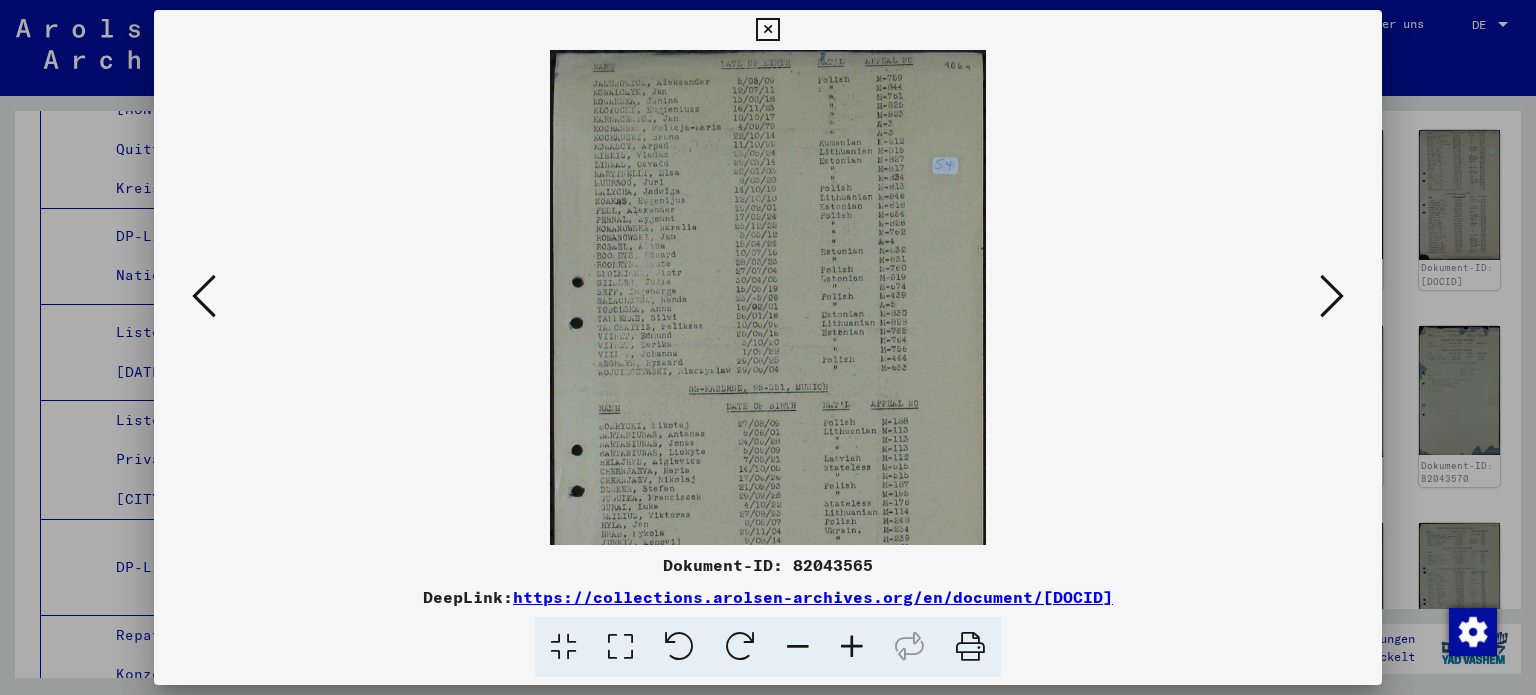click at bounding box center [852, 647] 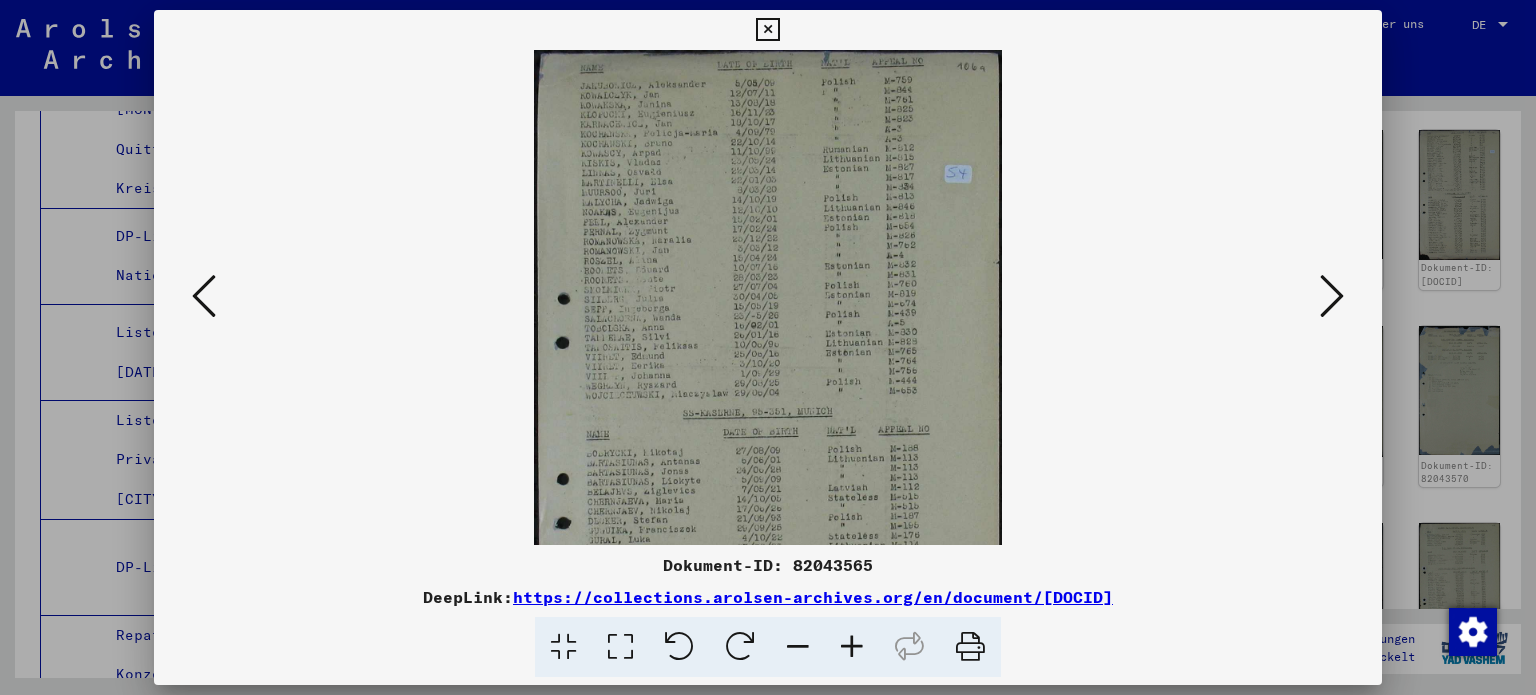 click at bounding box center [852, 647] 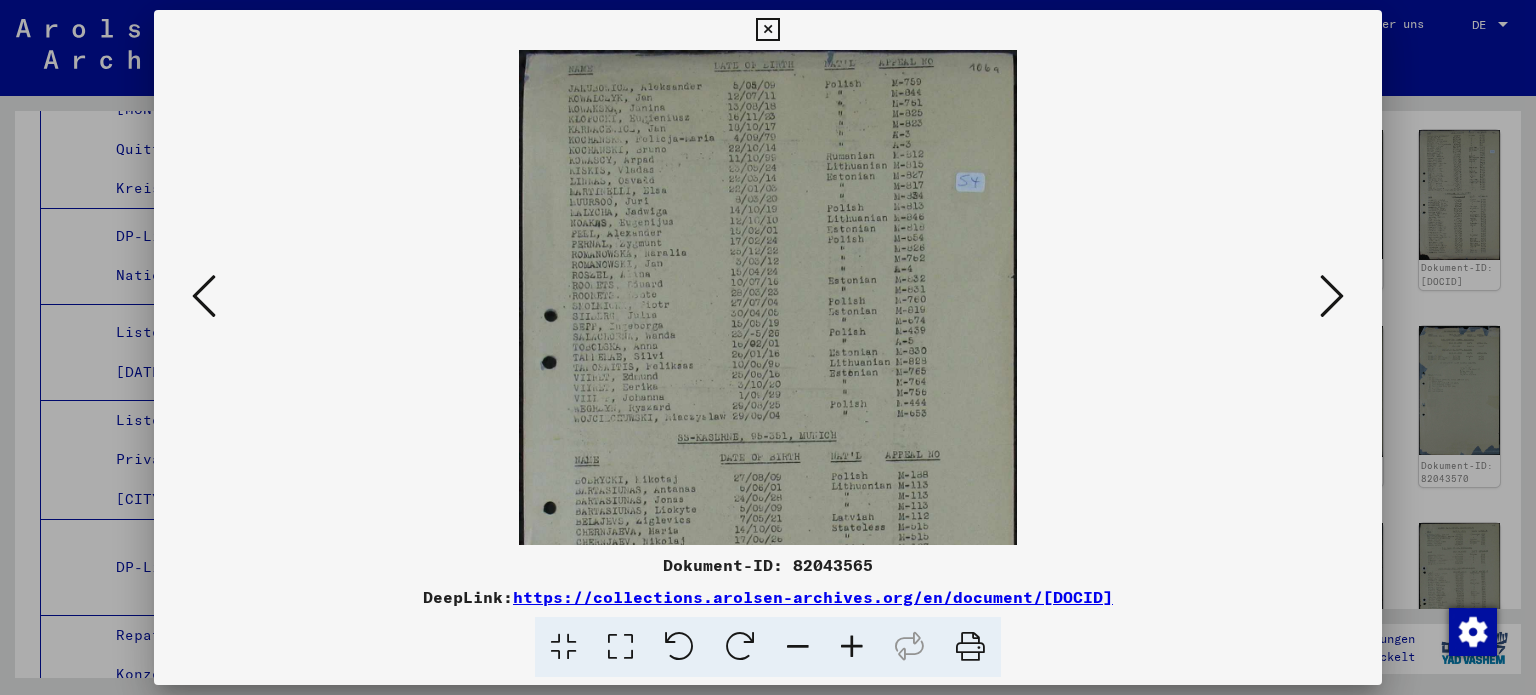 click at bounding box center [852, 647] 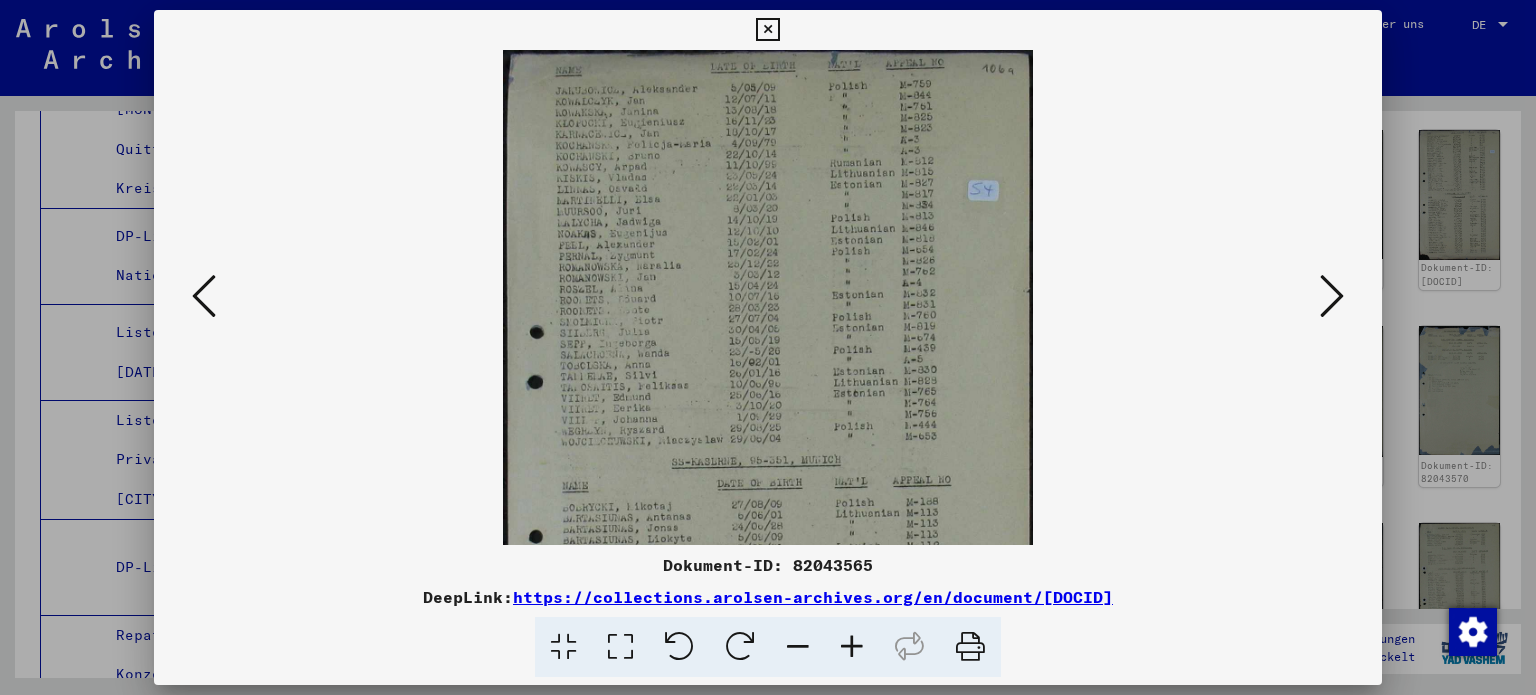 click at bounding box center [852, 647] 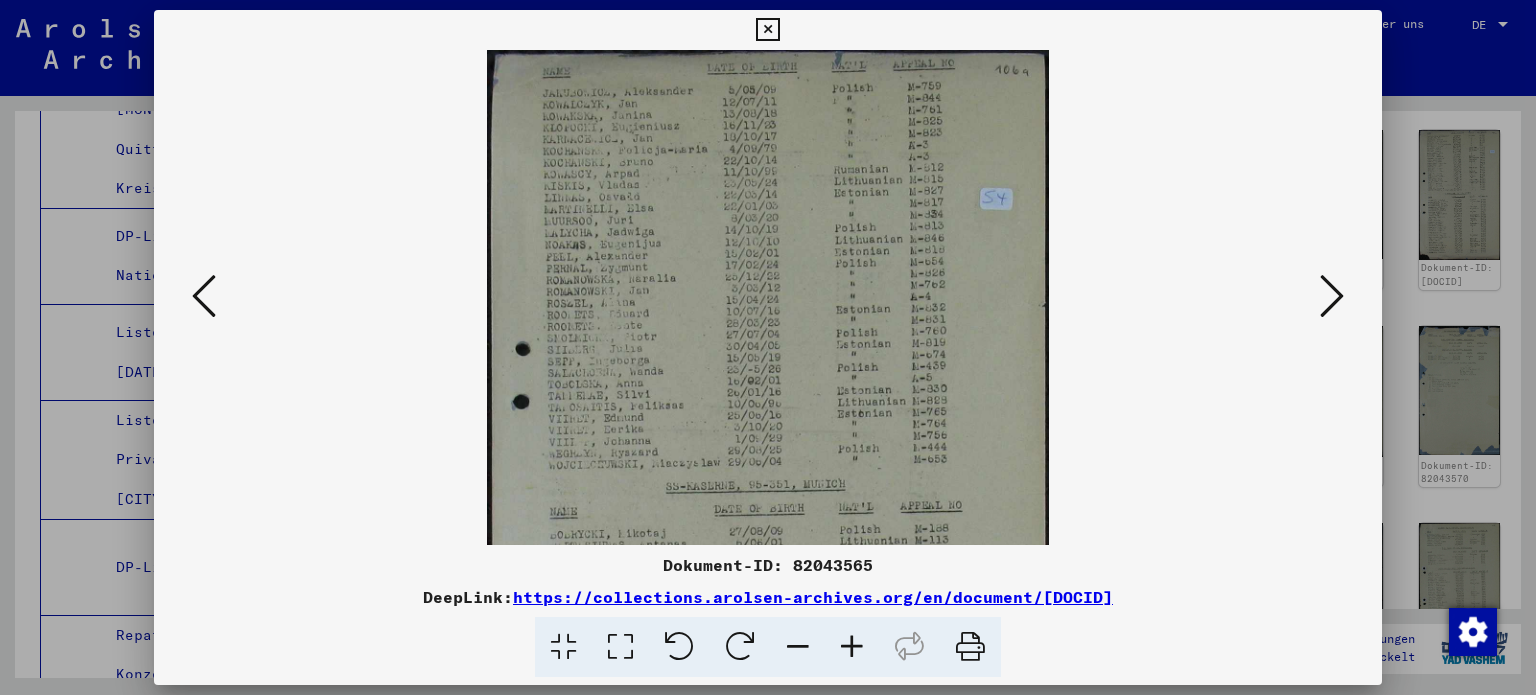 click at bounding box center [852, 647] 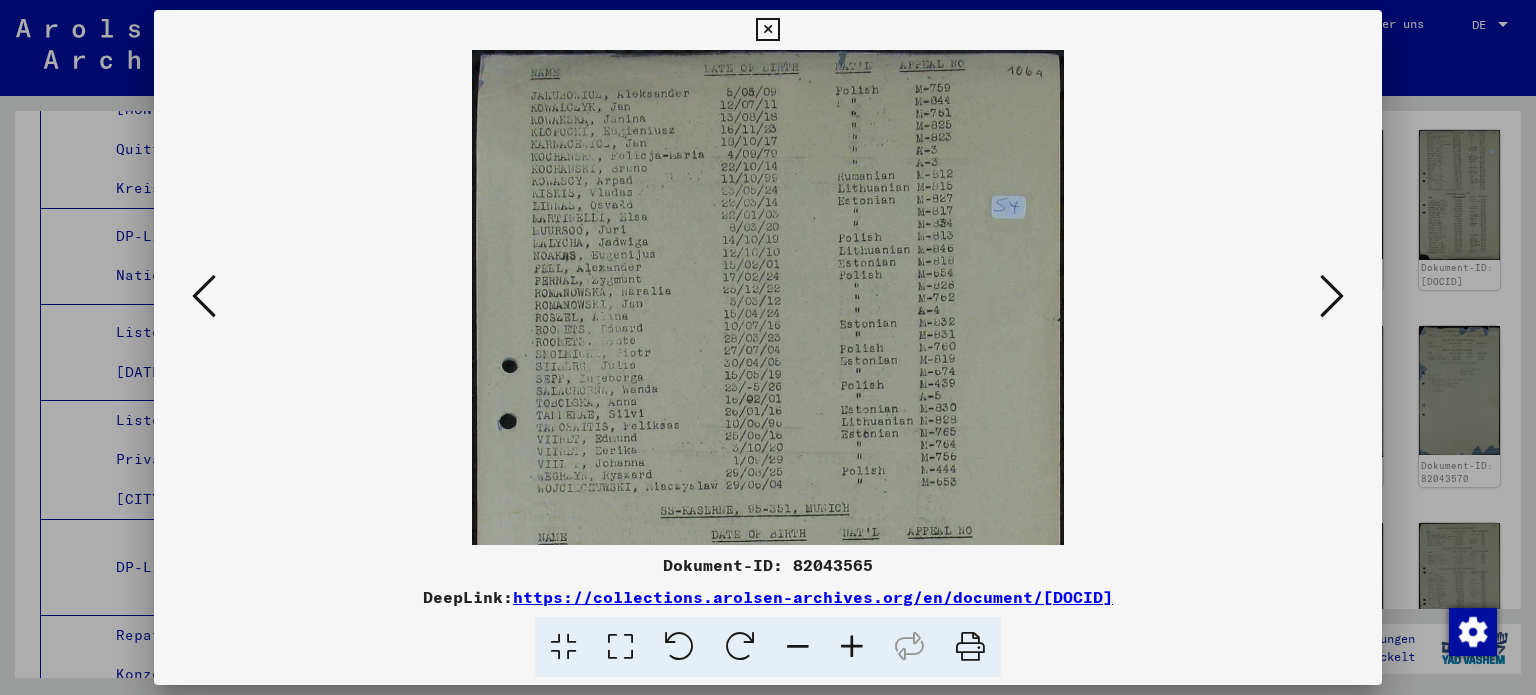 click at bounding box center [852, 647] 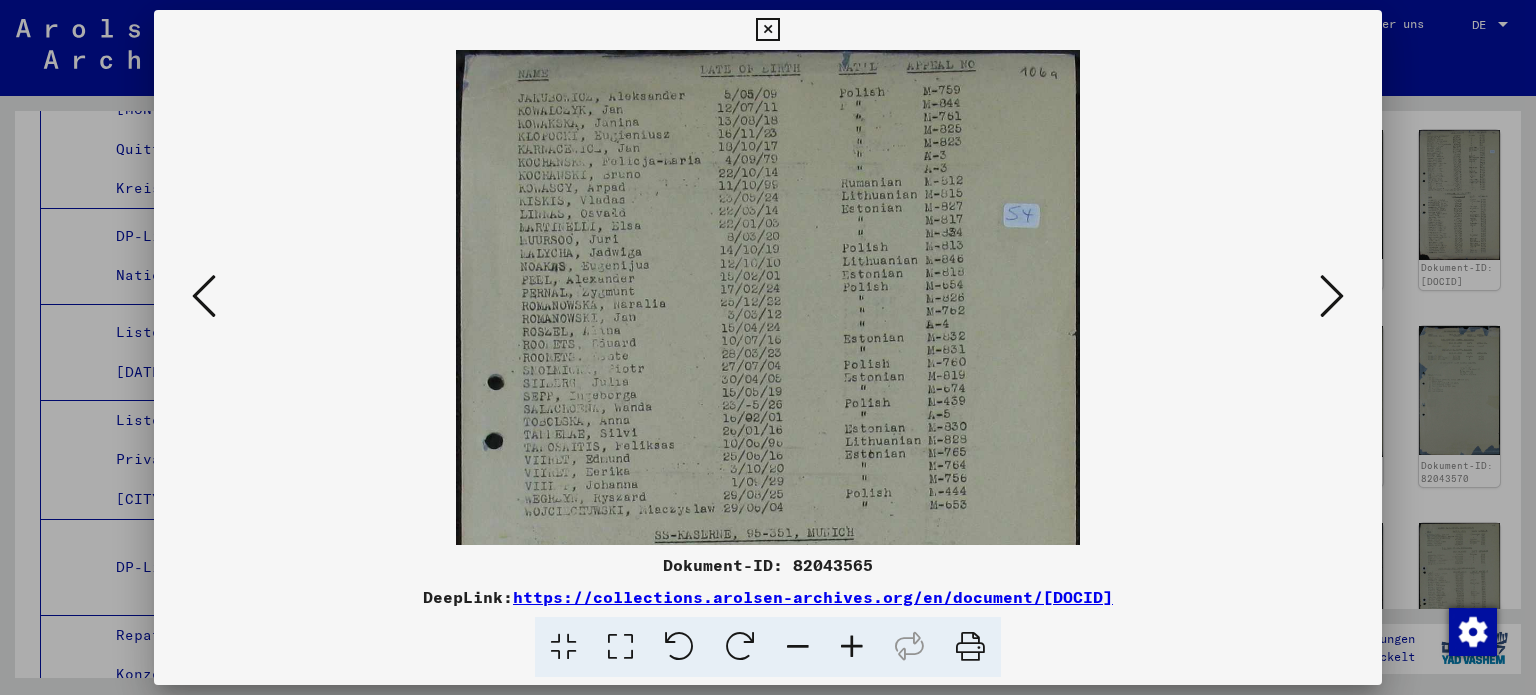 click at bounding box center (852, 647) 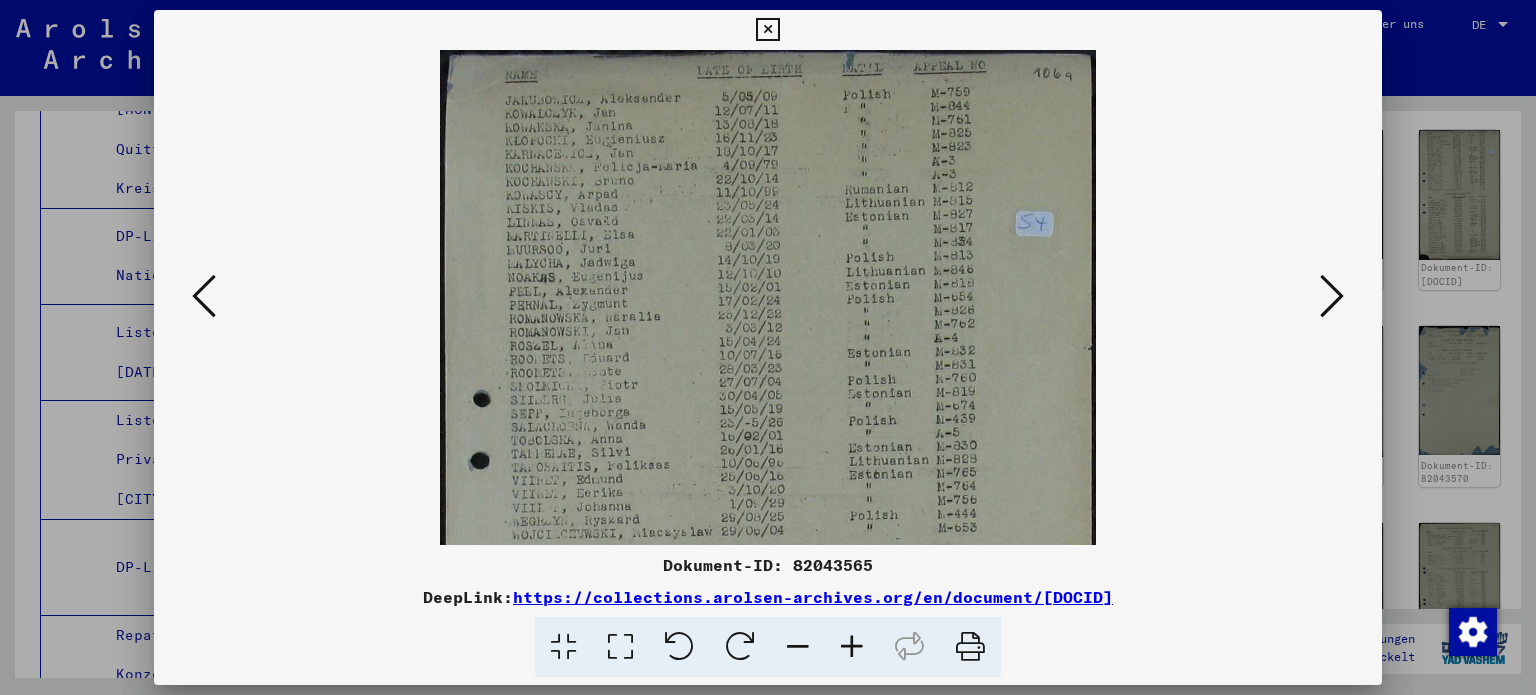 click at bounding box center (852, 647) 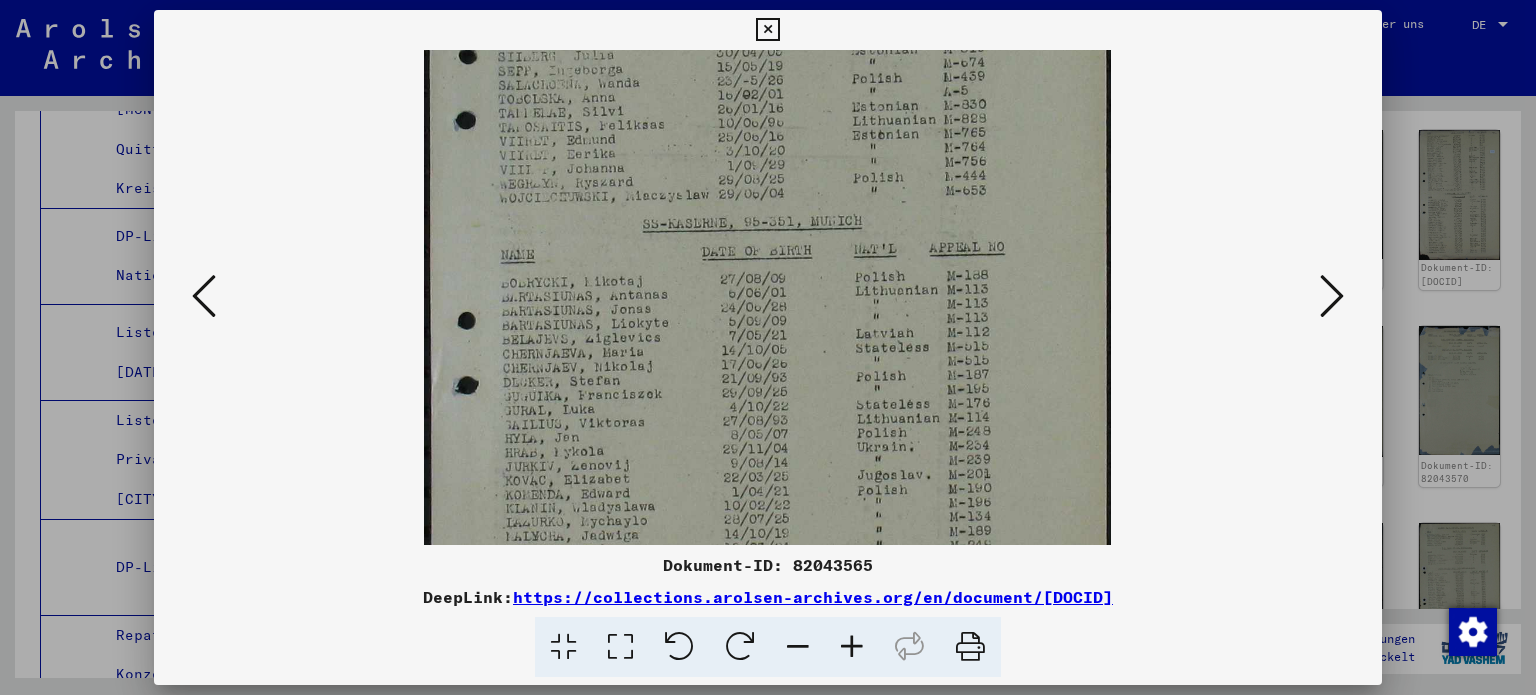 scroll, scrollTop: 386, scrollLeft: 0, axis: vertical 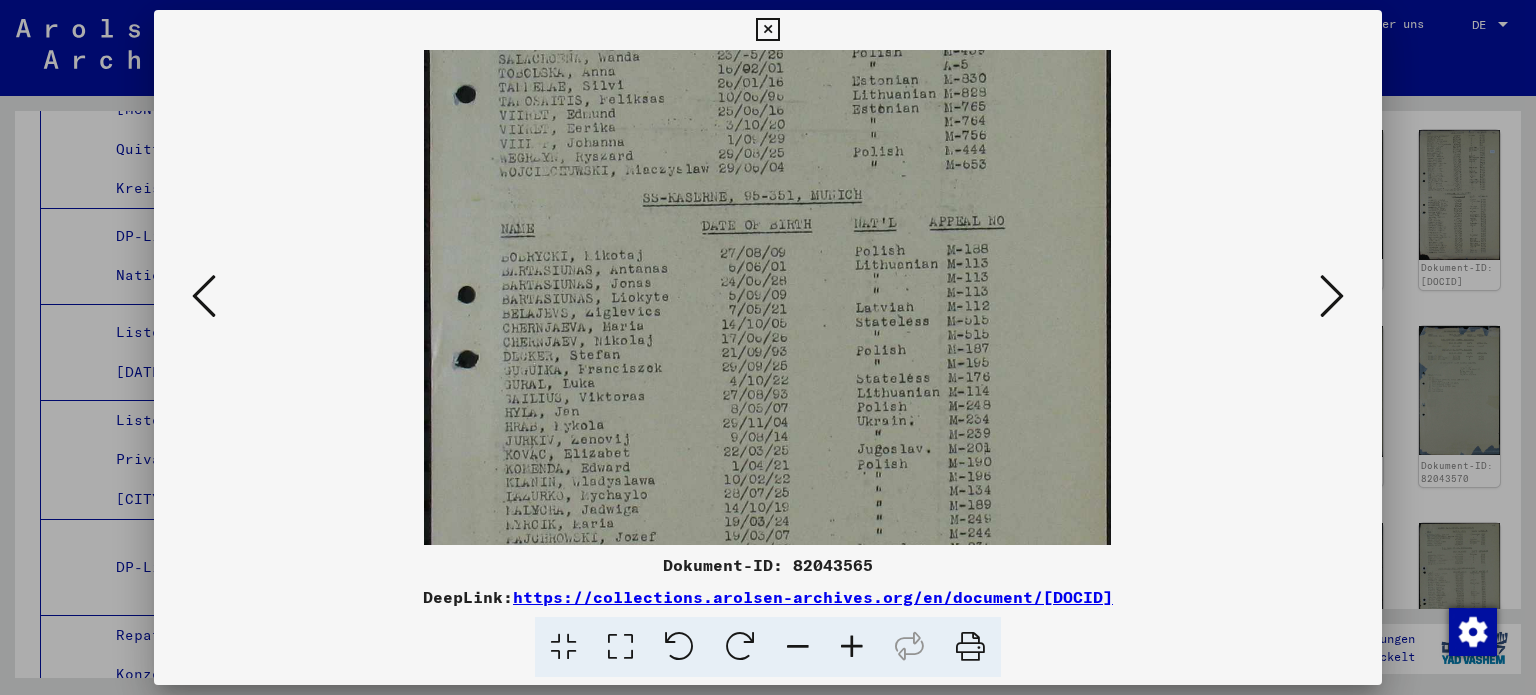drag, startPoint x: 542, startPoint y: 484, endPoint x: 561, endPoint y: 102, distance: 382.47223 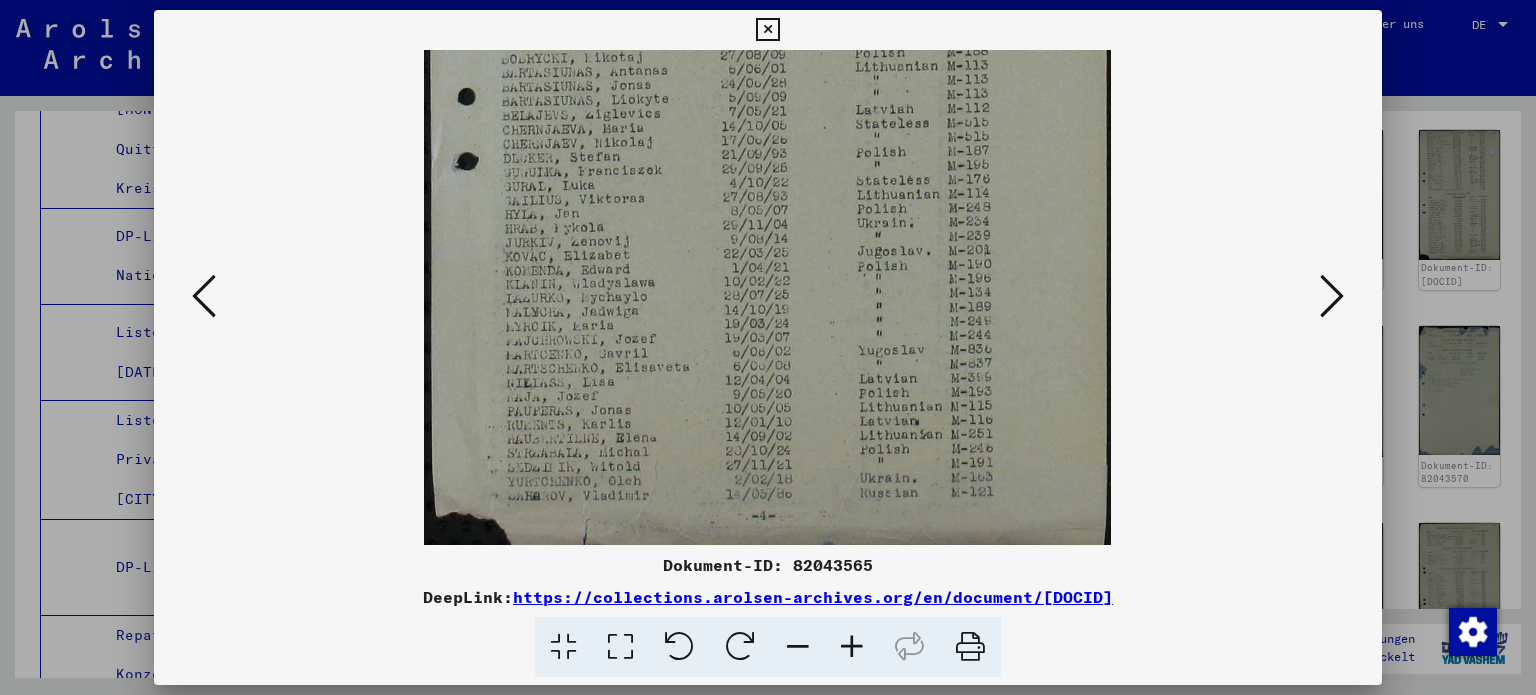 scroll, scrollTop: 600, scrollLeft: 0, axis: vertical 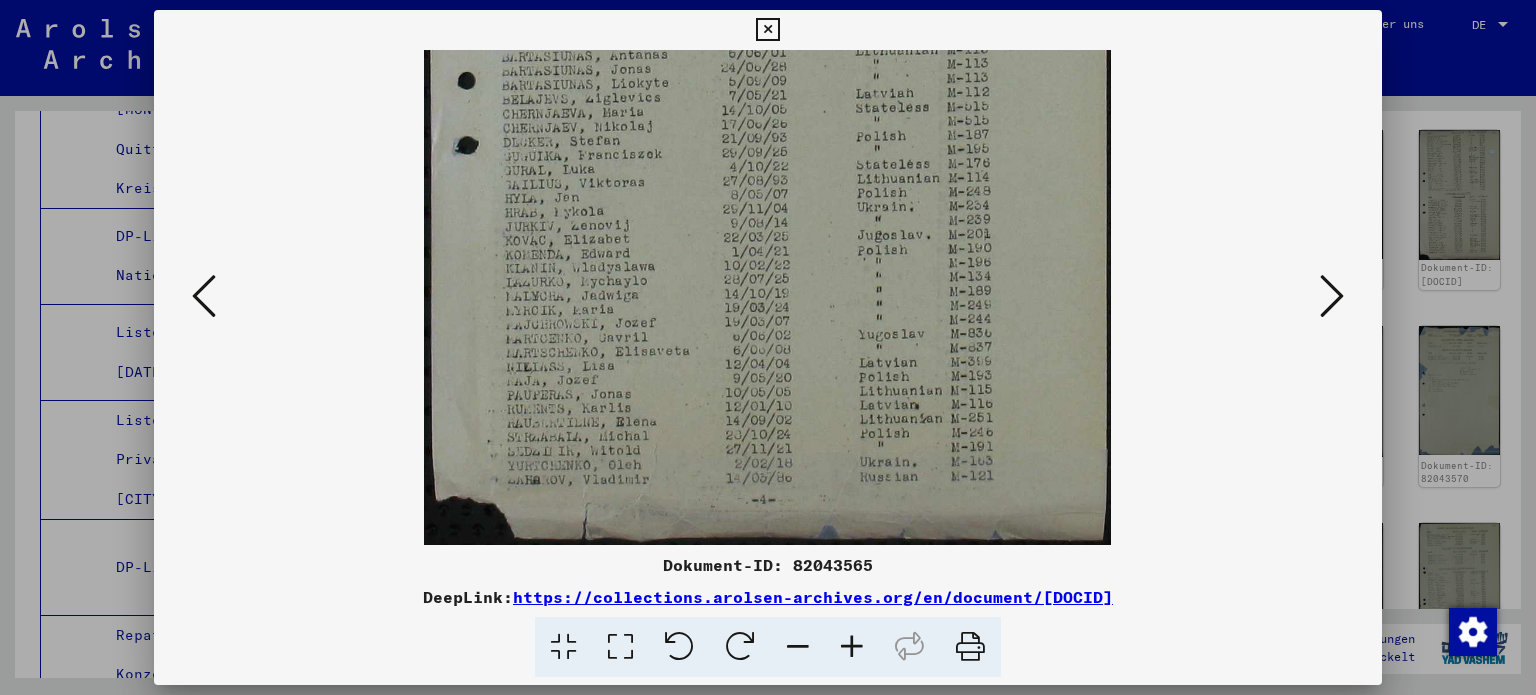 drag, startPoint x: 529, startPoint y: 478, endPoint x: 541, endPoint y: 226, distance: 252.28555 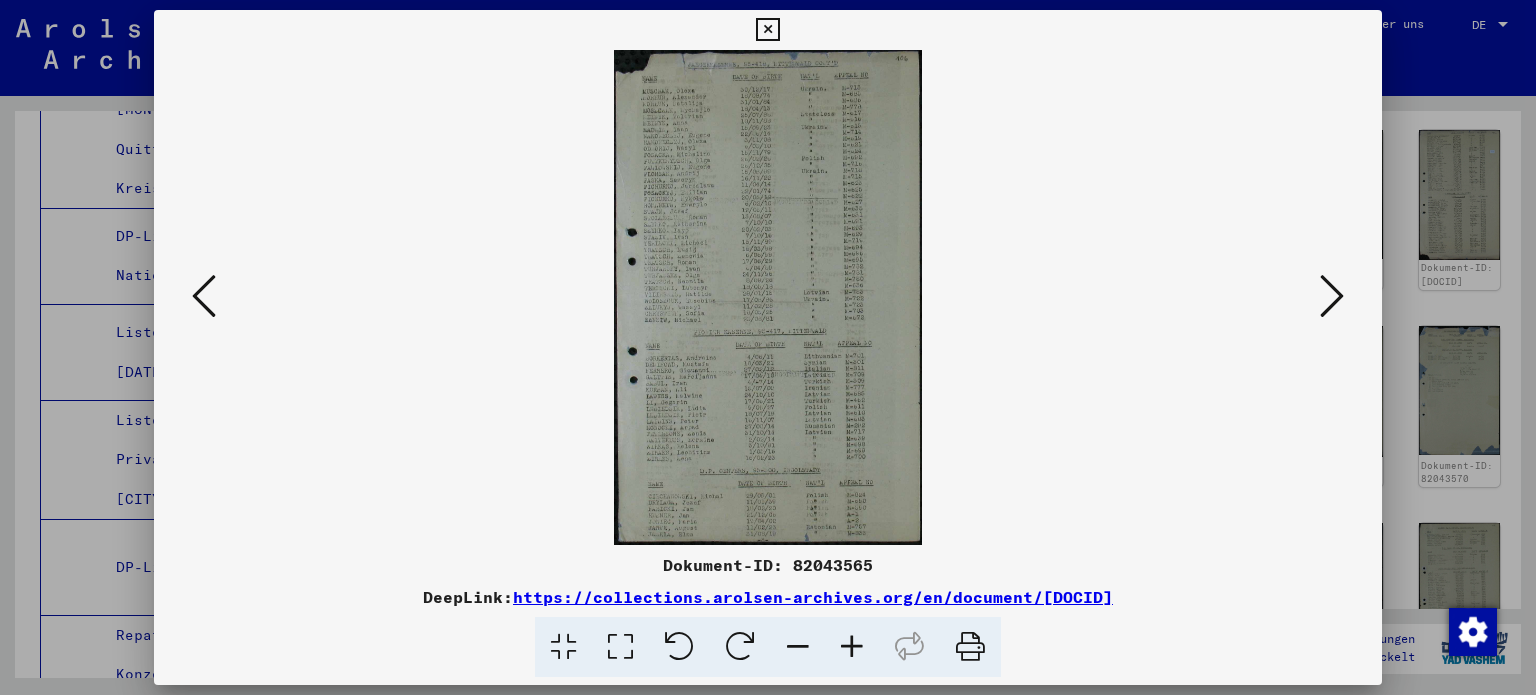 click at bounding box center (852, 647) 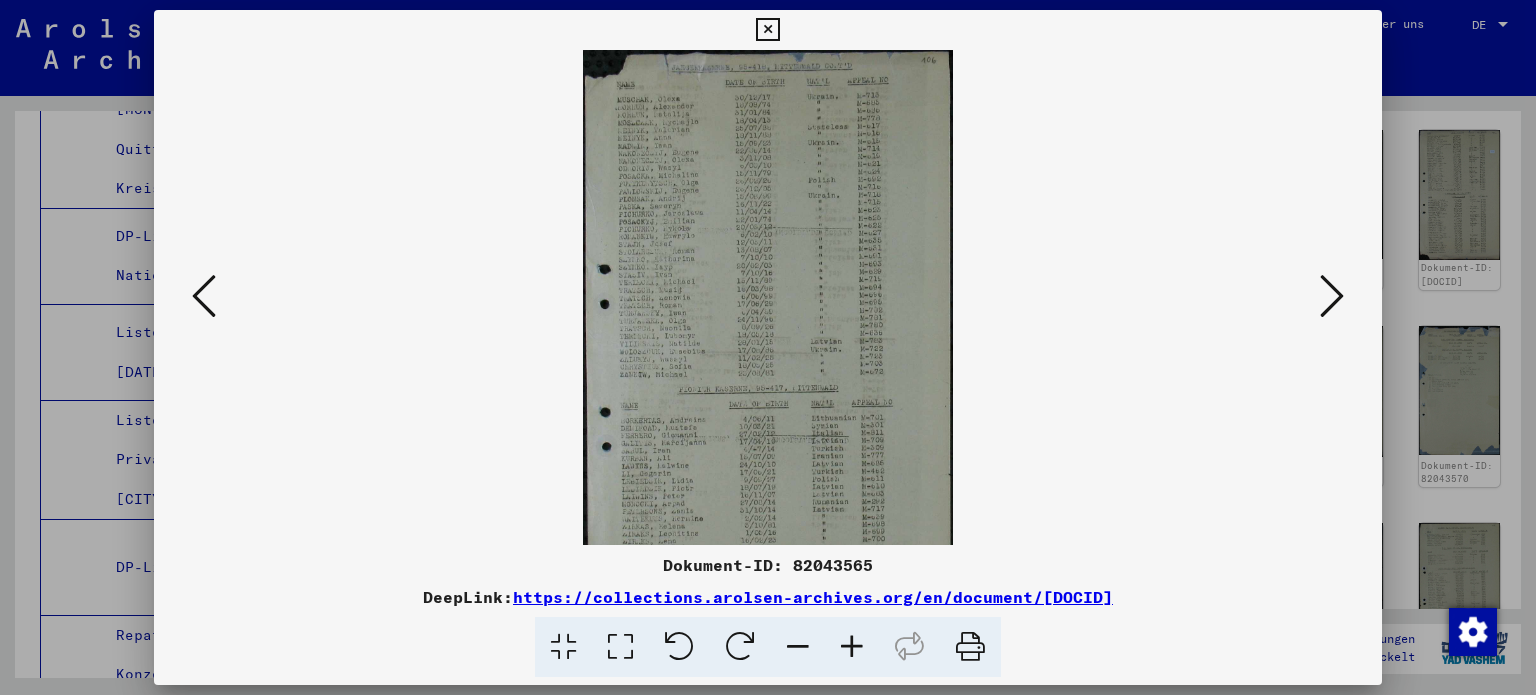 click at bounding box center (852, 647) 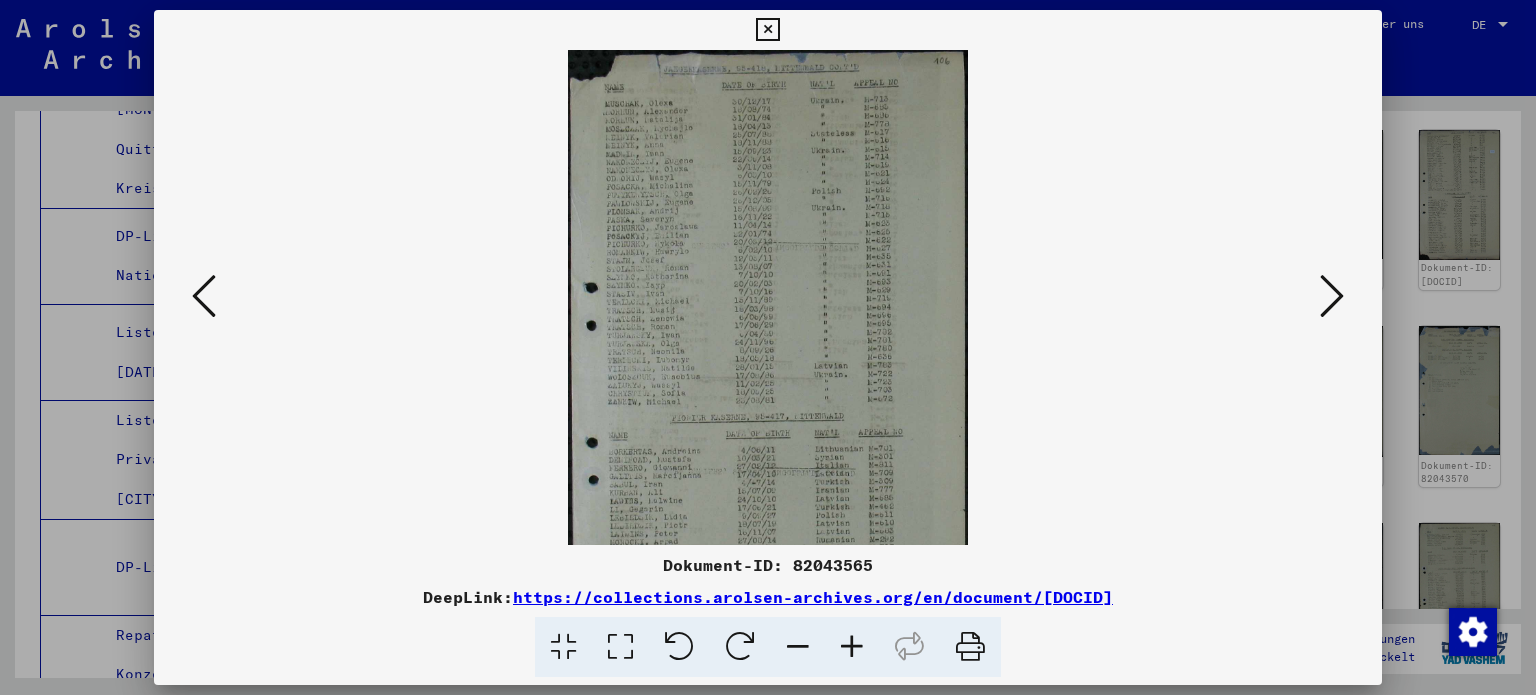 click at bounding box center [852, 647] 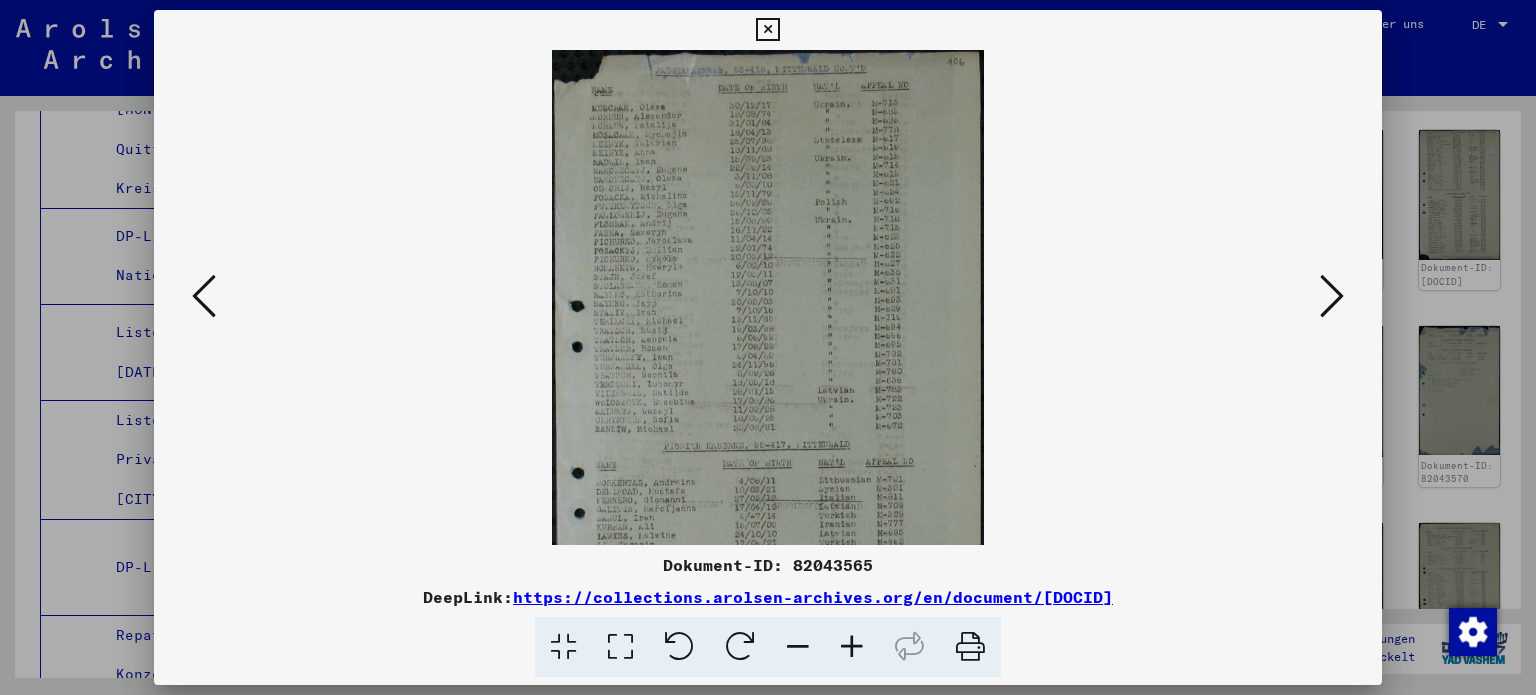 click at bounding box center [852, 647] 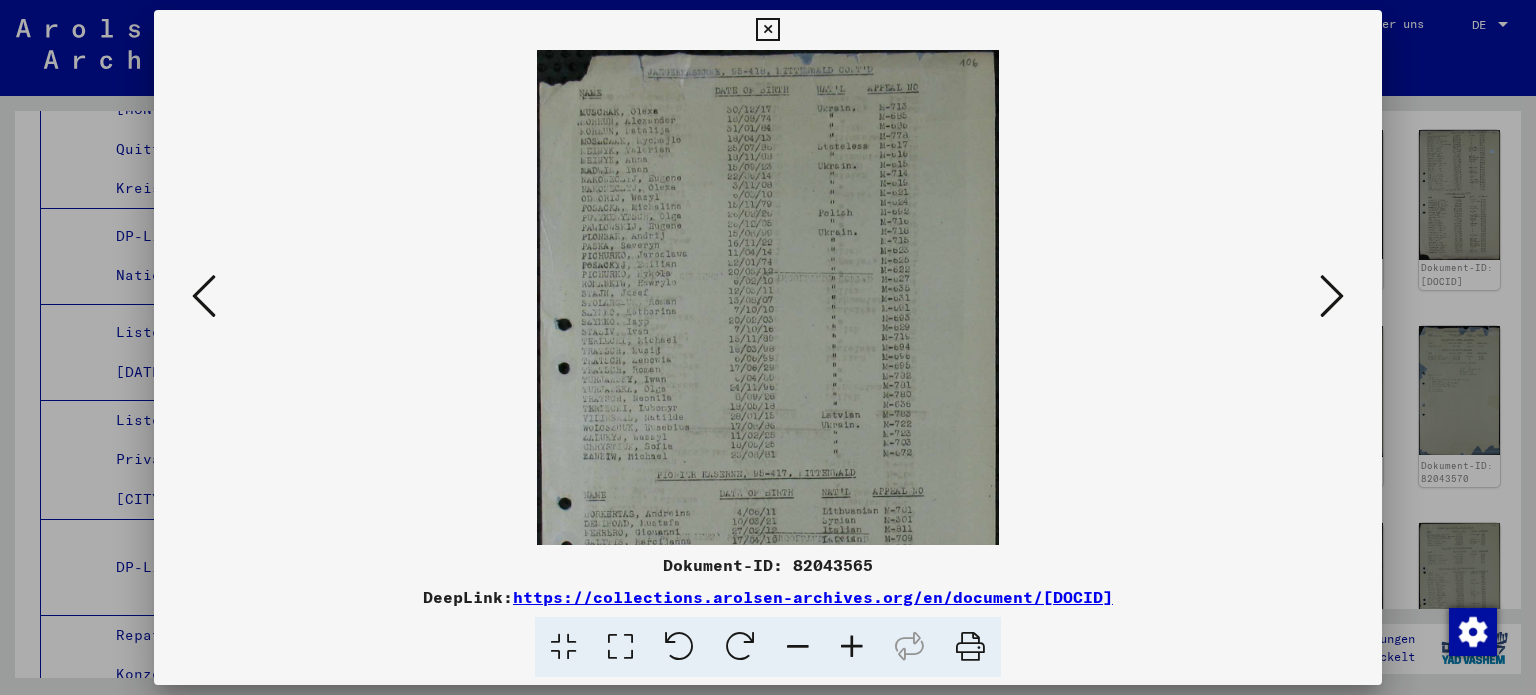 click at bounding box center (852, 647) 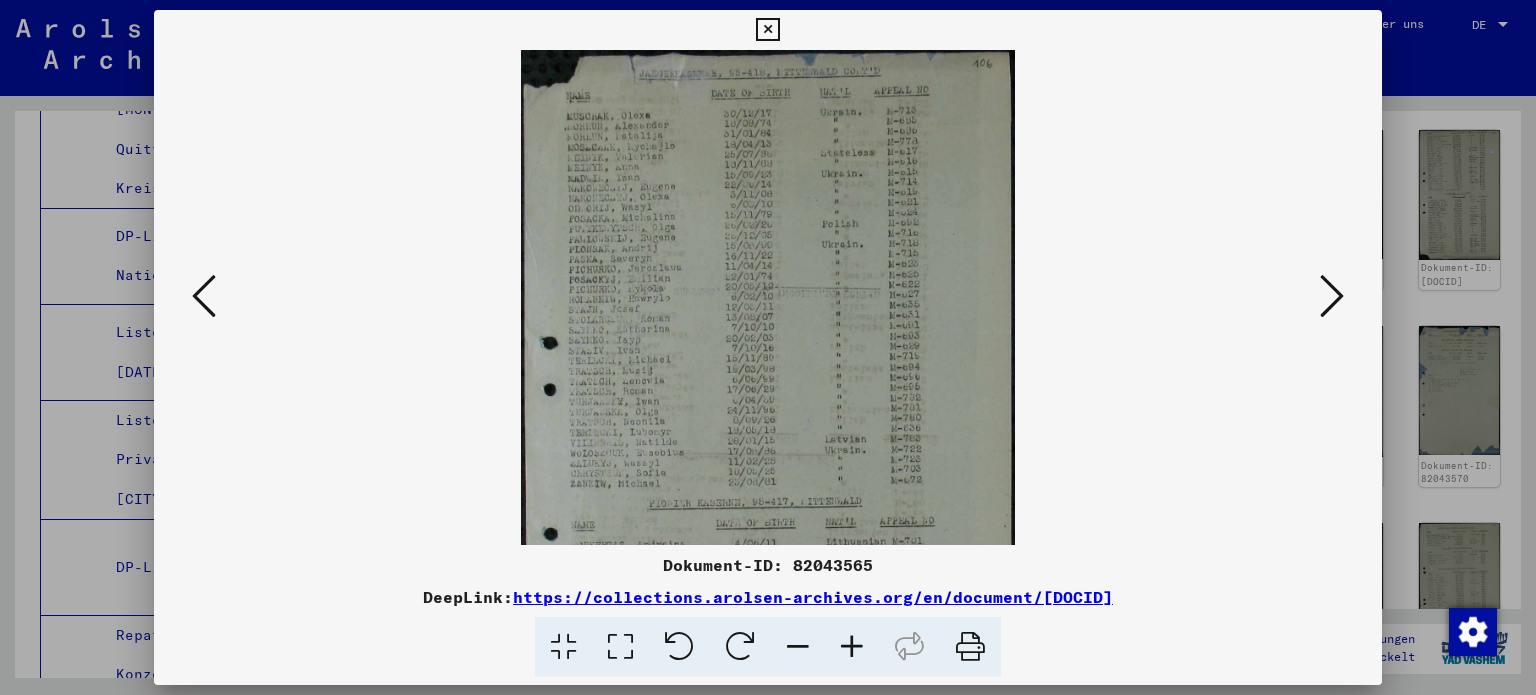 click at bounding box center [852, 647] 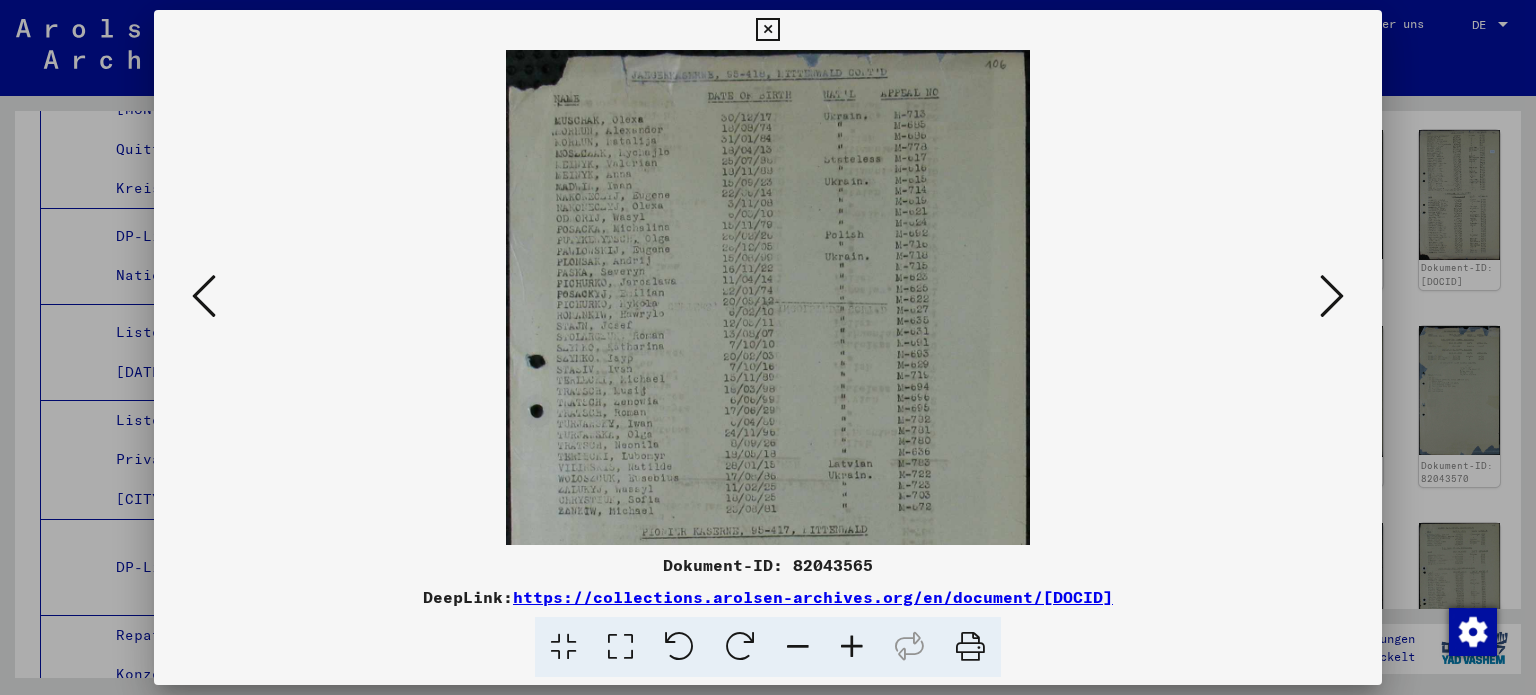 click at bounding box center (852, 647) 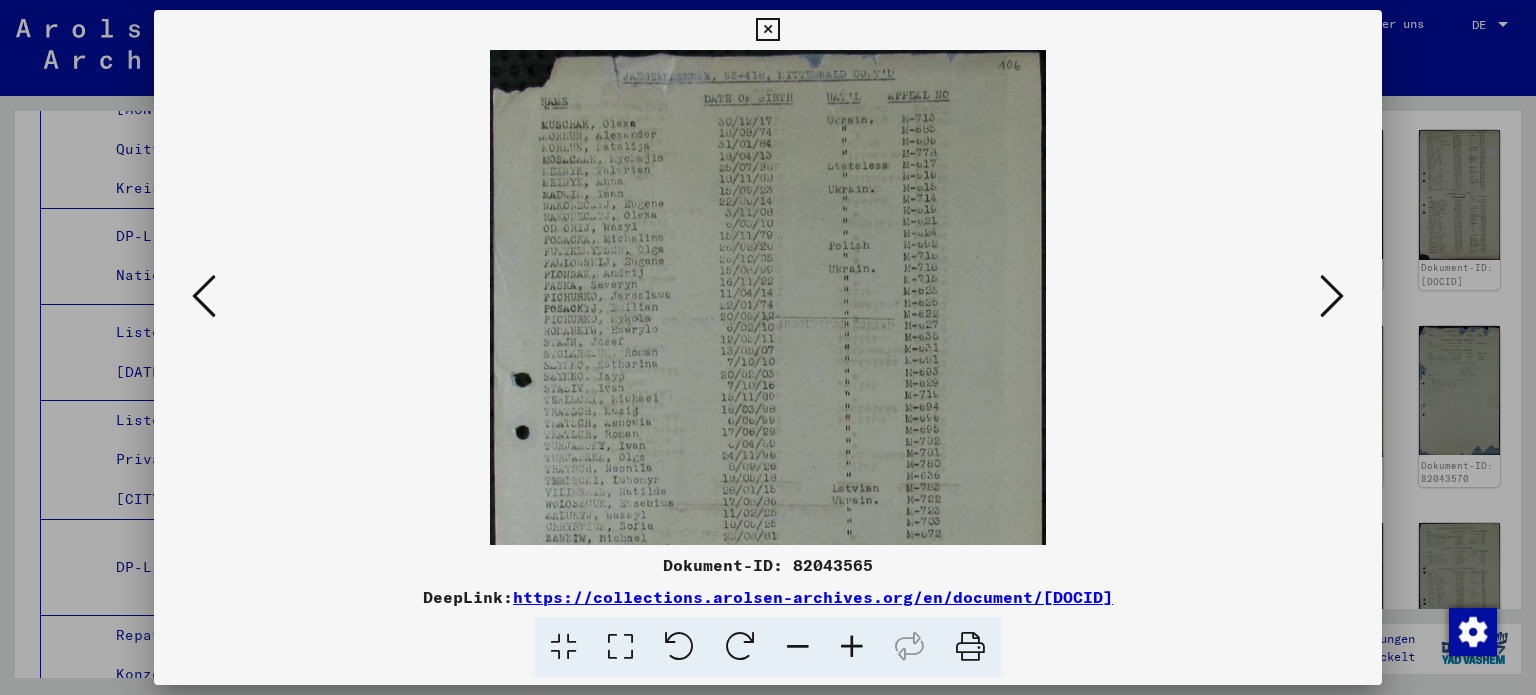 click at bounding box center (852, 647) 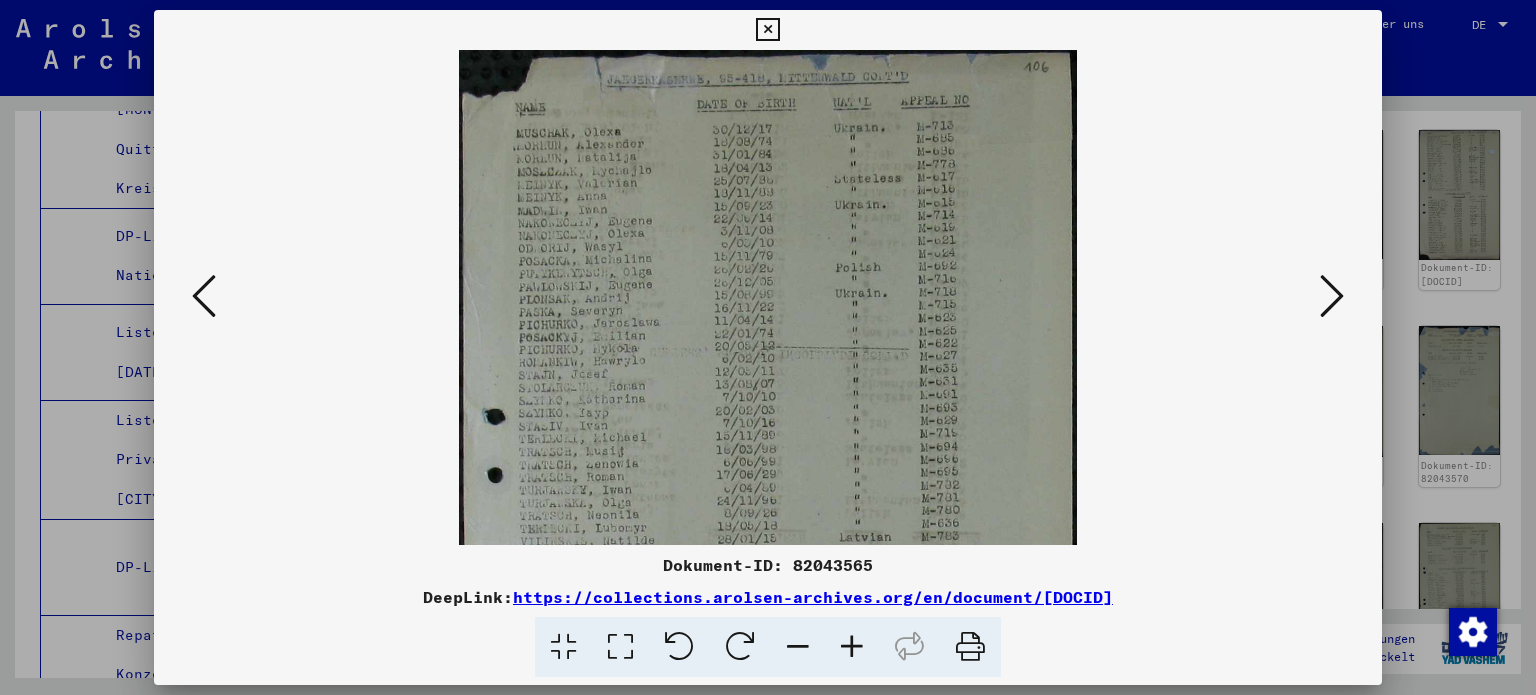 click at bounding box center [852, 647] 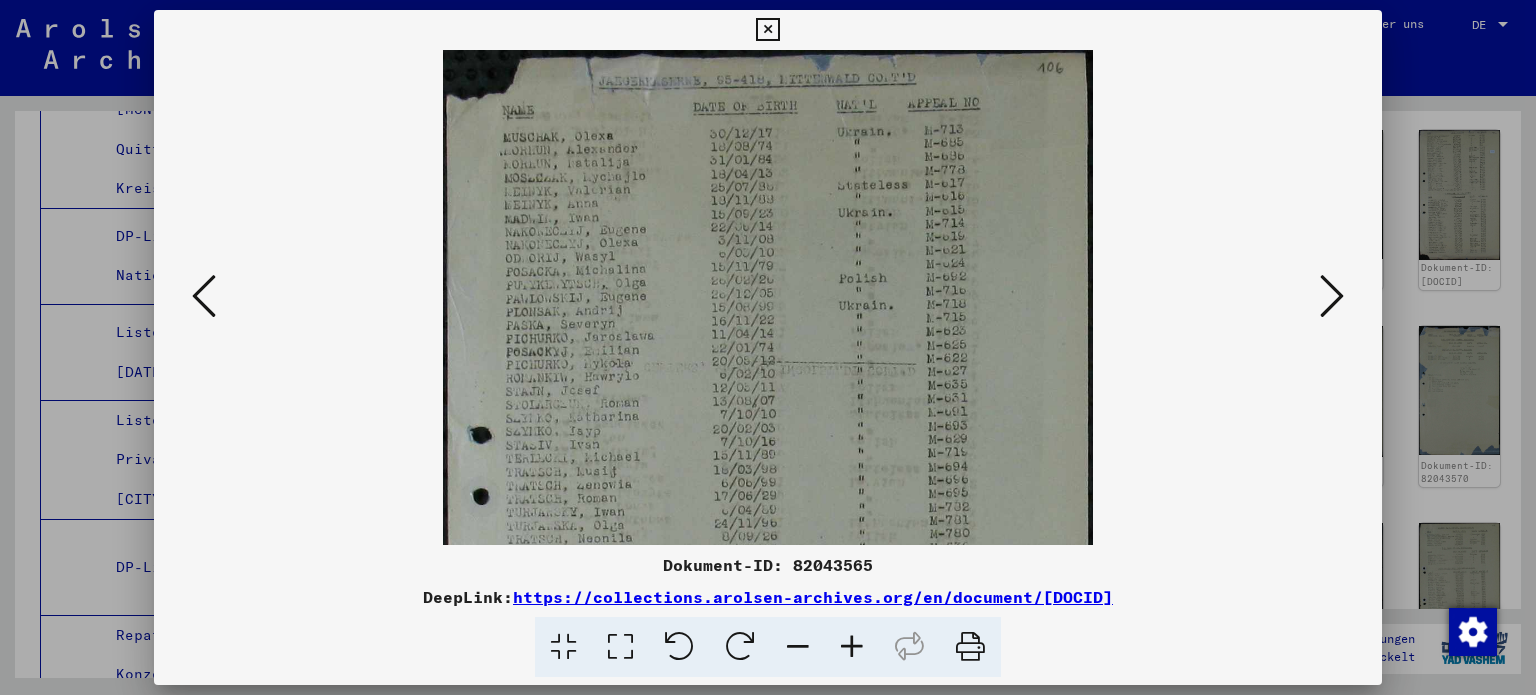 click at bounding box center [852, 647] 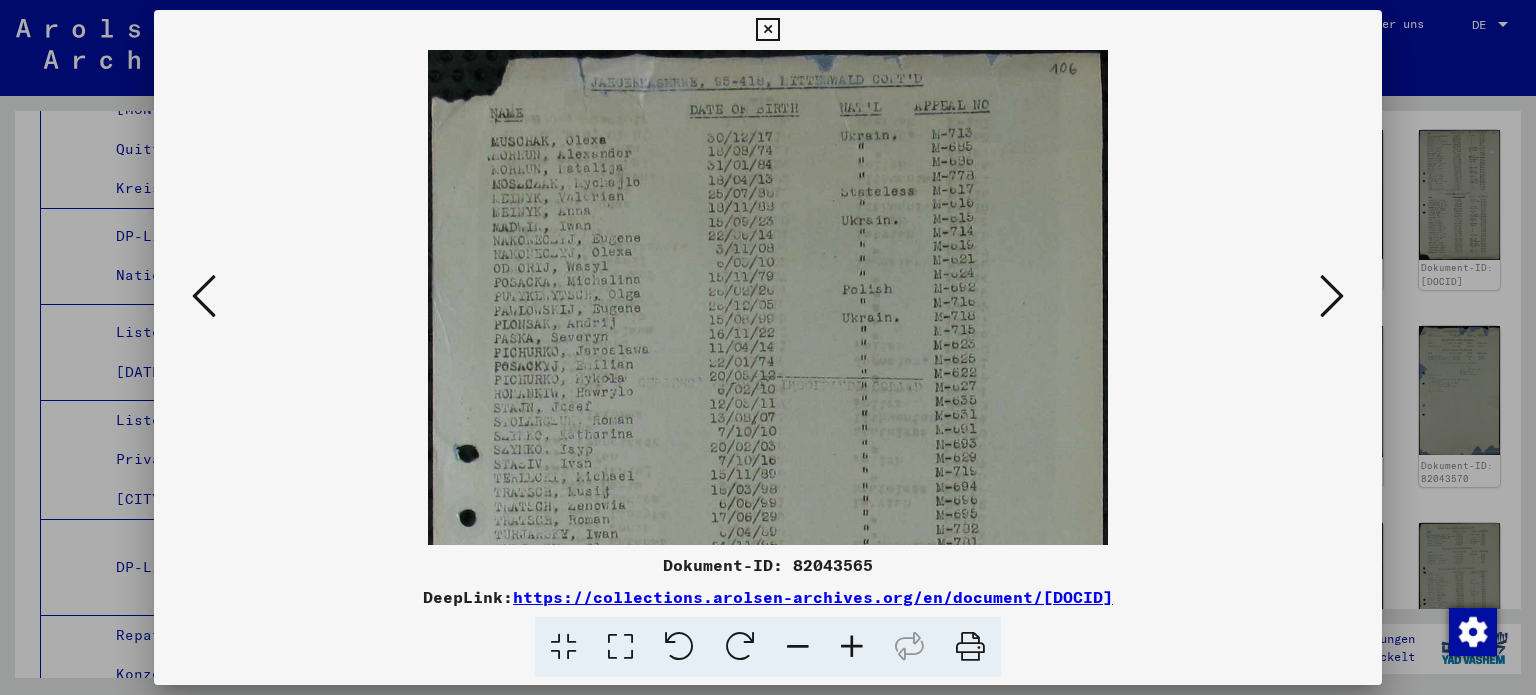 click at bounding box center (852, 647) 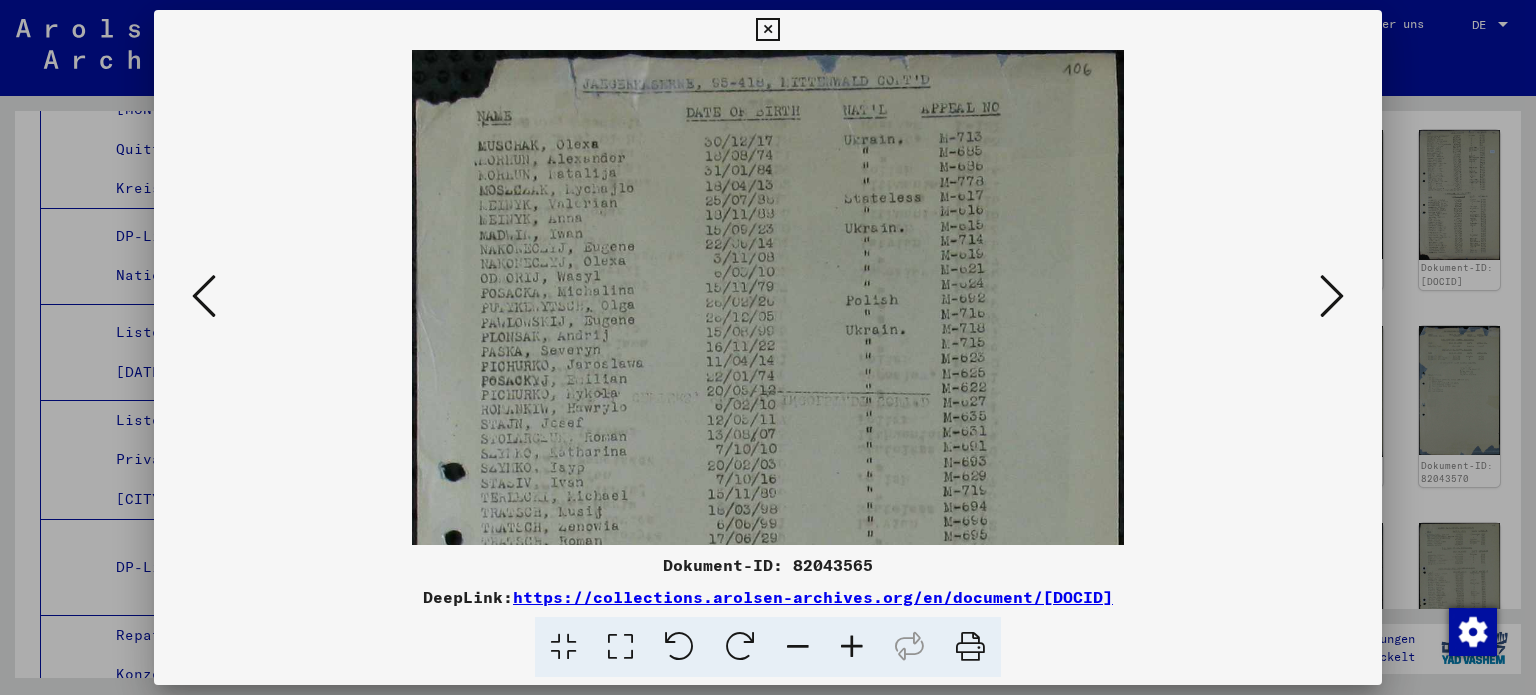 click at bounding box center (852, 647) 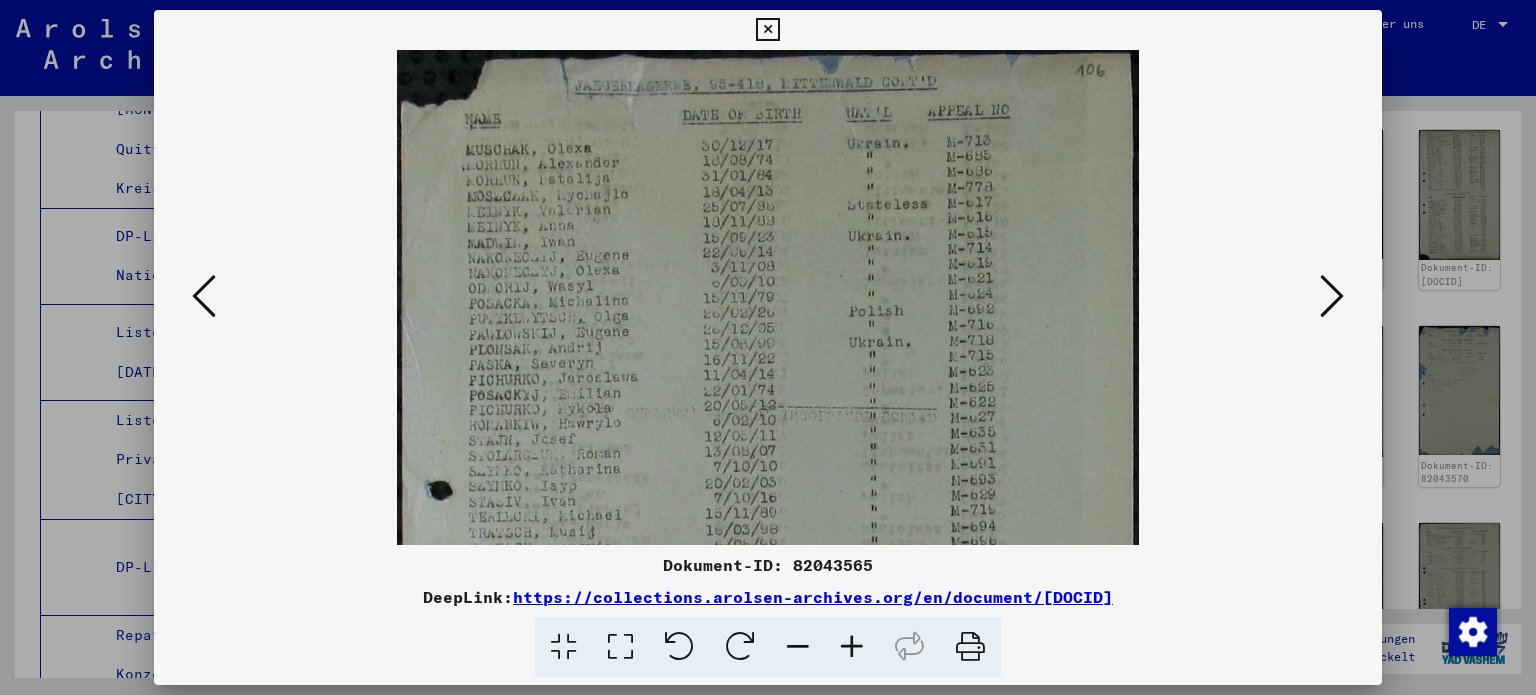 click at bounding box center [852, 647] 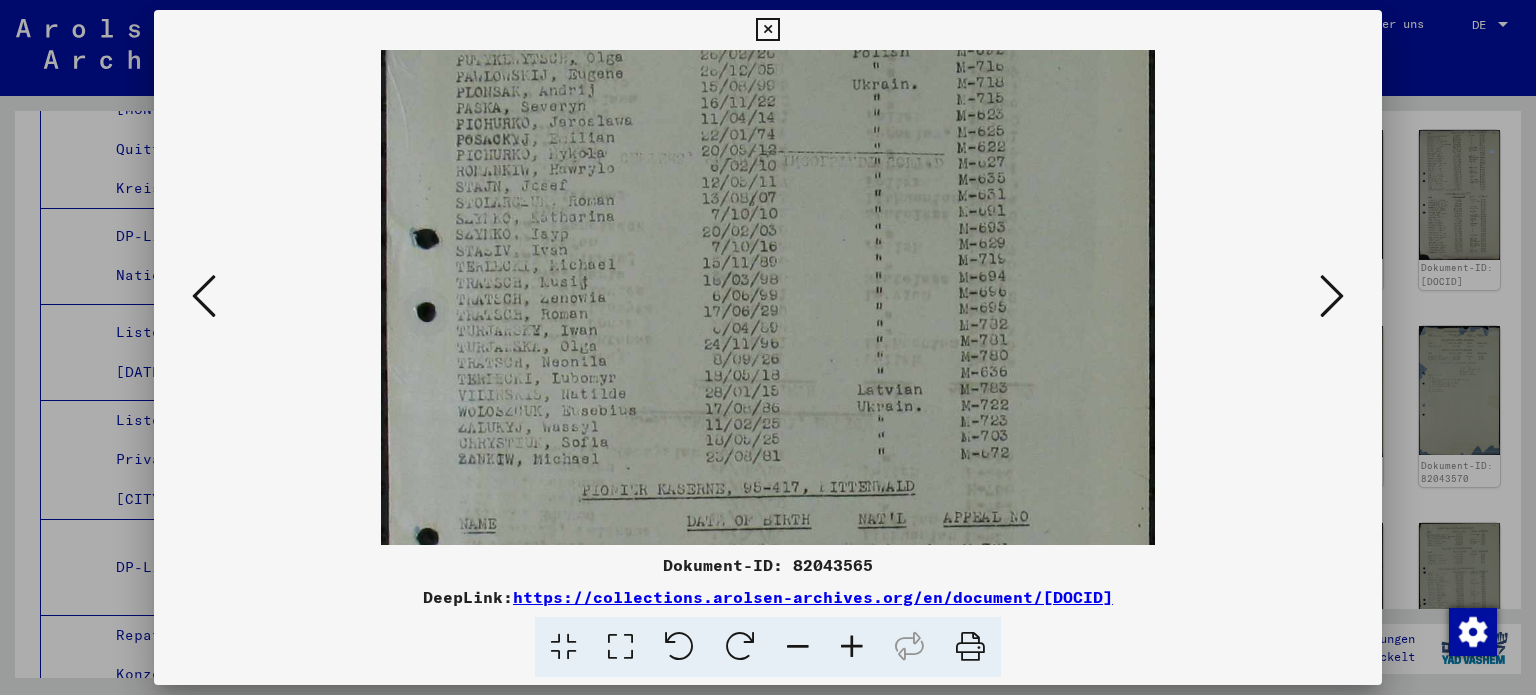scroll, scrollTop: 272, scrollLeft: 0, axis: vertical 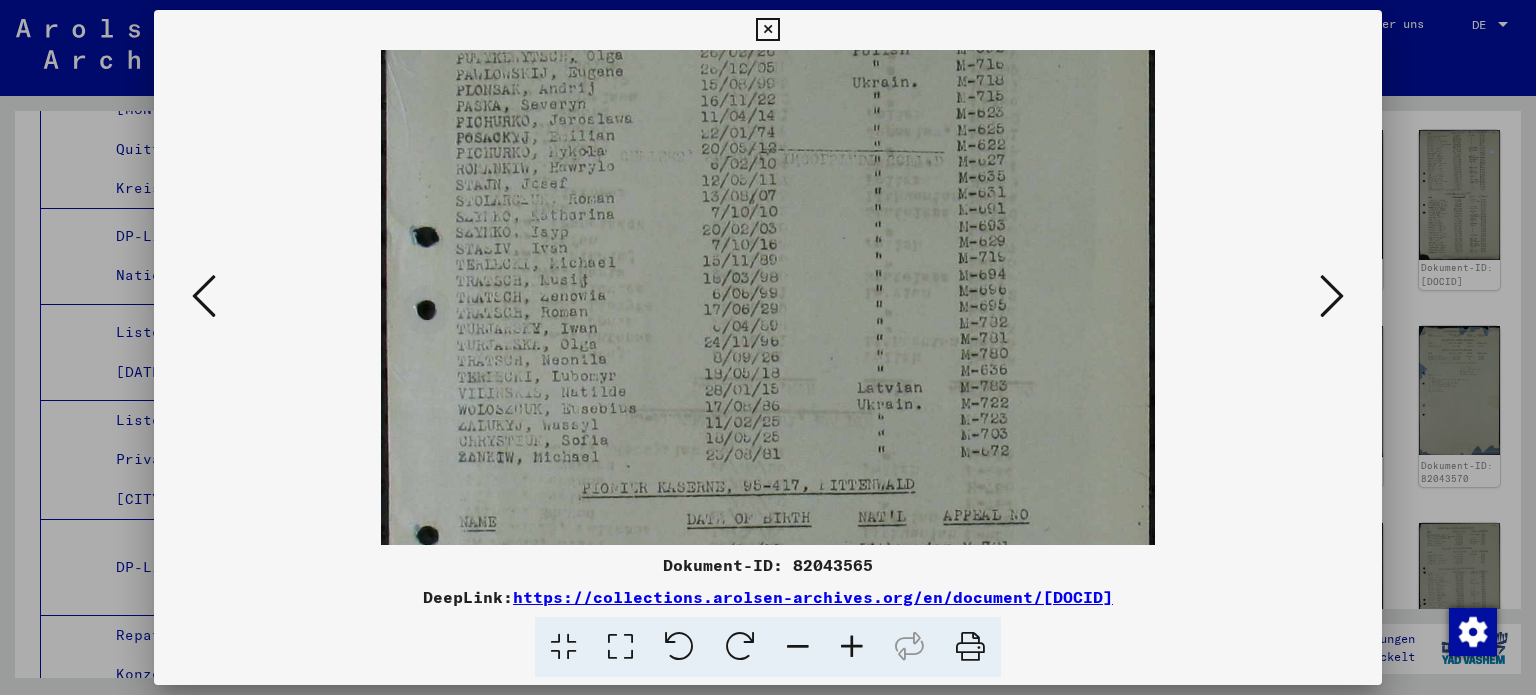 drag, startPoint x: 480, startPoint y: 471, endPoint x: 471, endPoint y: 209, distance: 262.15454 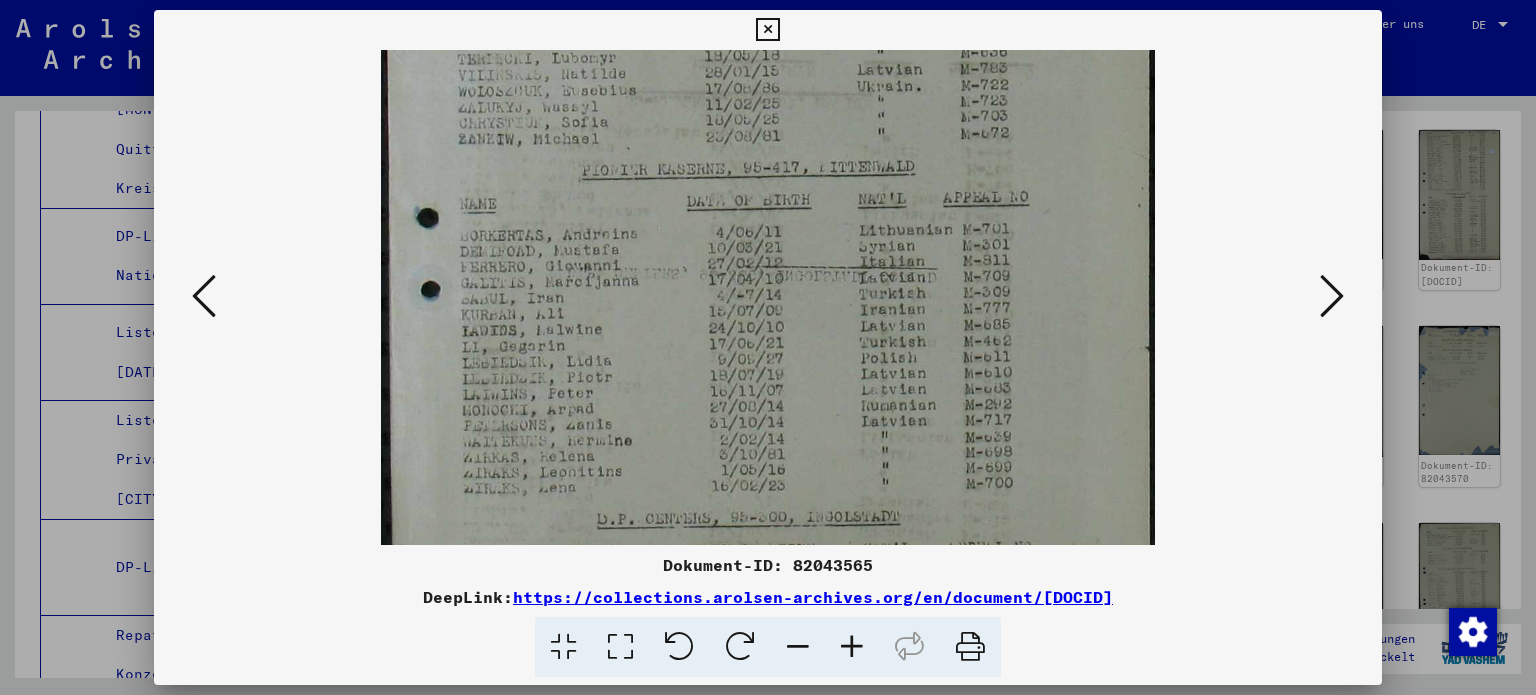 drag, startPoint x: 491, startPoint y: 437, endPoint x: 504, endPoint y: 119, distance: 318.26562 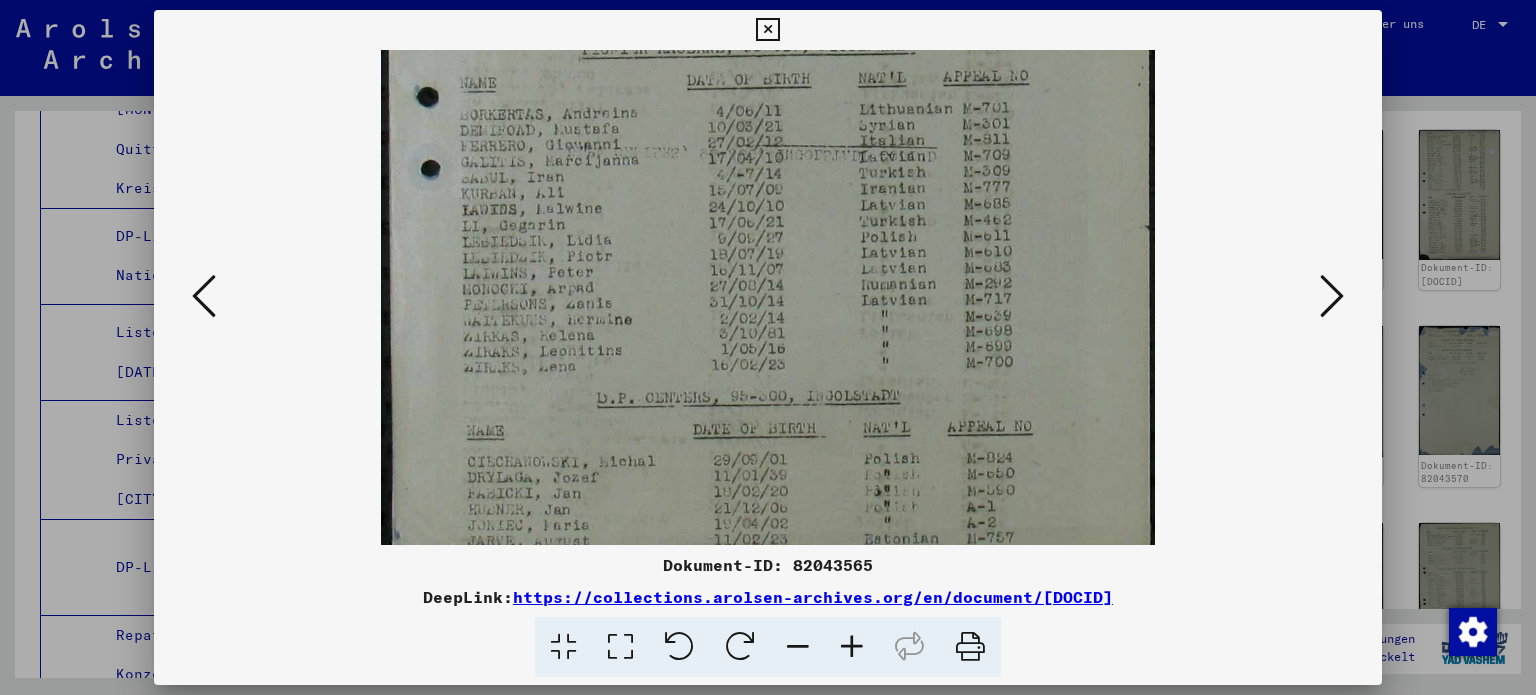 scroll, scrollTop: 749, scrollLeft: 0, axis: vertical 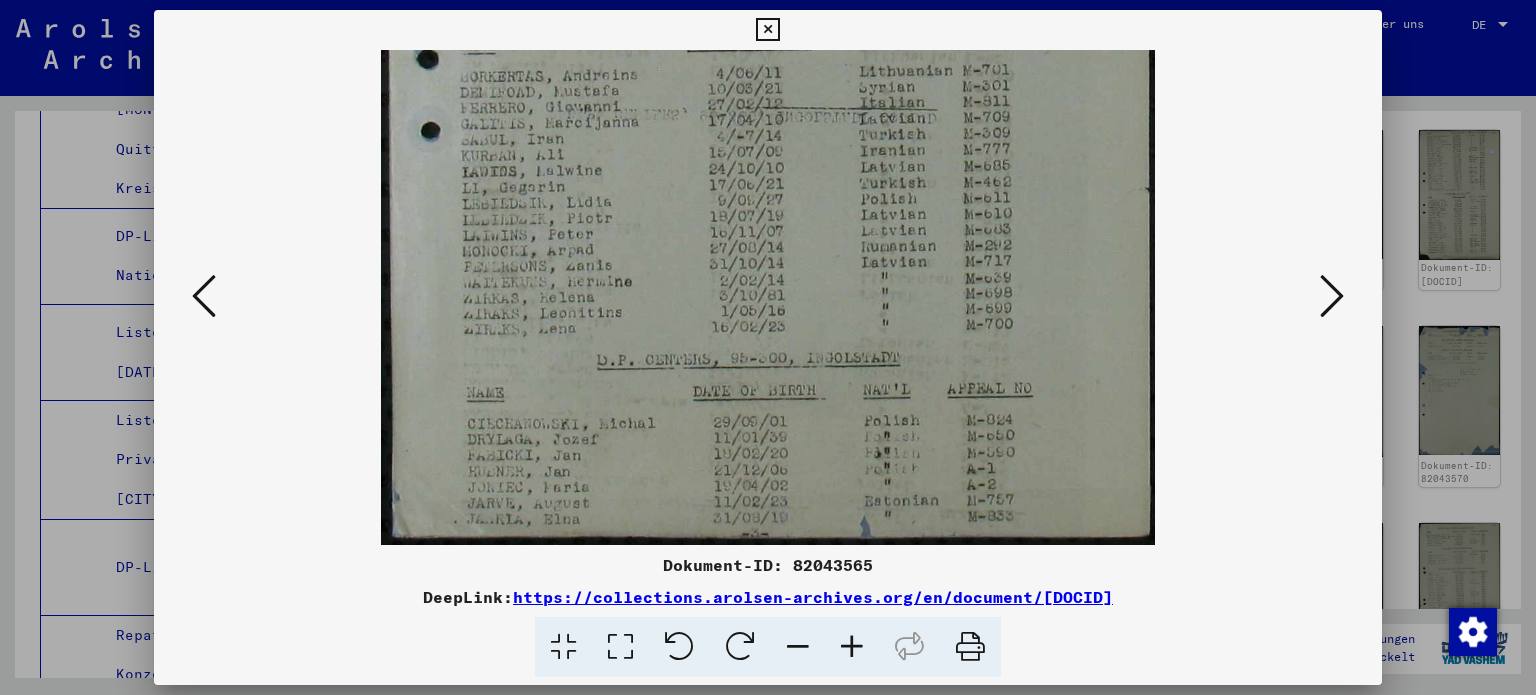 drag, startPoint x: 497, startPoint y: 483, endPoint x: 511, endPoint y: 162, distance: 321.30515 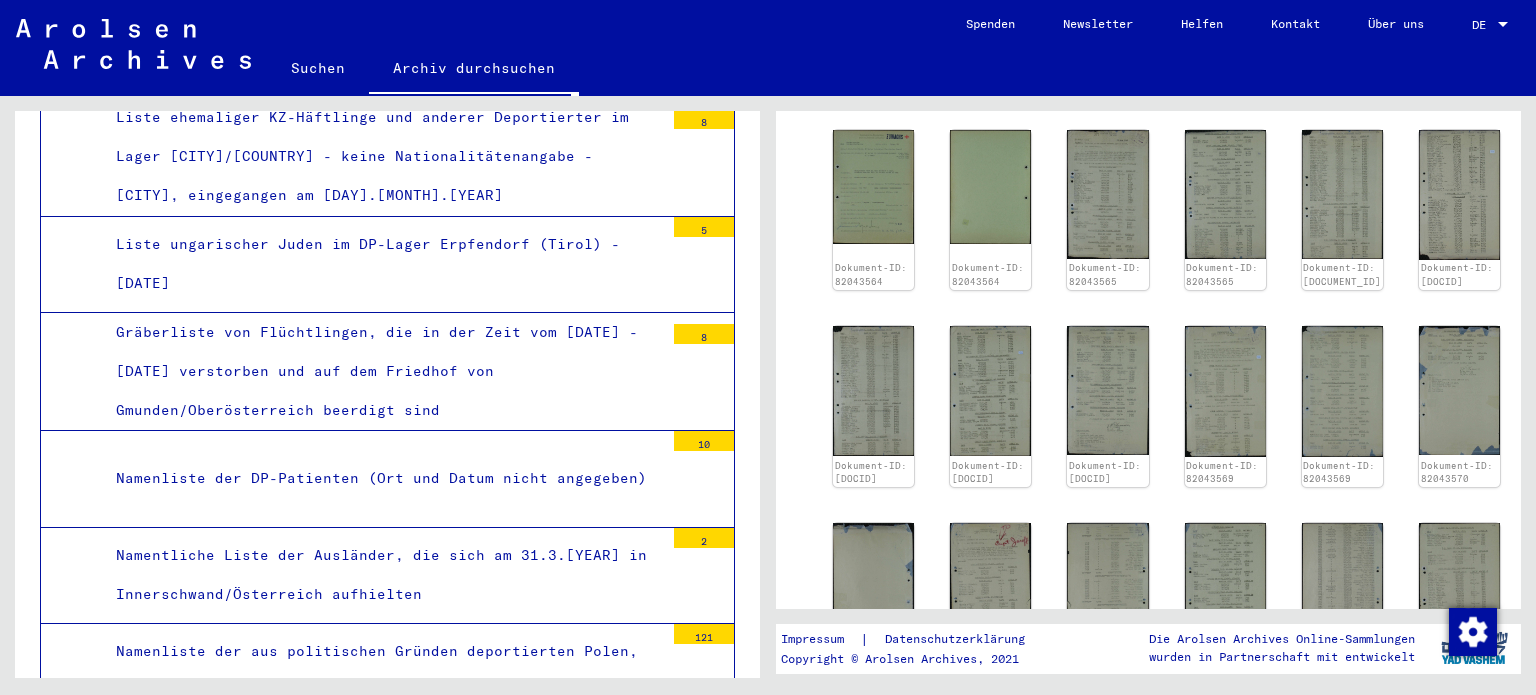 scroll, scrollTop: 21204, scrollLeft: 0, axis: vertical 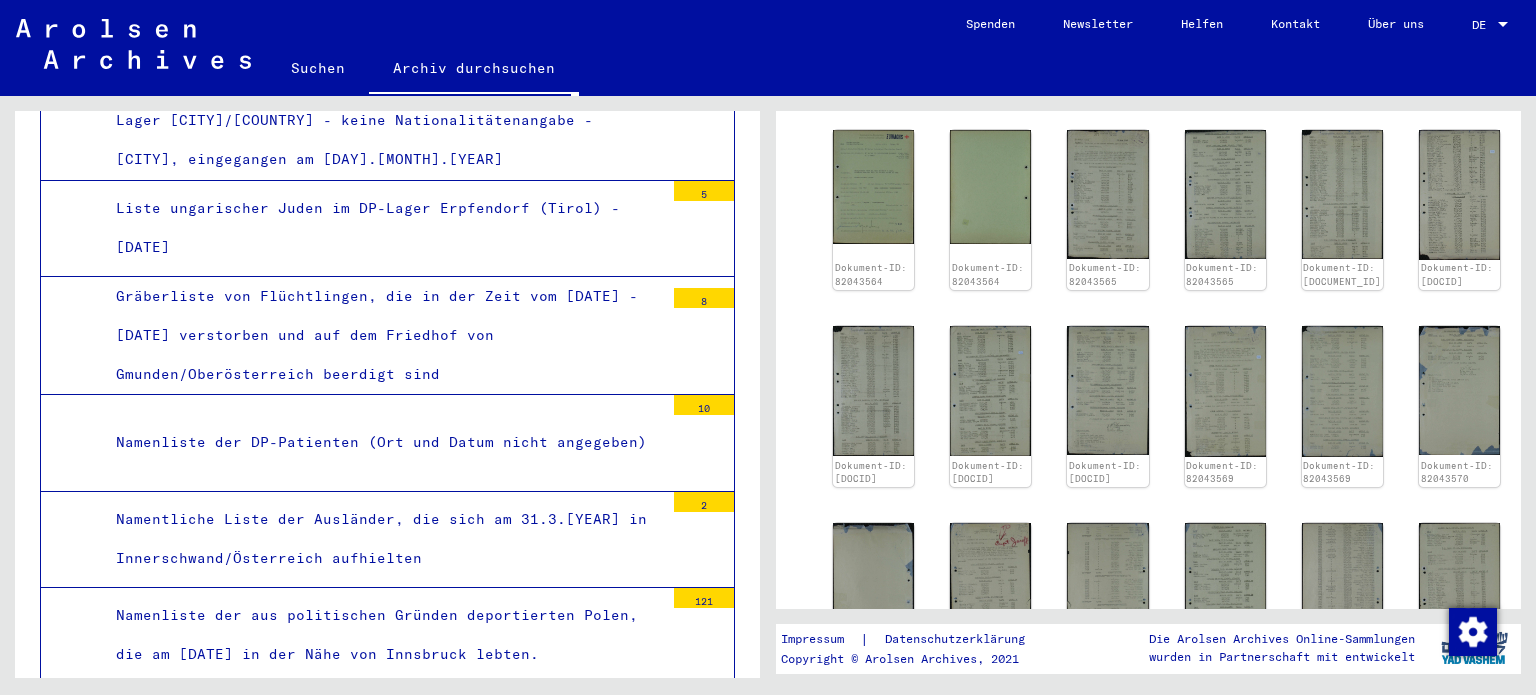click on "Namentliches Verzeichnis der Flüchtlinge, die sich im Zeitraum von 1945 – ca. 1955 in Linz aufhielten. Aufgeführte Nationalitäten: Albaner, Araber, Bulgaren, Esten, Jugoslawen, Letten, Litauer, Polen, Rumänen, Russen ..." at bounding box center [382, 977] 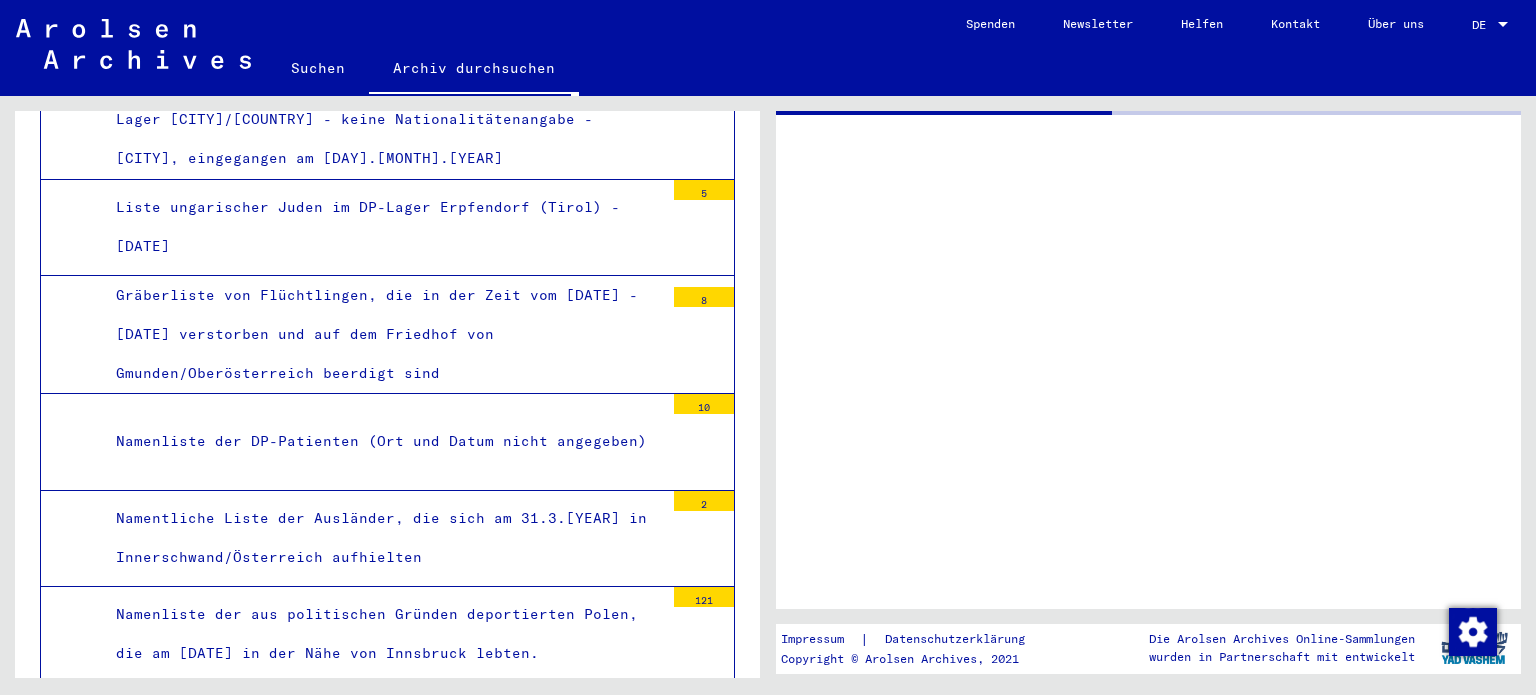 scroll, scrollTop: 0, scrollLeft: 0, axis: both 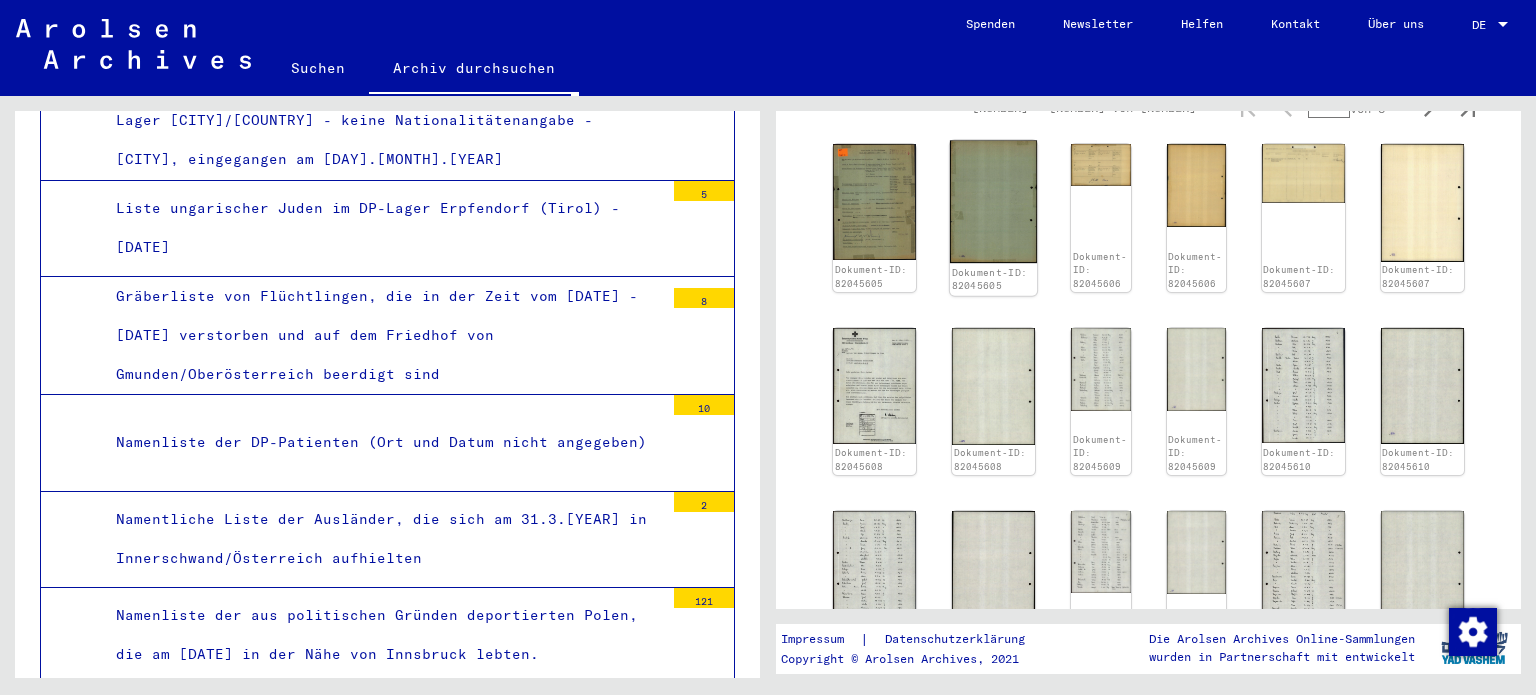 click at bounding box center [874, 202] 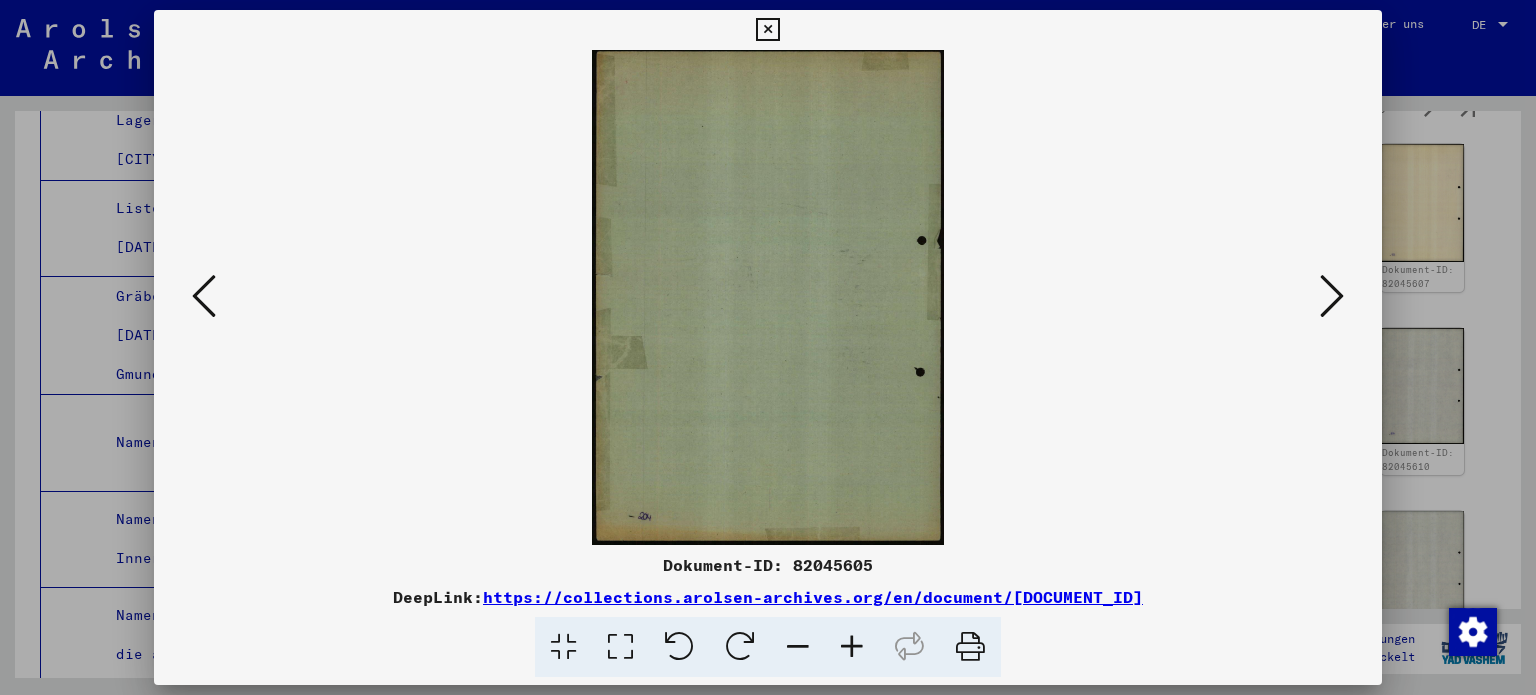 click at bounding box center [204, 296] 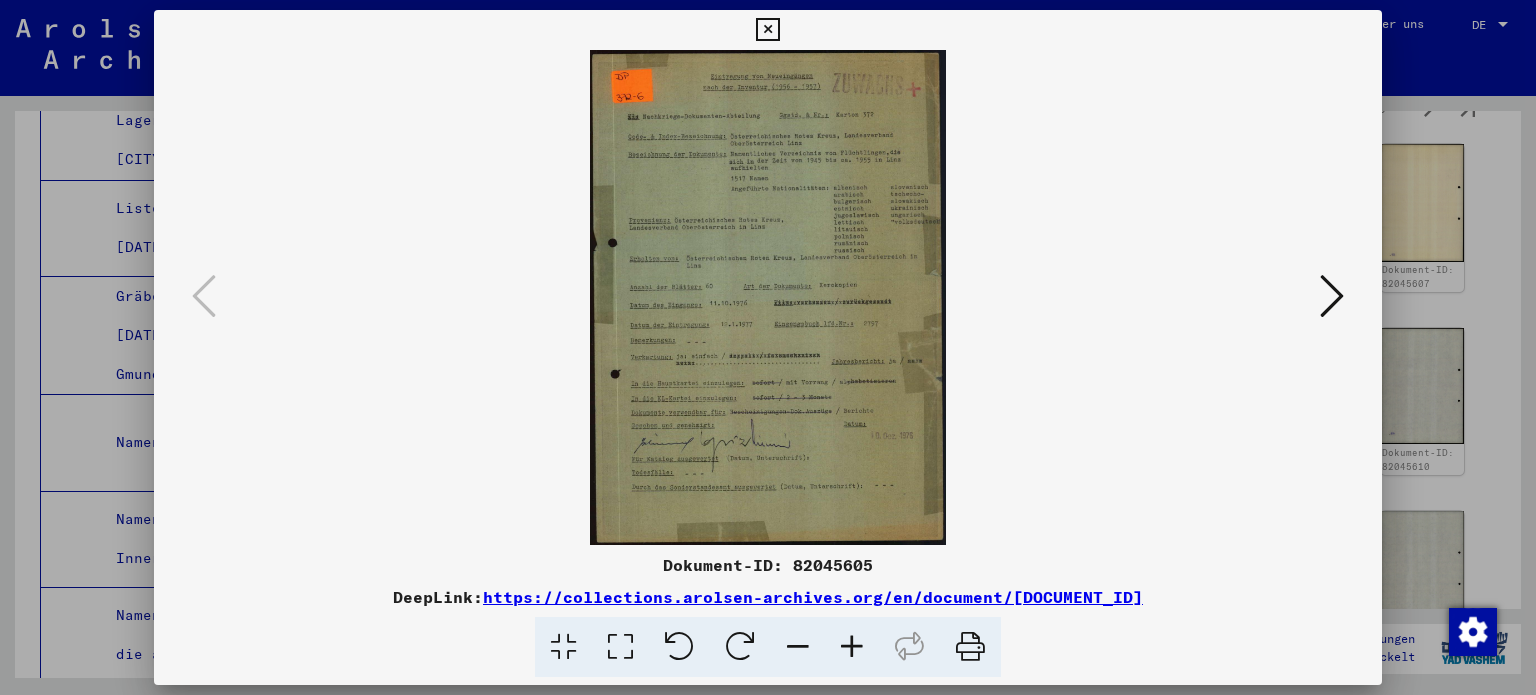 click at bounding box center (852, 647) 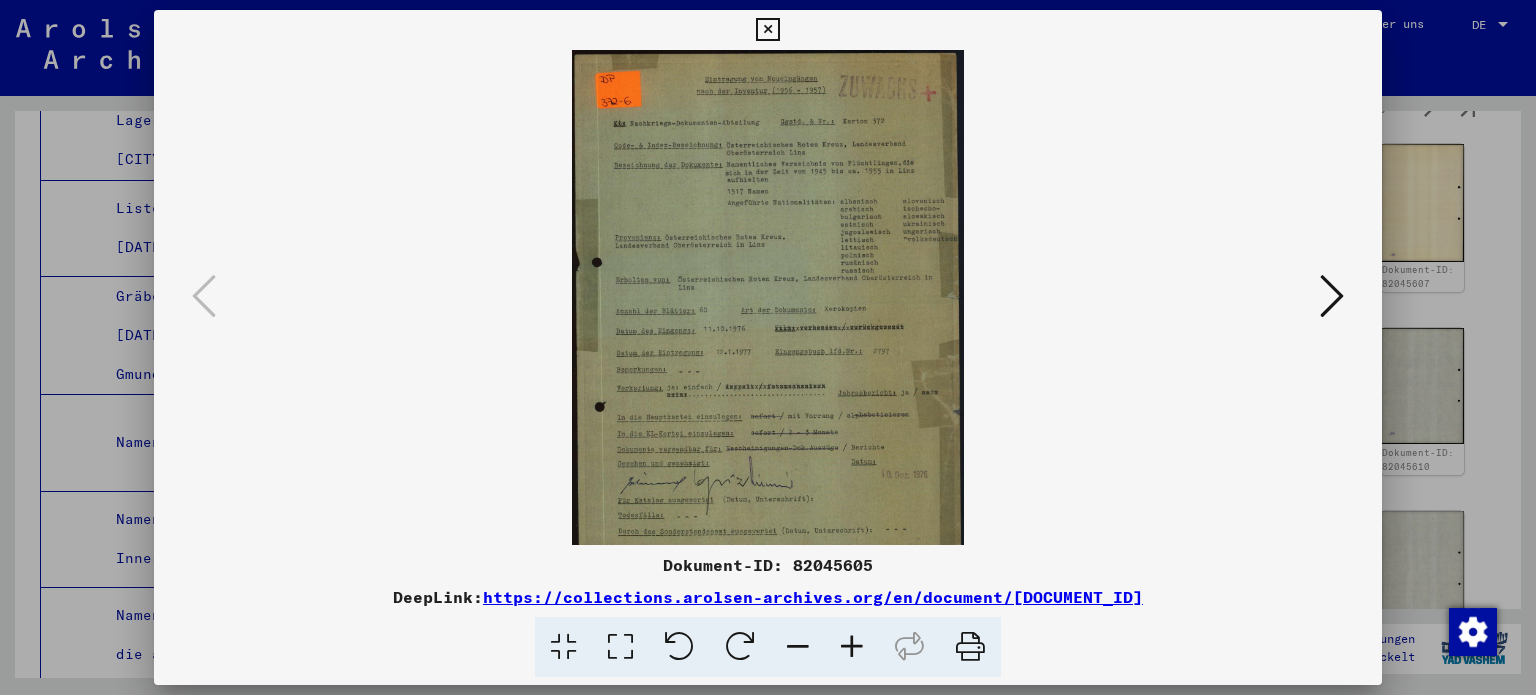 click at bounding box center (852, 647) 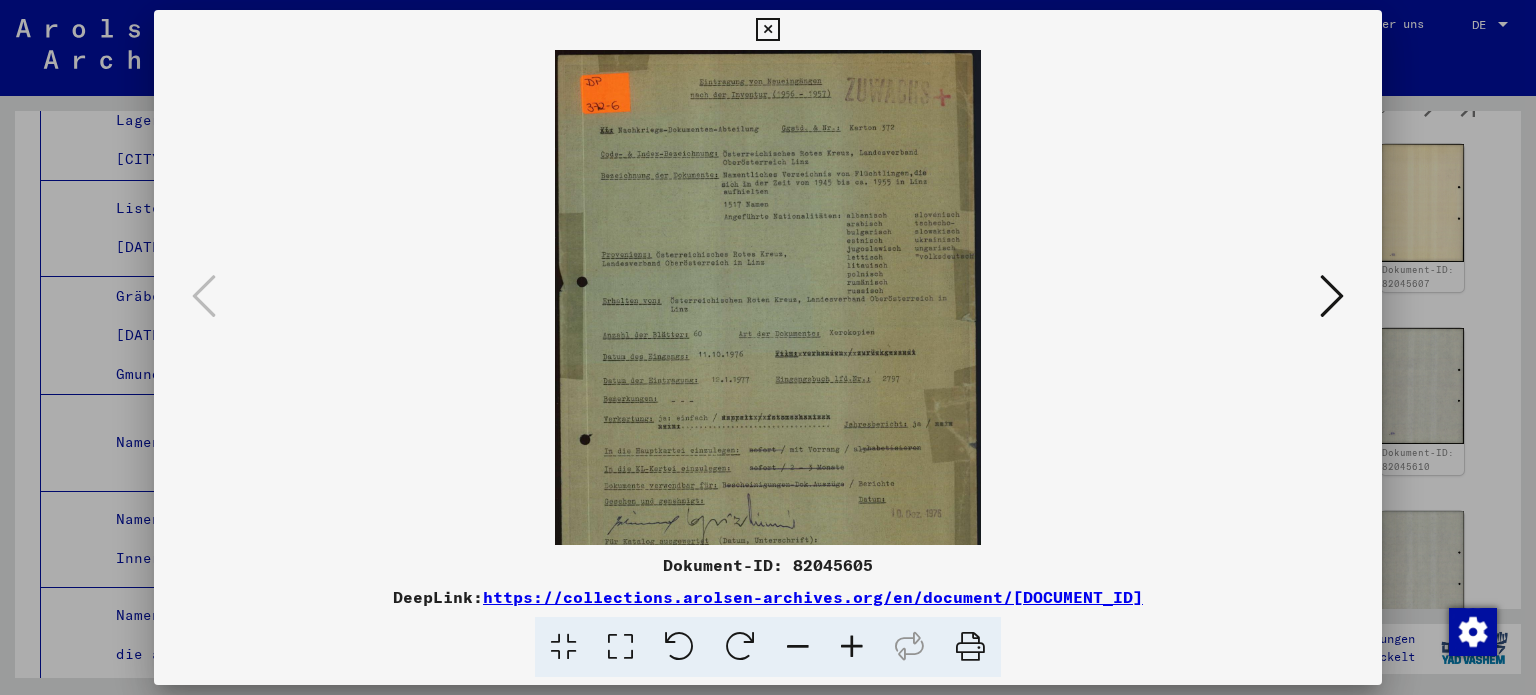 click at bounding box center (852, 647) 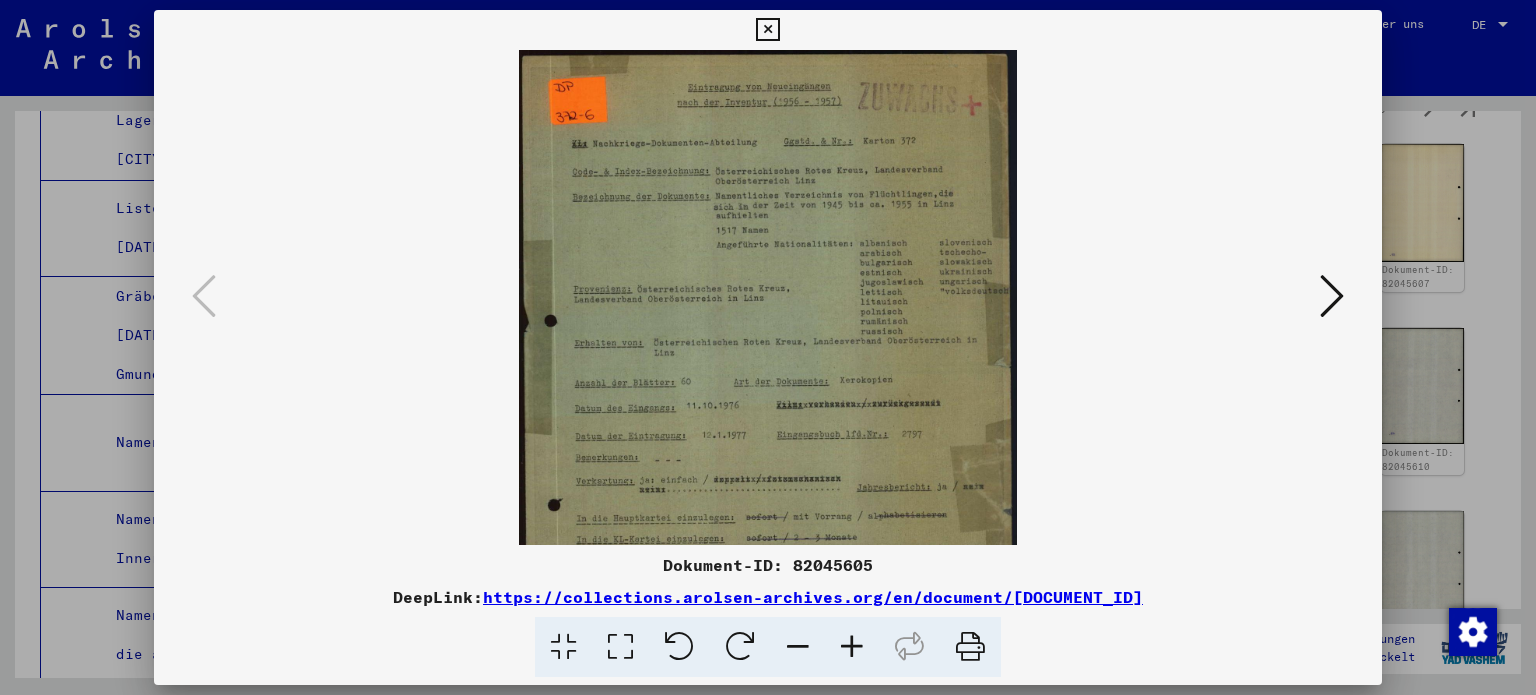 click at bounding box center [852, 647] 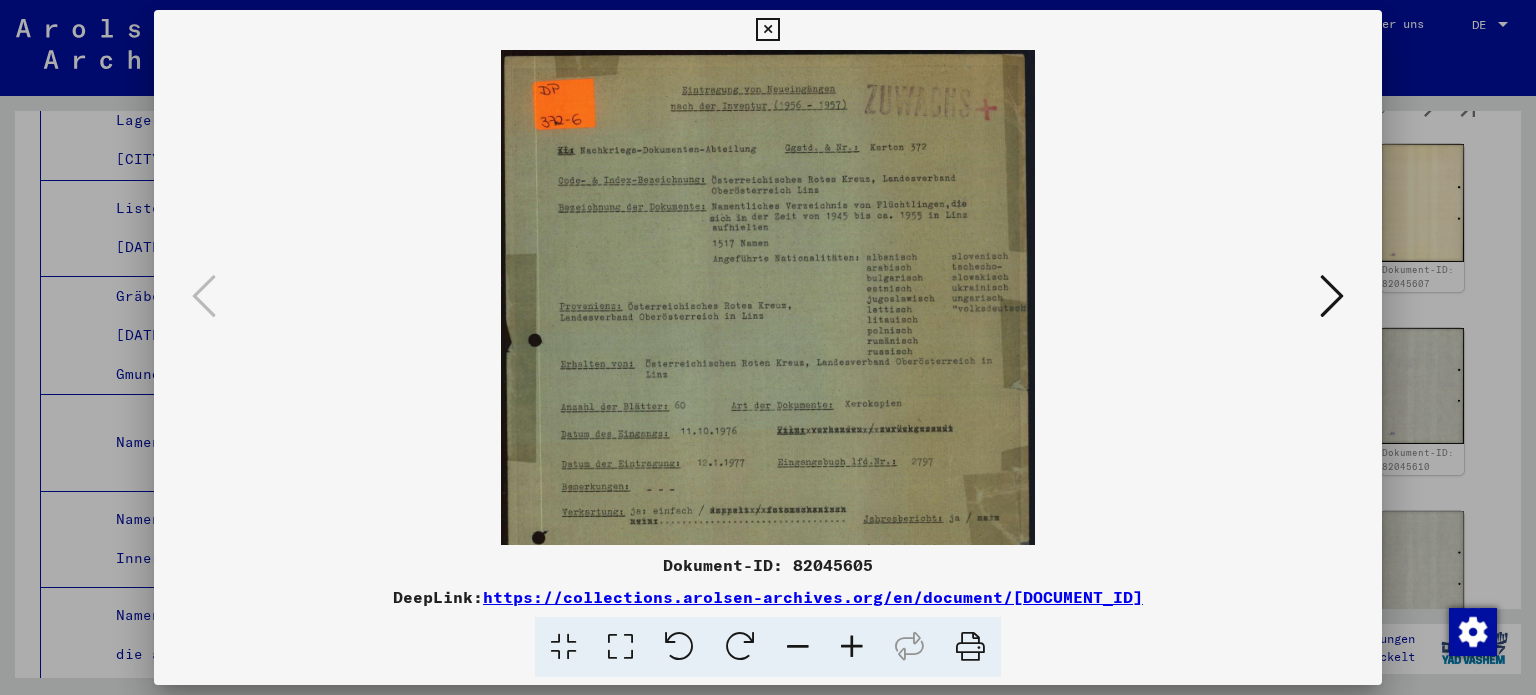 click at bounding box center (852, 647) 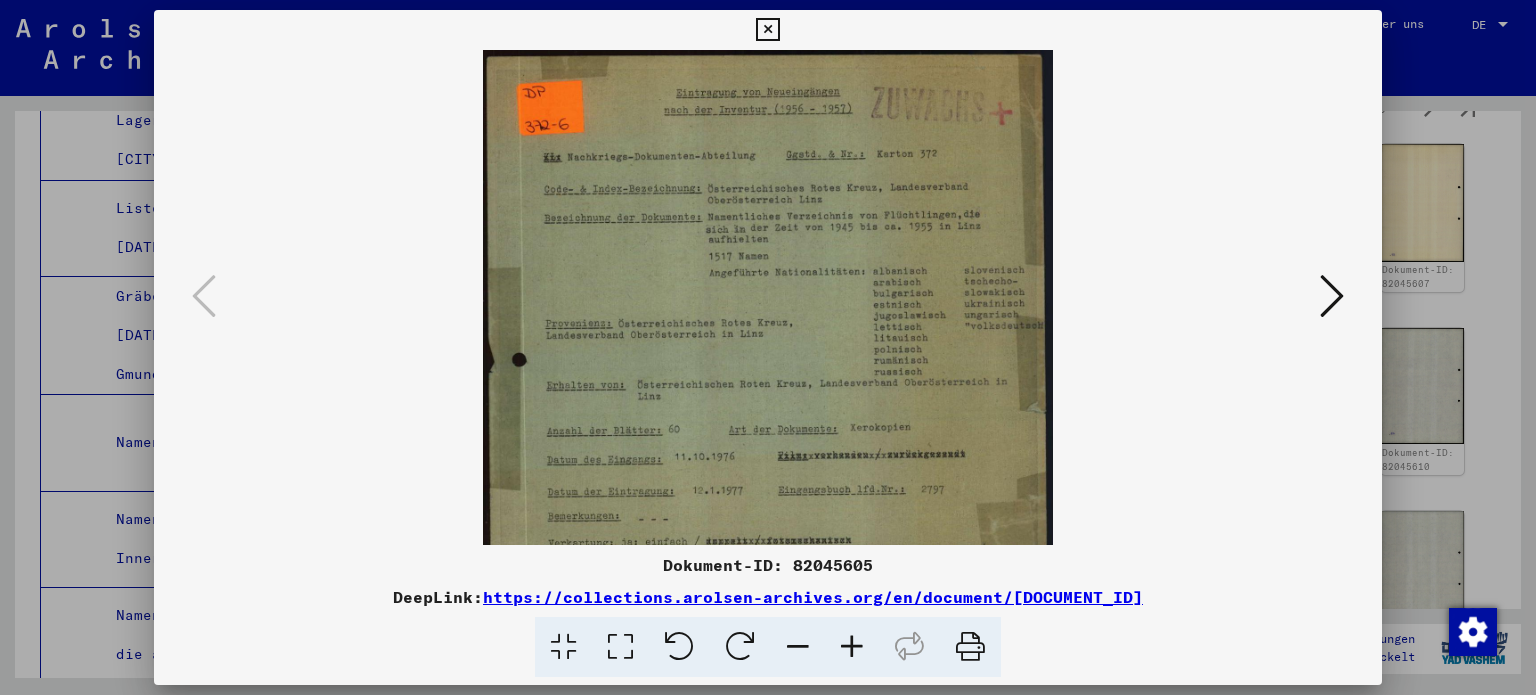 click at bounding box center [852, 647] 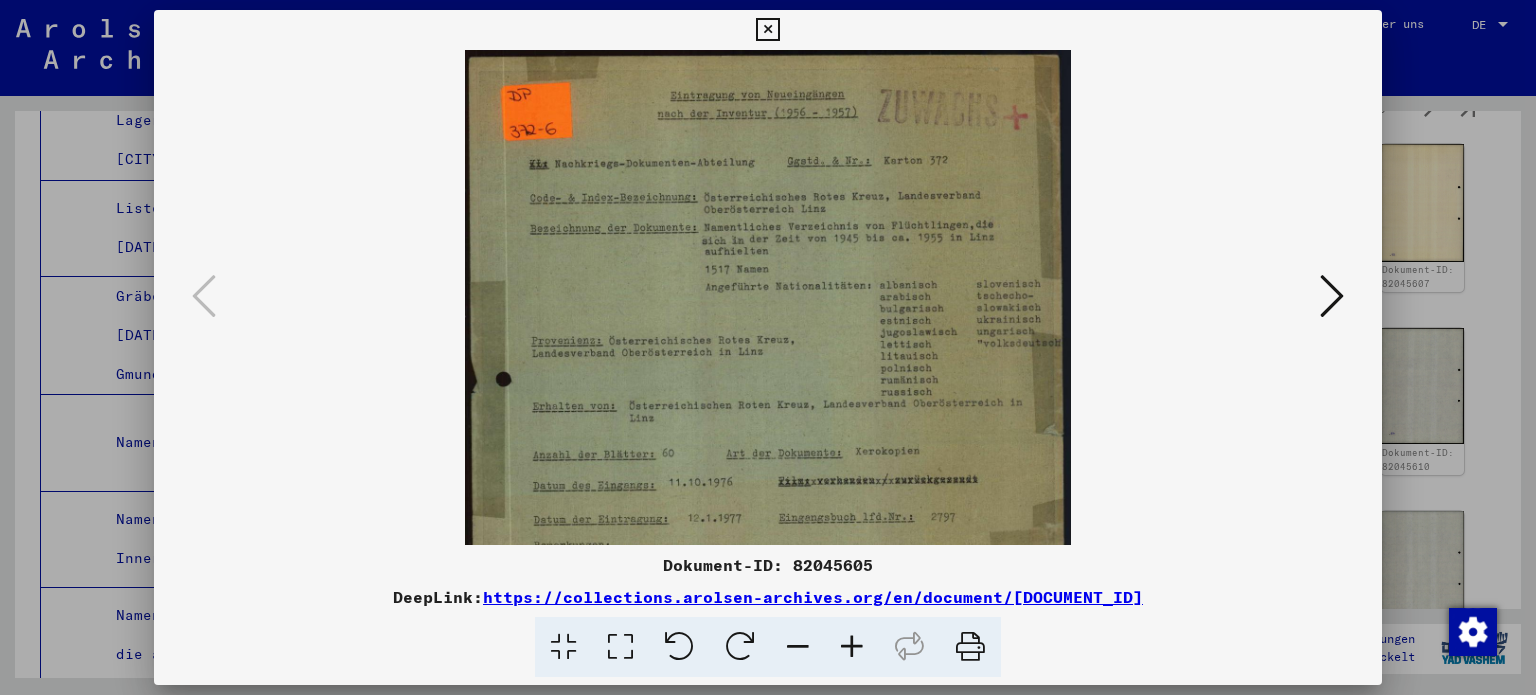 click at bounding box center (852, 647) 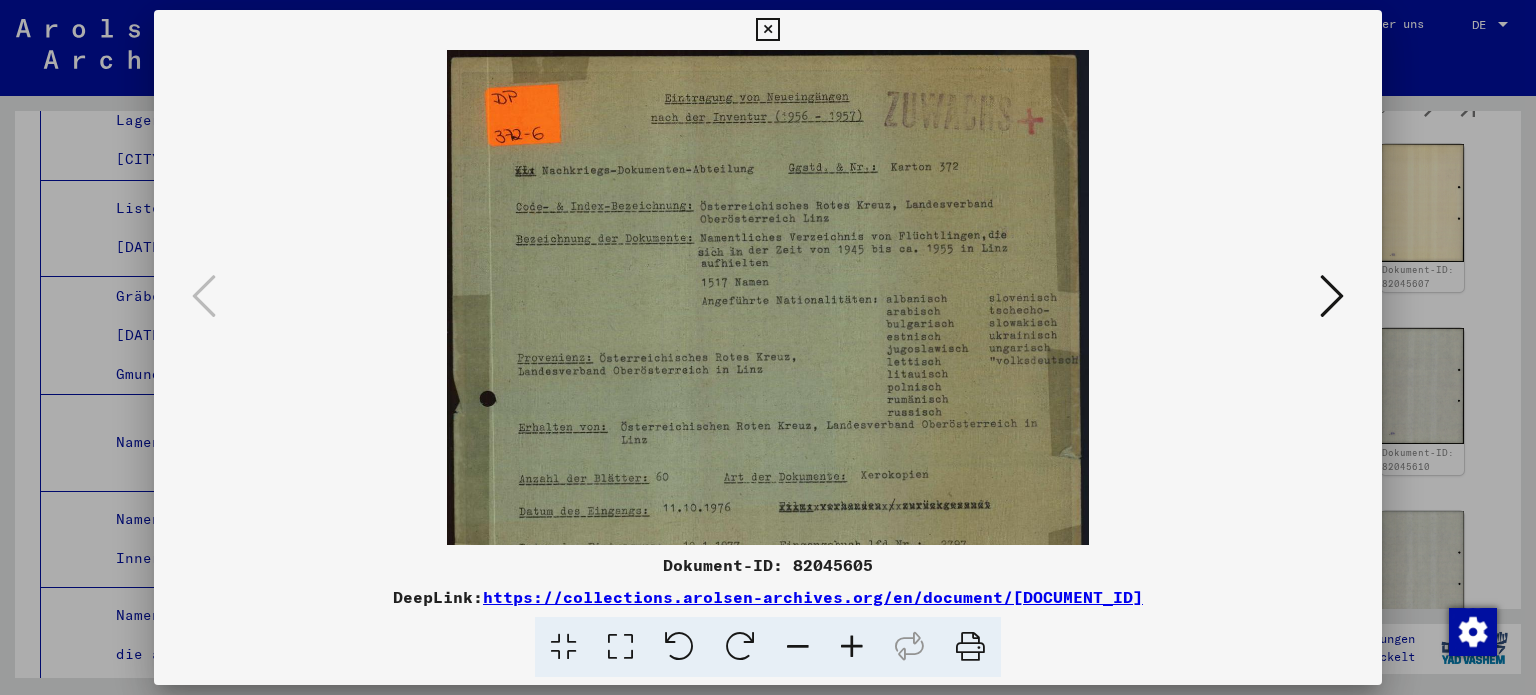 click at bounding box center (852, 647) 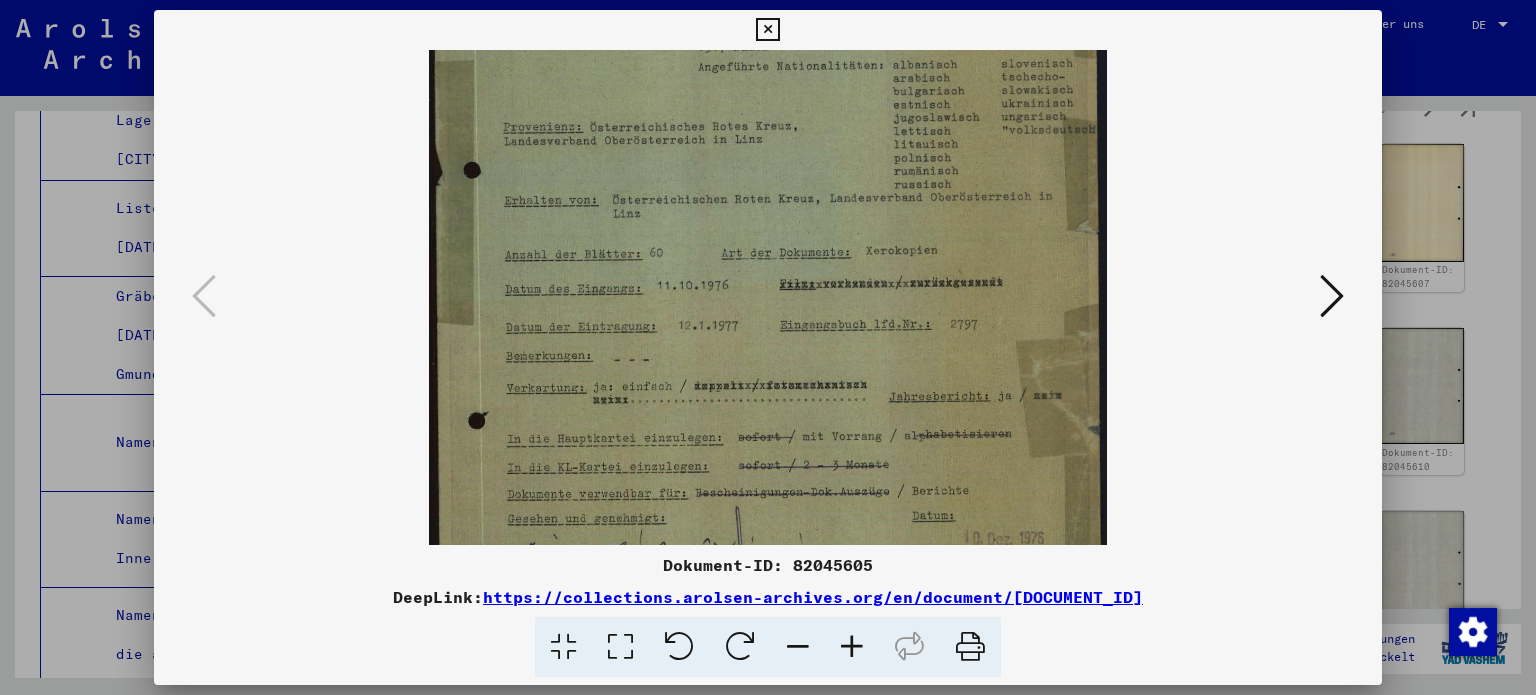 scroll, scrollTop: 256, scrollLeft: 0, axis: vertical 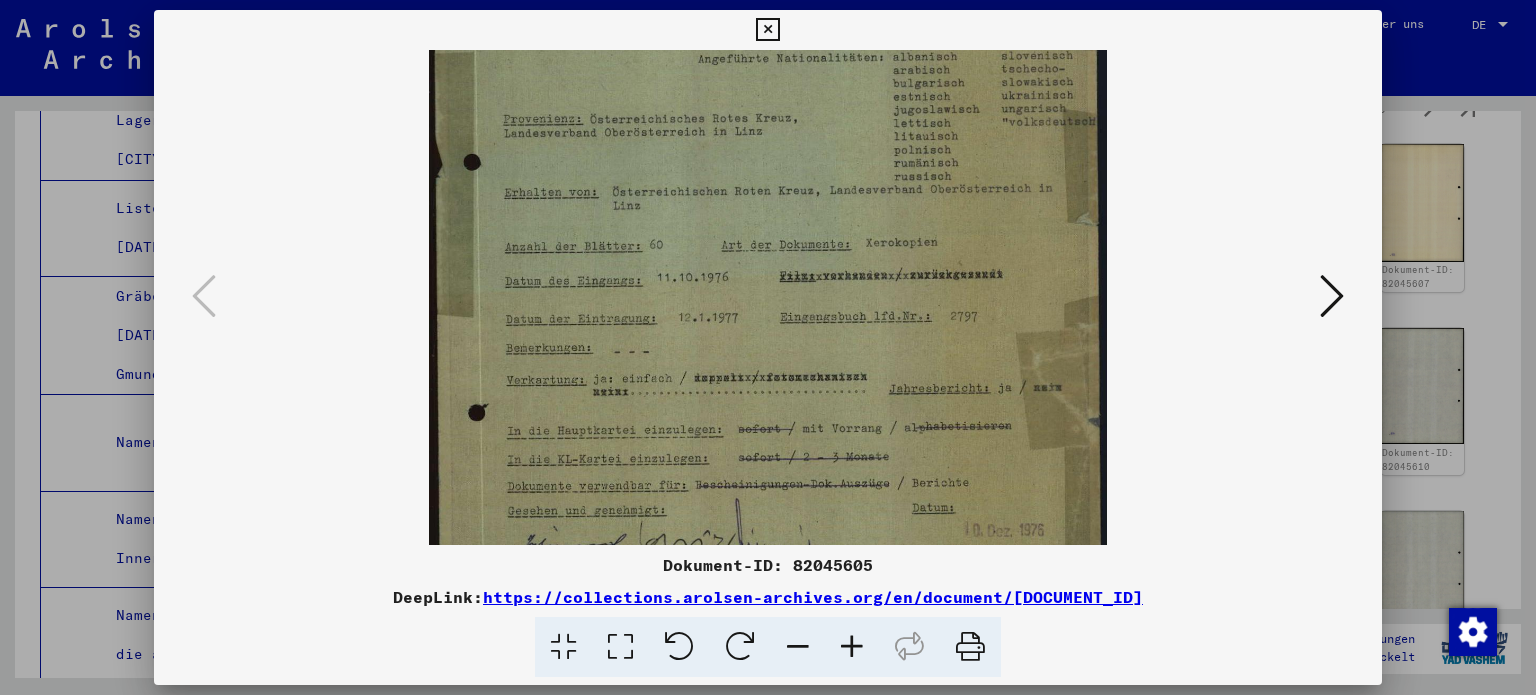 drag, startPoint x: 856, startPoint y: 393, endPoint x: 856, endPoint y: 144, distance: 249 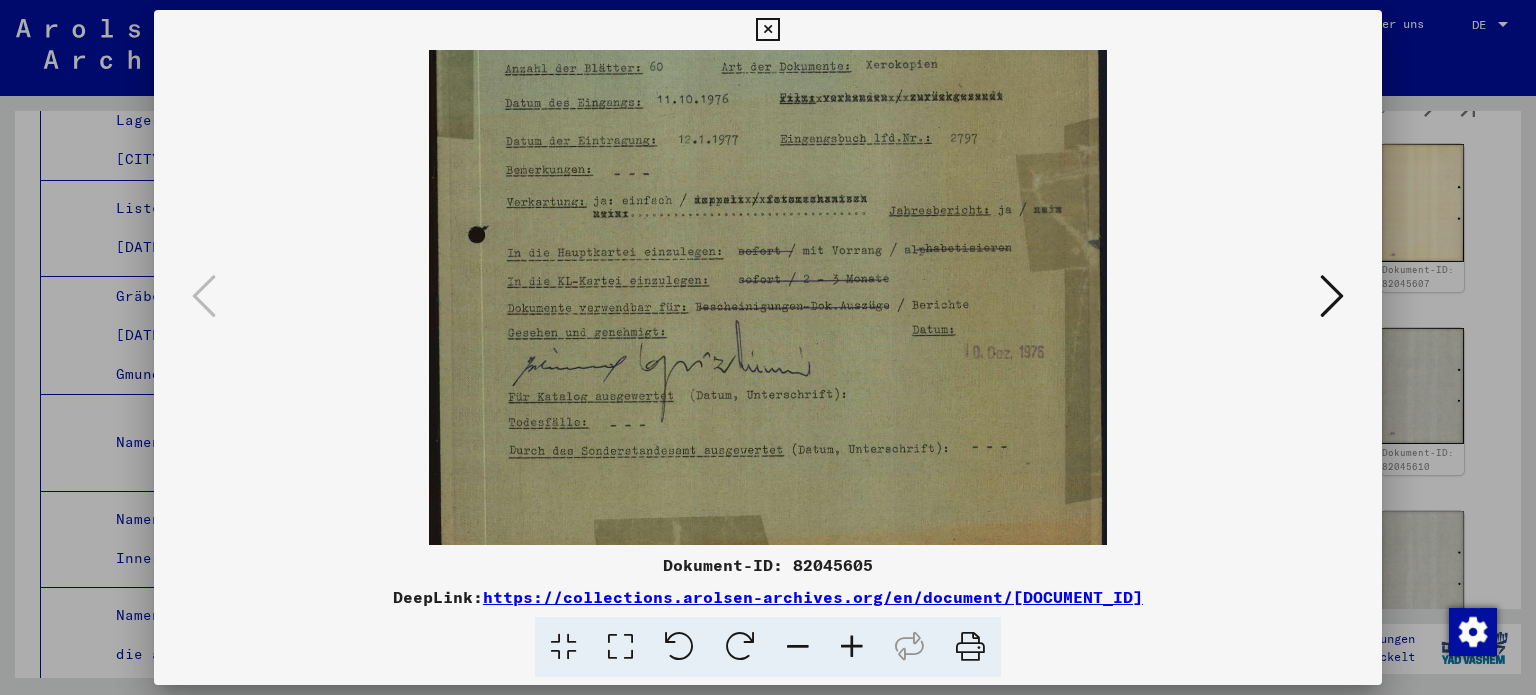 scroll, scrollTop: 449, scrollLeft: 0, axis: vertical 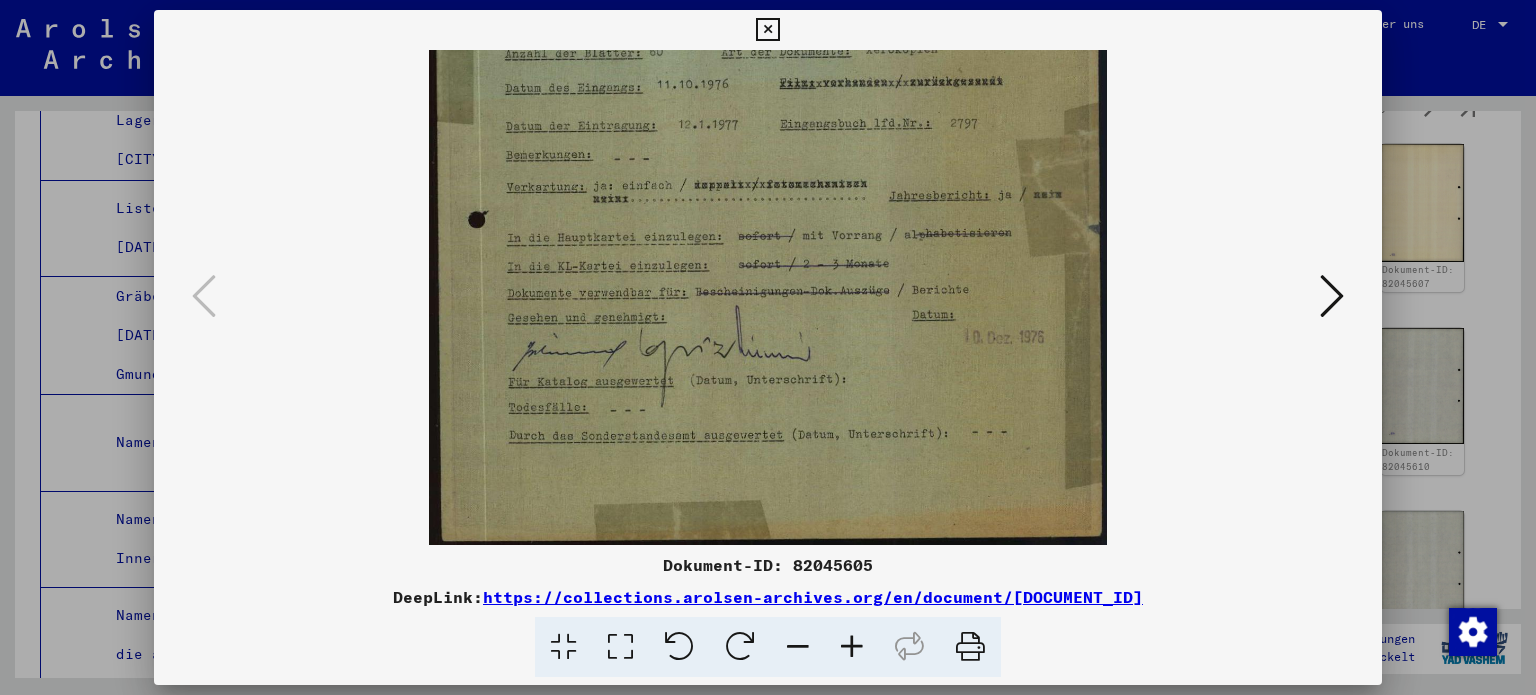 drag, startPoint x: 798, startPoint y: 389, endPoint x: 774, endPoint y: 191, distance: 199.44925 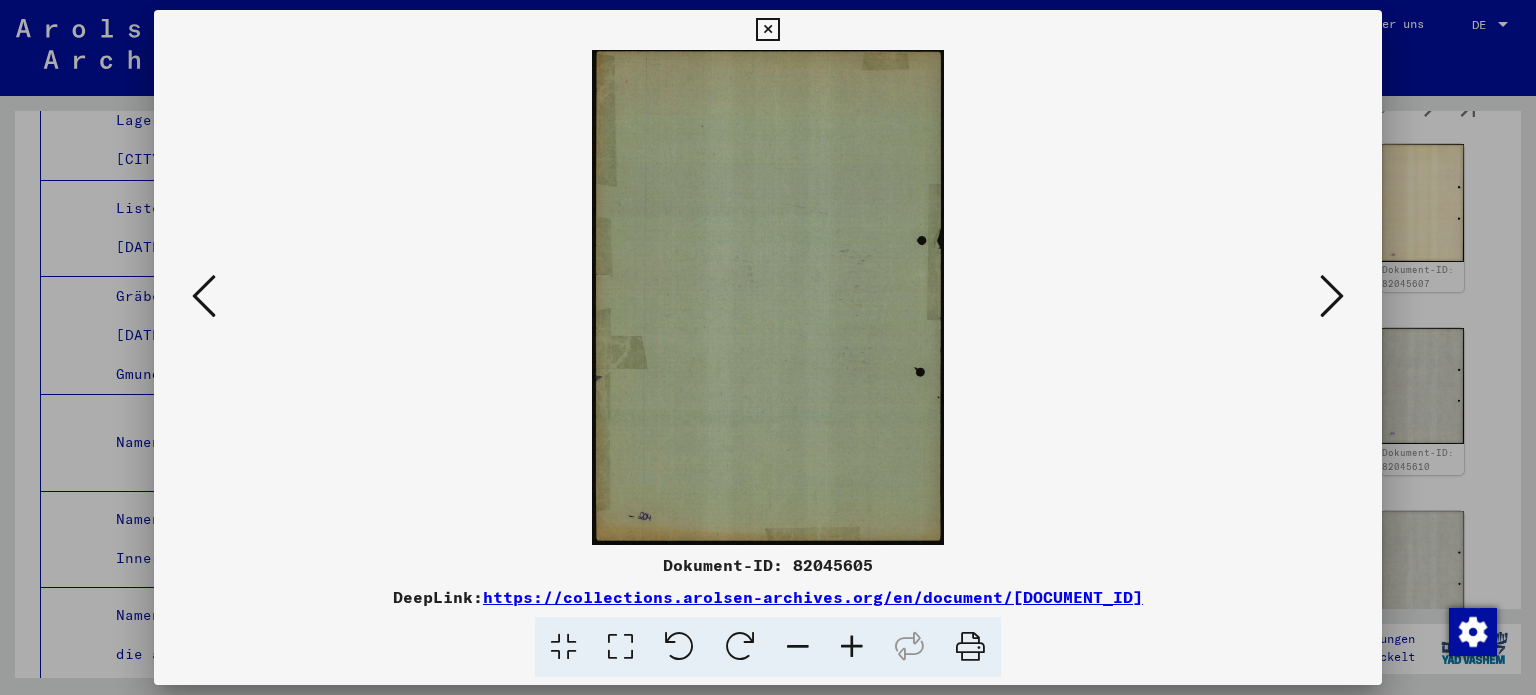 click at bounding box center [1332, 296] 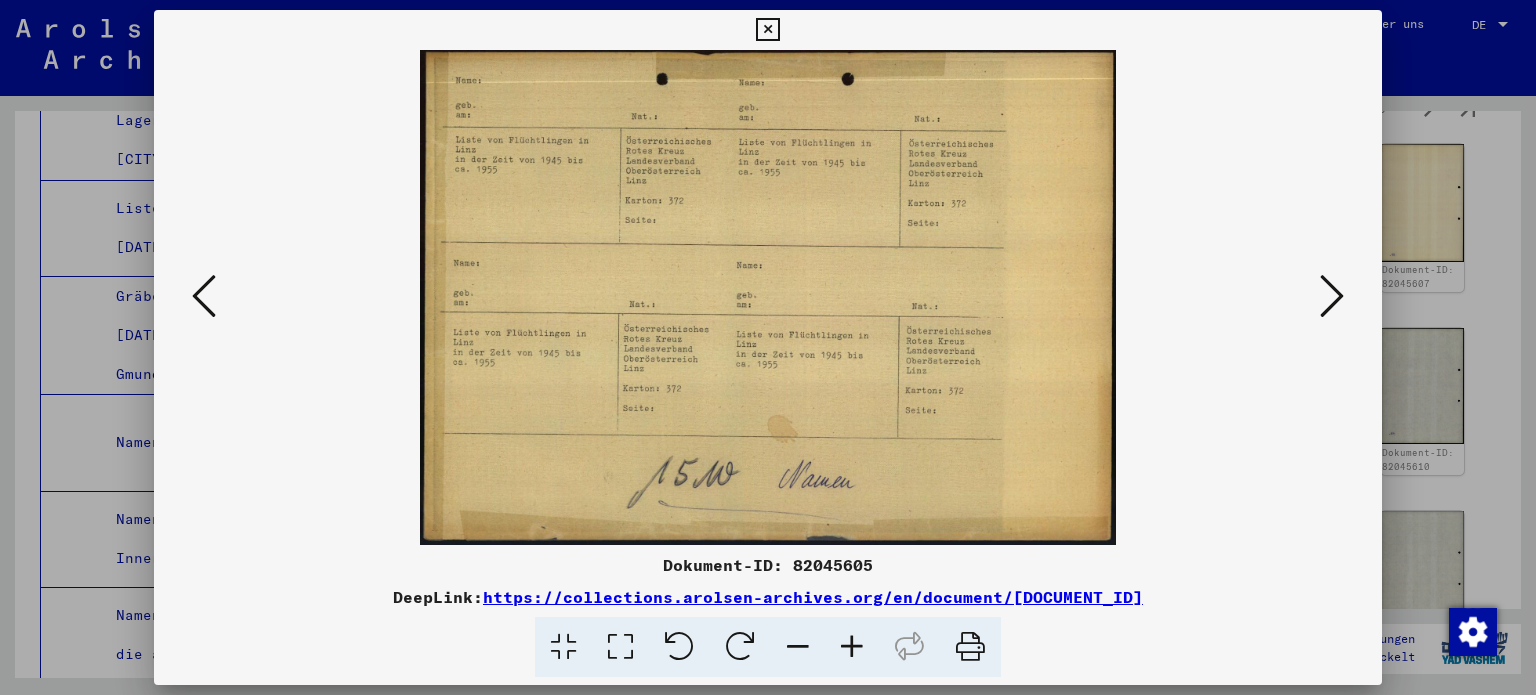 click at bounding box center [1332, 296] 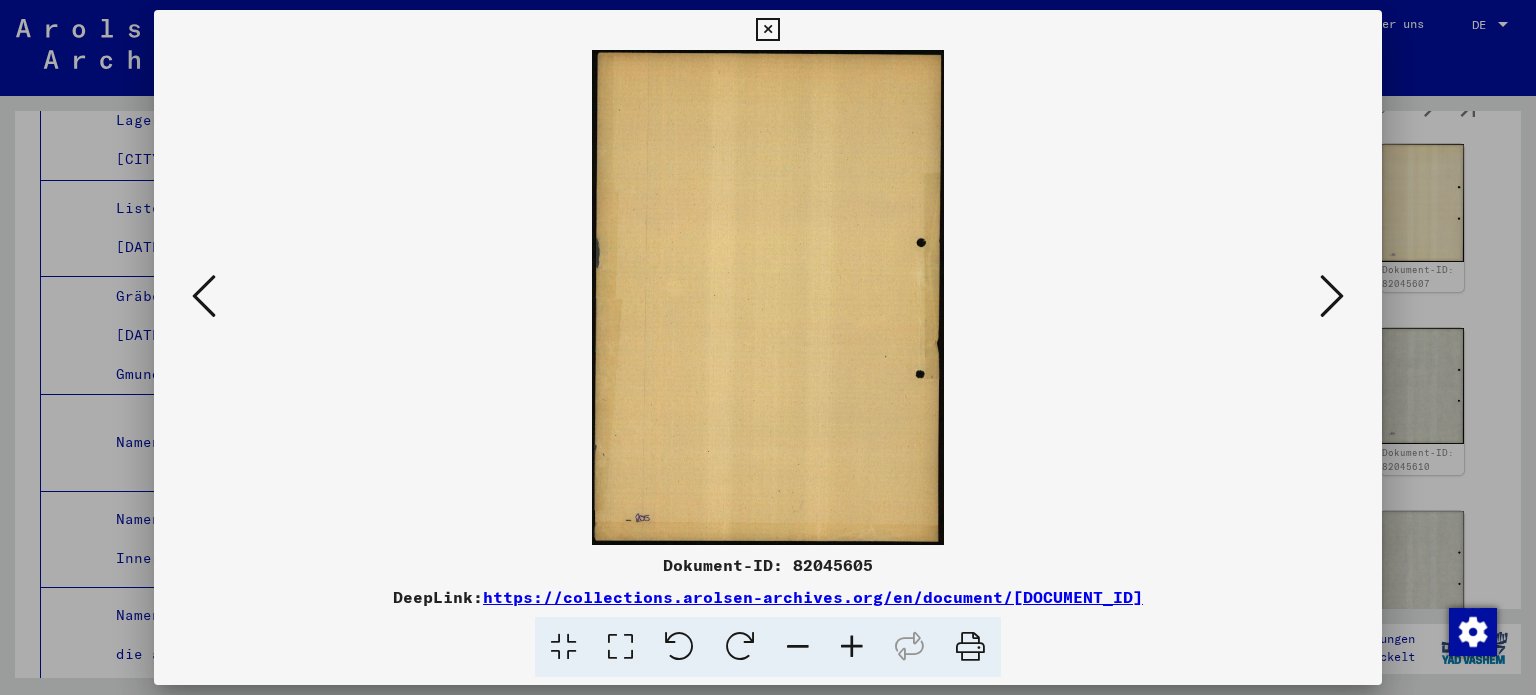 click at bounding box center [1332, 296] 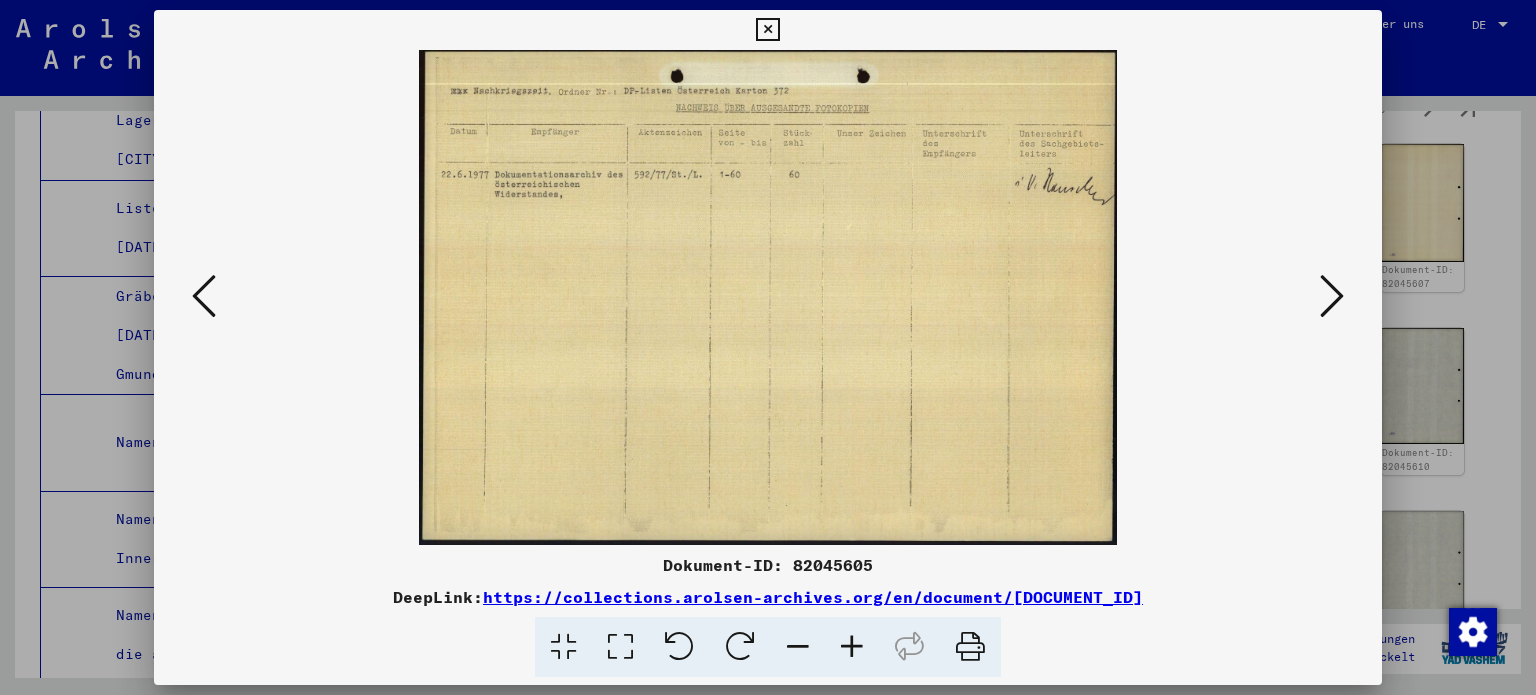 click at bounding box center (1332, 296) 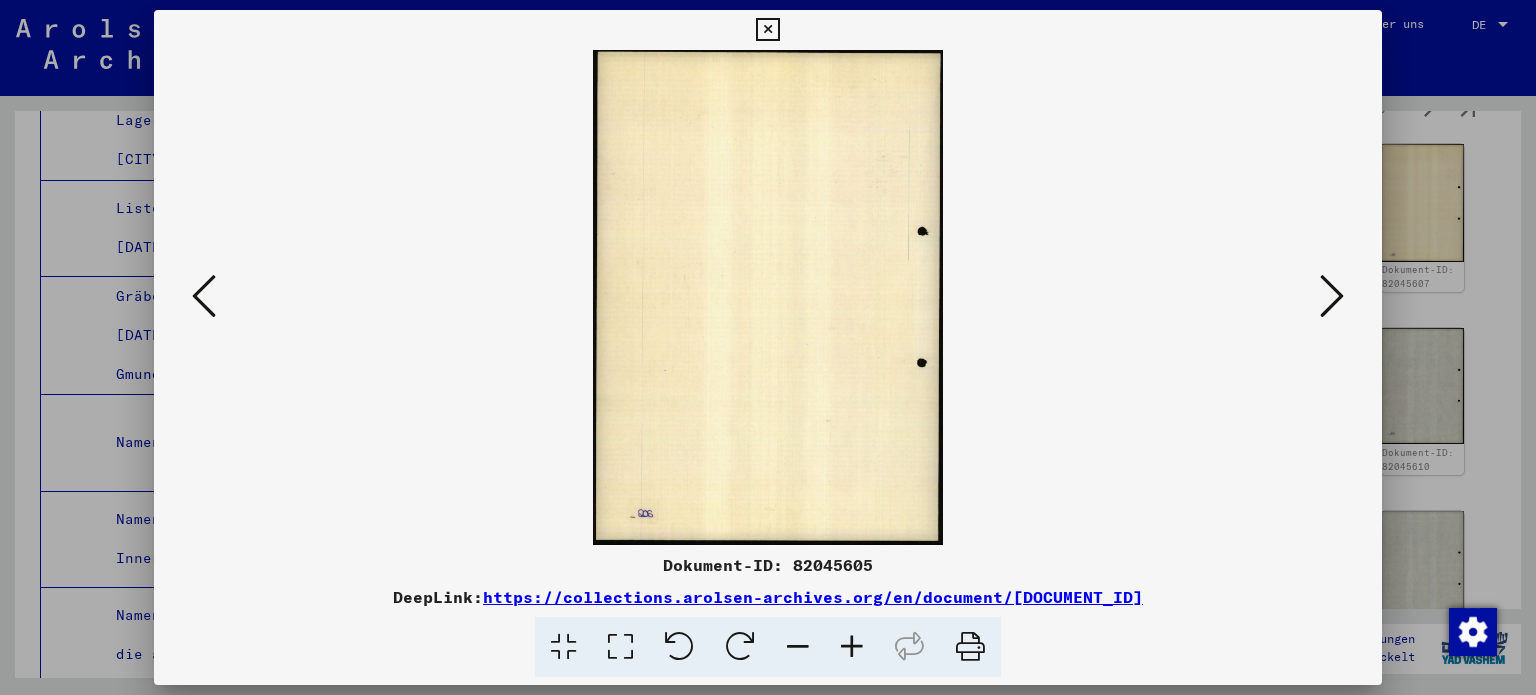 click at bounding box center [1332, 296] 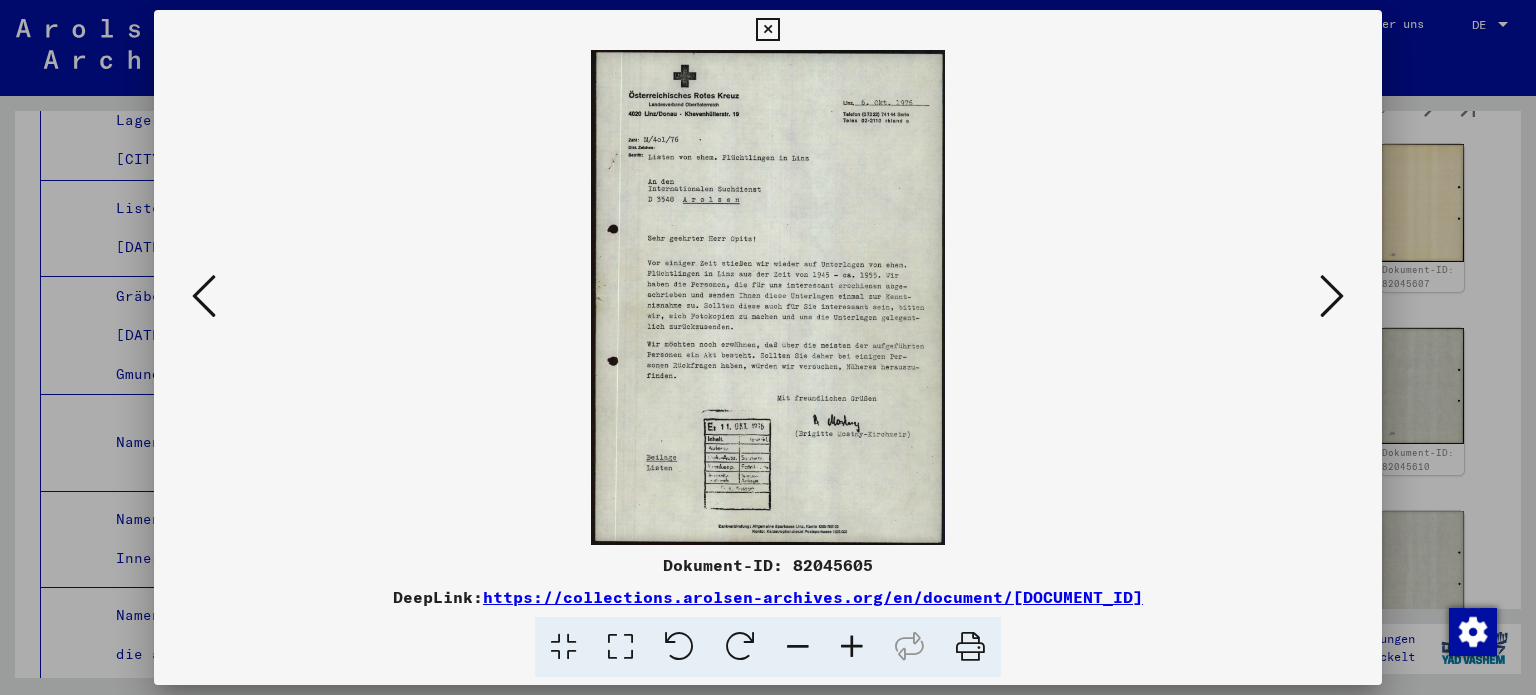 click at bounding box center [1332, 296] 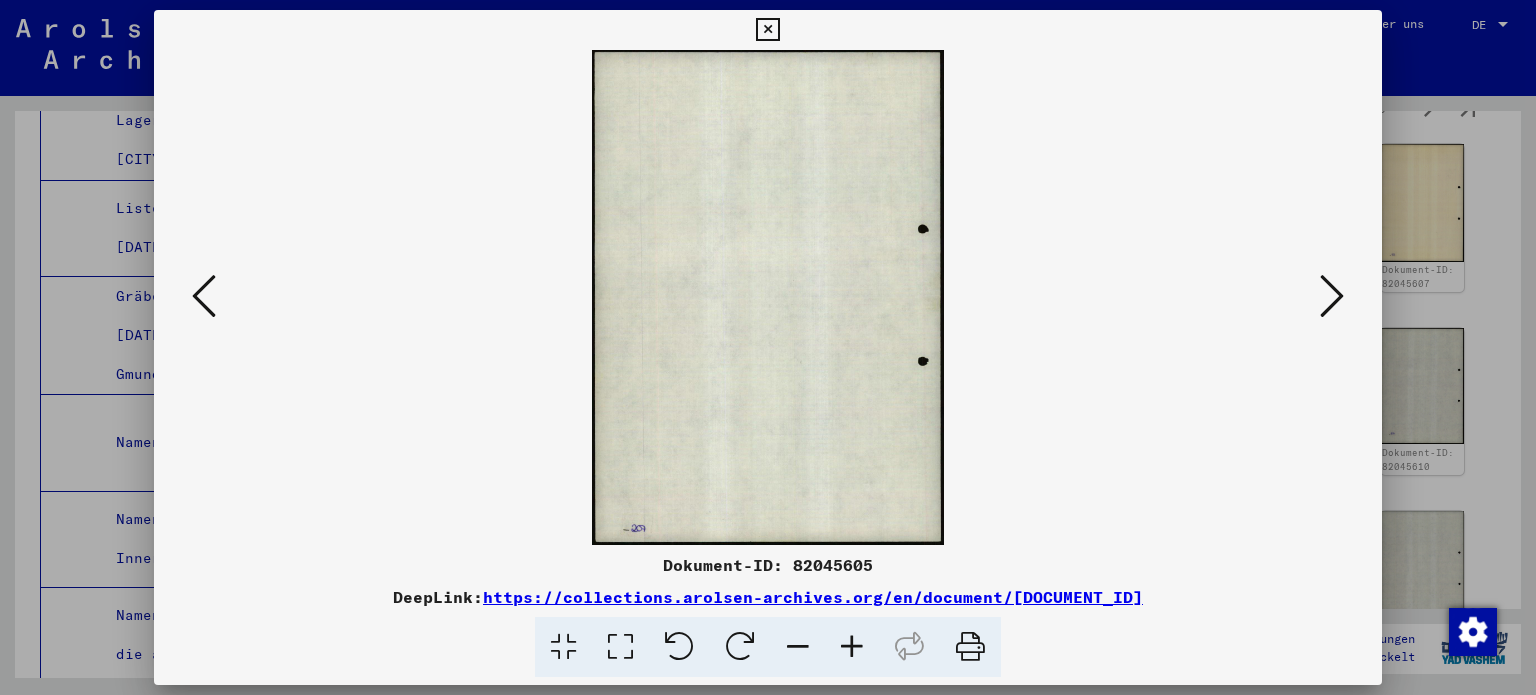 click at bounding box center [1332, 296] 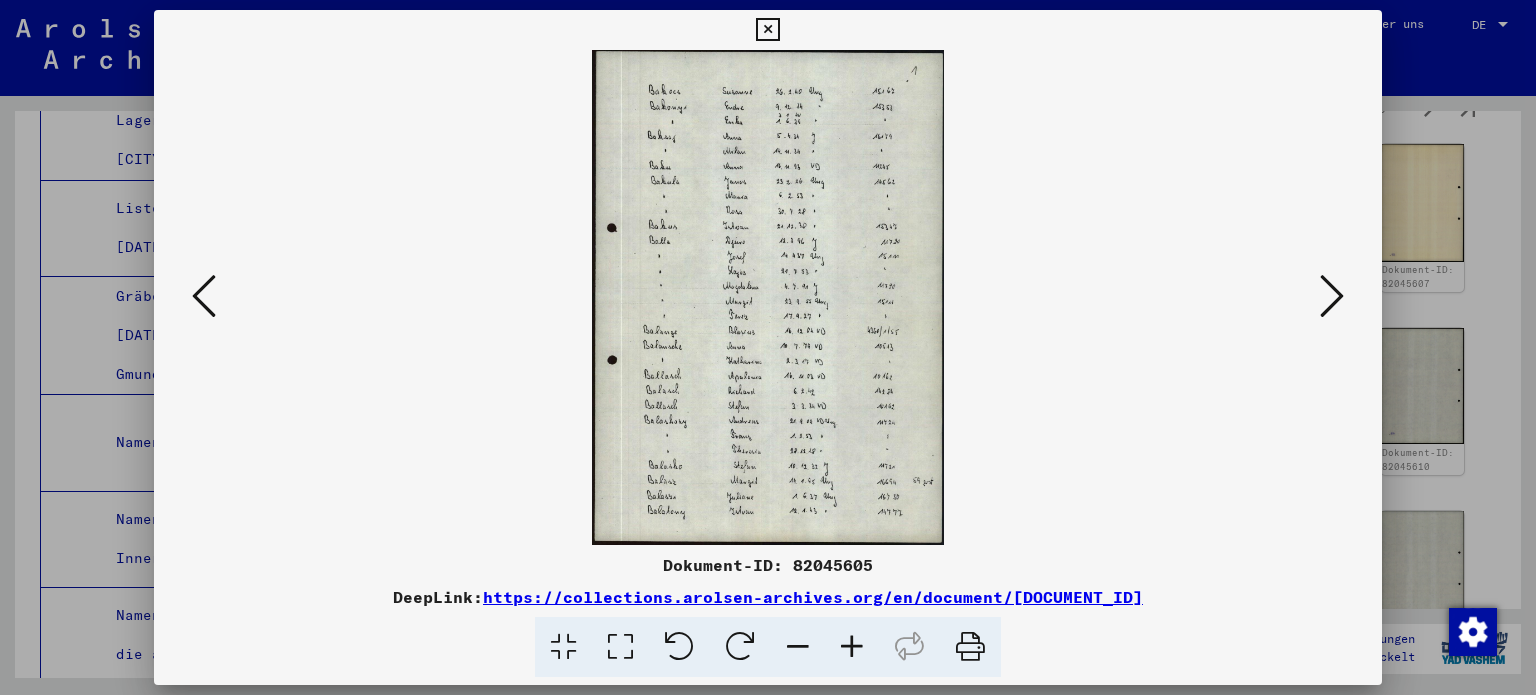 click at bounding box center [1332, 296] 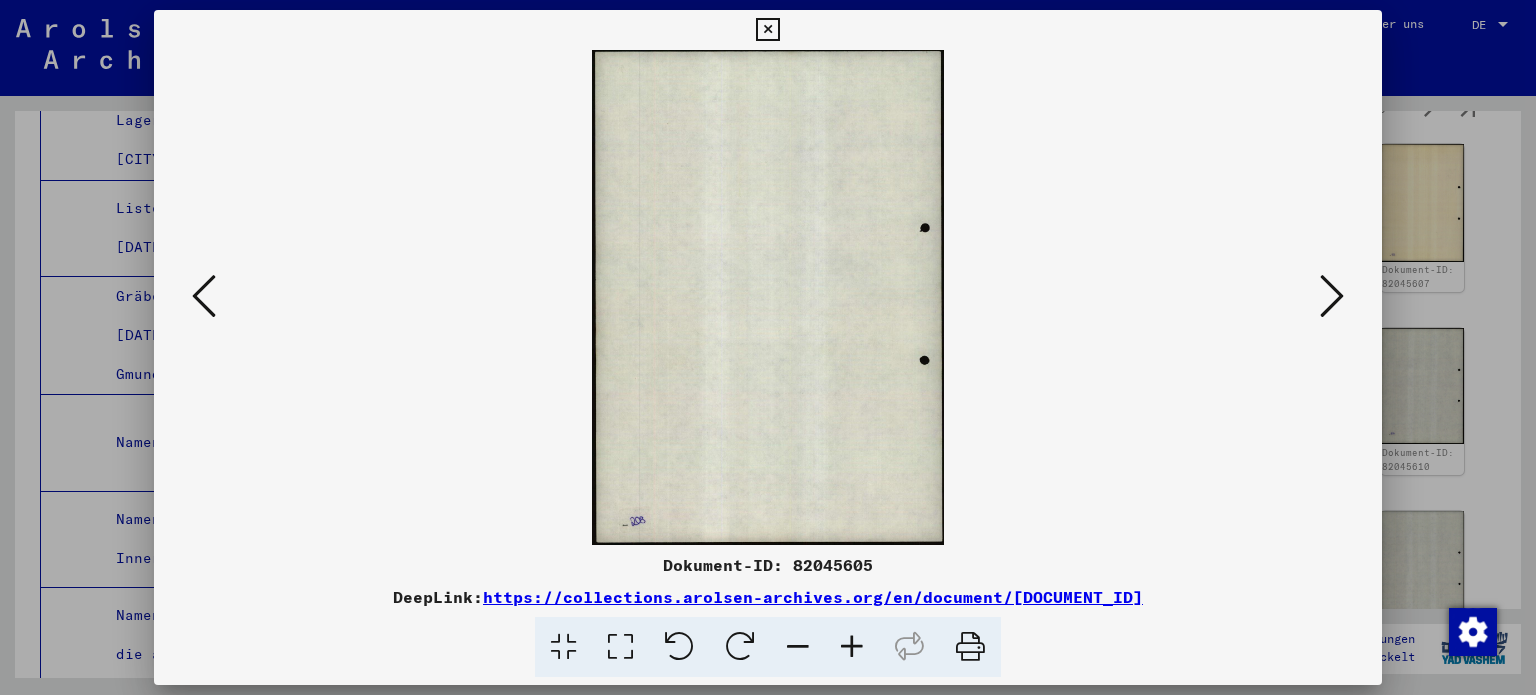 click at bounding box center [1332, 296] 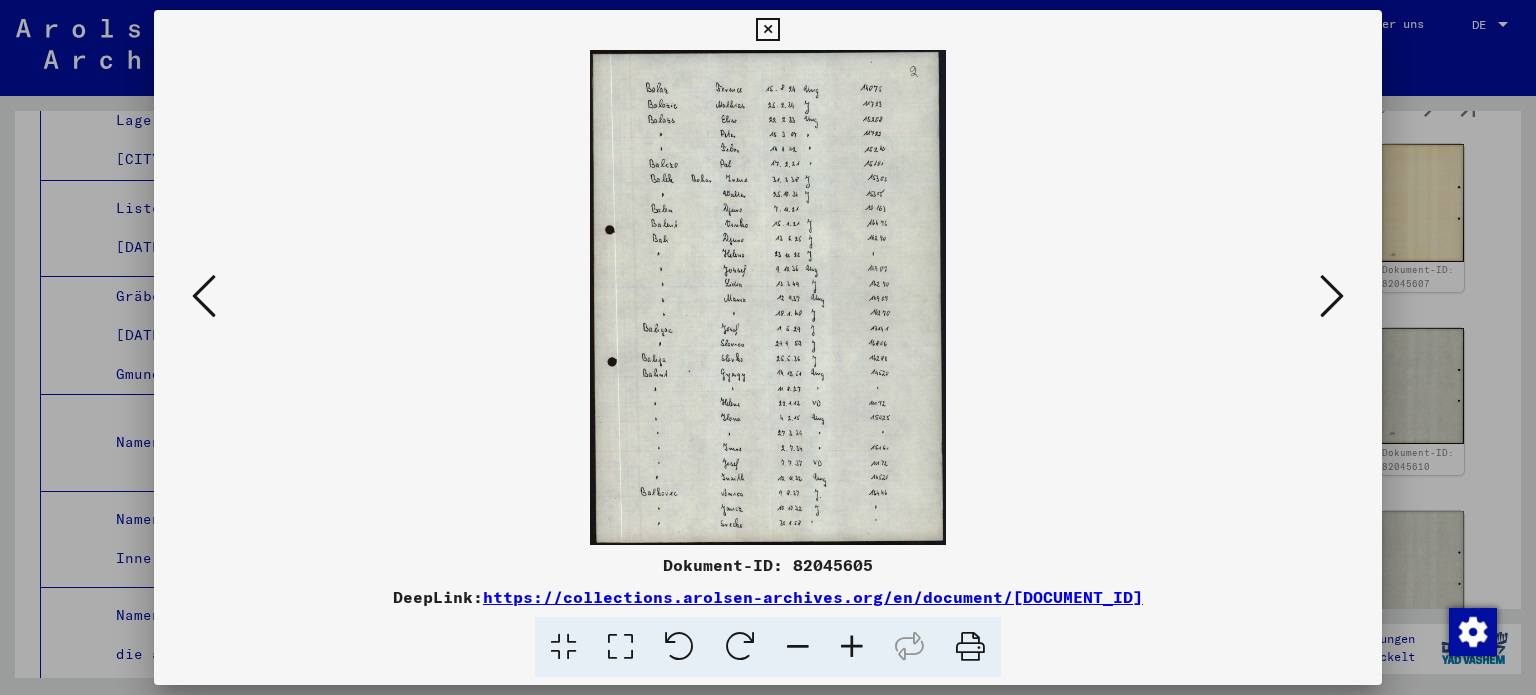 click at bounding box center (1332, 296) 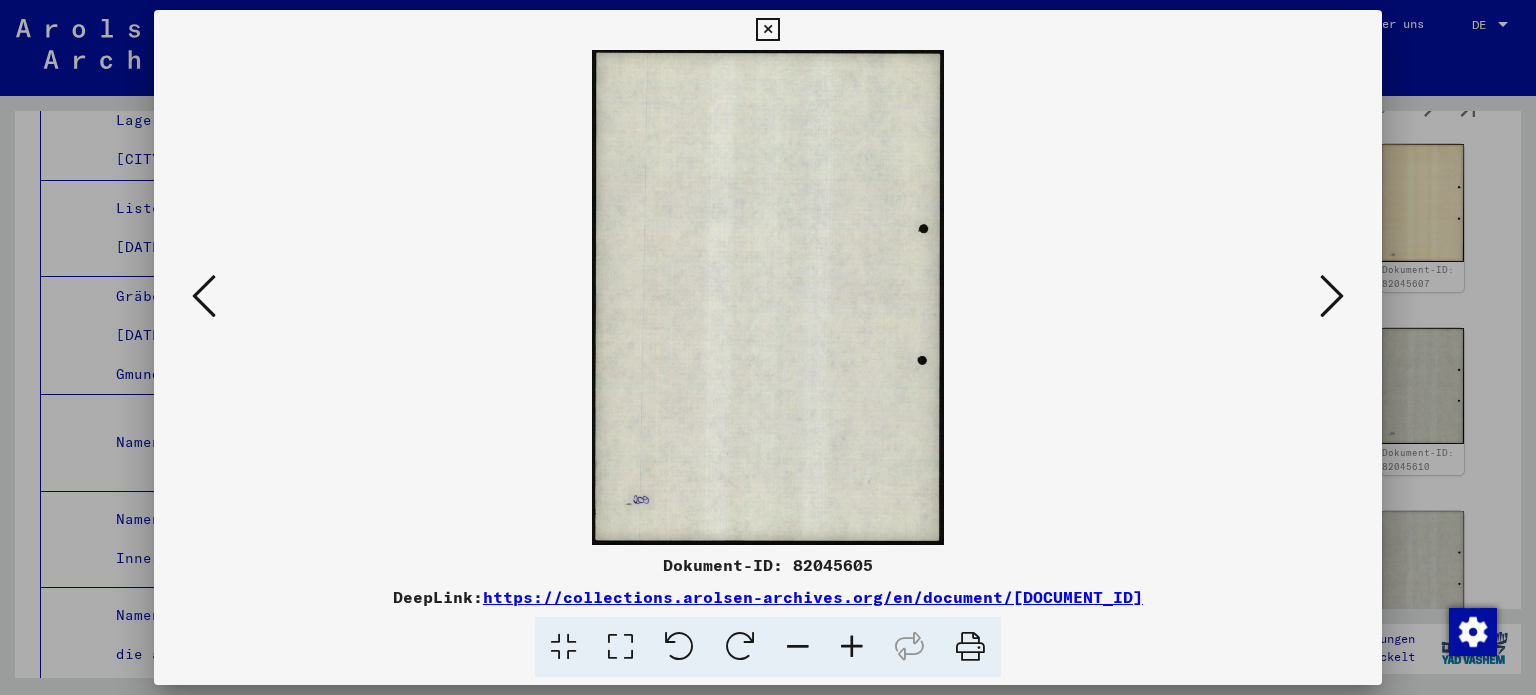 click at bounding box center [1332, 296] 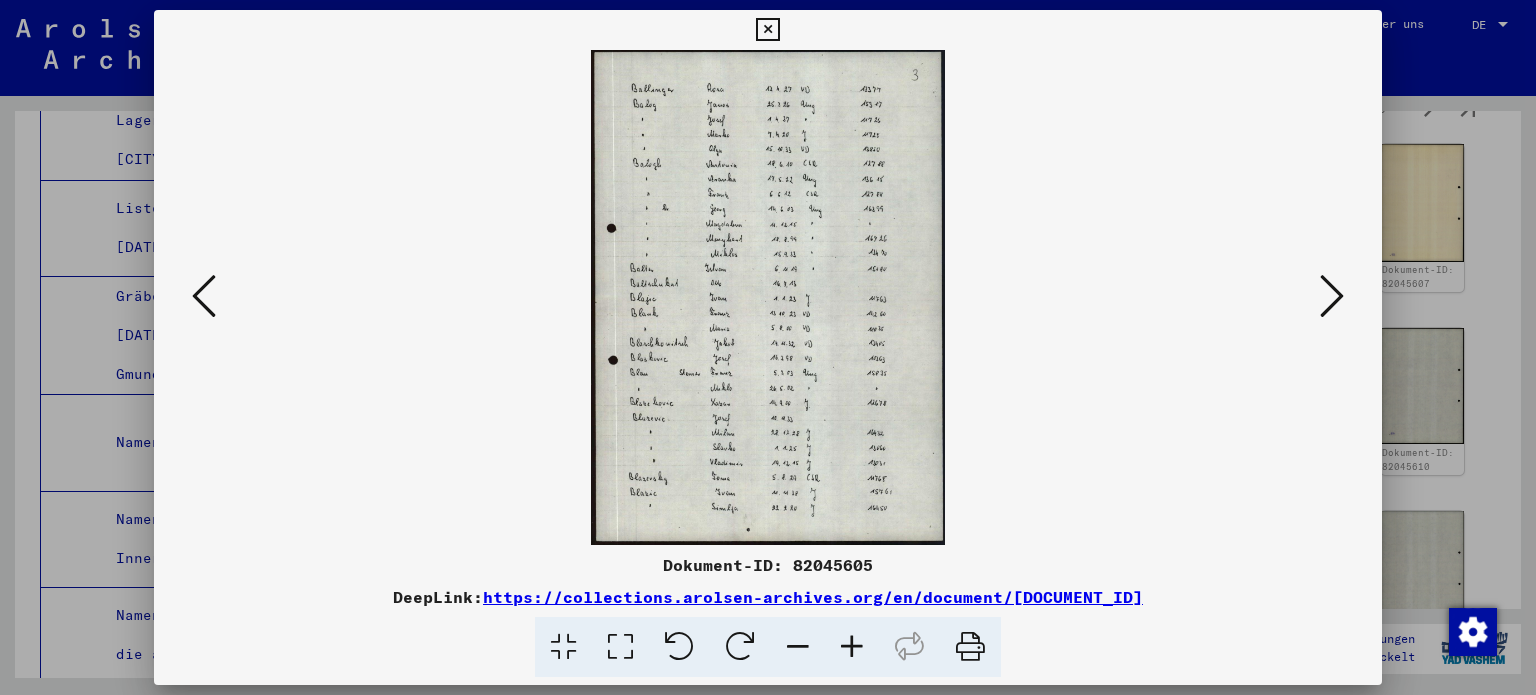 click at bounding box center [1332, 296] 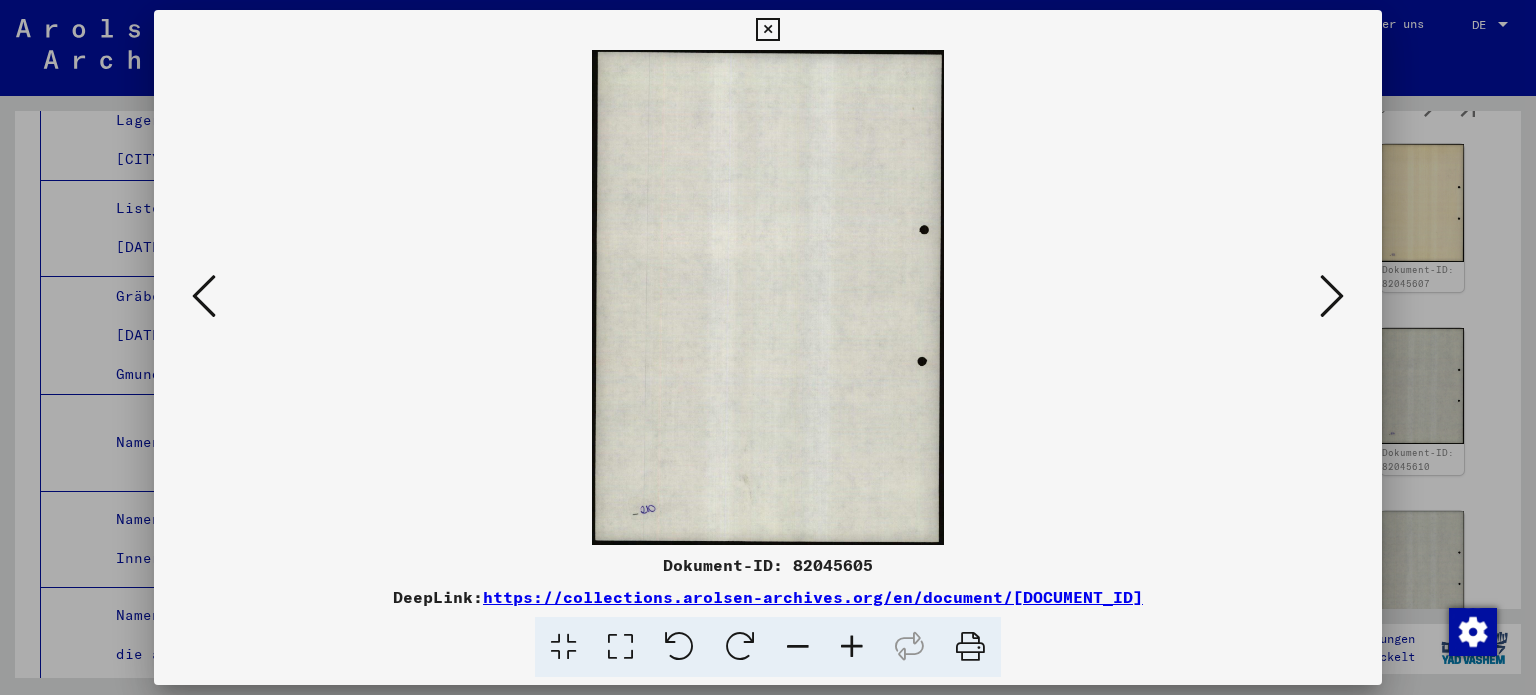 click at bounding box center (1332, 296) 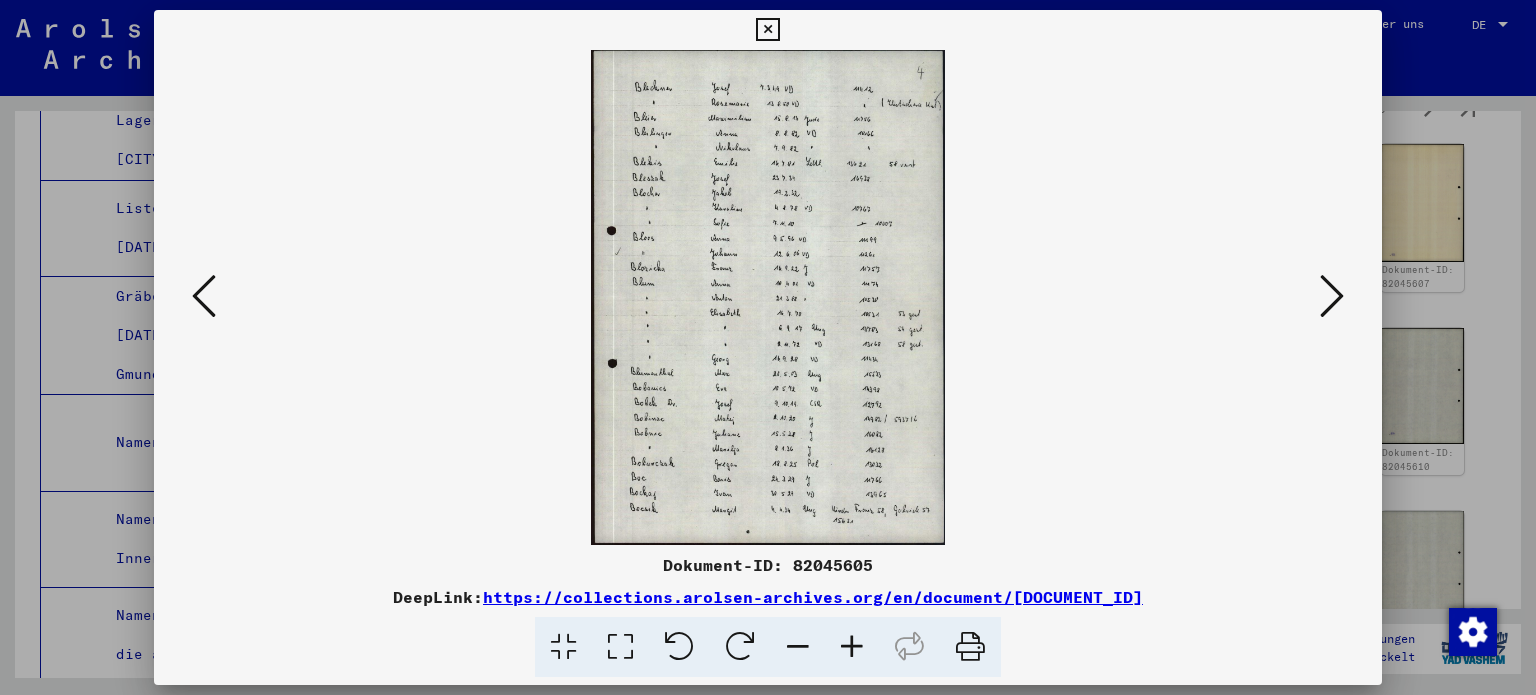 click at bounding box center [1332, 296] 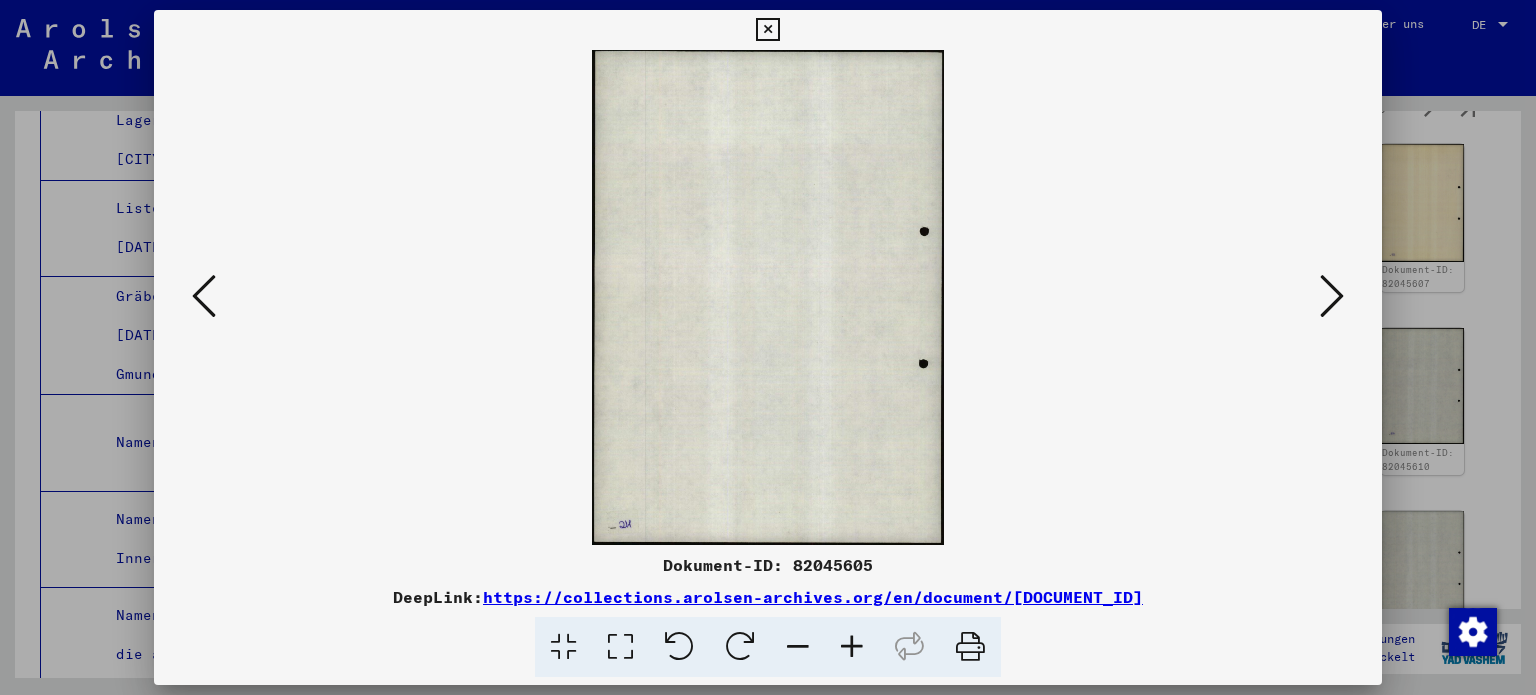 click at bounding box center [1332, 296] 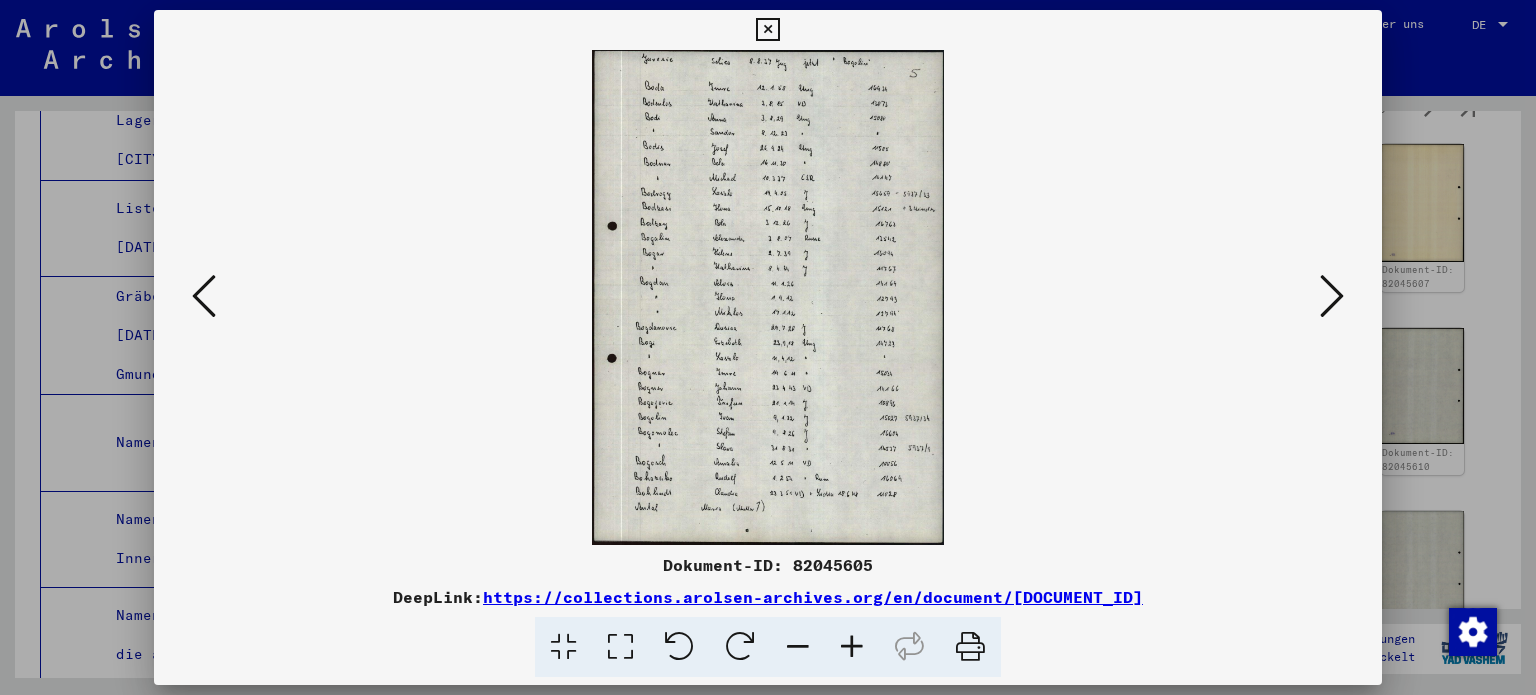click at bounding box center (1332, 296) 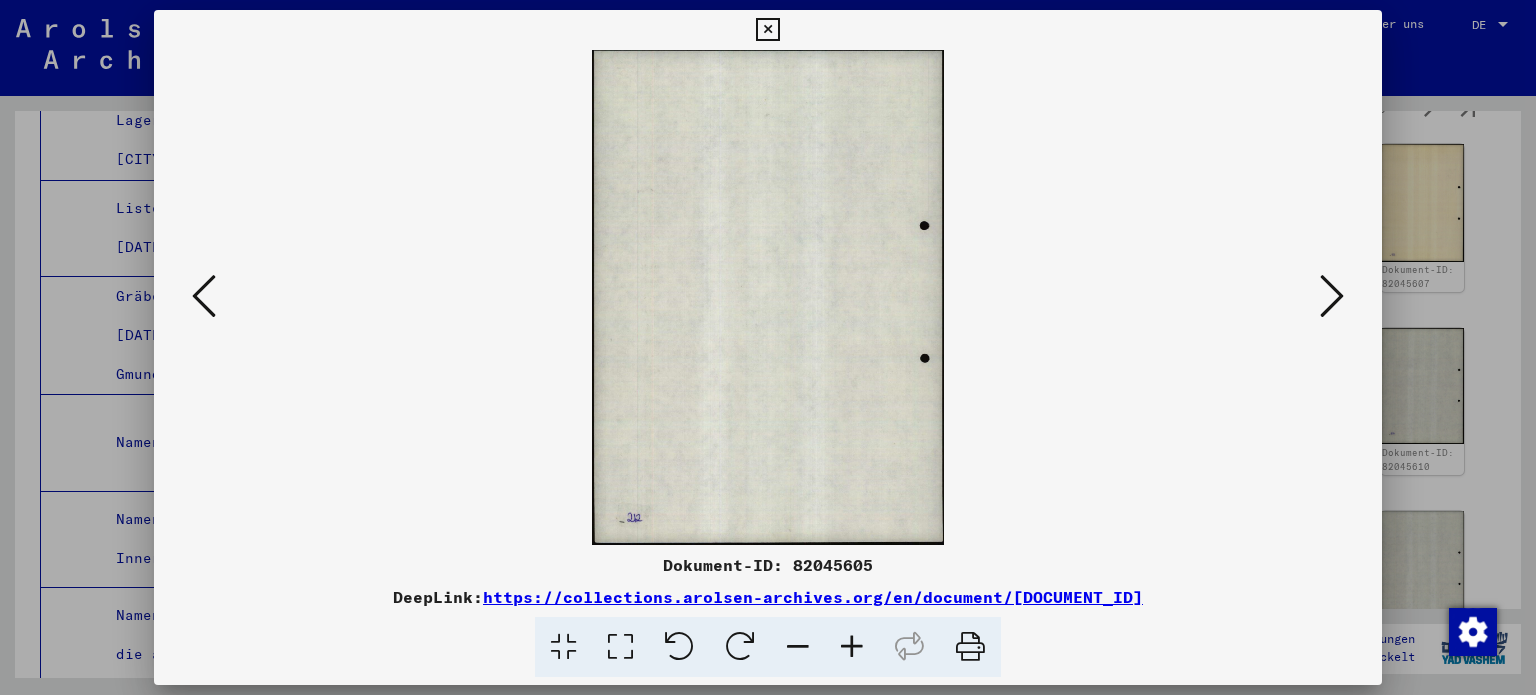 click at bounding box center (1332, 296) 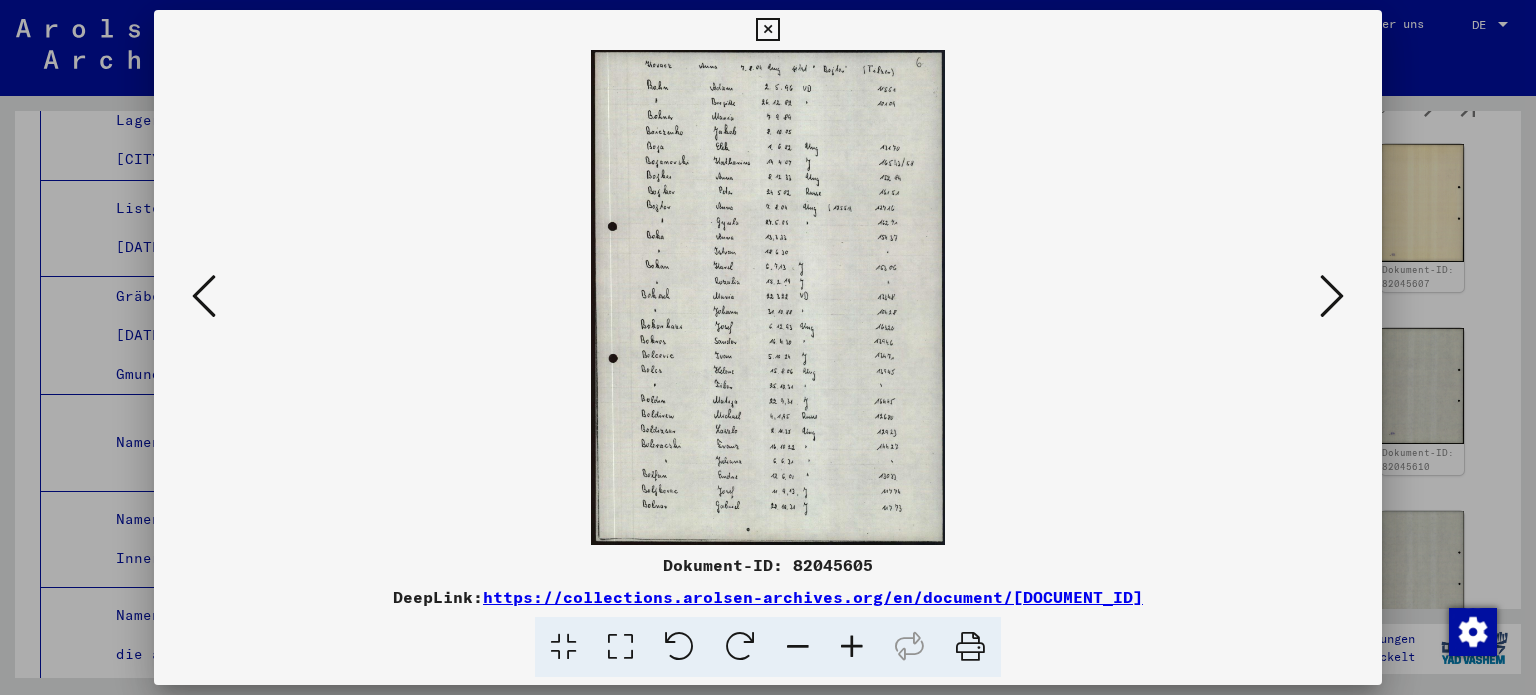 click at bounding box center (1332, 296) 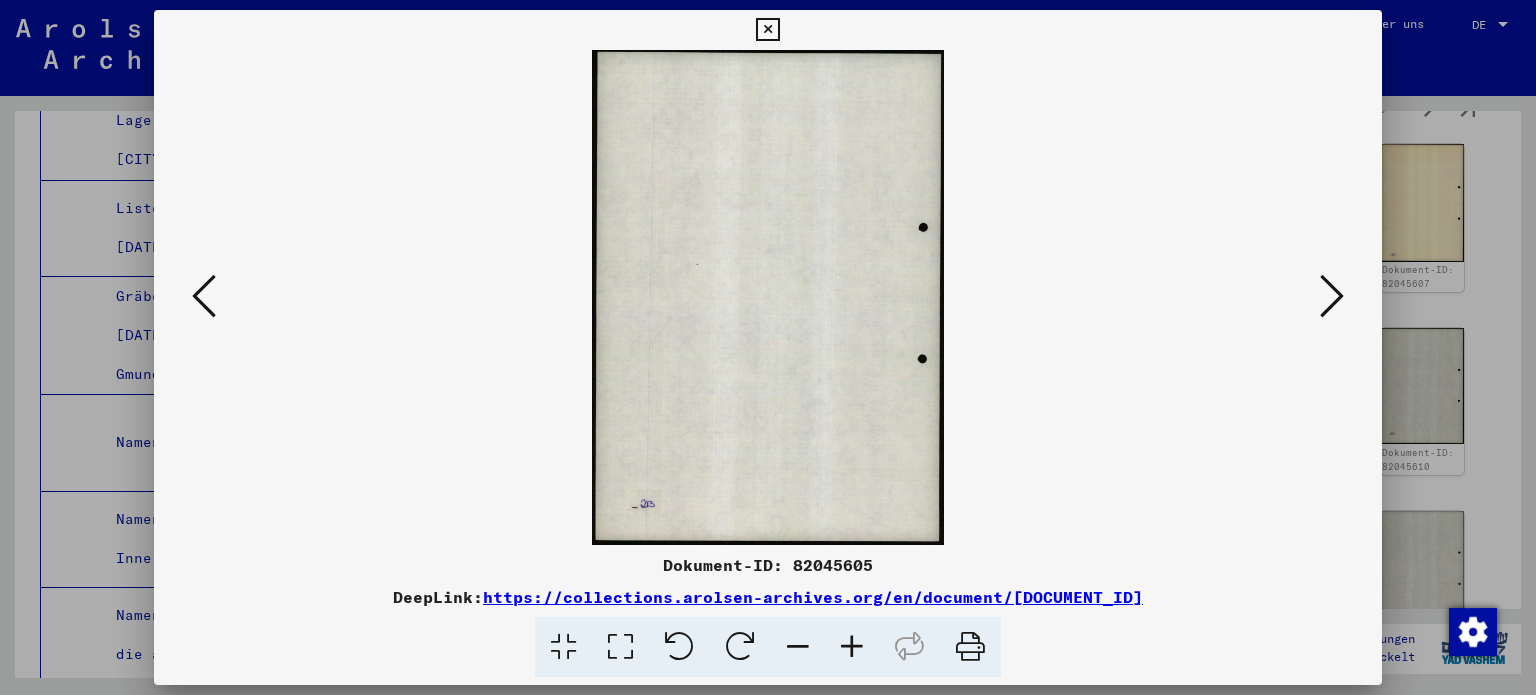 click at bounding box center (1332, 296) 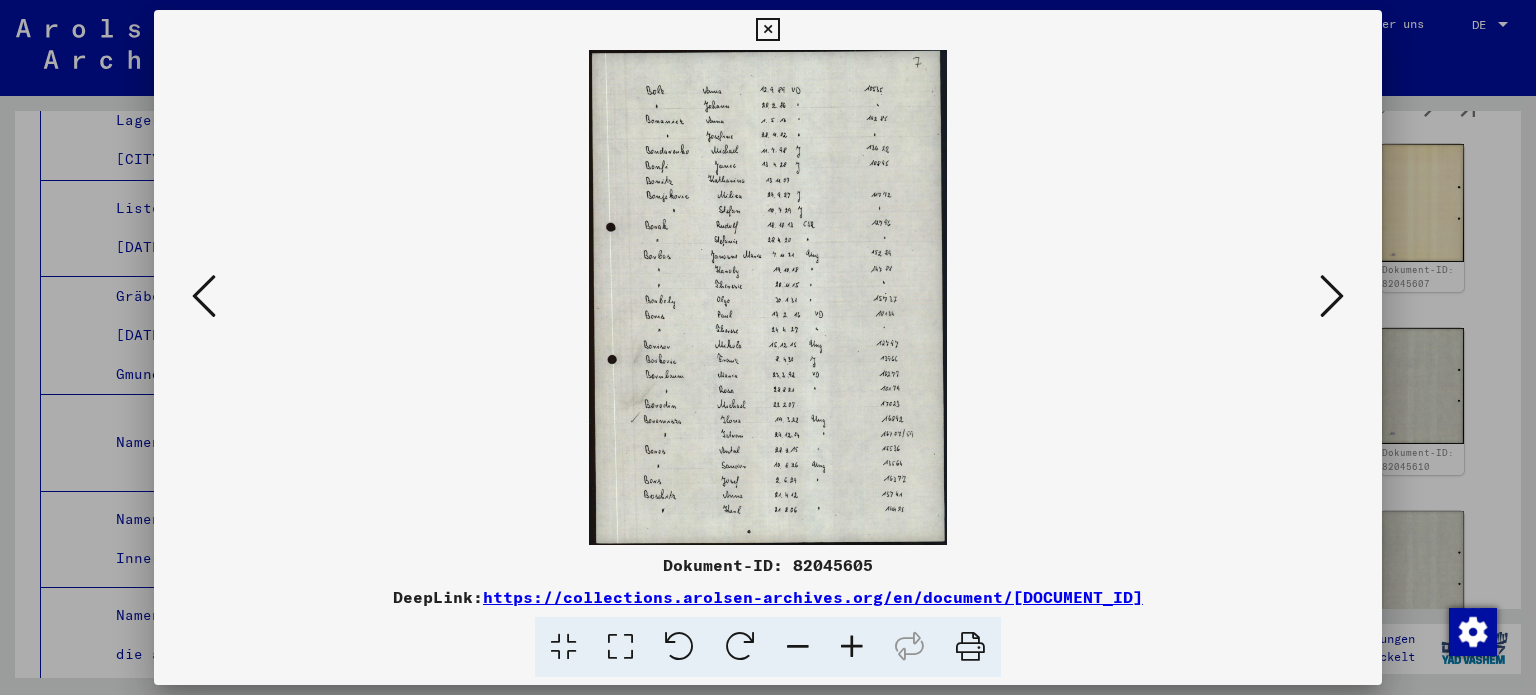 click at bounding box center [1332, 296] 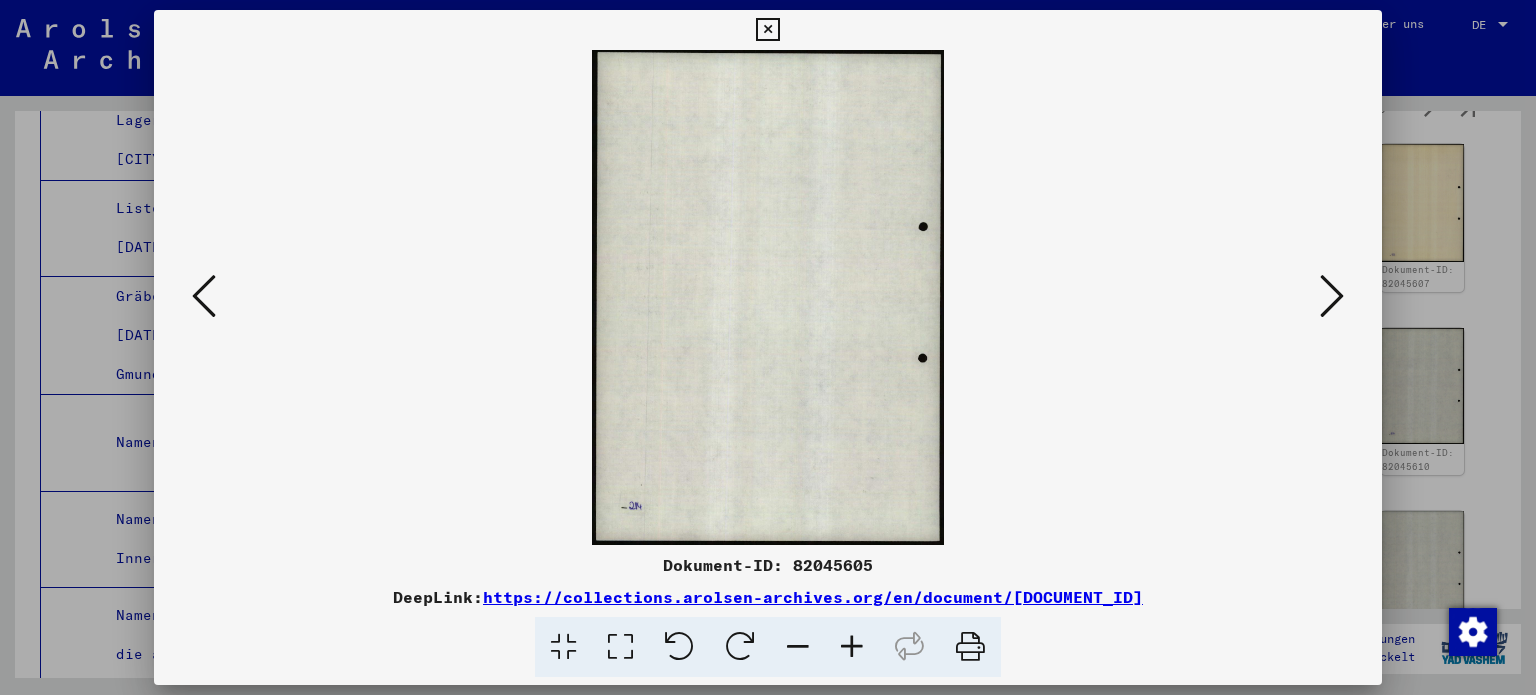 click at bounding box center (1332, 296) 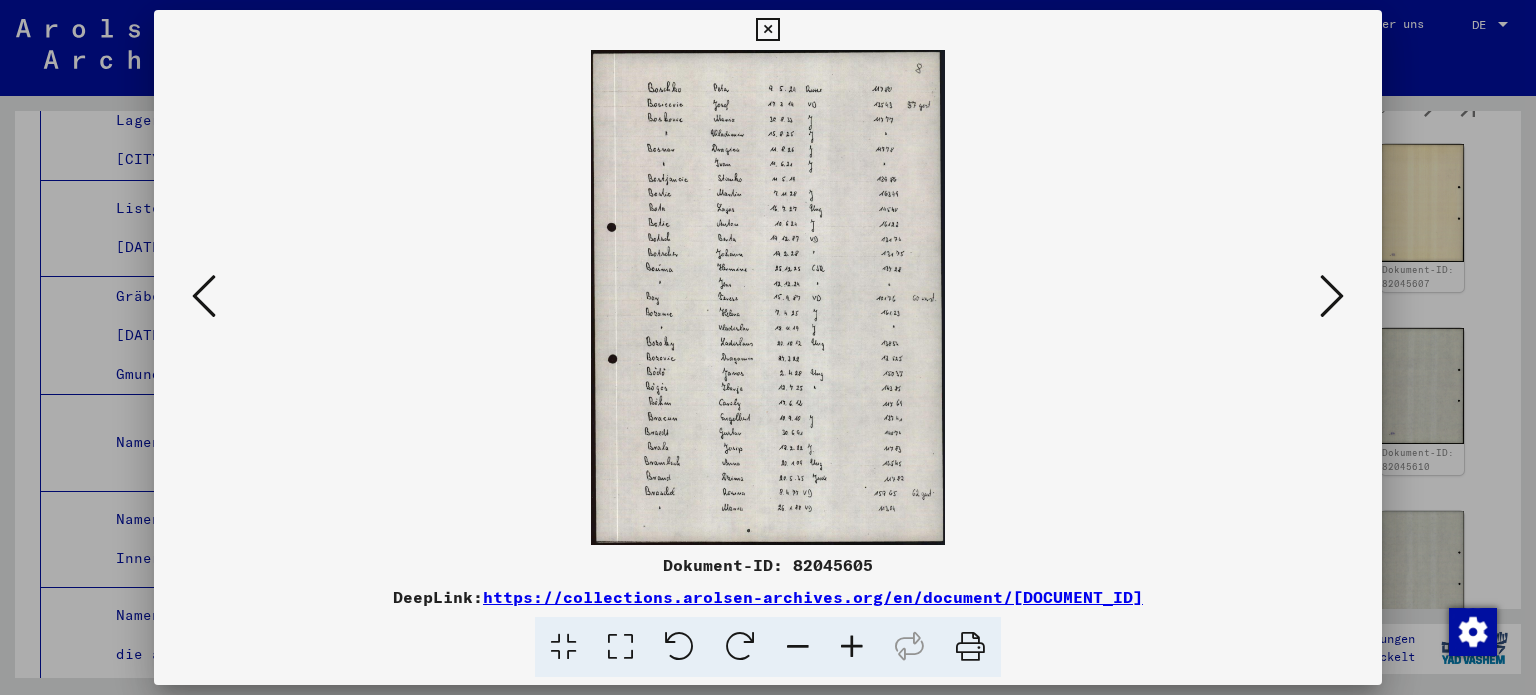 click at bounding box center (1332, 296) 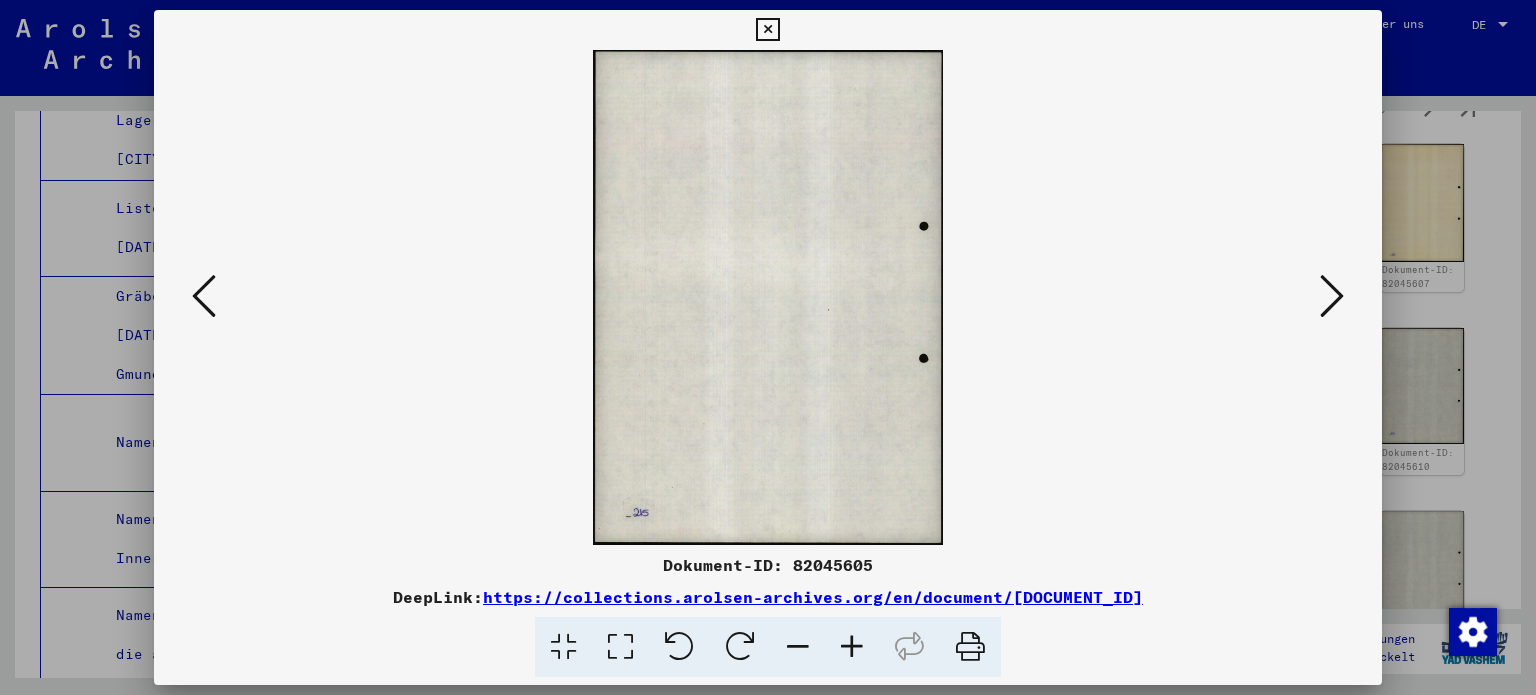 click at bounding box center (1332, 296) 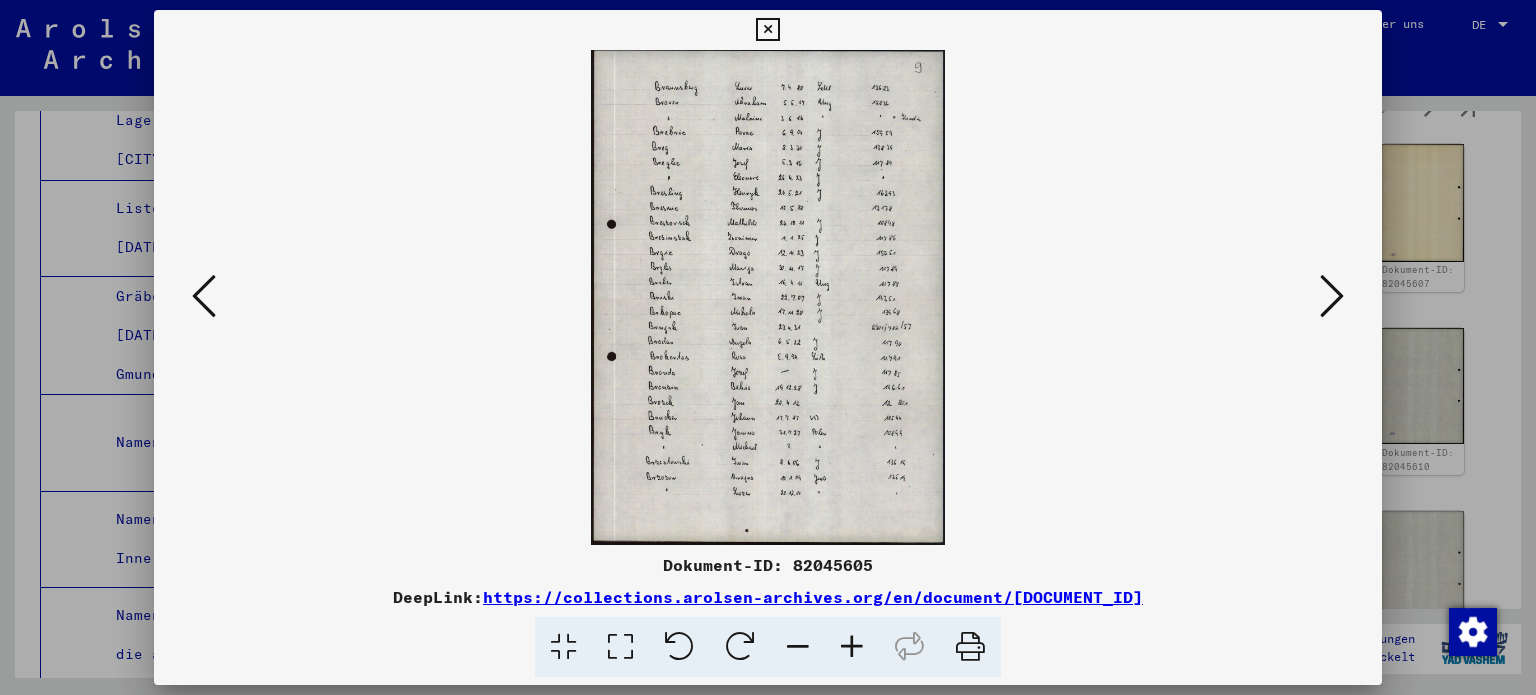 click at bounding box center [1332, 296] 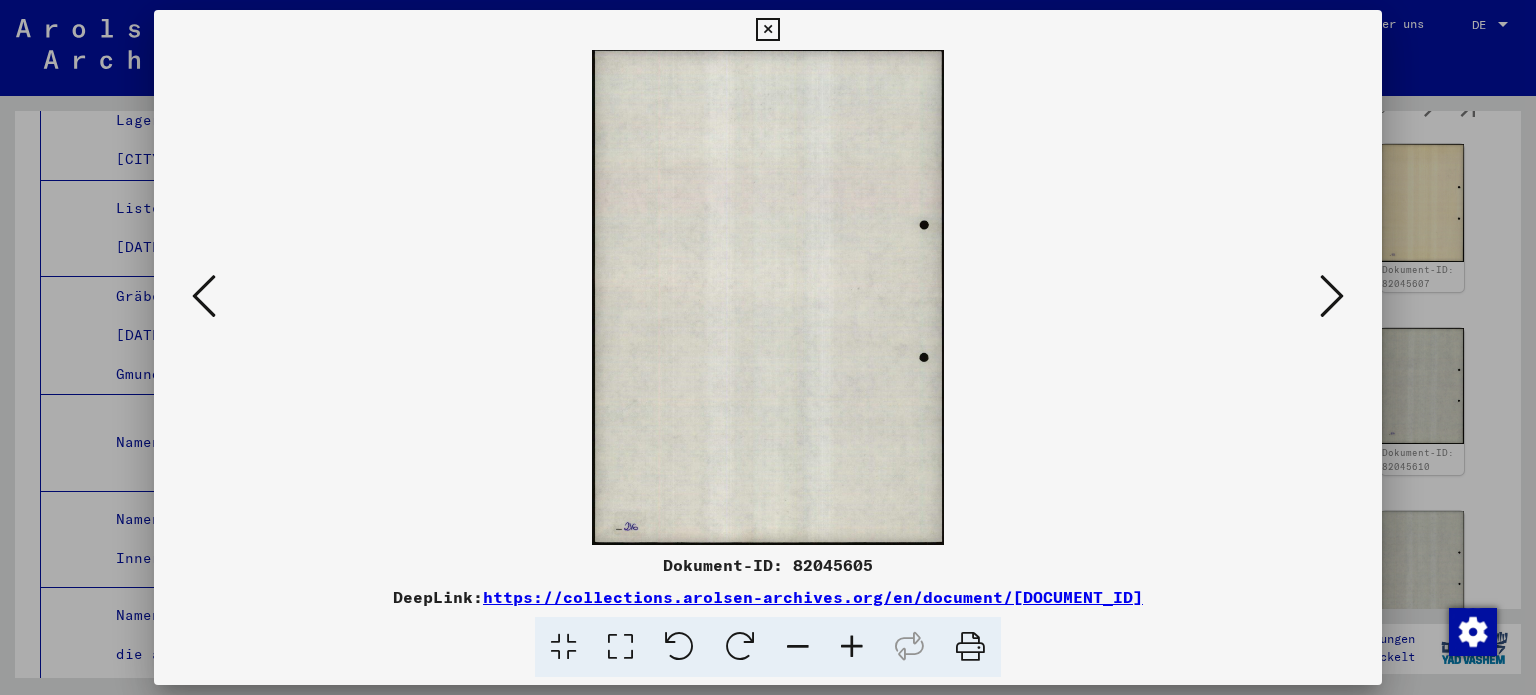 click at bounding box center (1332, 296) 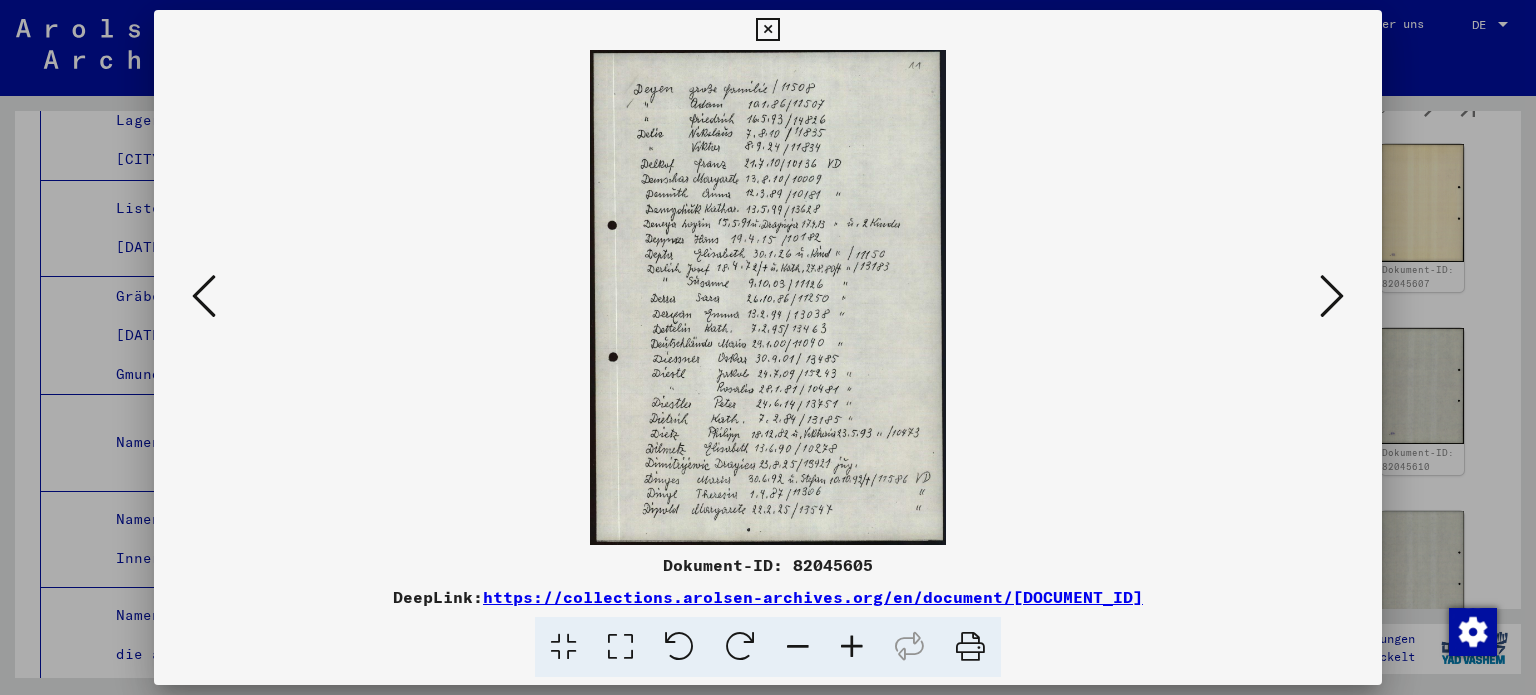 click at bounding box center (1332, 296) 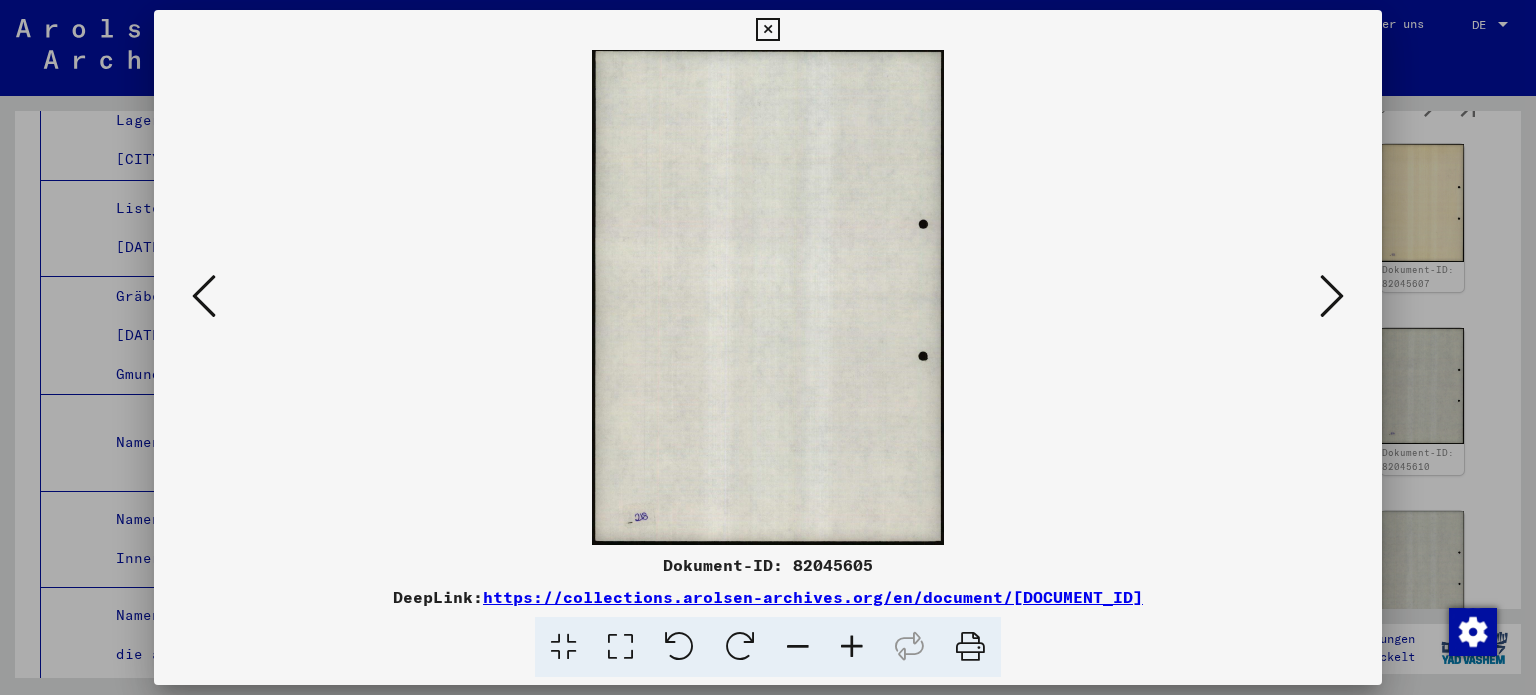 click at bounding box center (1332, 296) 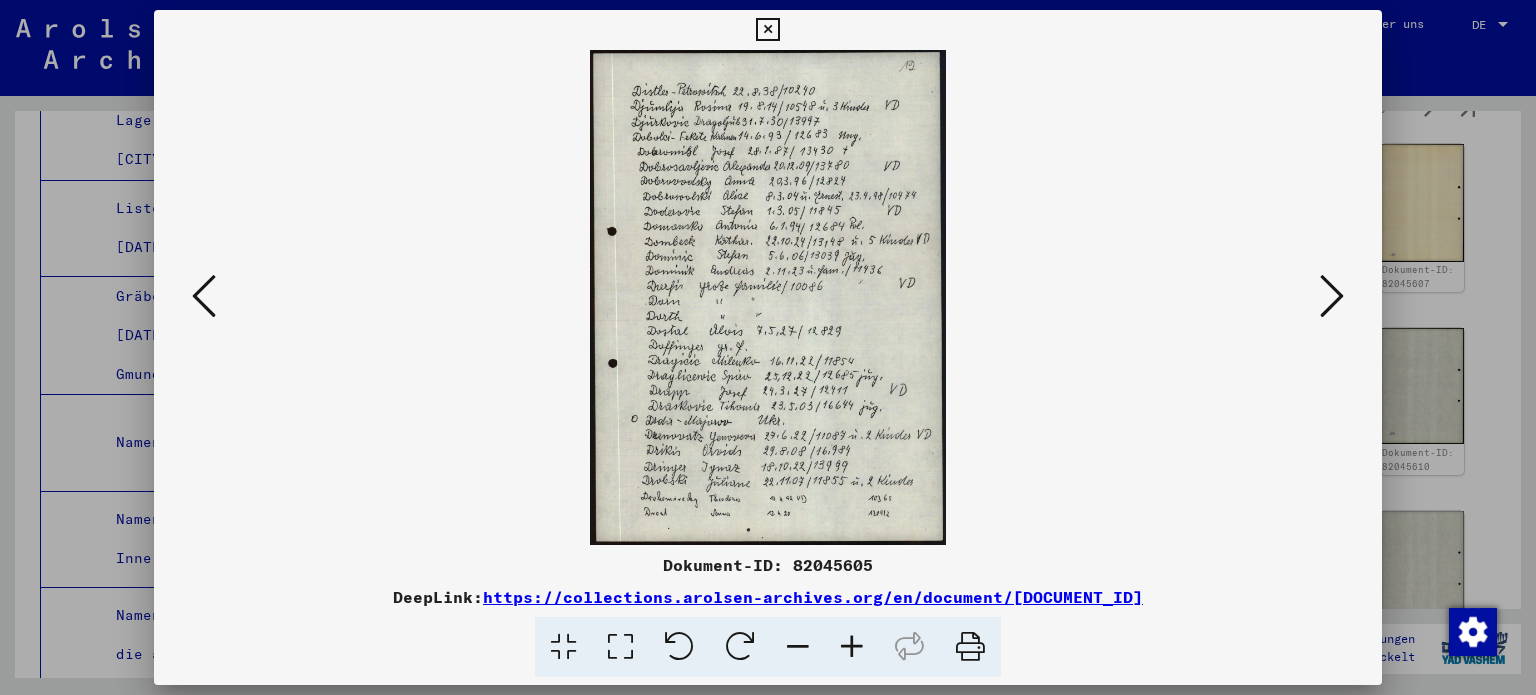 click at bounding box center [1332, 296] 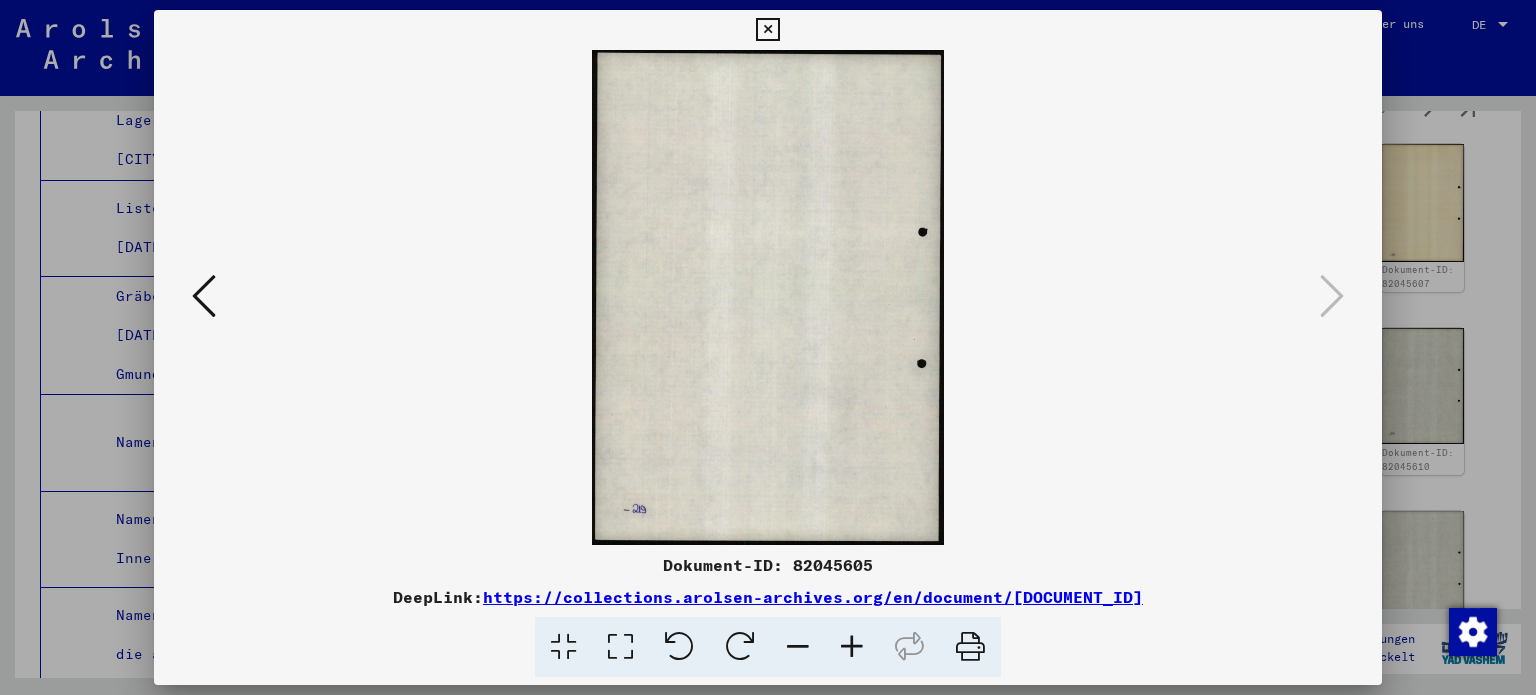 click at bounding box center [767, 30] 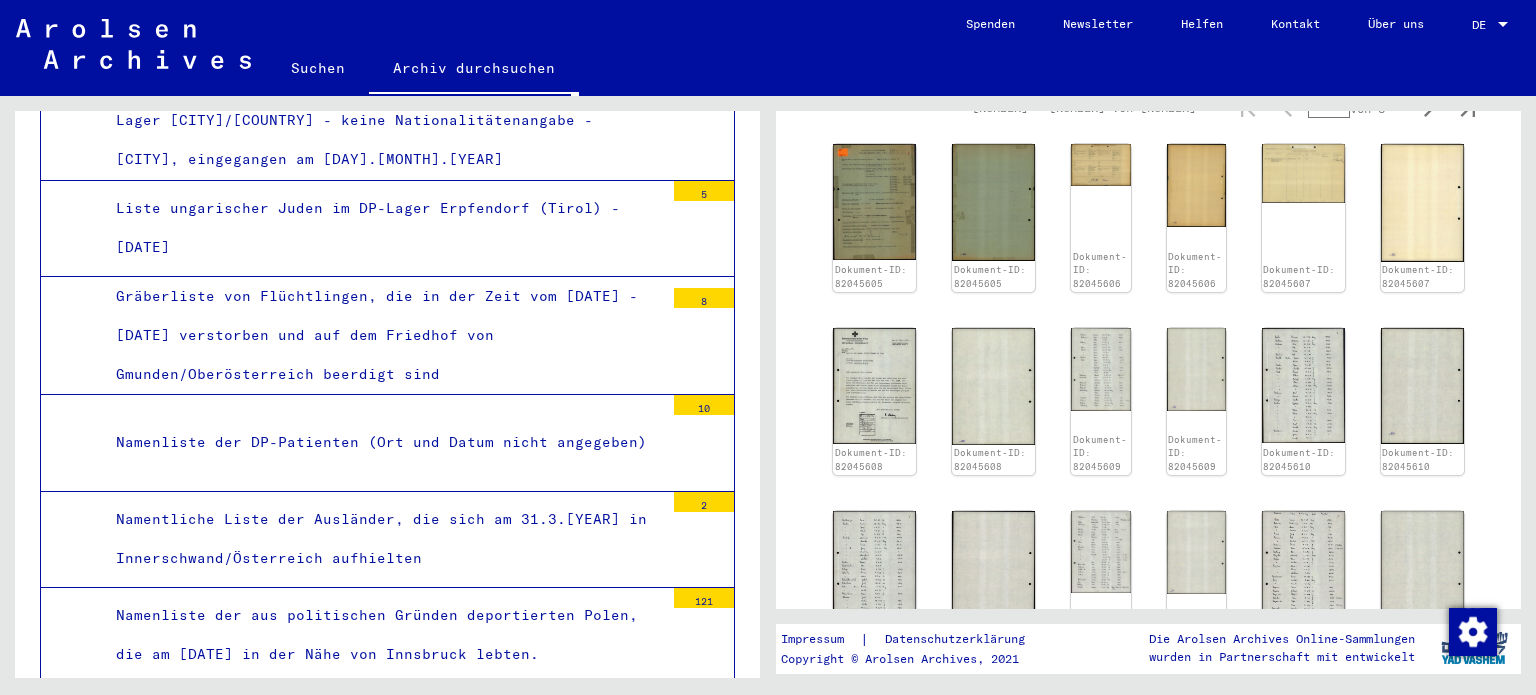 click on "Namentliche Verzeichnisse von Flüchtlingen, die sich im Zeitraum von 1945 - 1955 in Linz oder Oberösterreich aufhielten. Aufgeführte Nationalitäten: Amerikaner, Armenier, Brasilianer, Bulgaren, Deutsche, Esten, Griechen, Jugoslawen, Kalifornier ..." at bounding box center (381, 1154) 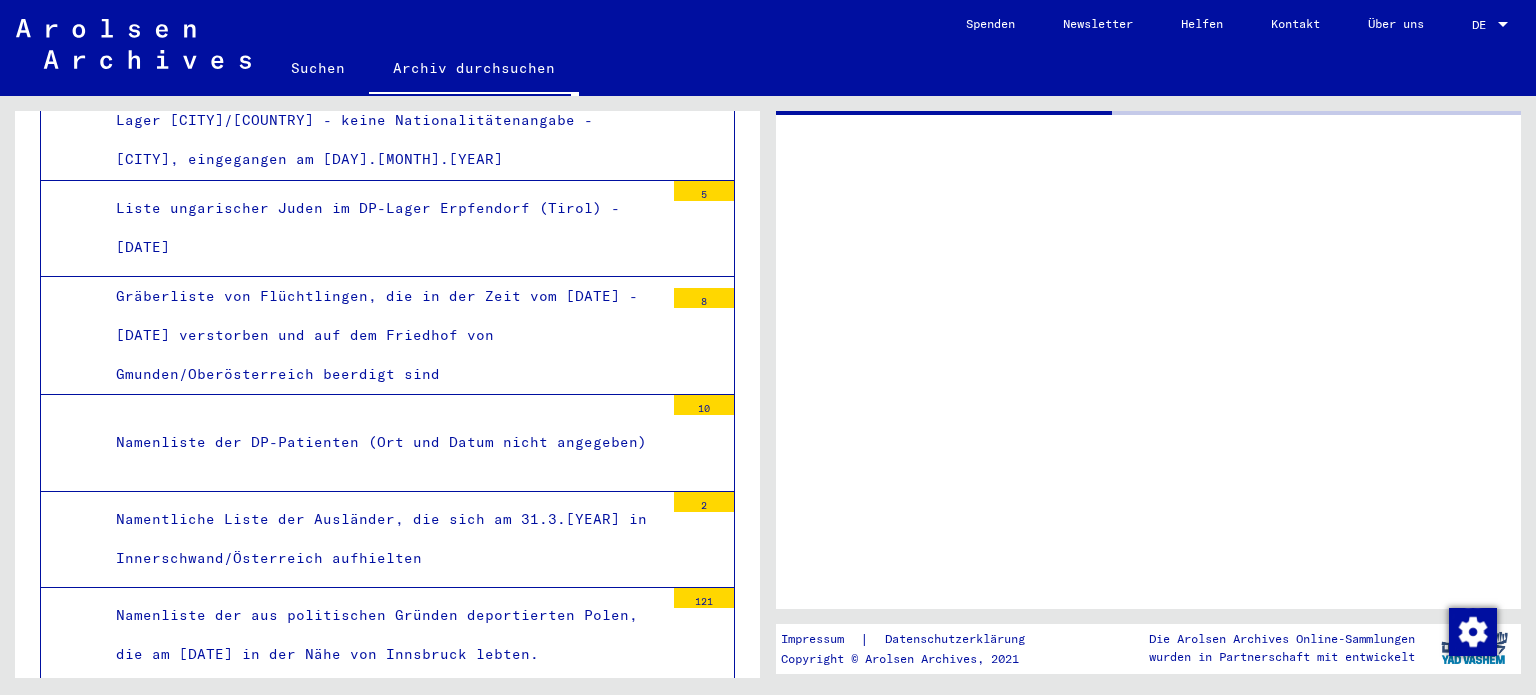 scroll, scrollTop: 21216, scrollLeft: 0, axis: vertical 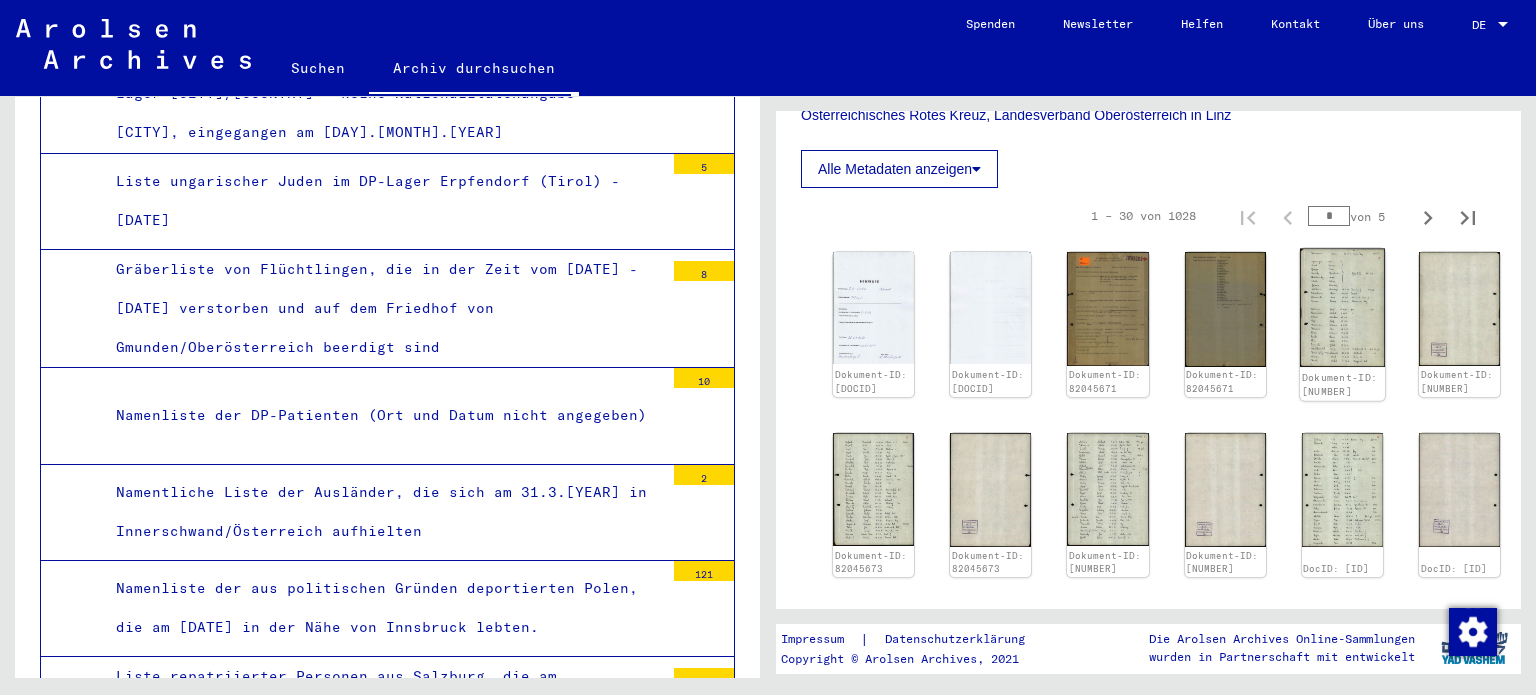 click at bounding box center [873, 308] 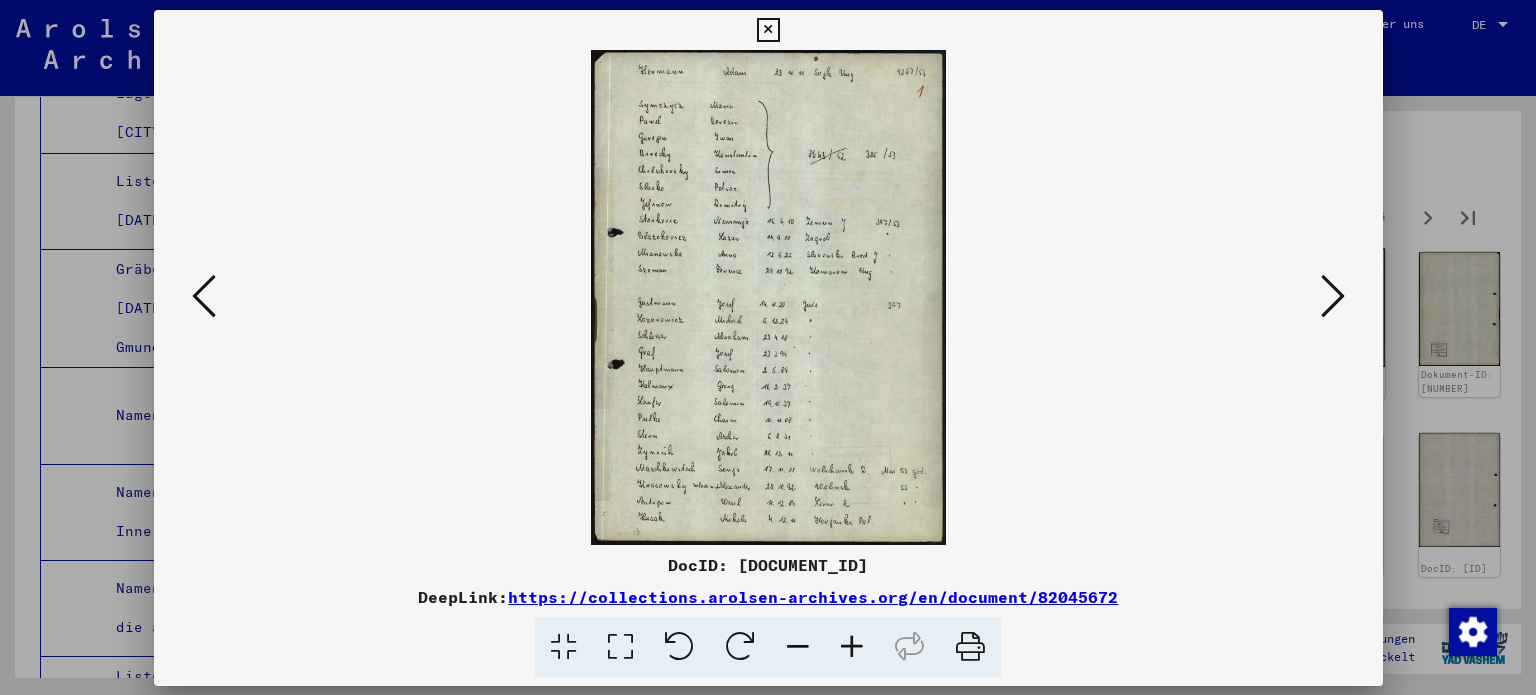 scroll, scrollTop: 0, scrollLeft: 0, axis: both 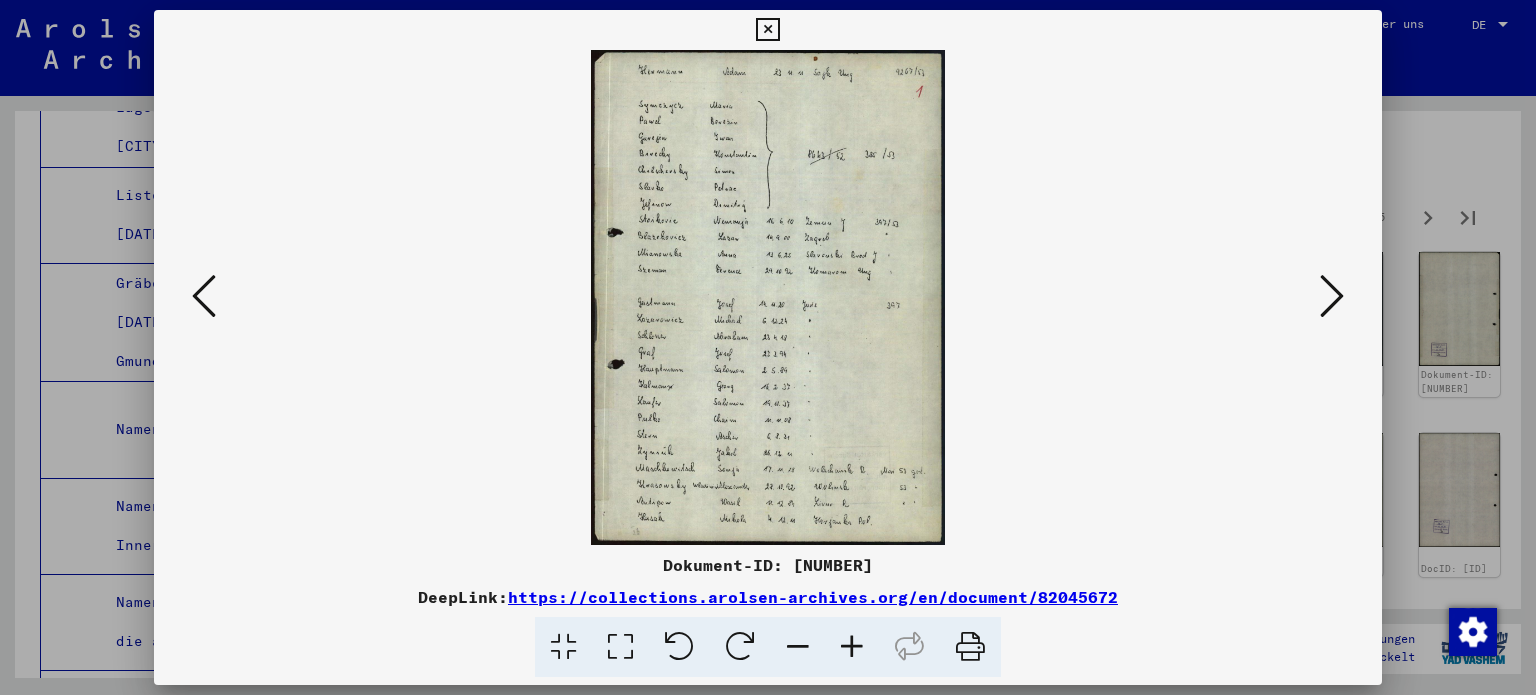 click at bounding box center [852, 647] 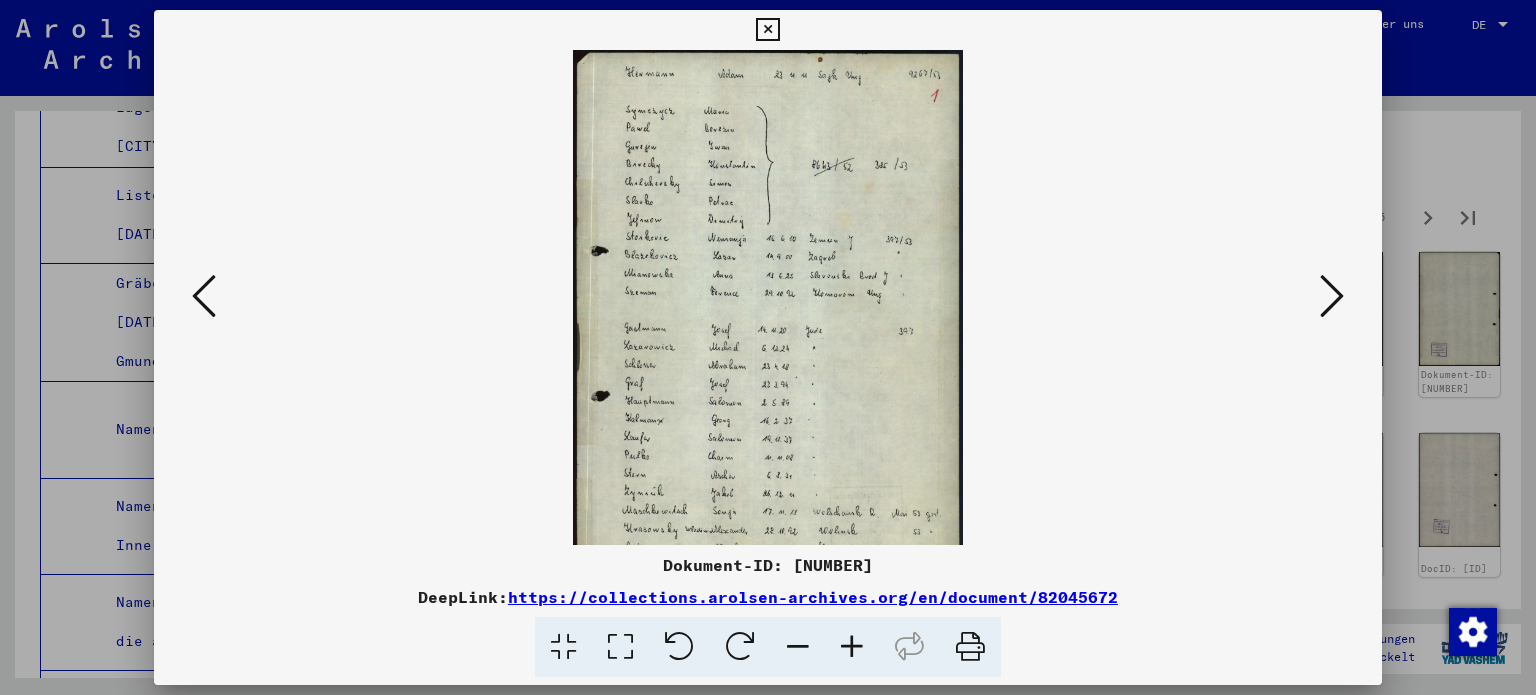 click at bounding box center [852, 647] 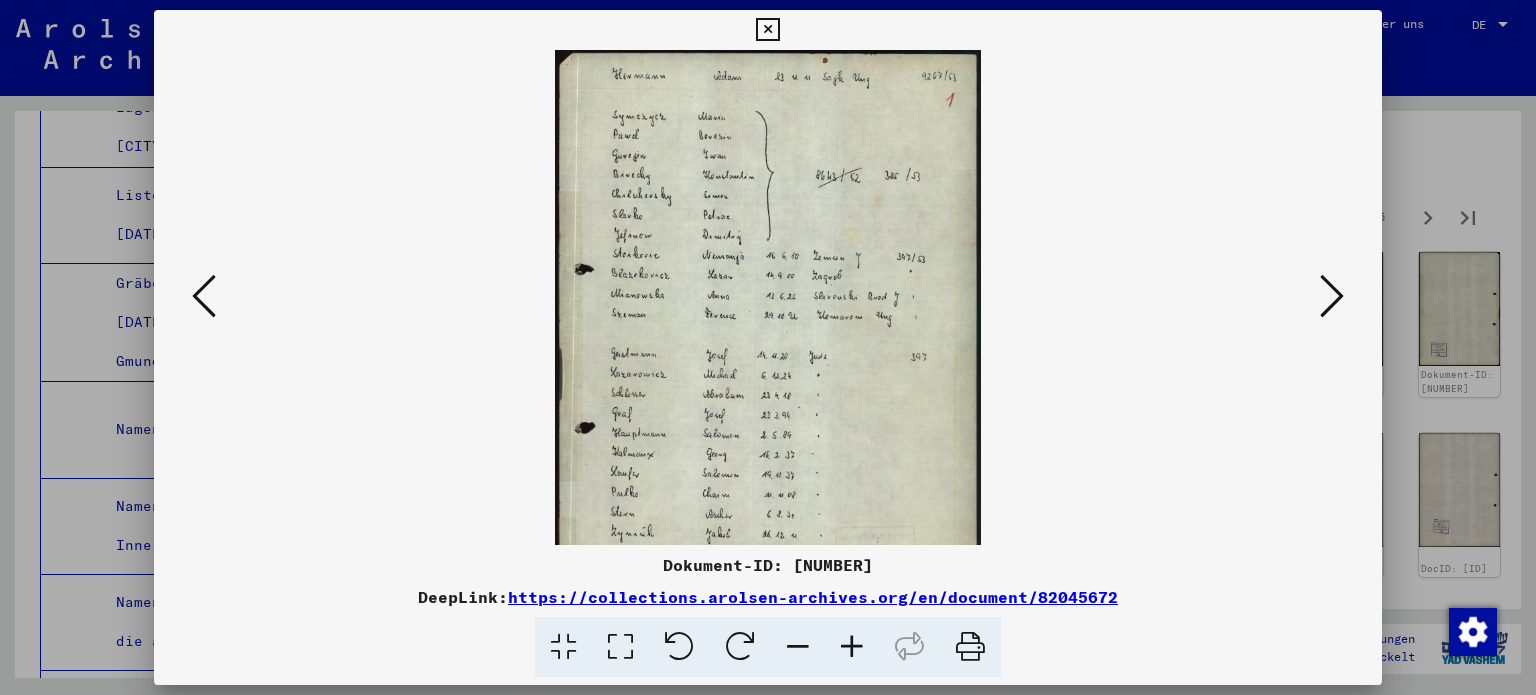 click at bounding box center [852, 647] 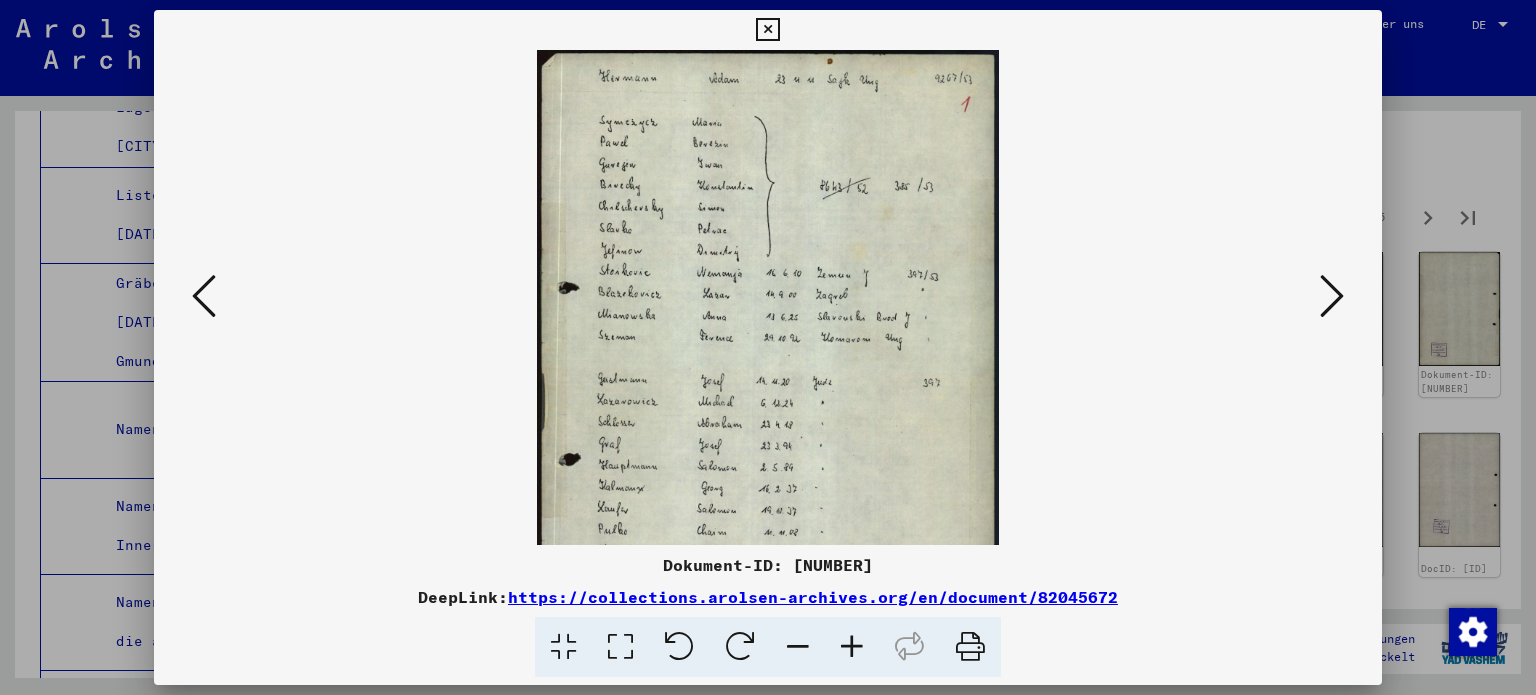click at bounding box center [852, 647] 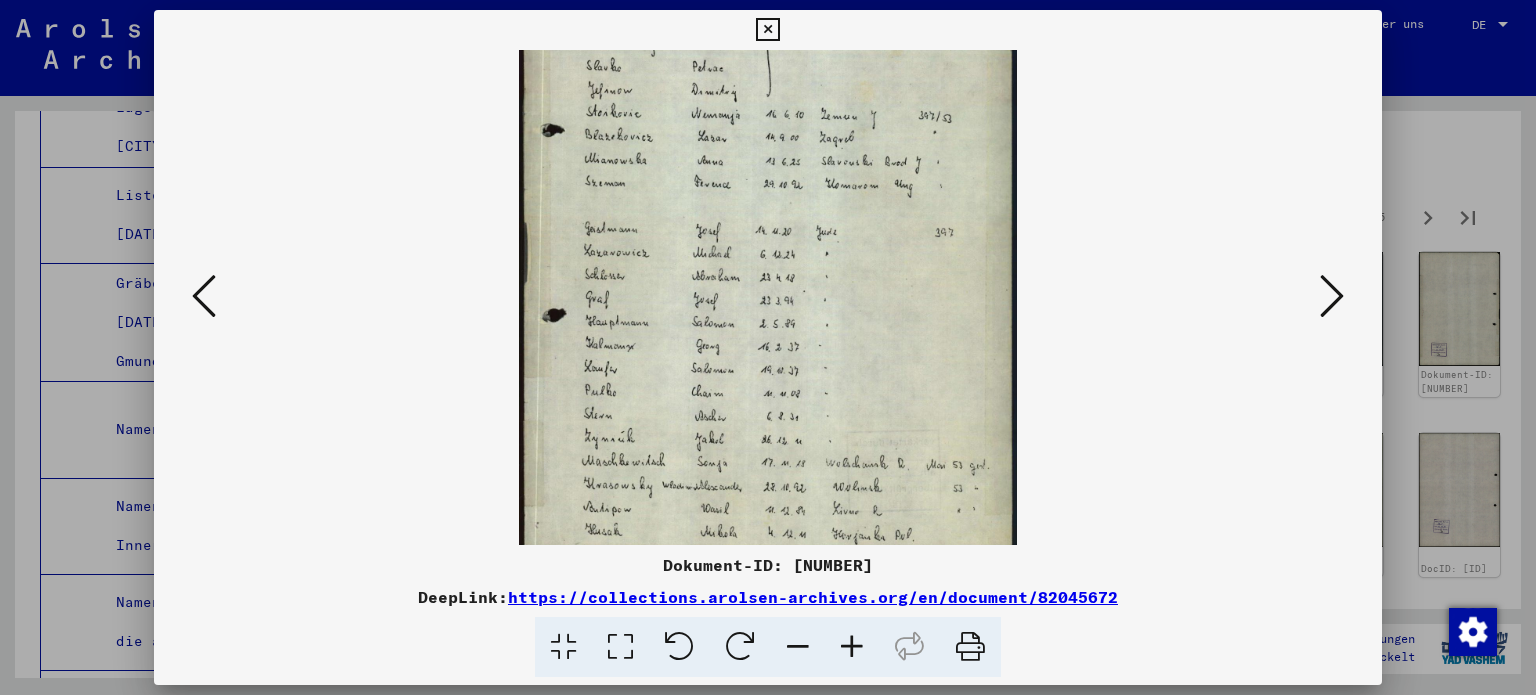 scroll, scrollTop: 200, scrollLeft: 0, axis: vertical 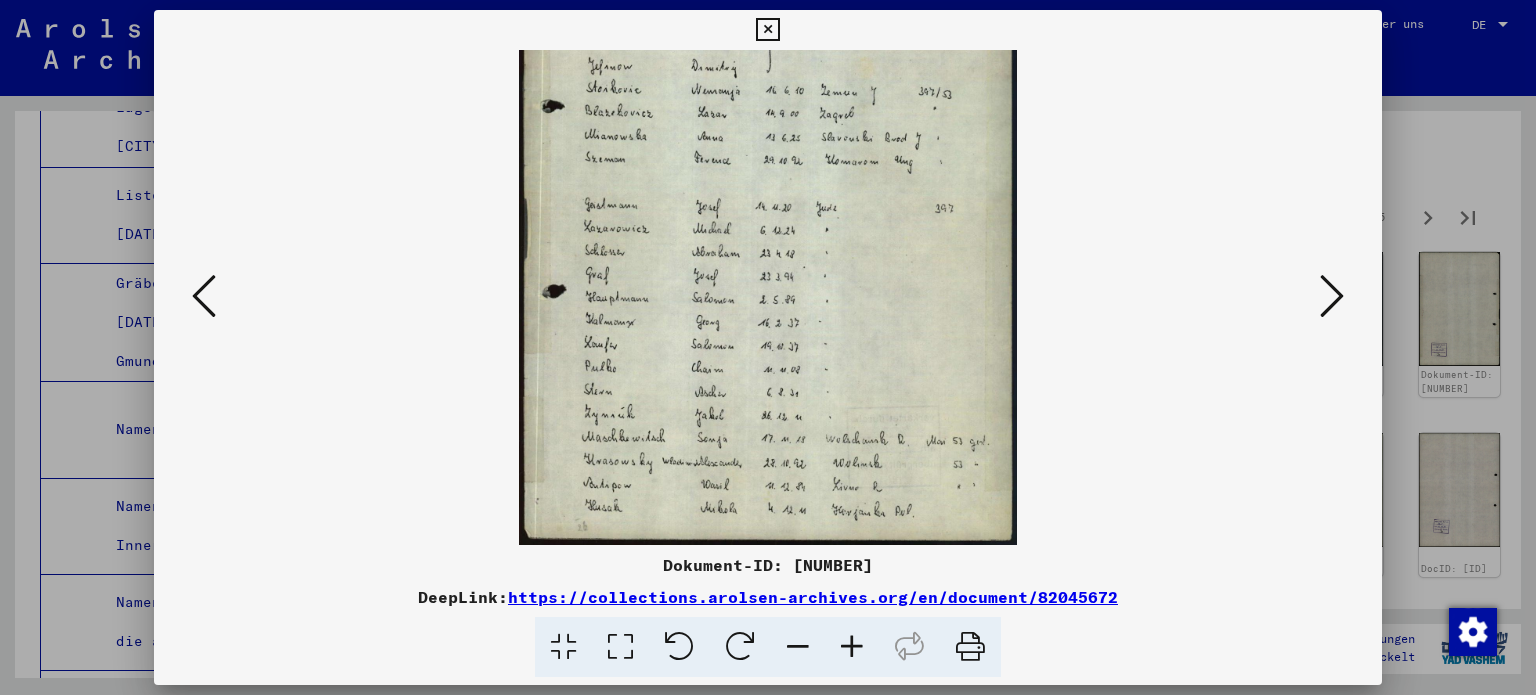 drag, startPoint x: 659, startPoint y: 431, endPoint x: 660, endPoint y: 195, distance: 236.00212 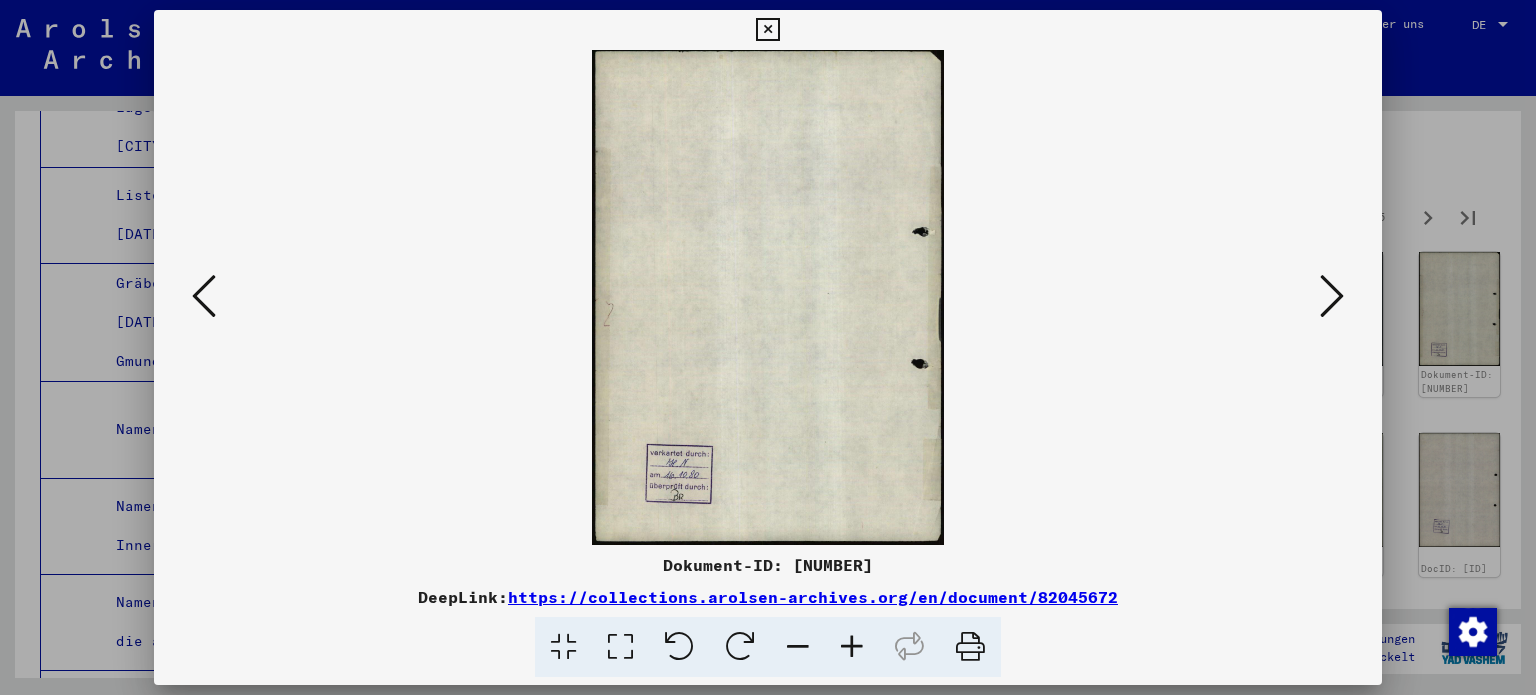 click at bounding box center (1332, 296) 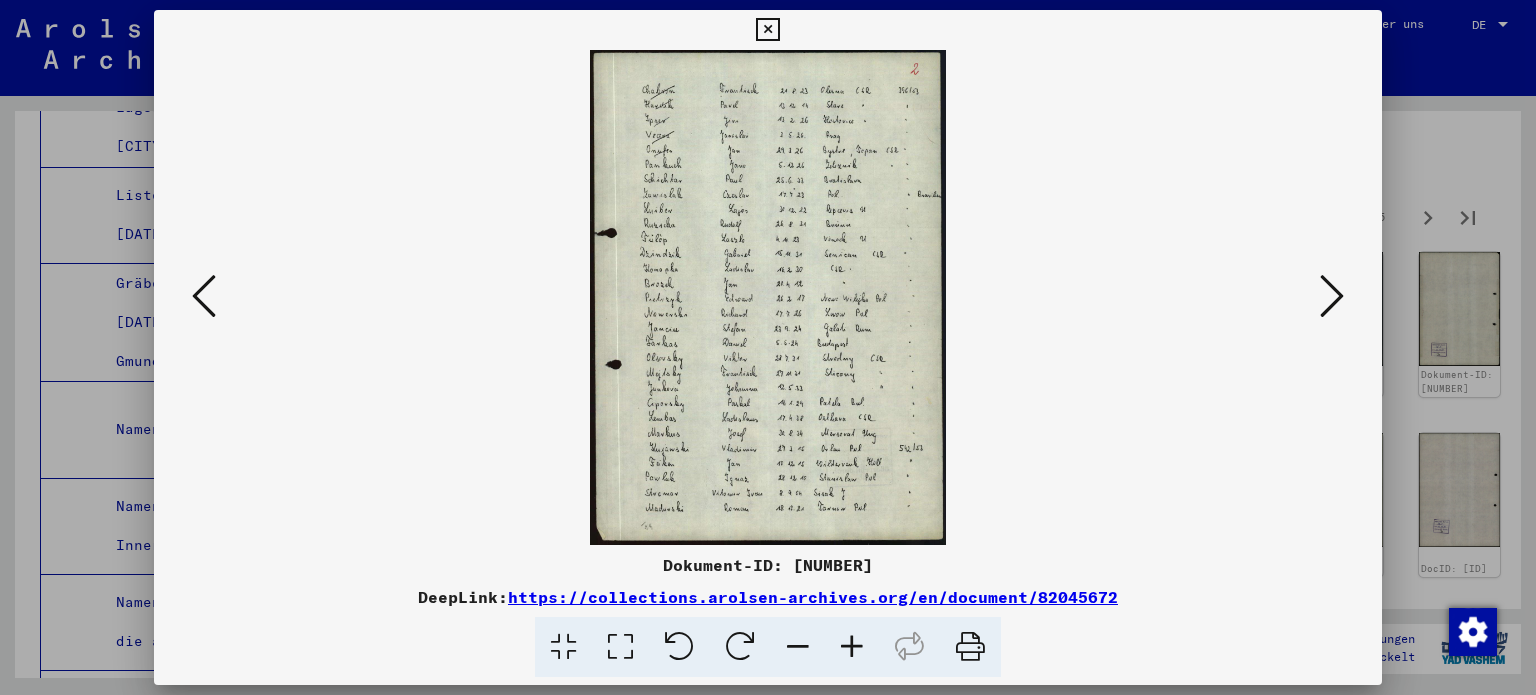 click at bounding box center (1332, 296) 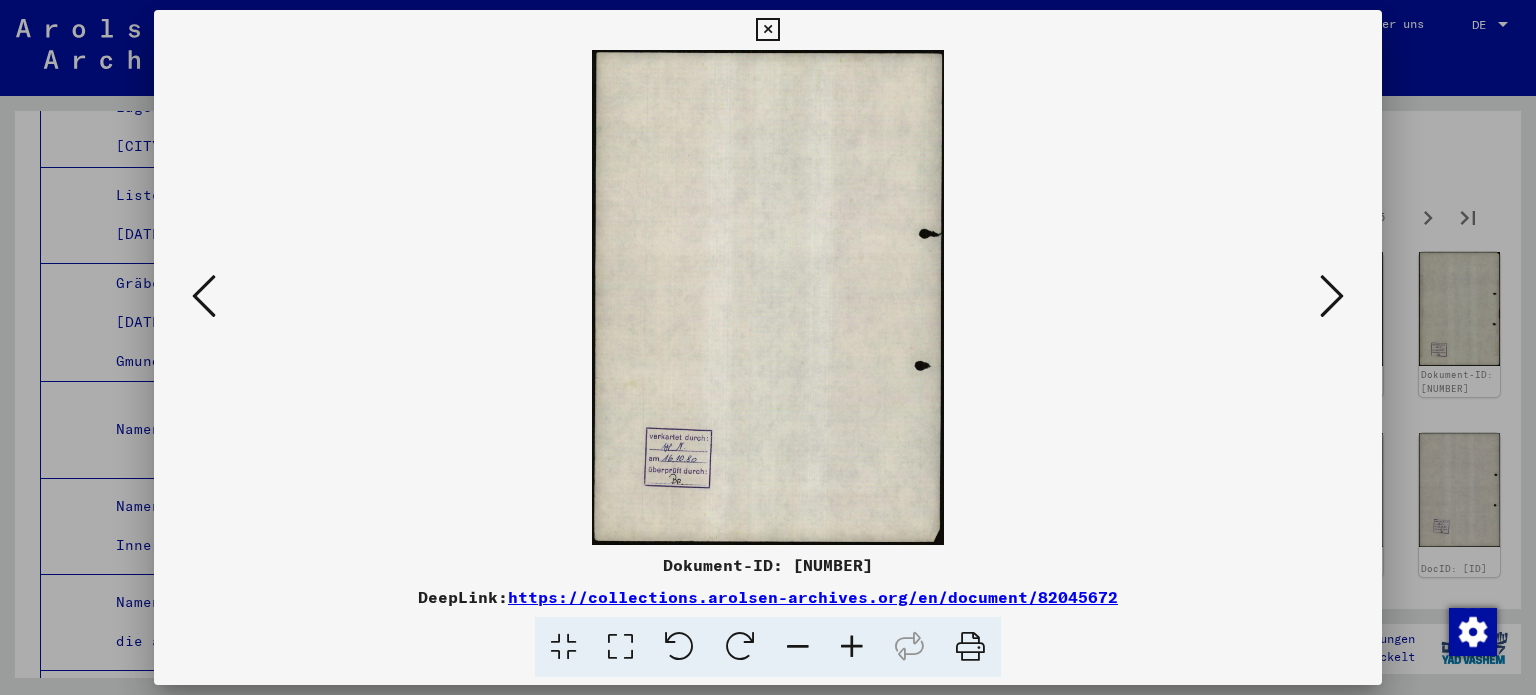 click at bounding box center (1332, 296) 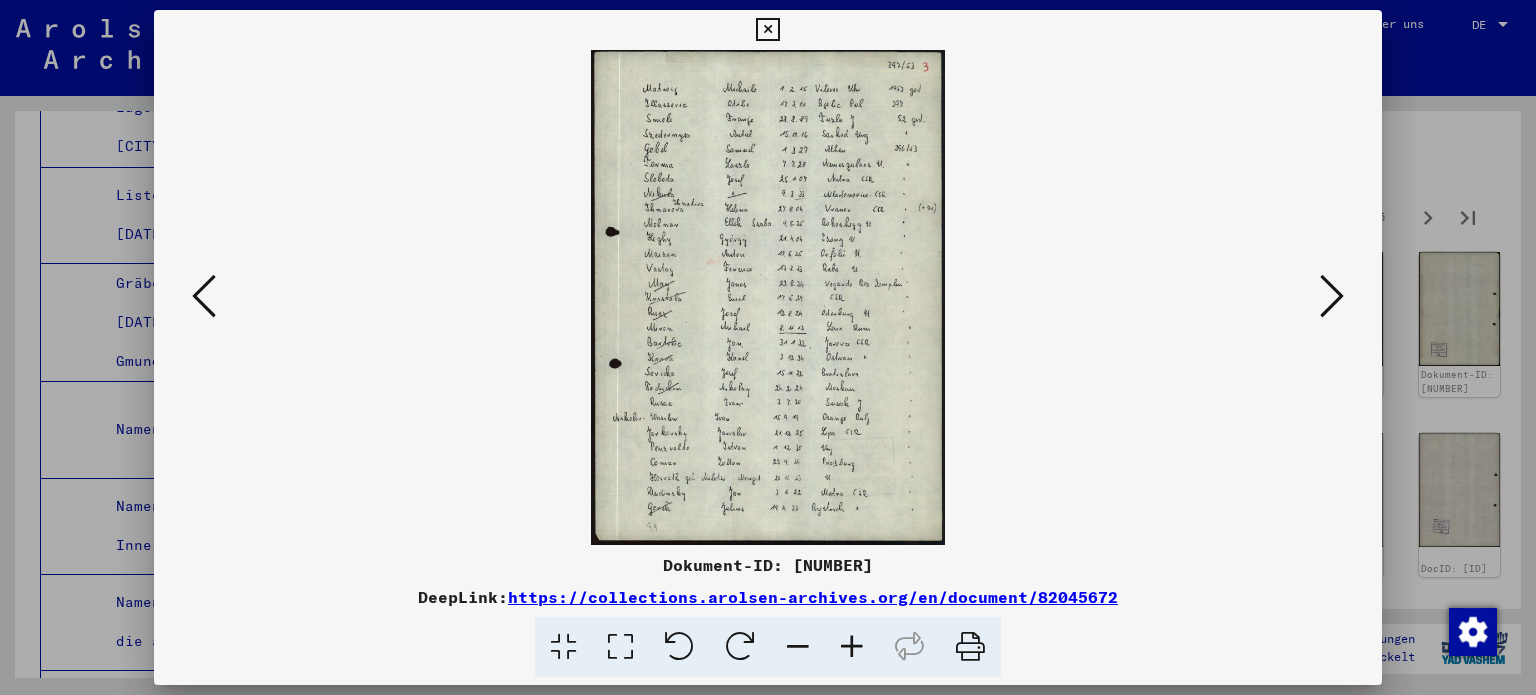 click at bounding box center [1332, 296] 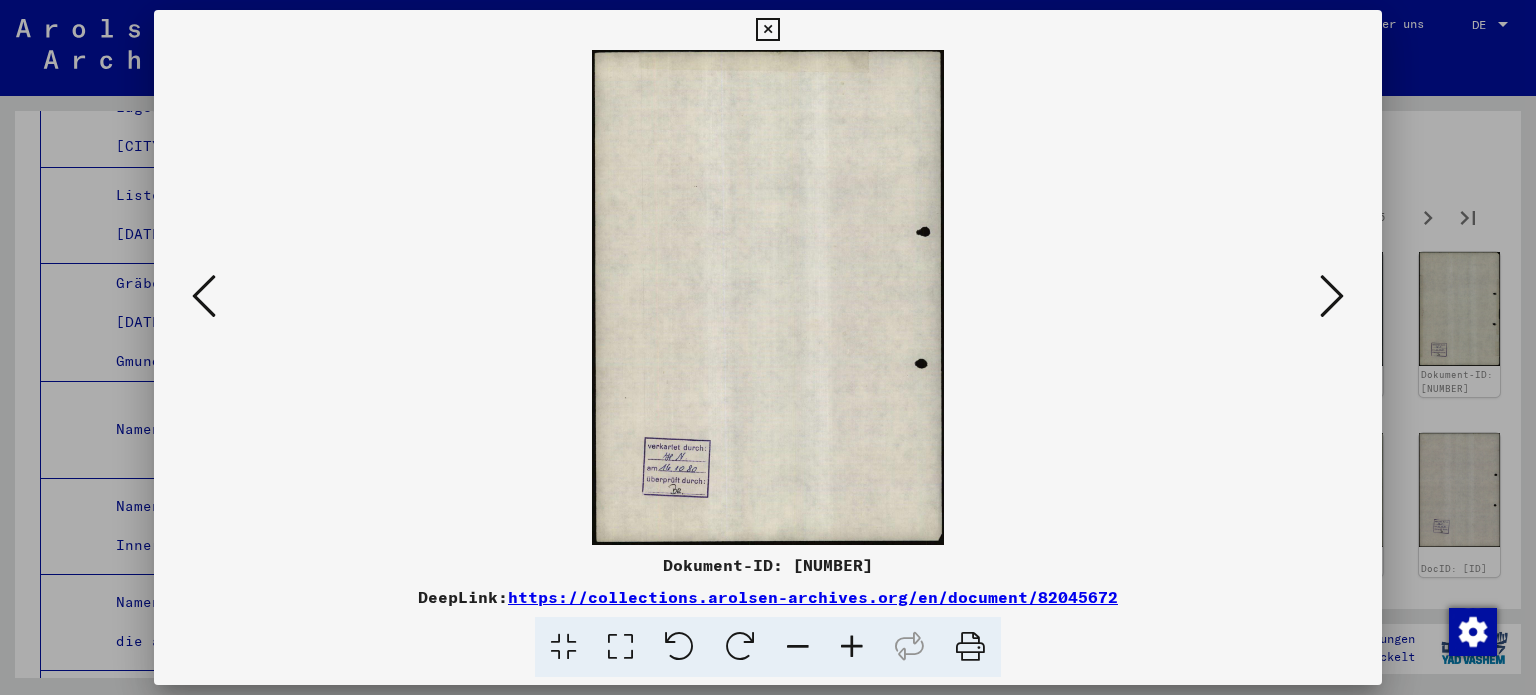 click at bounding box center [1332, 296] 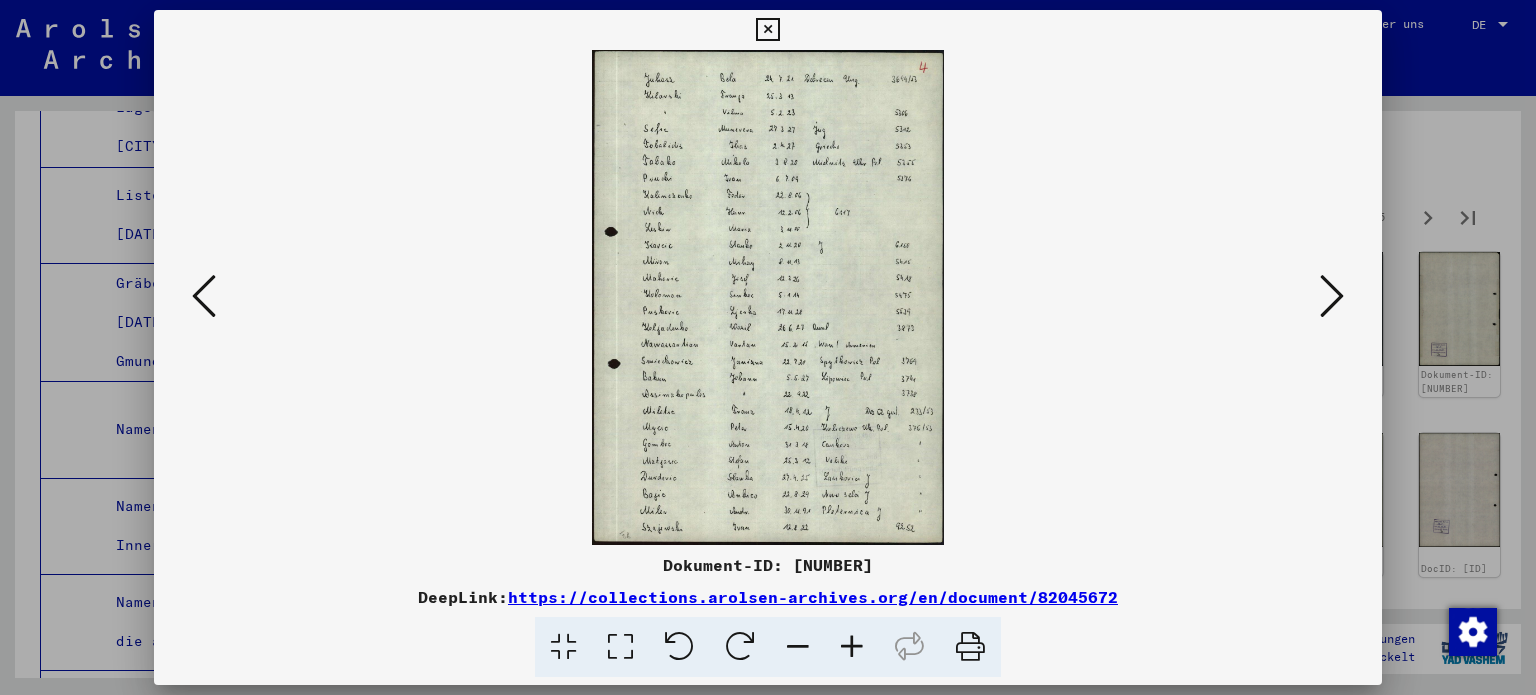 click at bounding box center (1332, 296) 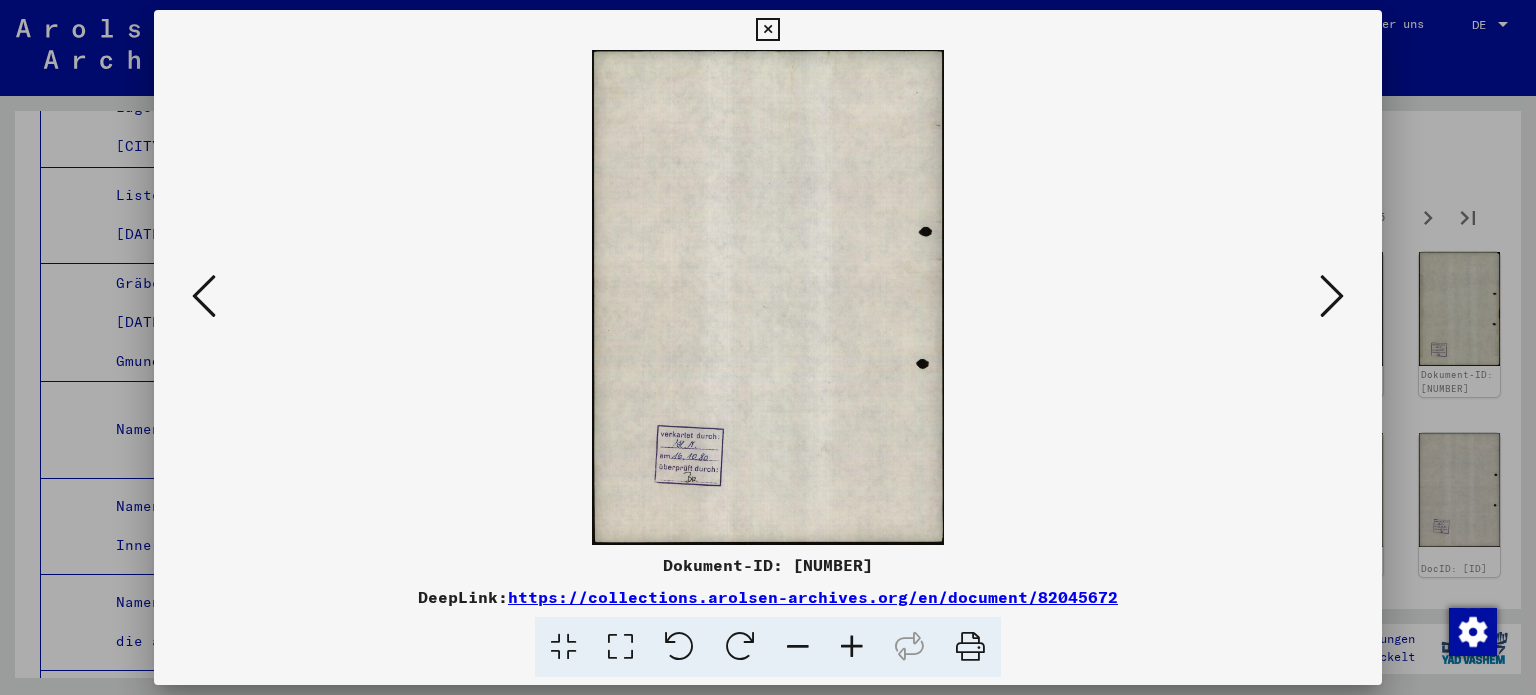 click at bounding box center (1332, 296) 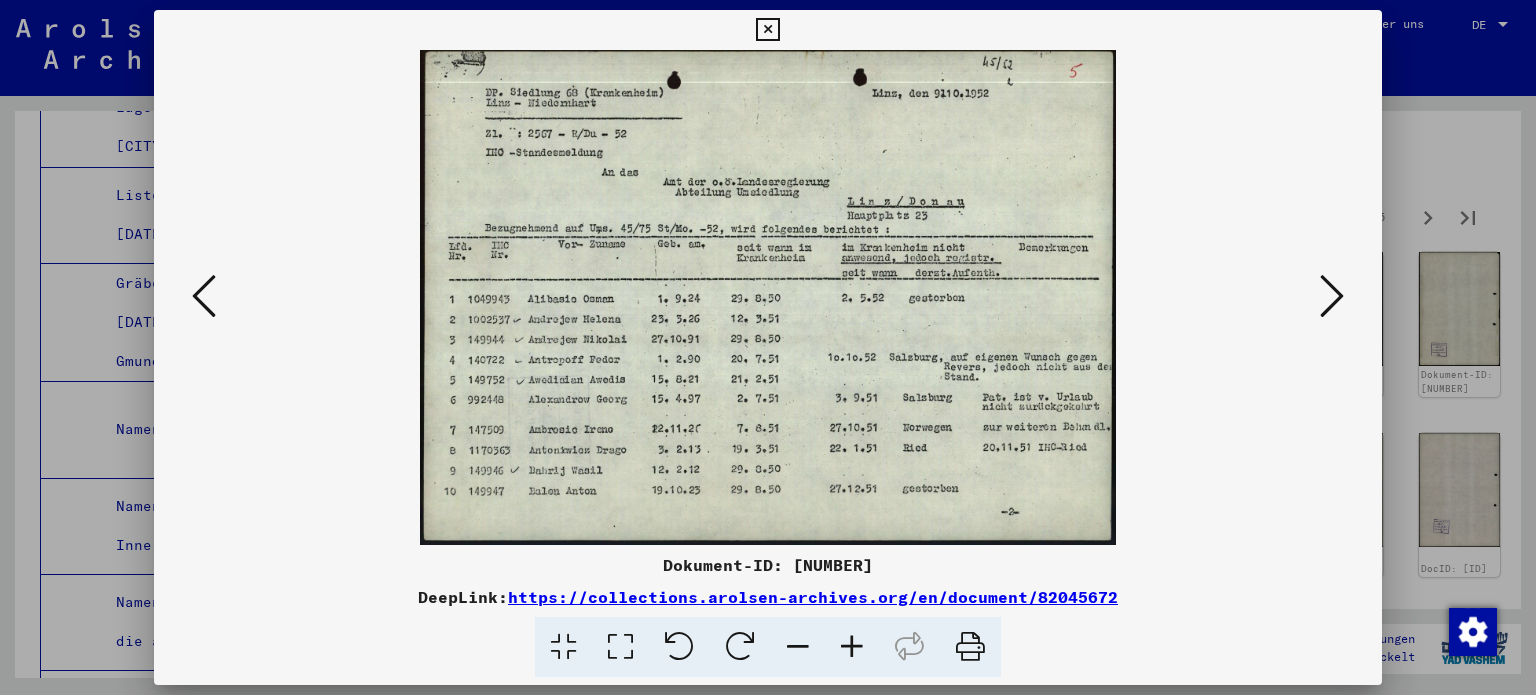 click at bounding box center [1332, 296] 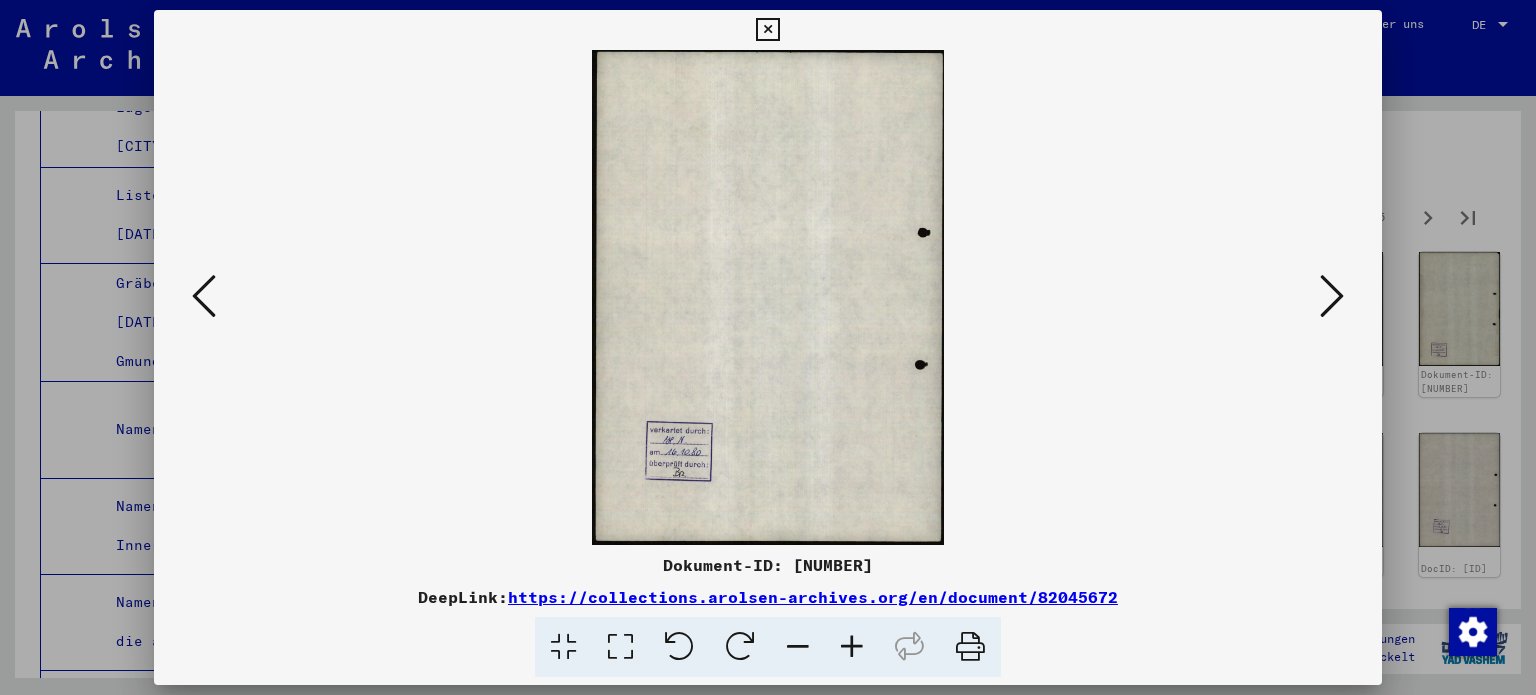 click at bounding box center [1332, 296] 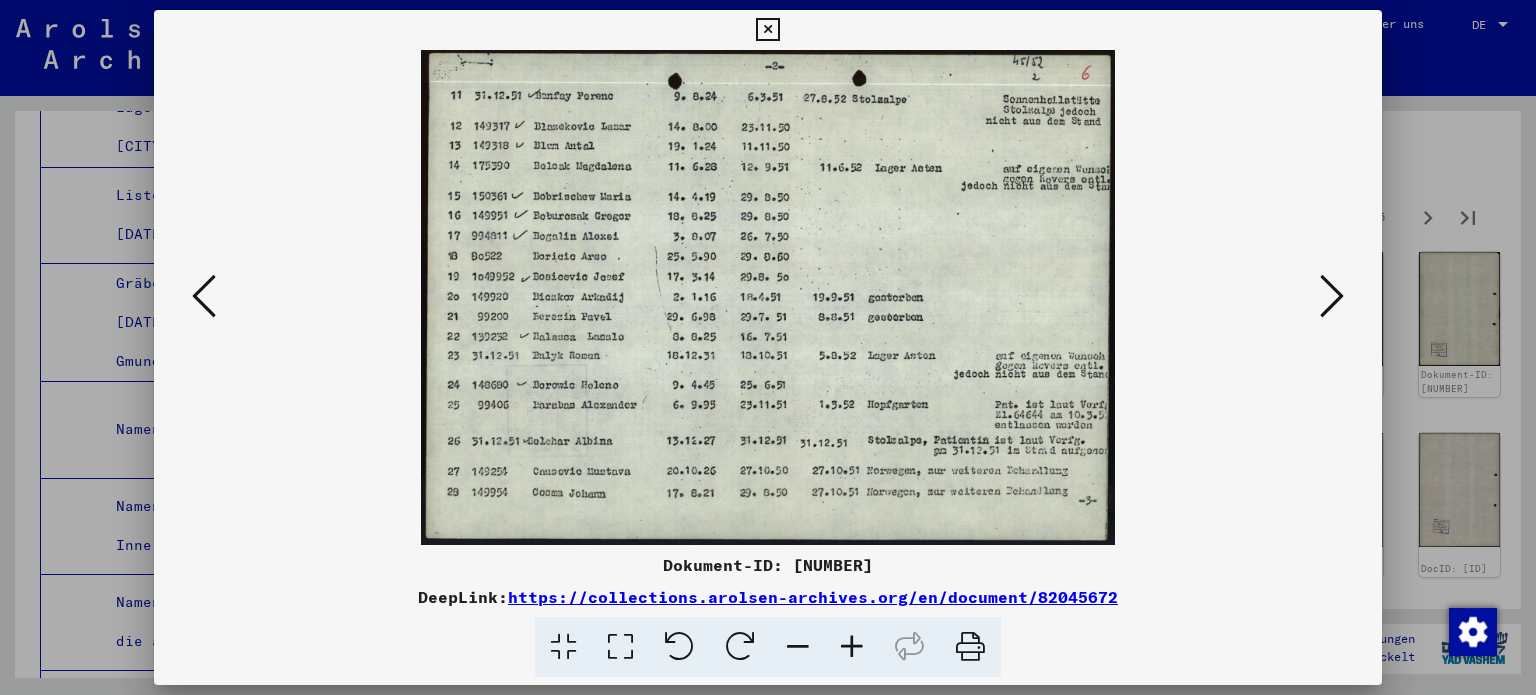 click at bounding box center [1332, 296] 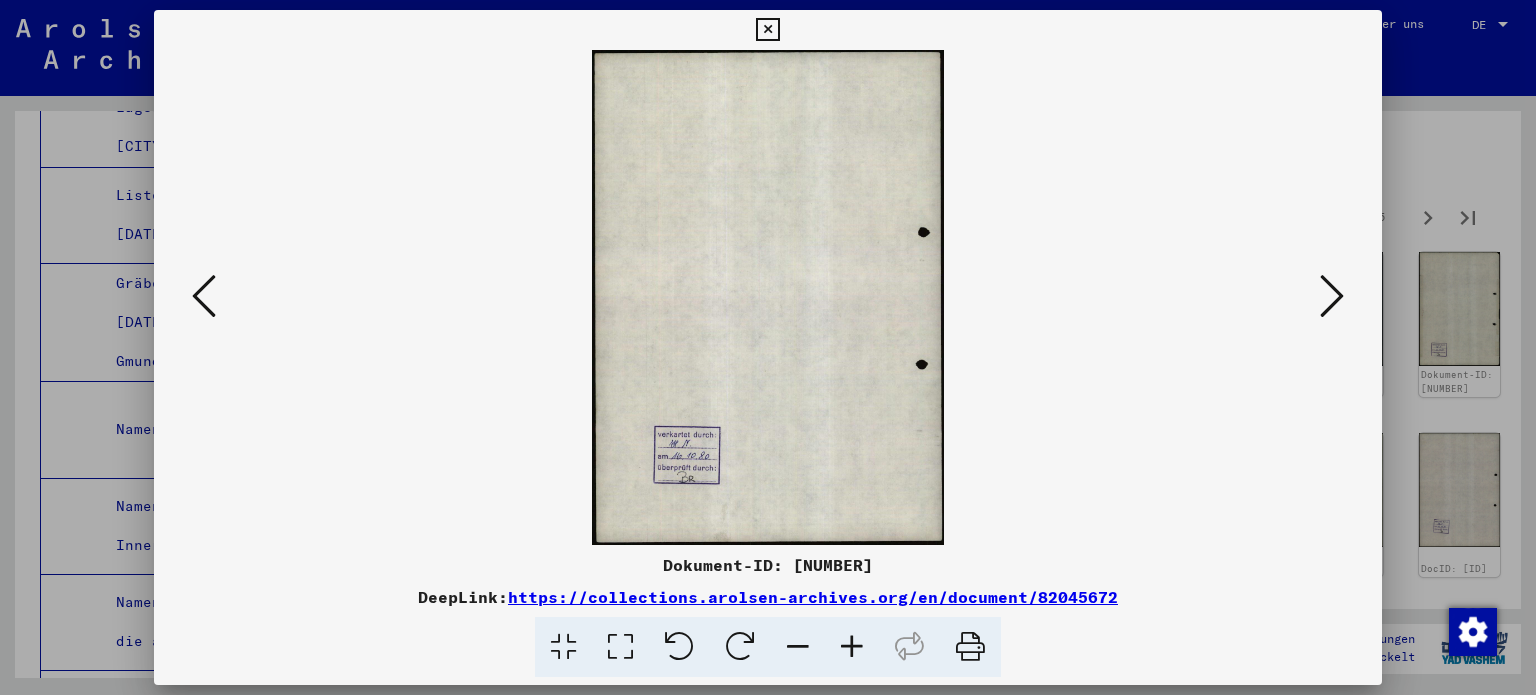 click at bounding box center (1332, 296) 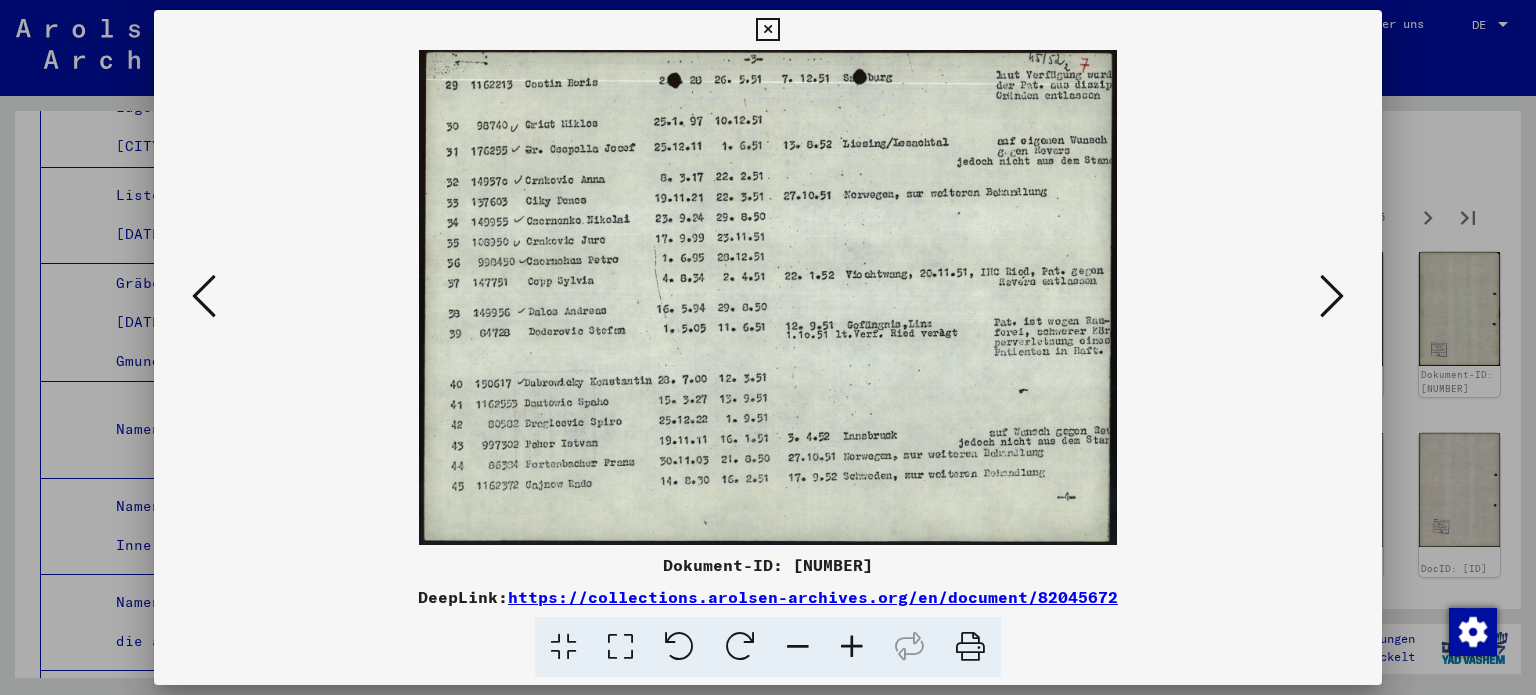 click at bounding box center (1332, 296) 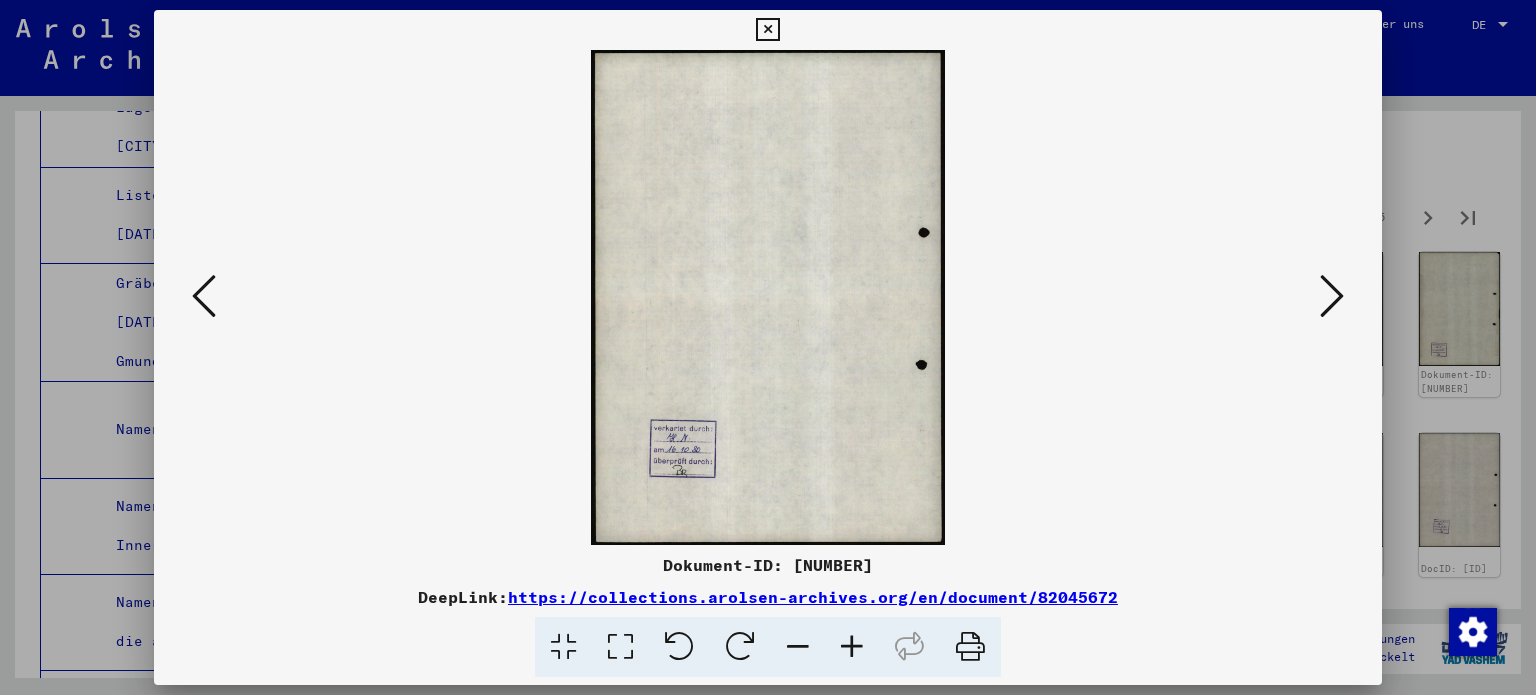 click at bounding box center (1332, 296) 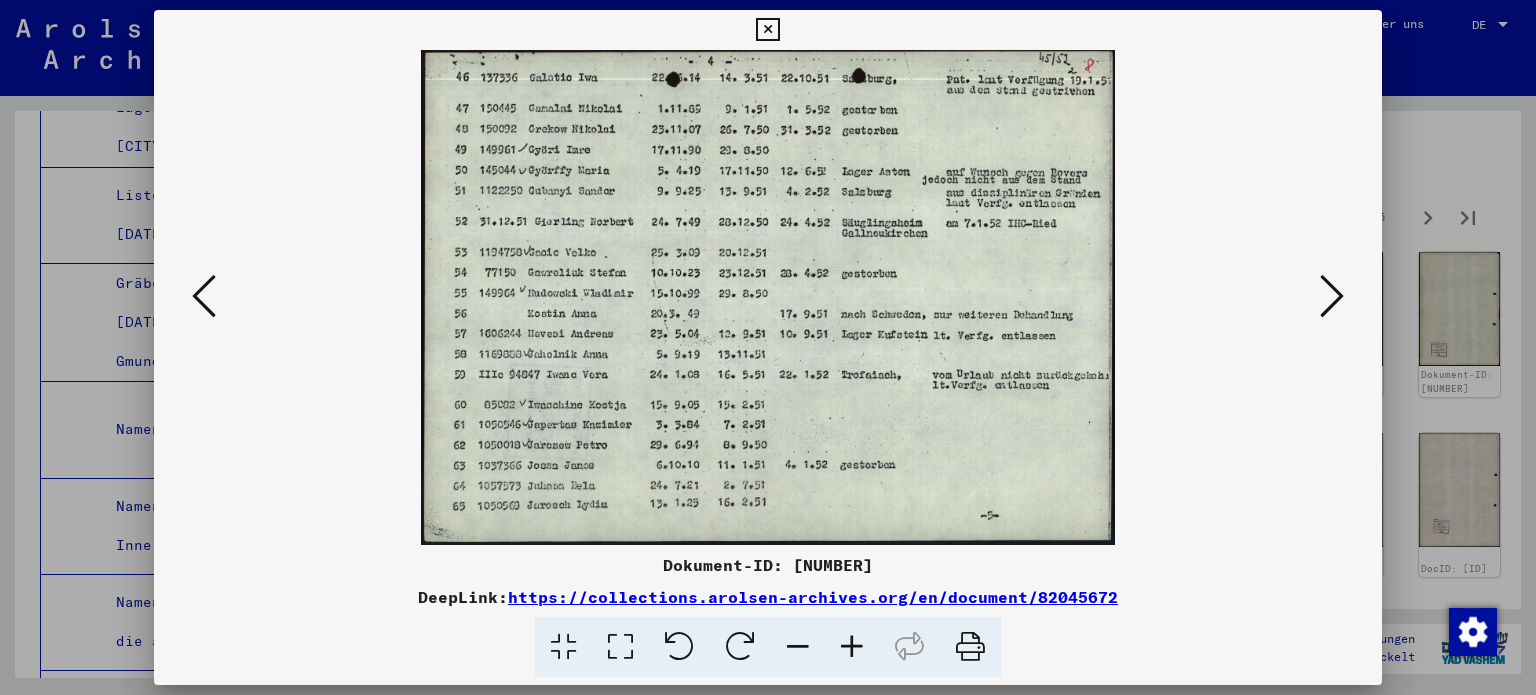 click at bounding box center [1332, 296] 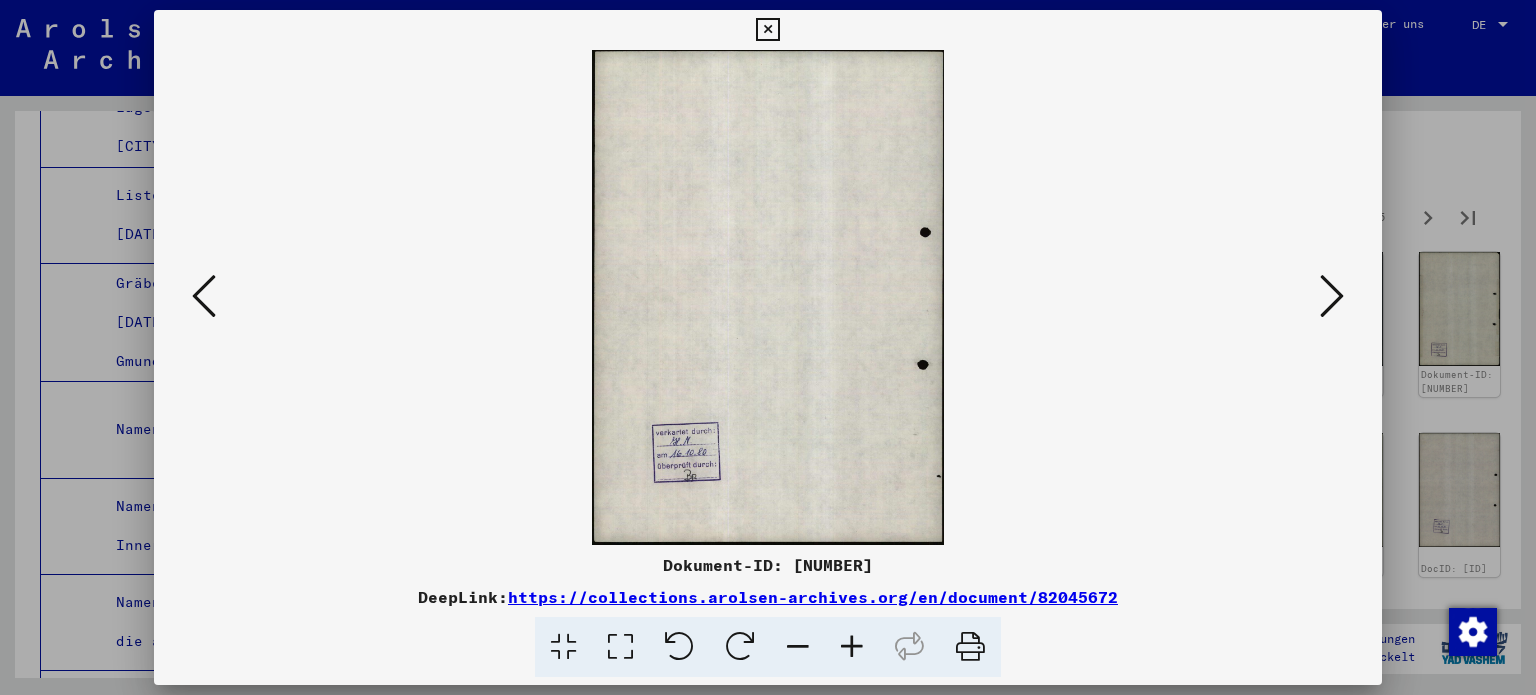 click at bounding box center [1332, 296] 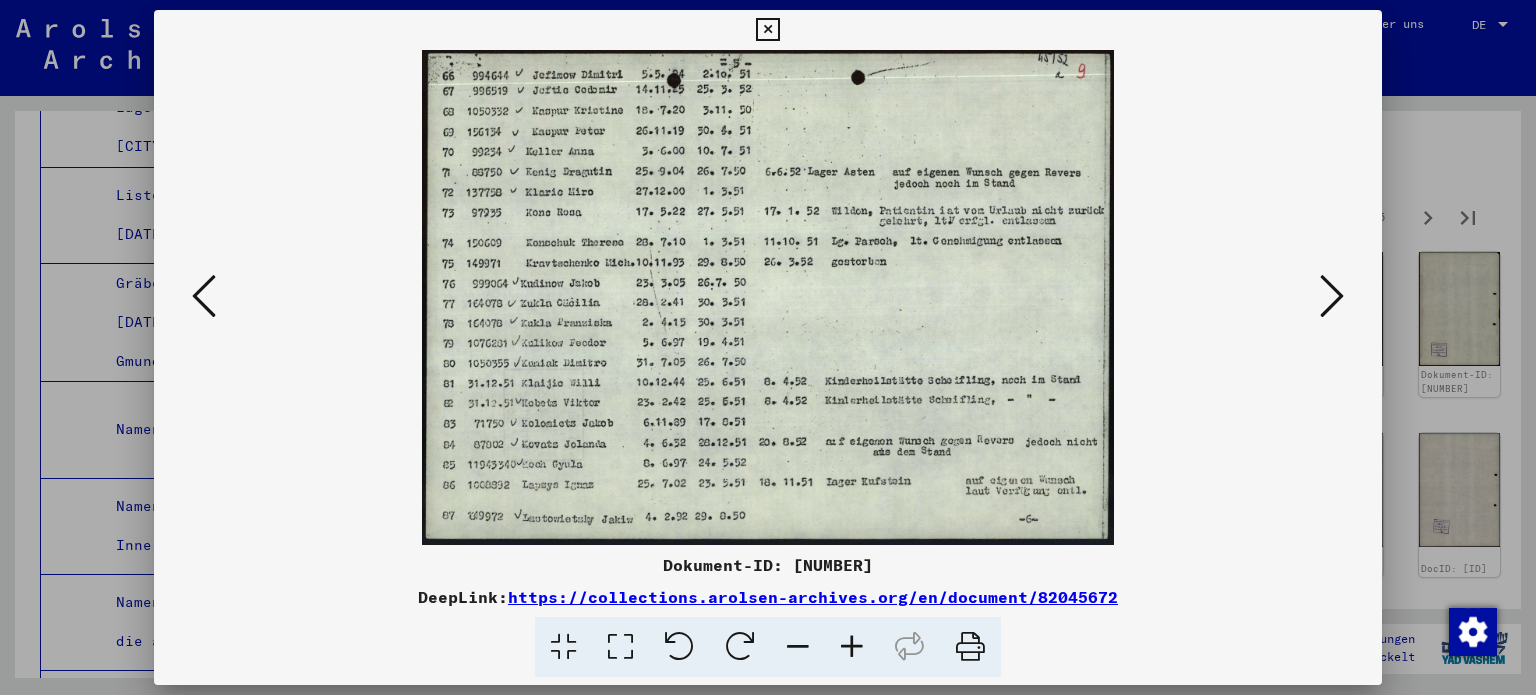 click at bounding box center [1332, 296] 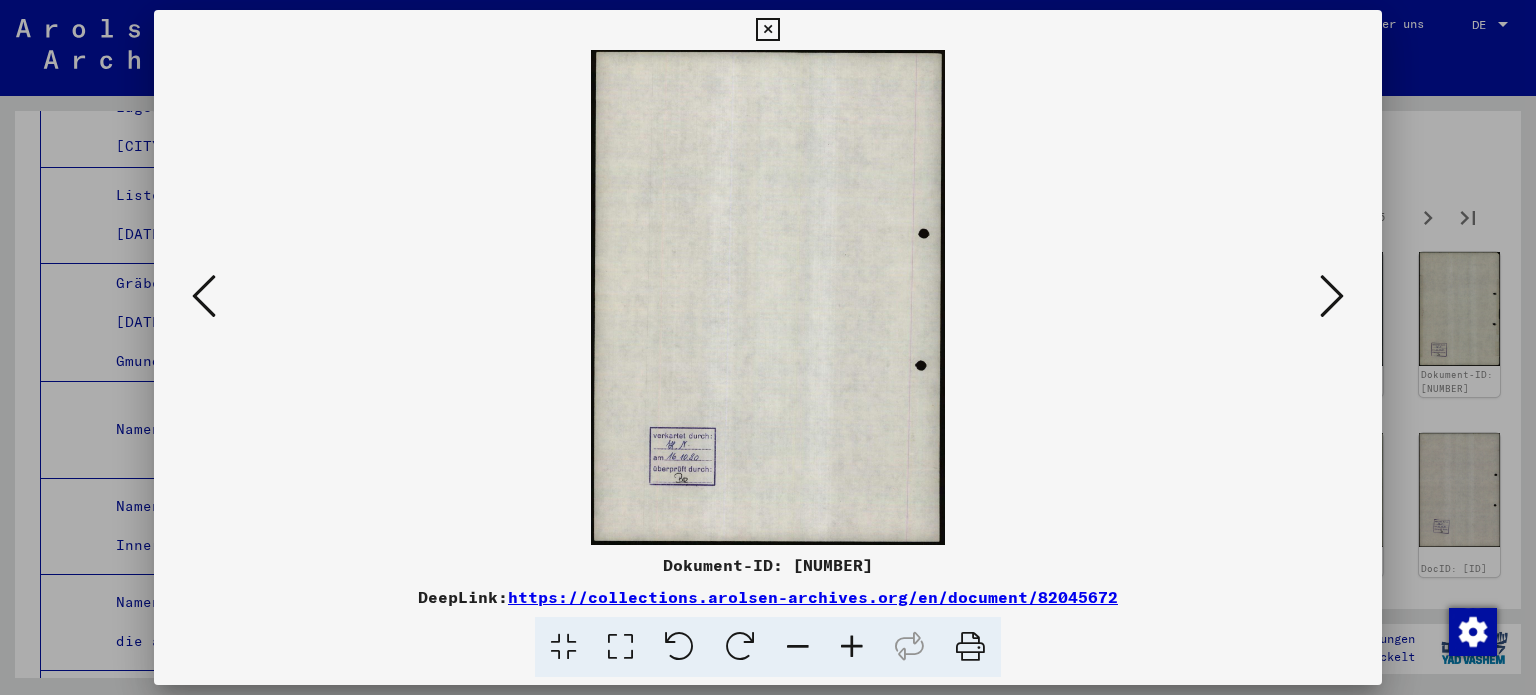 click at bounding box center (1332, 296) 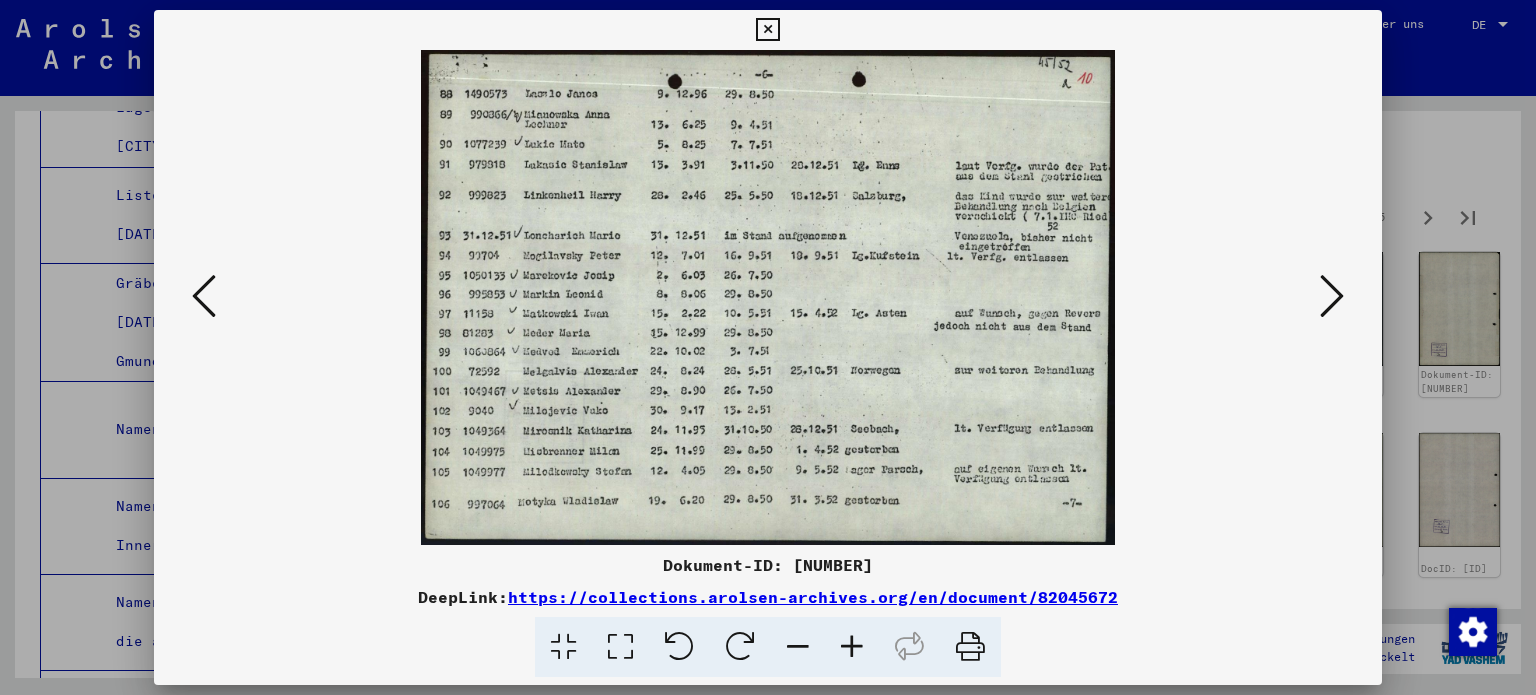 click at bounding box center [1332, 296] 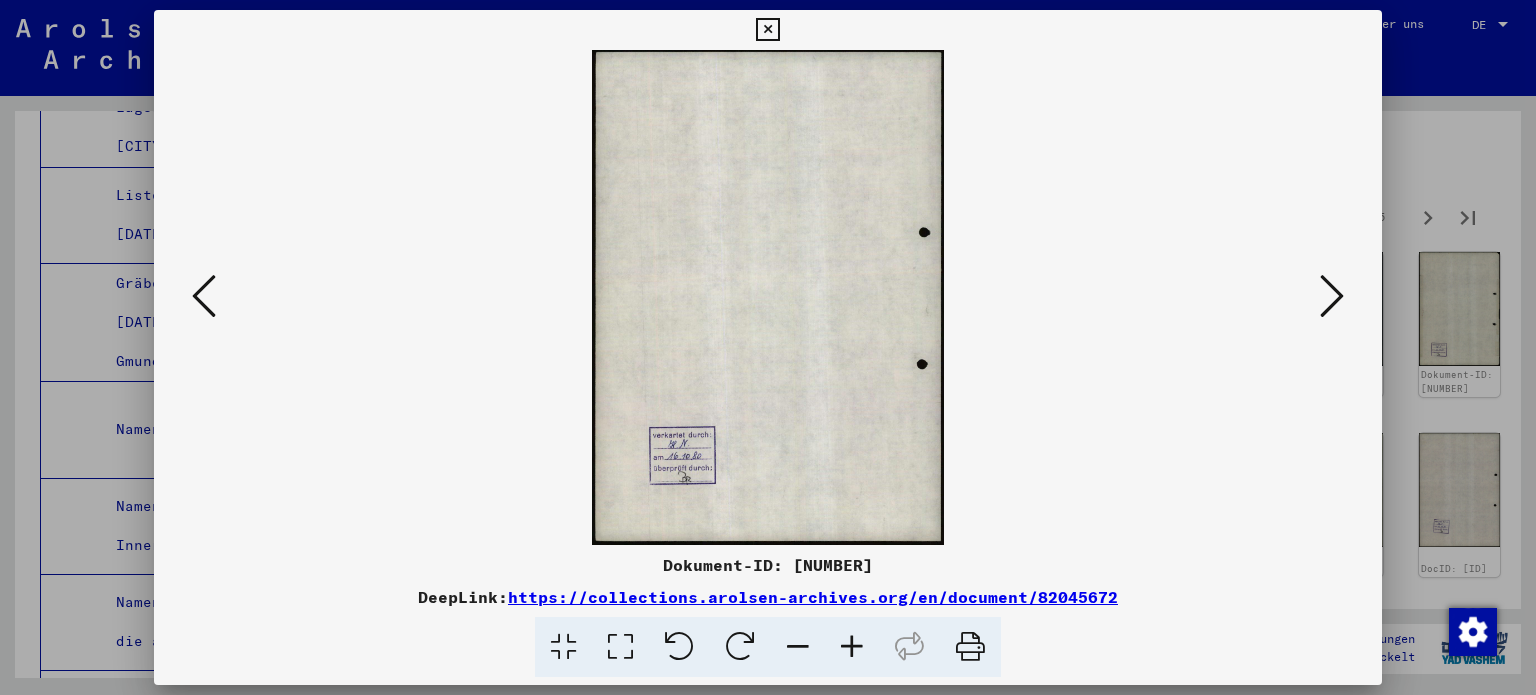 click at bounding box center [1332, 296] 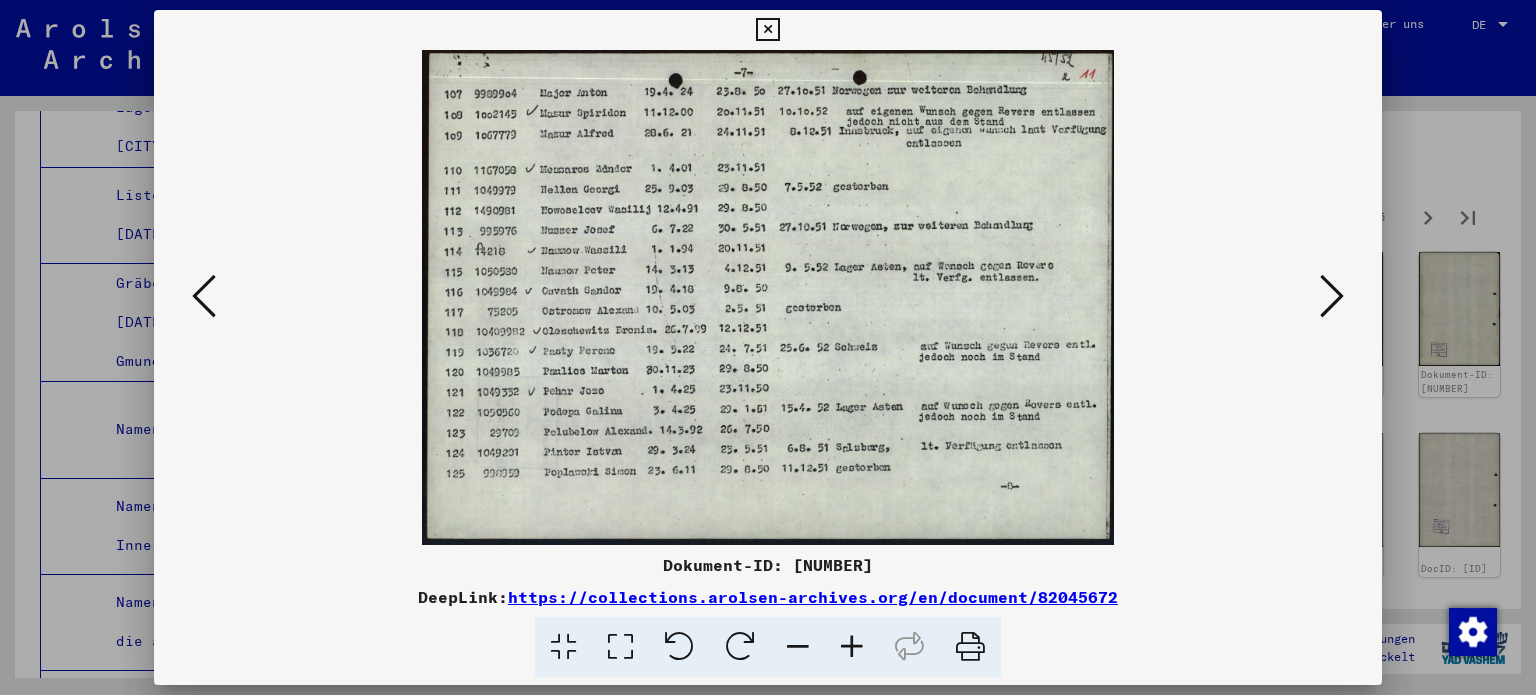 click at bounding box center (1332, 296) 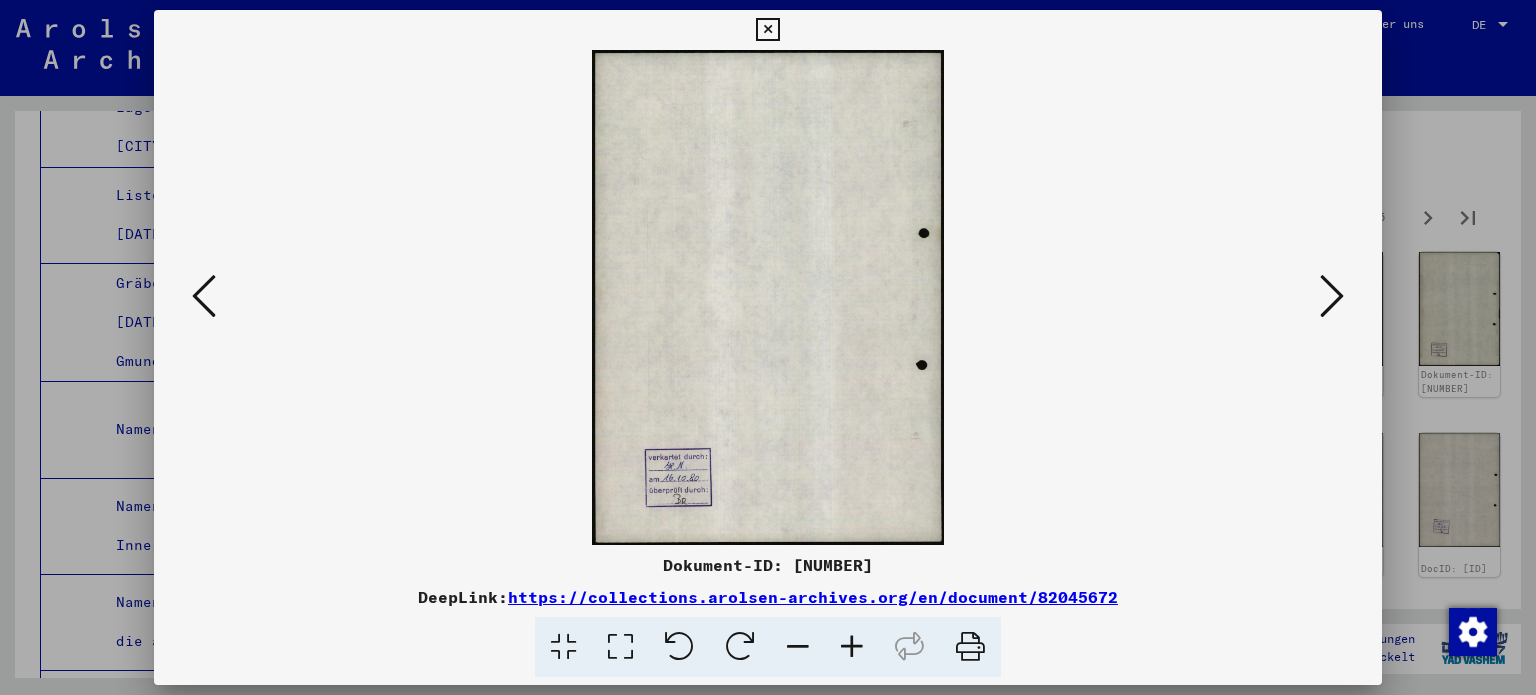 click at bounding box center [1332, 296] 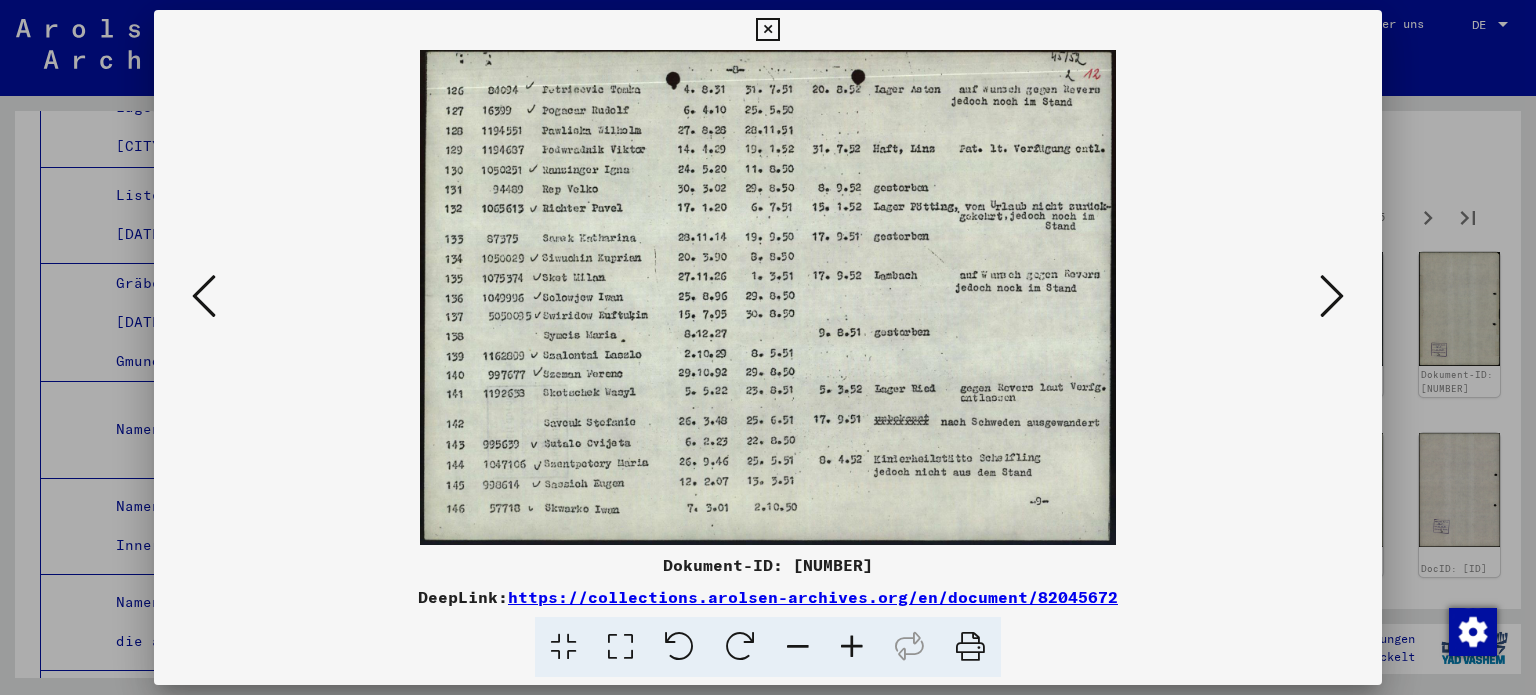 click at bounding box center [1332, 296] 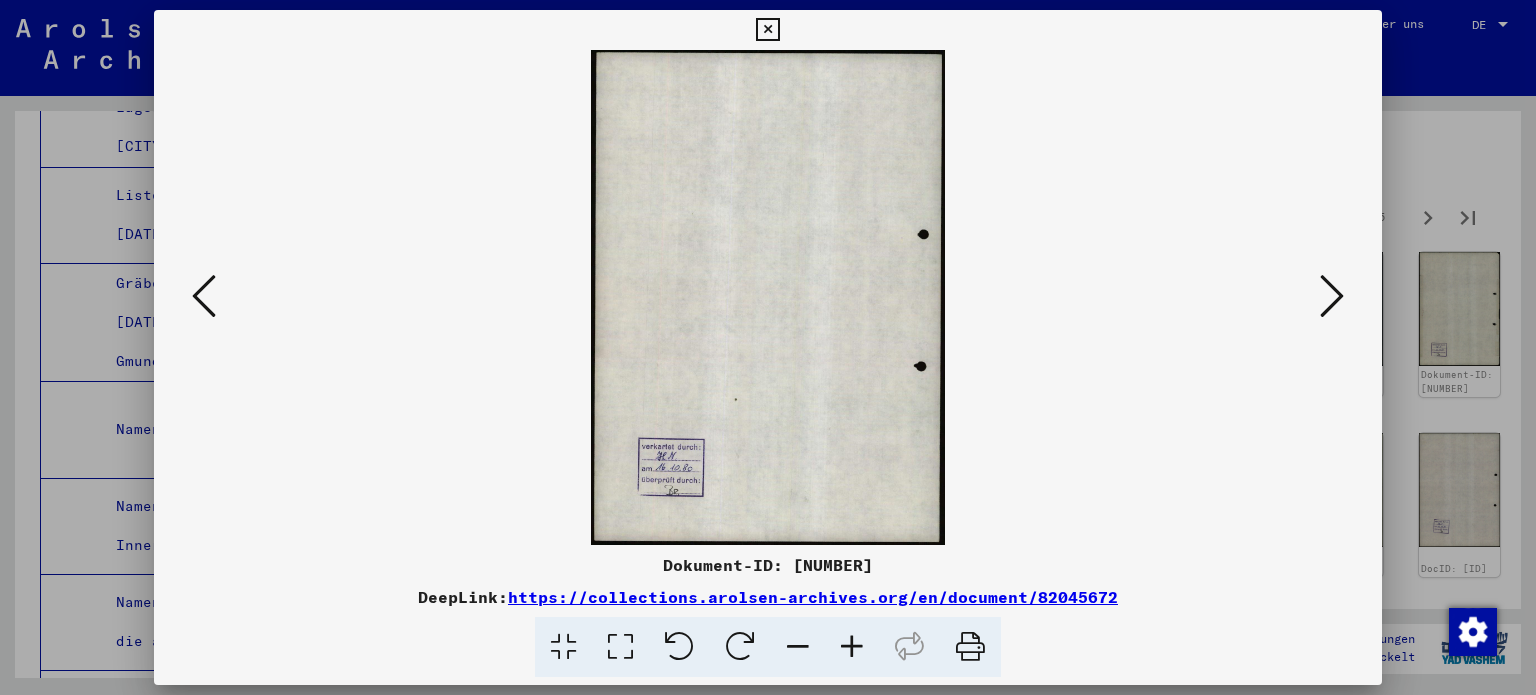click at bounding box center (1332, 296) 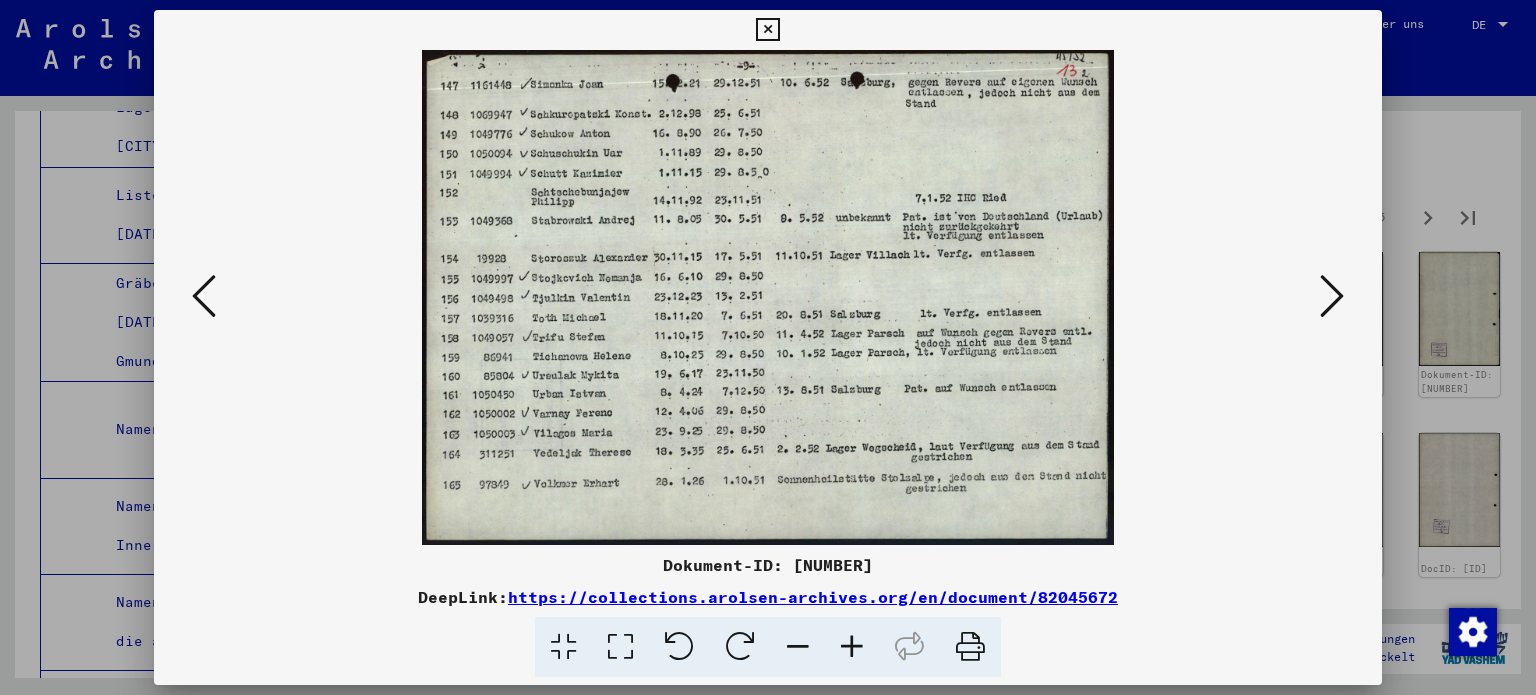 click at bounding box center (1332, 296) 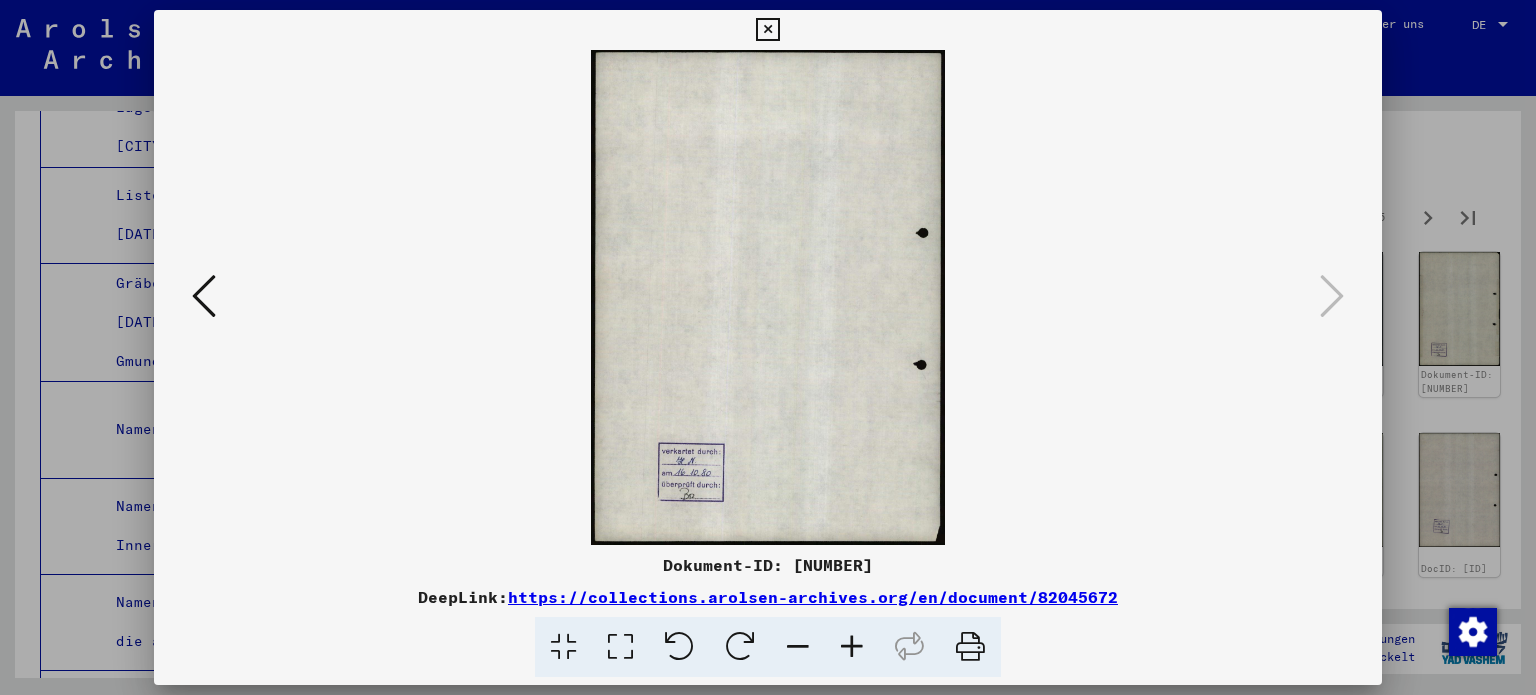 click at bounding box center [767, 30] 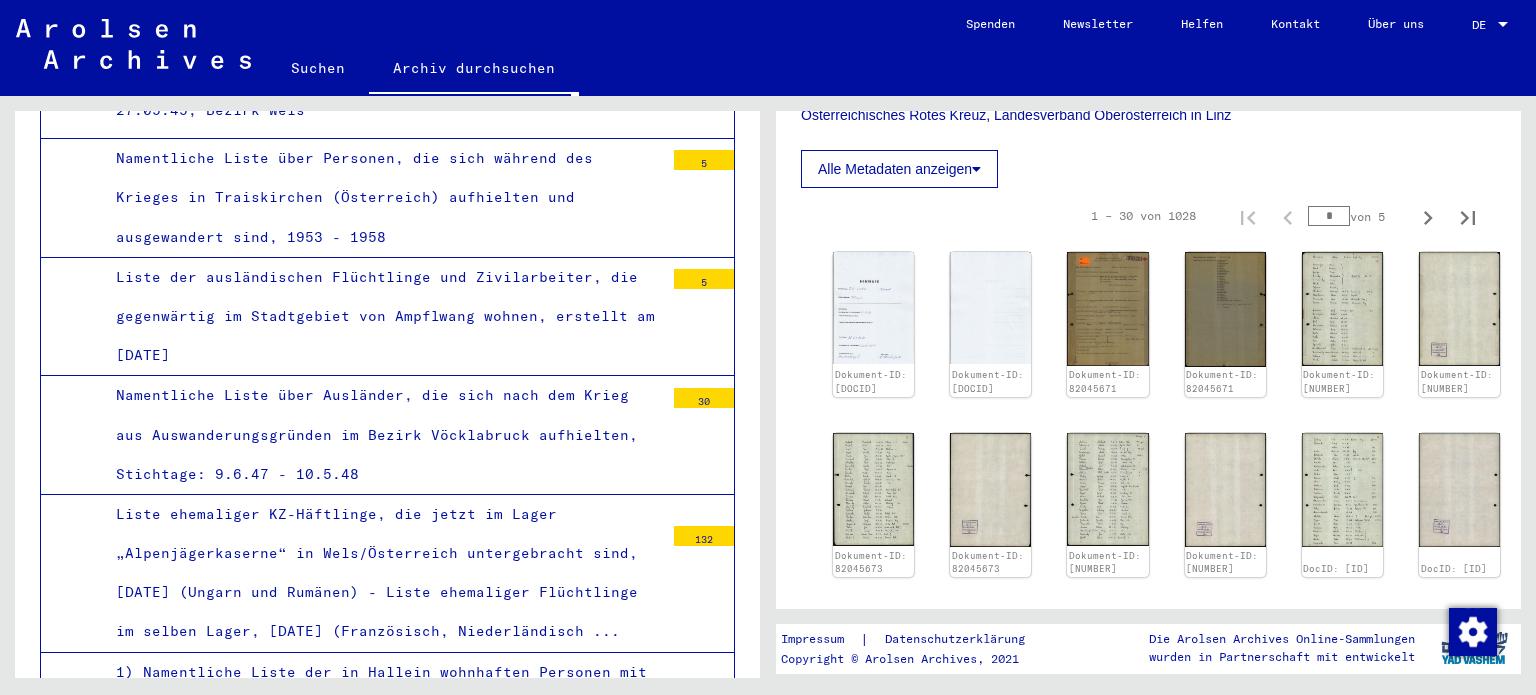scroll, scrollTop: 24116, scrollLeft: 0, axis: vertical 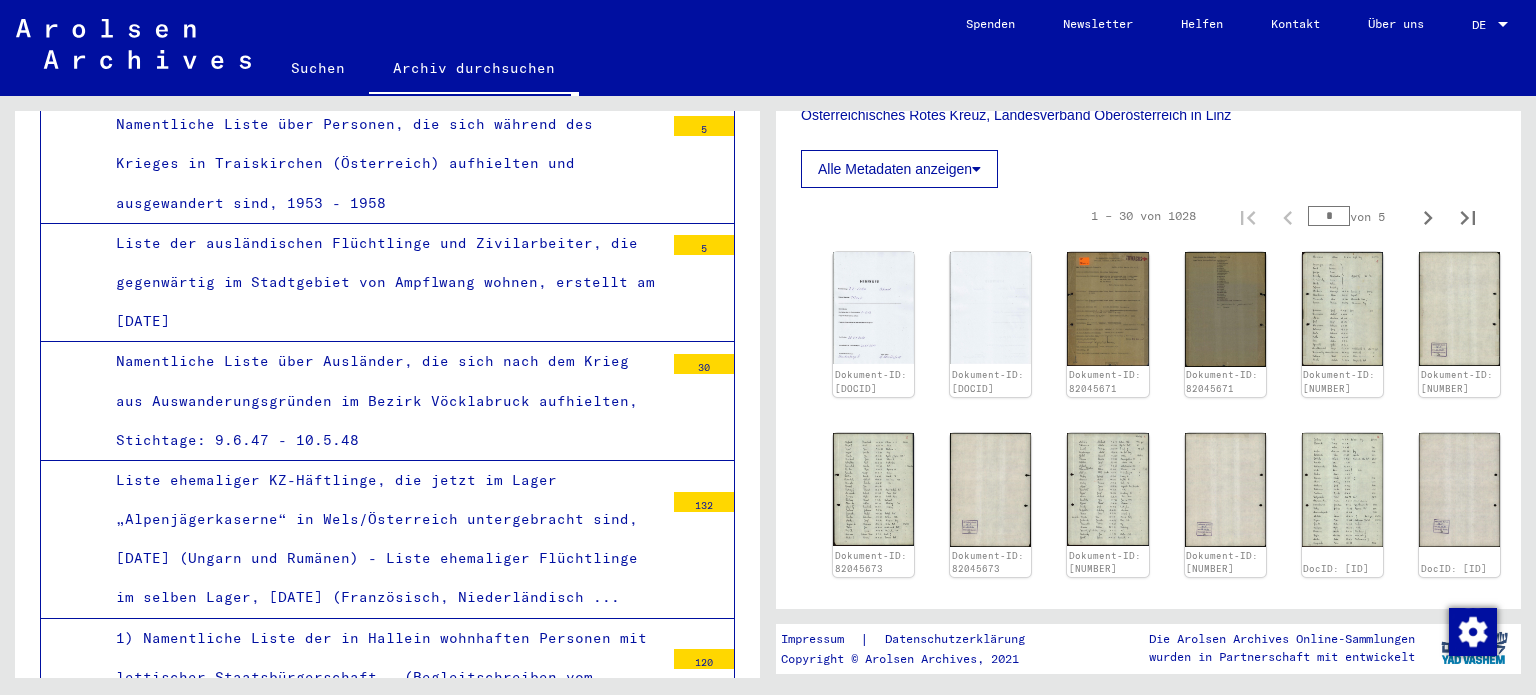 click on "2" at bounding box center [704, 789] 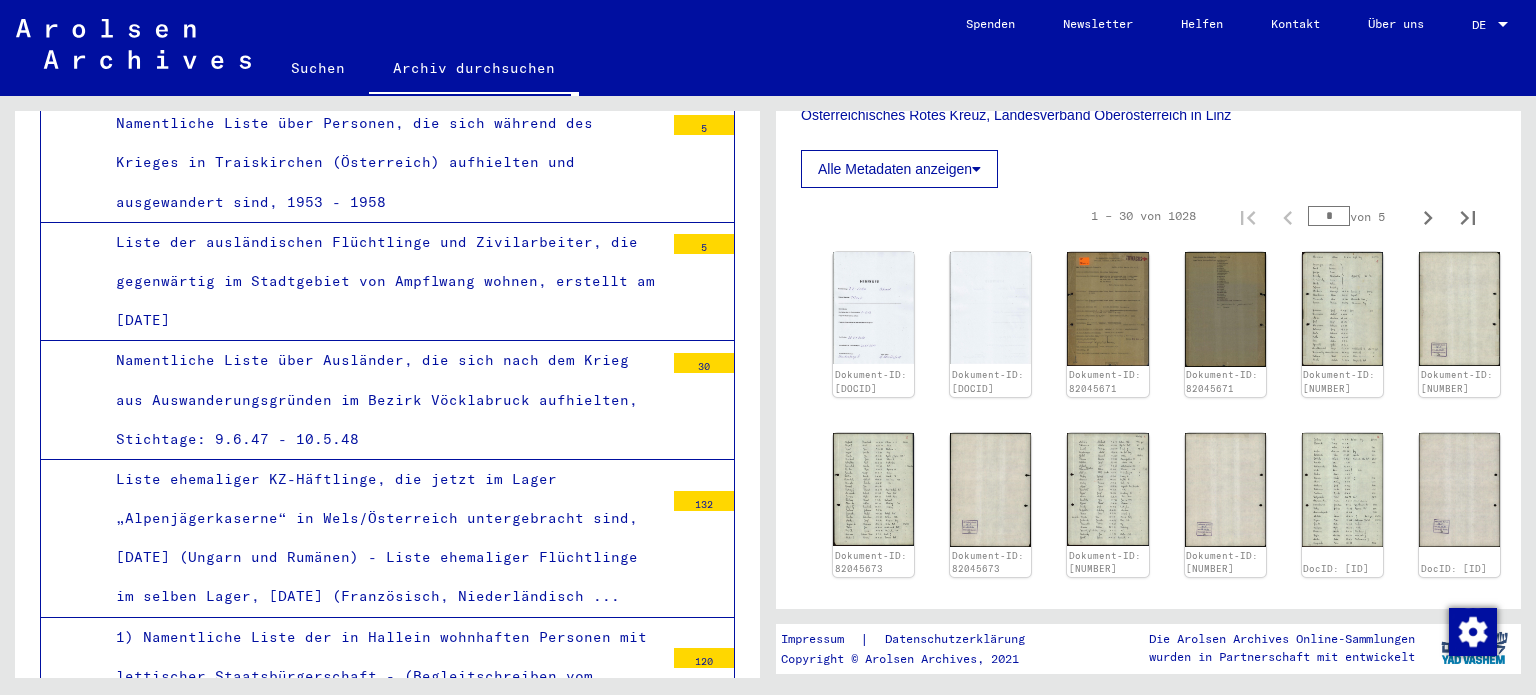click on "Namentliche Aufzeichnungen von Eheschließungen nach dem Krieg, ohne Datum" at bounding box center [382, 824] 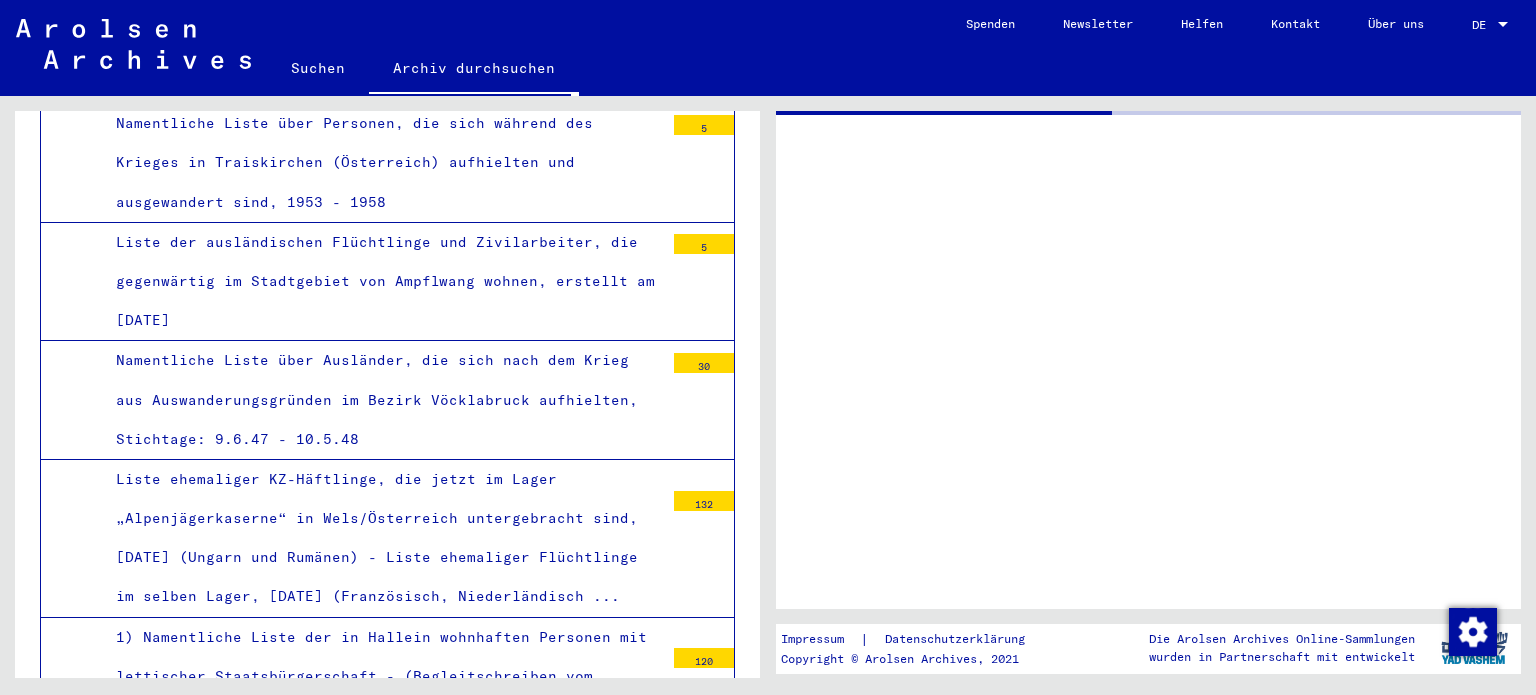 scroll, scrollTop: 0, scrollLeft: 0, axis: both 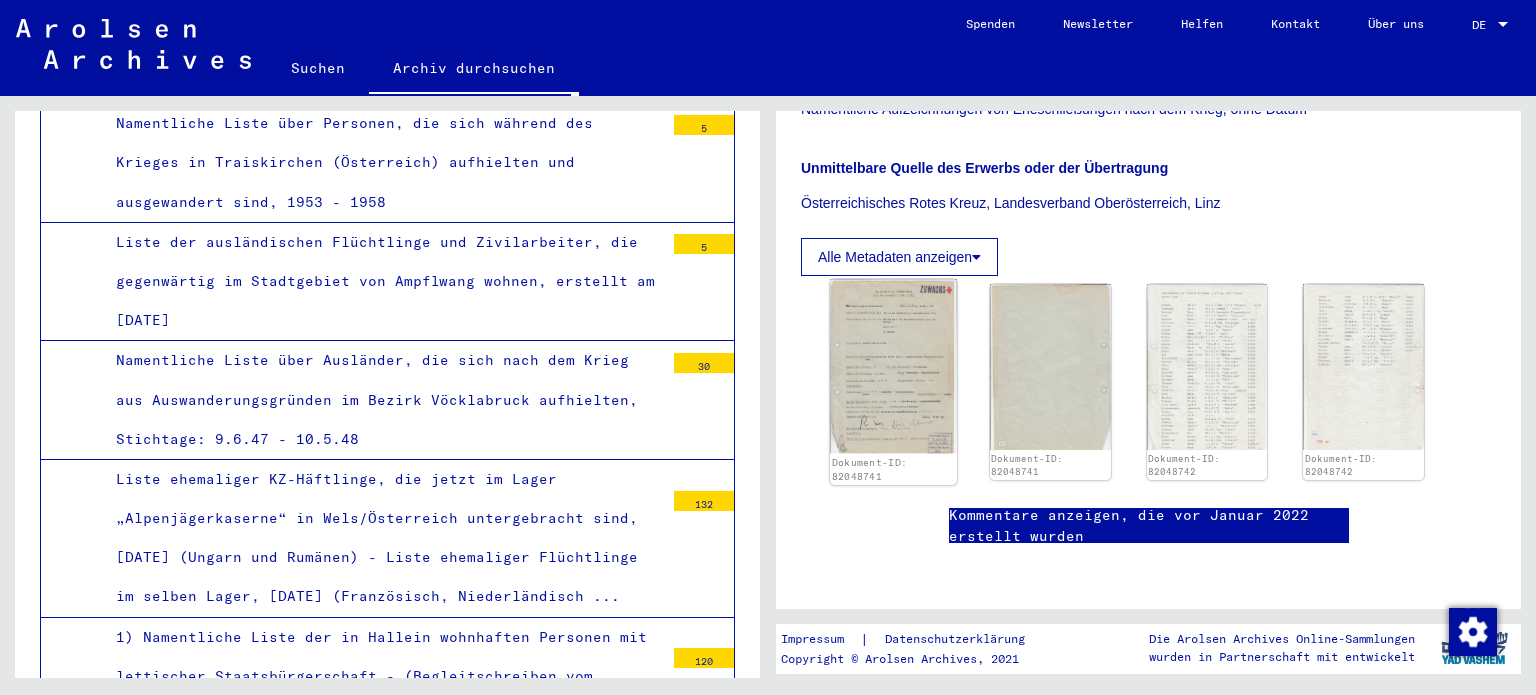 click at bounding box center [893, 366] 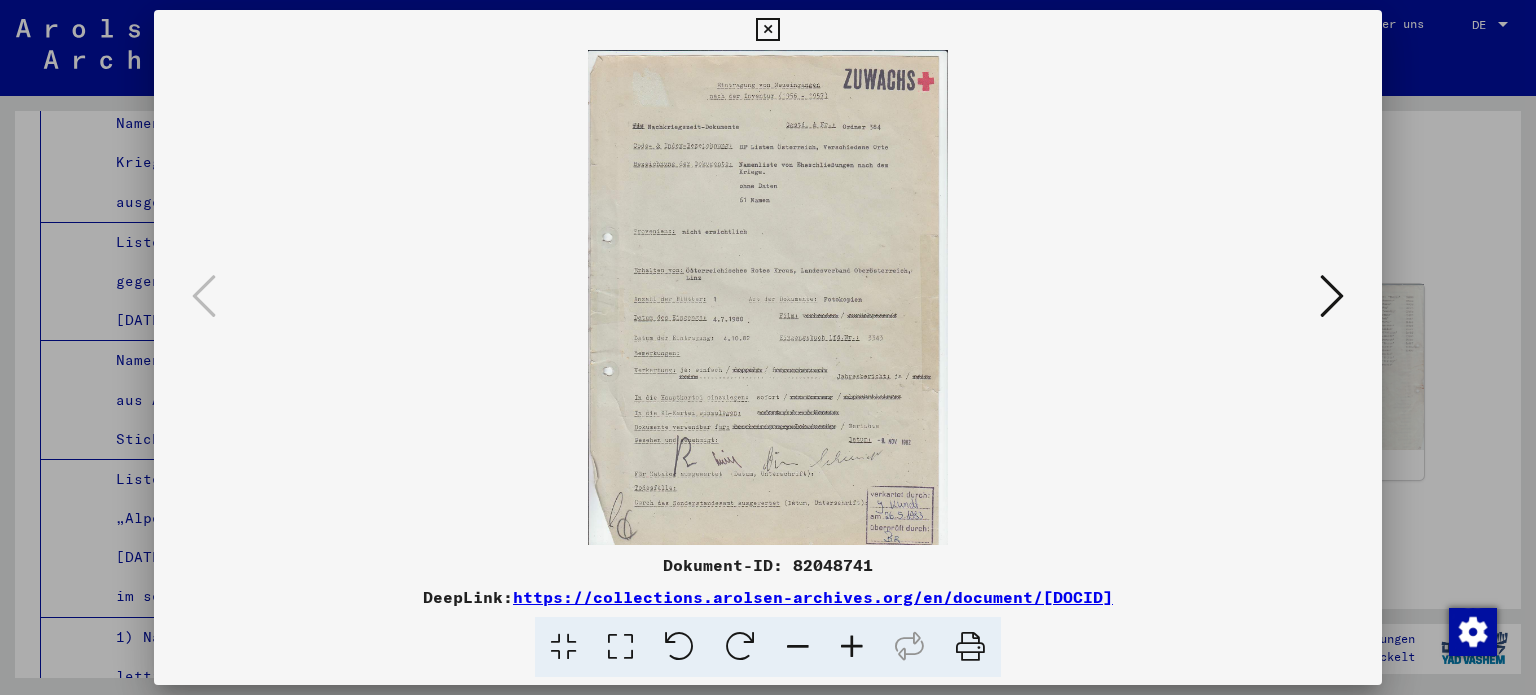 click at bounding box center (852, 647) 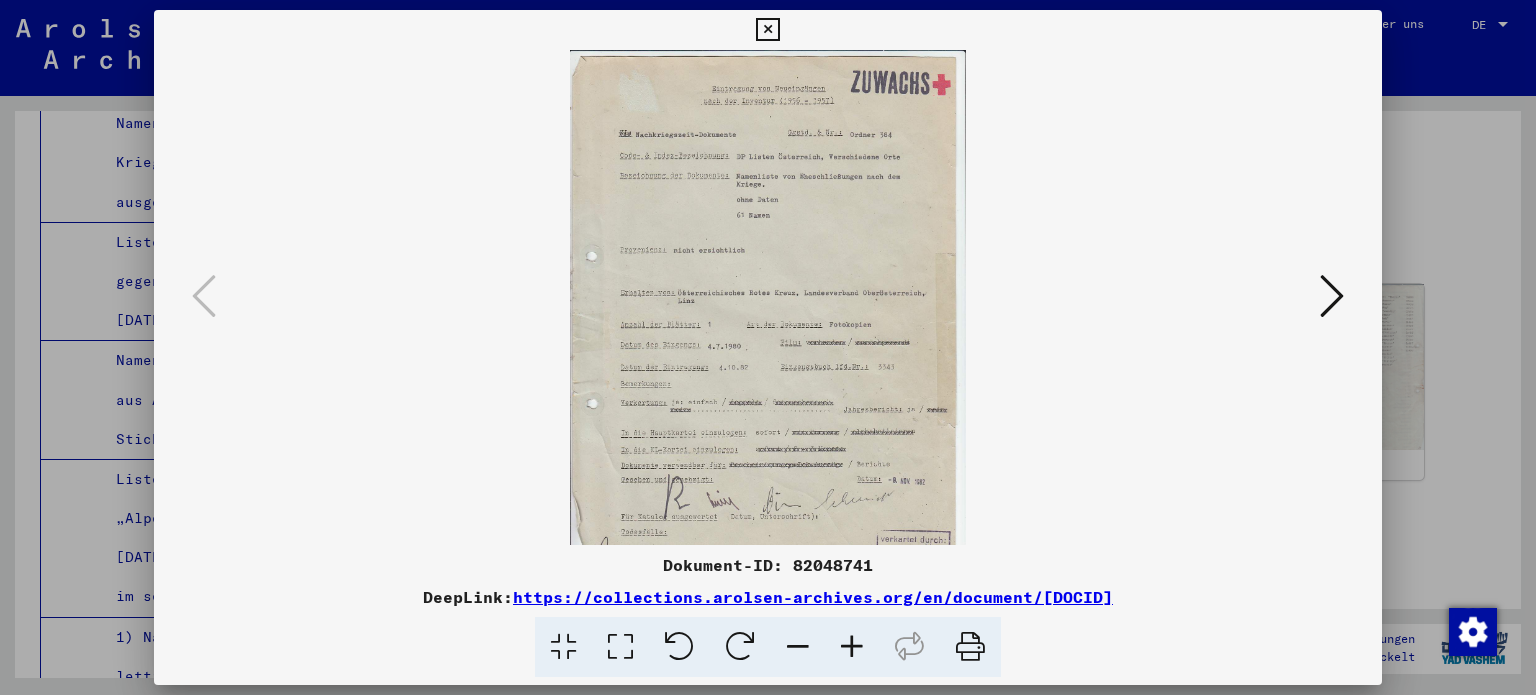 click at bounding box center [852, 647] 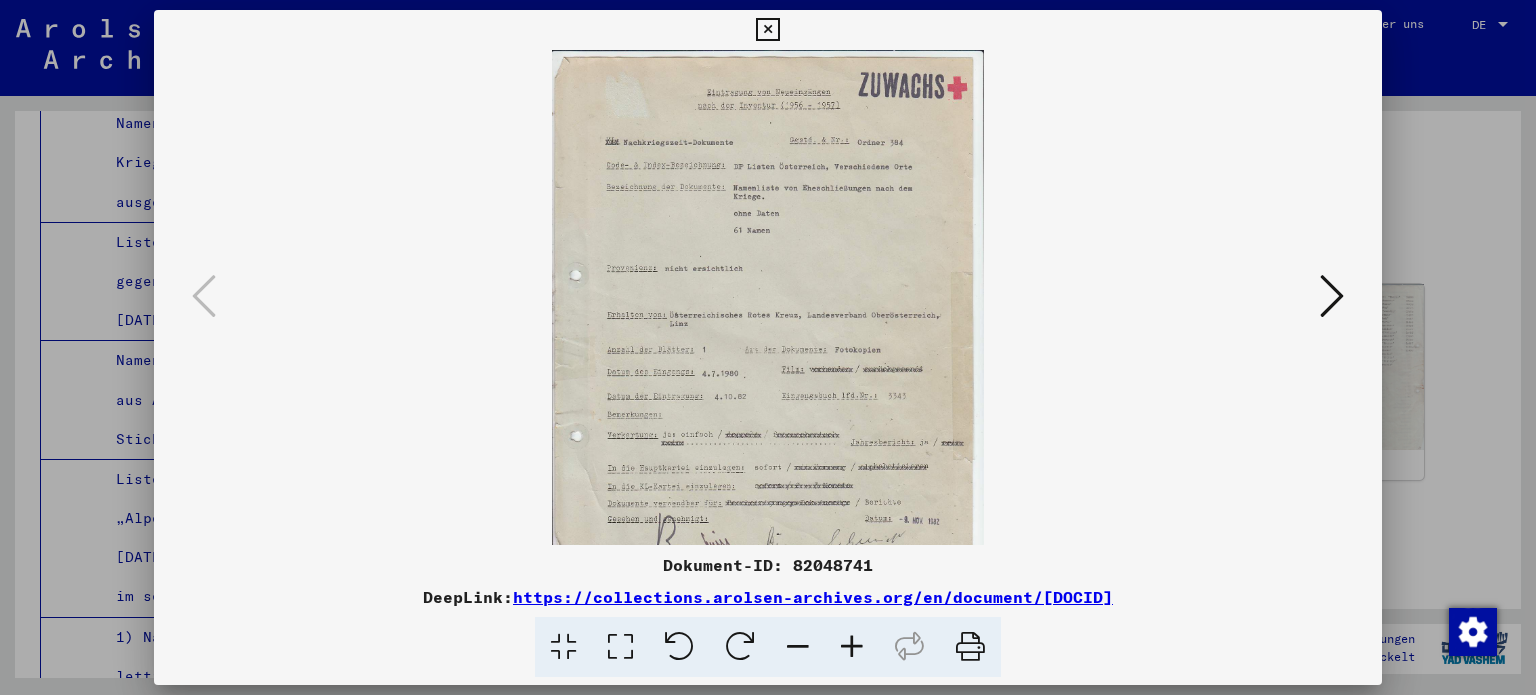 click at bounding box center (852, 647) 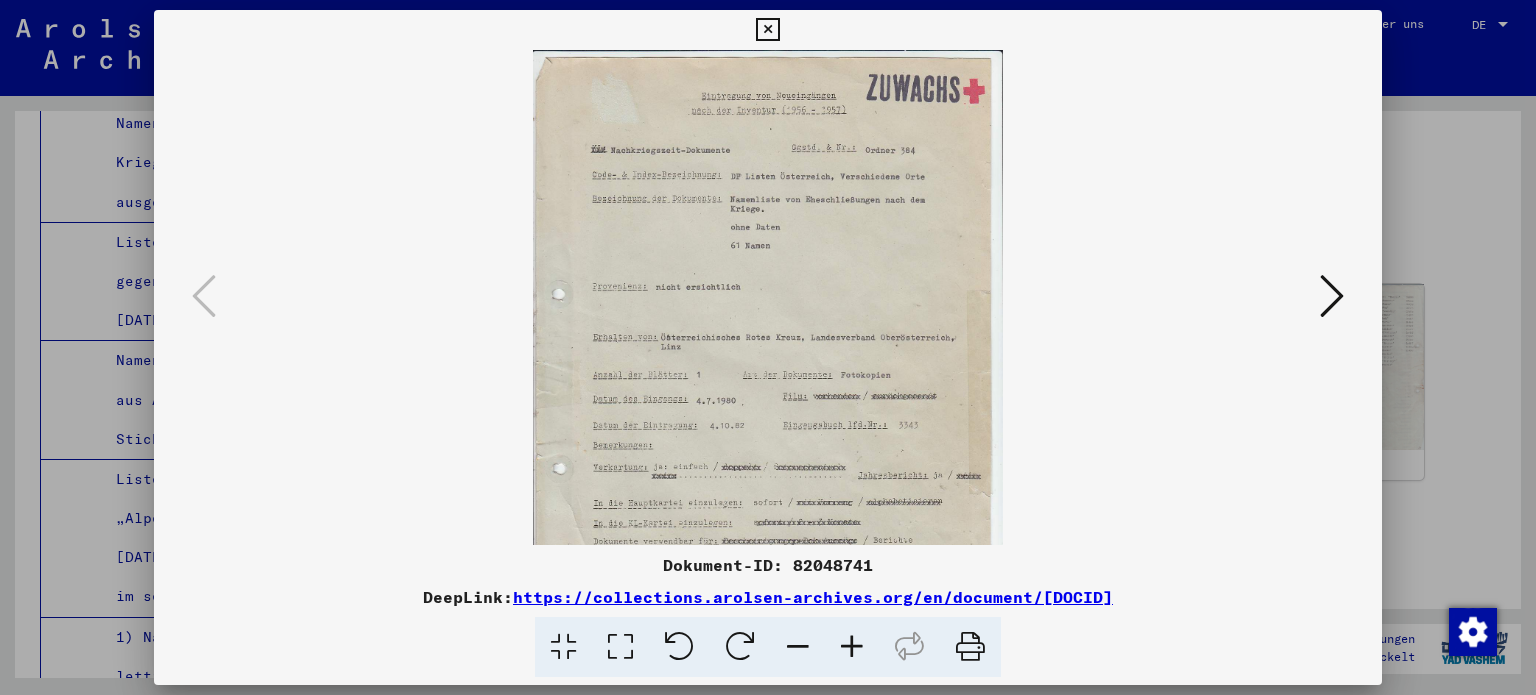 click at bounding box center (852, 647) 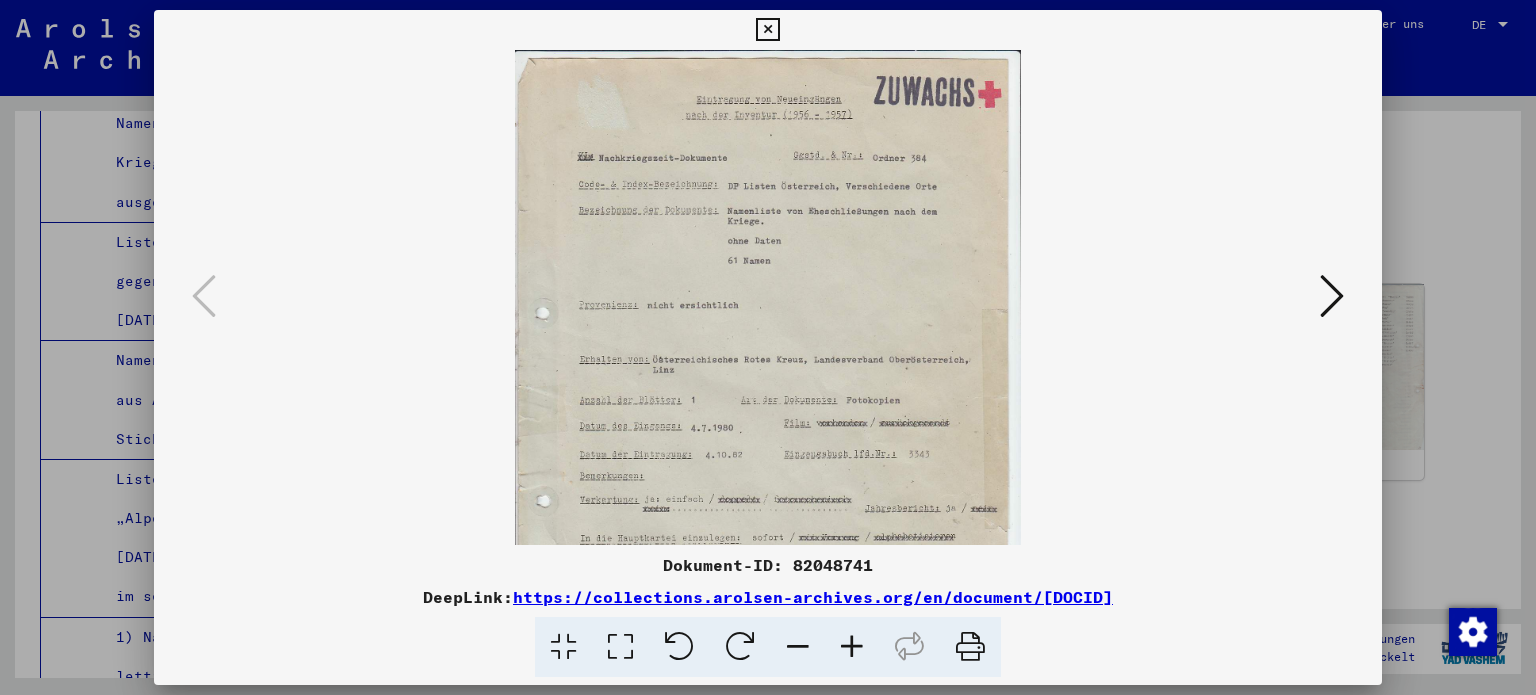 click at bounding box center [852, 647] 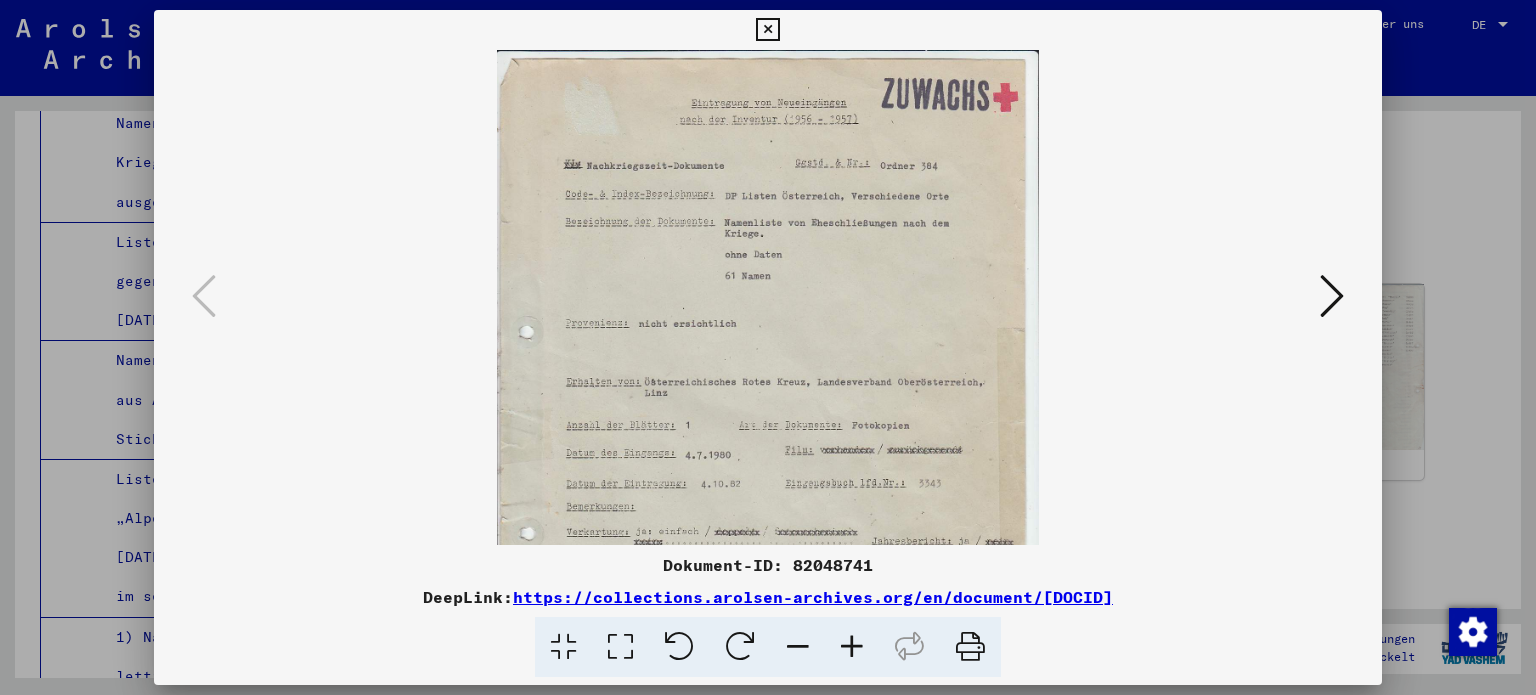 click at bounding box center [852, 647] 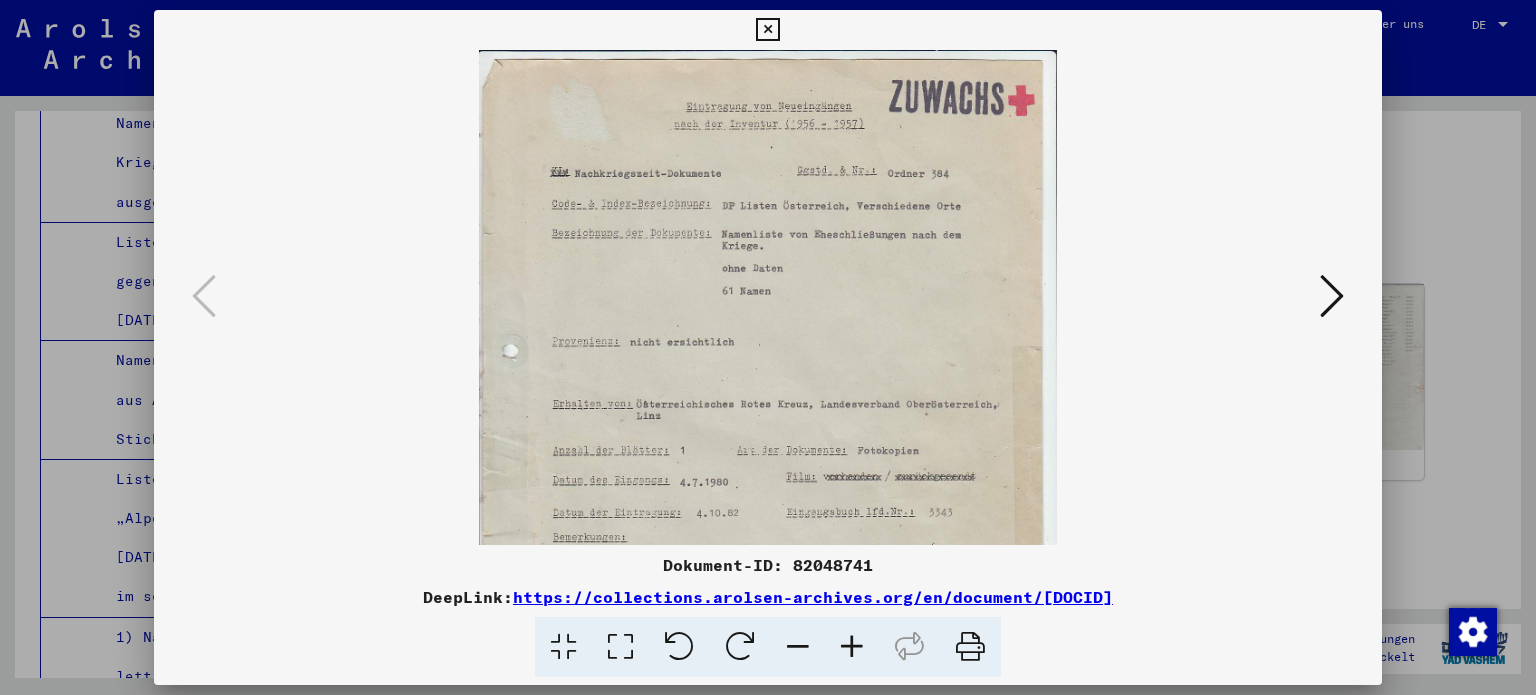 click at bounding box center [852, 647] 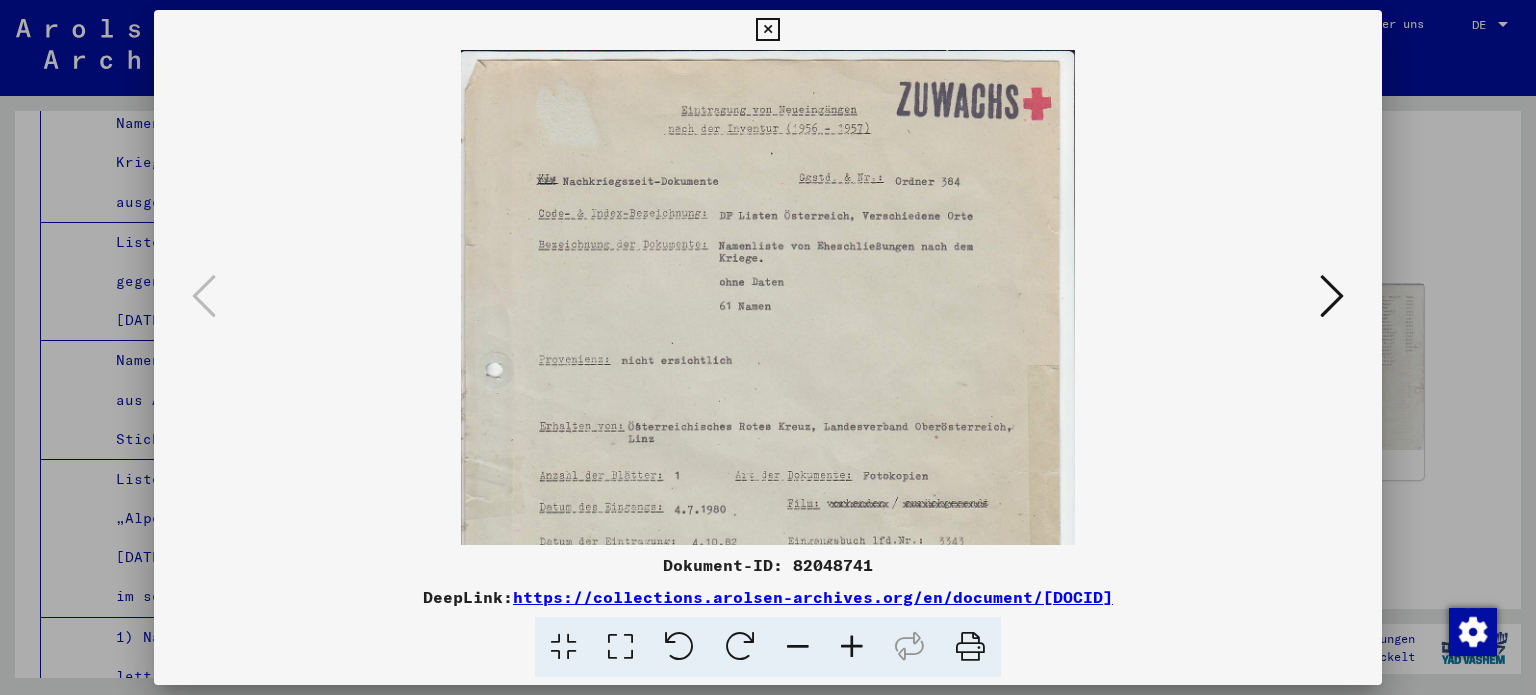 click at bounding box center (852, 647) 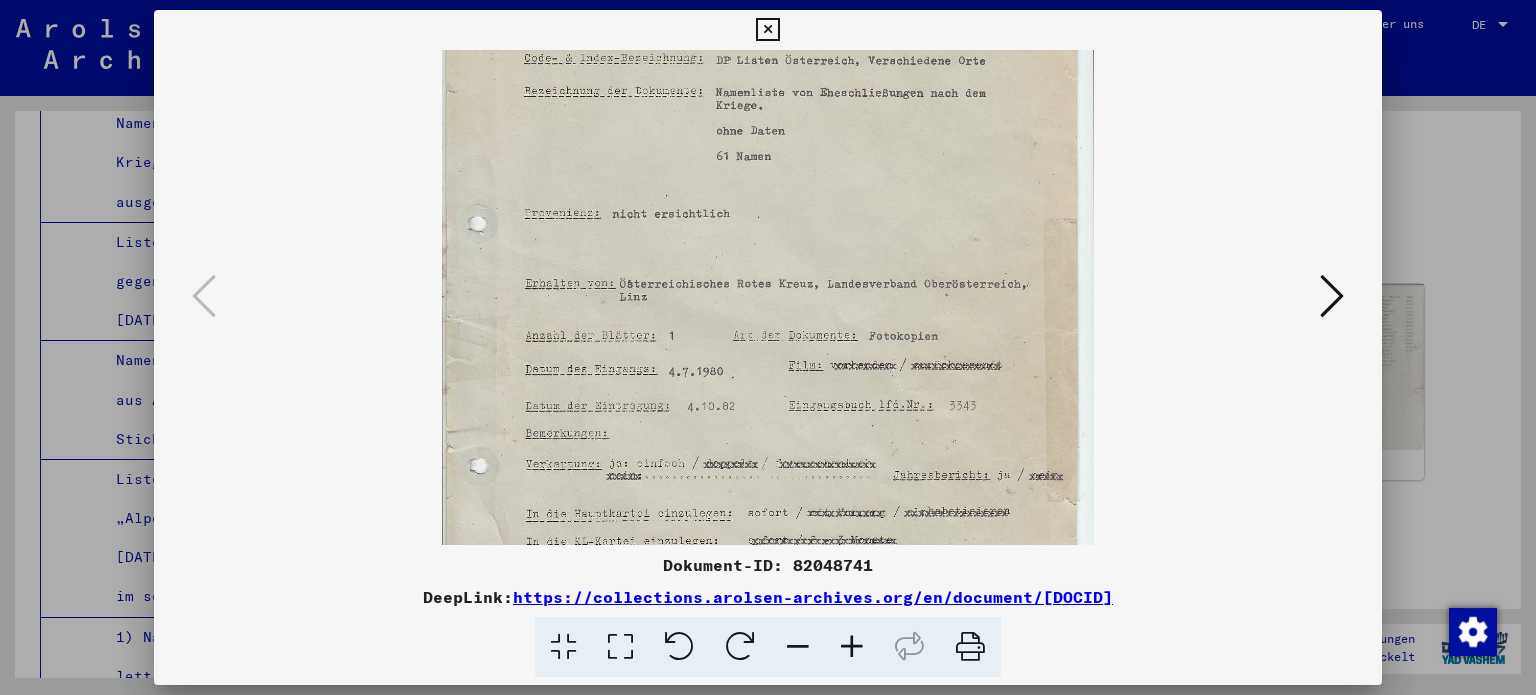 scroll, scrollTop: 172, scrollLeft: 0, axis: vertical 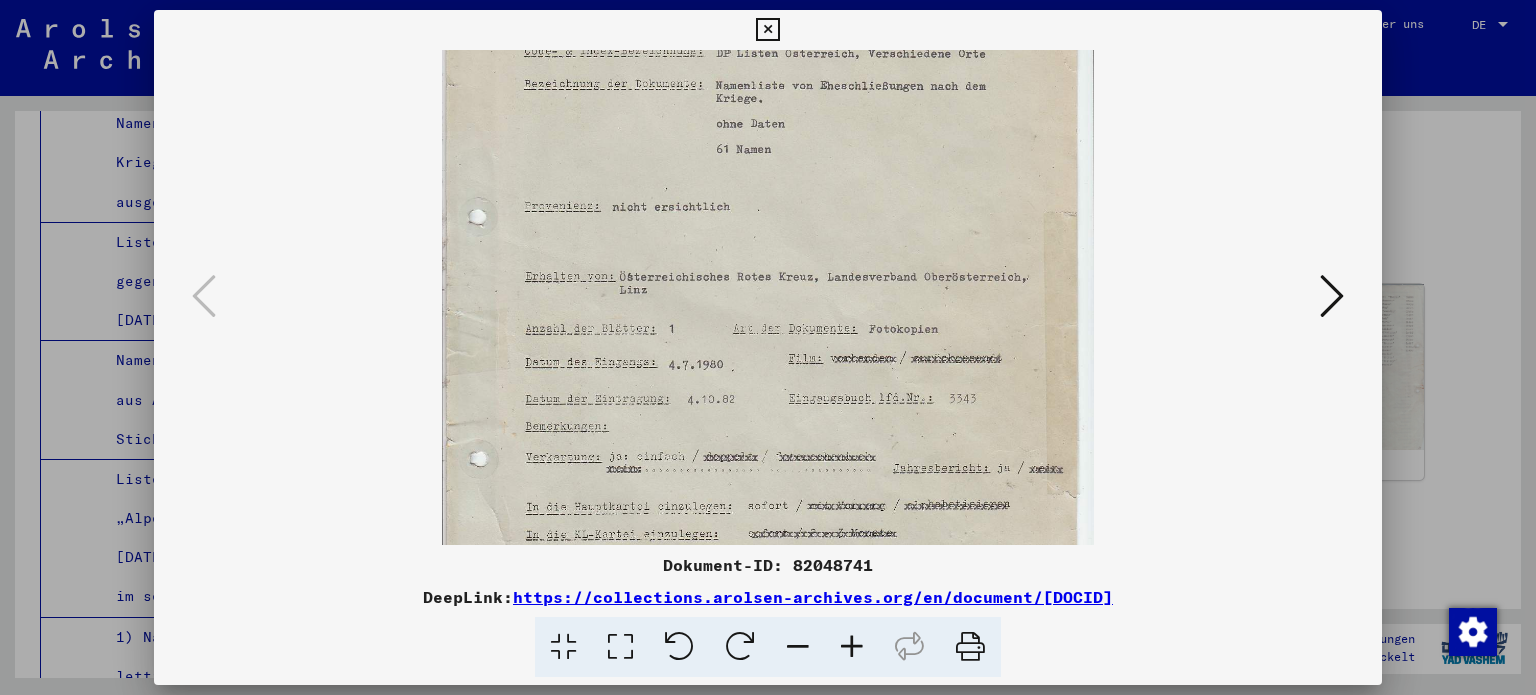 drag, startPoint x: 870, startPoint y: 345, endPoint x: 892, endPoint y: 179, distance: 167.45149 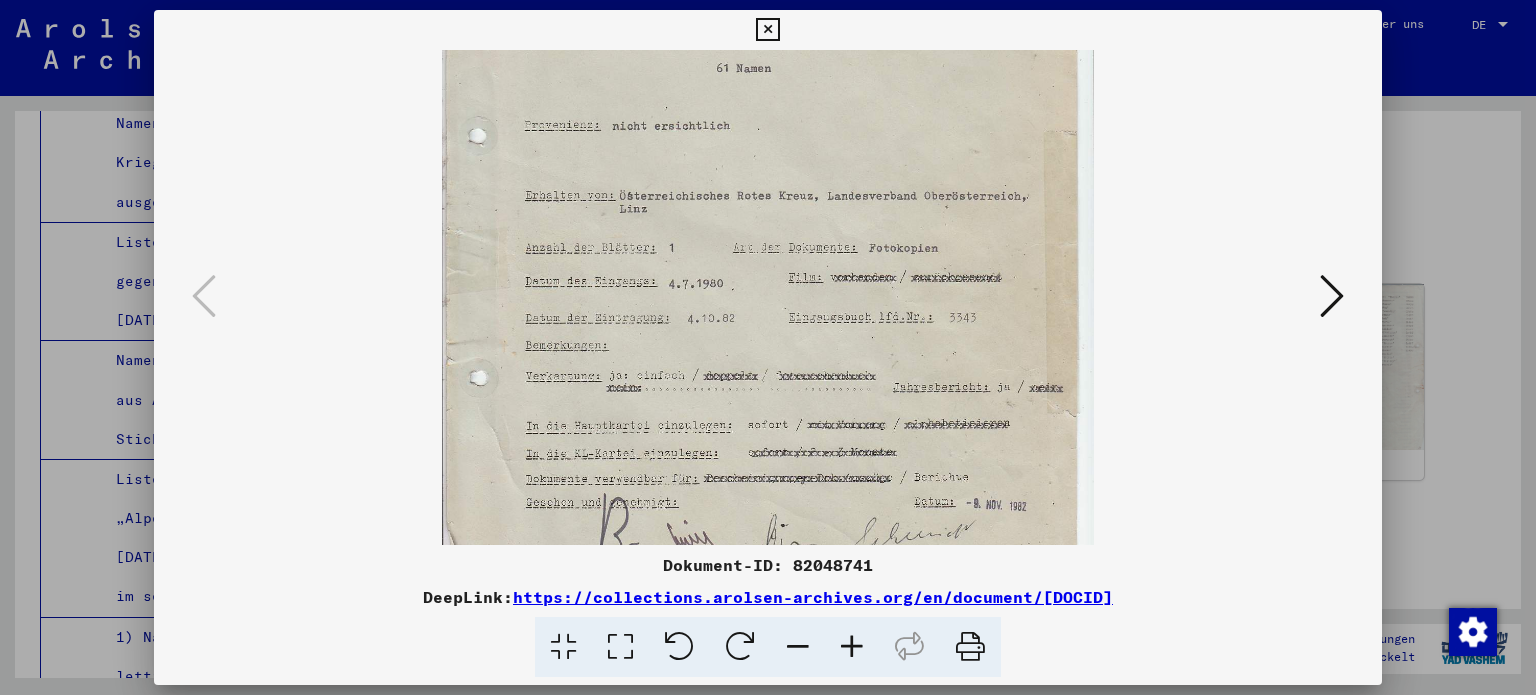 scroll, scrollTop: 261, scrollLeft: 0, axis: vertical 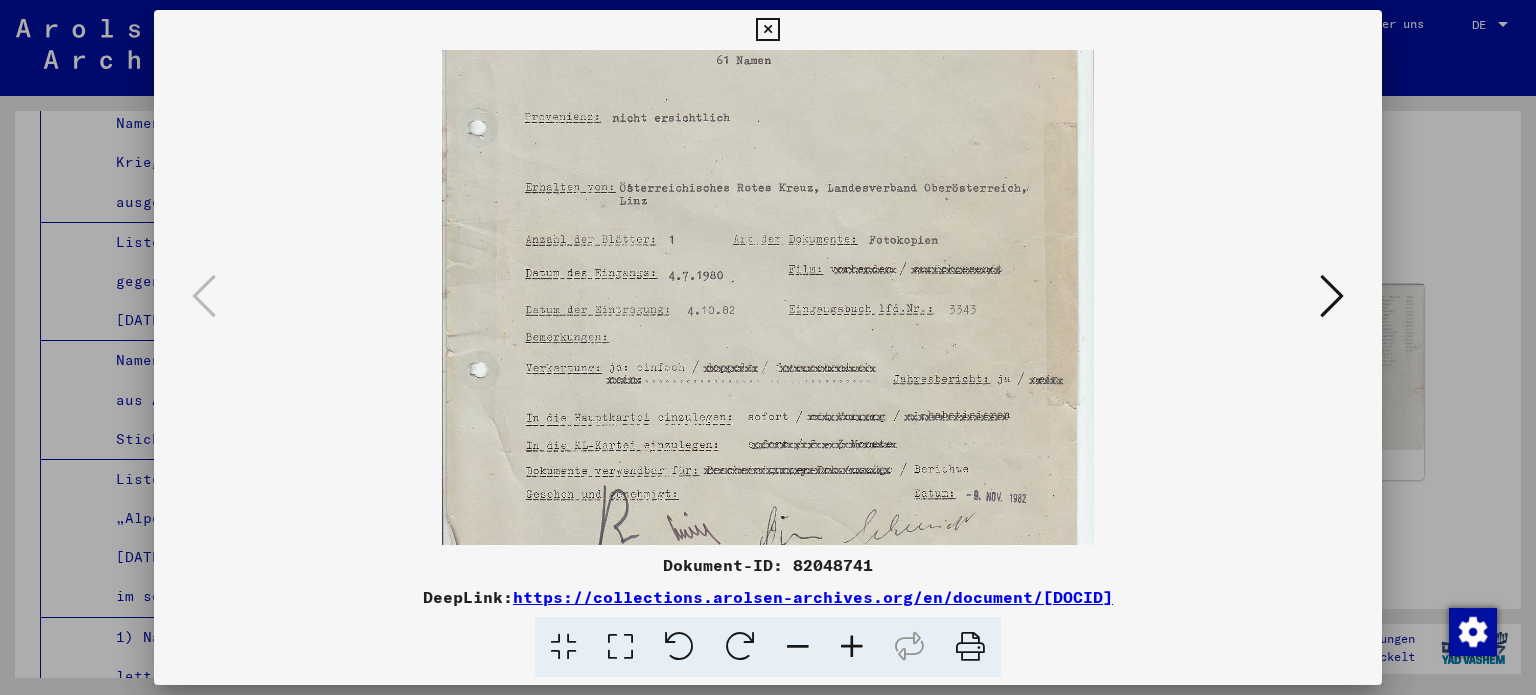 drag, startPoint x: 863, startPoint y: 383, endPoint x: 872, endPoint y: 299, distance: 84.48077 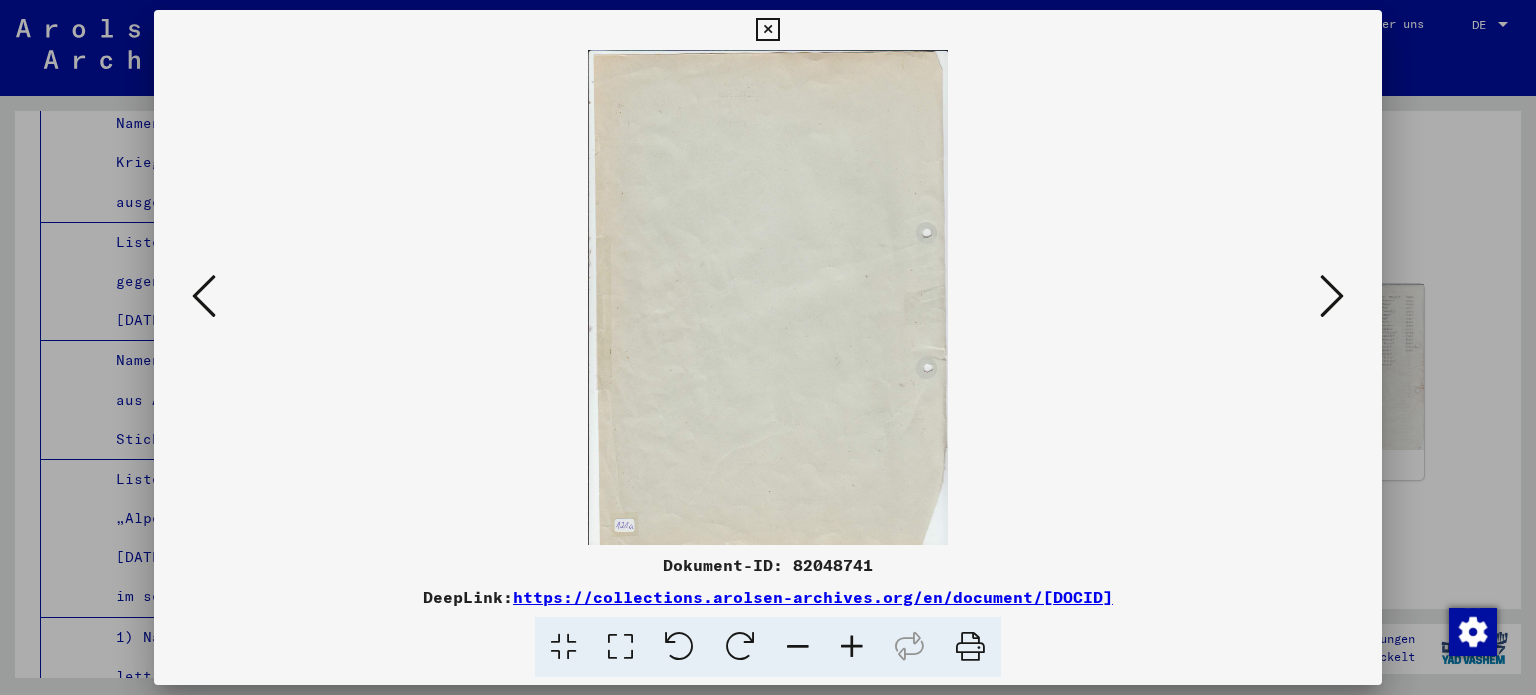 scroll, scrollTop: 0, scrollLeft: 0, axis: both 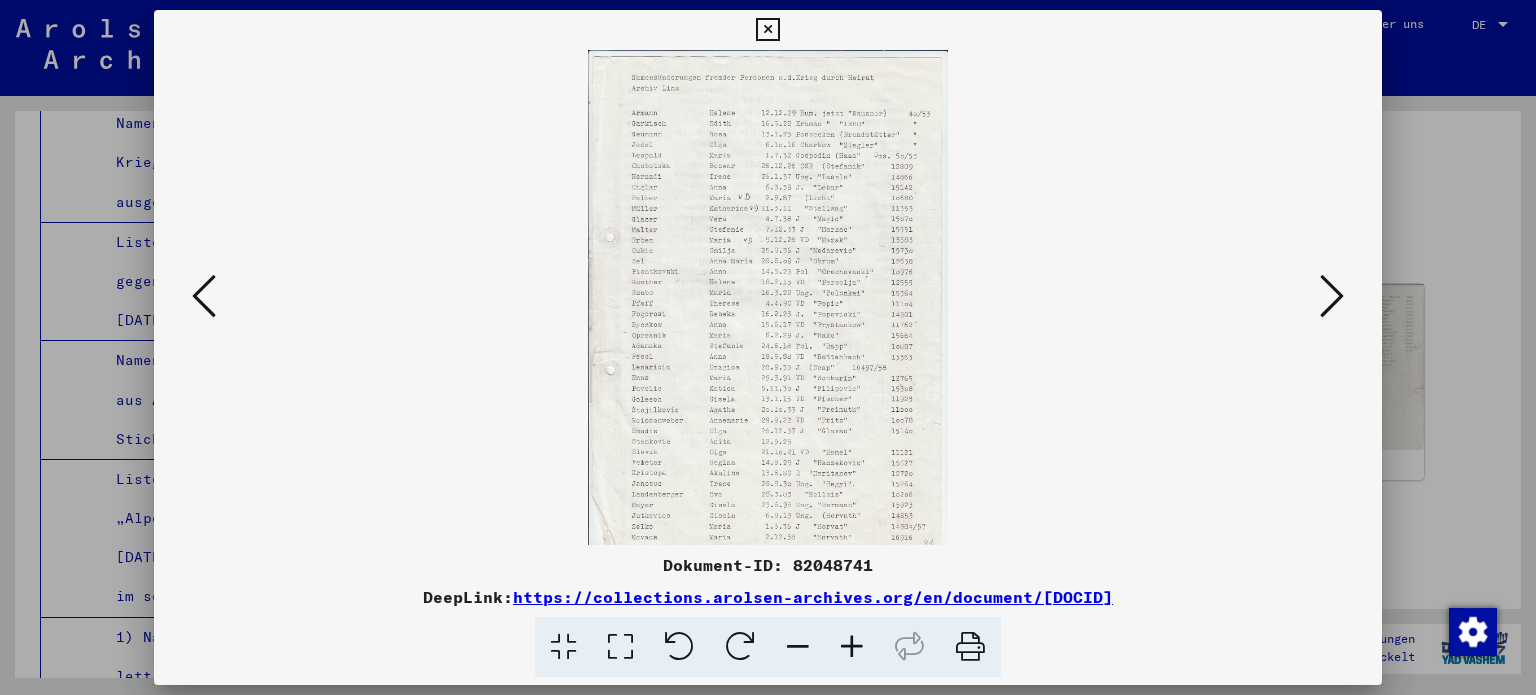 click at bounding box center (852, 647) 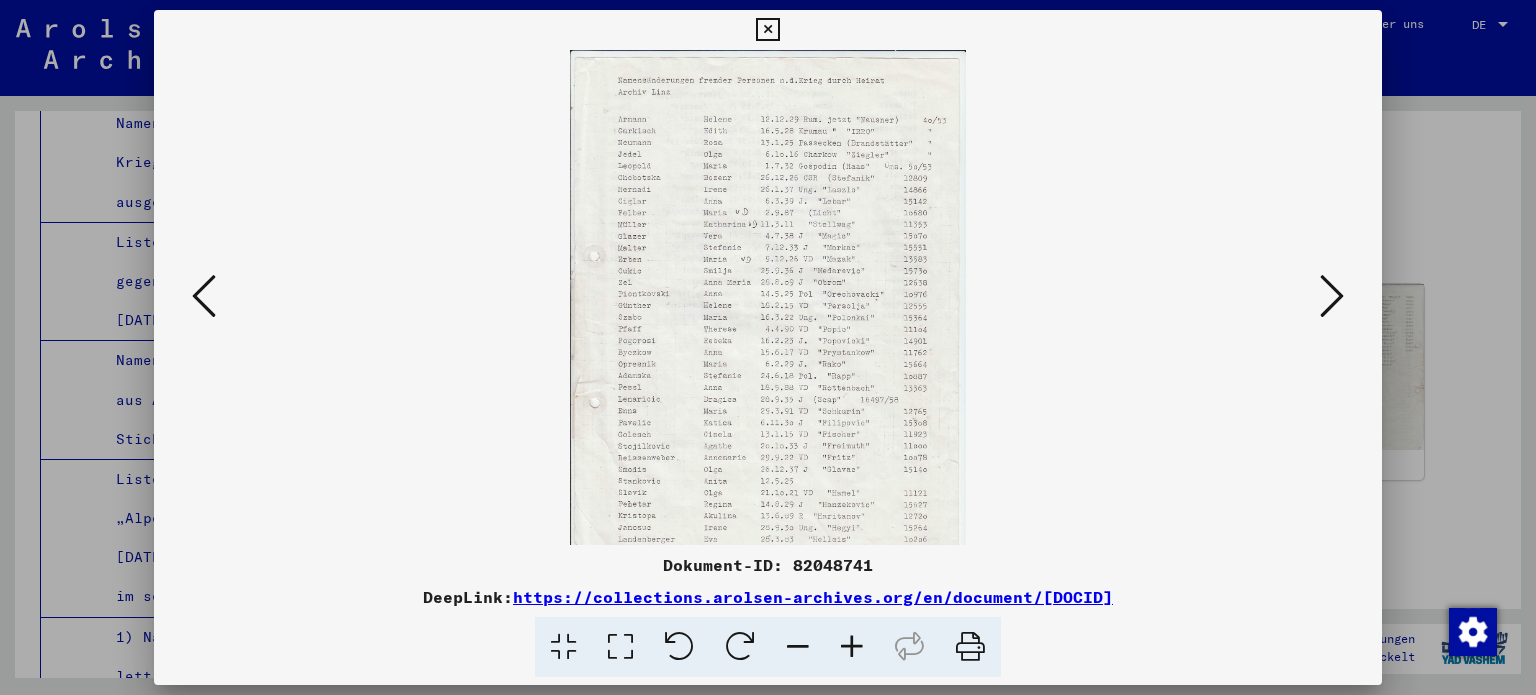 click at bounding box center (852, 647) 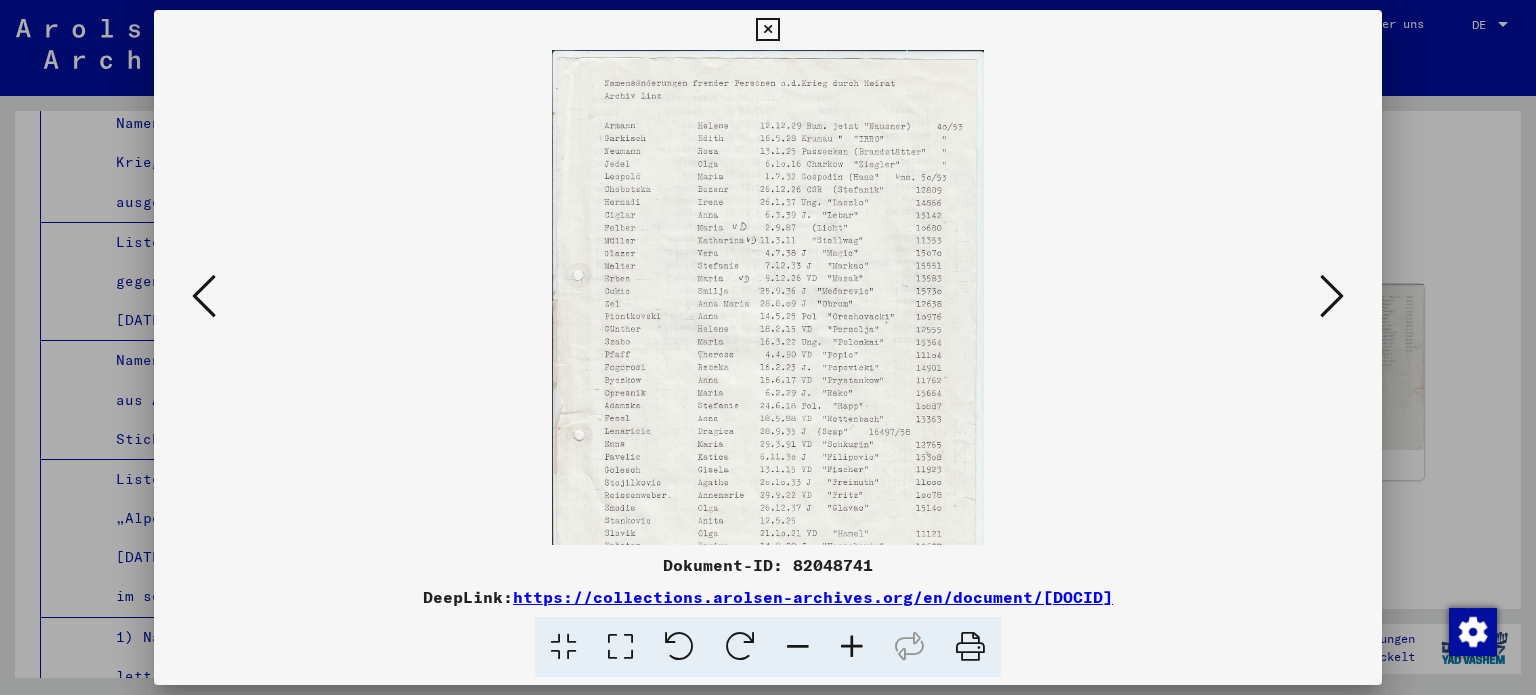 click at bounding box center [852, 647] 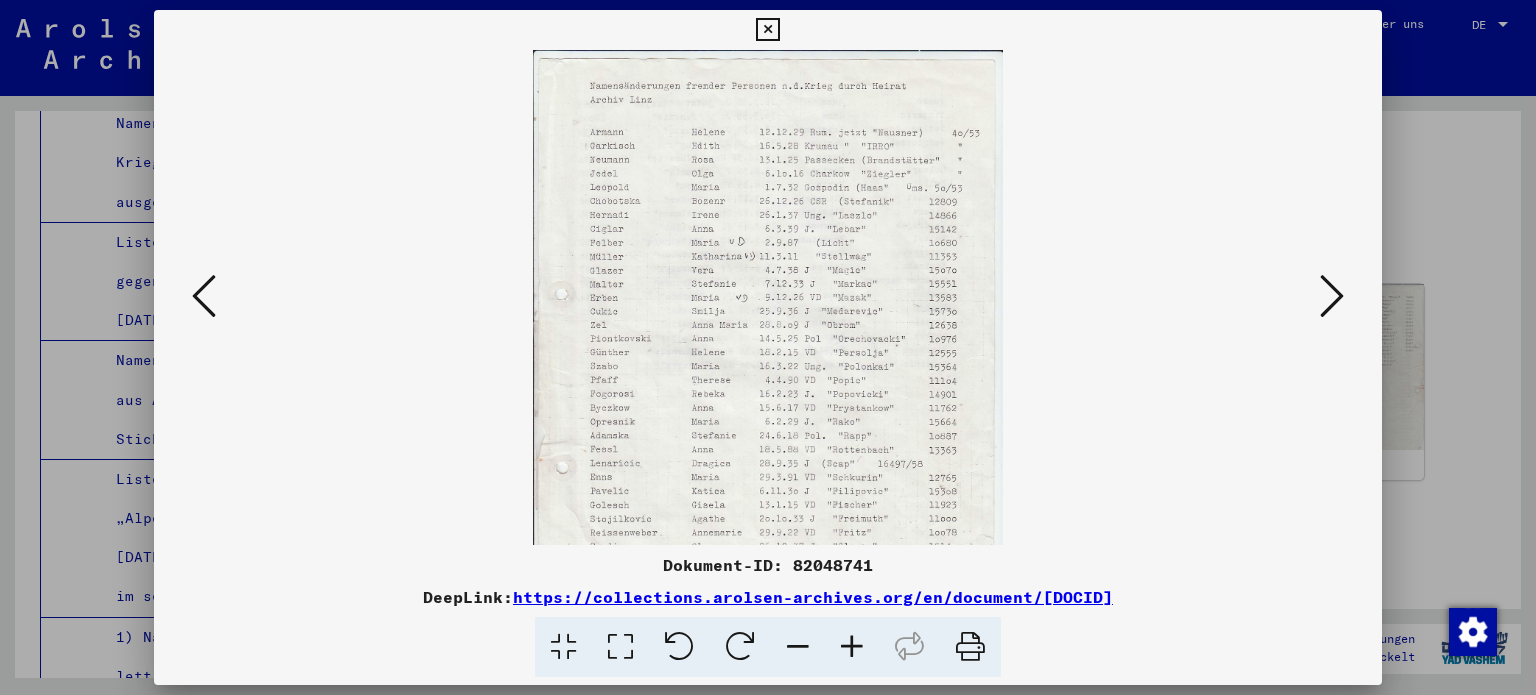 click at bounding box center (852, 647) 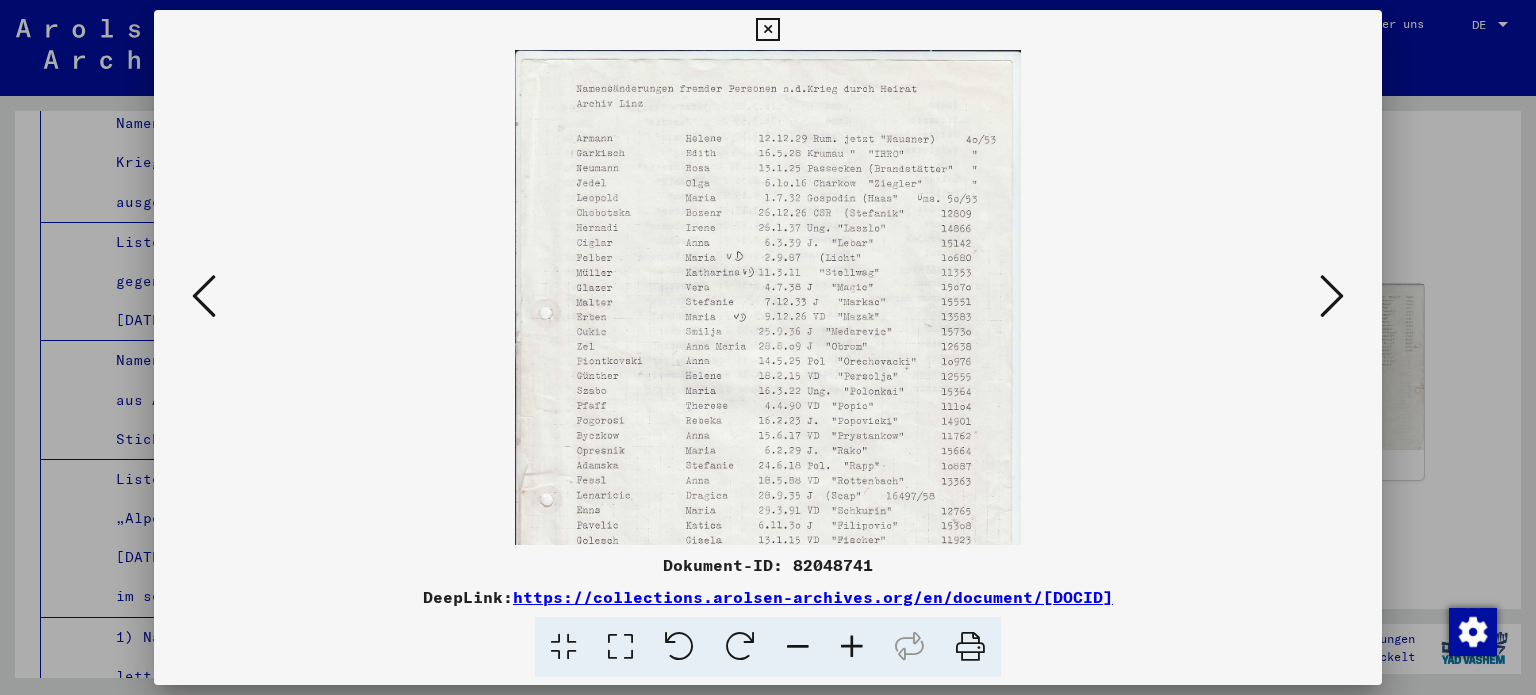 click at bounding box center [852, 647] 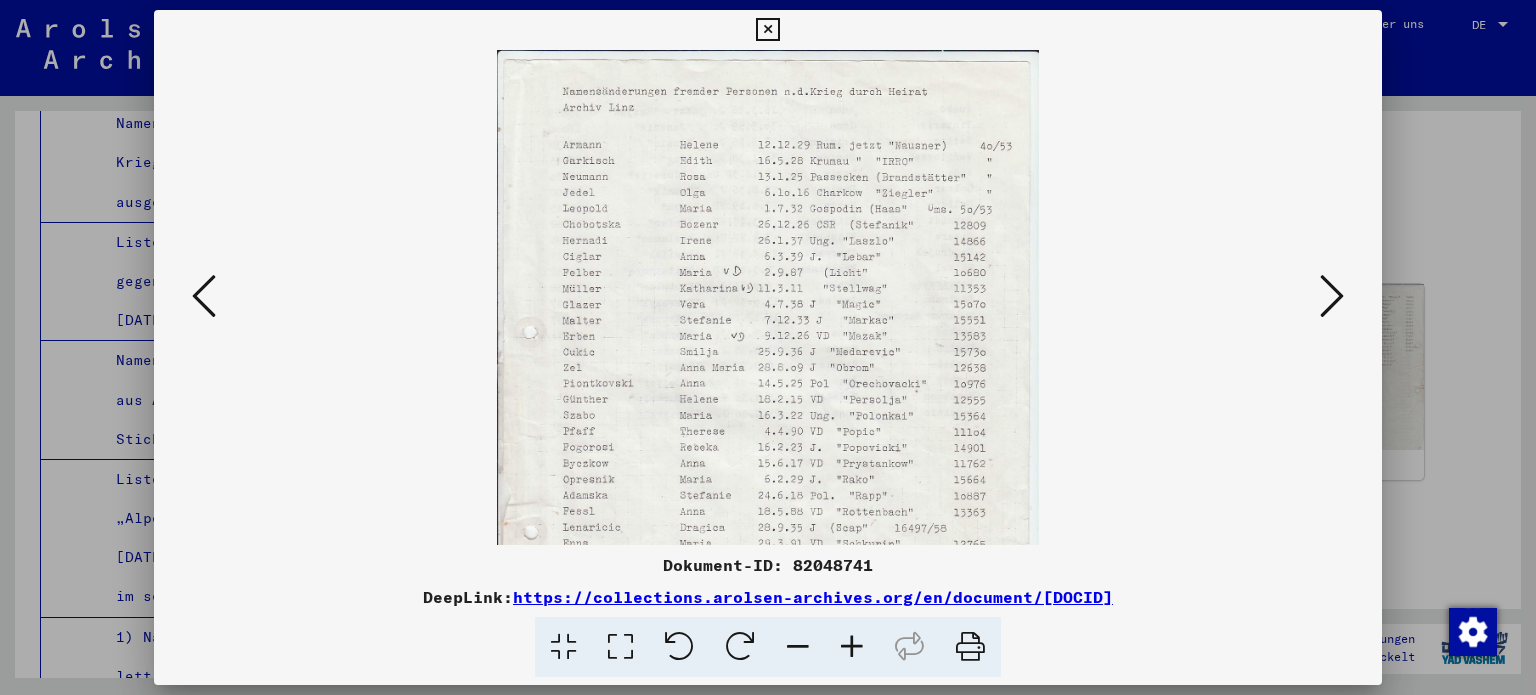 click at bounding box center [852, 647] 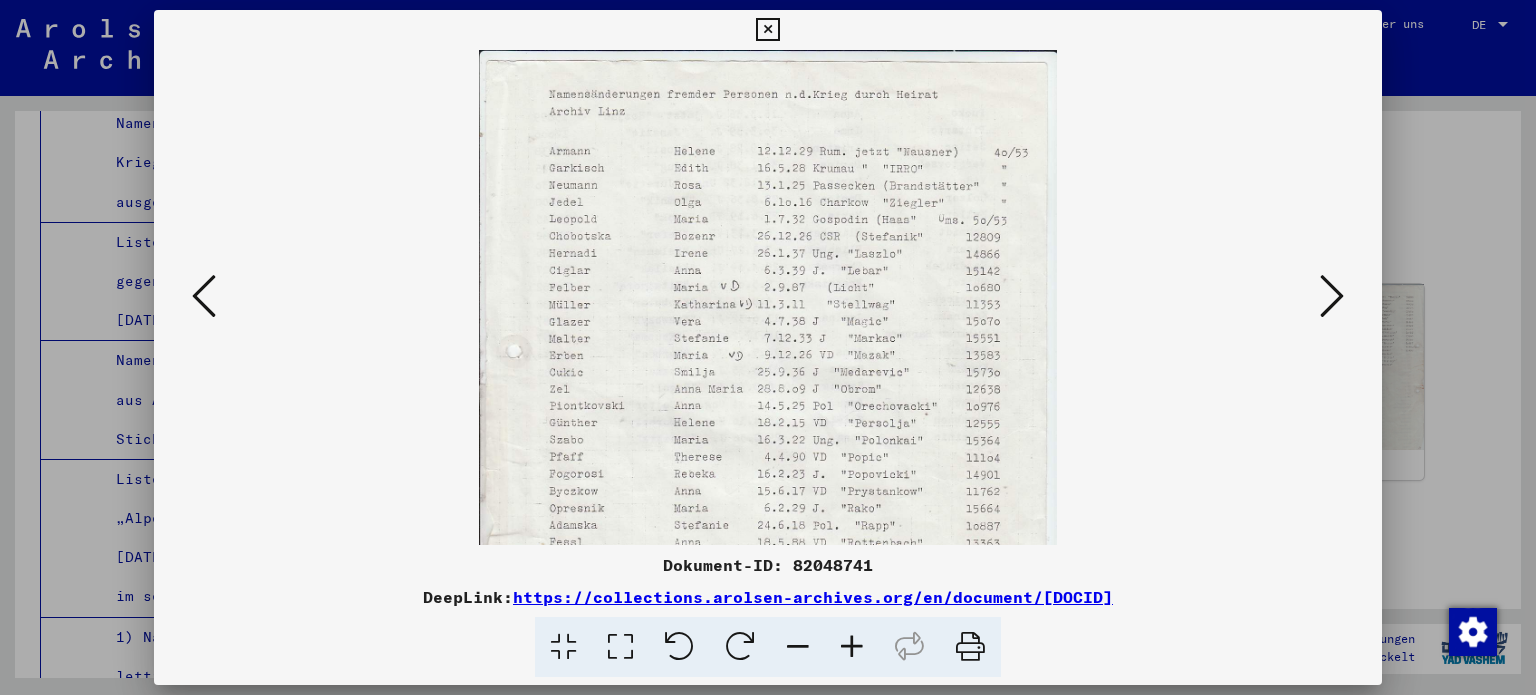 click at bounding box center (852, 647) 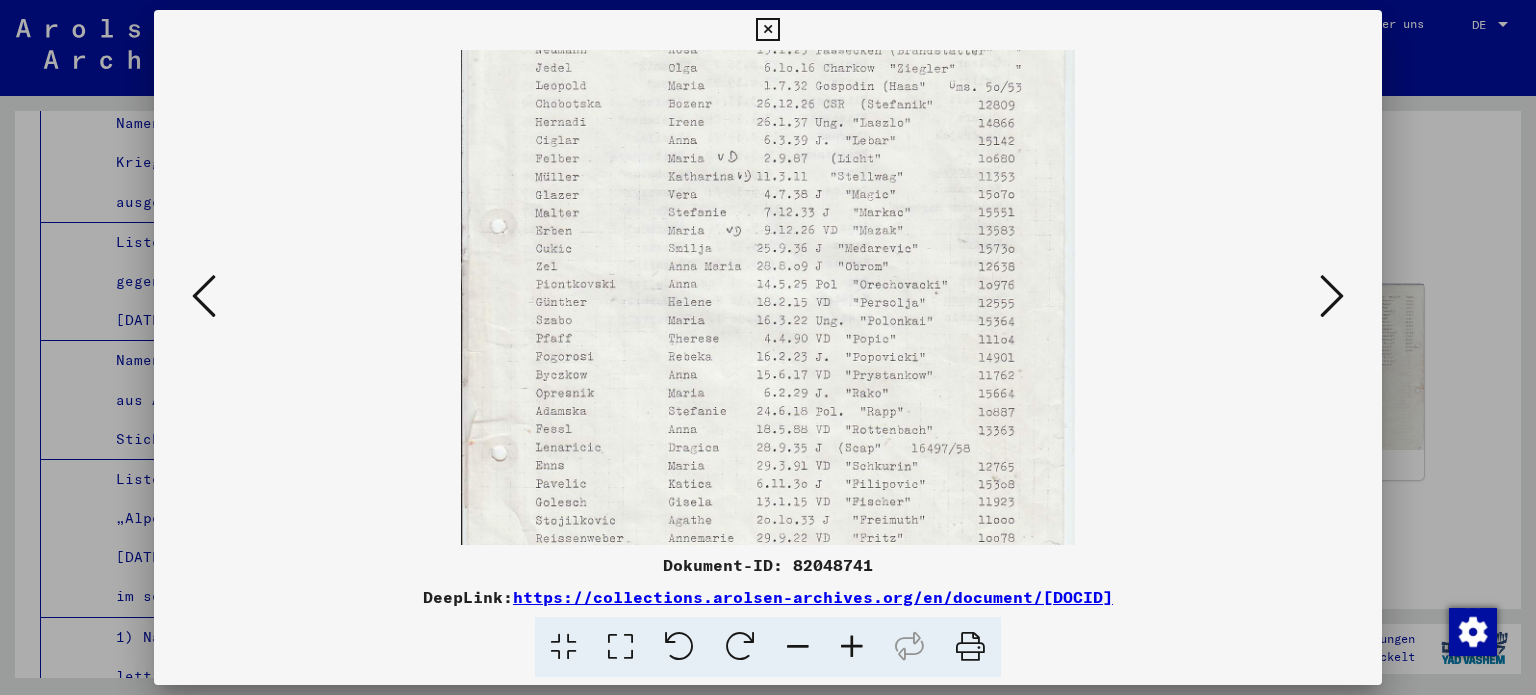 scroll, scrollTop: 182, scrollLeft: 0, axis: vertical 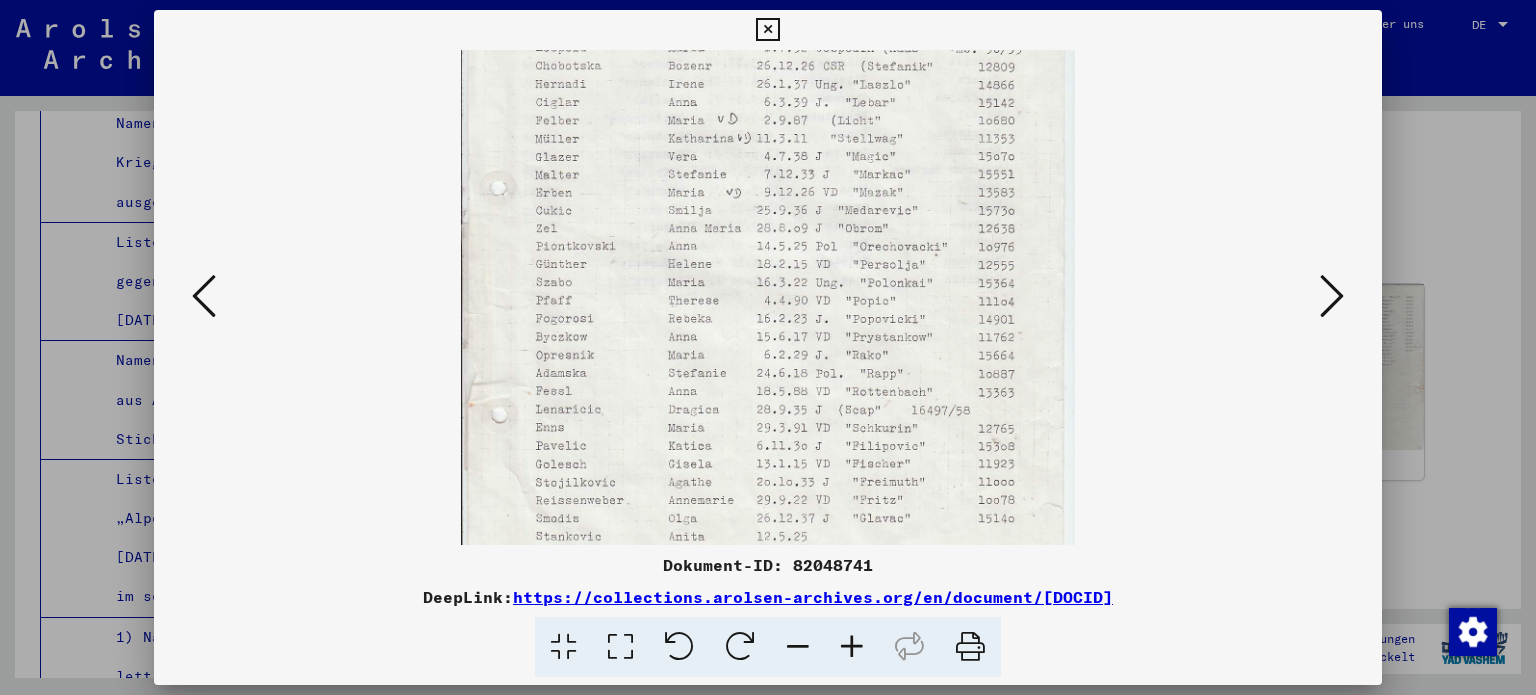 drag, startPoint x: 620, startPoint y: 368, endPoint x: 620, endPoint y: 193, distance: 175 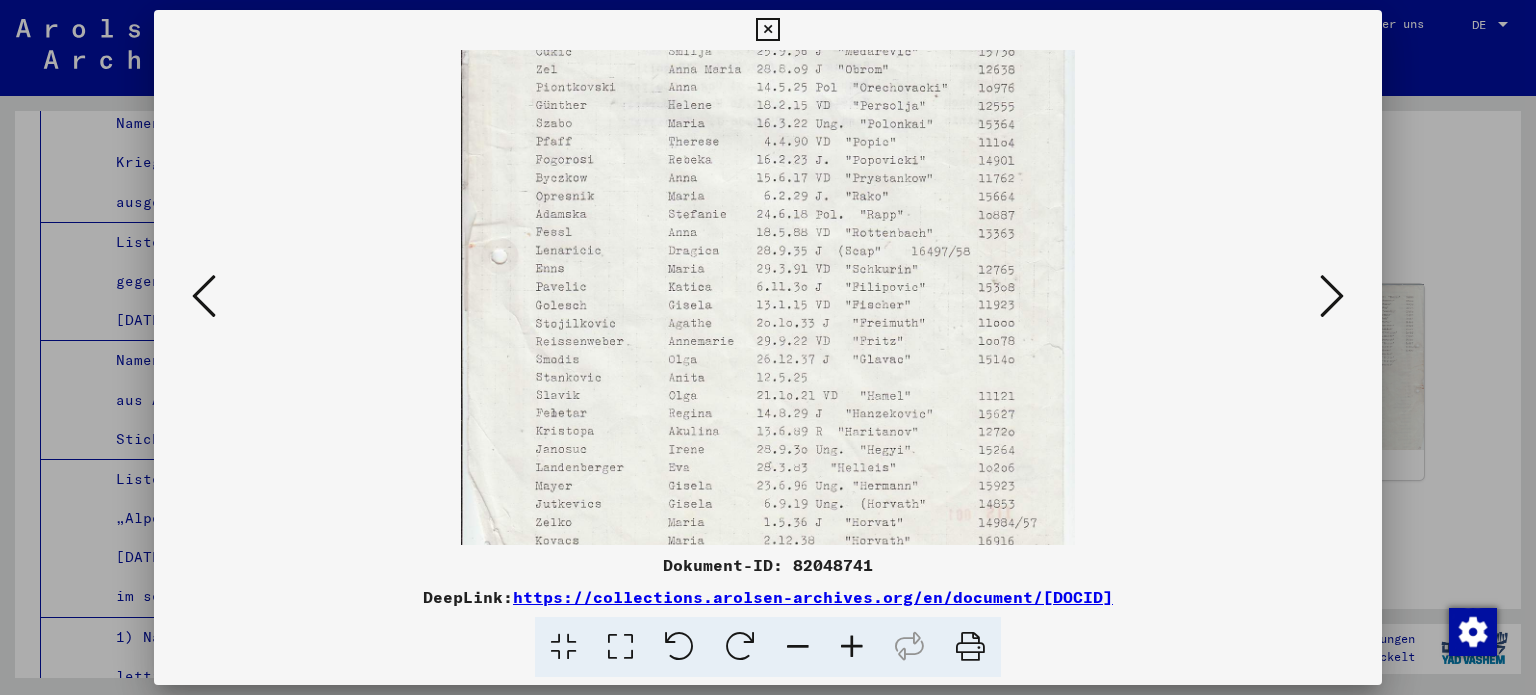 scroll, scrollTop: 349, scrollLeft: 0, axis: vertical 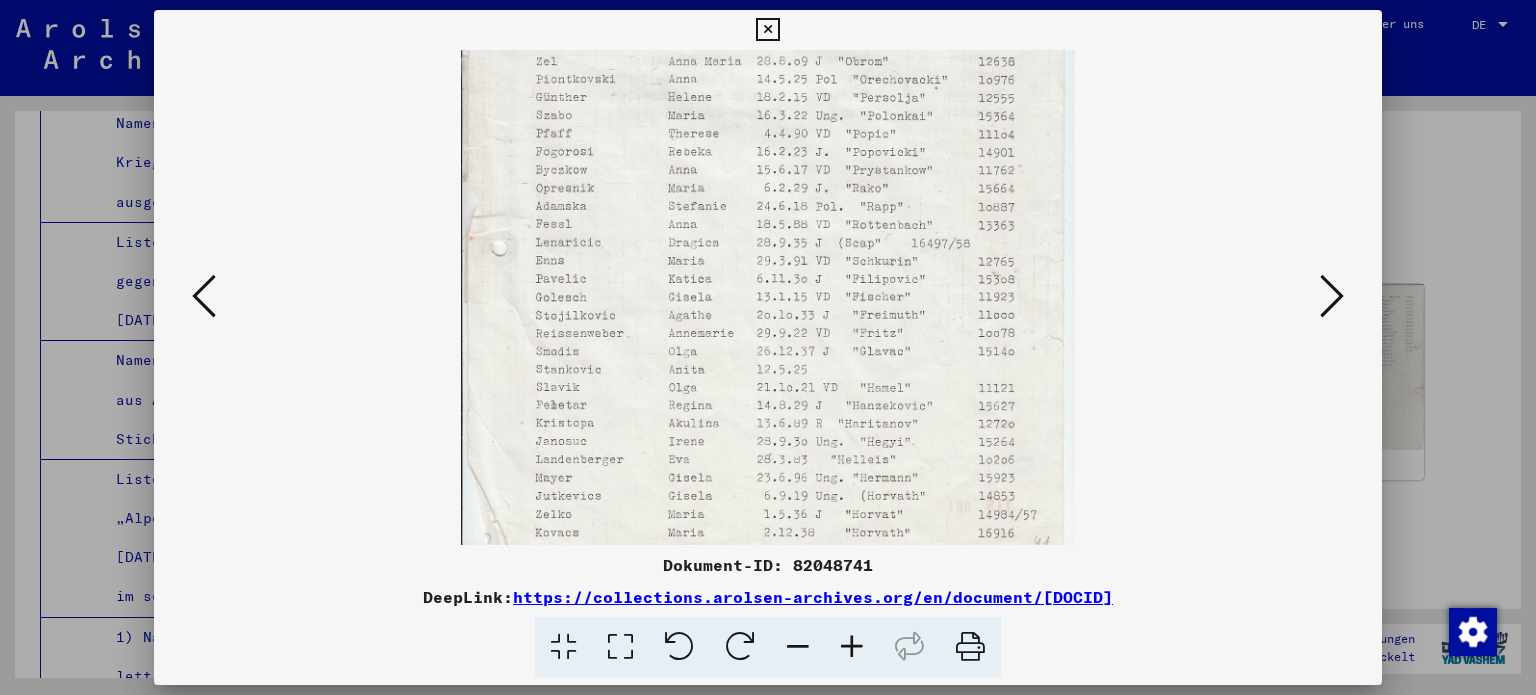 drag, startPoint x: 623, startPoint y: 412, endPoint x: 630, endPoint y: 214, distance: 198.1237 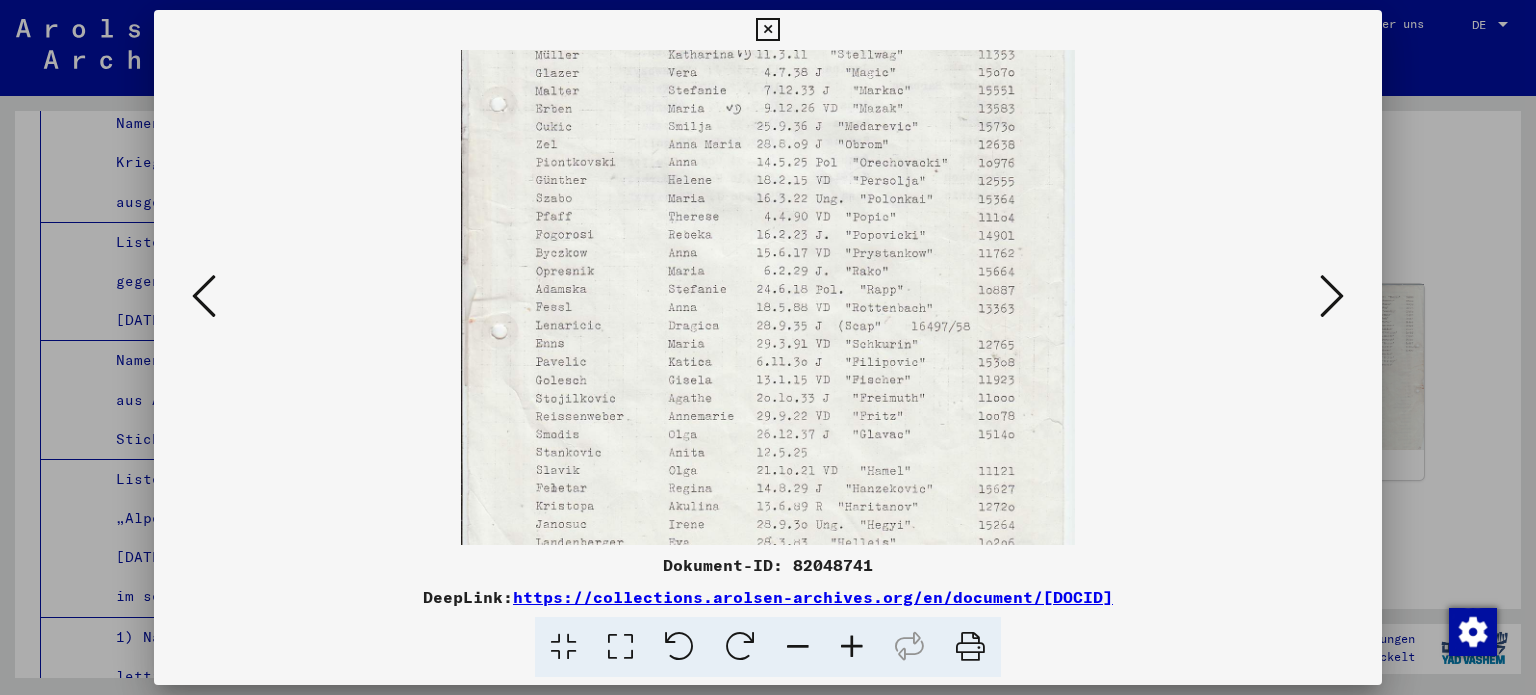 scroll, scrollTop: 250, scrollLeft: 0, axis: vertical 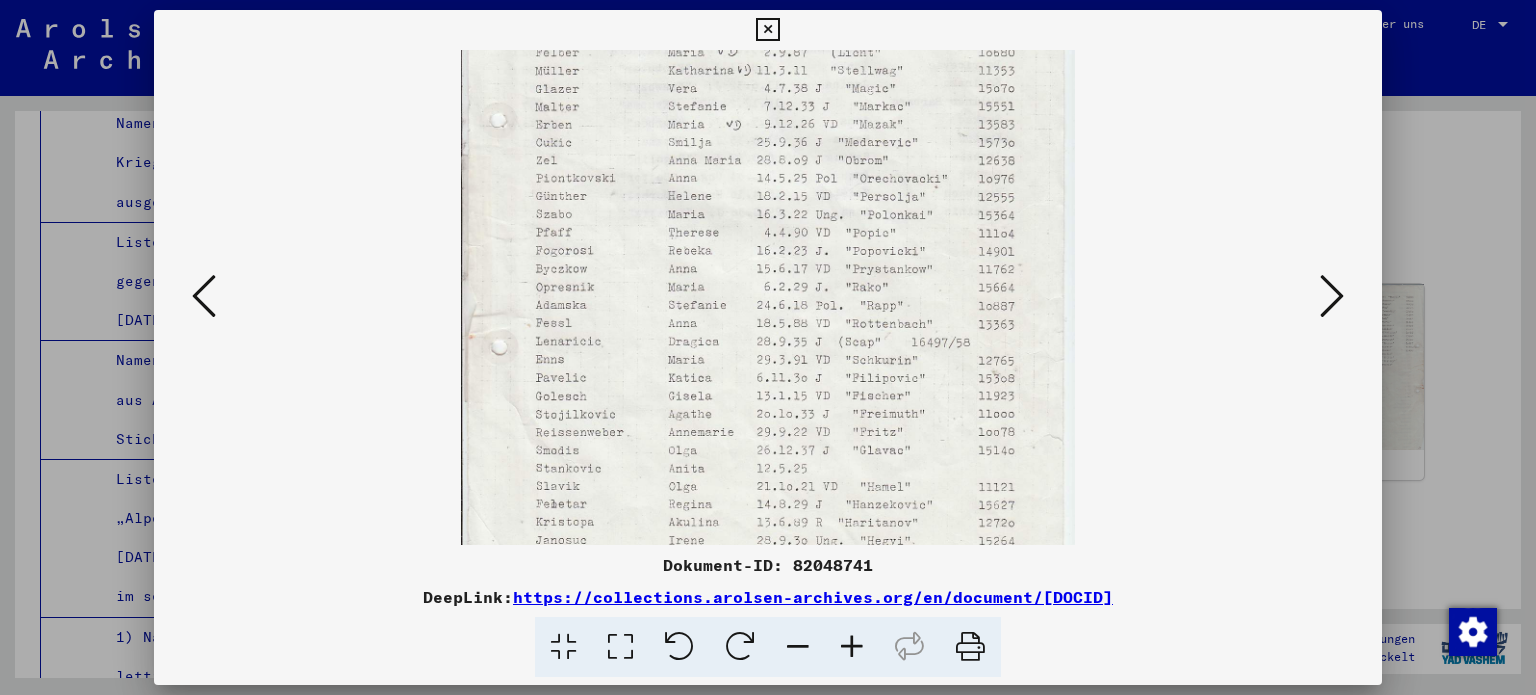 drag, startPoint x: 946, startPoint y: 336, endPoint x: 948, endPoint y: 432, distance: 96.02083 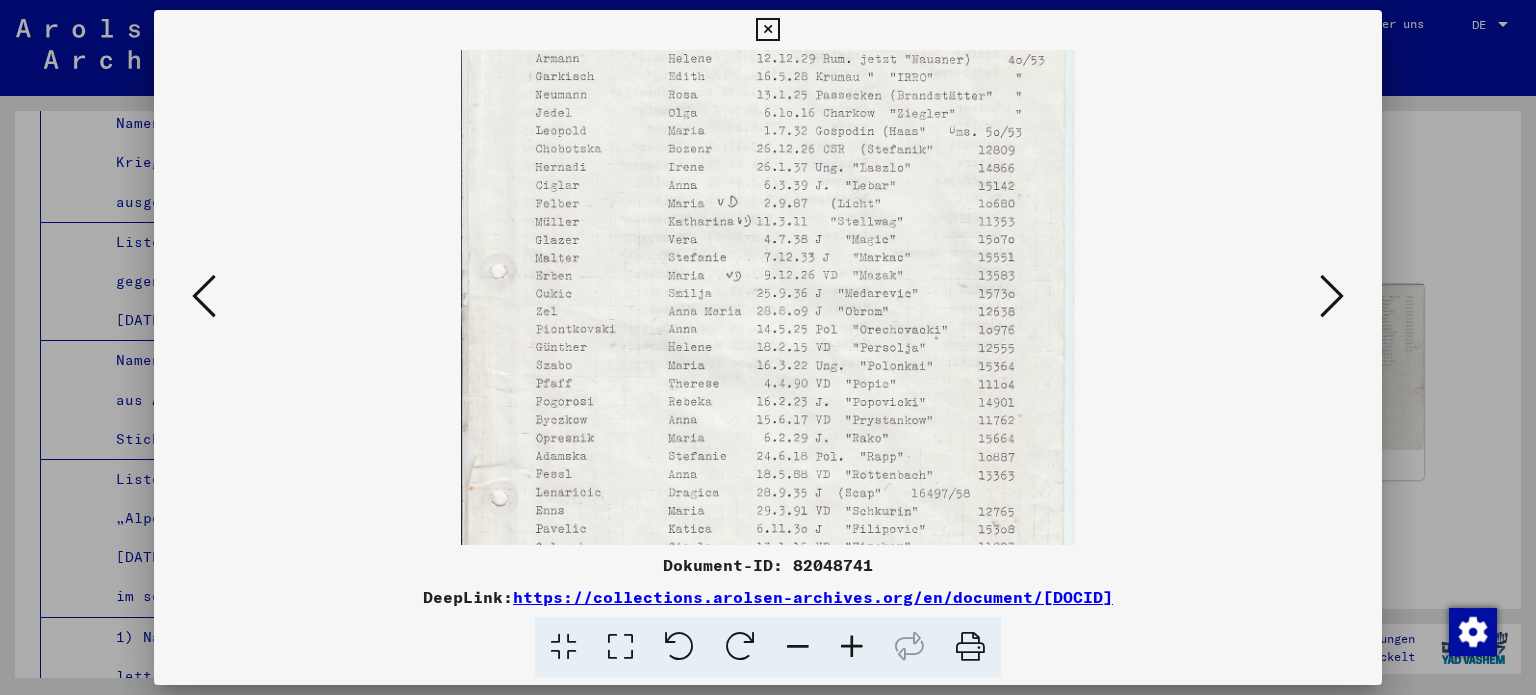 drag, startPoint x: 945, startPoint y: 282, endPoint x: 944, endPoint y: 443, distance: 161.00311 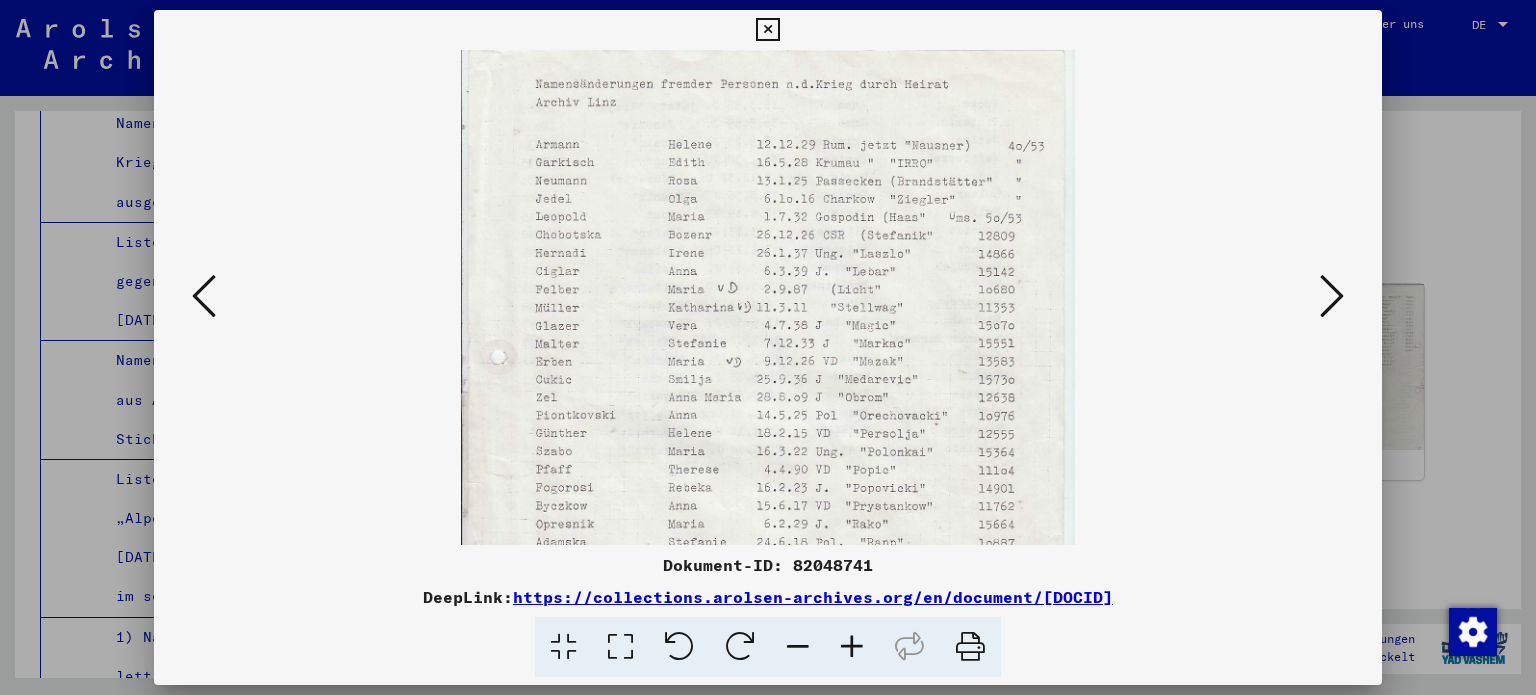 scroll, scrollTop: 0, scrollLeft: 0, axis: both 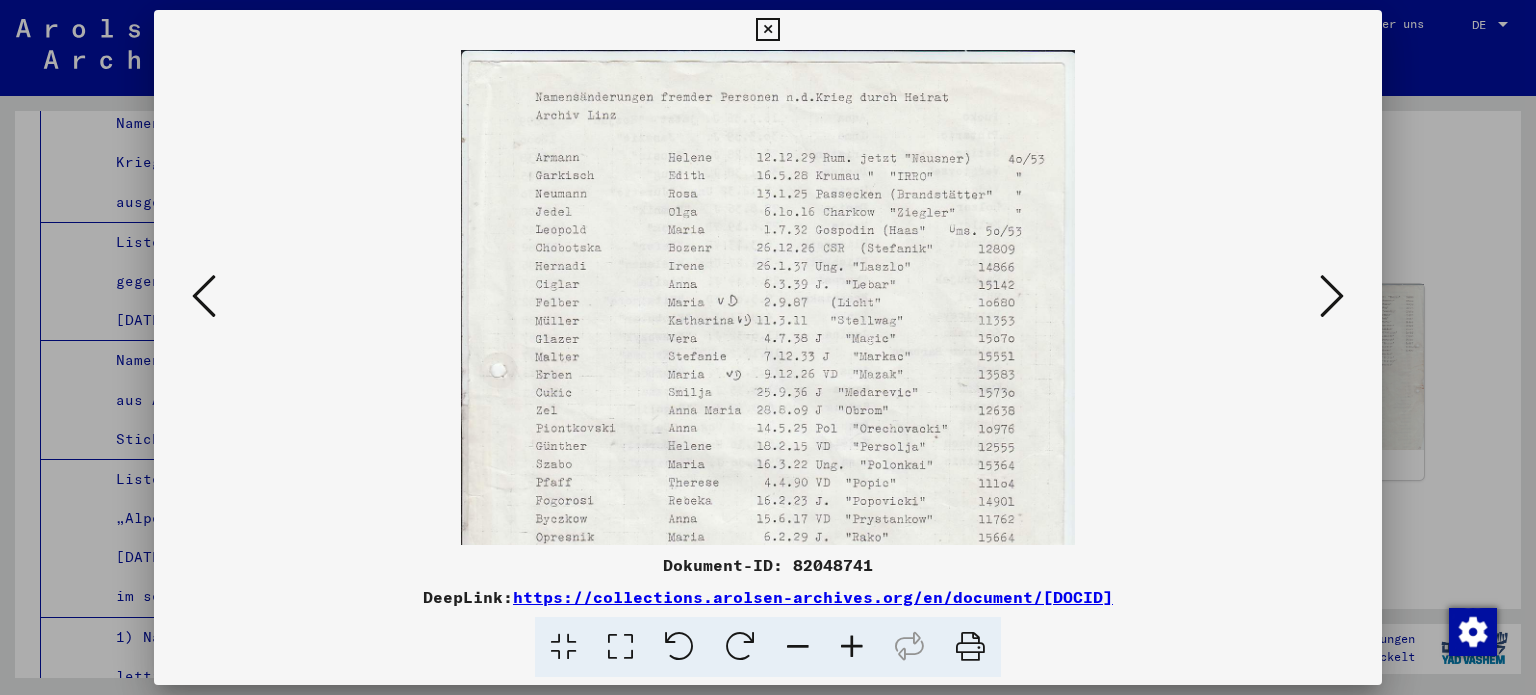 drag, startPoint x: 931, startPoint y: 238, endPoint x: 932, endPoint y: 358, distance: 120.004166 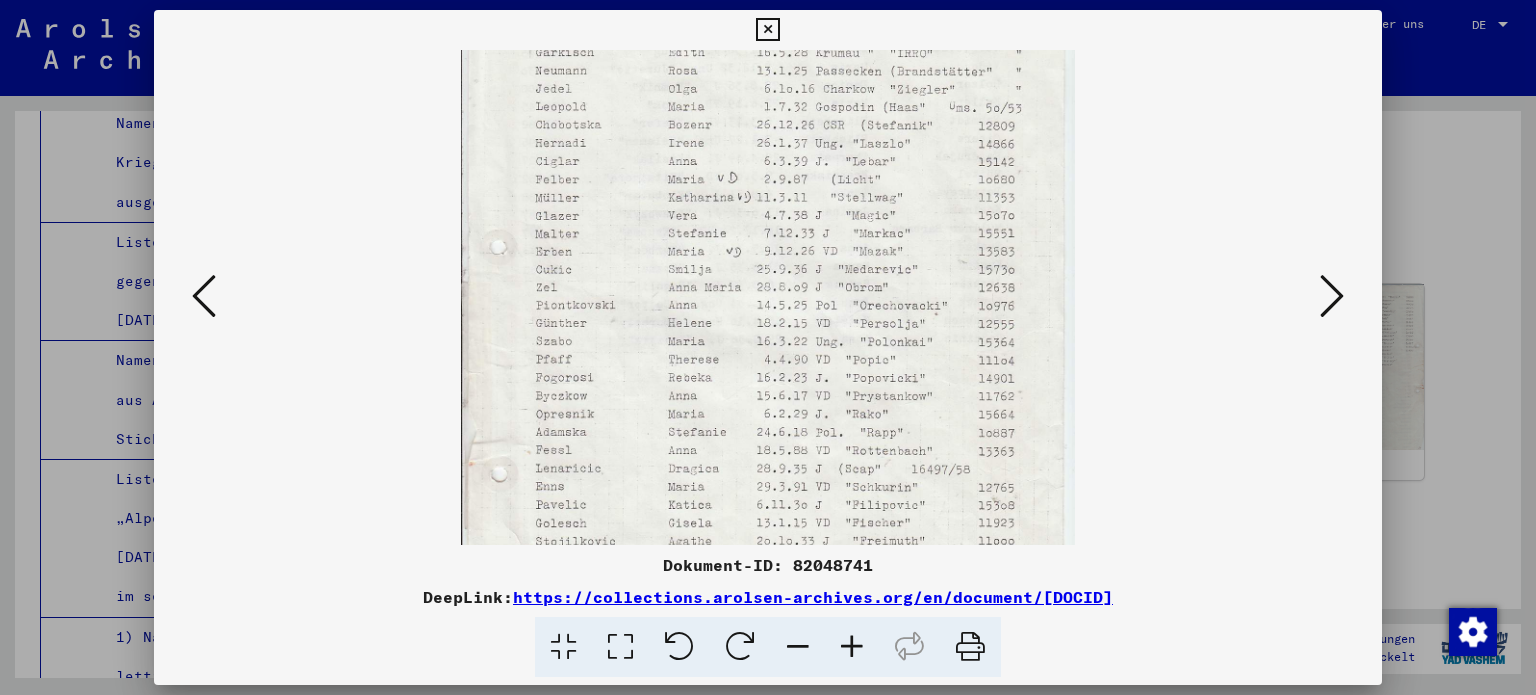 scroll, scrollTop: 124, scrollLeft: 0, axis: vertical 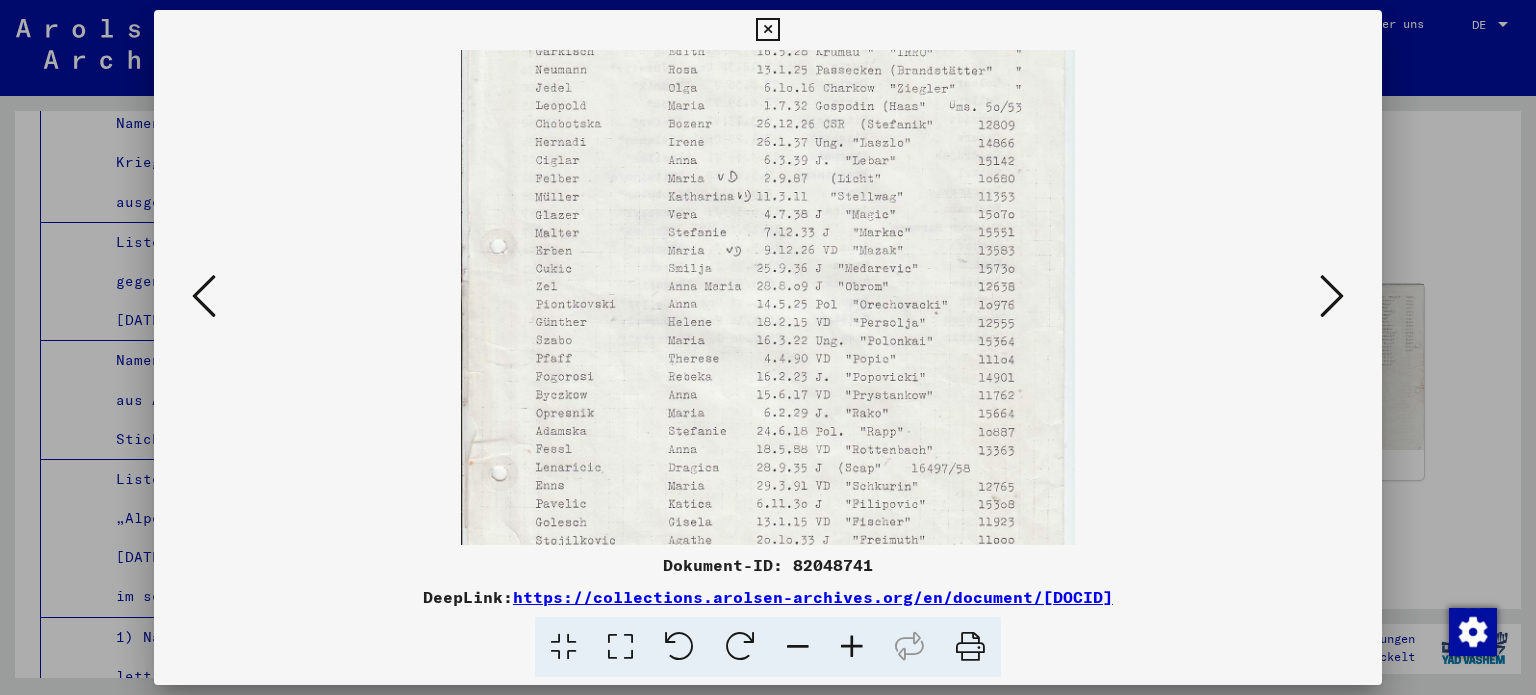 drag, startPoint x: 935, startPoint y: 394, endPoint x: 935, endPoint y: 273, distance: 121 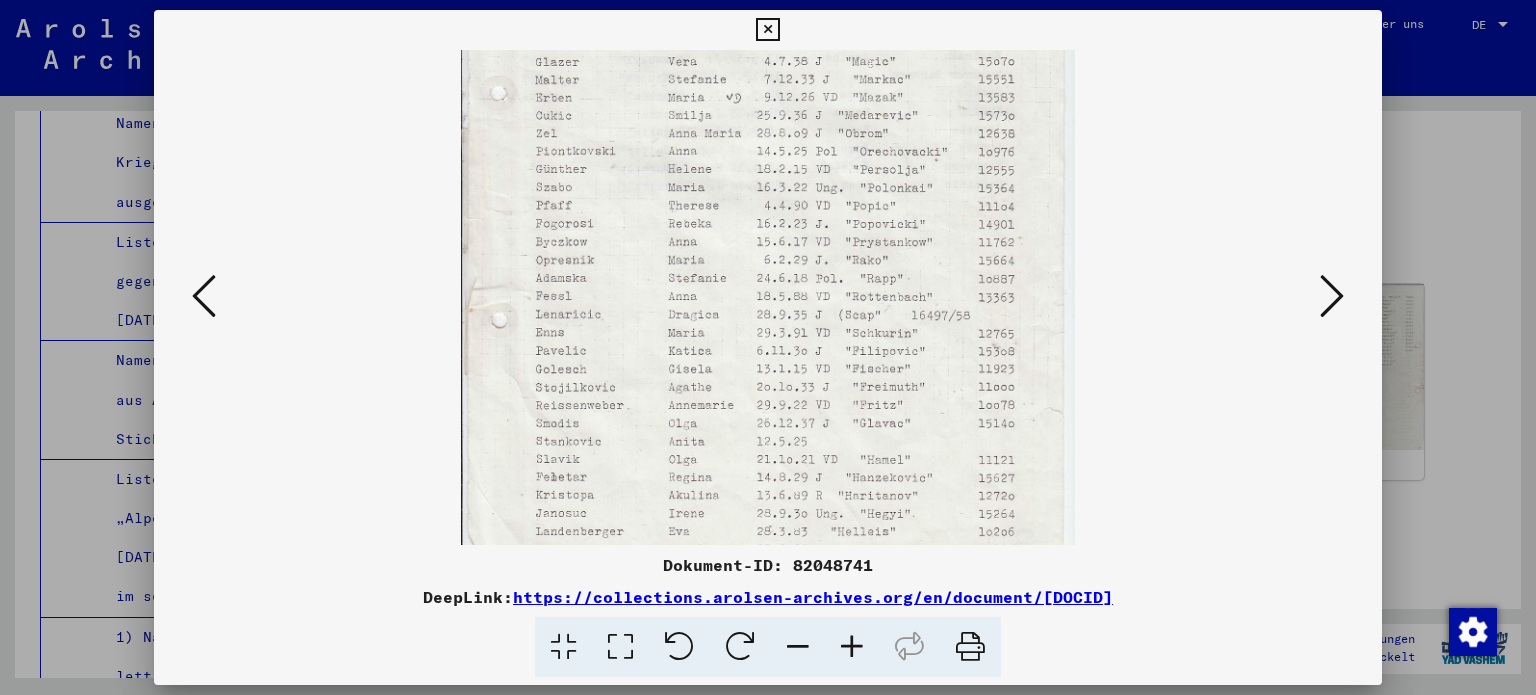scroll, scrollTop: 287, scrollLeft: 0, axis: vertical 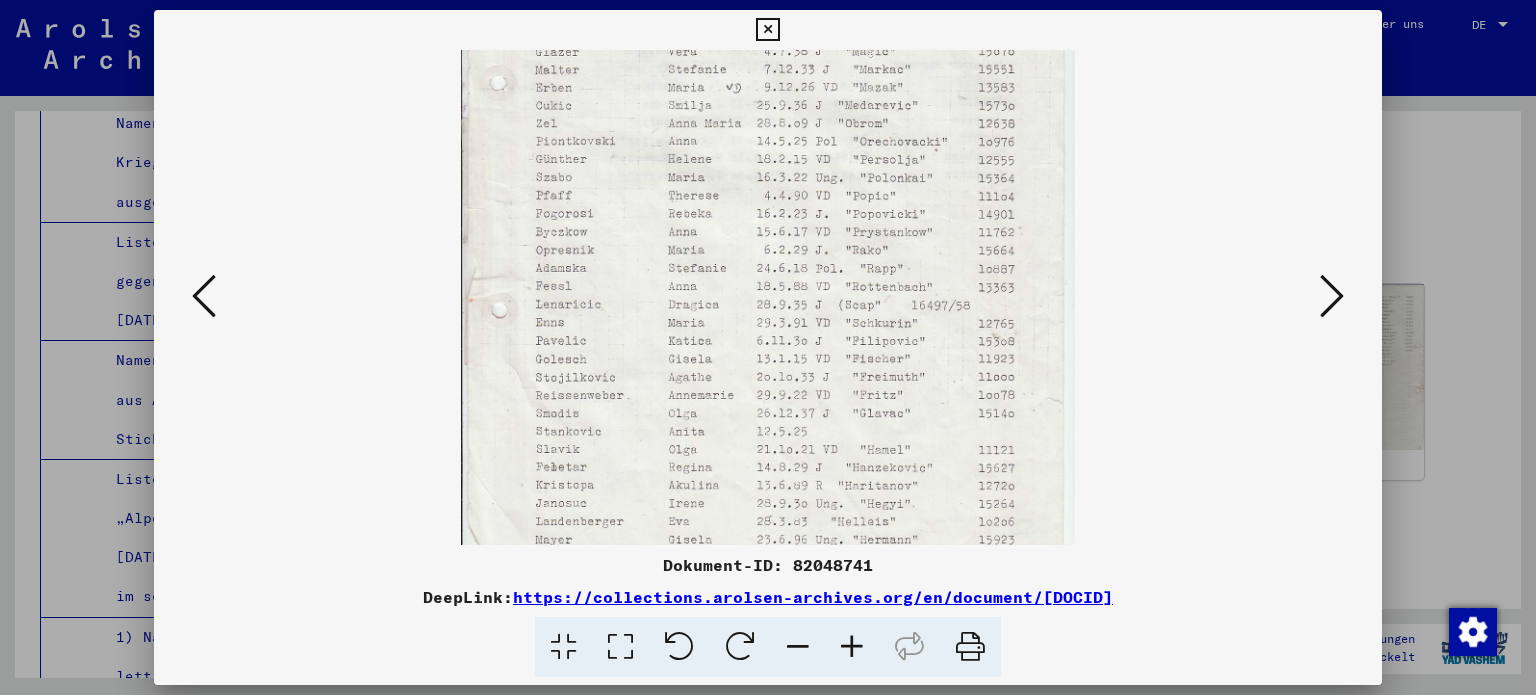drag, startPoint x: 948, startPoint y: 347, endPoint x: 948, endPoint y: 193, distance: 154 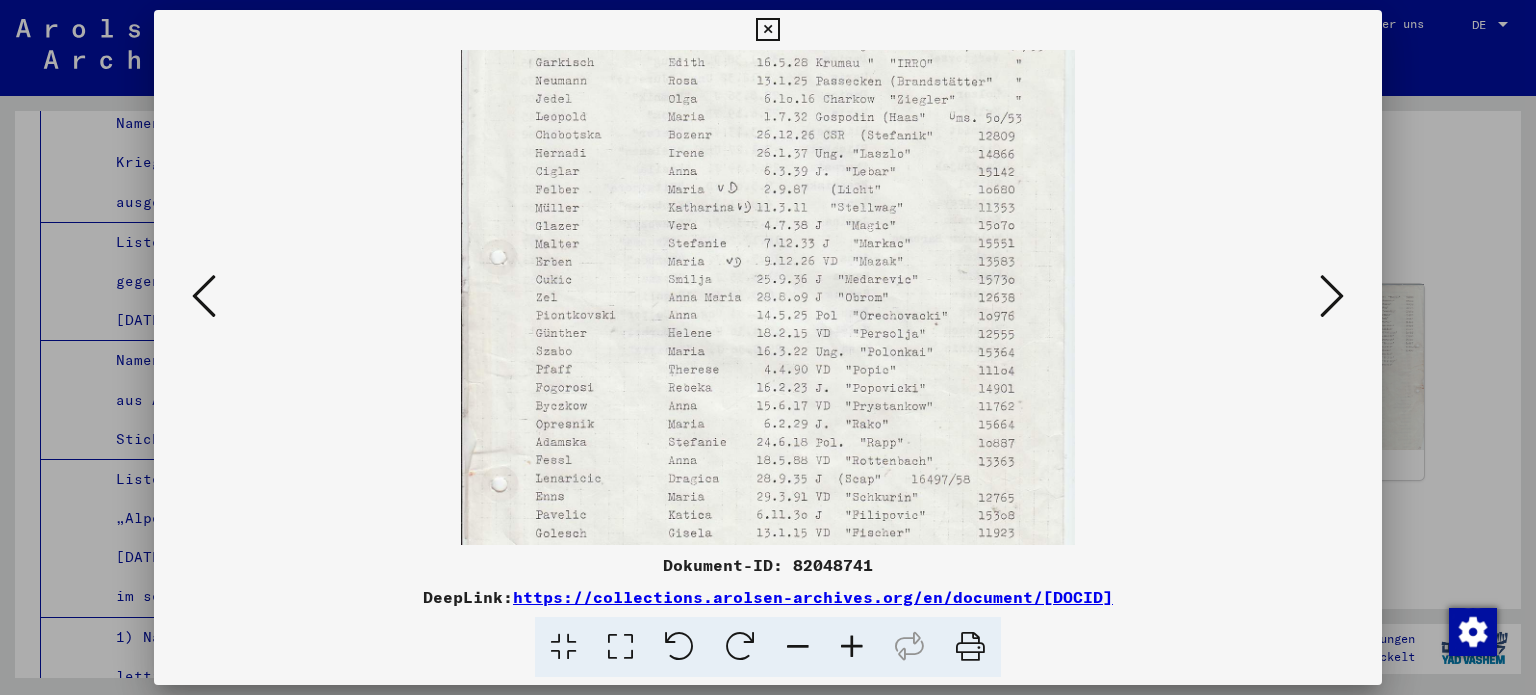 scroll, scrollTop: 0, scrollLeft: 0, axis: both 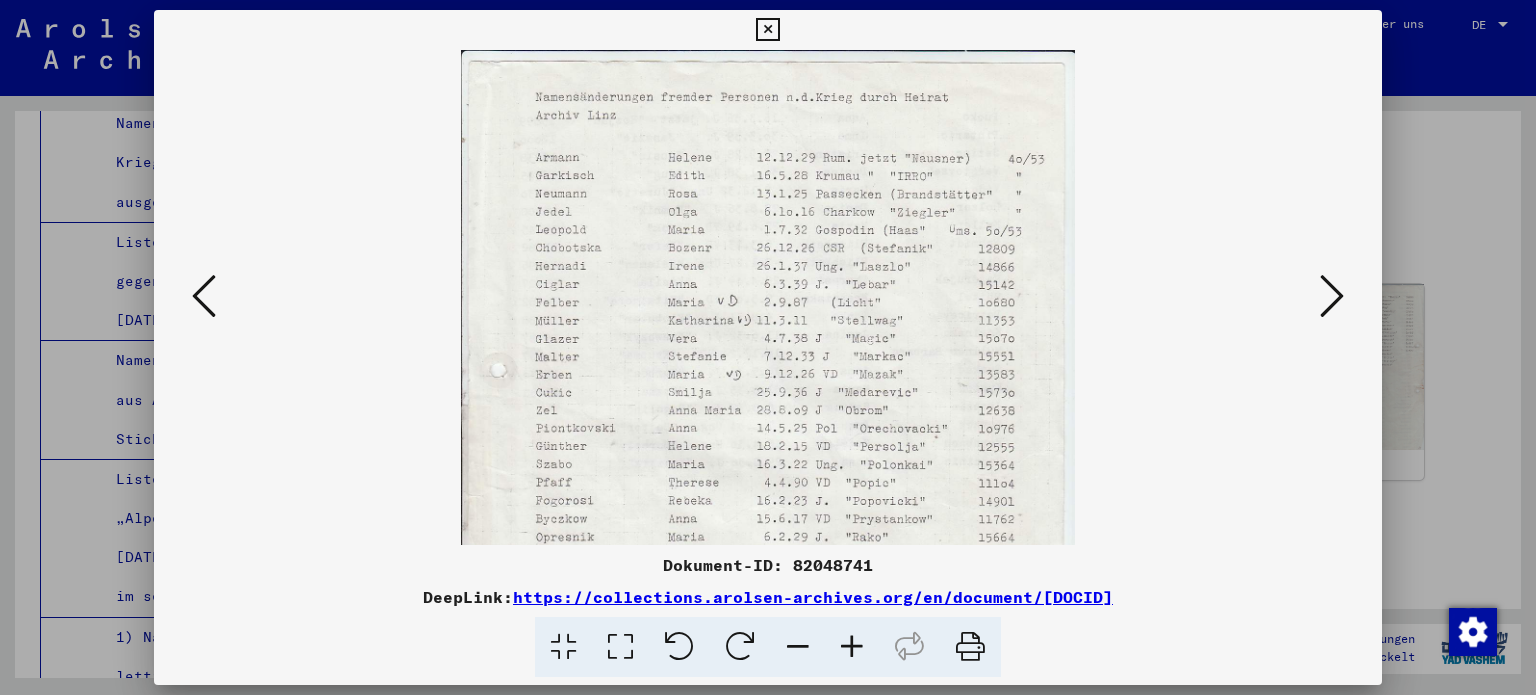 drag, startPoint x: 923, startPoint y: 106, endPoint x: 908, endPoint y: 416, distance: 310.3627 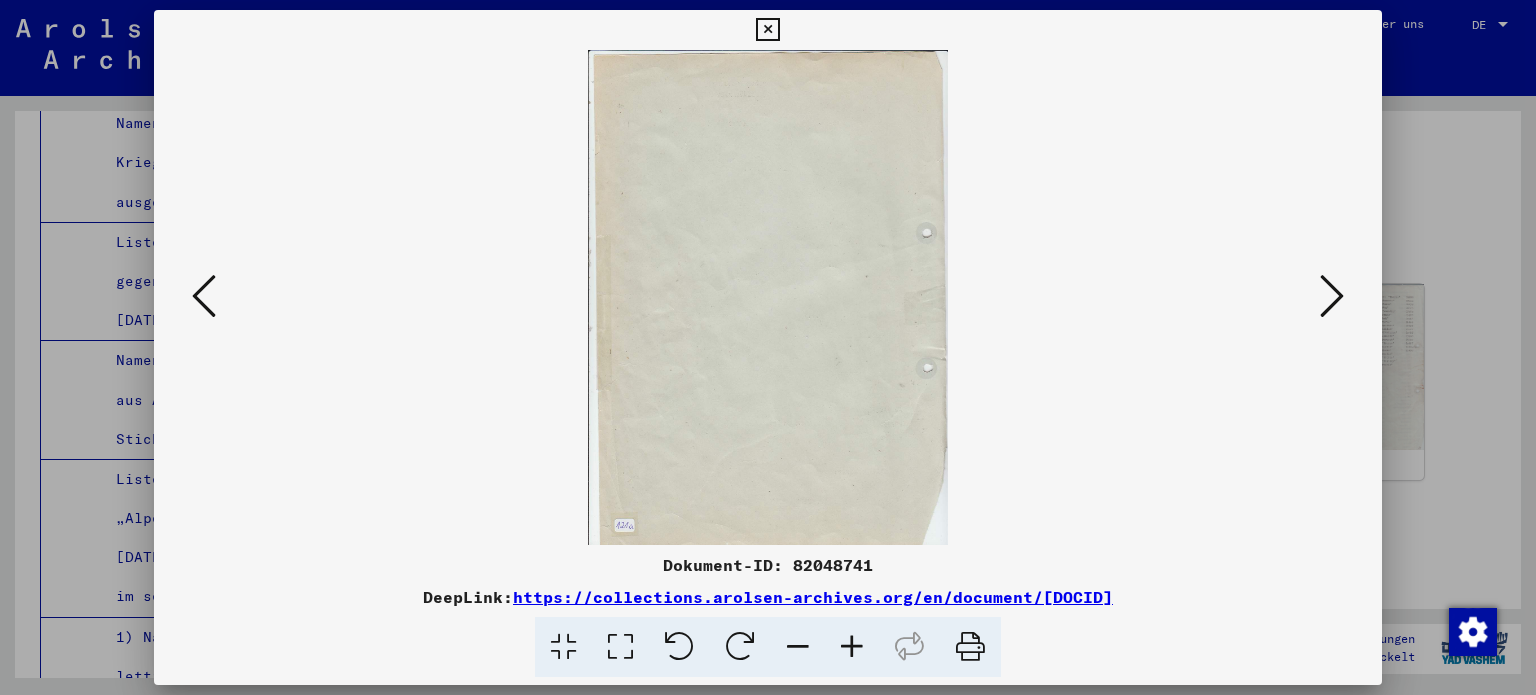 click at bounding box center [1332, 296] 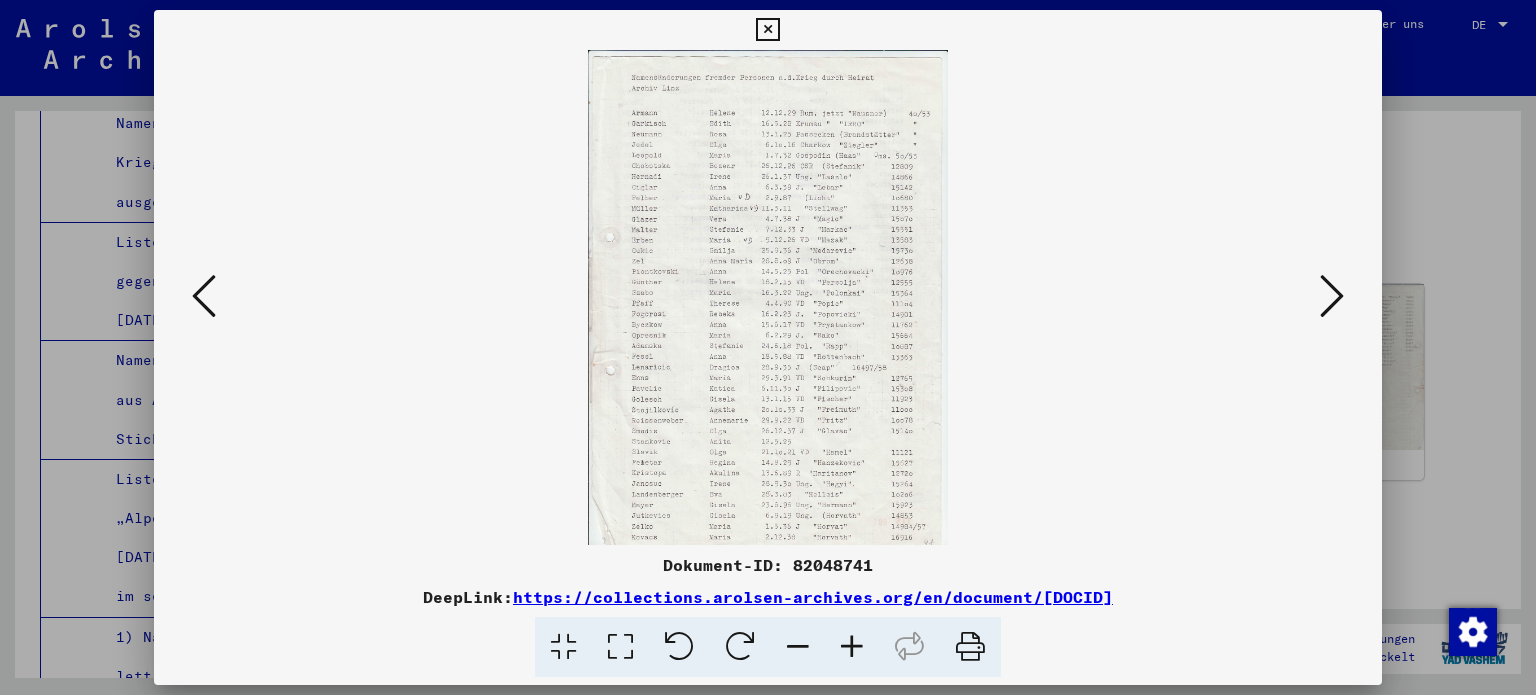 click at bounding box center [1332, 296] 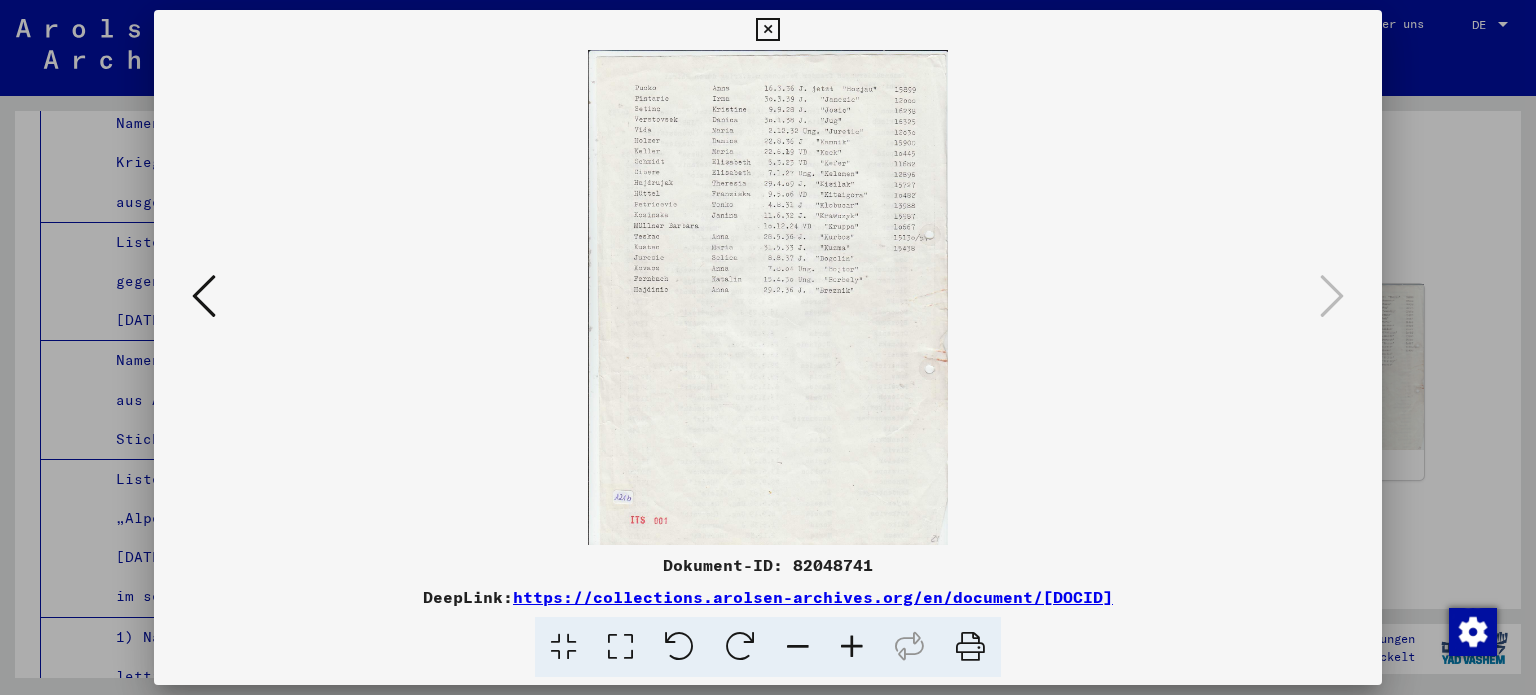 click at bounding box center (852, 647) 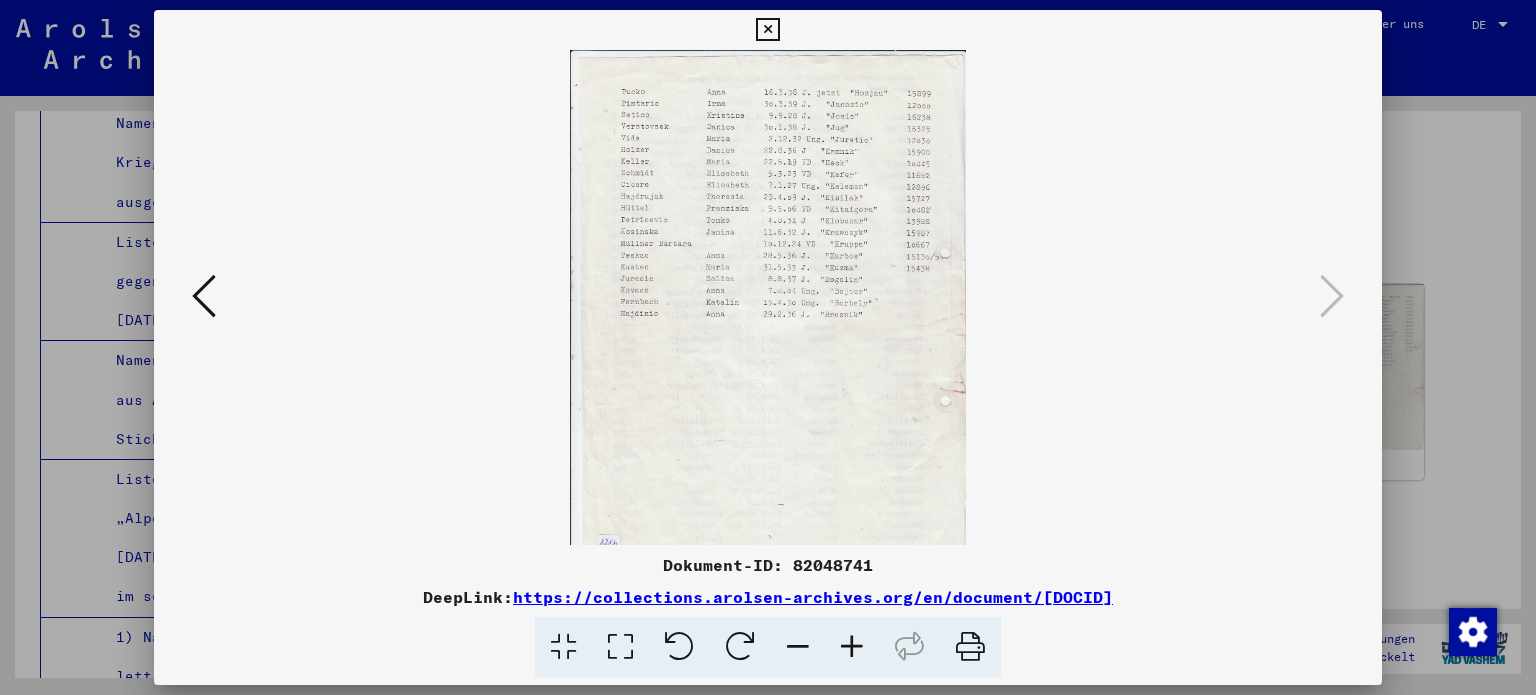 click at bounding box center (852, 647) 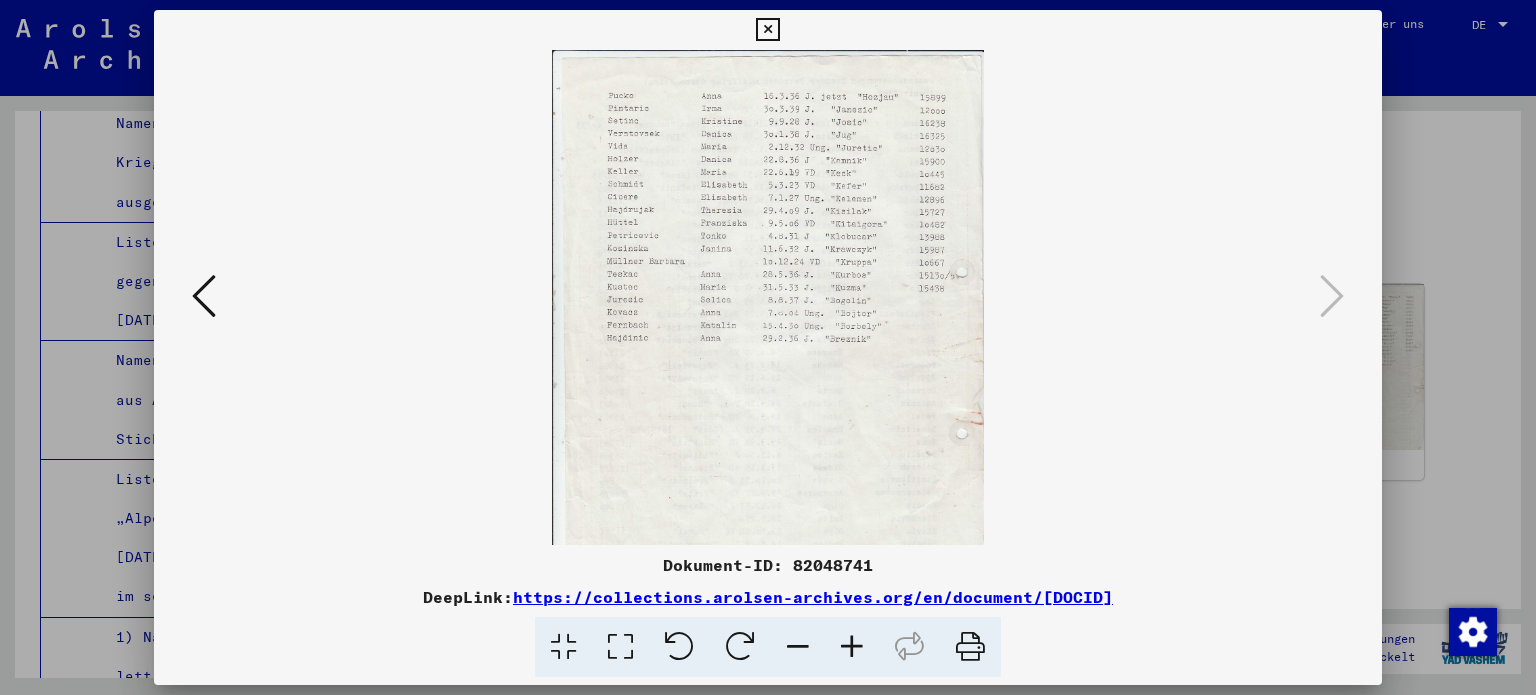 click at bounding box center (852, 647) 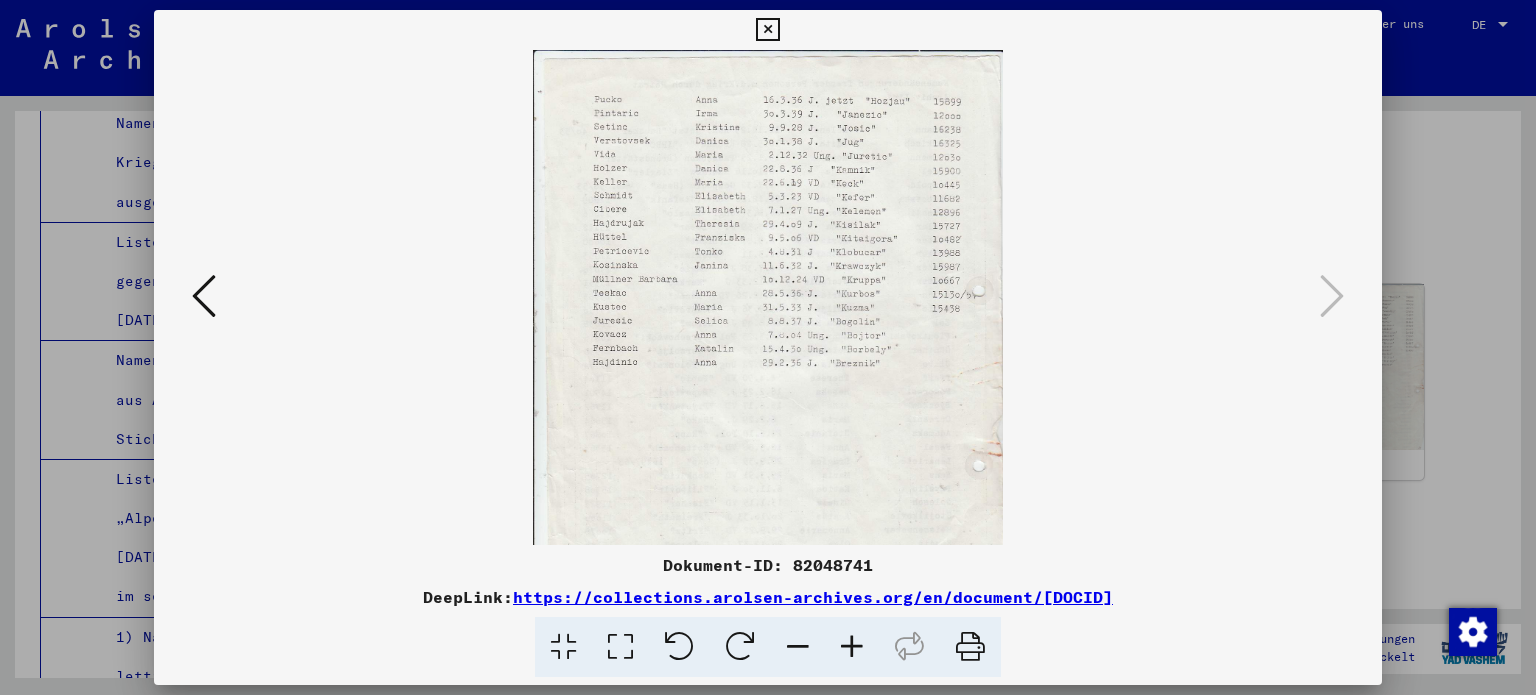 click at bounding box center [852, 647] 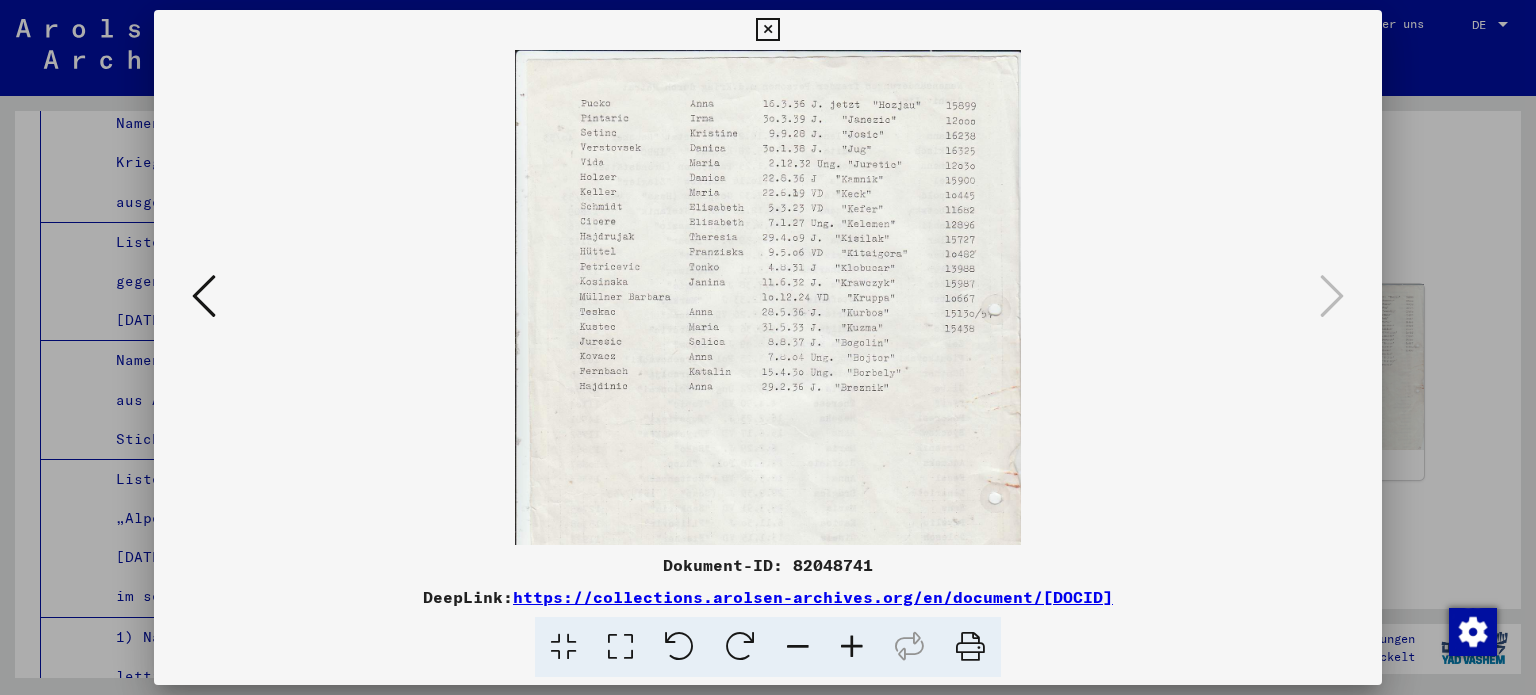 click at bounding box center (852, 647) 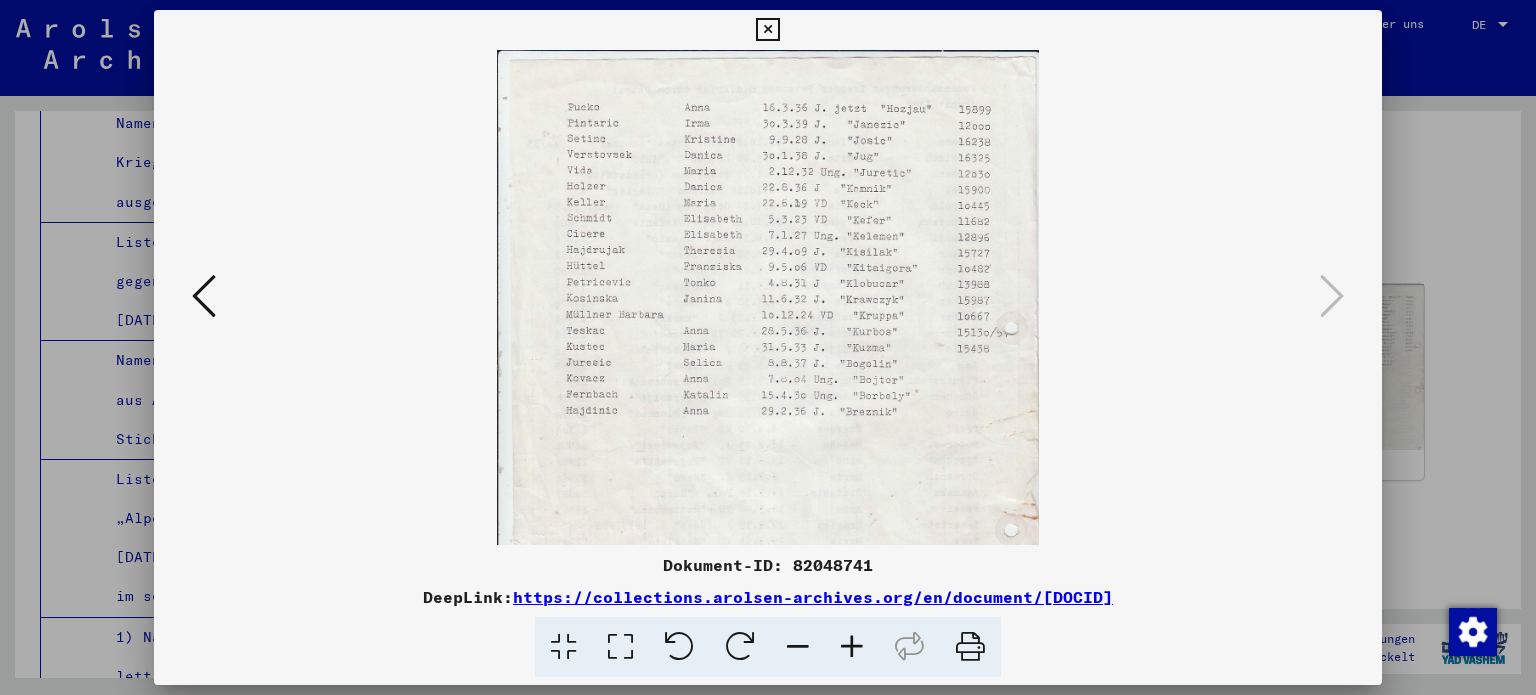 click at bounding box center [852, 647] 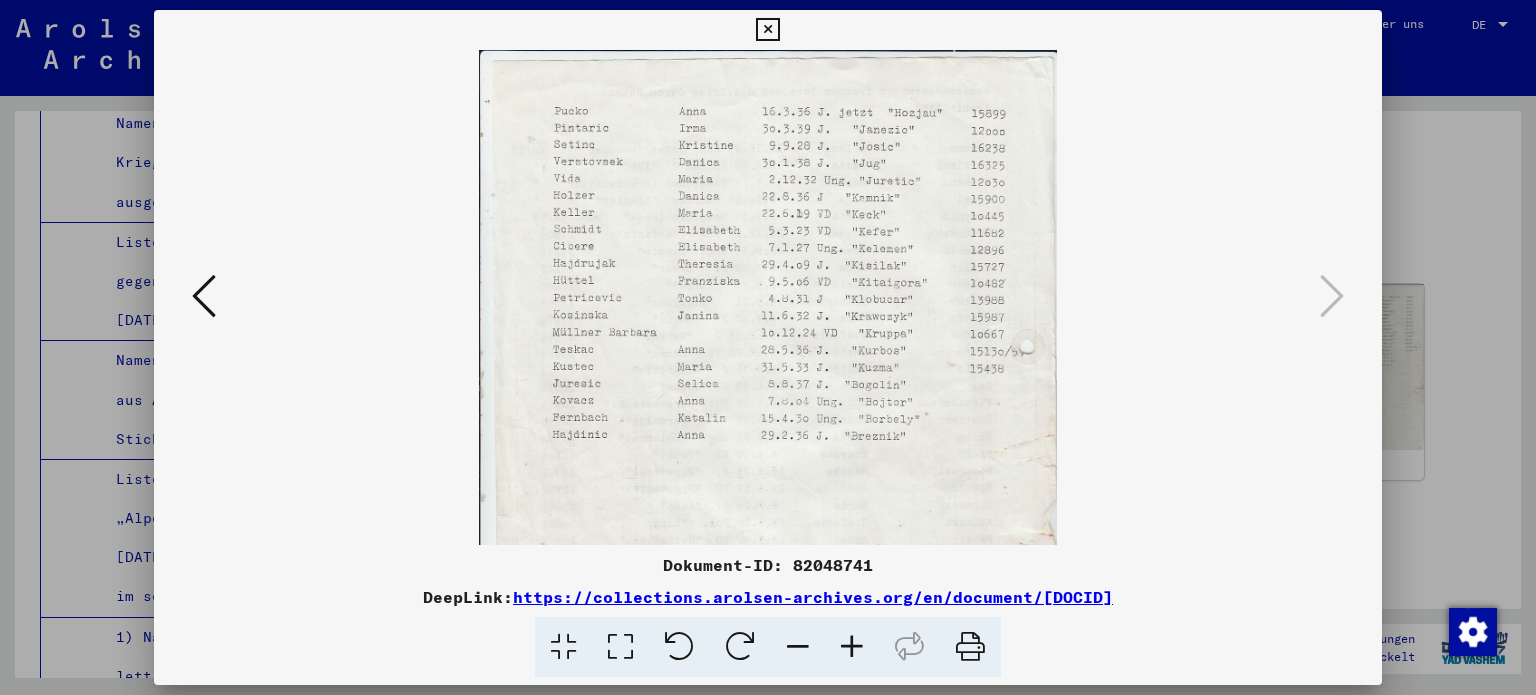 click at bounding box center (852, 647) 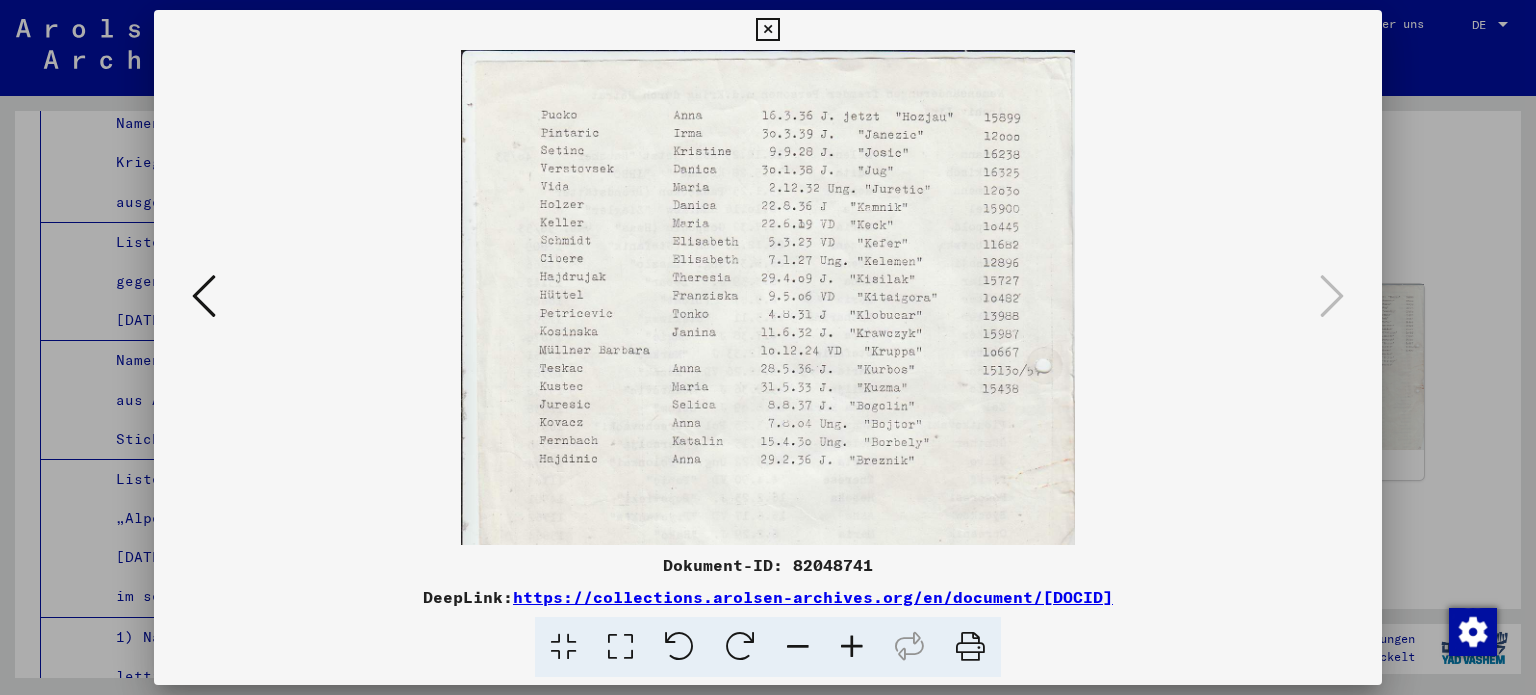 click at bounding box center [767, 30] 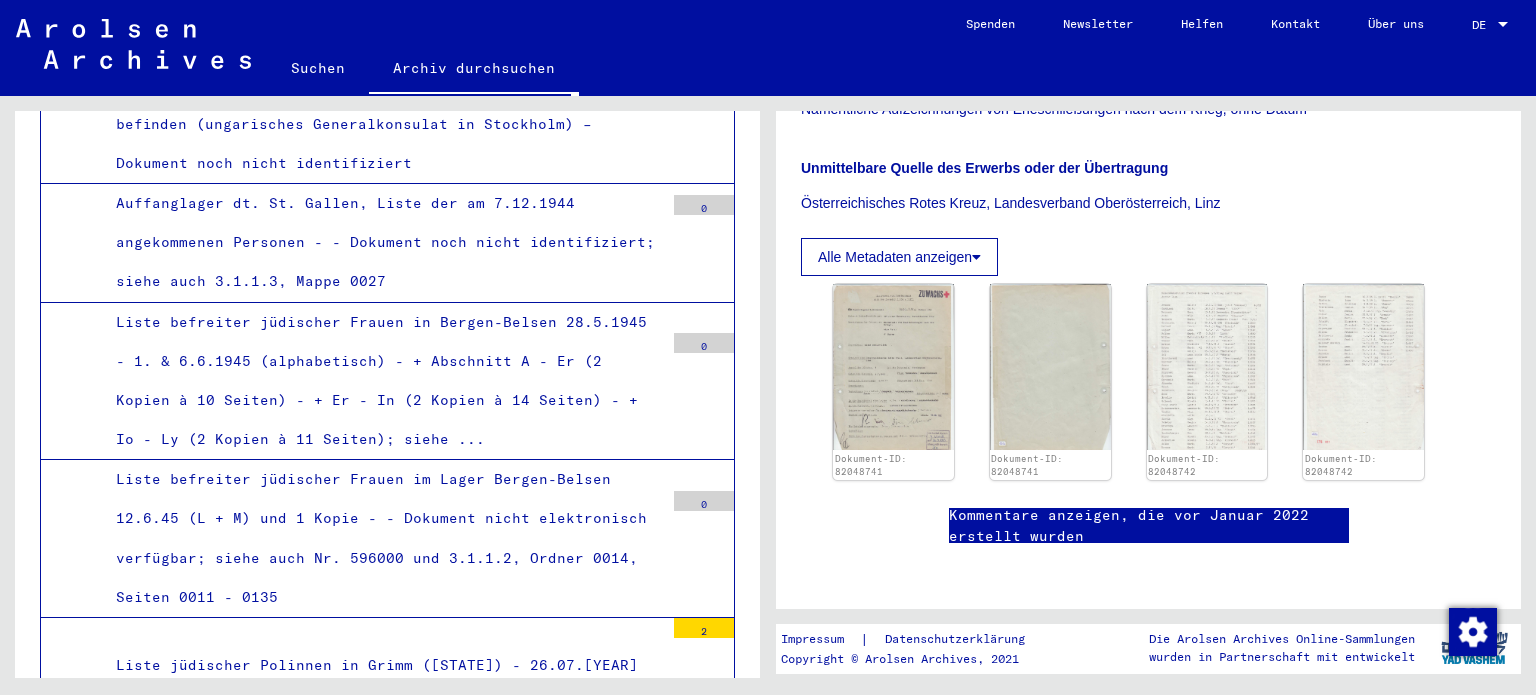 scroll, scrollTop: 27816, scrollLeft: 0, axis: vertical 